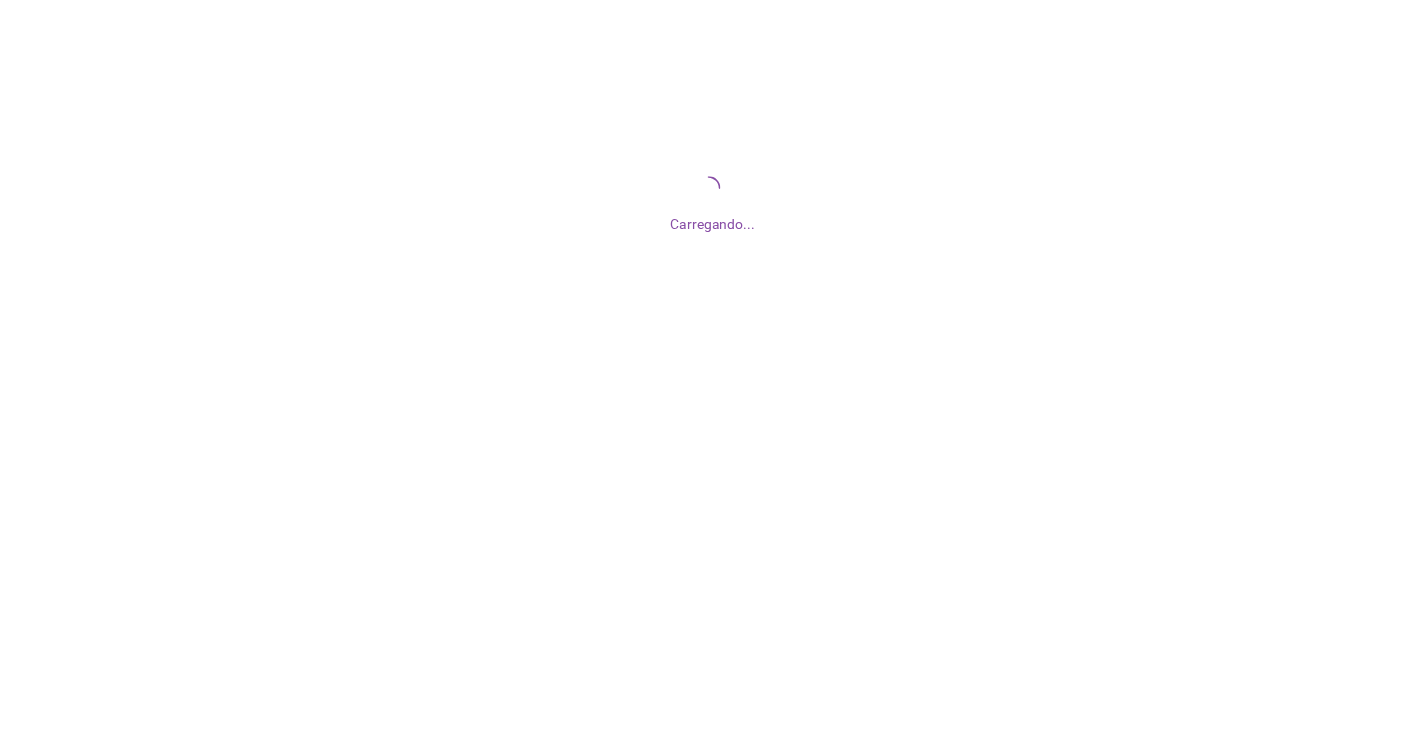 scroll, scrollTop: 0, scrollLeft: 0, axis: both 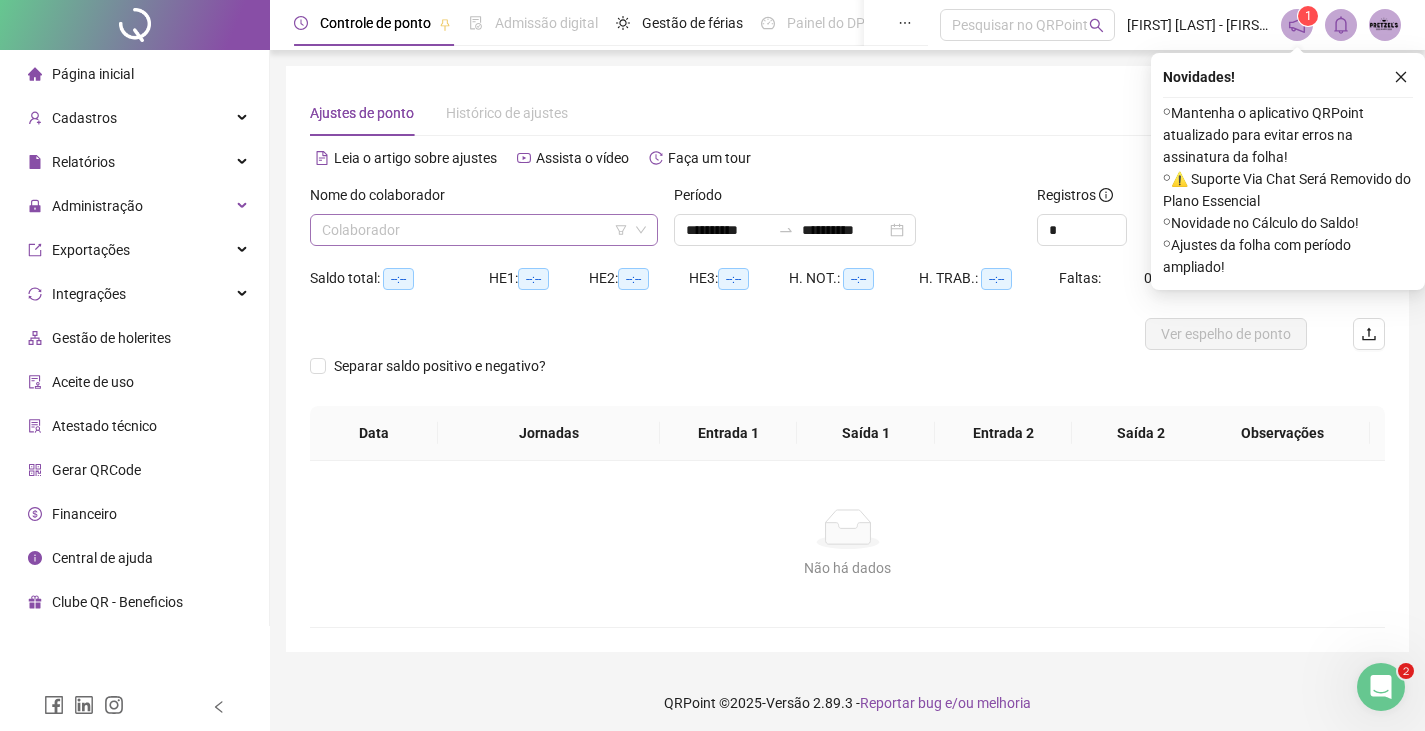 click at bounding box center [475, 230] 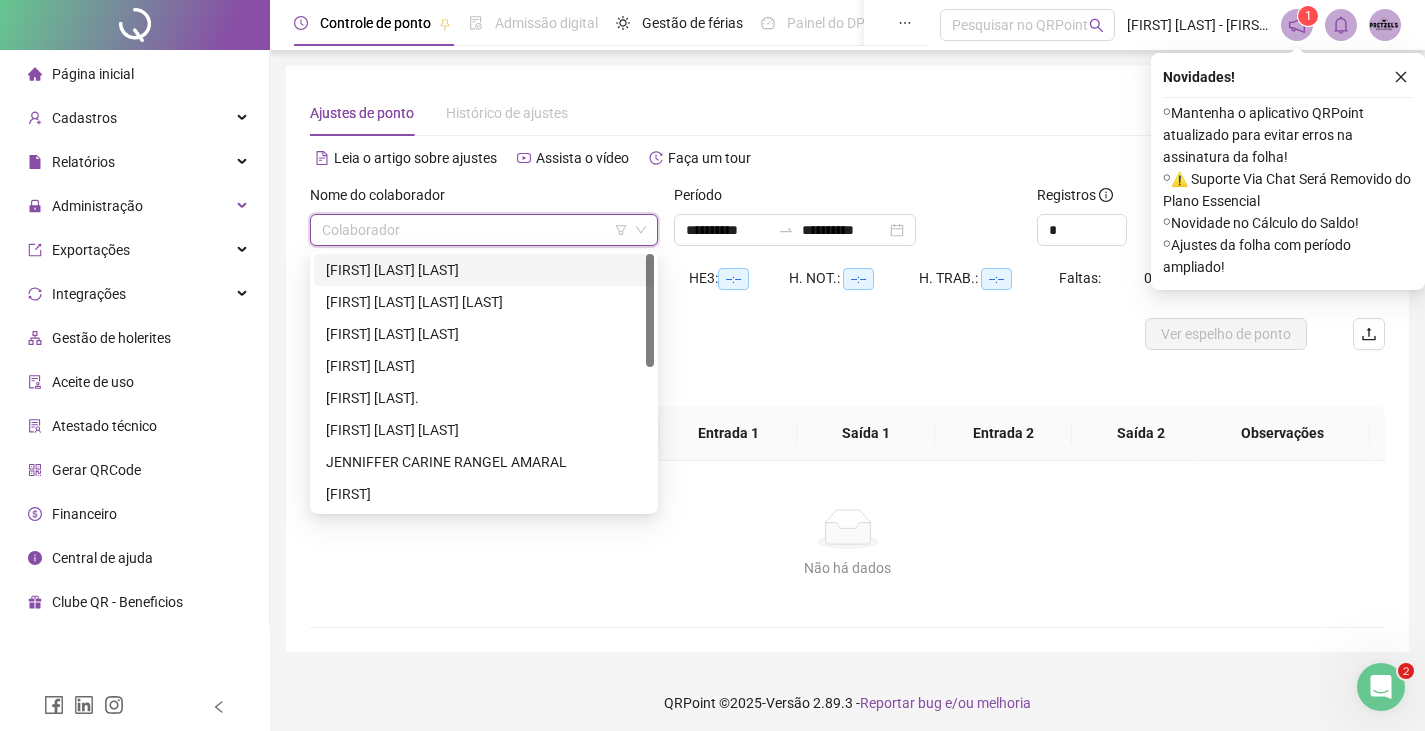 click on "[FIRST] [LAST] [LAST]" at bounding box center (484, 270) 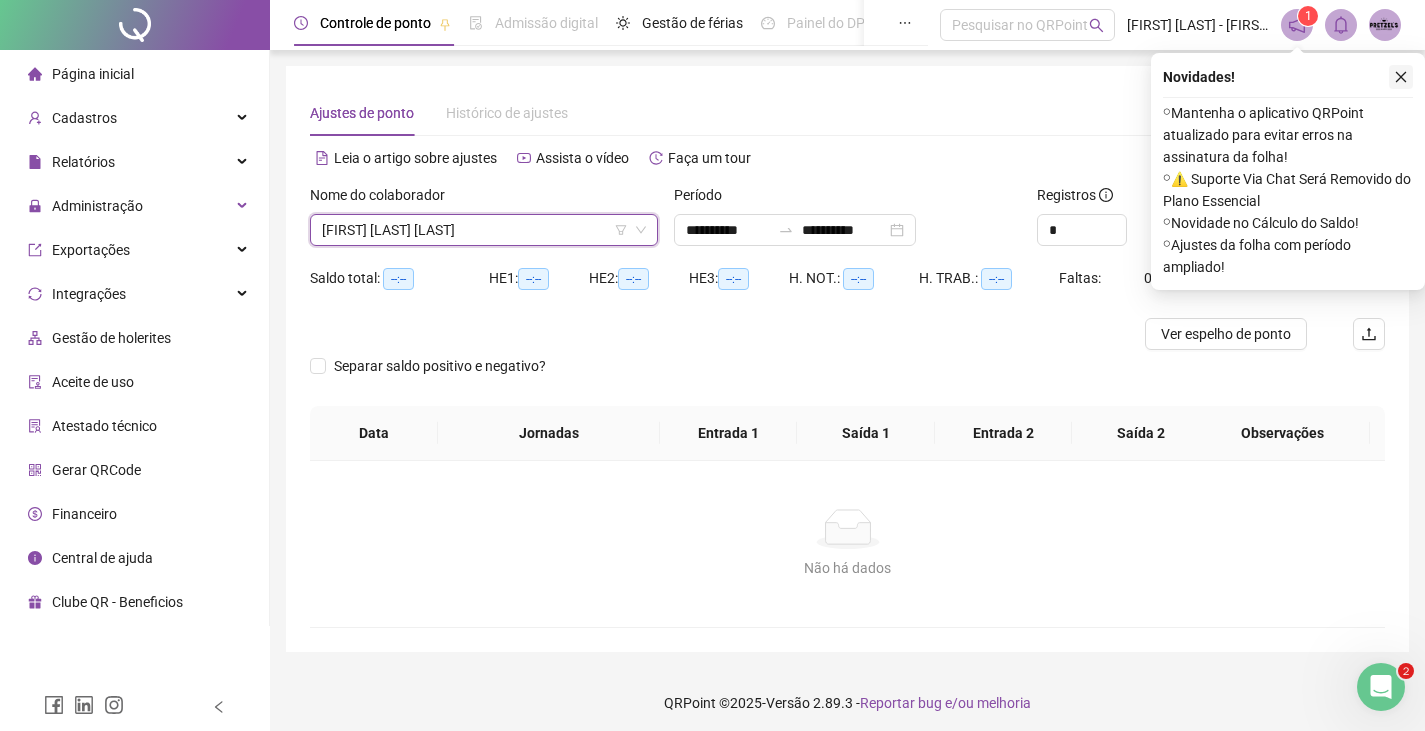 click 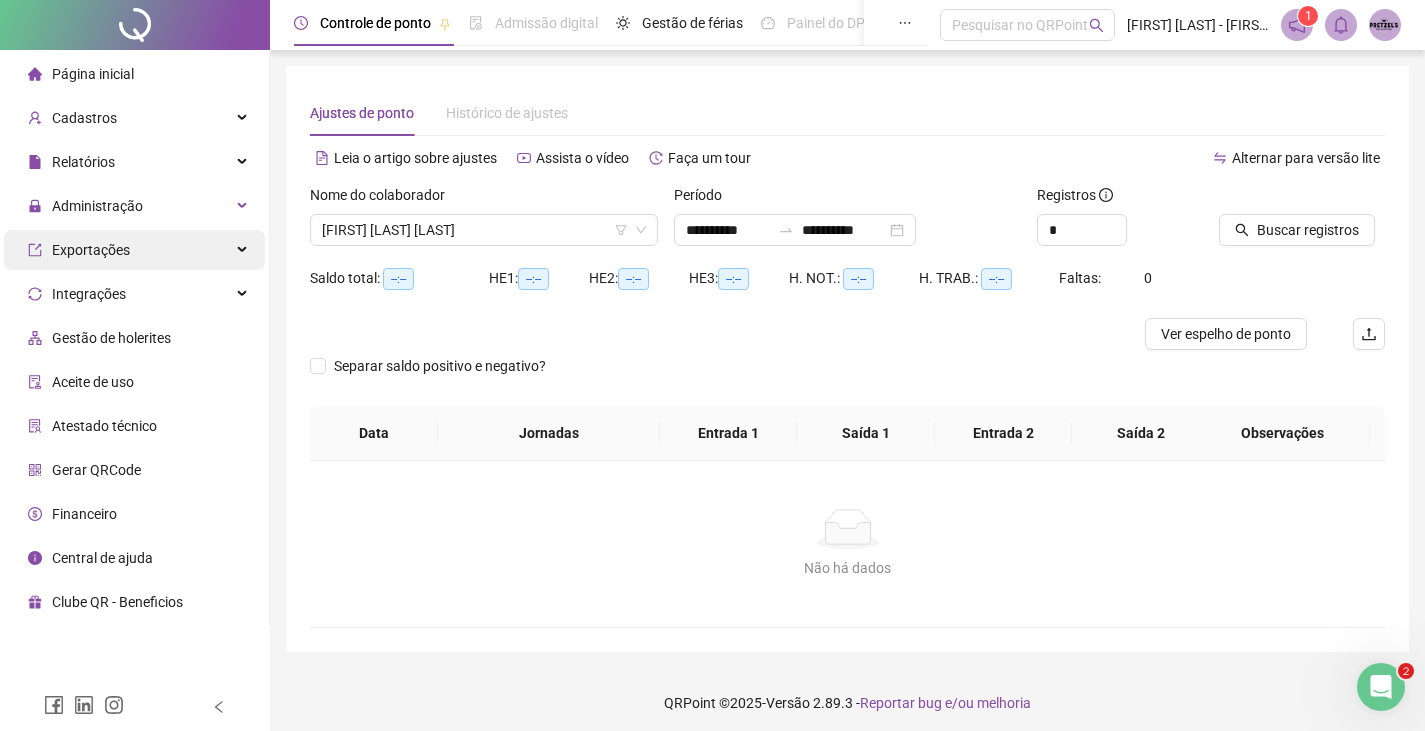 click on "Exportações" at bounding box center (134, 250) 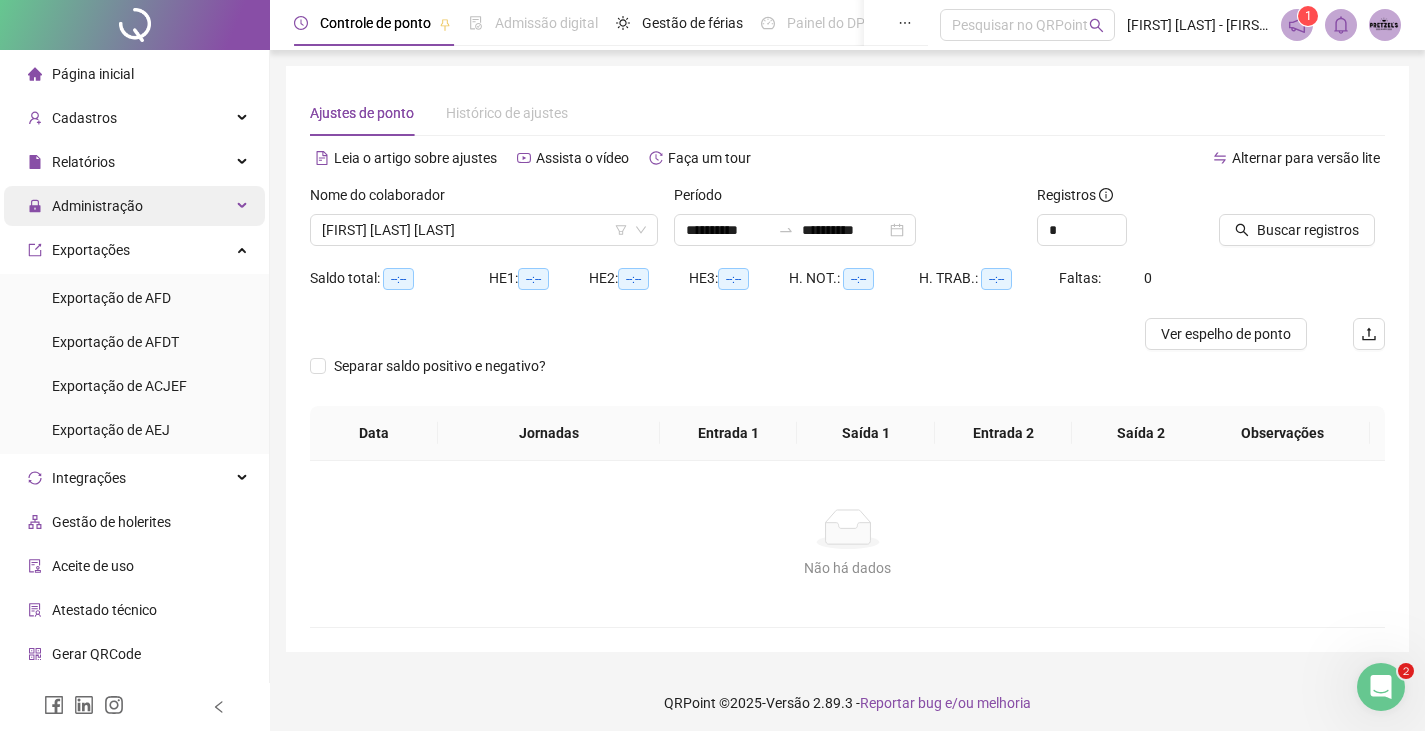 click on "Administração" at bounding box center (134, 206) 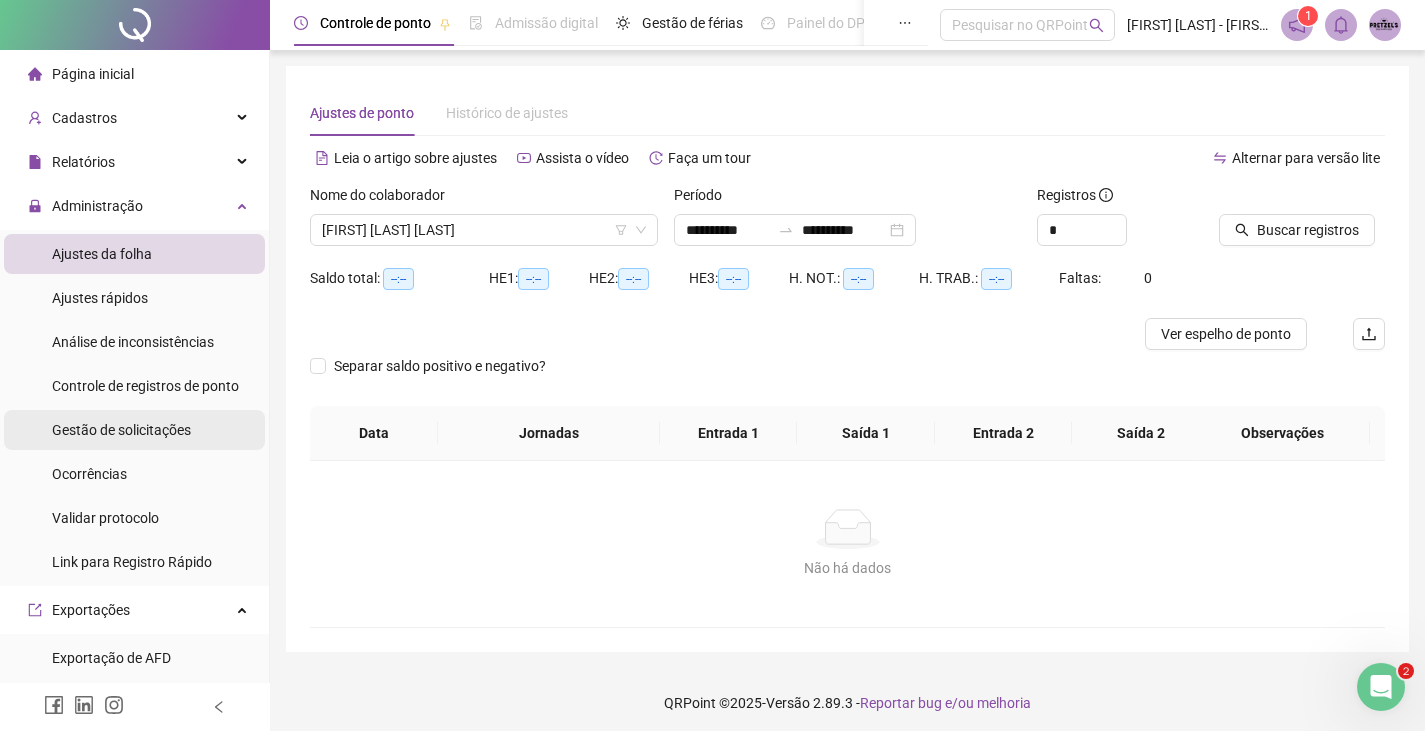 click on "Gestão de solicitações" at bounding box center [121, 430] 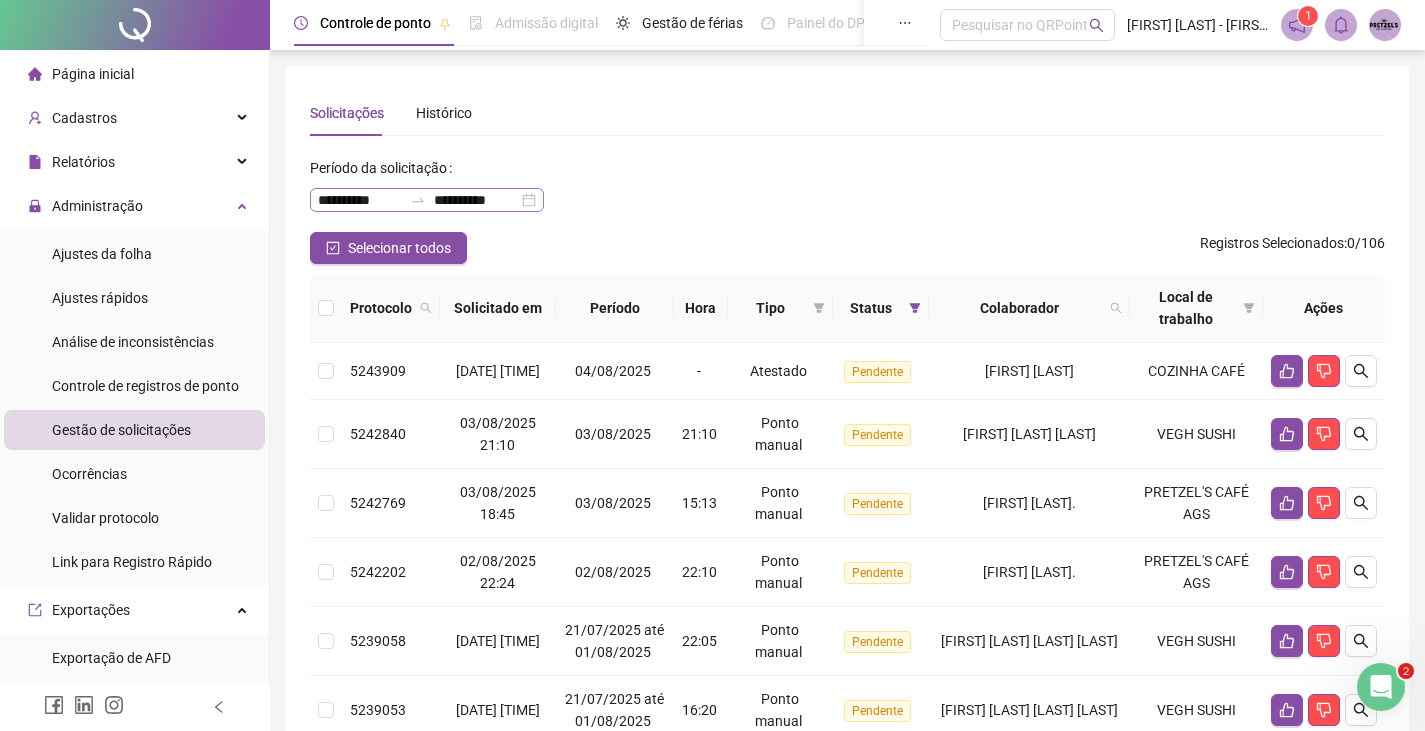 click on "**********" at bounding box center (427, 200) 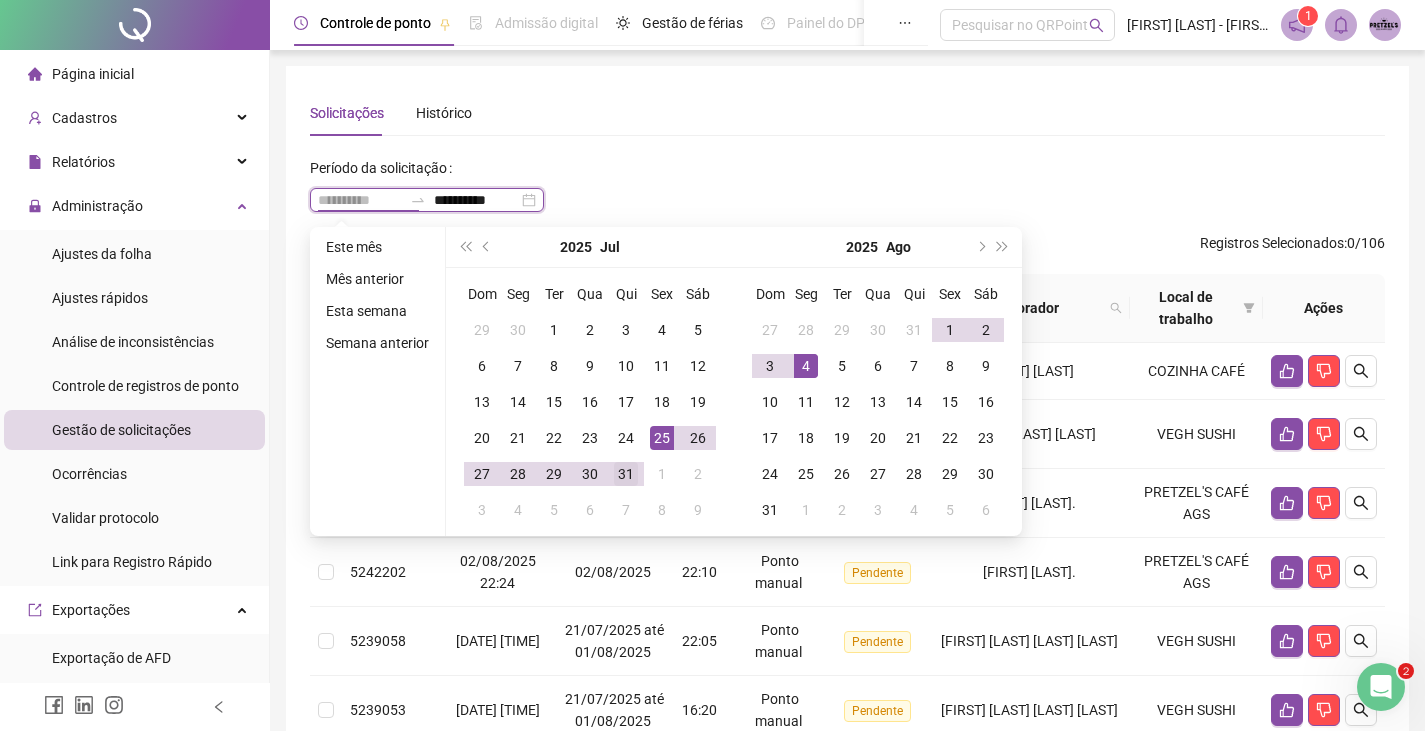 type on "**********" 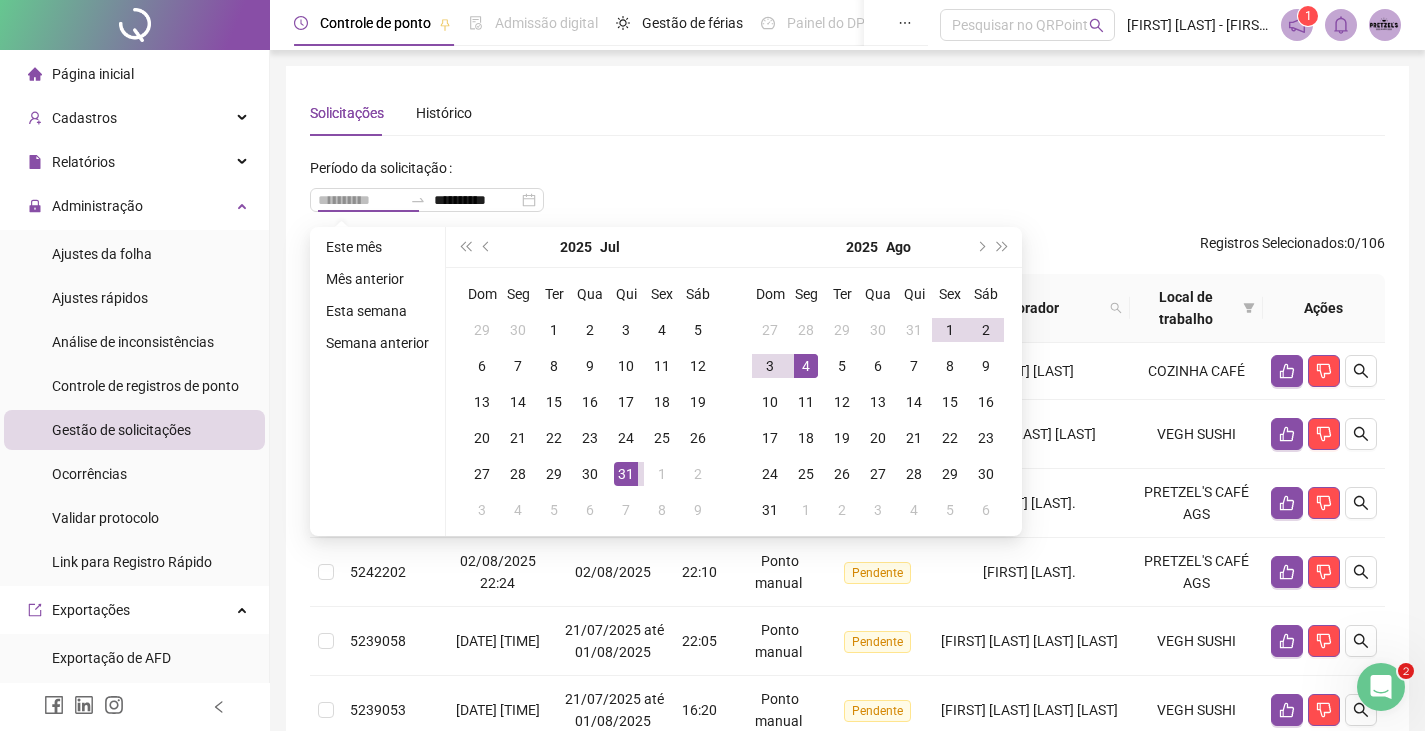 click on "31" at bounding box center [626, 474] 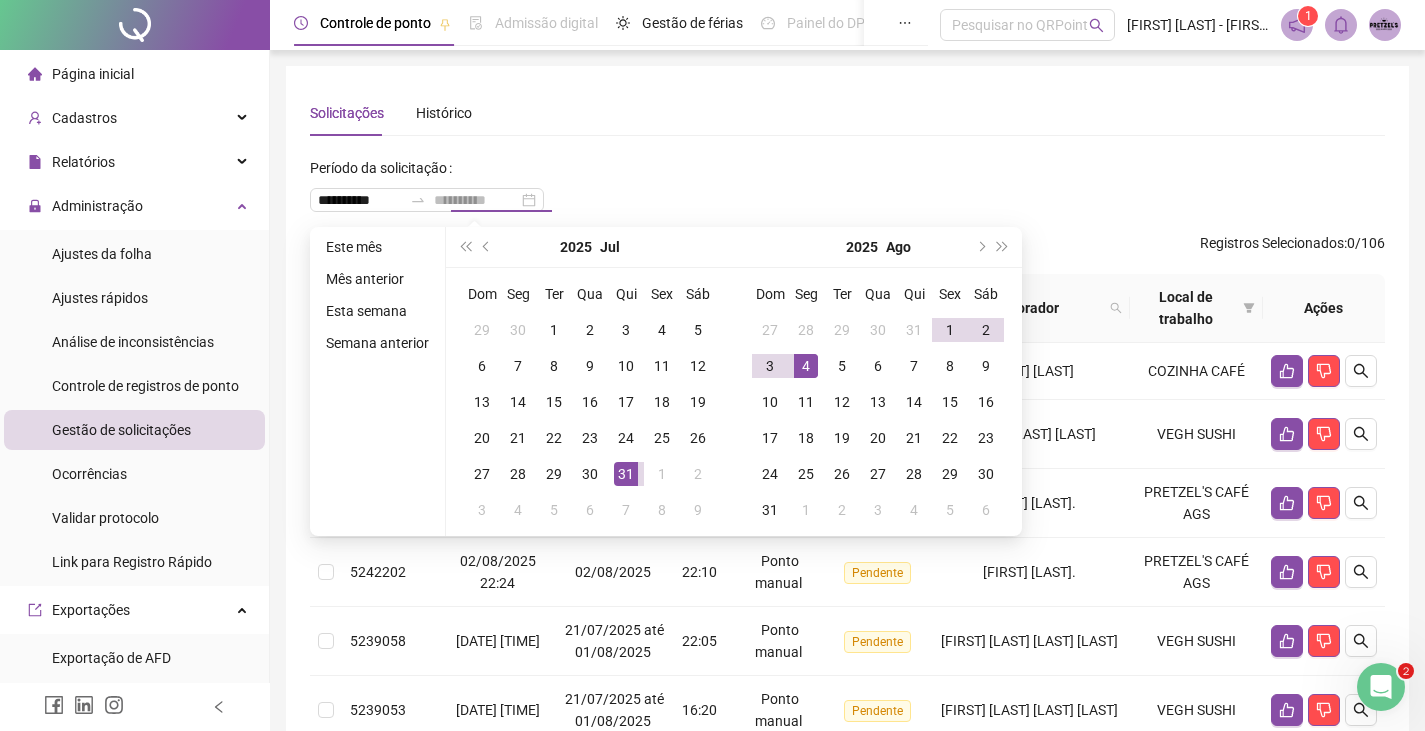 click on "31" at bounding box center [626, 474] 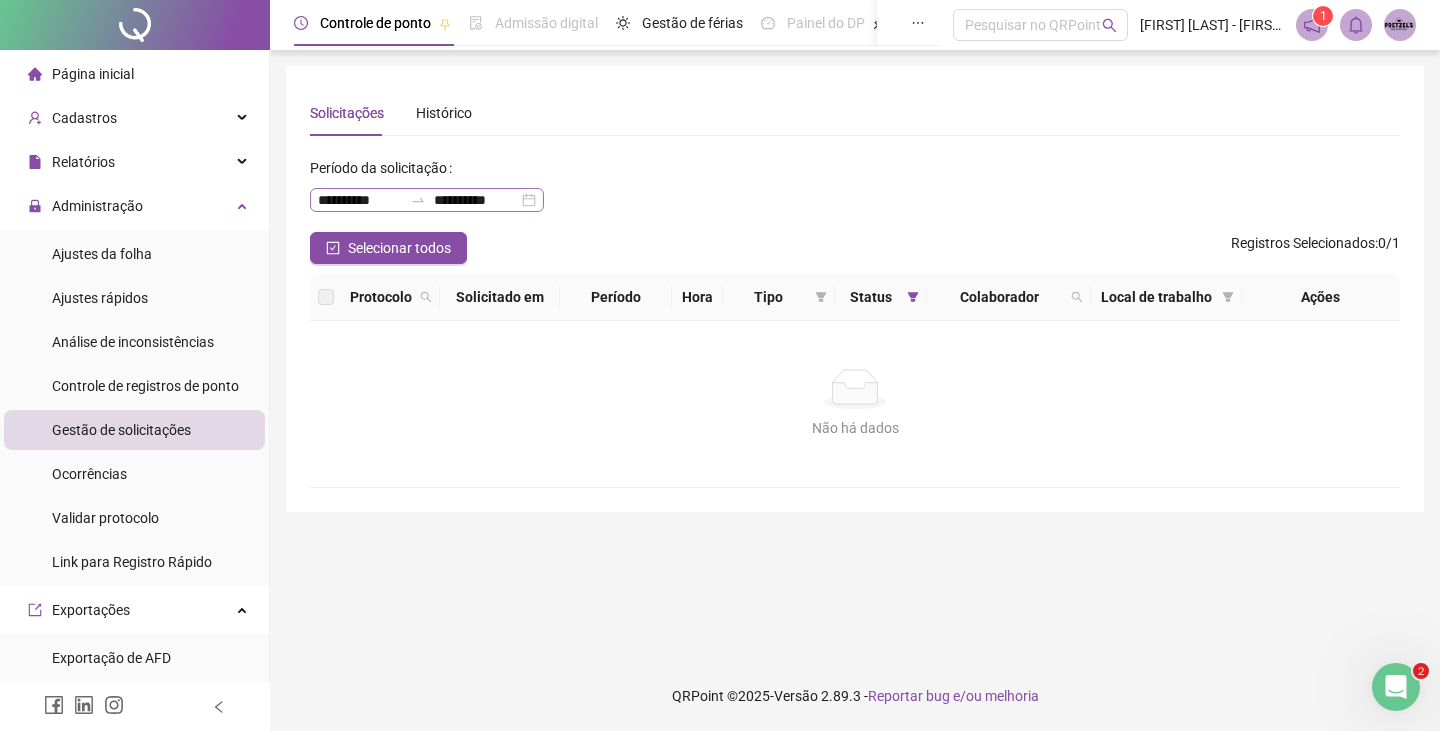 click on "**********" at bounding box center [427, 200] 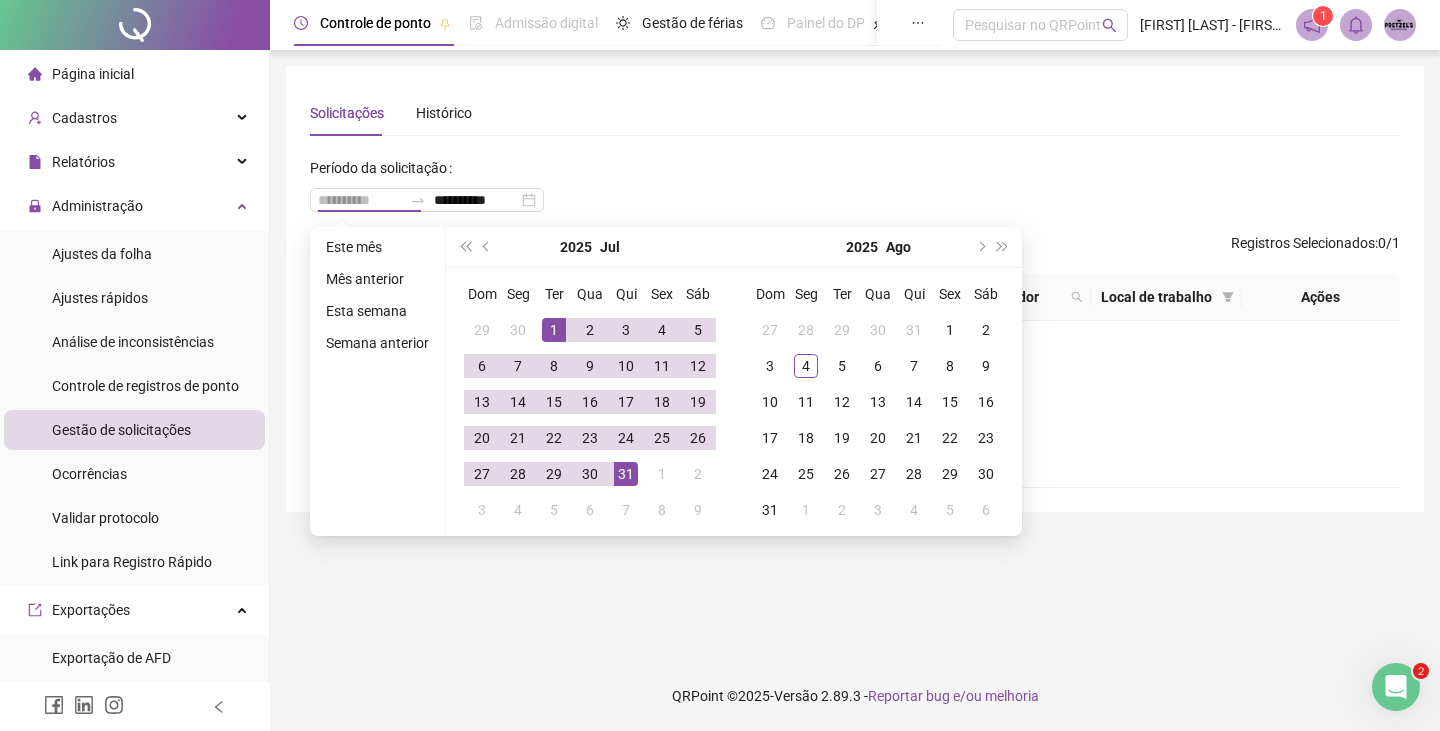 click on "1" at bounding box center (554, 330) 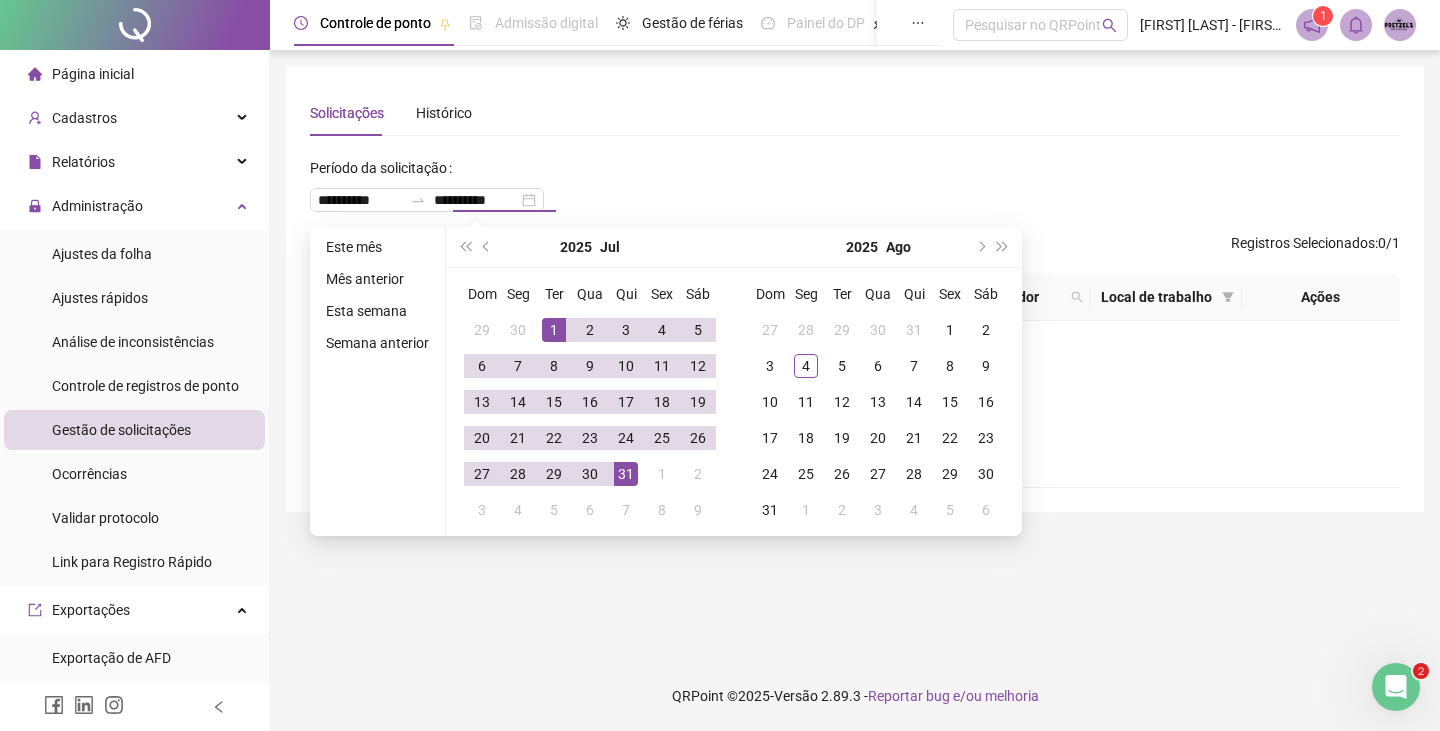 click on "**********" at bounding box center [855, 192] 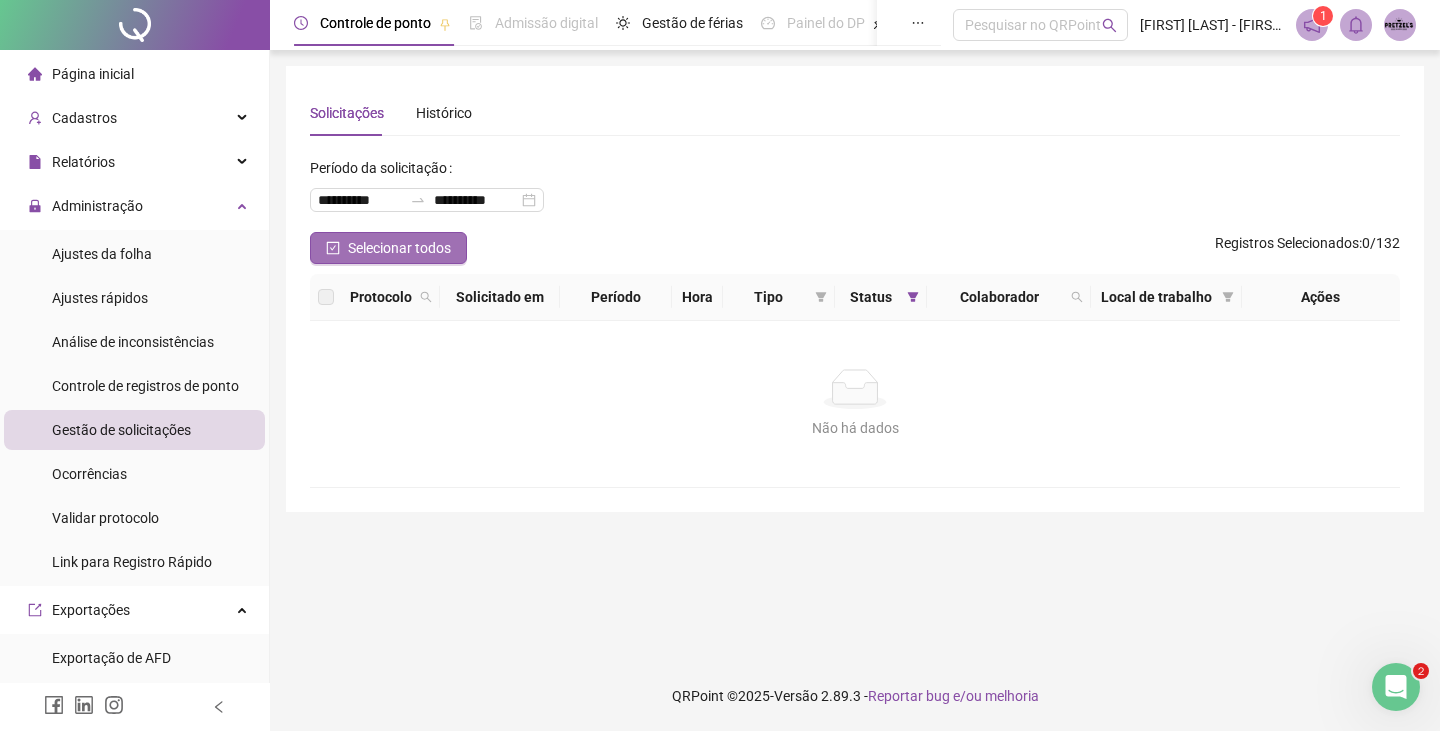 click on "Selecionar todos" at bounding box center (399, 248) 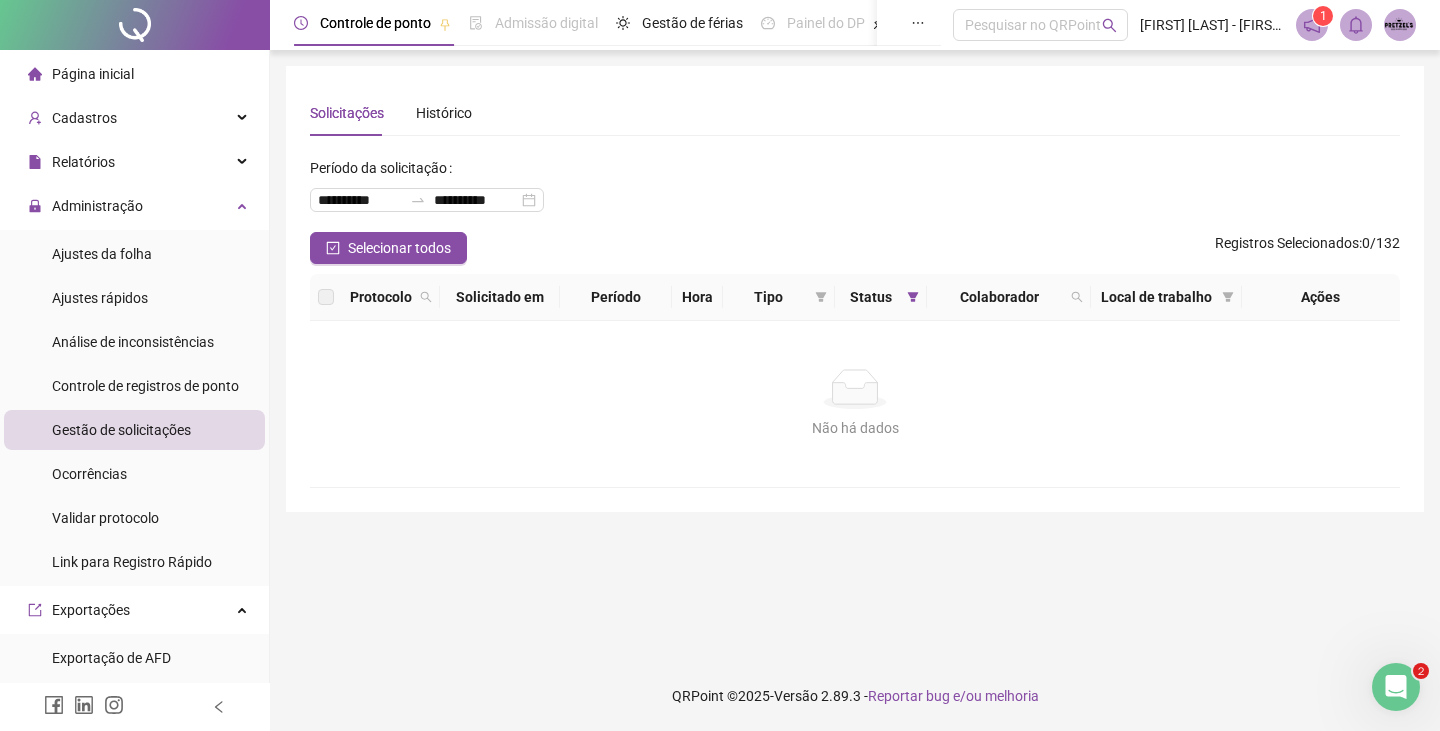 click on "**********" at bounding box center [855, 192] 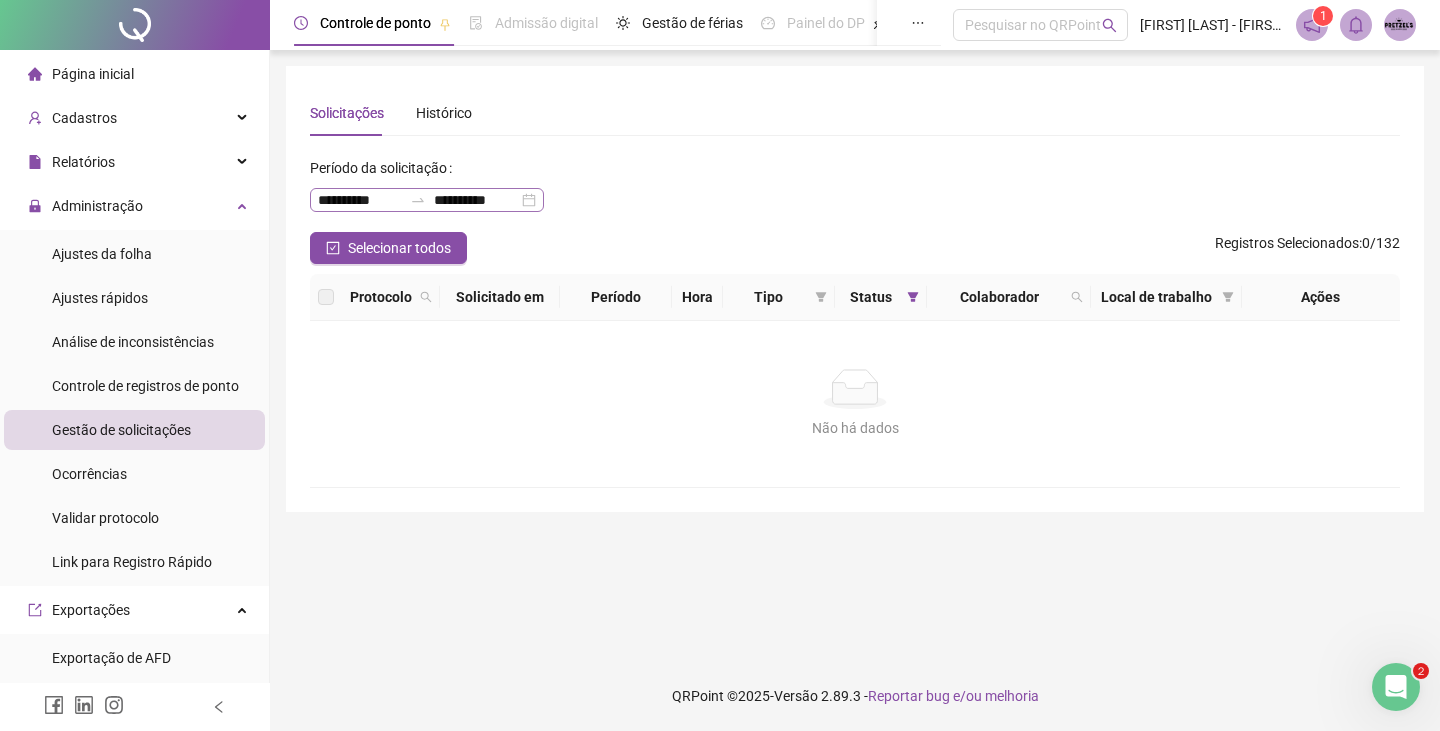 click on "**********" at bounding box center [427, 200] 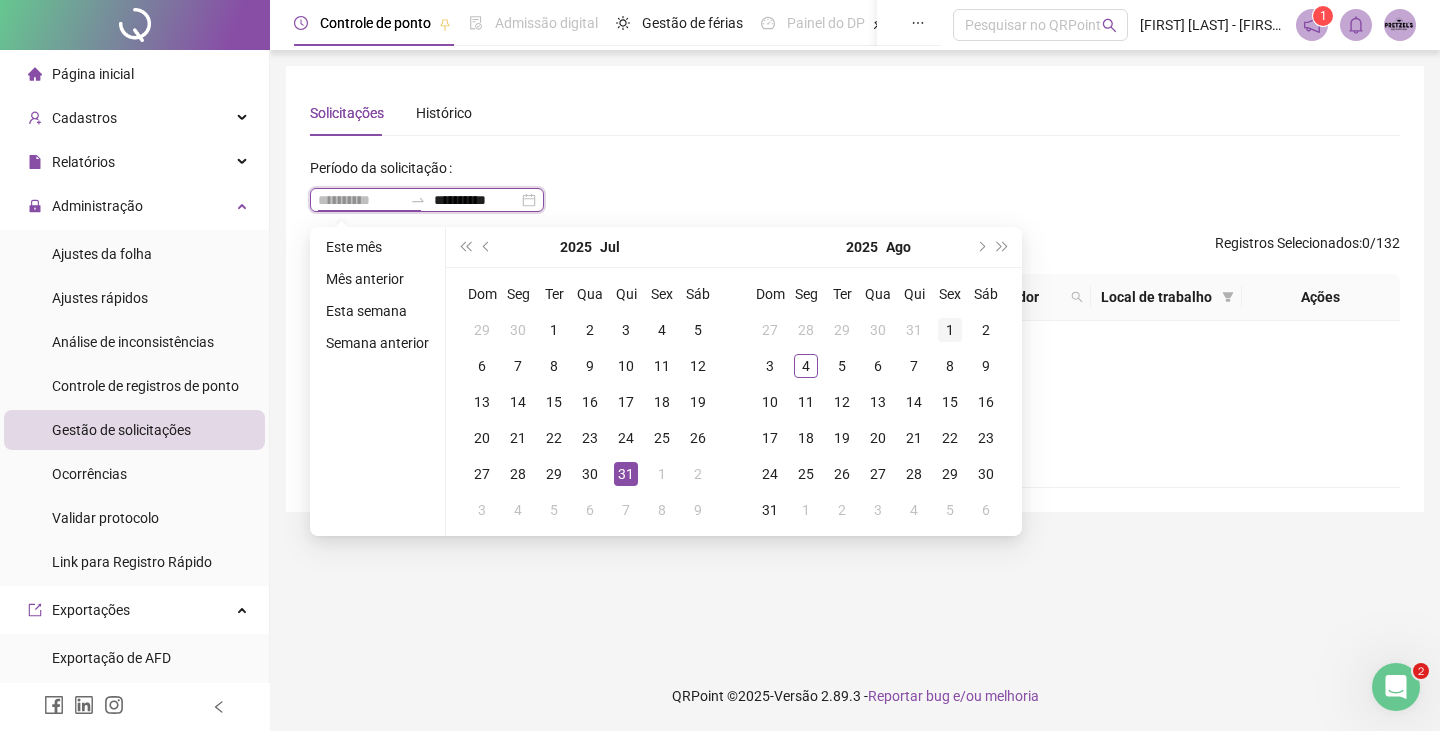 type on "**********" 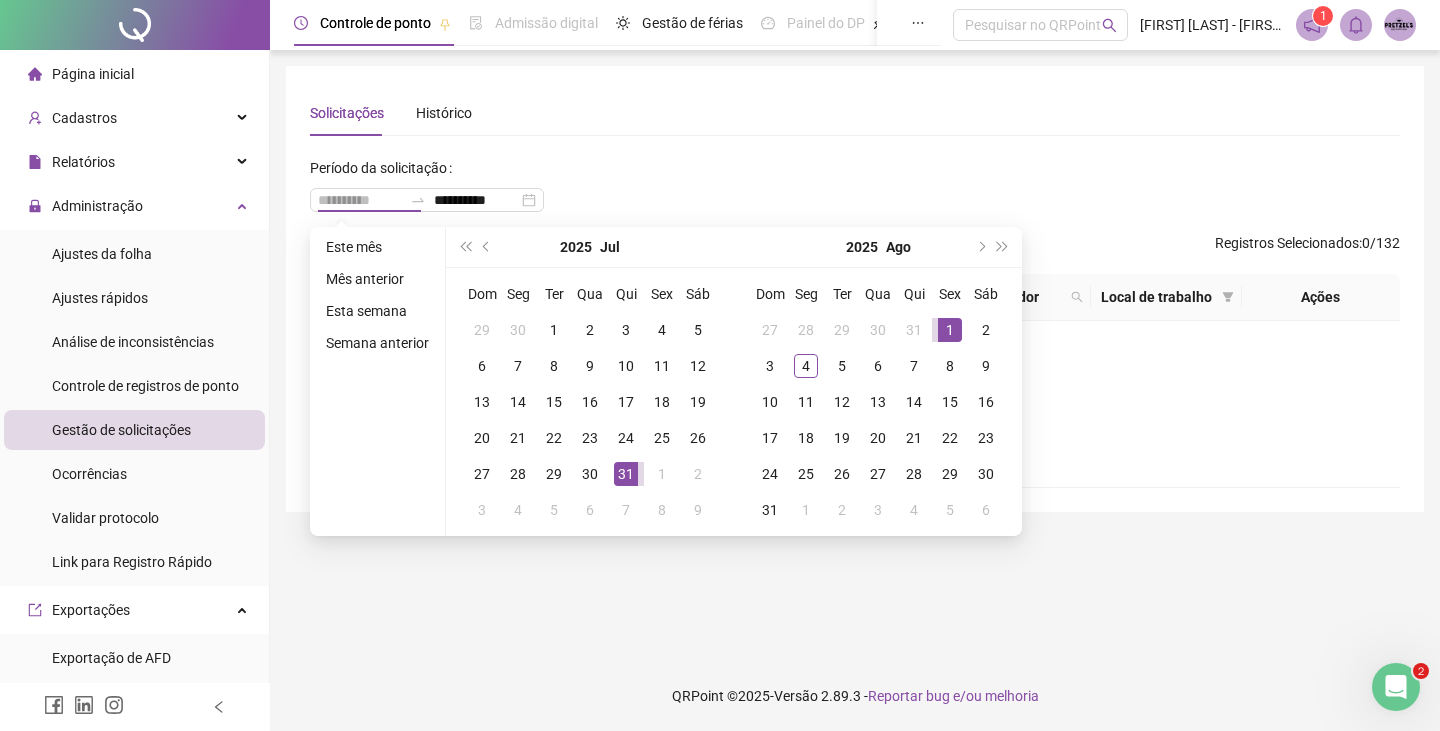 click on "1" at bounding box center [950, 330] 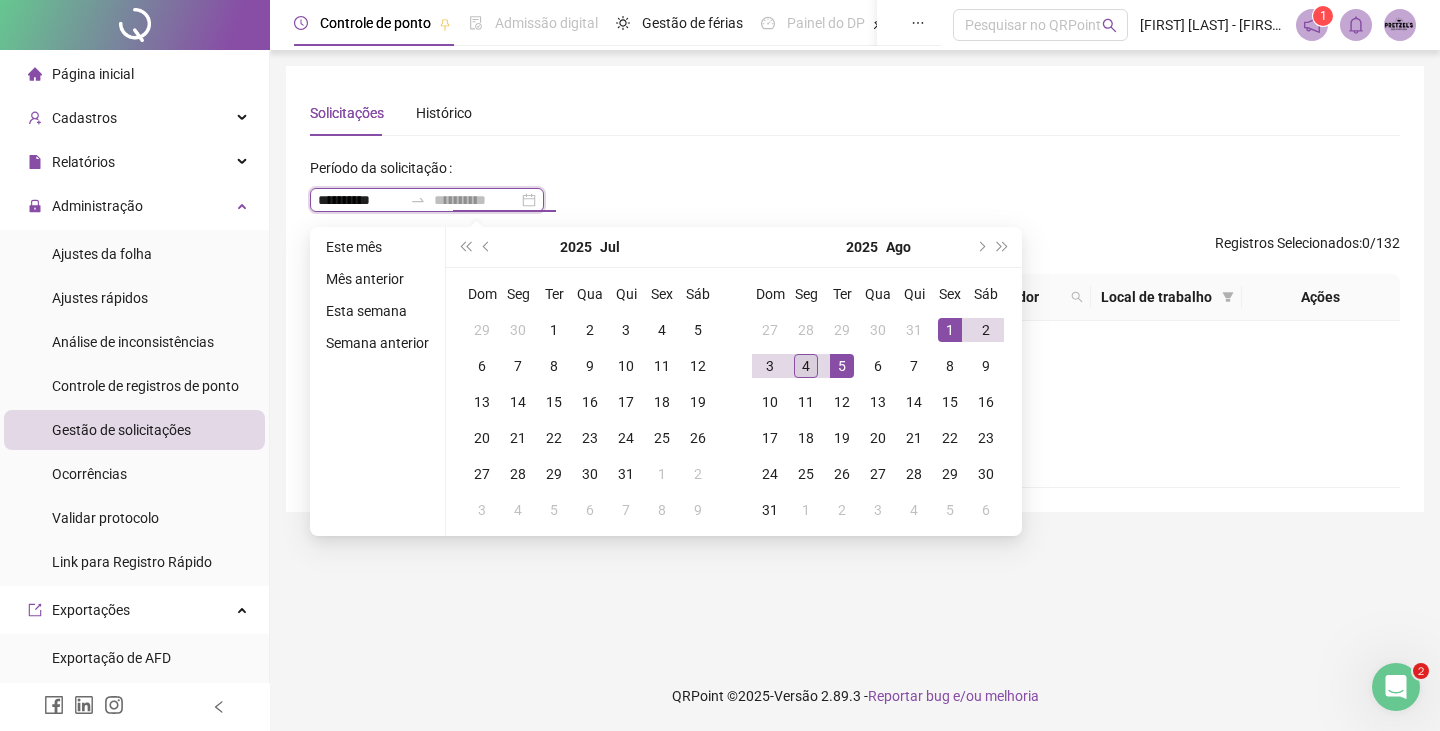type on "**********" 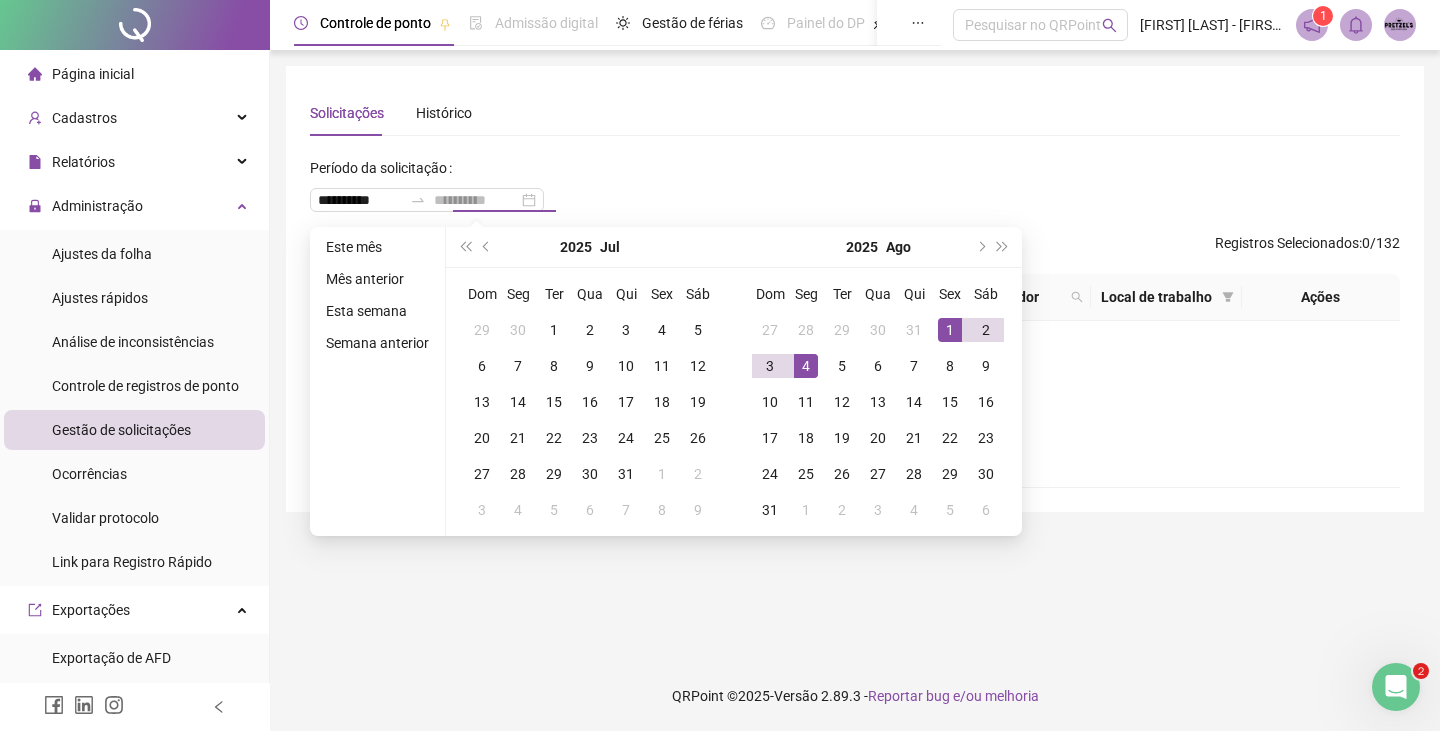 click on "4" at bounding box center (806, 366) 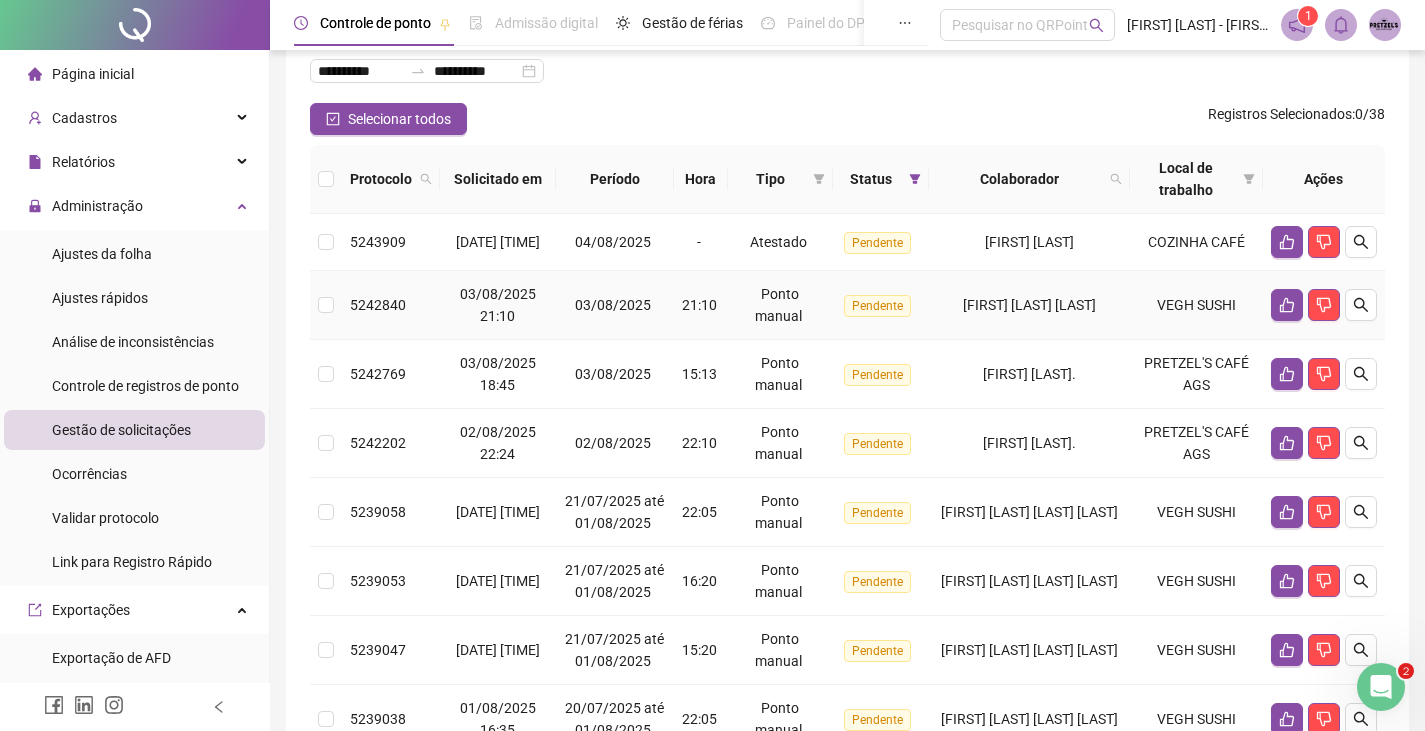 scroll, scrollTop: 100, scrollLeft: 0, axis: vertical 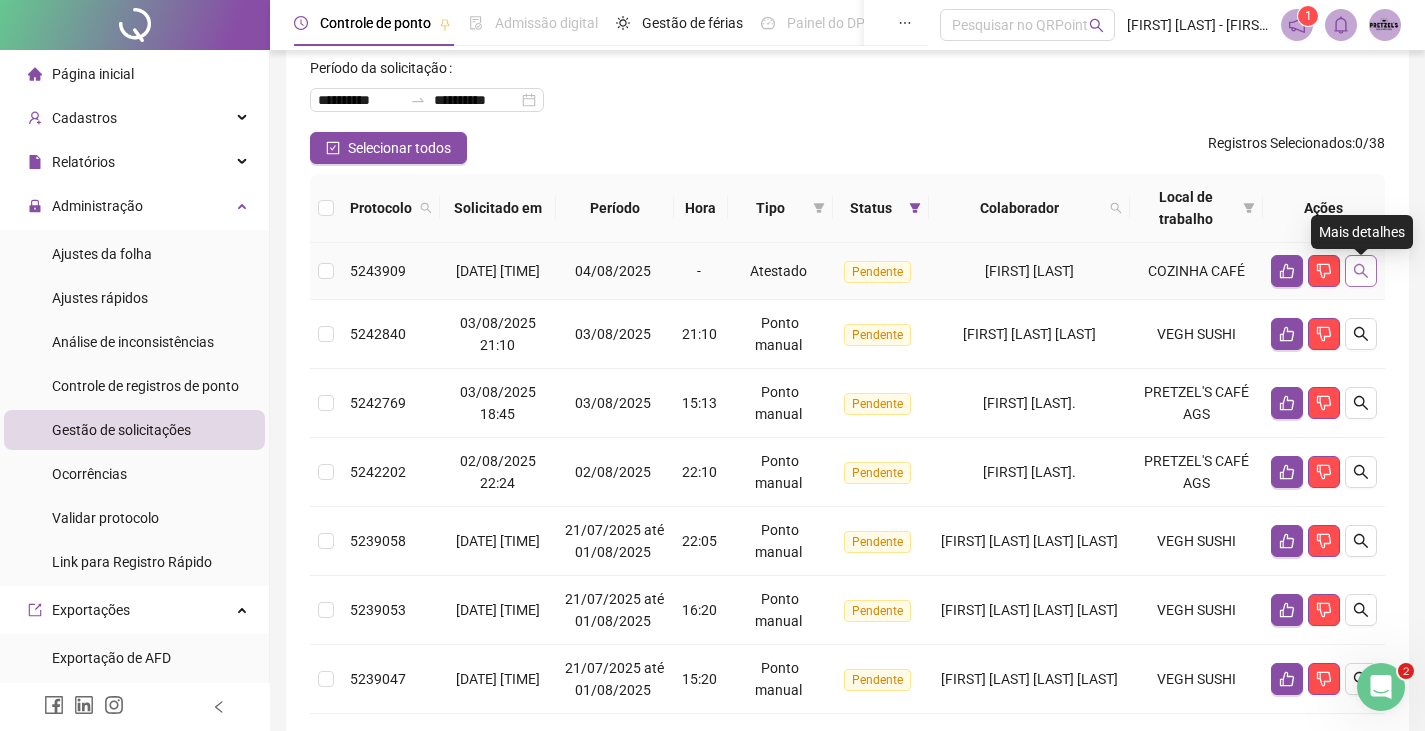 click 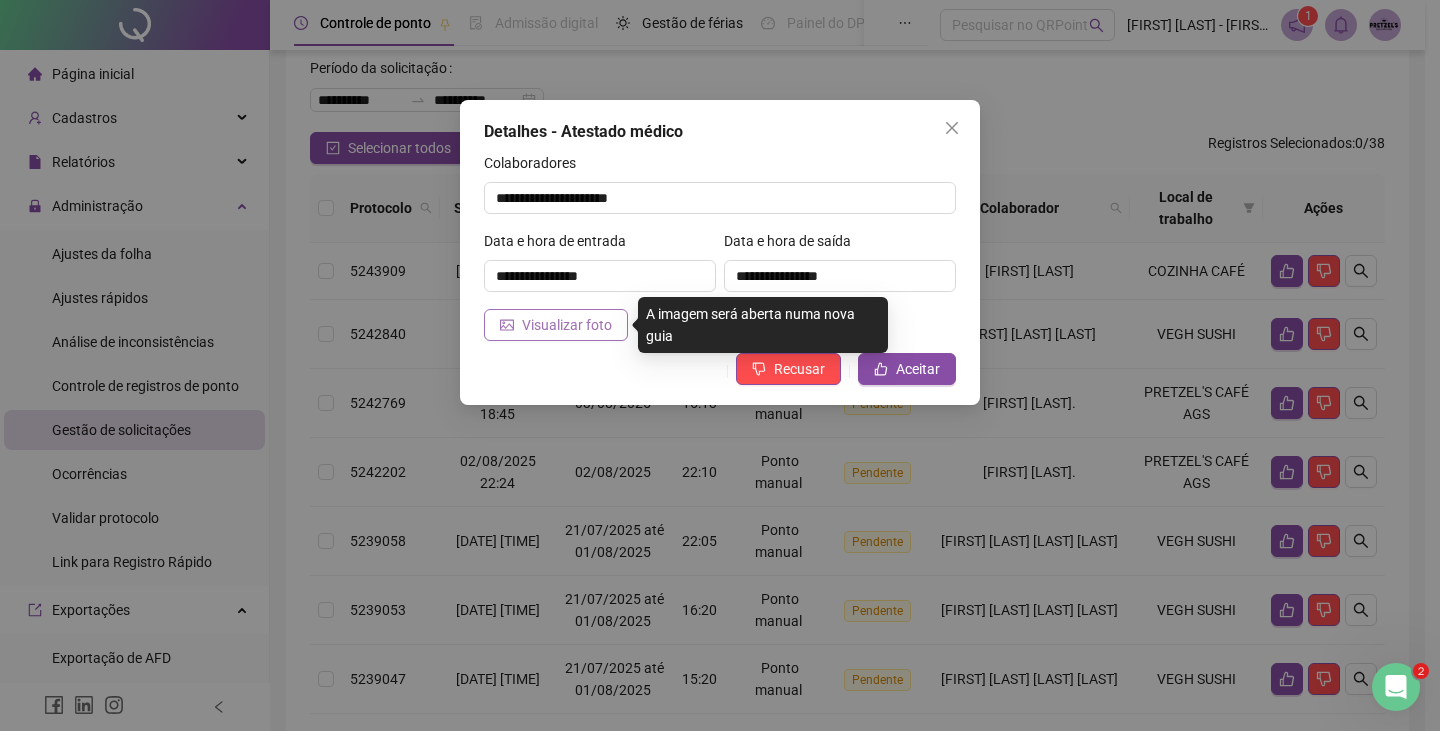 click on "Visualizar foto" at bounding box center (567, 325) 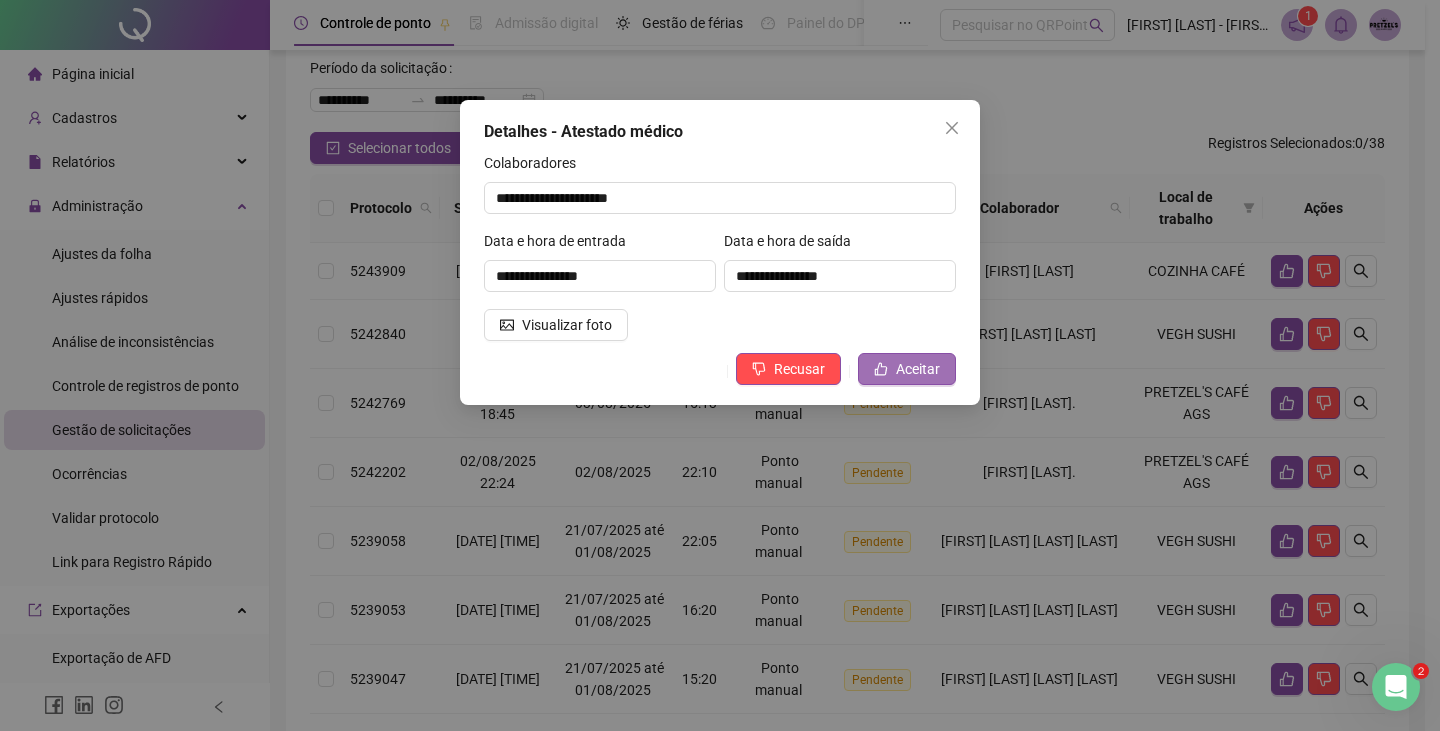 click on "Aceitar" at bounding box center (918, 369) 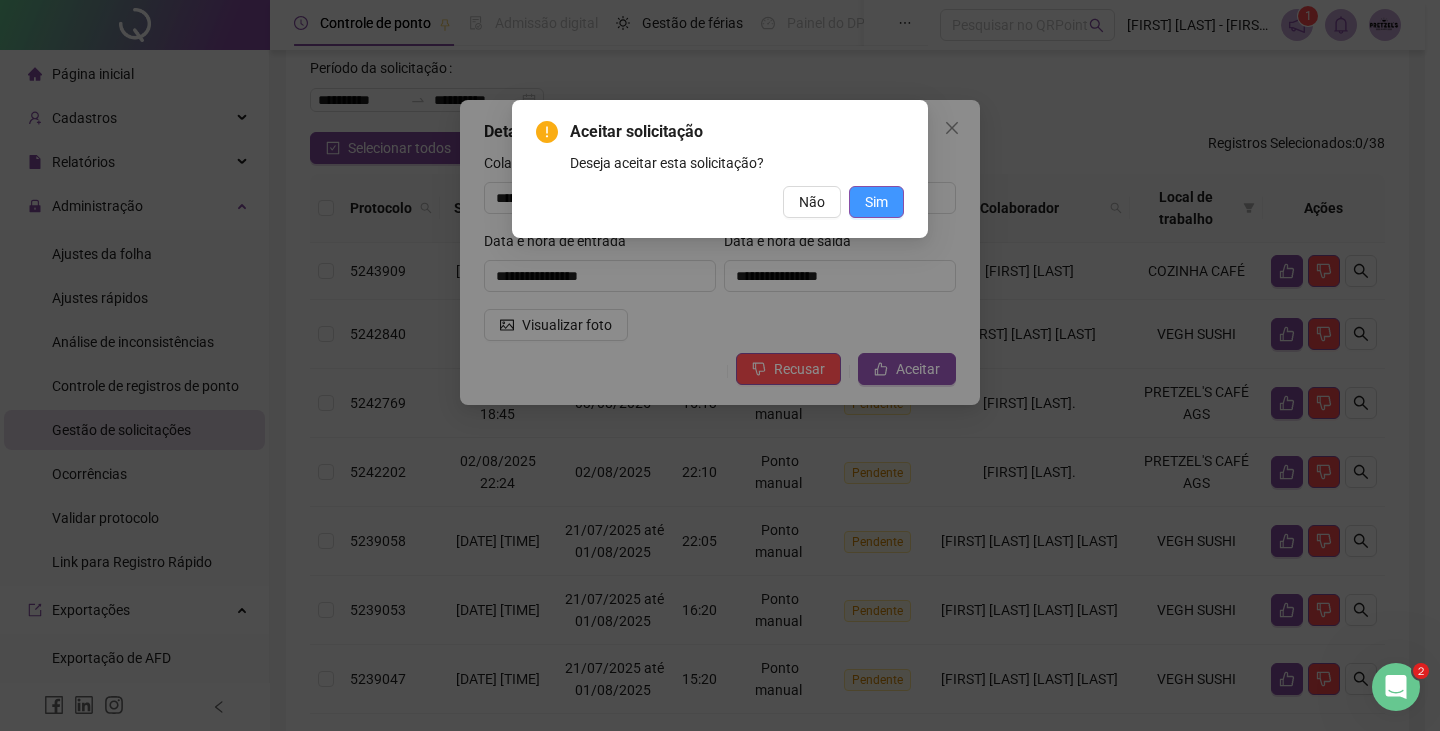 click on "Sim" at bounding box center [876, 202] 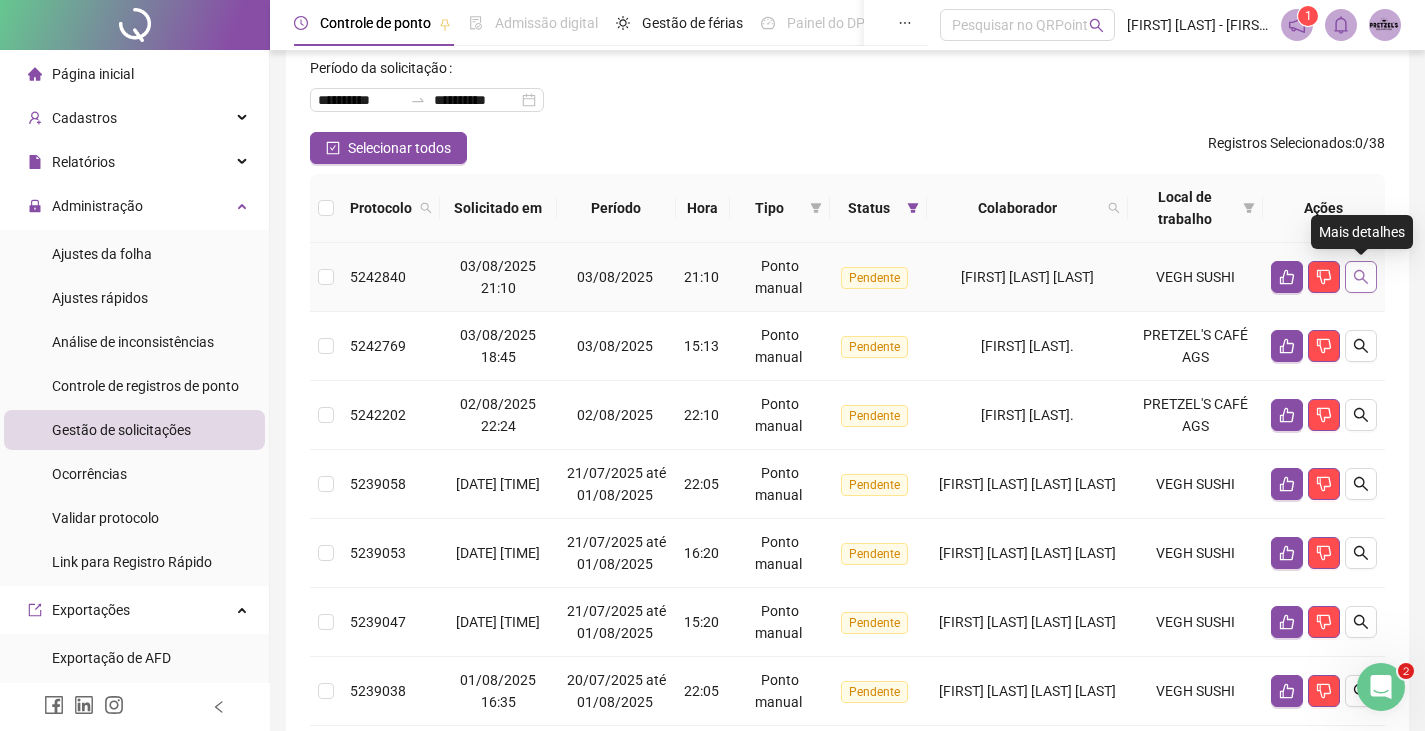 click 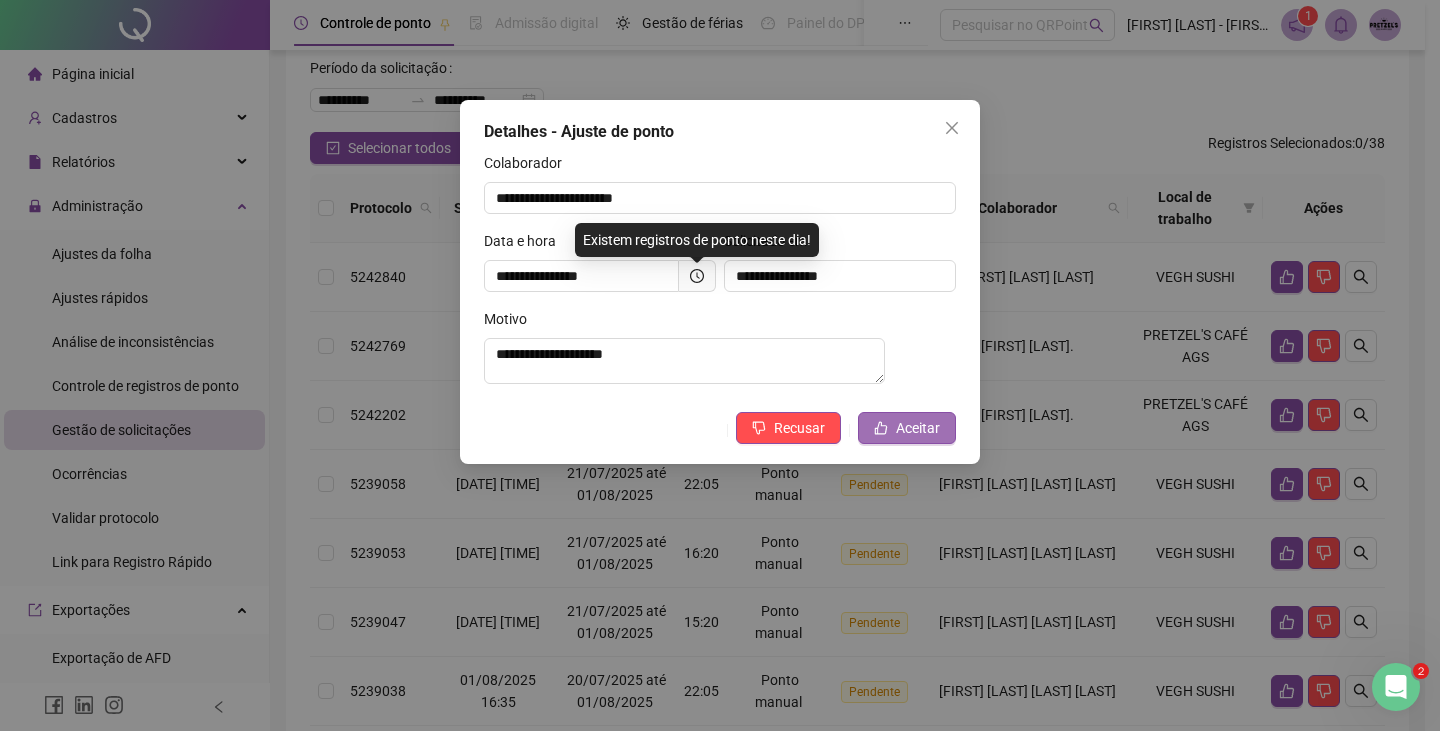click on "Aceitar" at bounding box center (918, 428) 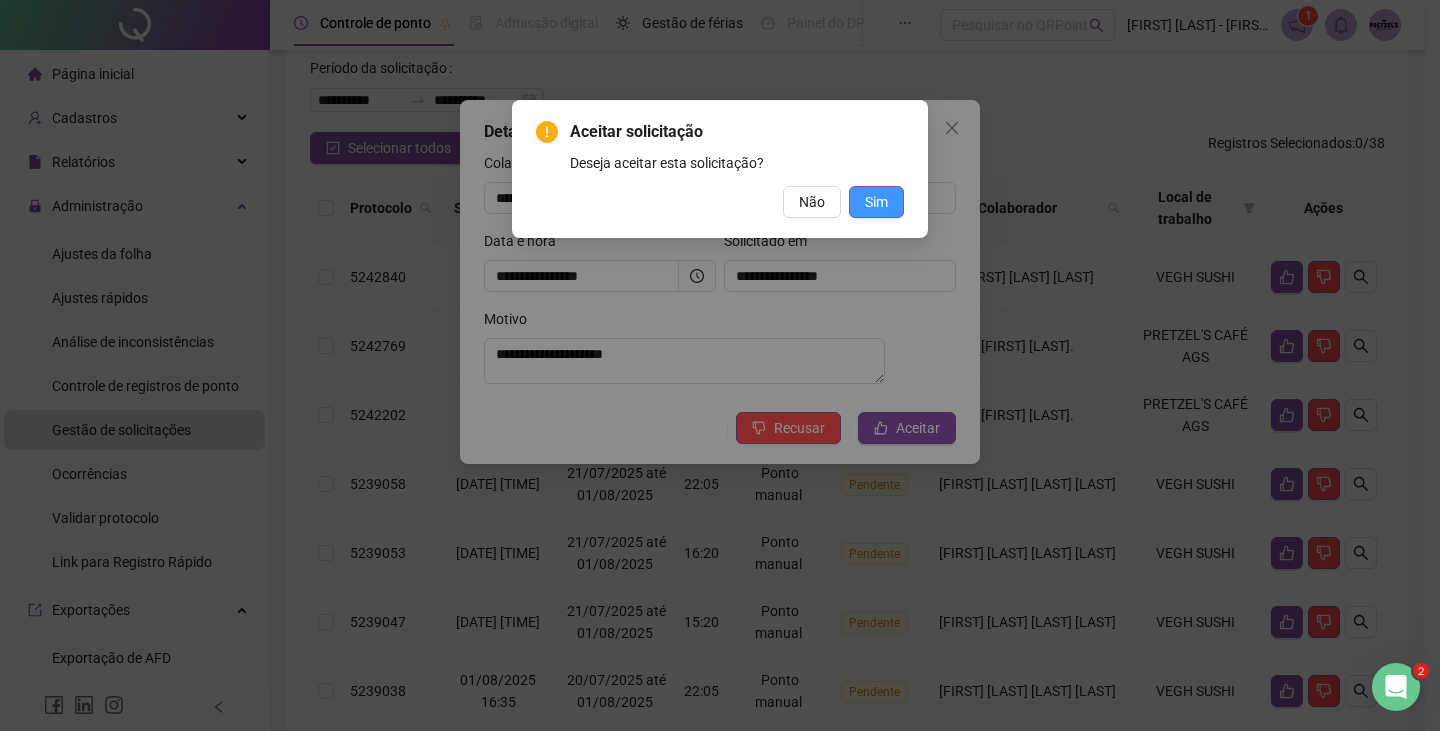 click on "Sim" at bounding box center (876, 202) 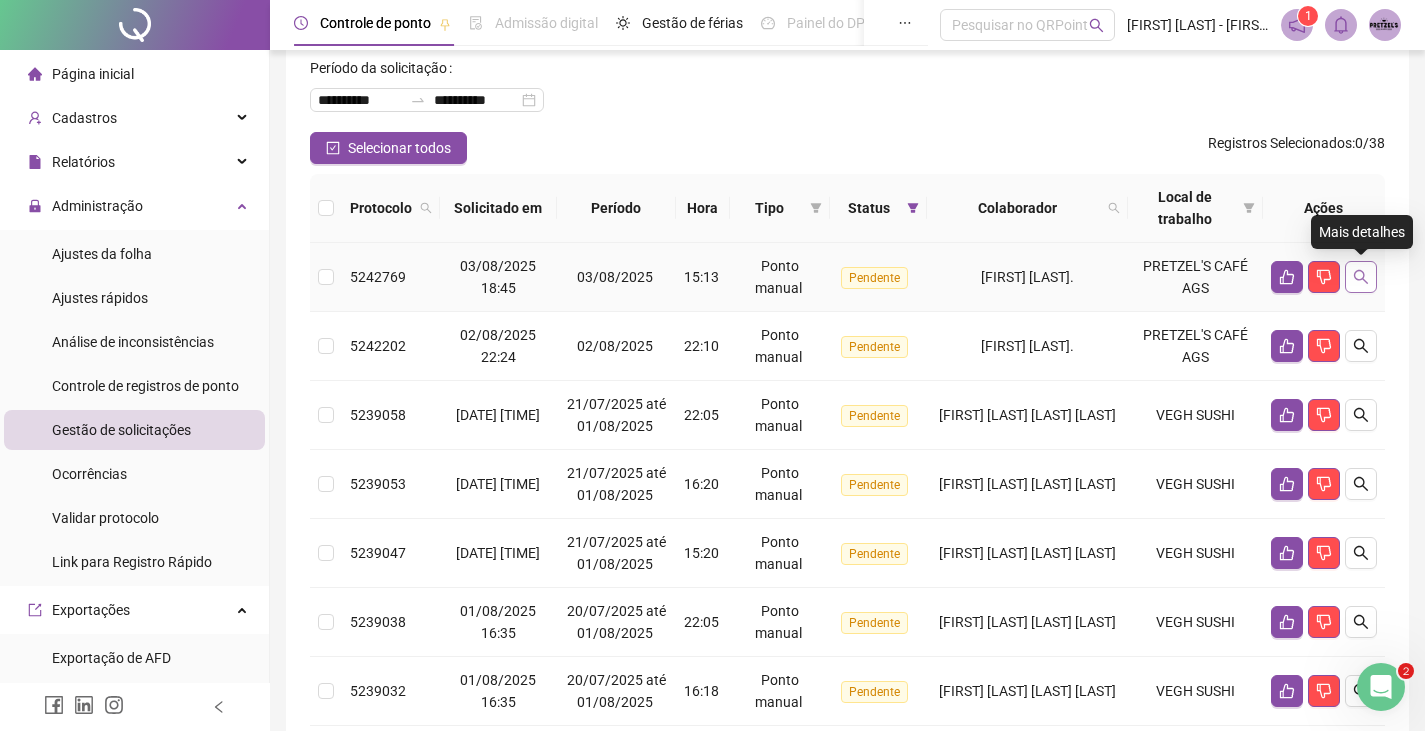 click 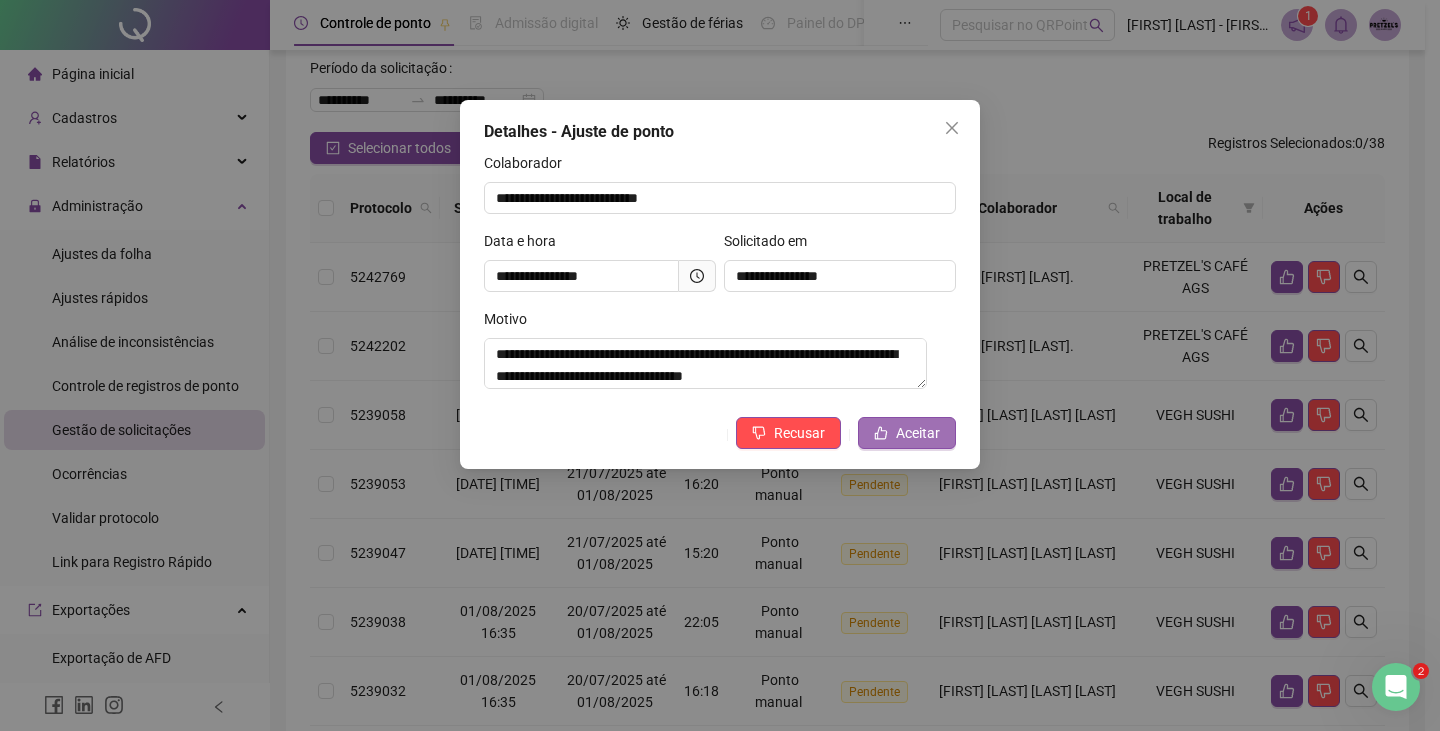 click on "Aceitar" at bounding box center (918, 433) 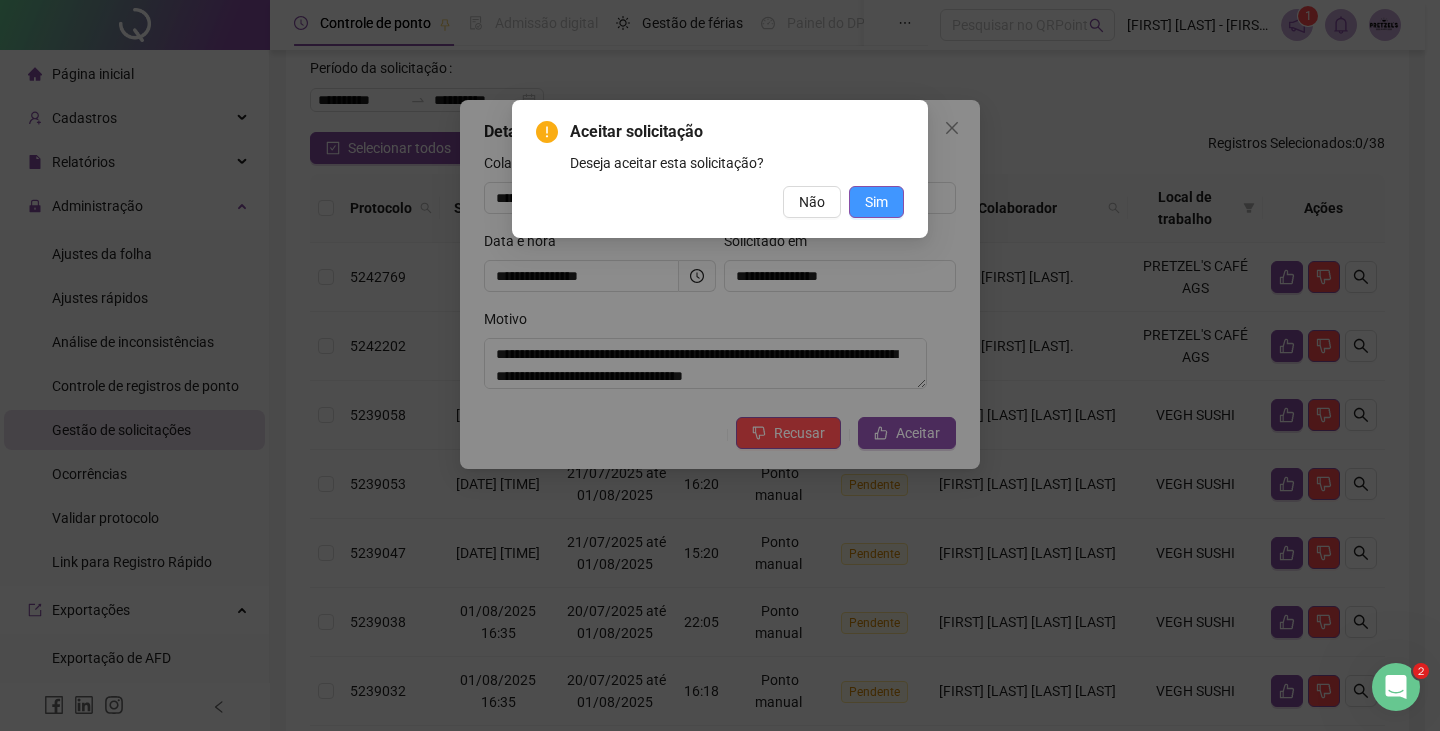 click on "Sim" at bounding box center [876, 202] 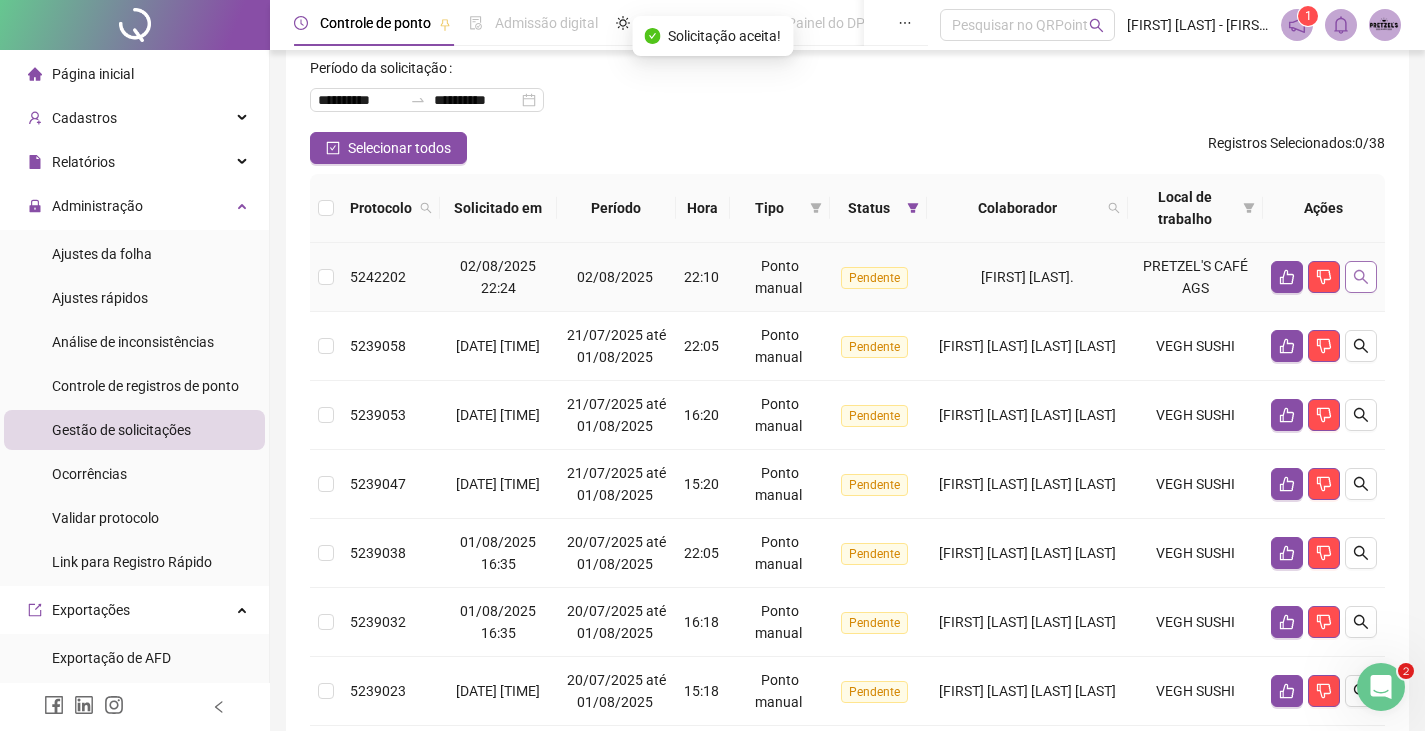 click at bounding box center [1361, 277] 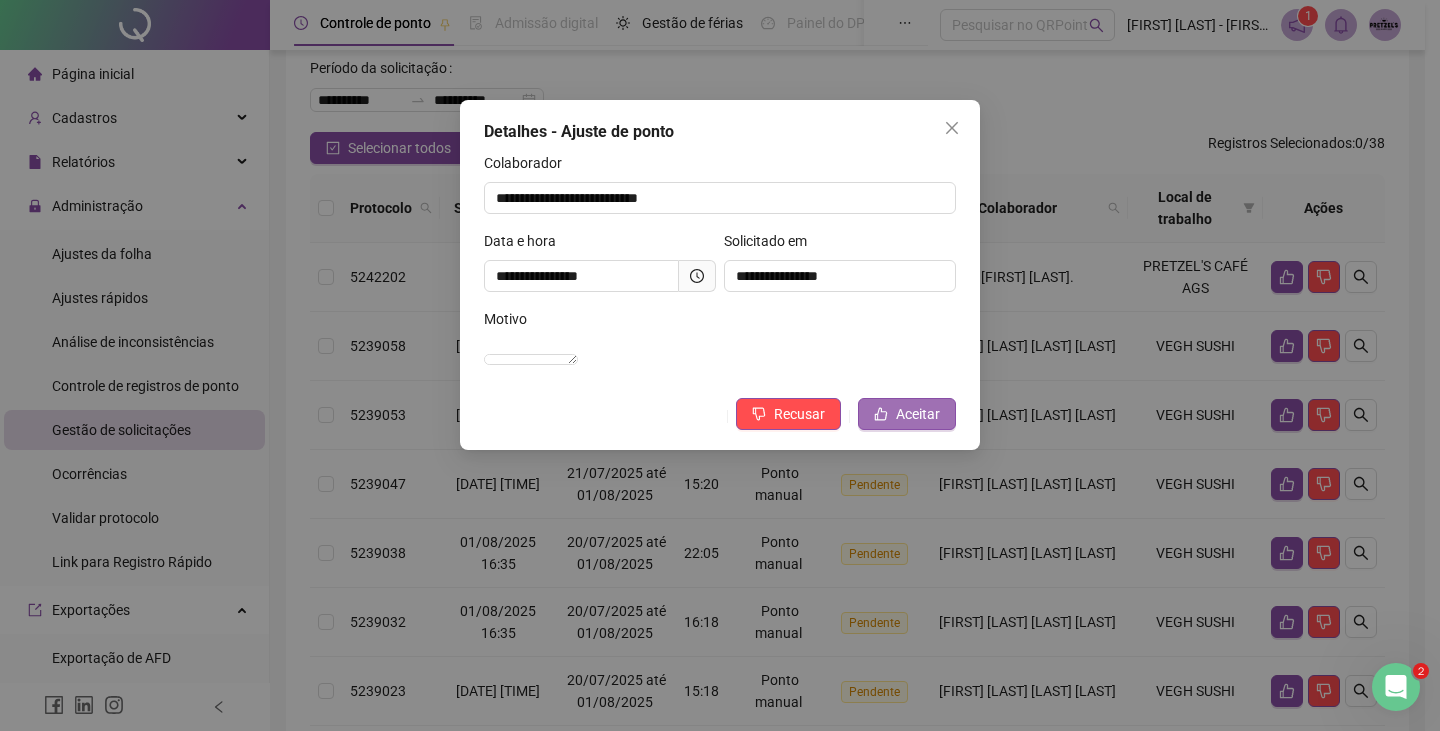 click on "Aceitar" at bounding box center (918, 414) 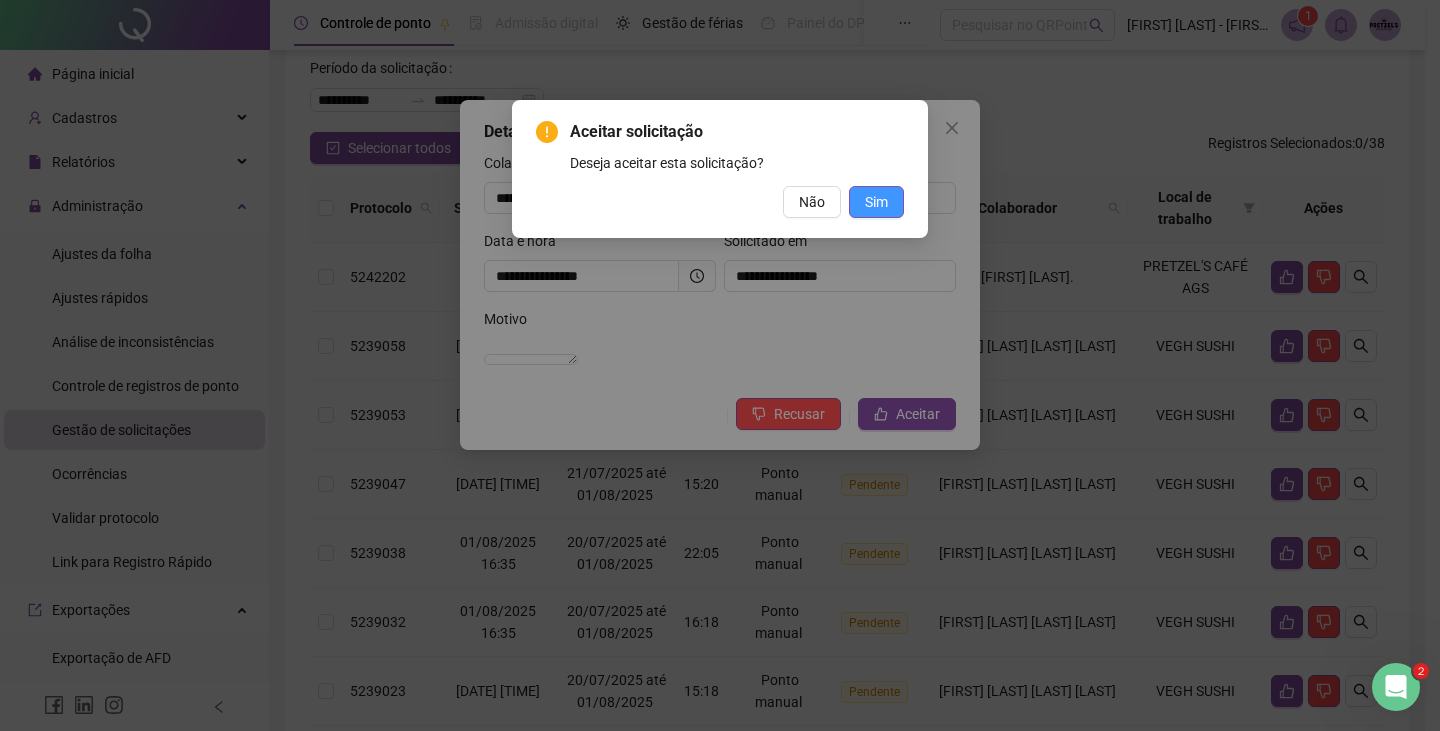click on "Sim" at bounding box center (876, 202) 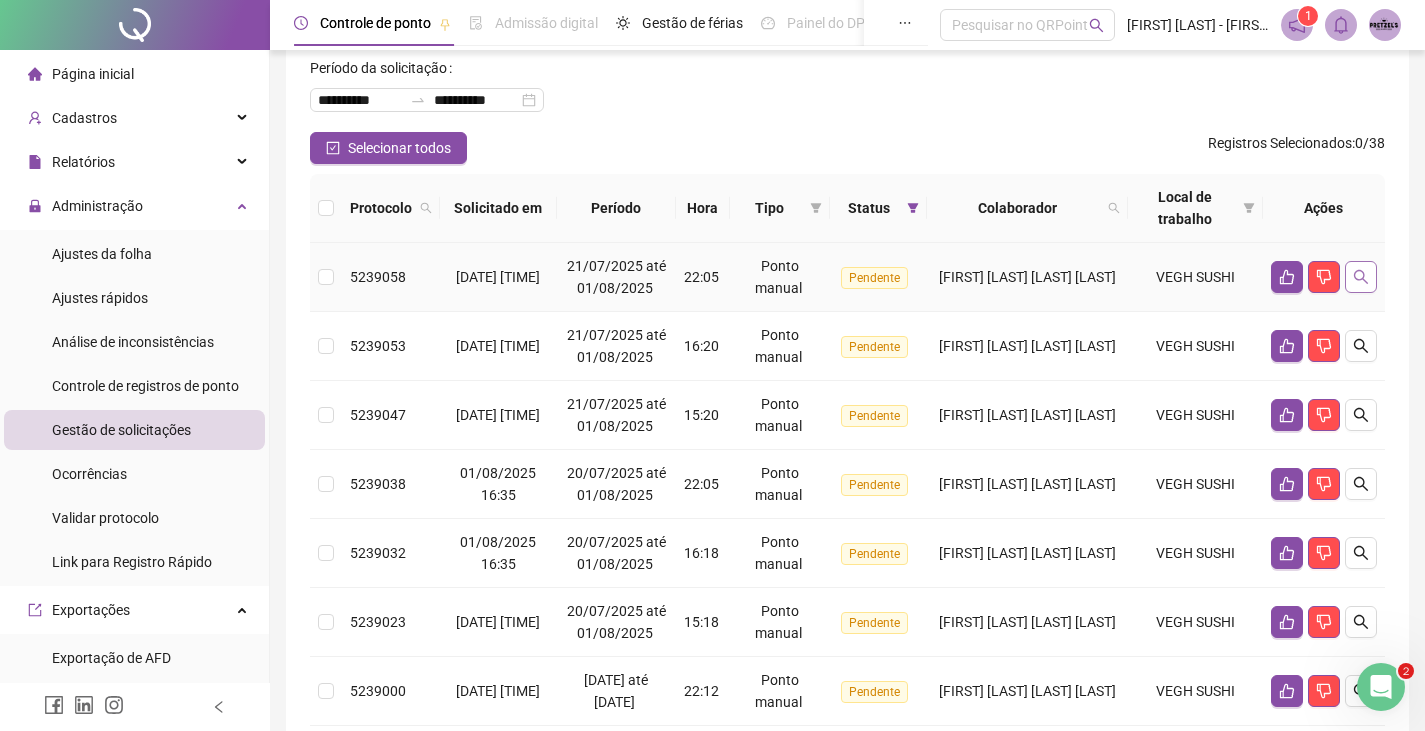 click at bounding box center [1361, 277] 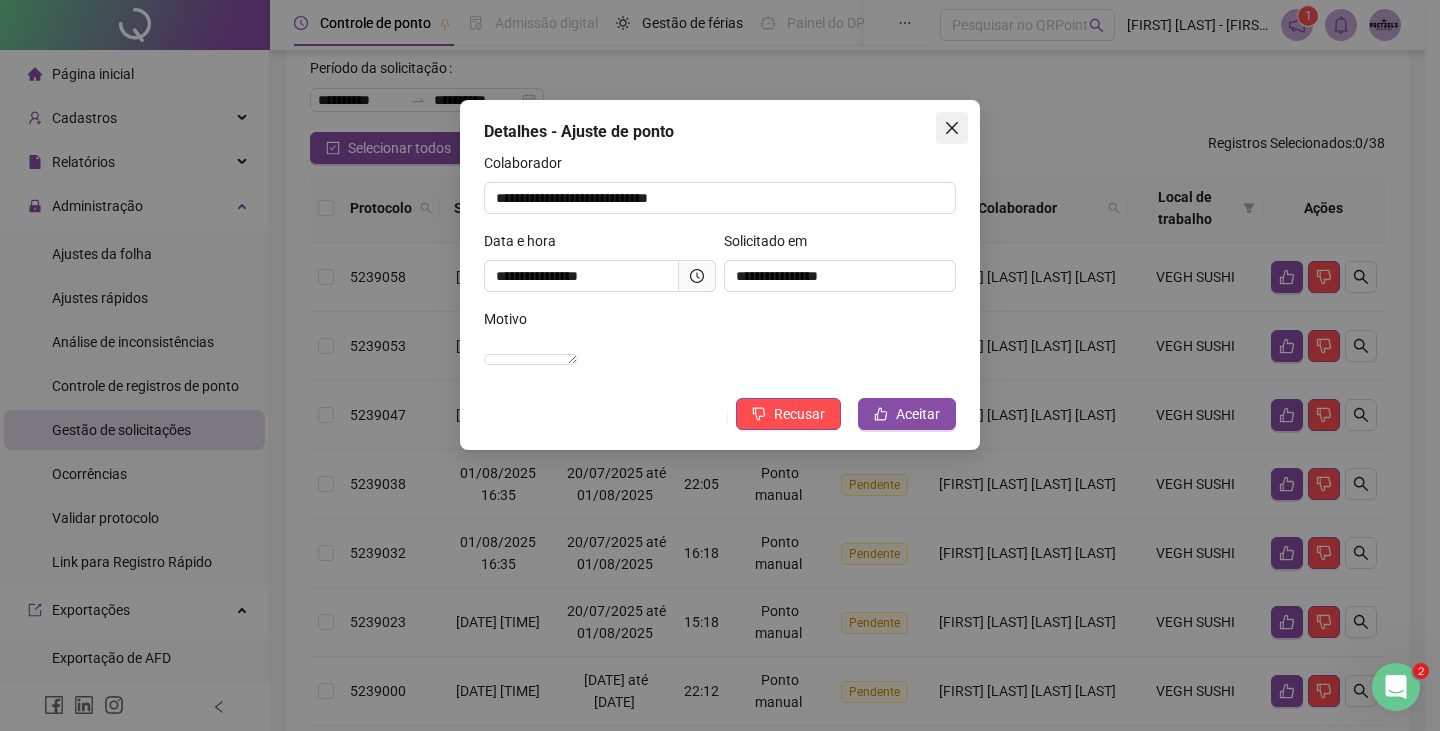 click 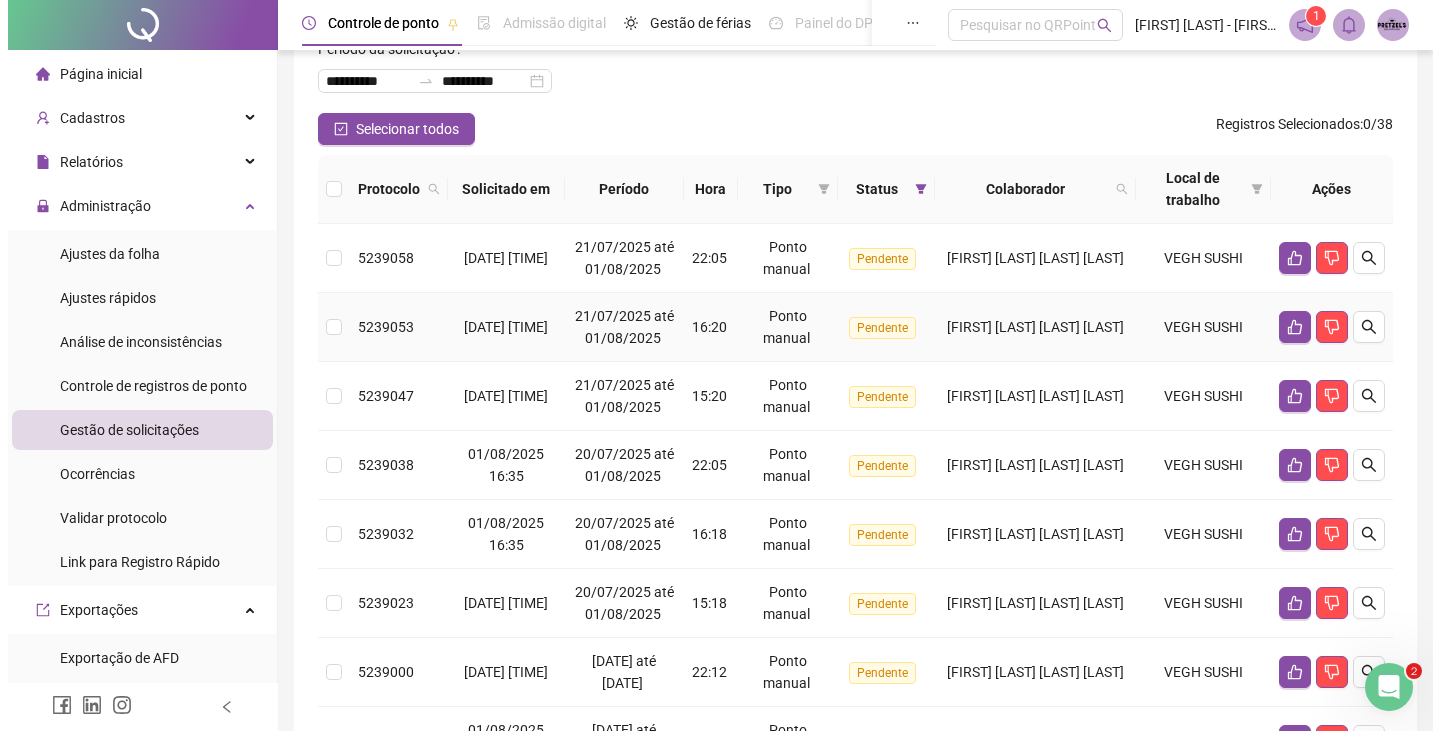 scroll, scrollTop: 70, scrollLeft: 0, axis: vertical 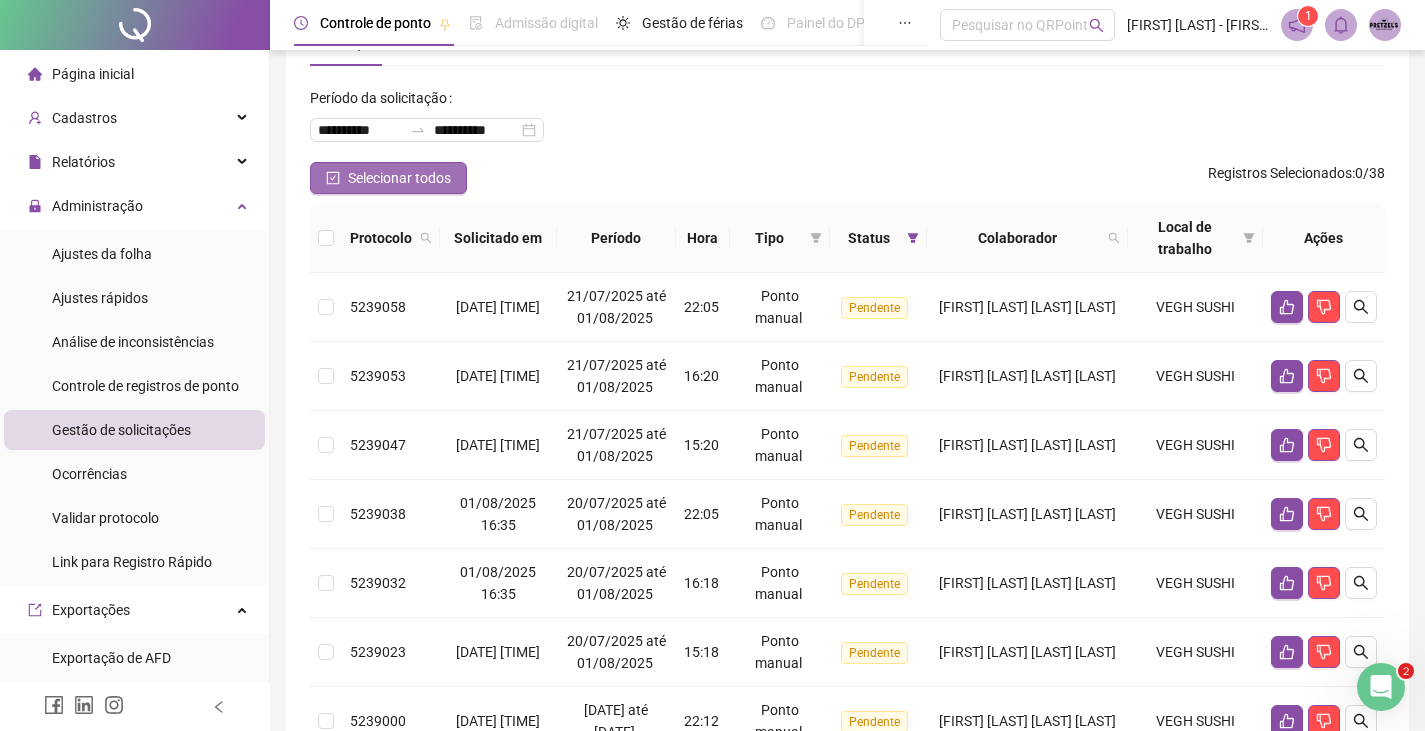 click on "Selecionar todos" at bounding box center (399, 178) 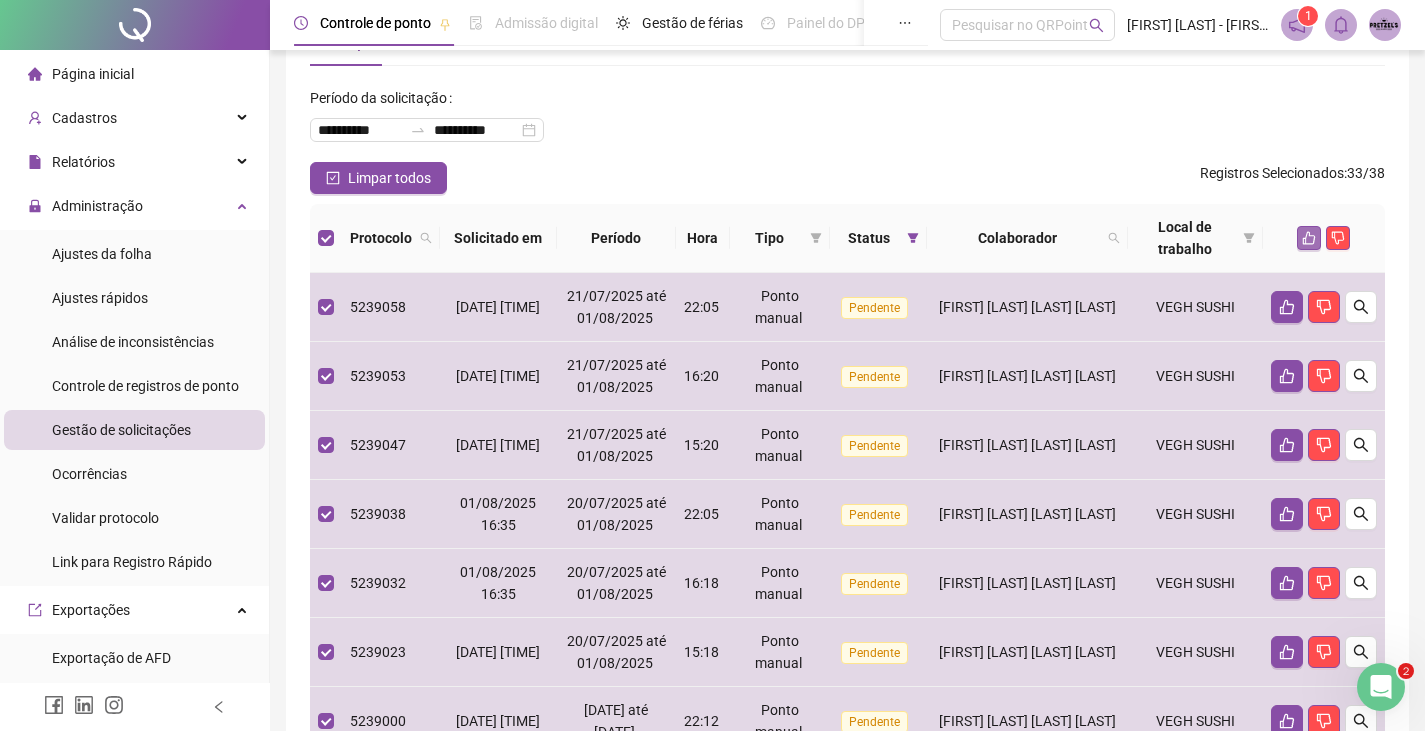 click 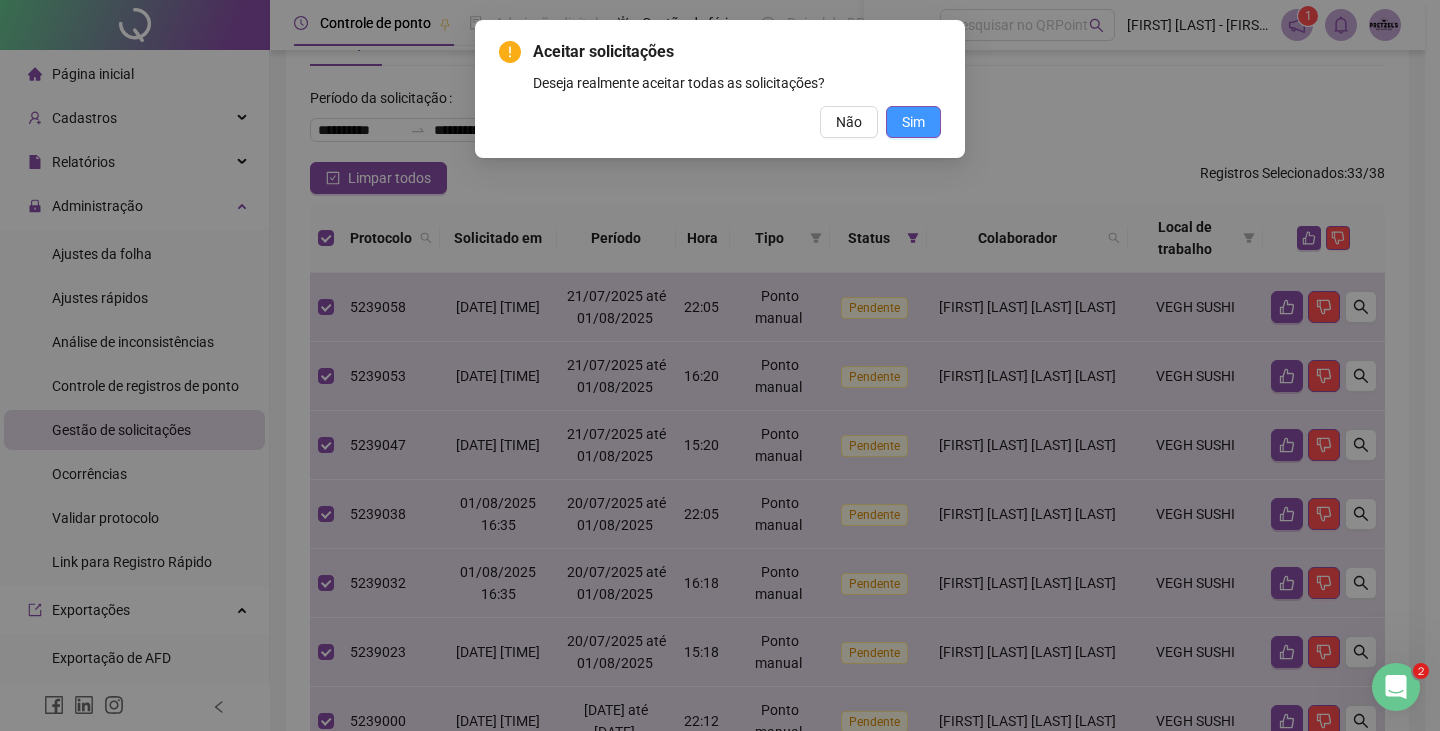 click on "Sim" at bounding box center [913, 122] 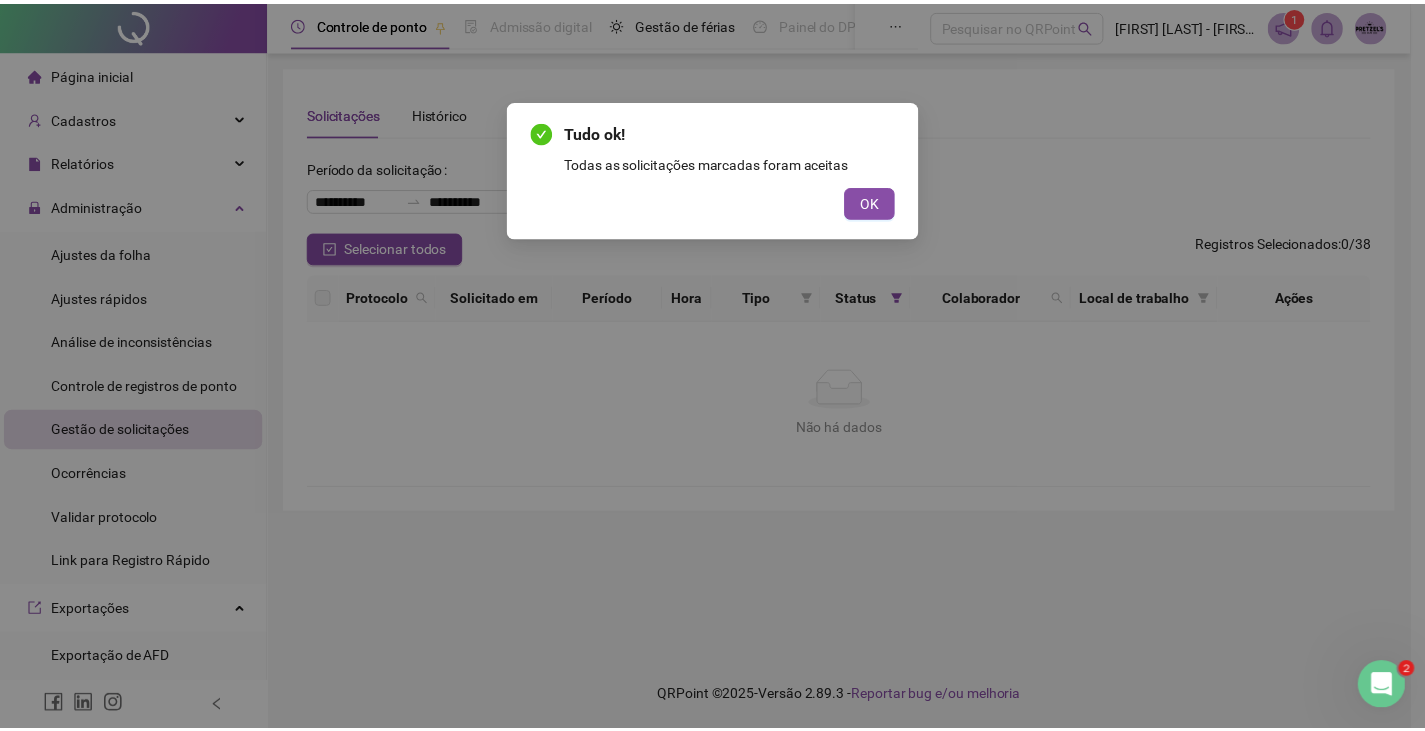 scroll, scrollTop: 0, scrollLeft: 0, axis: both 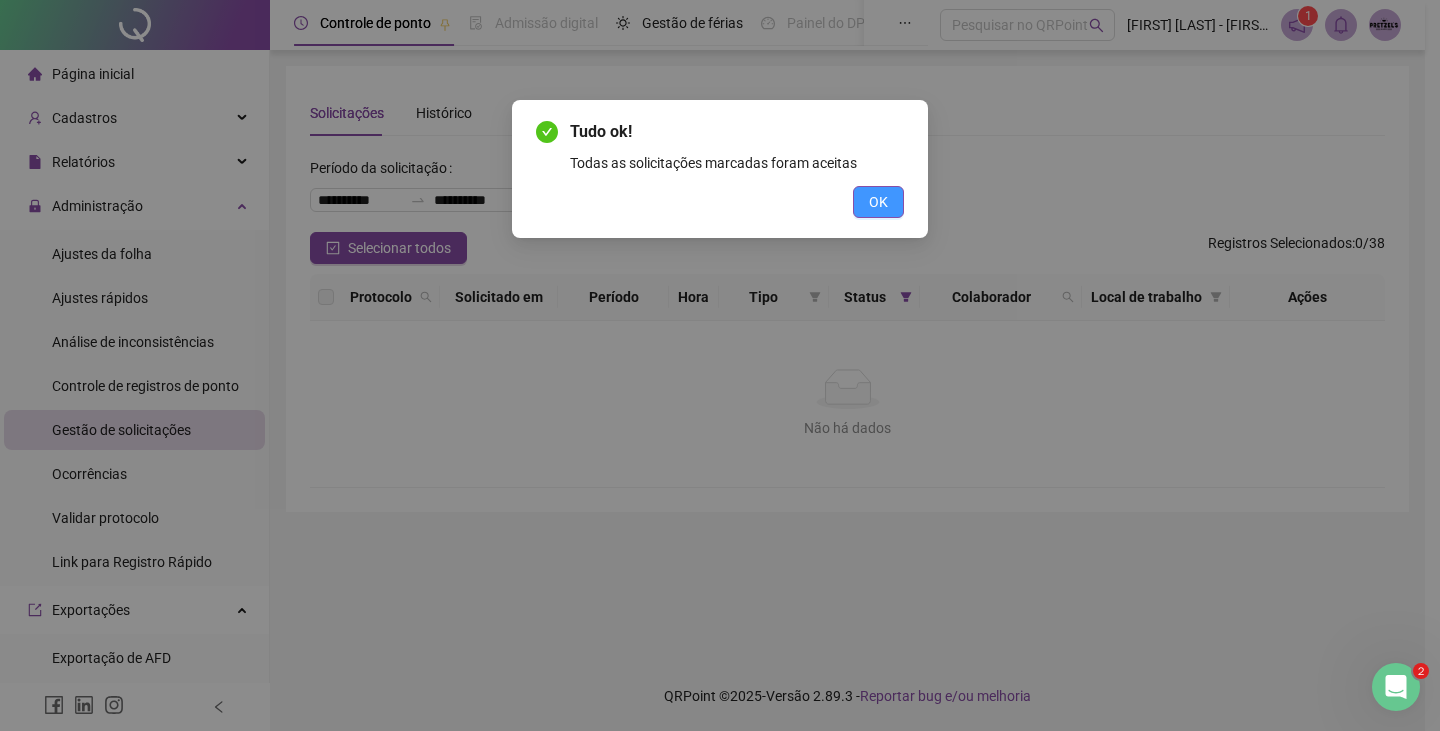 click on "OK" at bounding box center (878, 202) 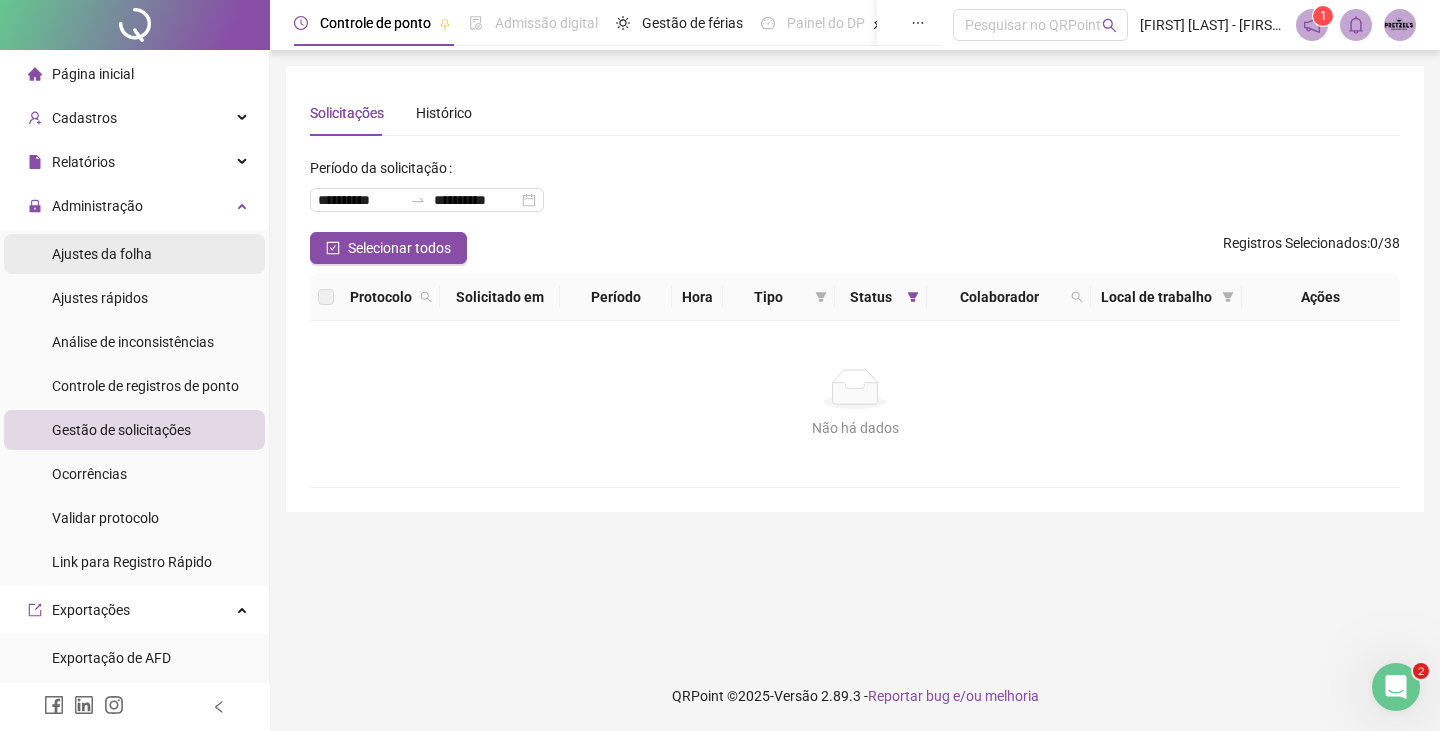 click on "Ajustes da folha" at bounding box center [102, 254] 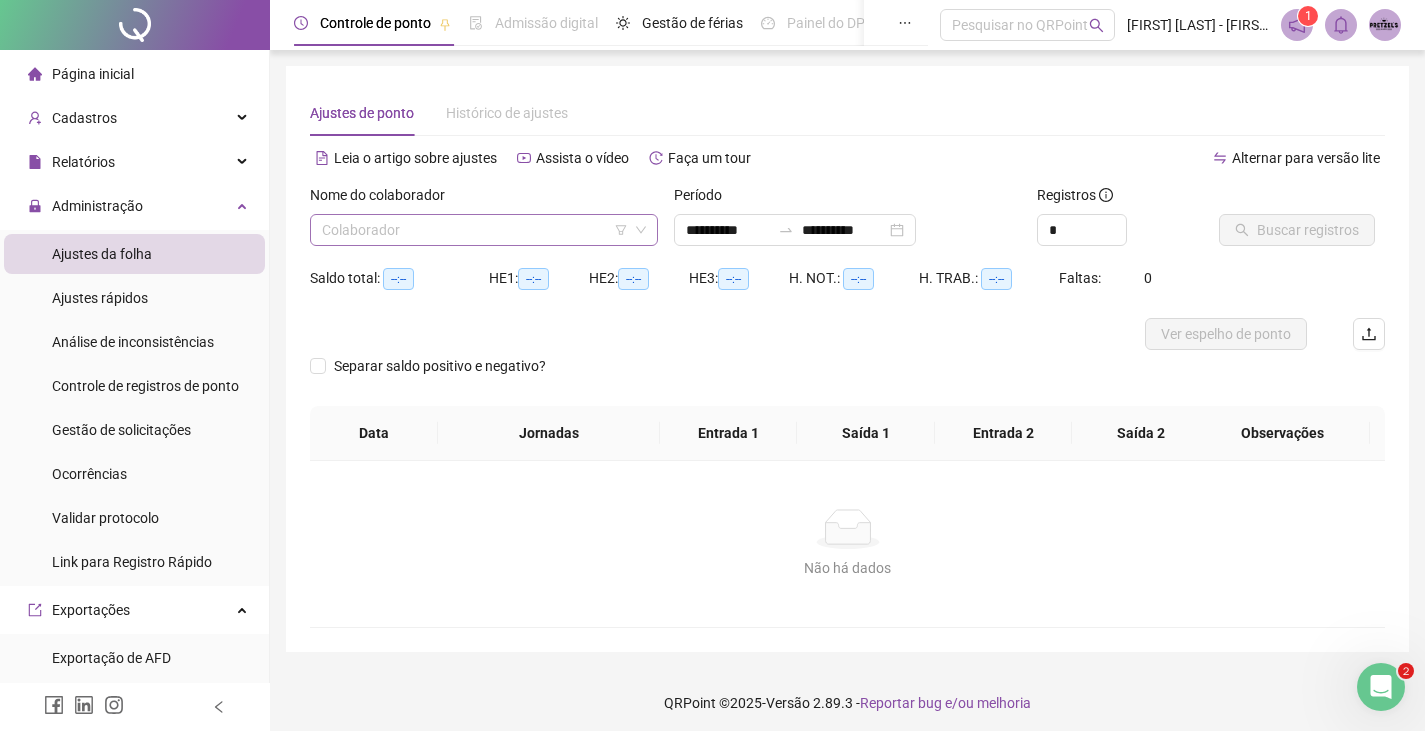 click at bounding box center (475, 230) 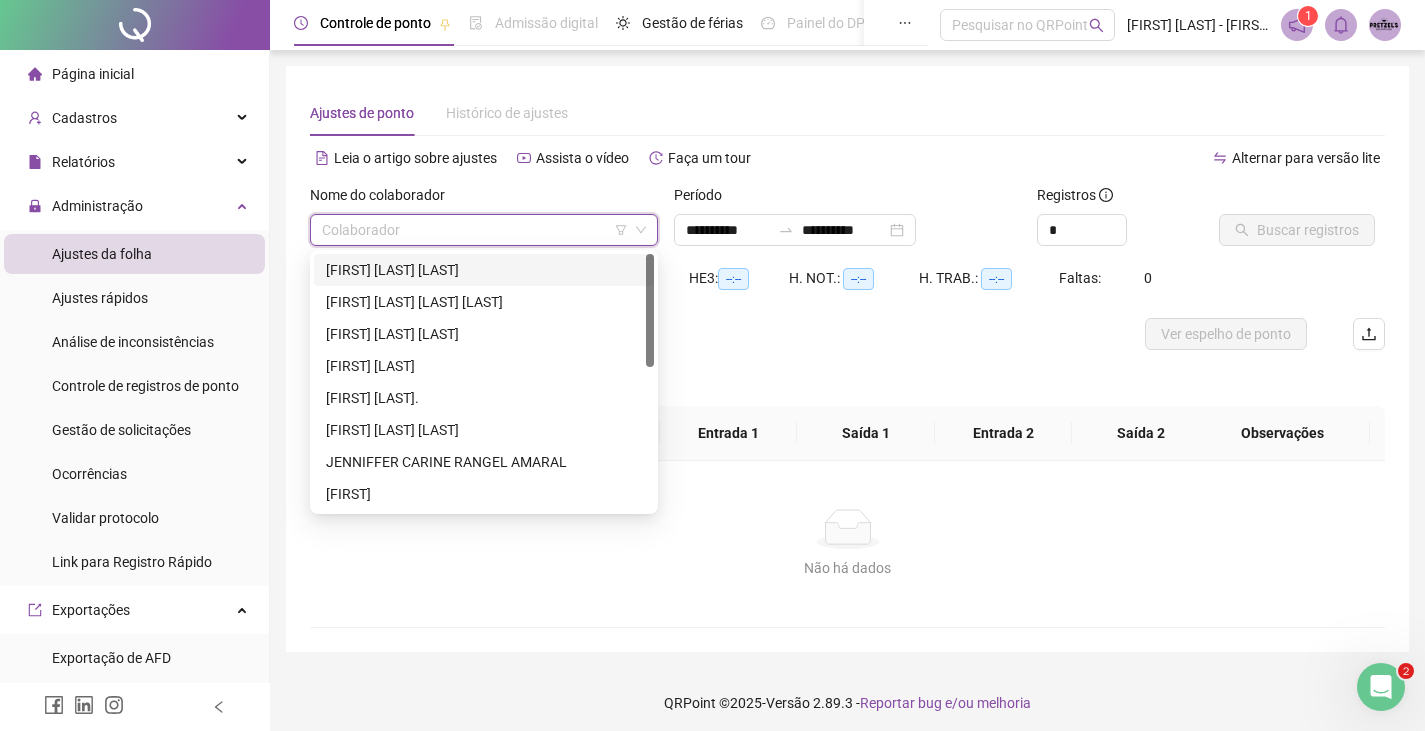 click on "[FIRST] [LAST] [LAST]" at bounding box center [484, 270] 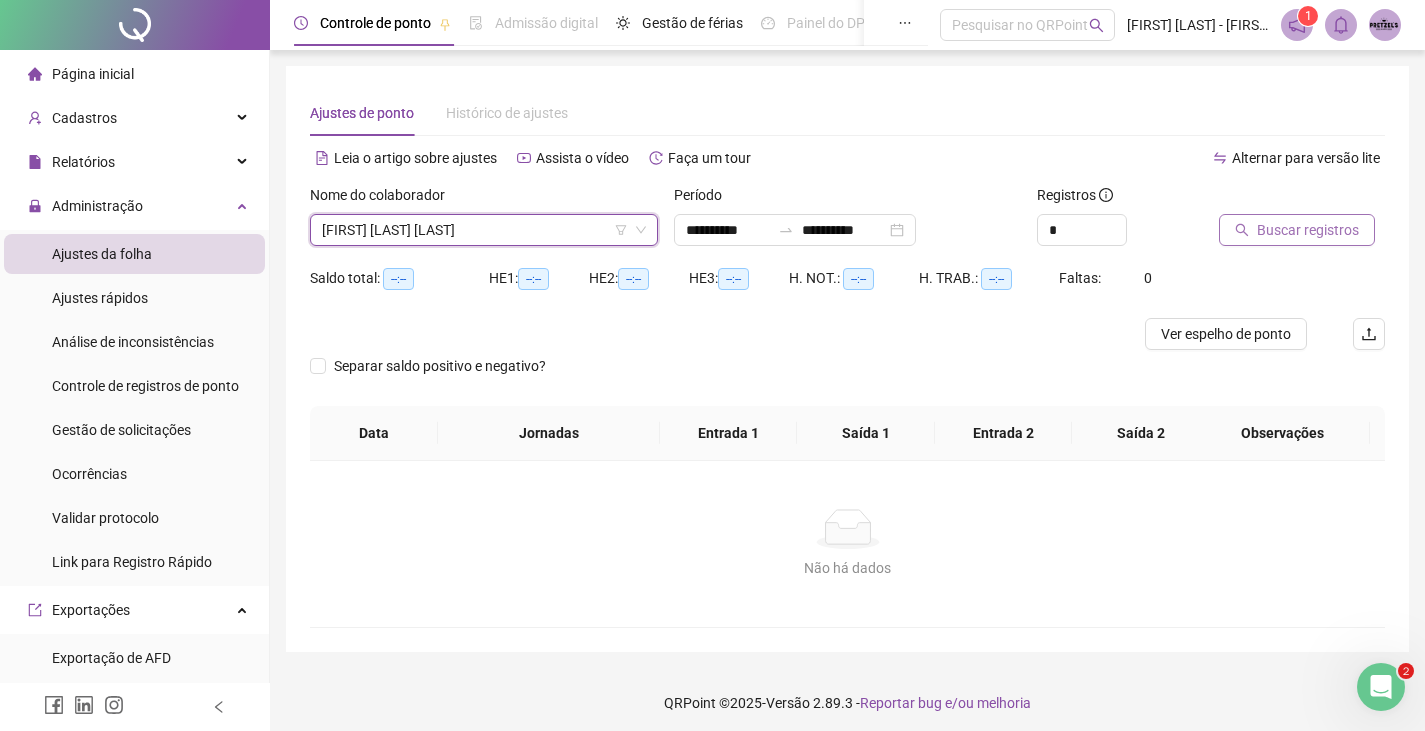 click on "Buscar registros" at bounding box center [1308, 230] 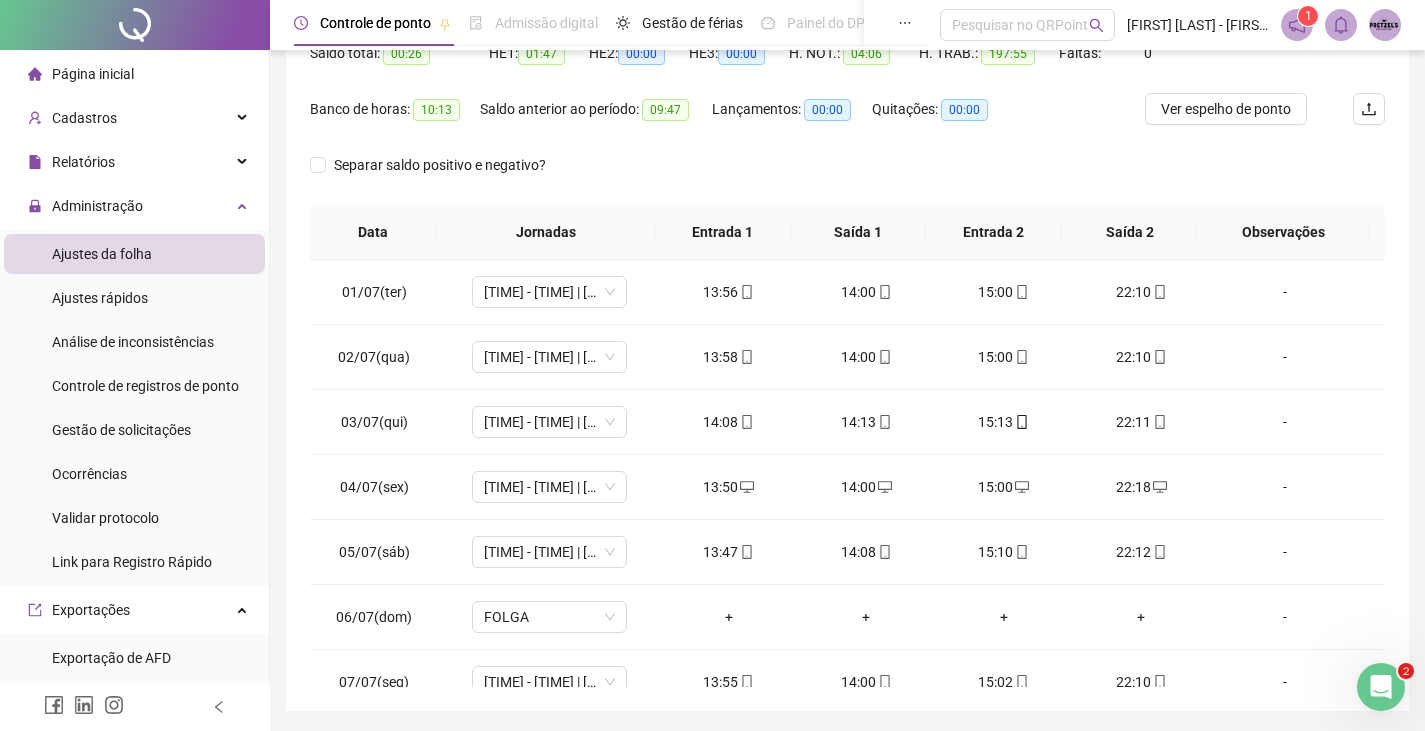 scroll, scrollTop: 291, scrollLeft: 0, axis: vertical 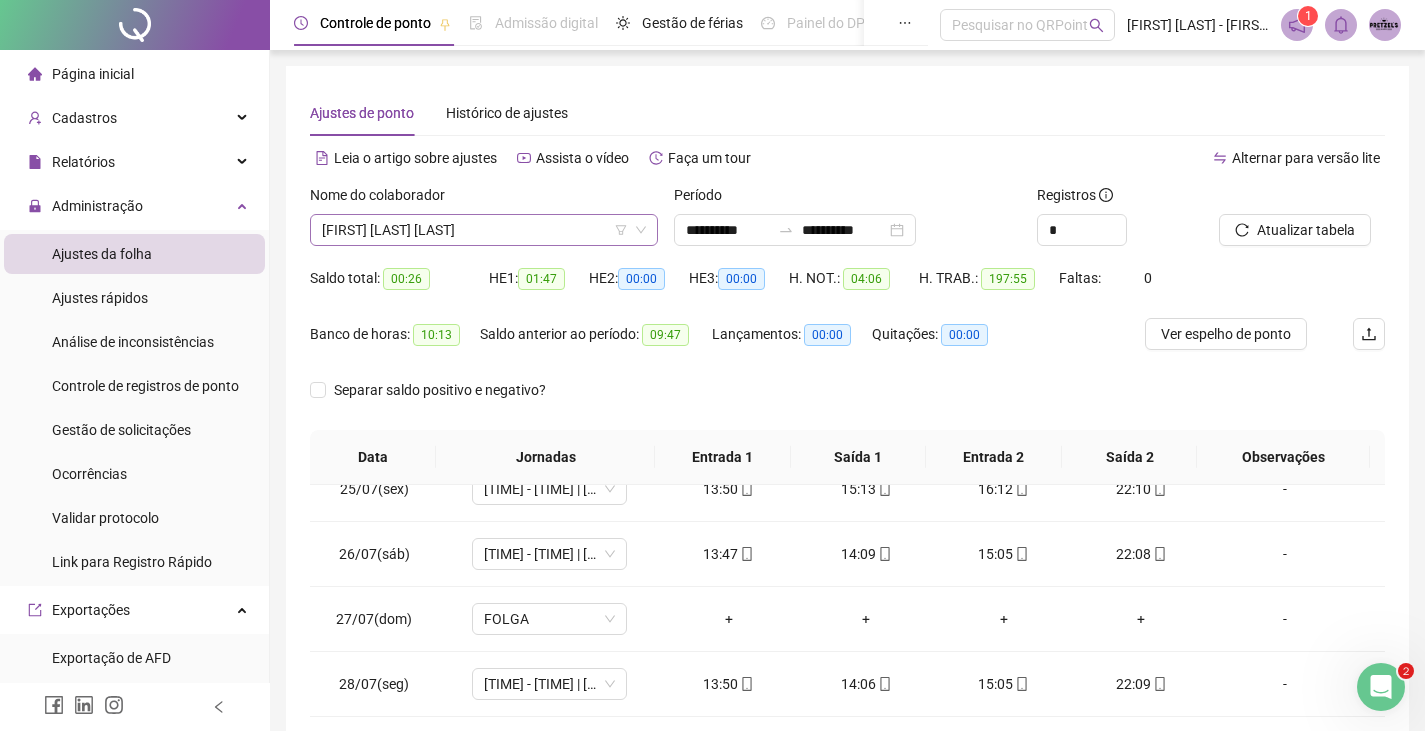 click on "[FIRST] [LAST] [LAST]" at bounding box center (484, 230) 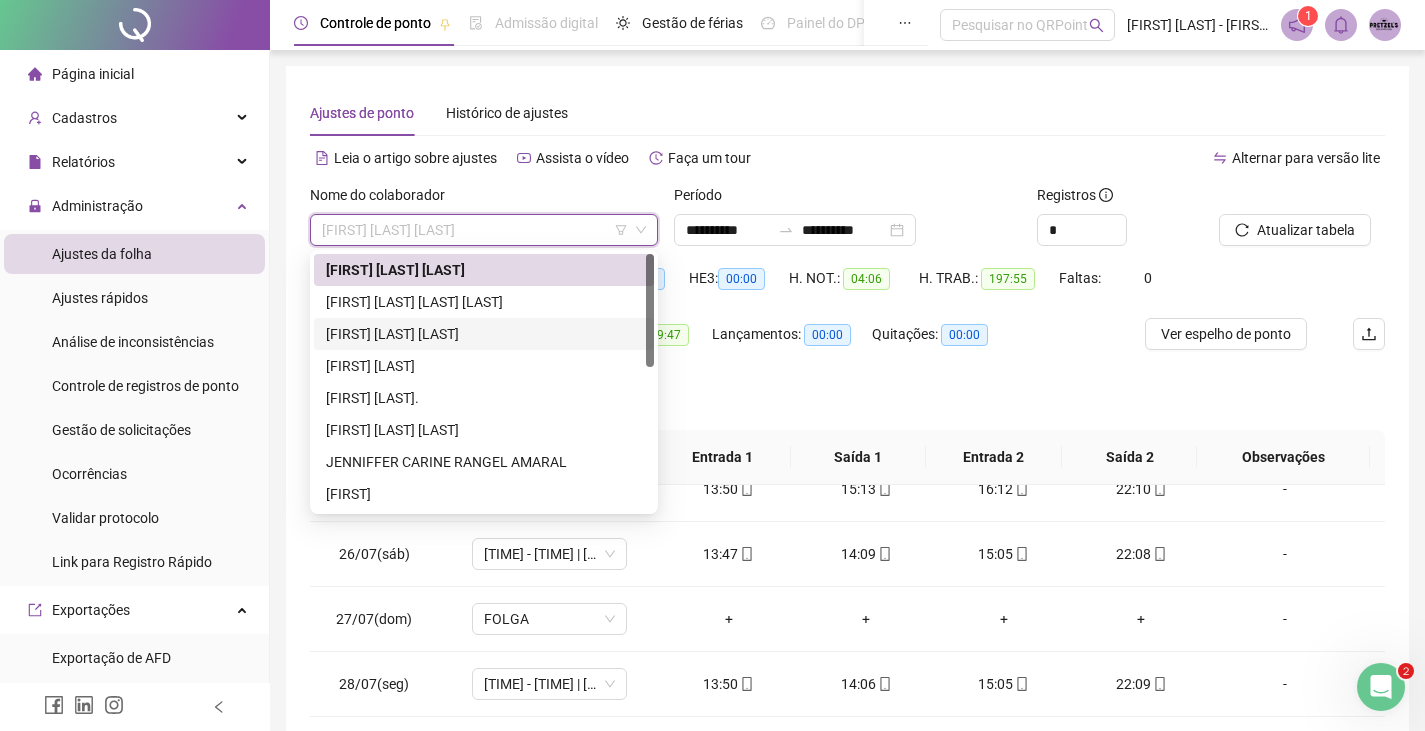 click on "[FIRST] [LAST] [LAST]" at bounding box center (484, 334) 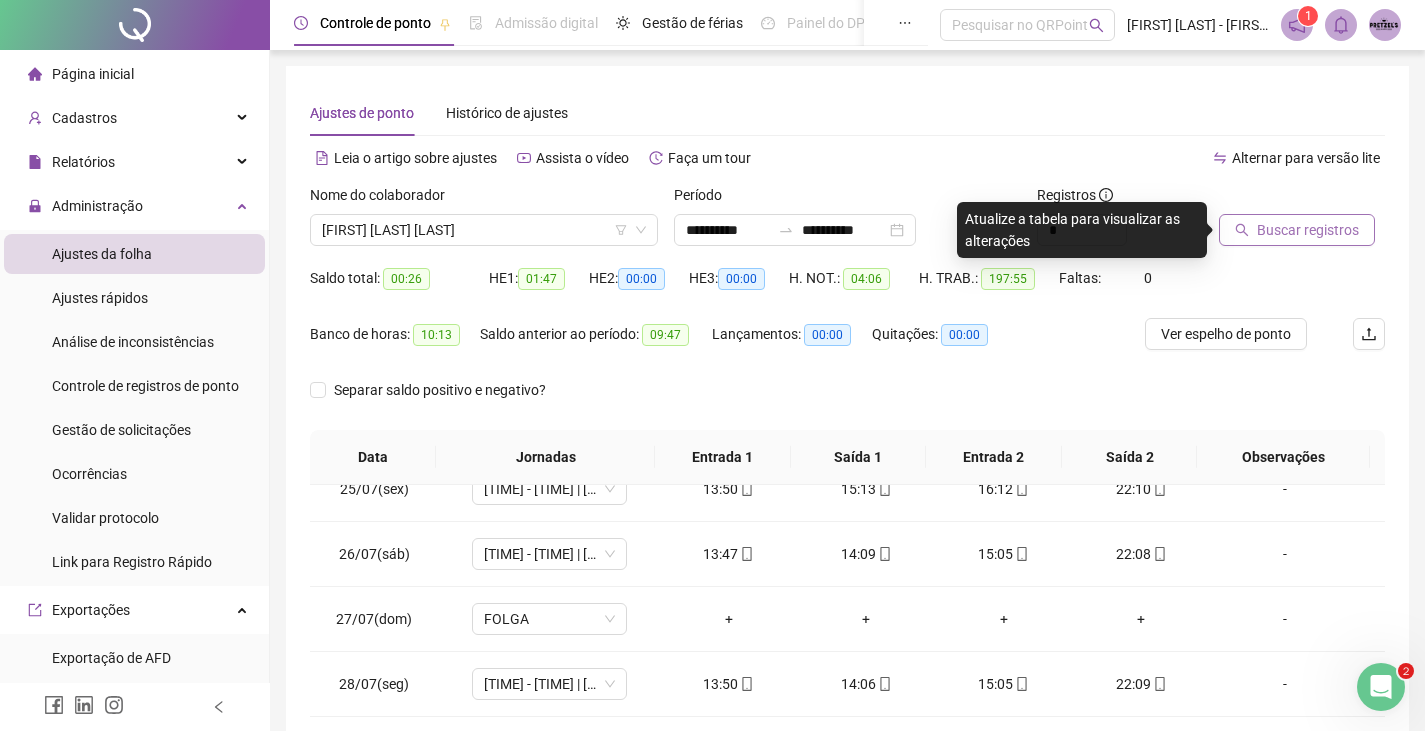click on "Buscar registros" at bounding box center (1308, 230) 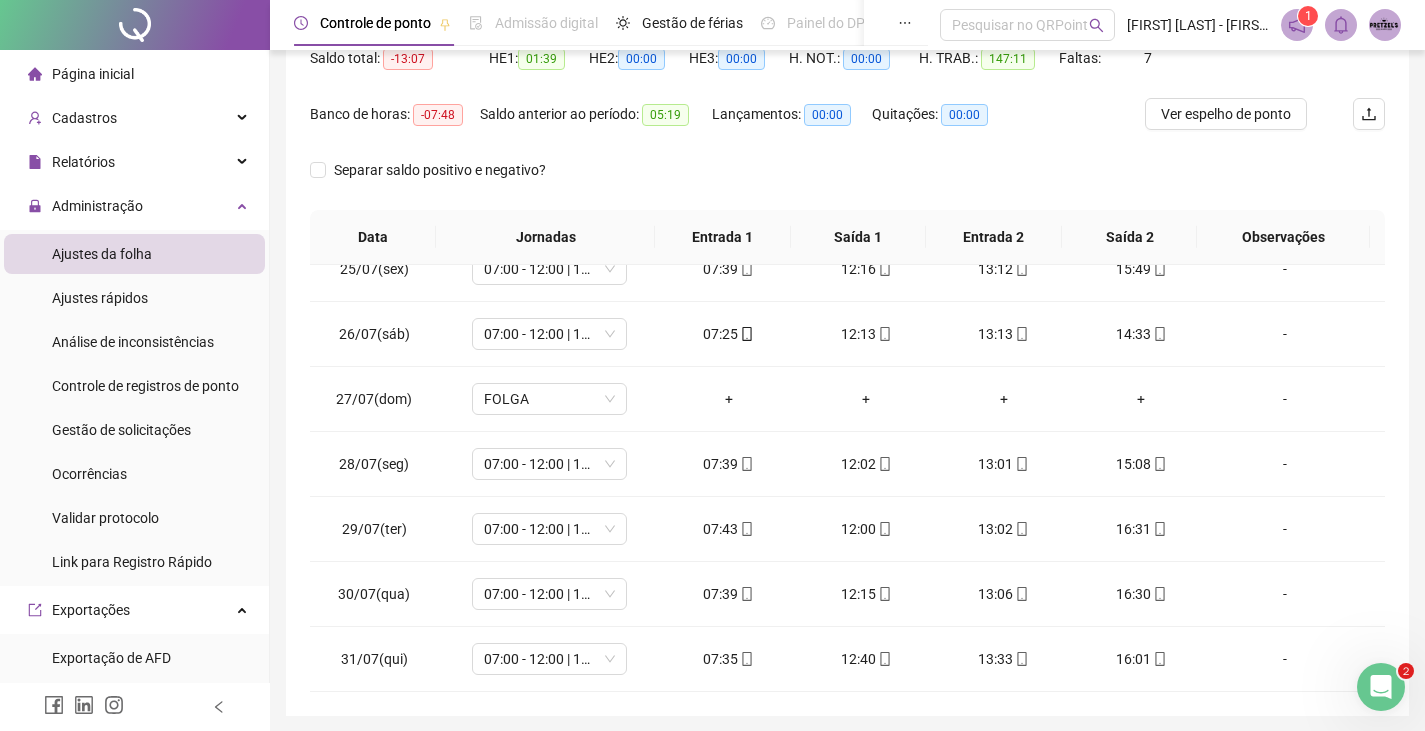 scroll, scrollTop: 291, scrollLeft: 0, axis: vertical 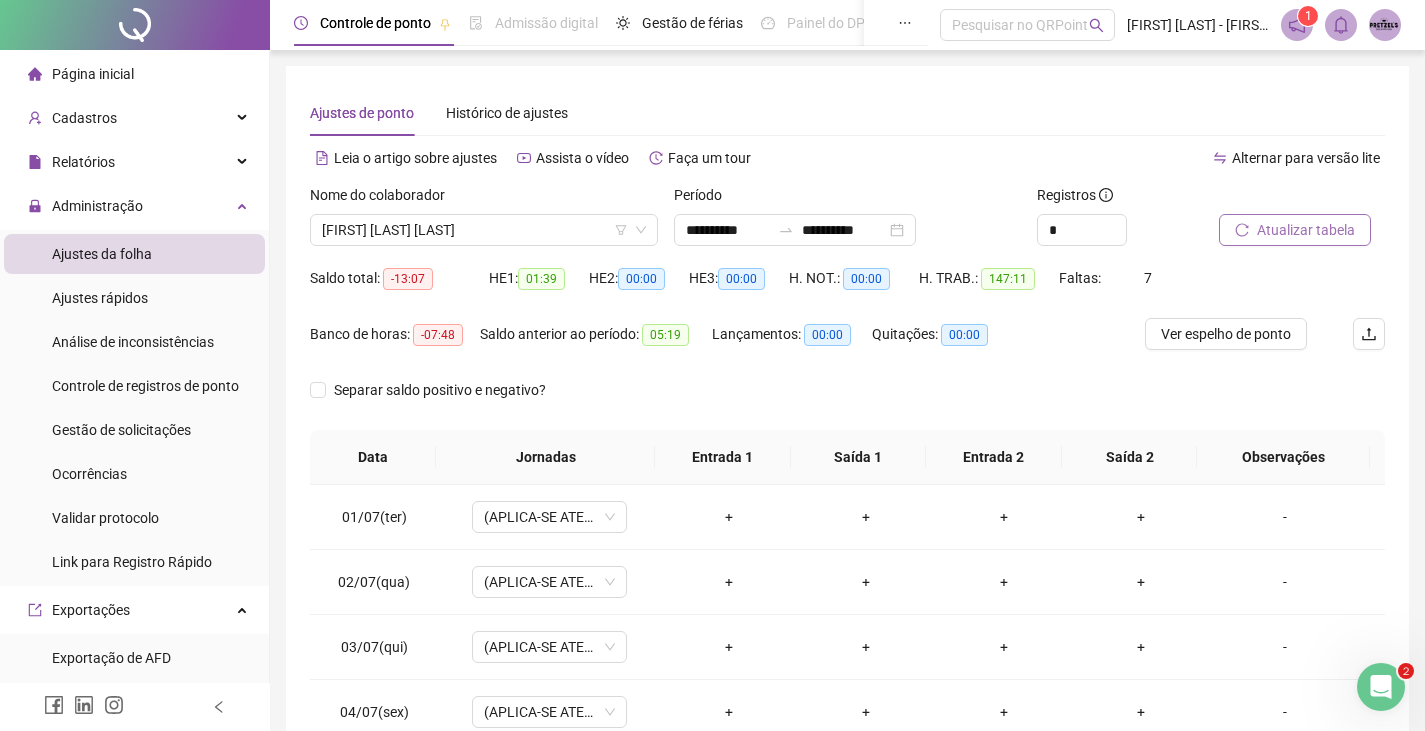 click on "Separar saldo positivo e negativo?" at bounding box center [847, 402] 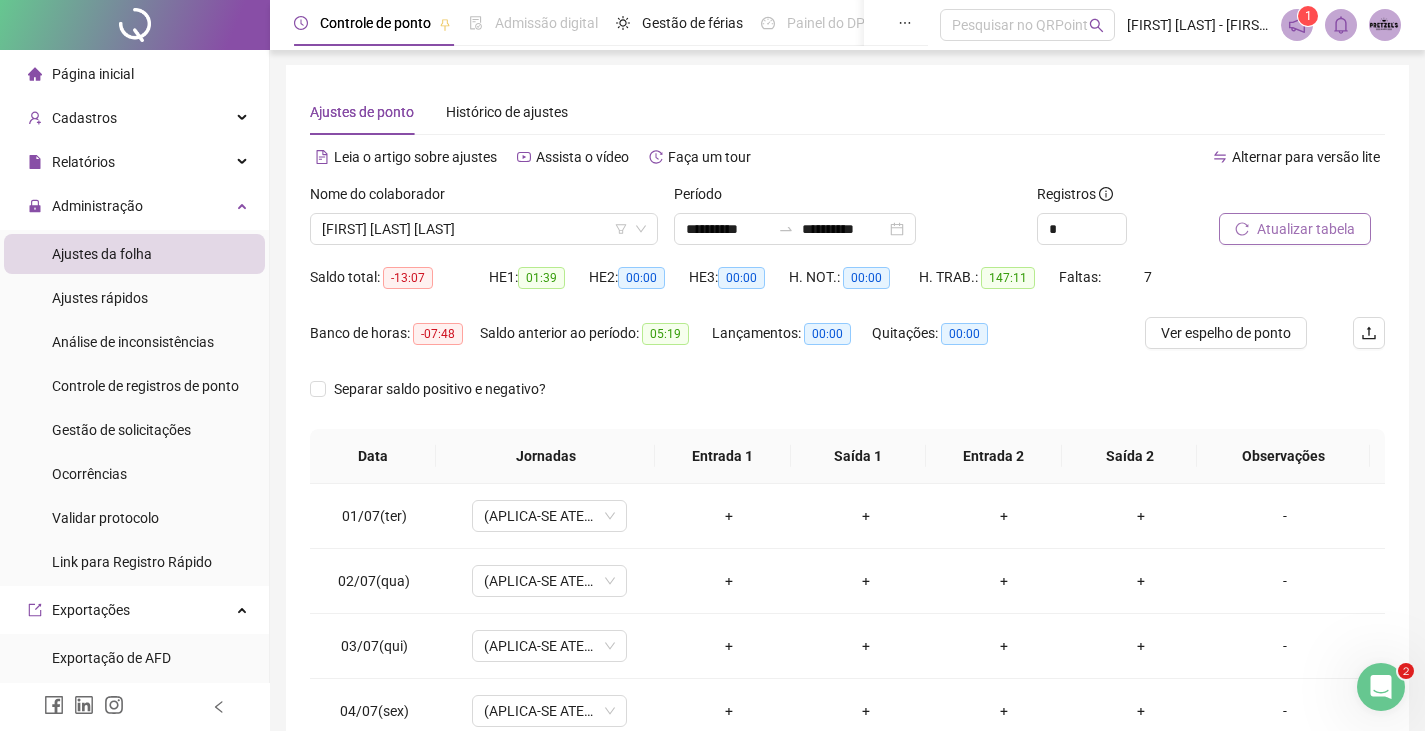 scroll, scrollTop: 0, scrollLeft: 0, axis: both 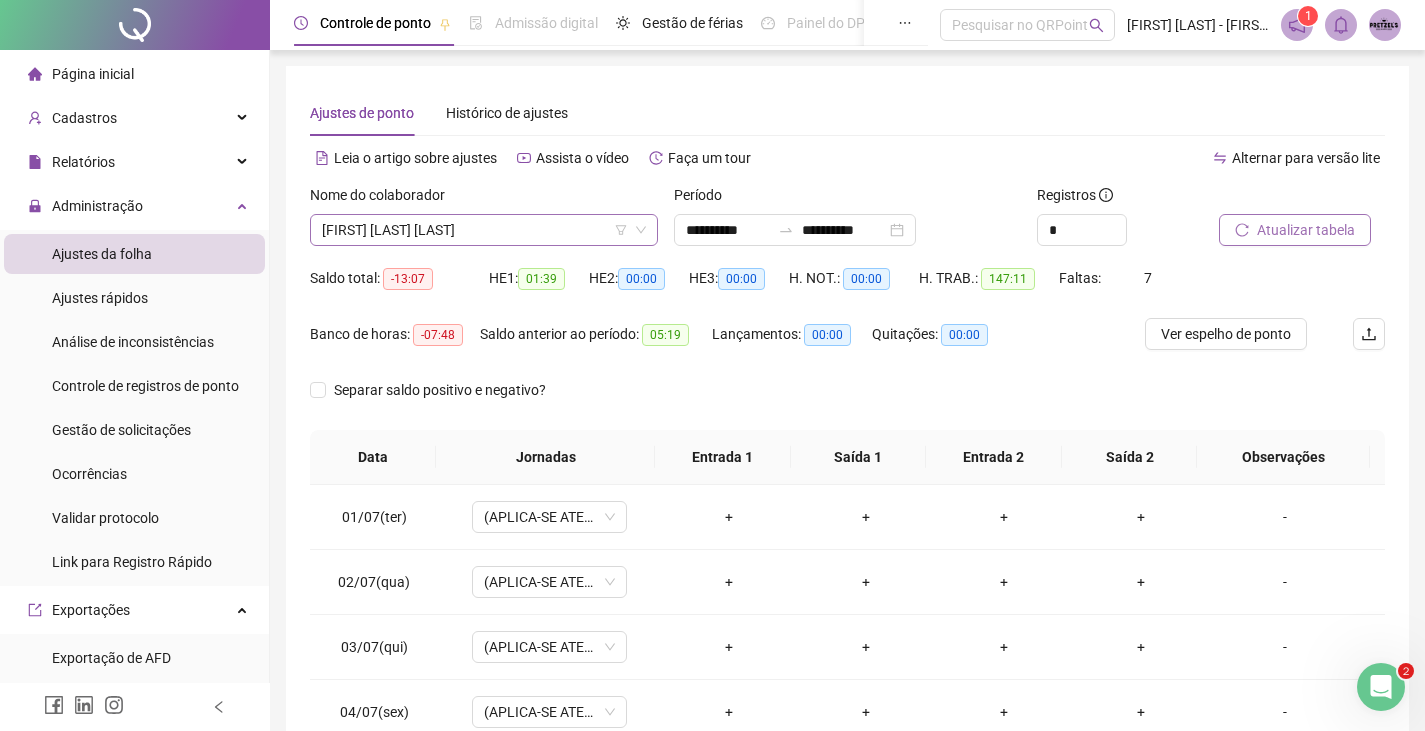 click on "[FIRST] [LAST] [LAST]" at bounding box center (484, 230) 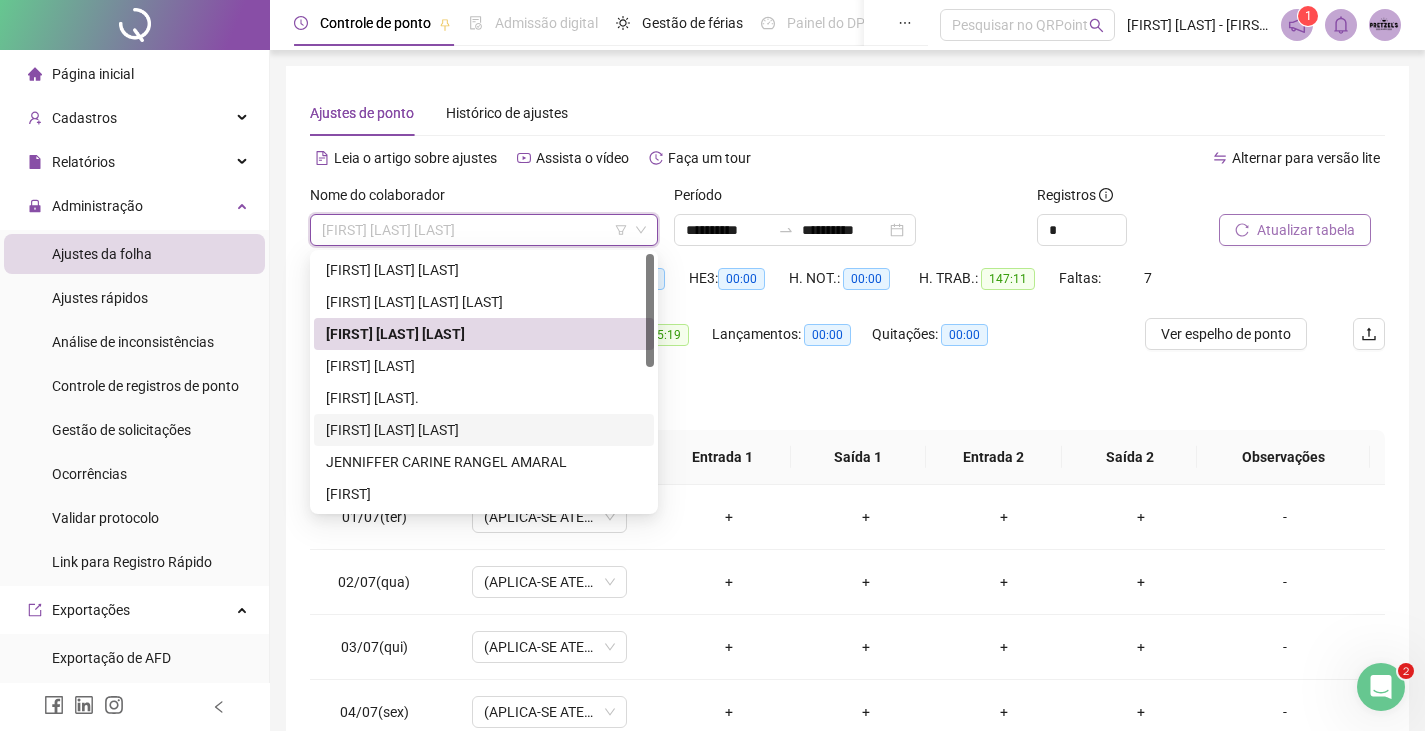 click on "[FIRST] [LAST] [LAST]" at bounding box center (484, 430) 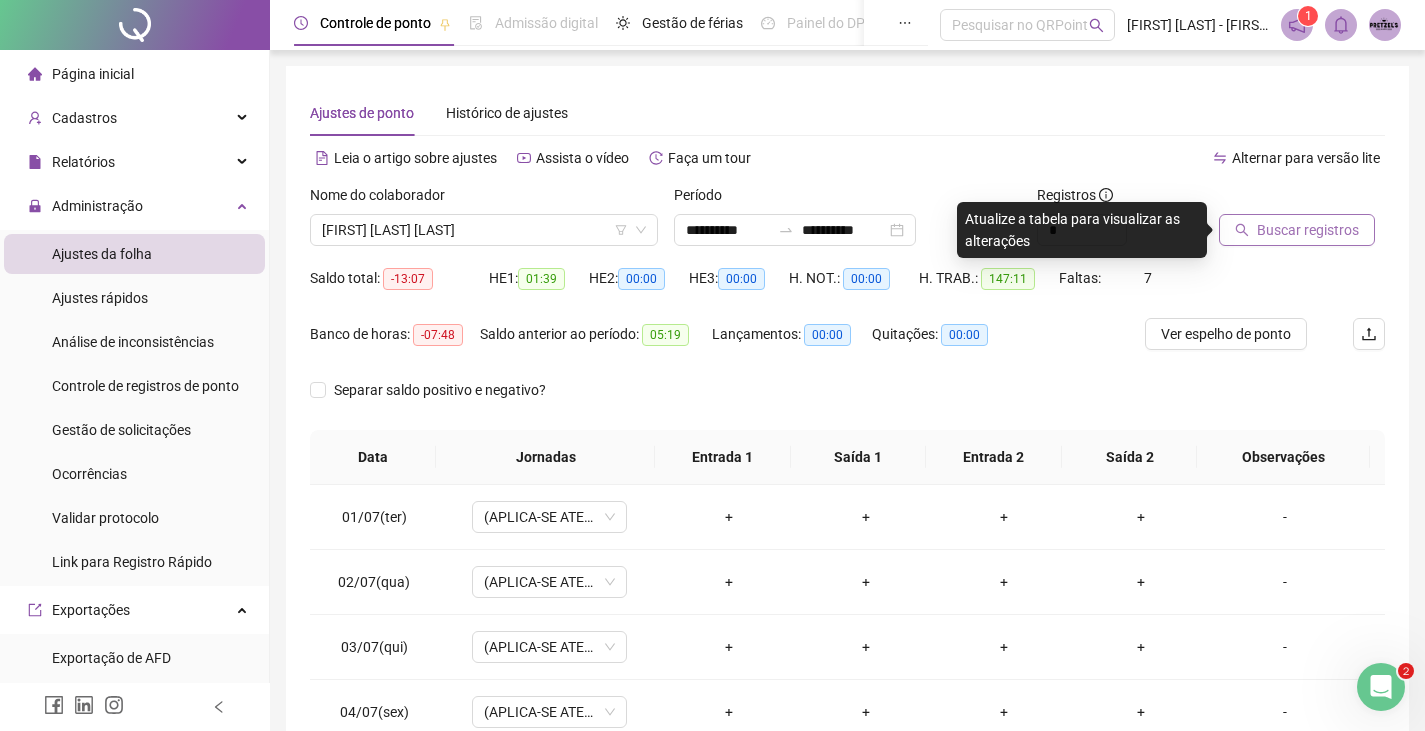 click on "Buscar registros" at bounding box center (1308, 230) 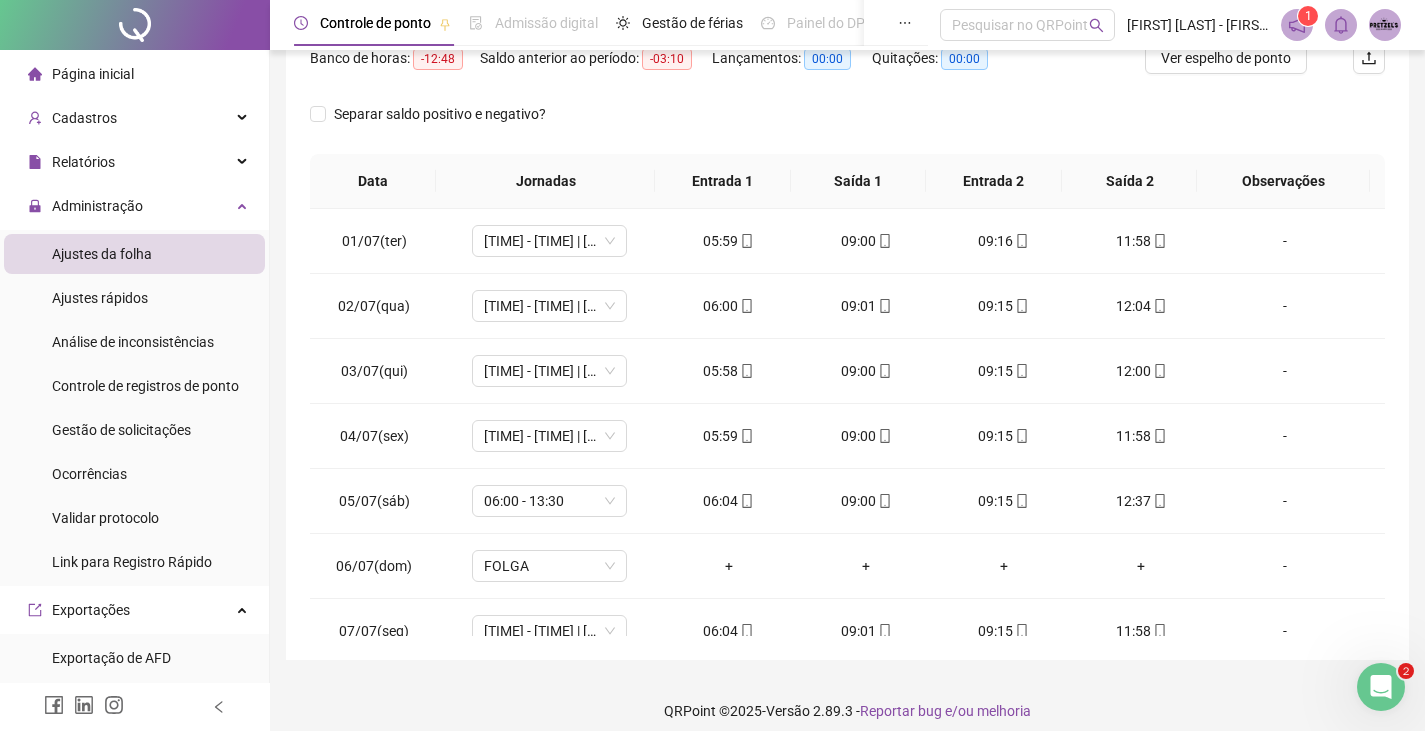 scroll, scrollTop: 291, scrollLeft: 0, axis: vertical 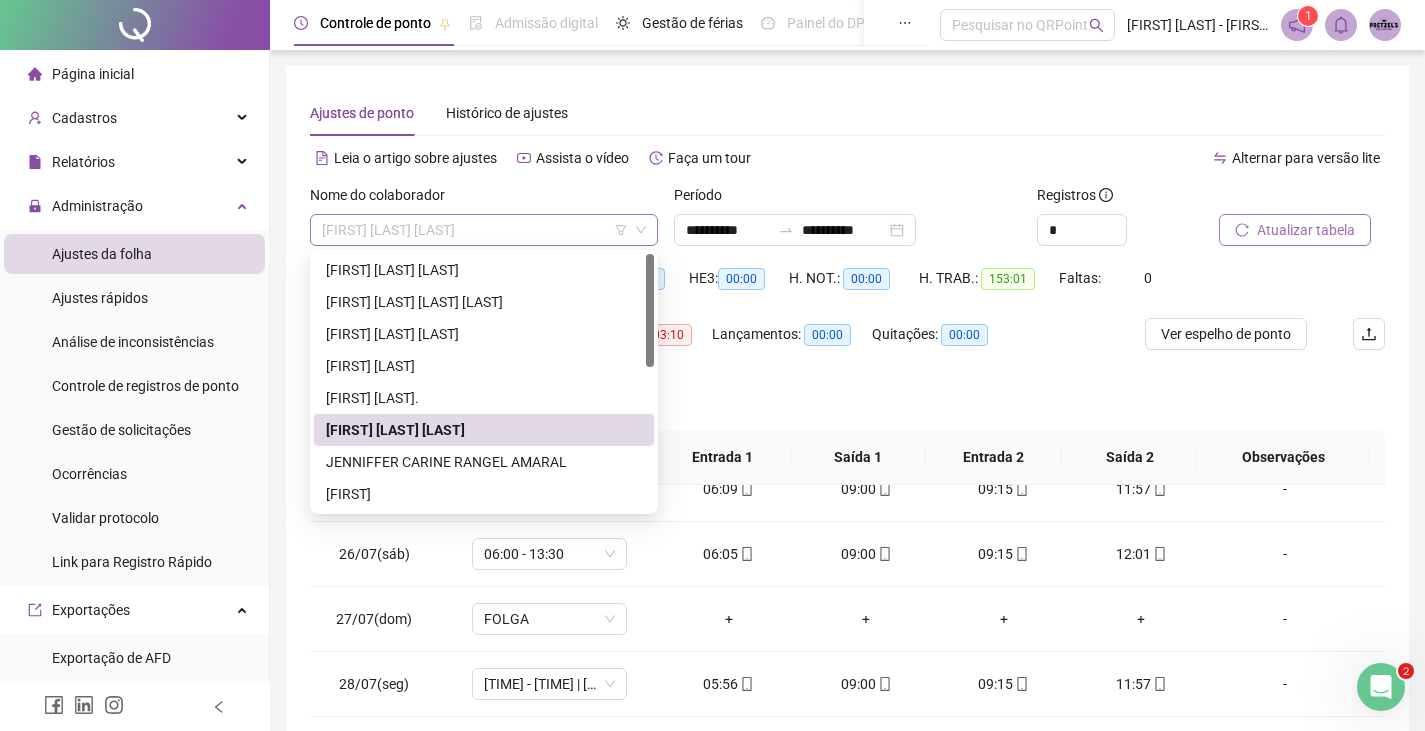 click on "[FIRST] [LAST] [LAST]" at bounding box center [484, 230] 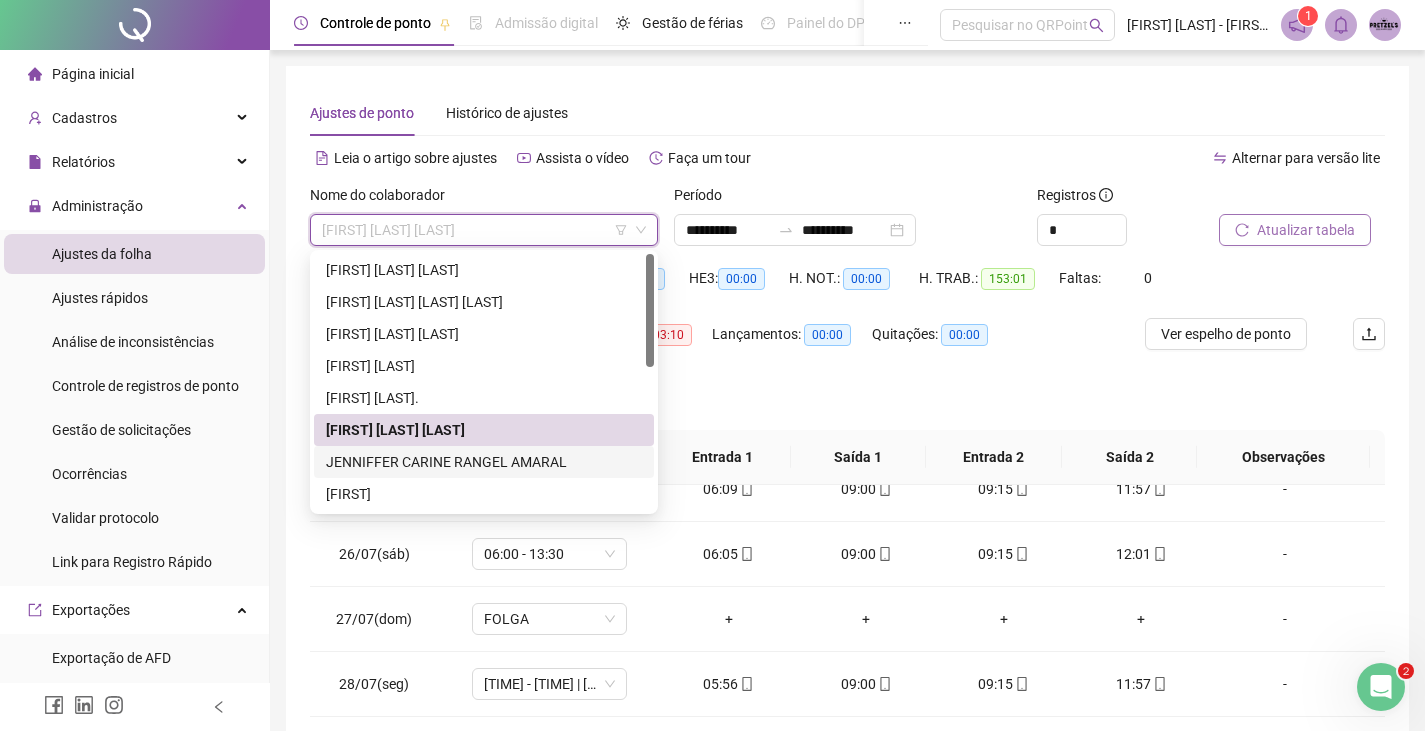 click on "JENNIFFER CARINE RANGEL AMARAL" at bounding box center (484, 462) 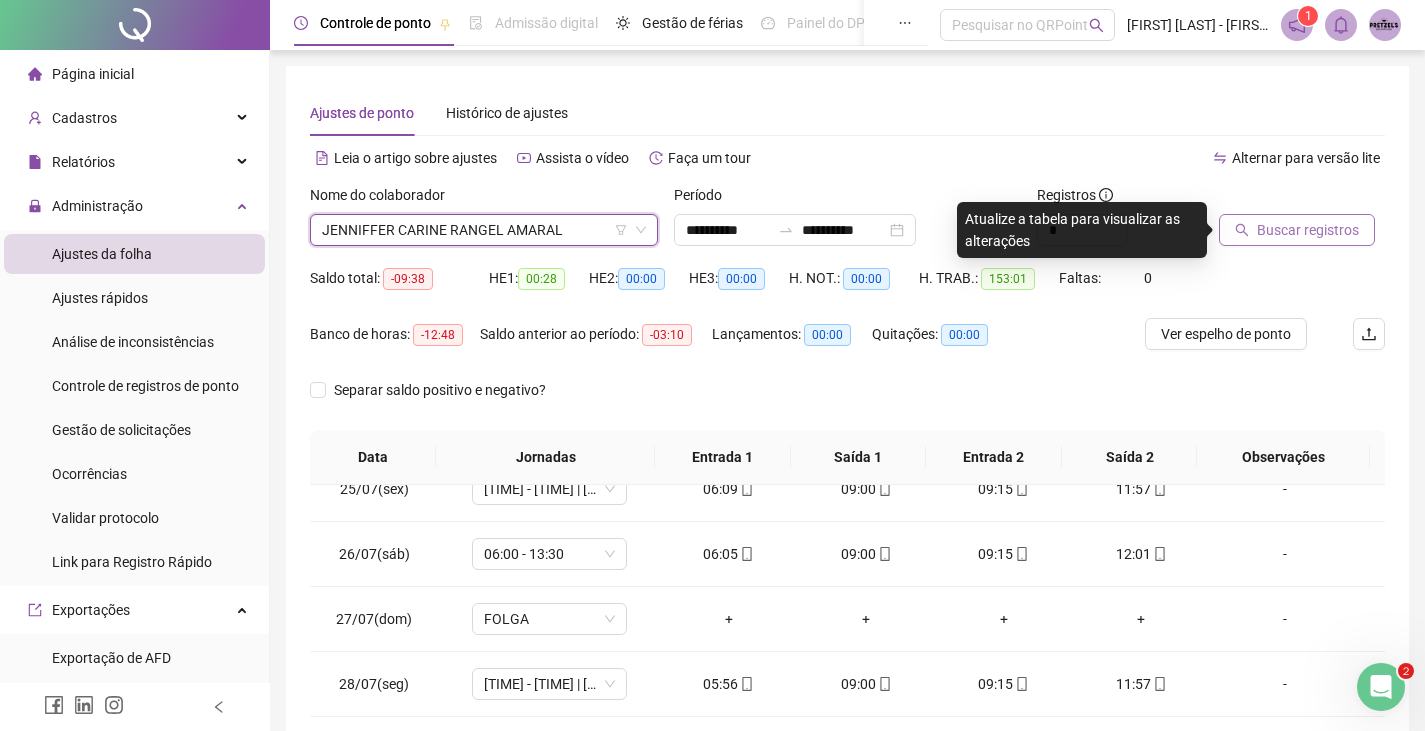 click on "Buscar registros" at bounding box center [1308, 230] 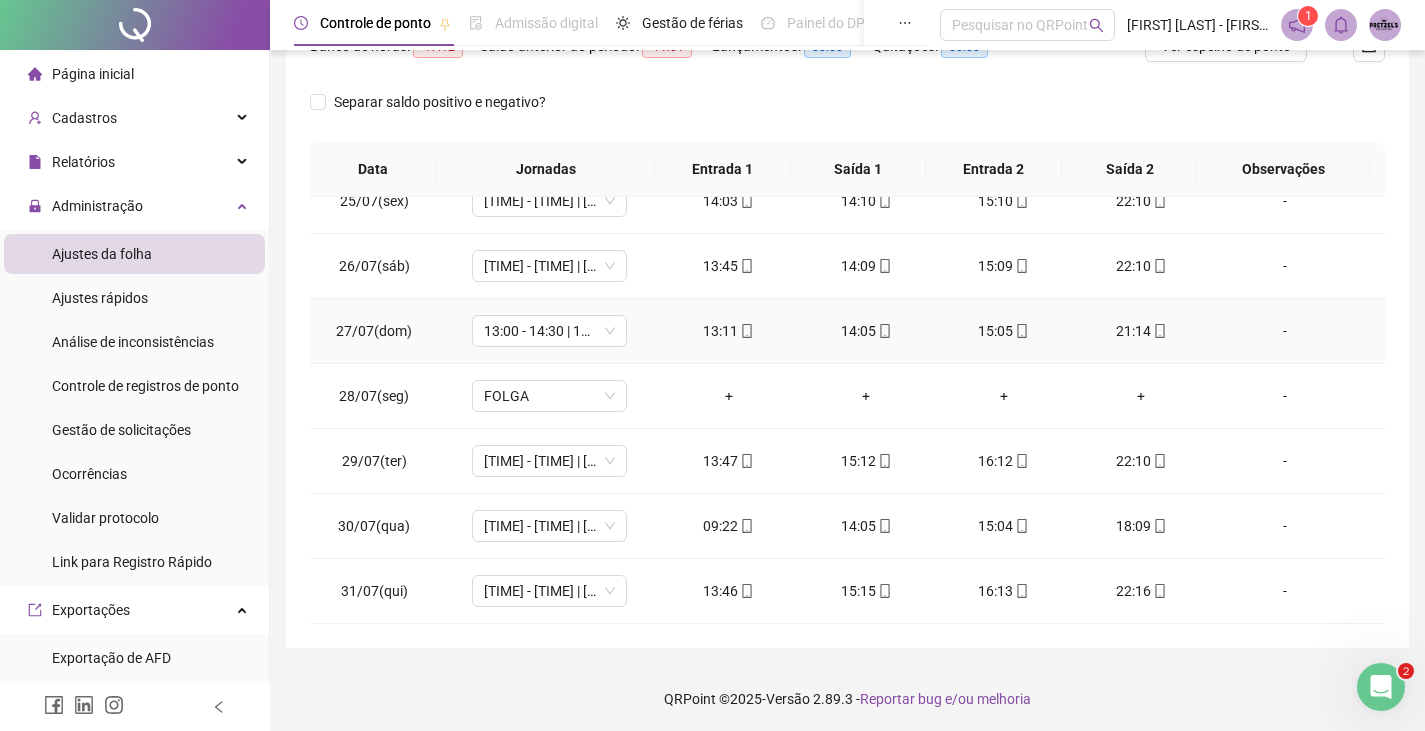 scroll, scrollTop: 291, scrollLeft: 0, axis: vertical 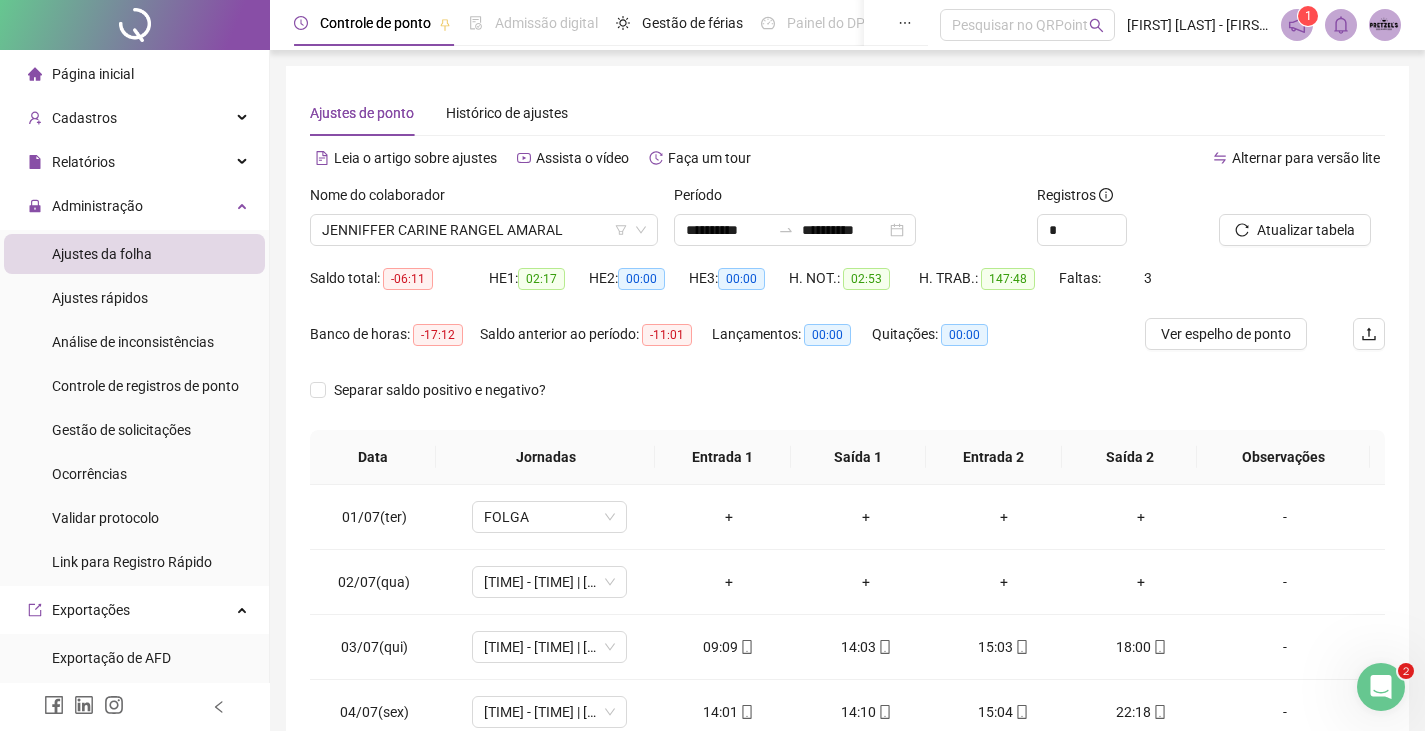 click on "Separar saldo positivo e negativo?" at bounding box center (847, 402) 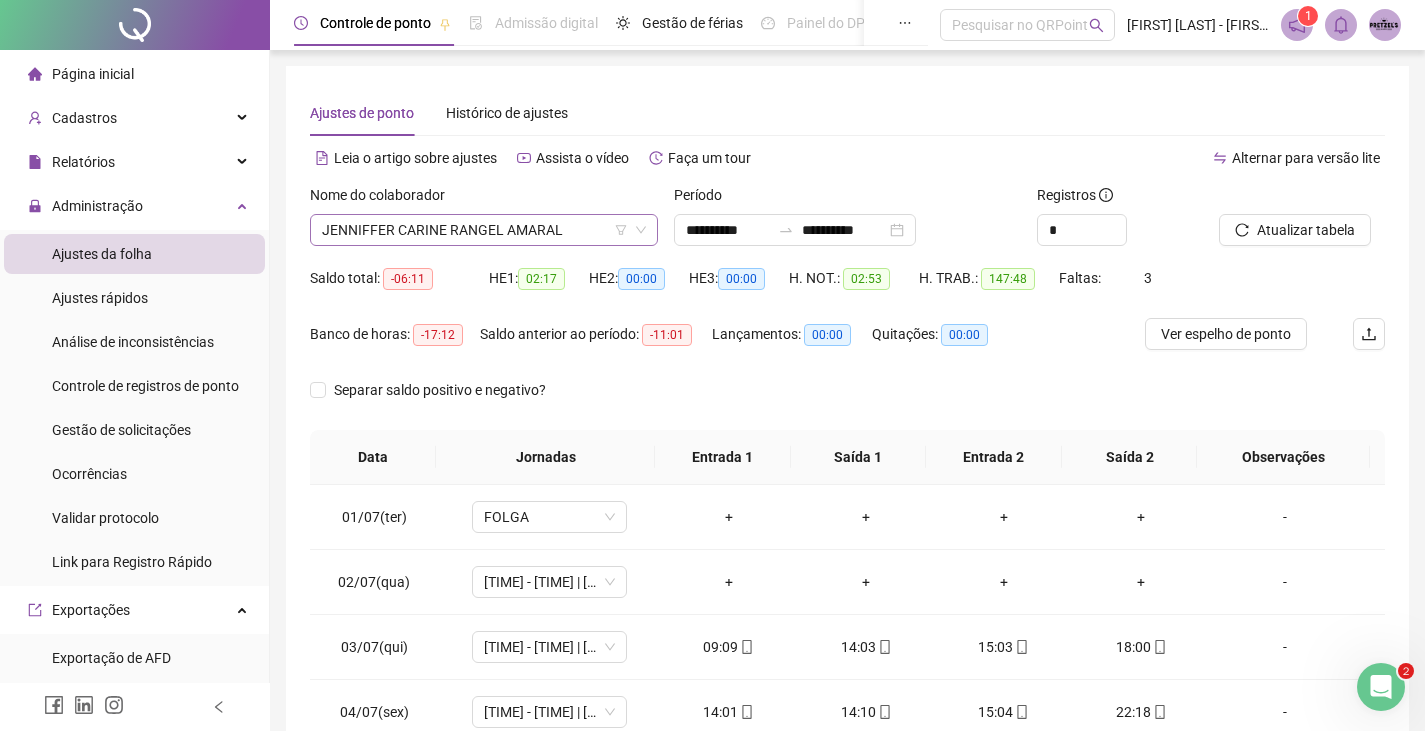 click on "JENNIFFER CARINE RANGEL AMARAL" at bounding box center [484, 230] 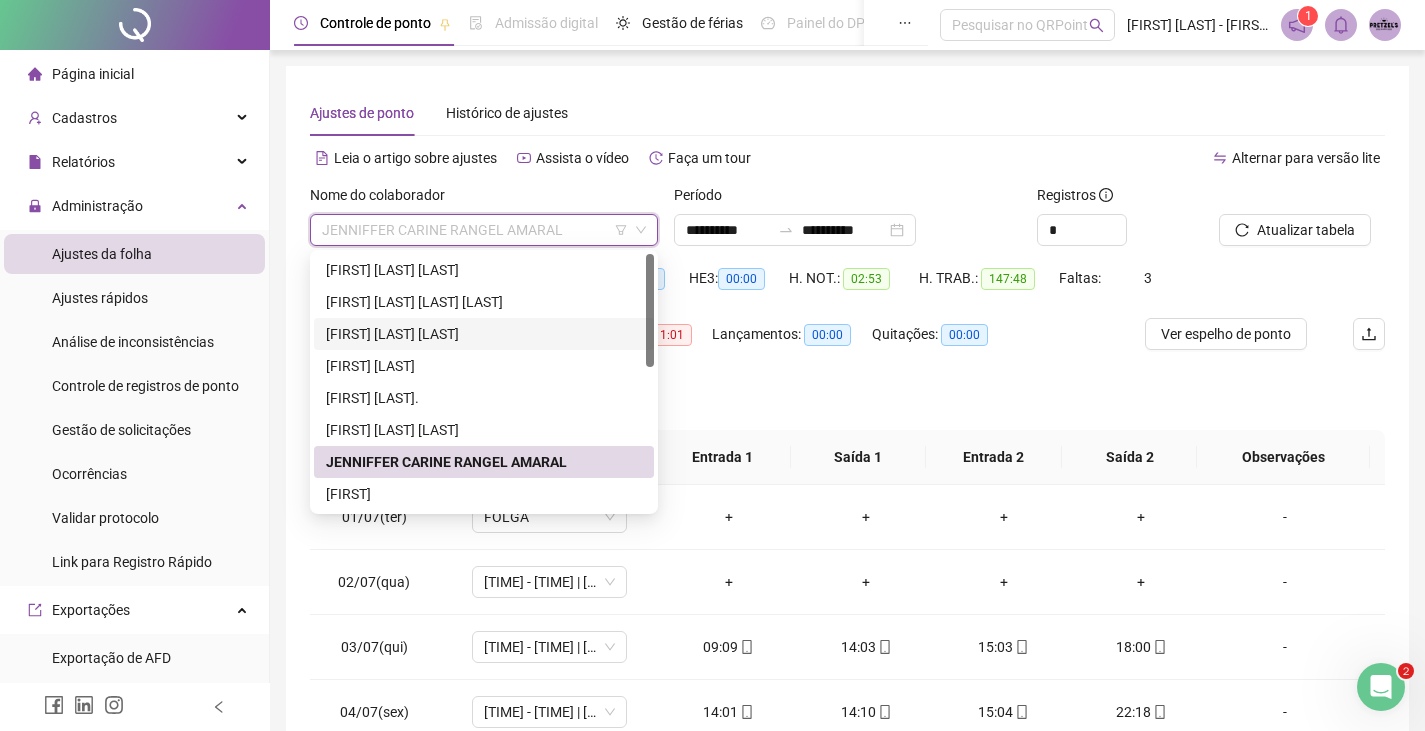 scroll, scrollTop: 100, scrollLeft: 0, axis: vertical 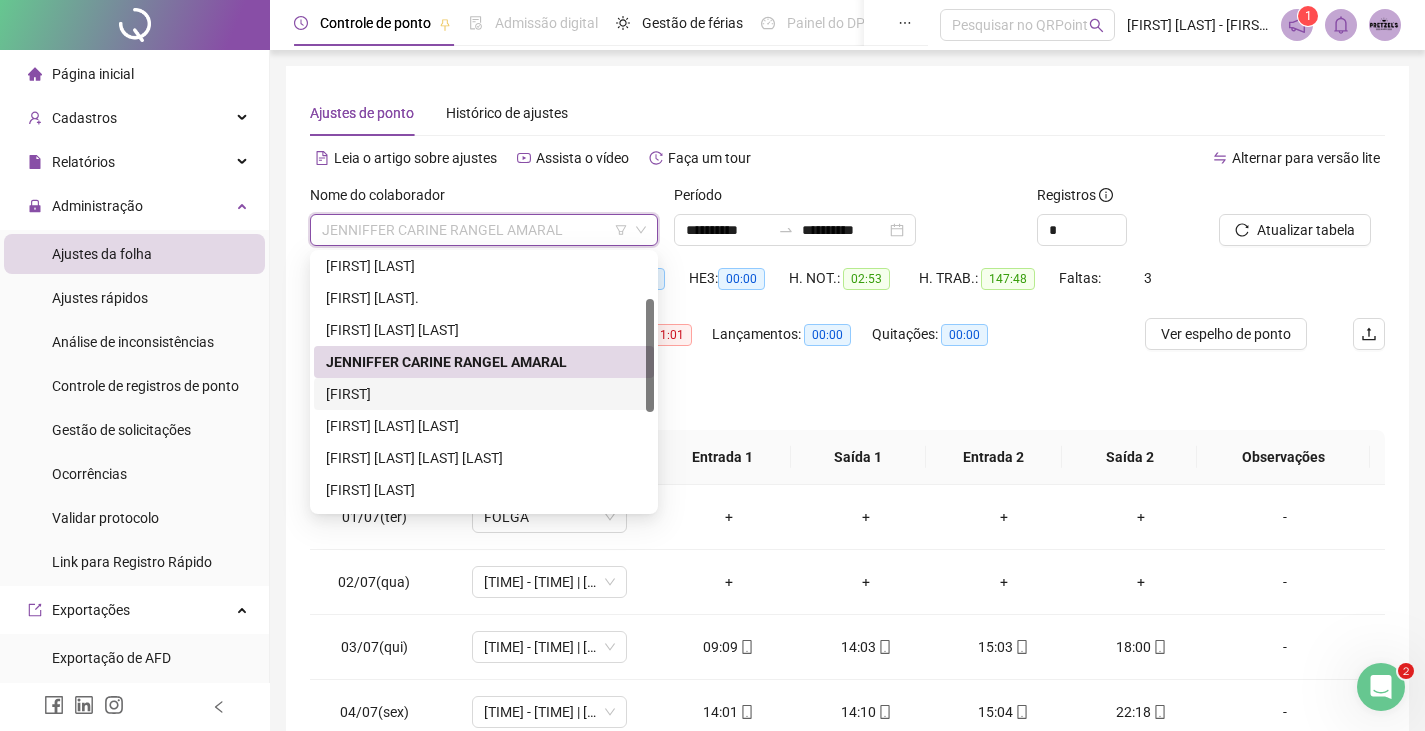 click on "[FIRST]" at bounding box center (484, 394) 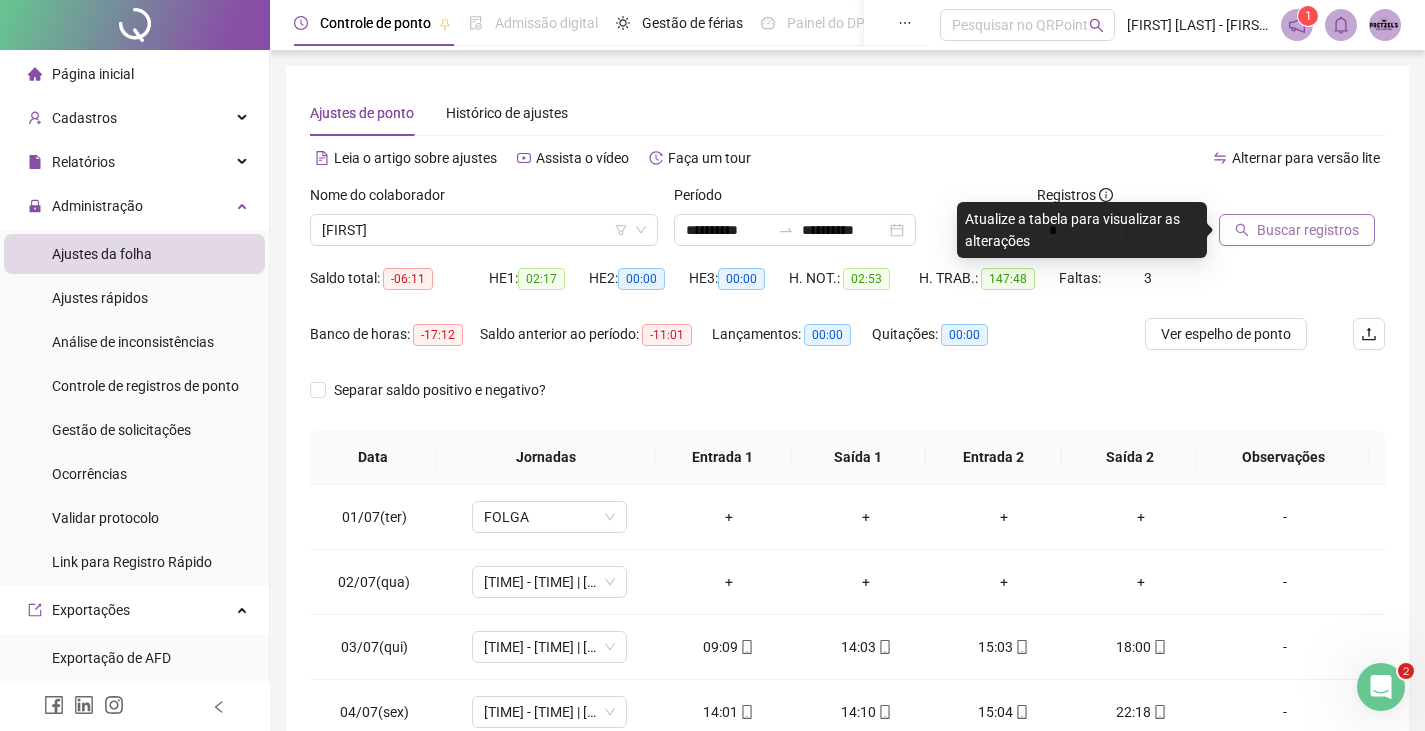 click on "Buscar registros" at bounding box center (1308, 230) 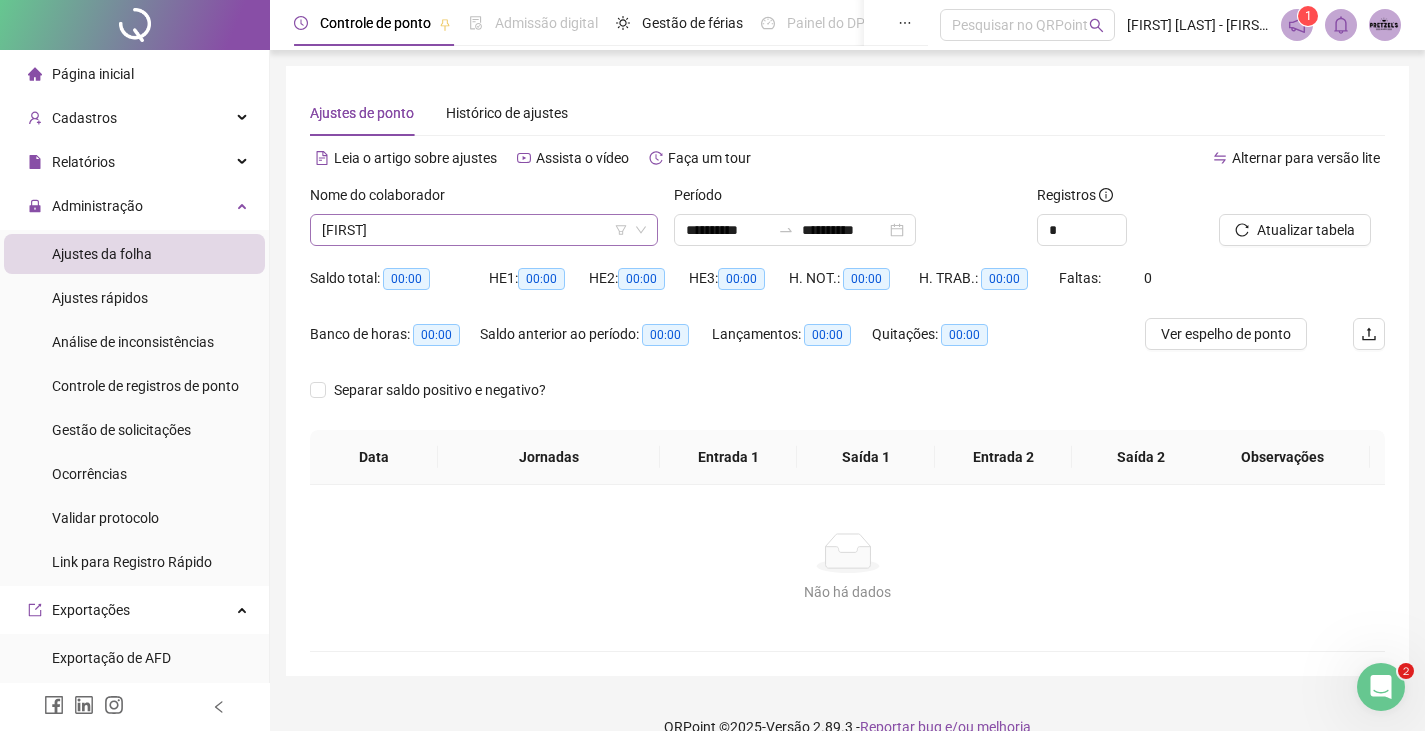 click on "[FIRST]" at bounding box center (484, 230) 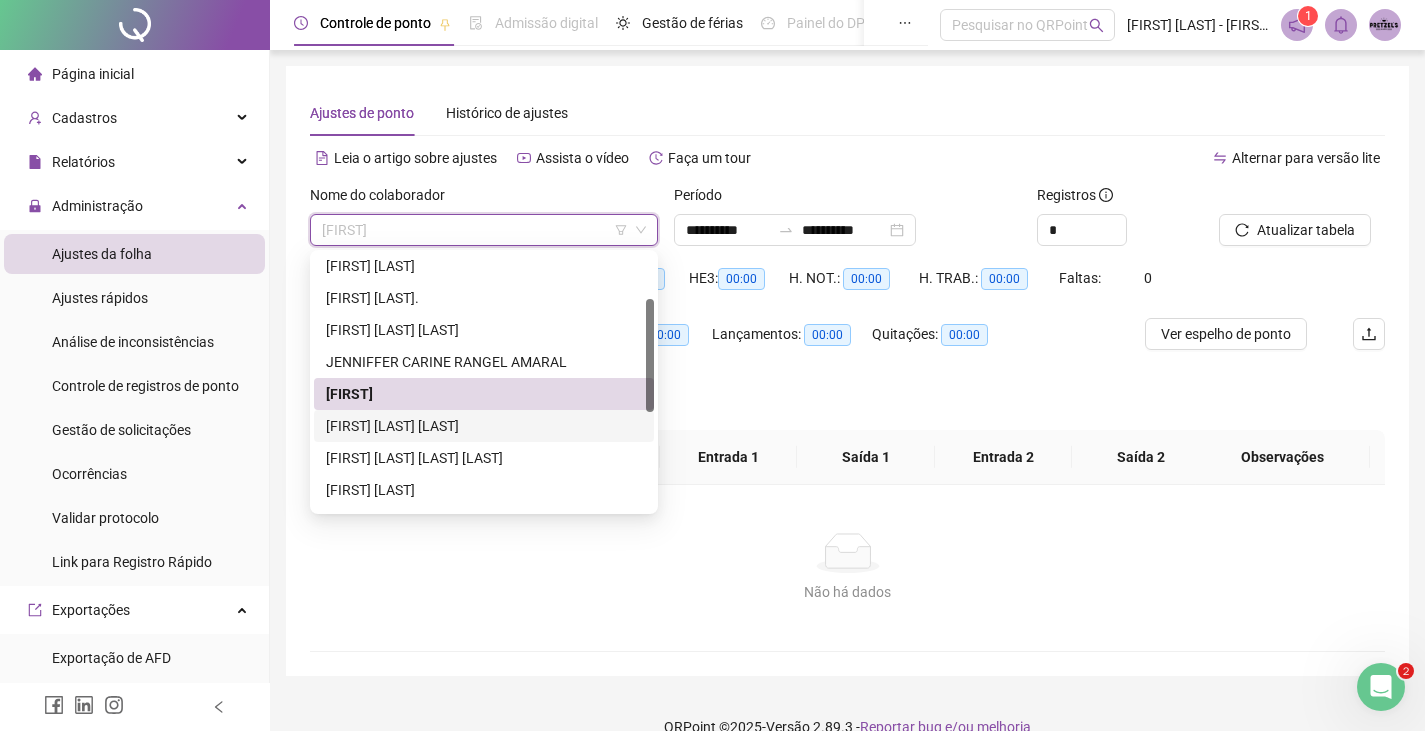 click on "[FIRST] [LAST] [LAST]" at bounding box center (484, 426) 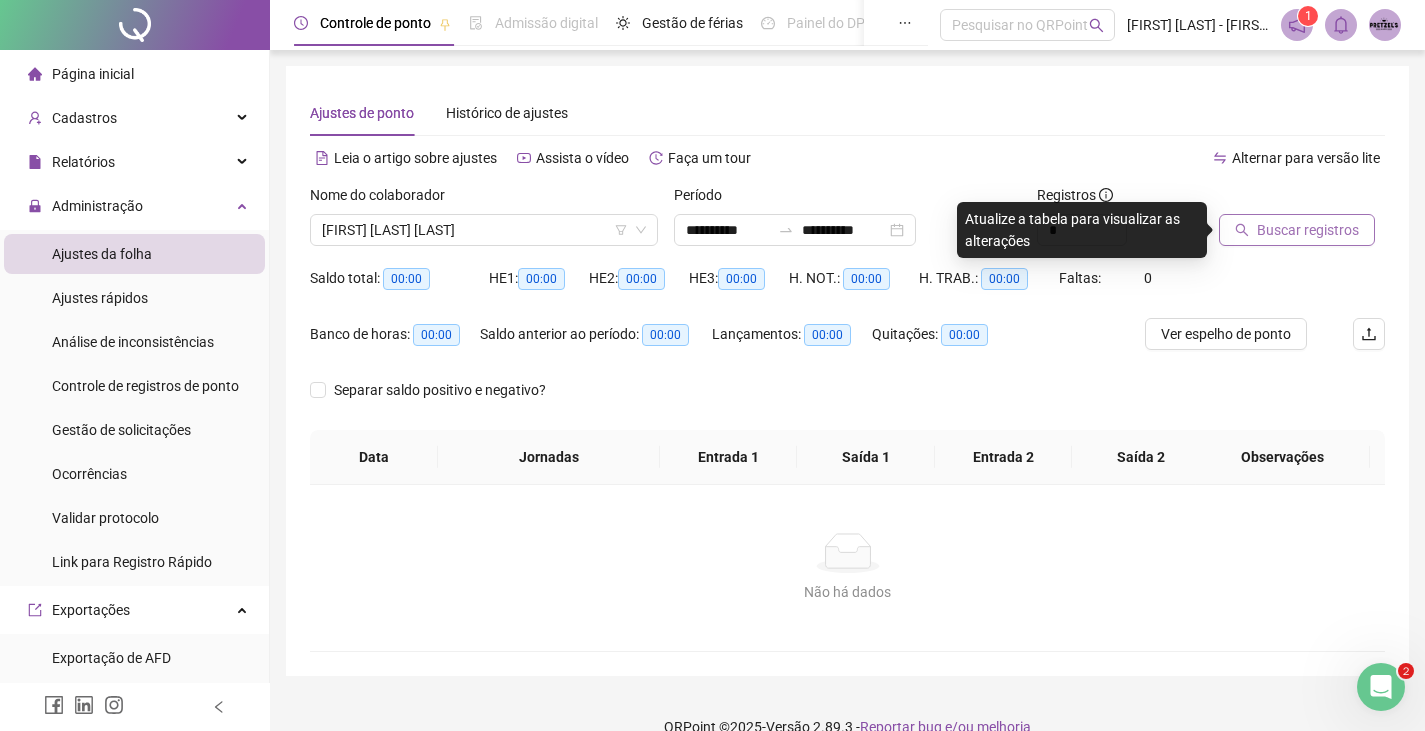 click on "Buscar registros" at bounding box center (1308, 230) 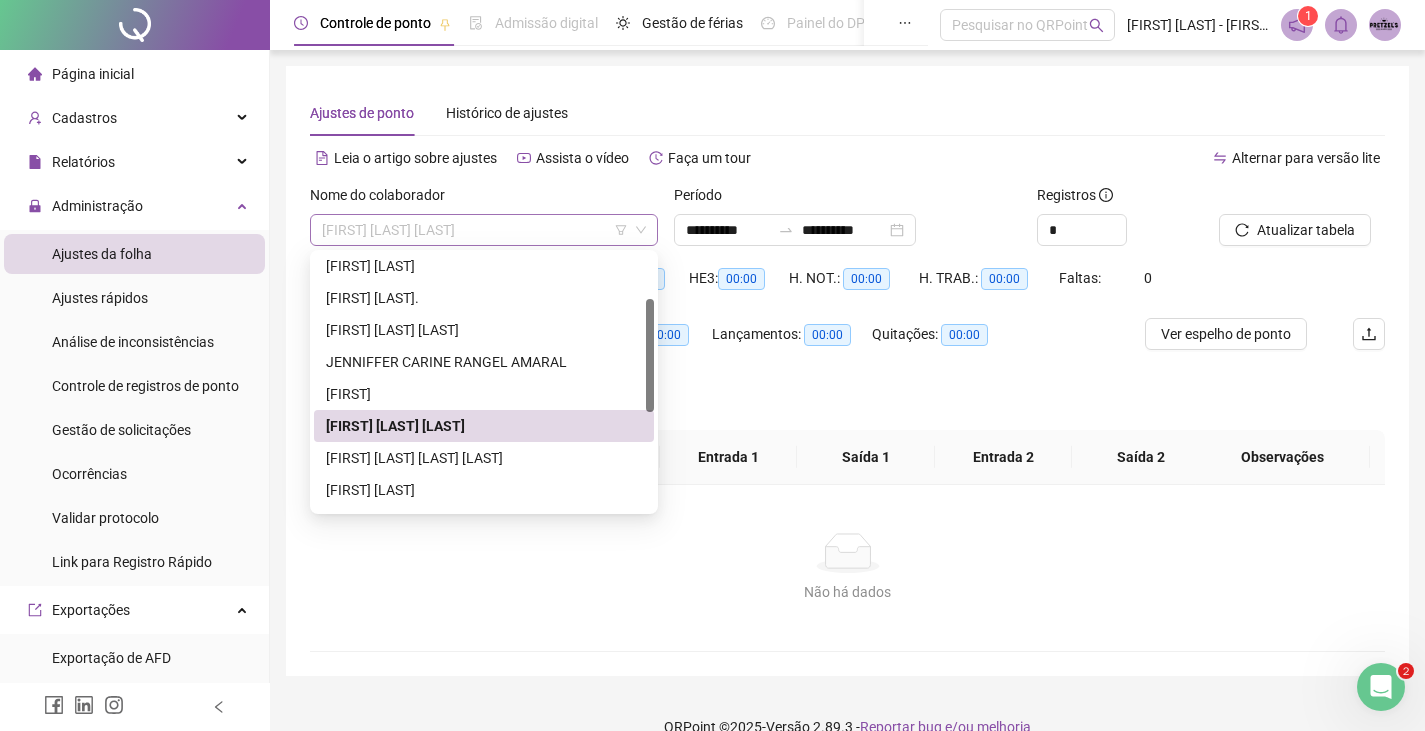 click on "[FIRST] [LAST] [LAST]" at bounding box center [484, 230] 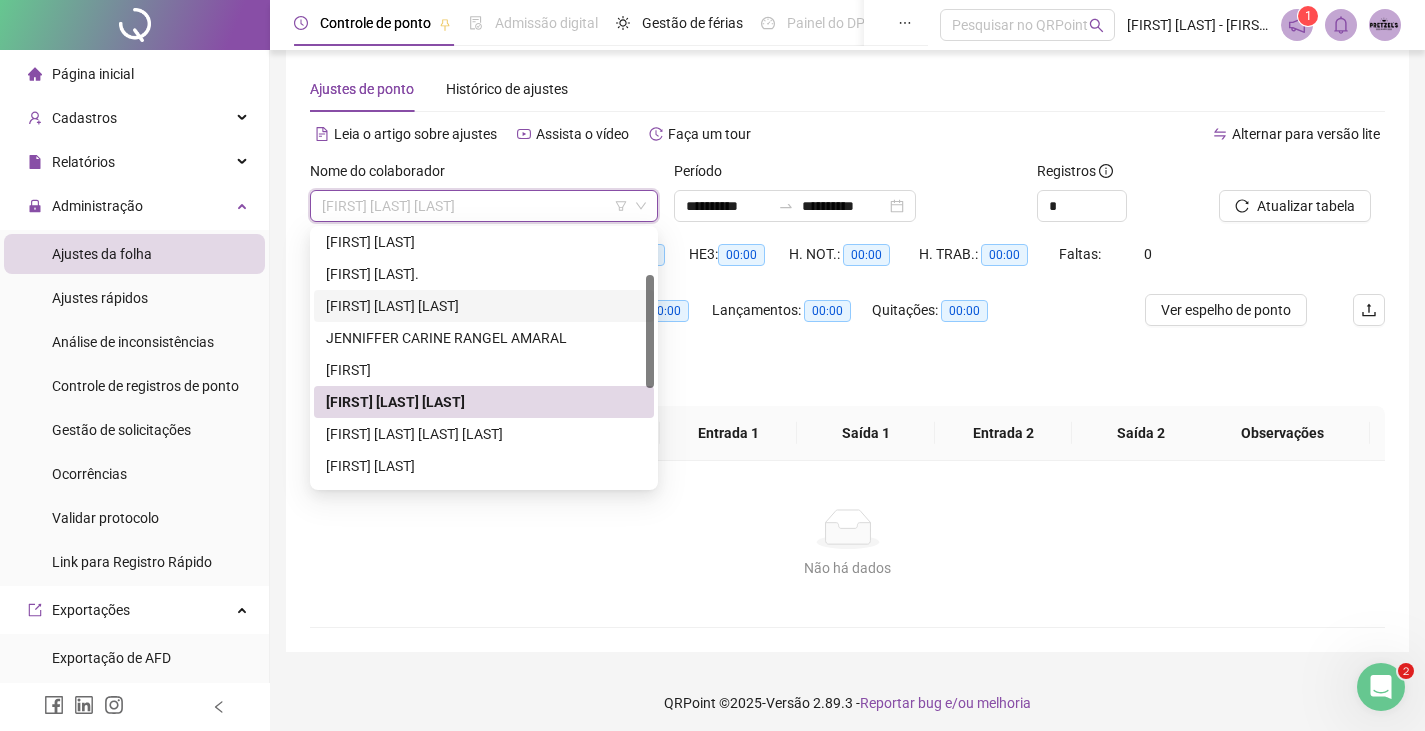 scroll, scrollTop: 31, scrollLeft: 0, axis: vertical 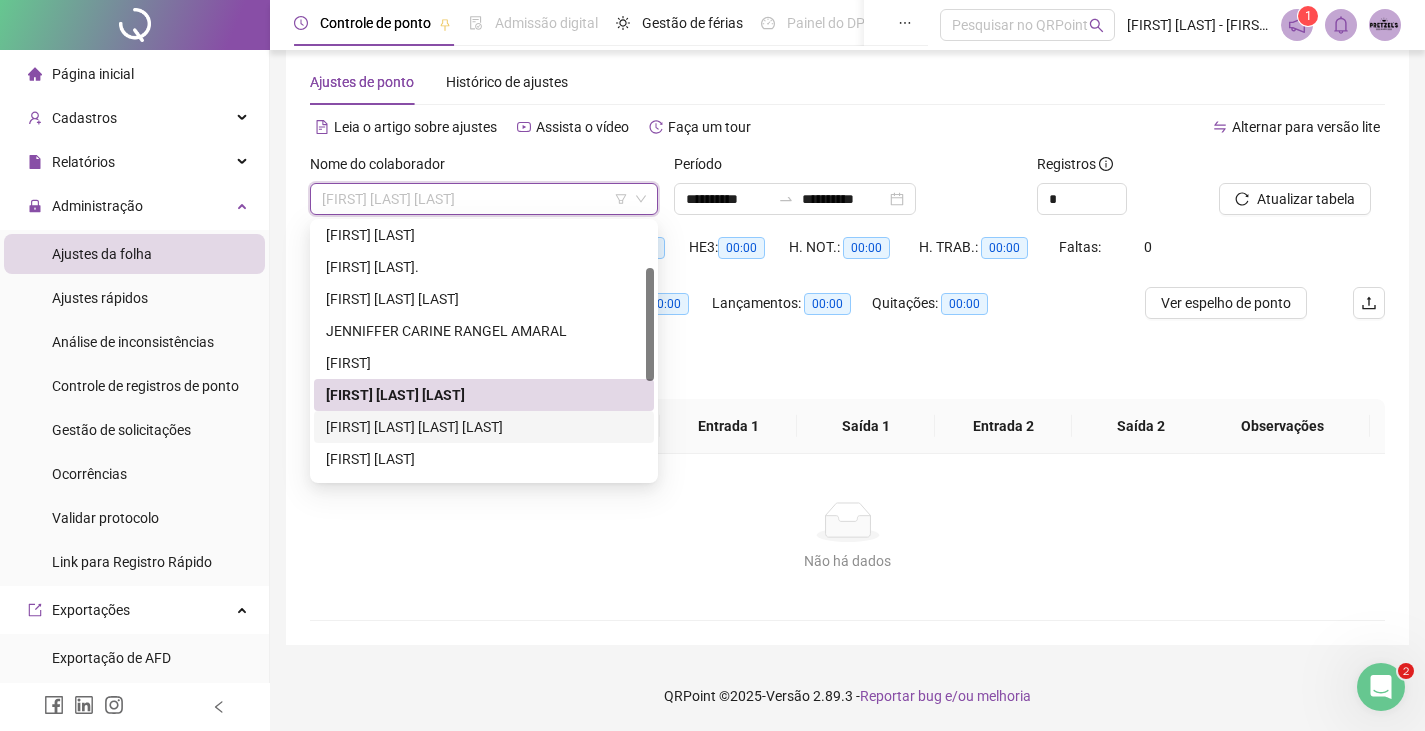 click on "[FIRST] [LAST] [LAST] [LAST]" at bounding box center [484, 427] 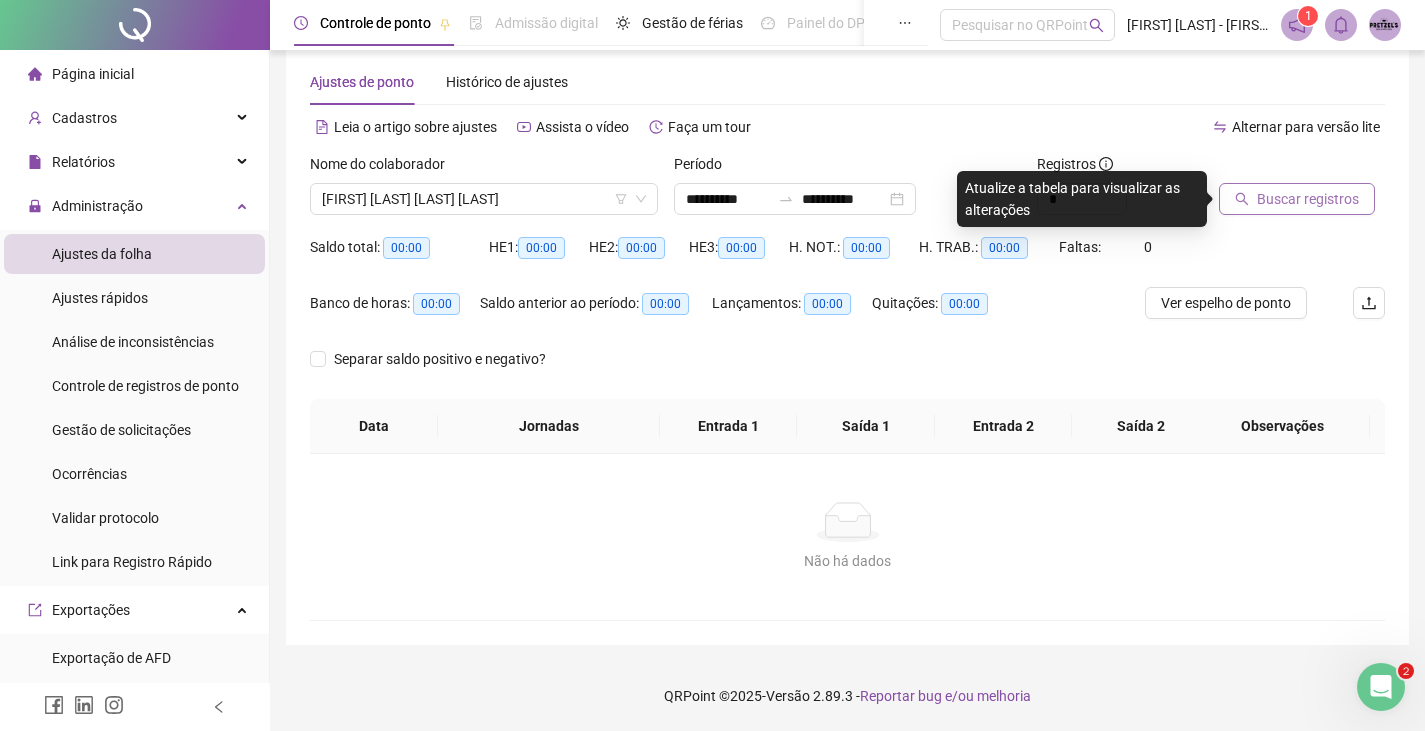 click on "Buscar registros" at bounding box center [1308, 199] 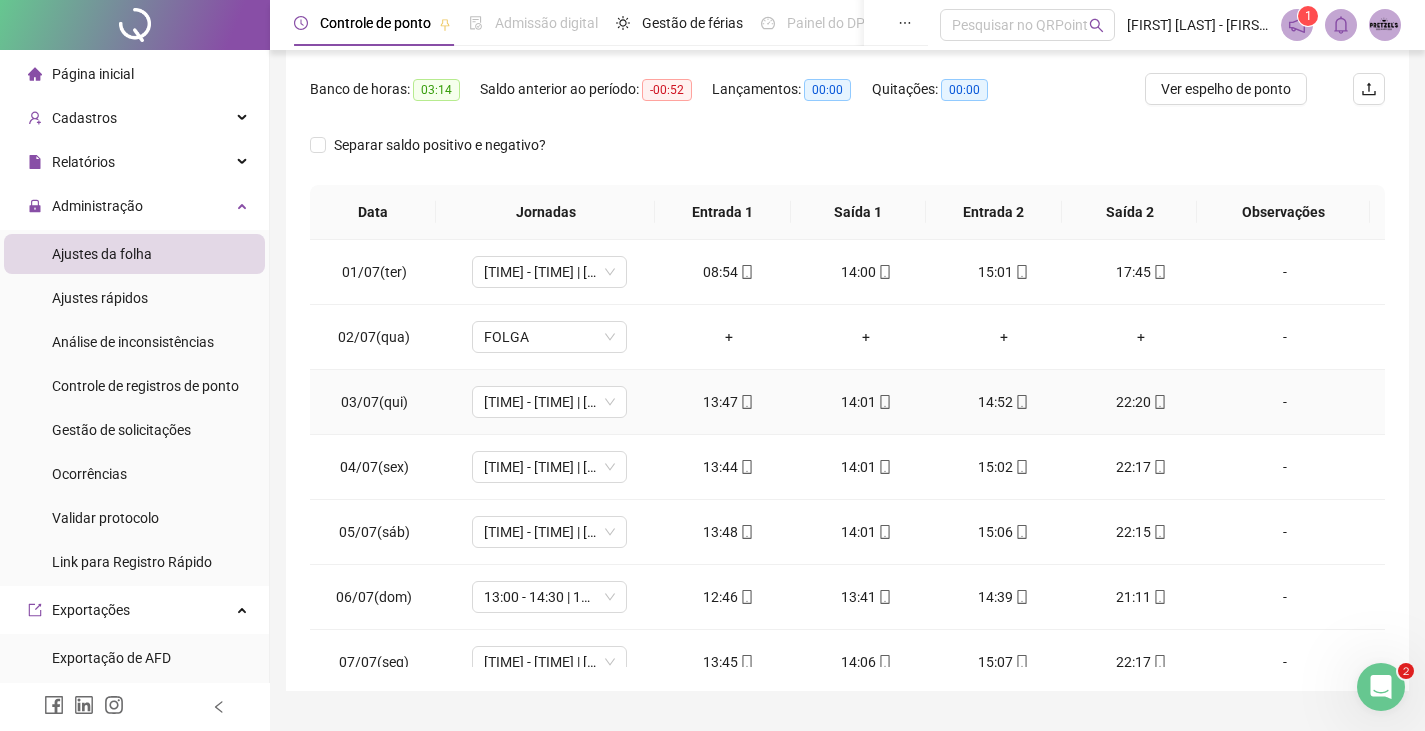 scroll, scrollTop: 291, scrollLeft: 0, axis: vertical 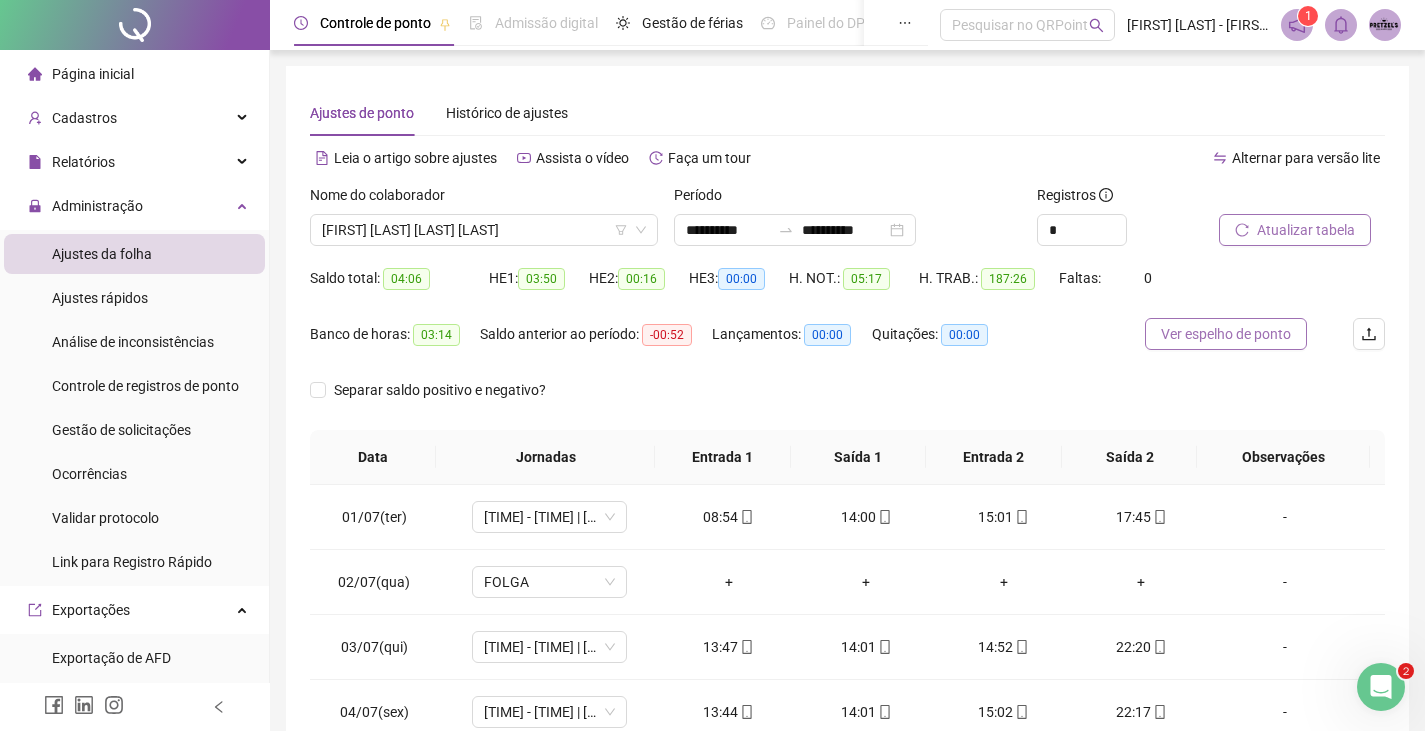 click on "Ver espelho de ponto" at bounding box center [1226, 334] 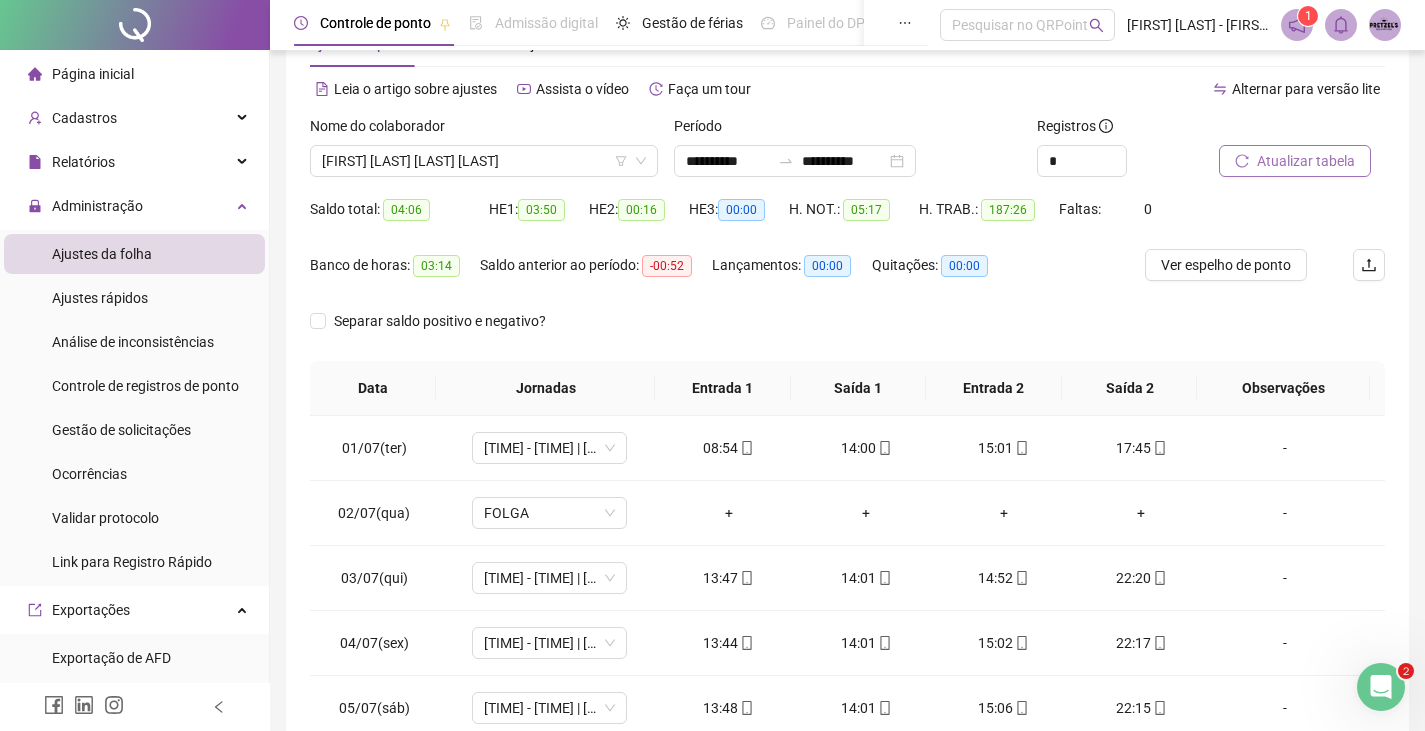 scroll, scrollTop: 291, scrollLeft: 0, axis: vertical 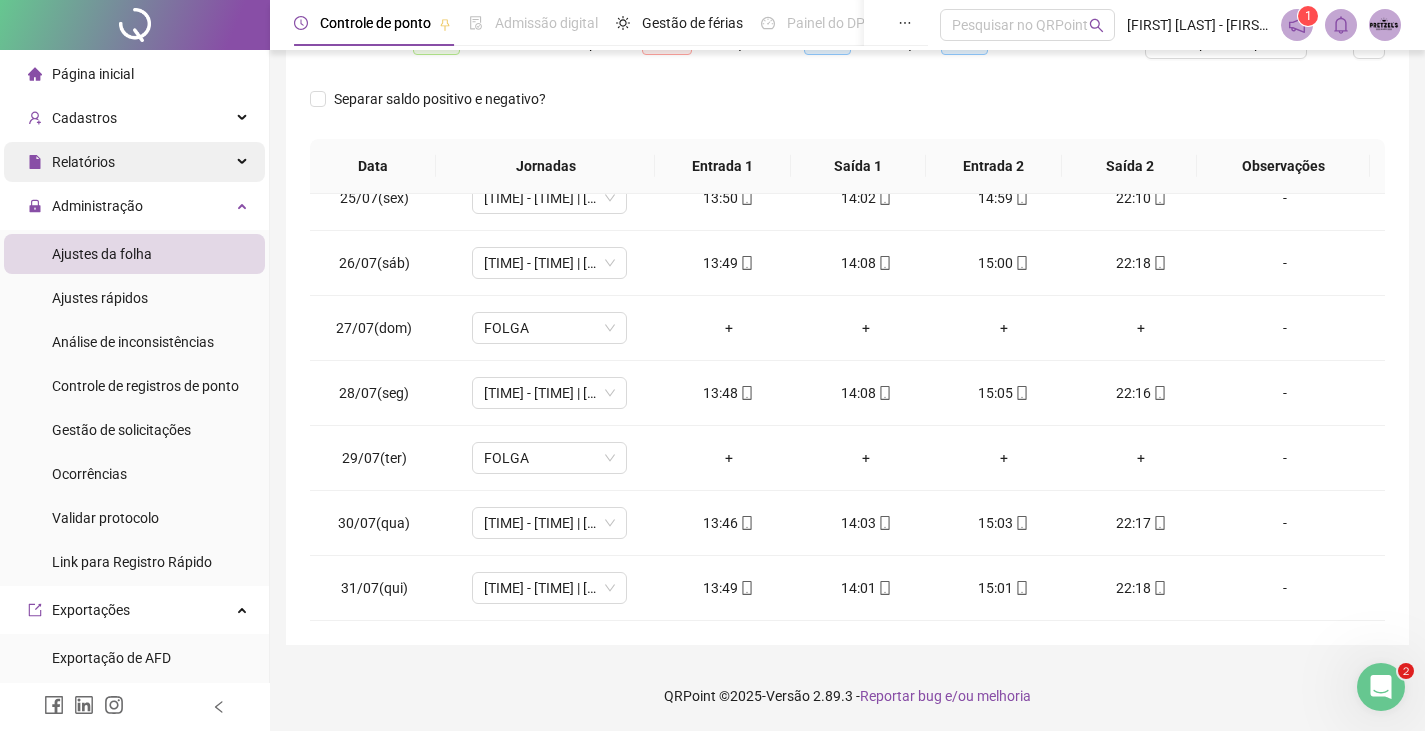 click on "Relatórios" at bounding box center (134, 162) 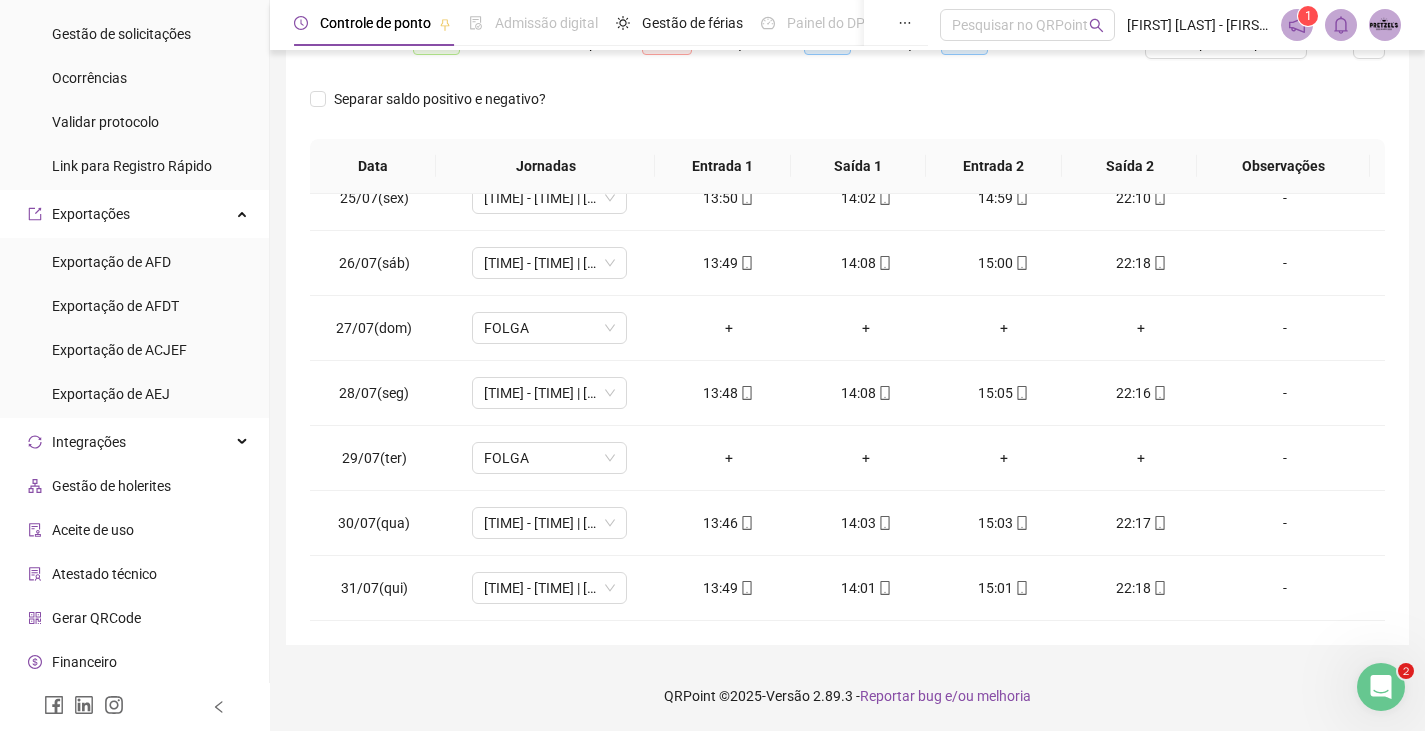 scroll, scrollTop: 843, scrollLeft: 0, axis: vertical 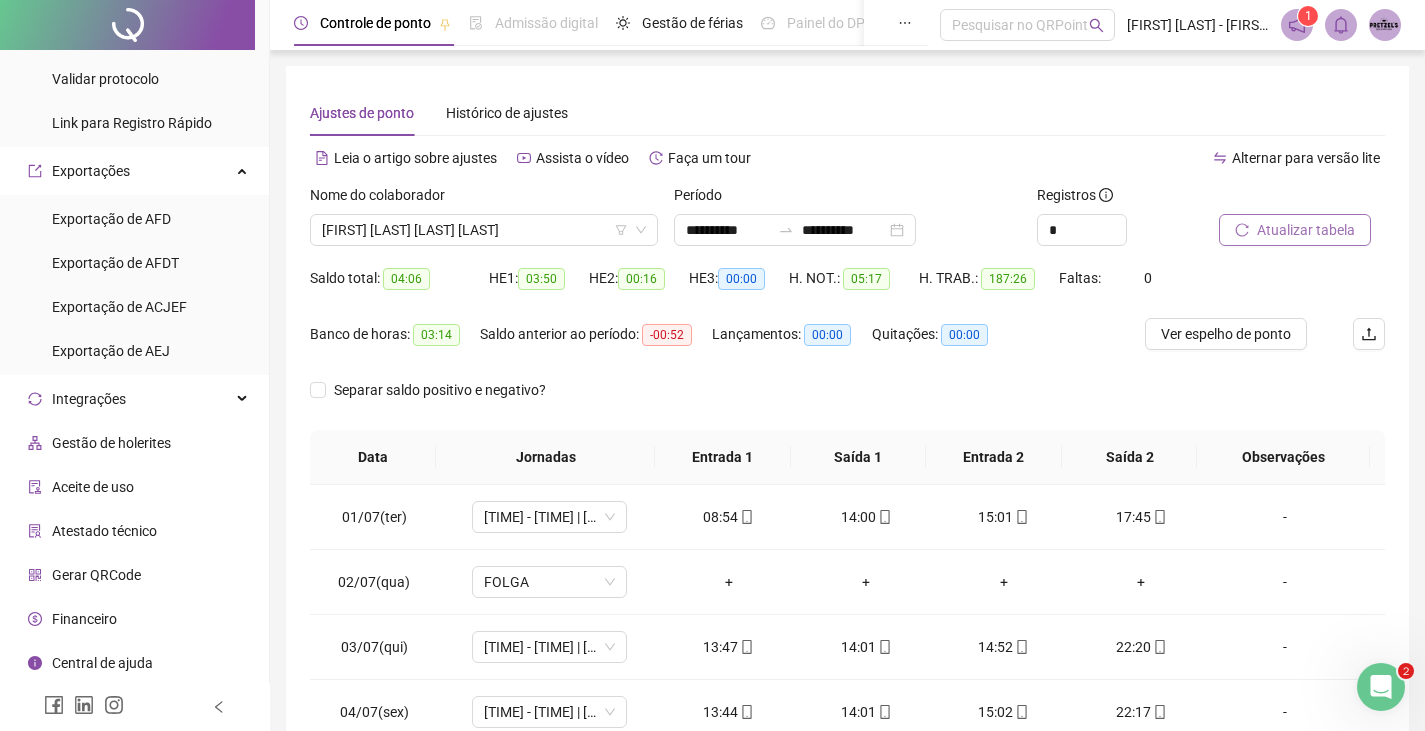 click on "Separar saldo positivo e negativo?" at bounding box center [847, 402] 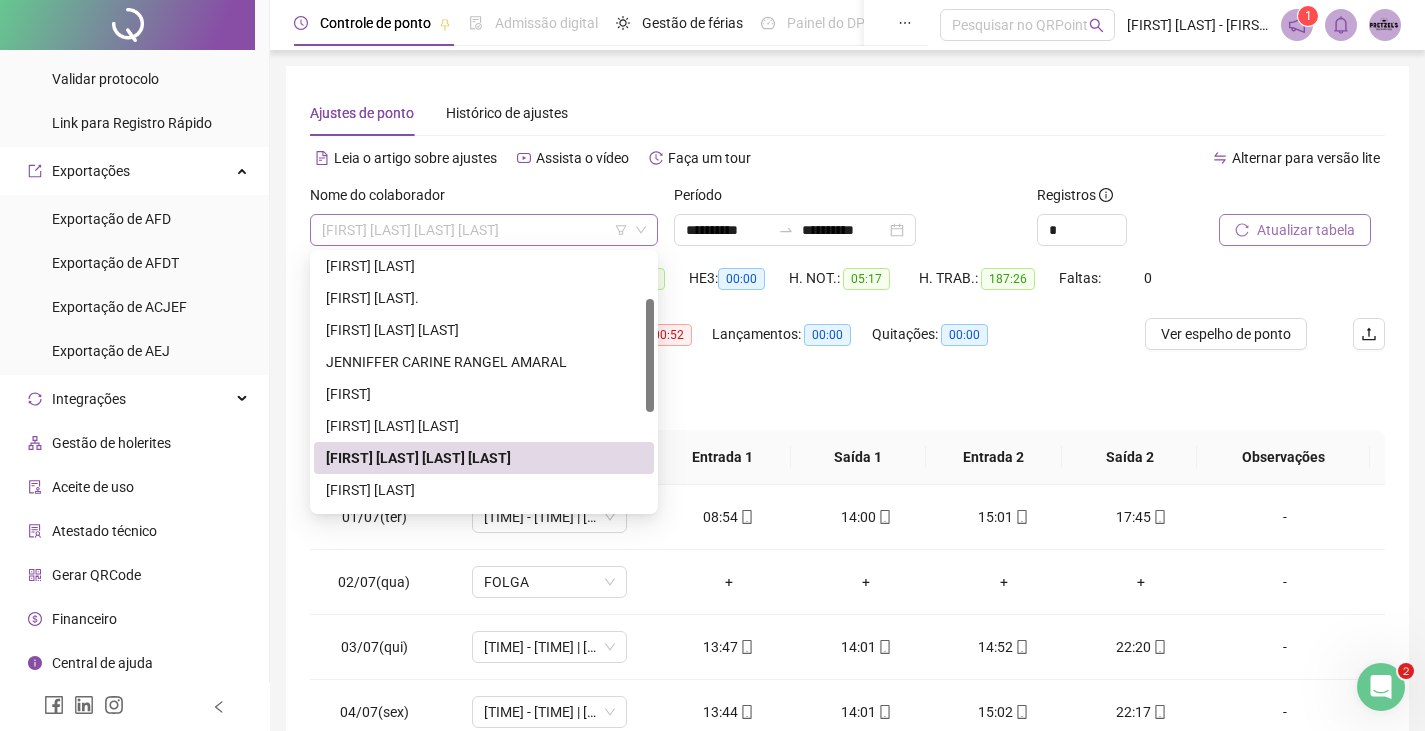 click on "[FIRST] [LAST] [LAST] [LAST]" at bounding box center (484, 230) 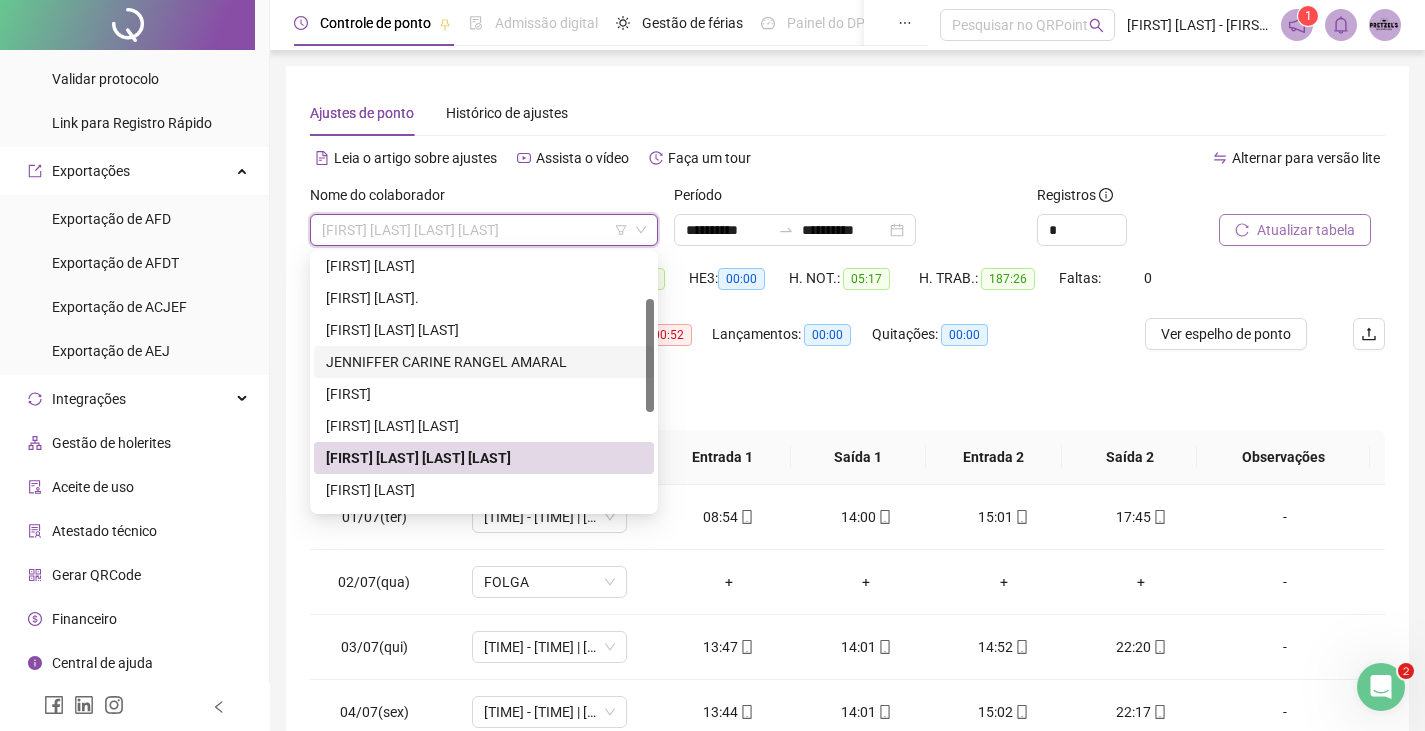 click on "JENNIFFER CARINE RANGEL AMARAL" at bounding box center (484, 362) 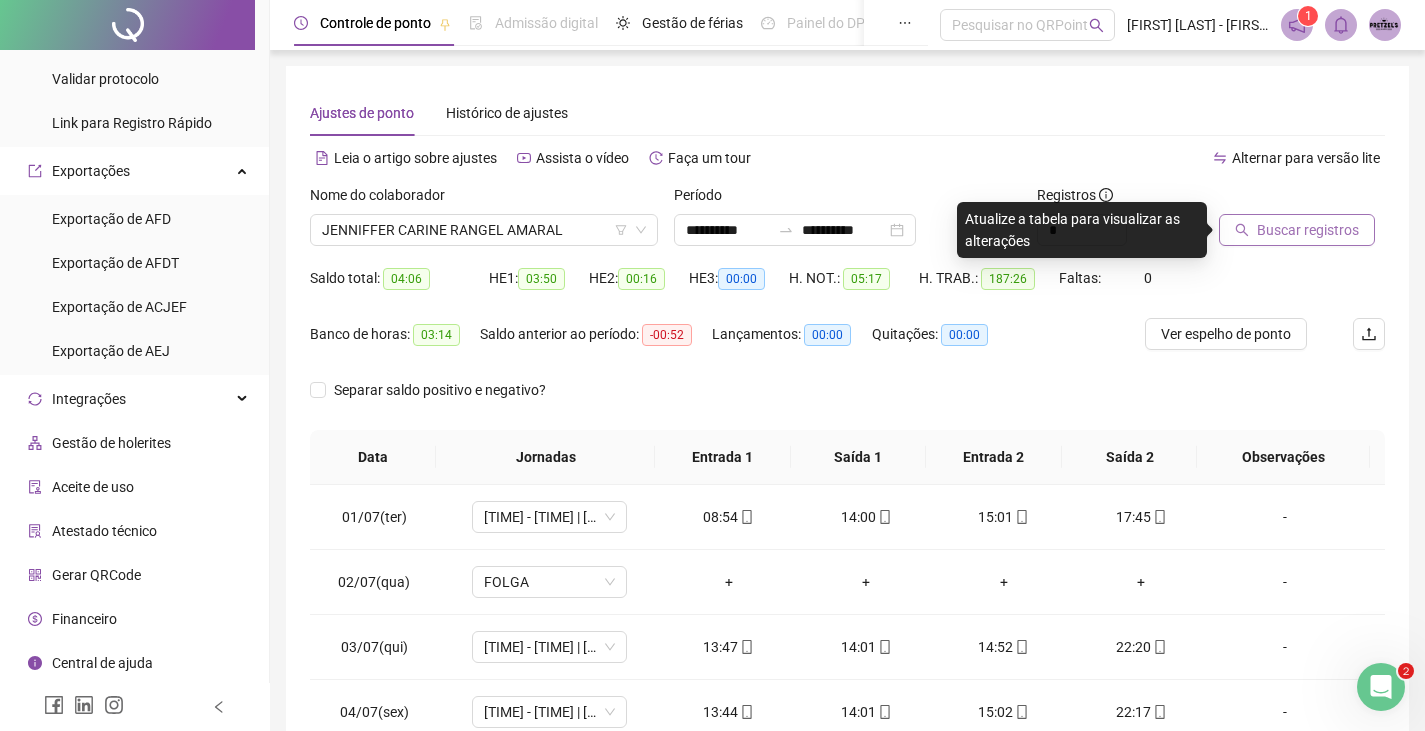 click on "Buscar registros" at bounding box center (1308, 230) 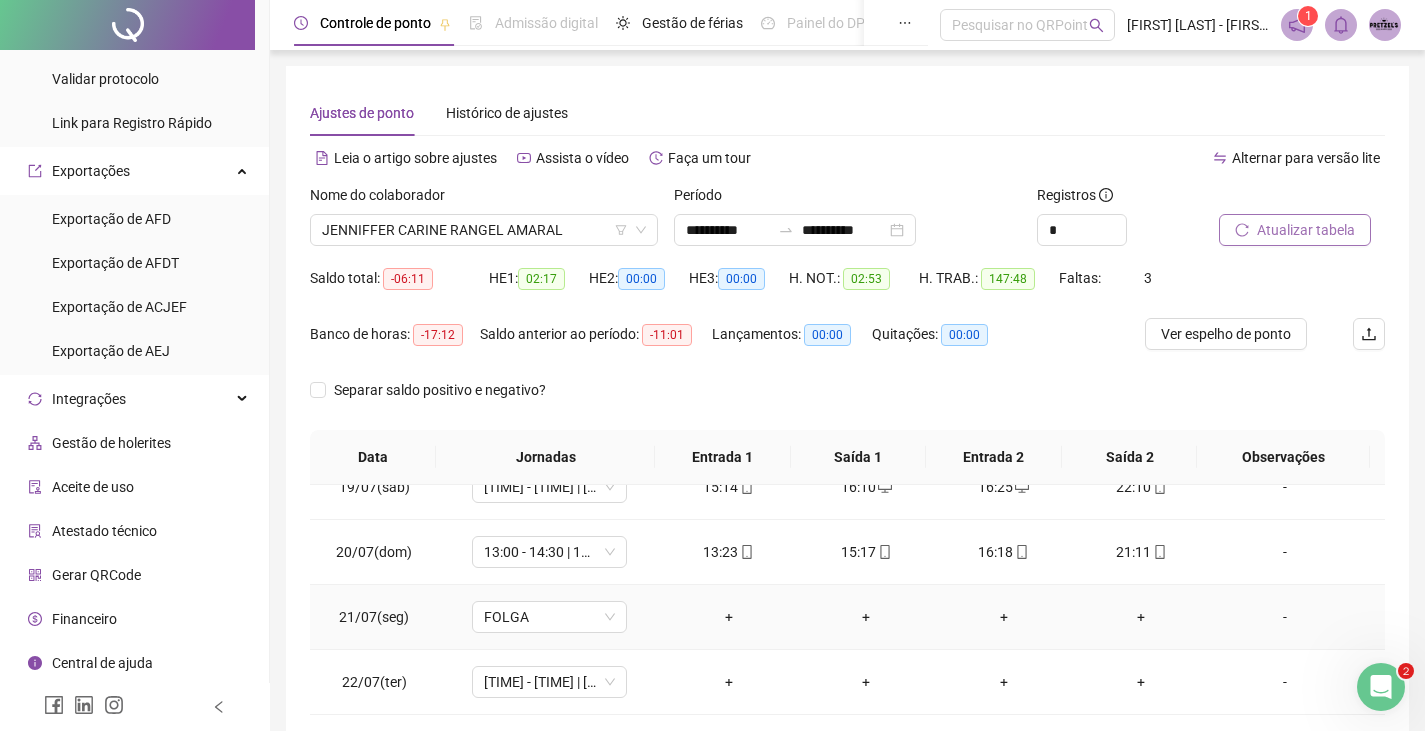 scroll, scrollTop: 1300, scrollLeft: 0, axis: vertical 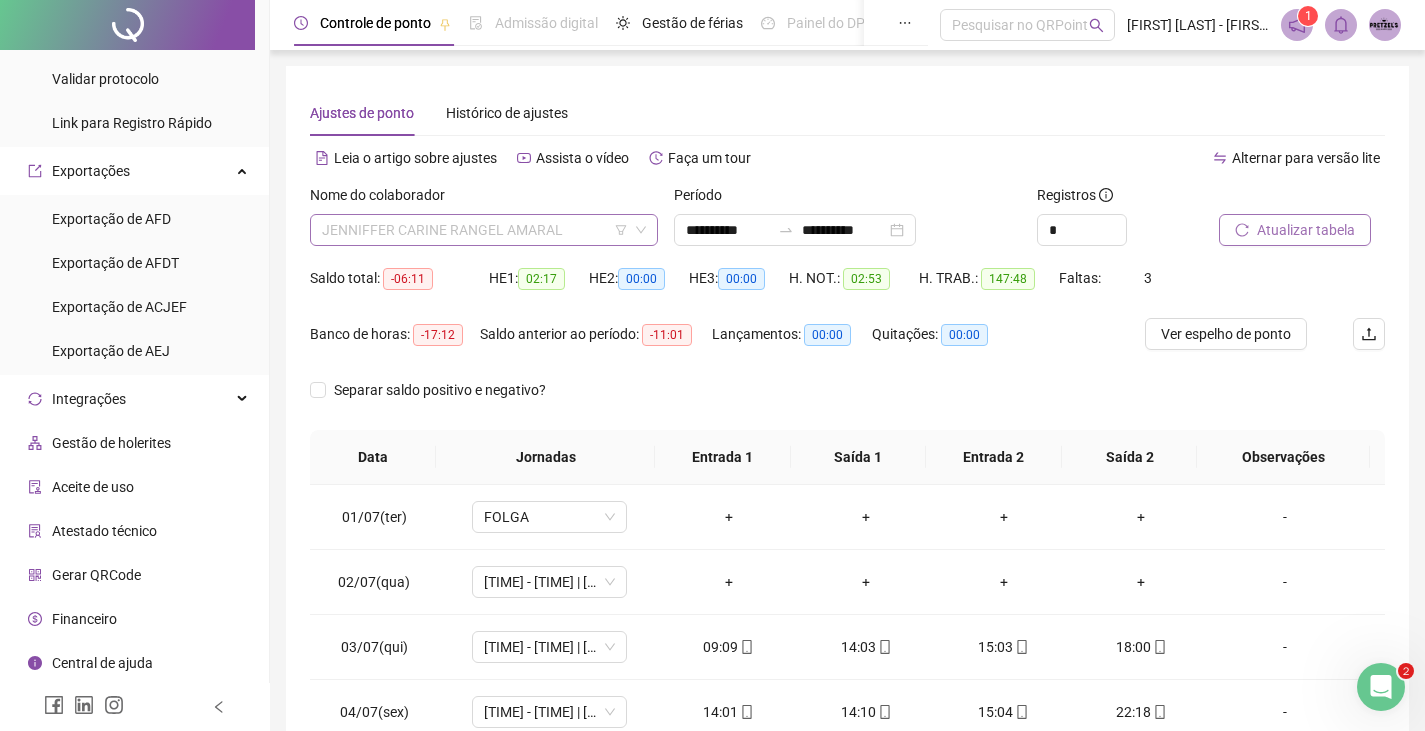 click on "JENNIFFER CARINE RANGEL AMARAL" at bounding box center [484, 230] 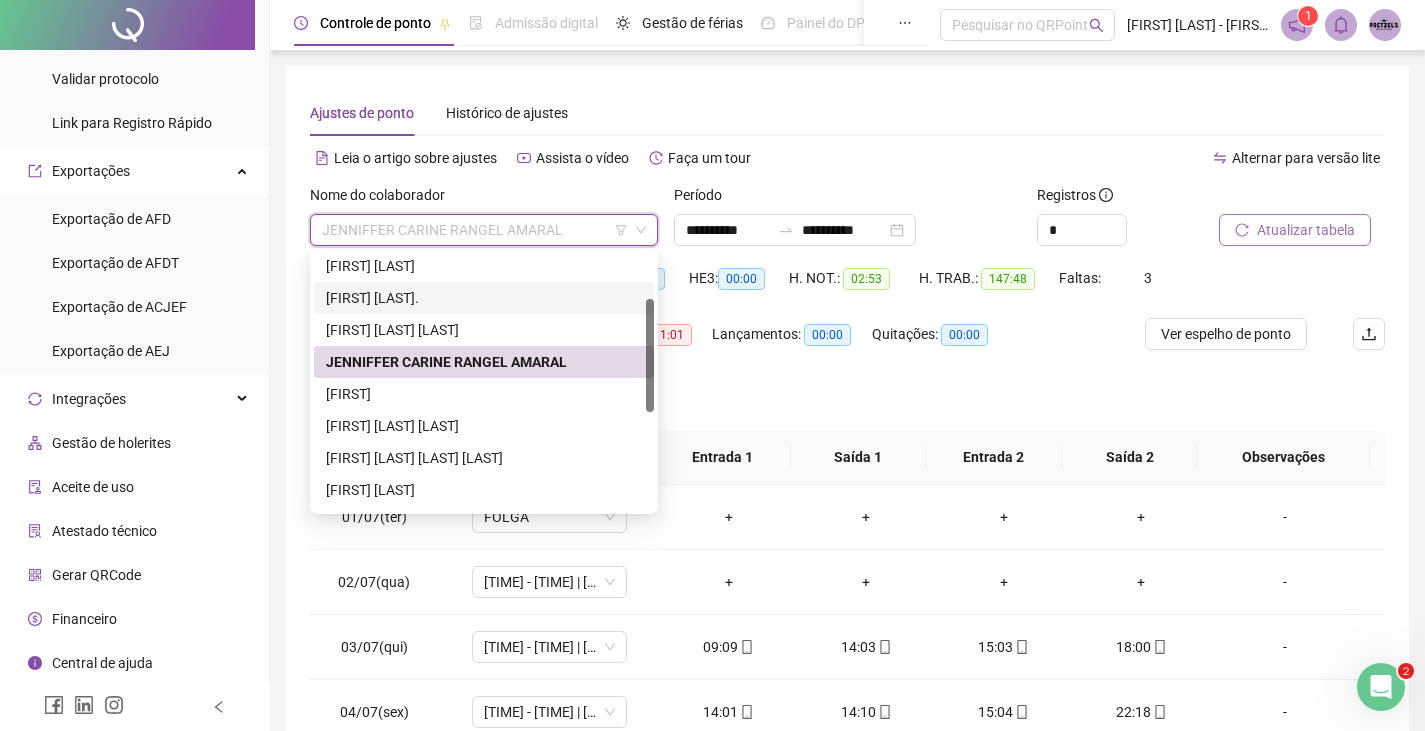 click on "[FIRST] [LAST]." at bounding box center [484, 298] 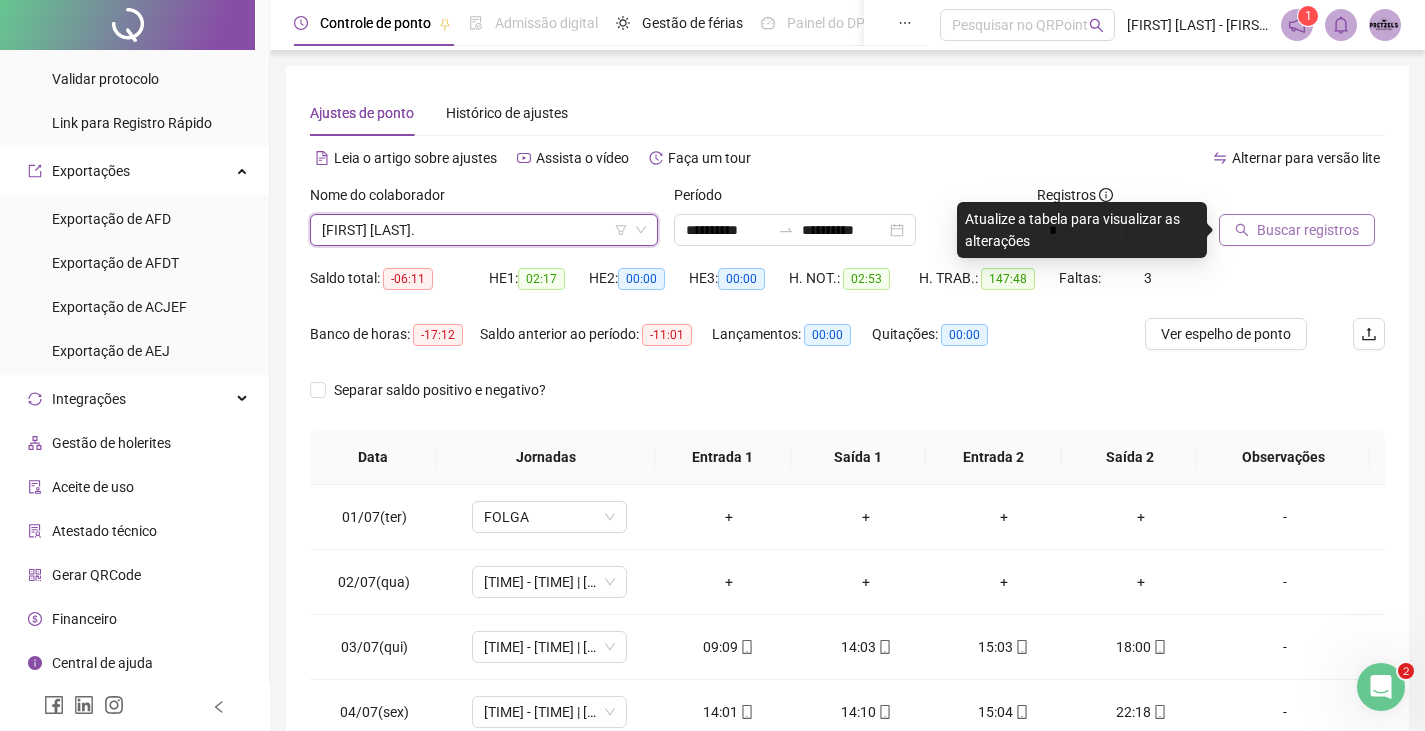 click on "Ajustes de ponto Histórico de ajustes" at bounding box center (847, 113) 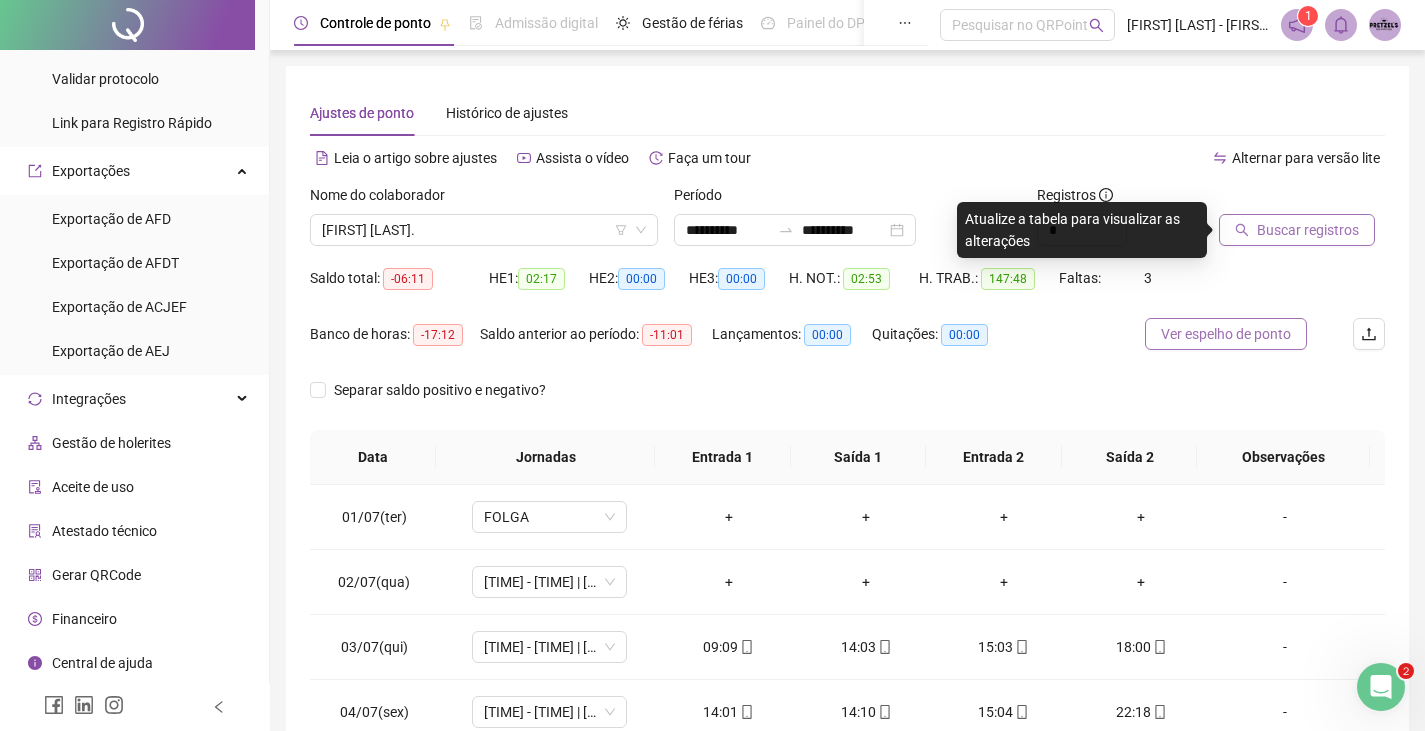 click on "Ver espelho de ponto" at bounding box center [1226, 334] 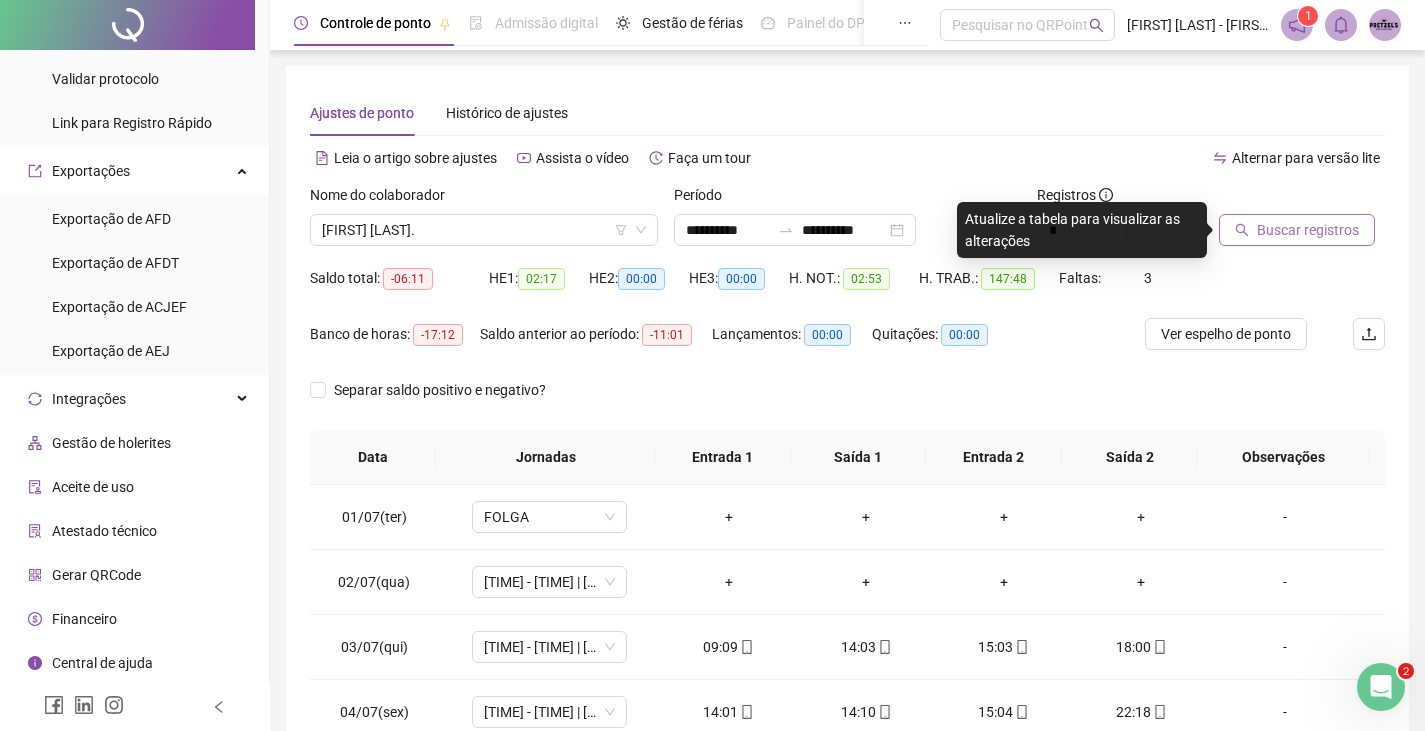 click on "Buscar registros" at bounding box center (1308, 230) 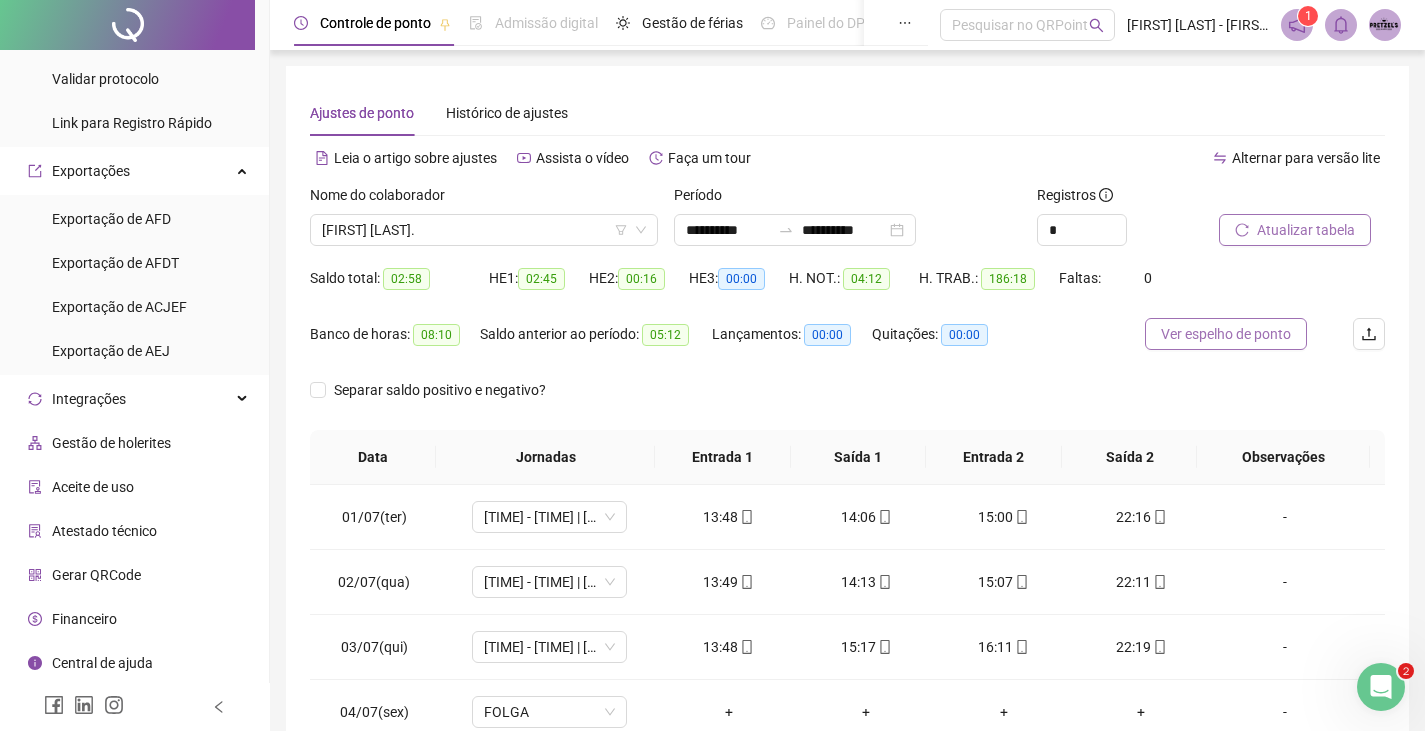click on "Ver espelho de ponto" at bounding box center [1226, 334] 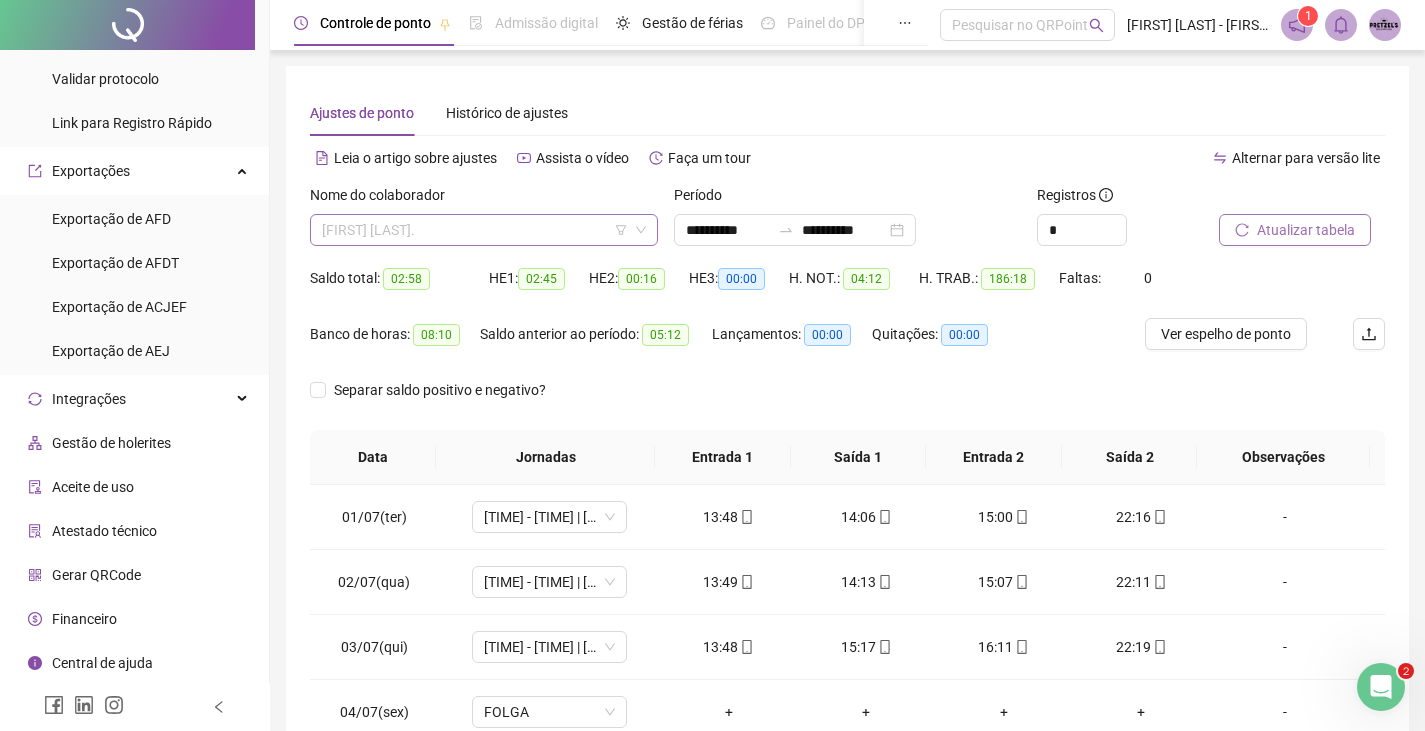 click on "[FIRST] [LAST]." at bounding box center [484, 230] 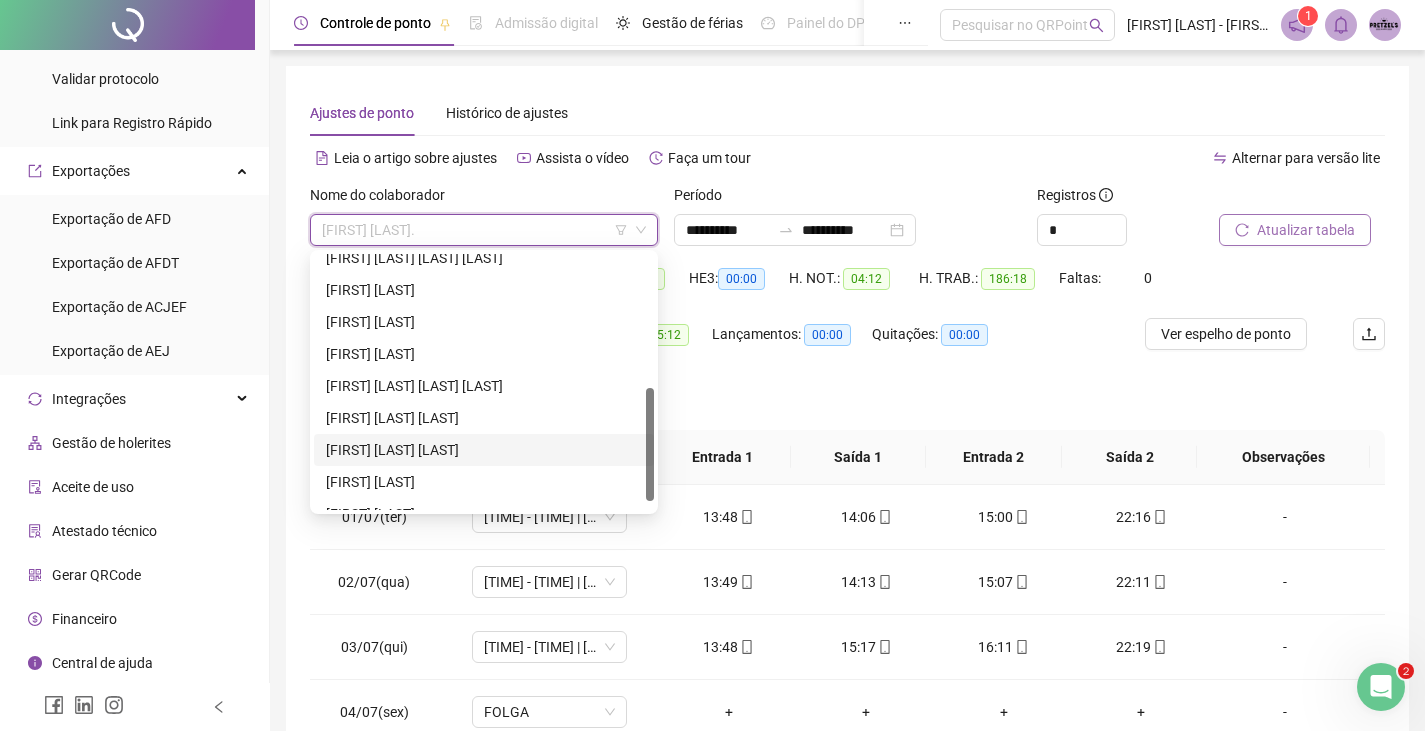 scroll, scrollTop: 320, scrollLeft: 0, axis: vertical 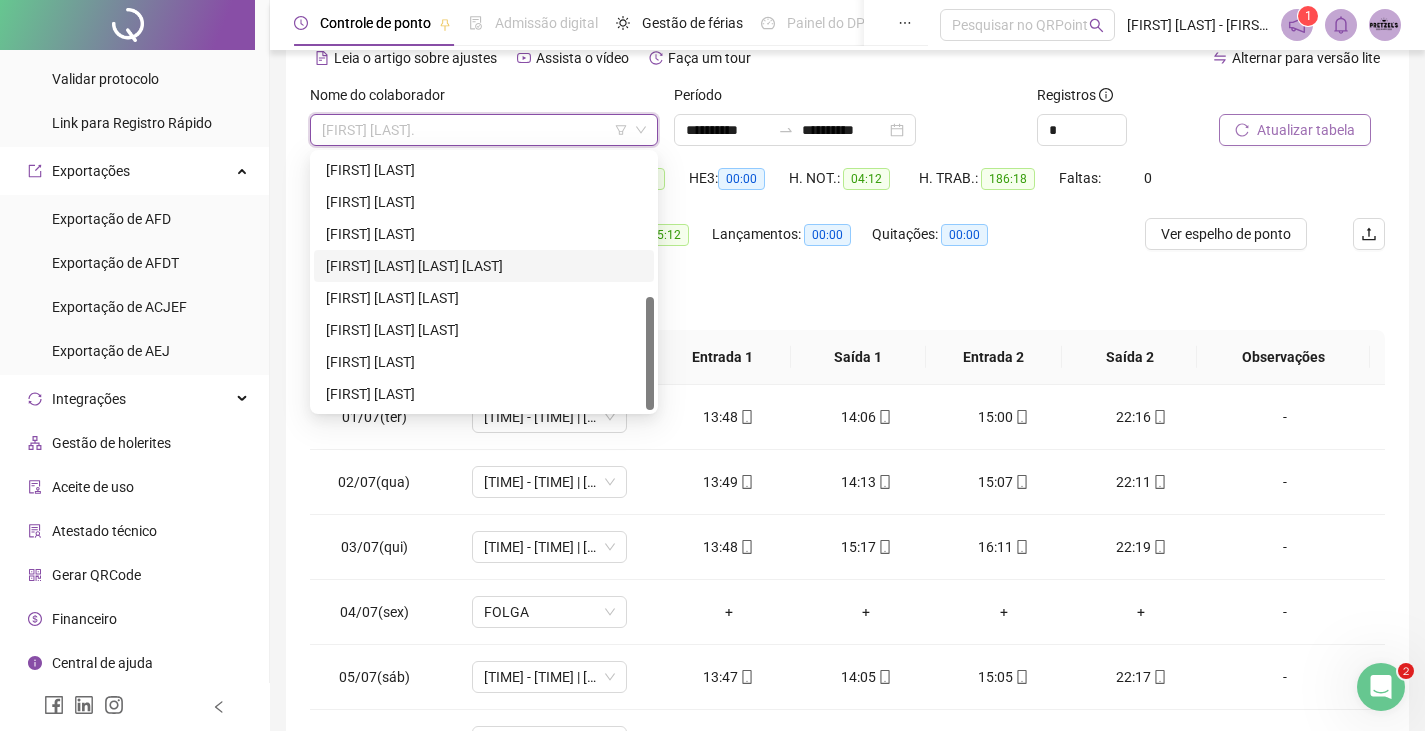 click on "[FIRST] [LAST] [LAST] [LAST]" at bounding box center (484, 266) 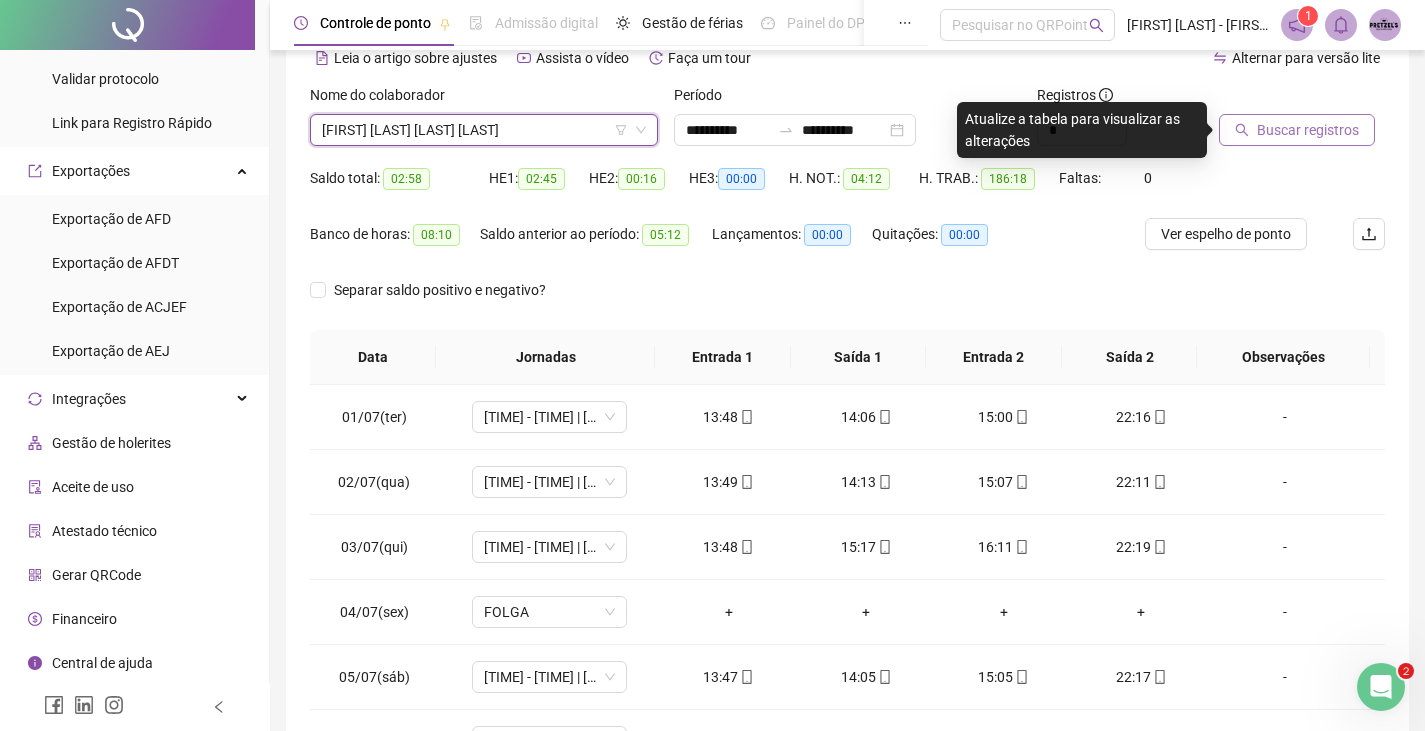click on "Buscar registros" at bounding box center (1308, 130) 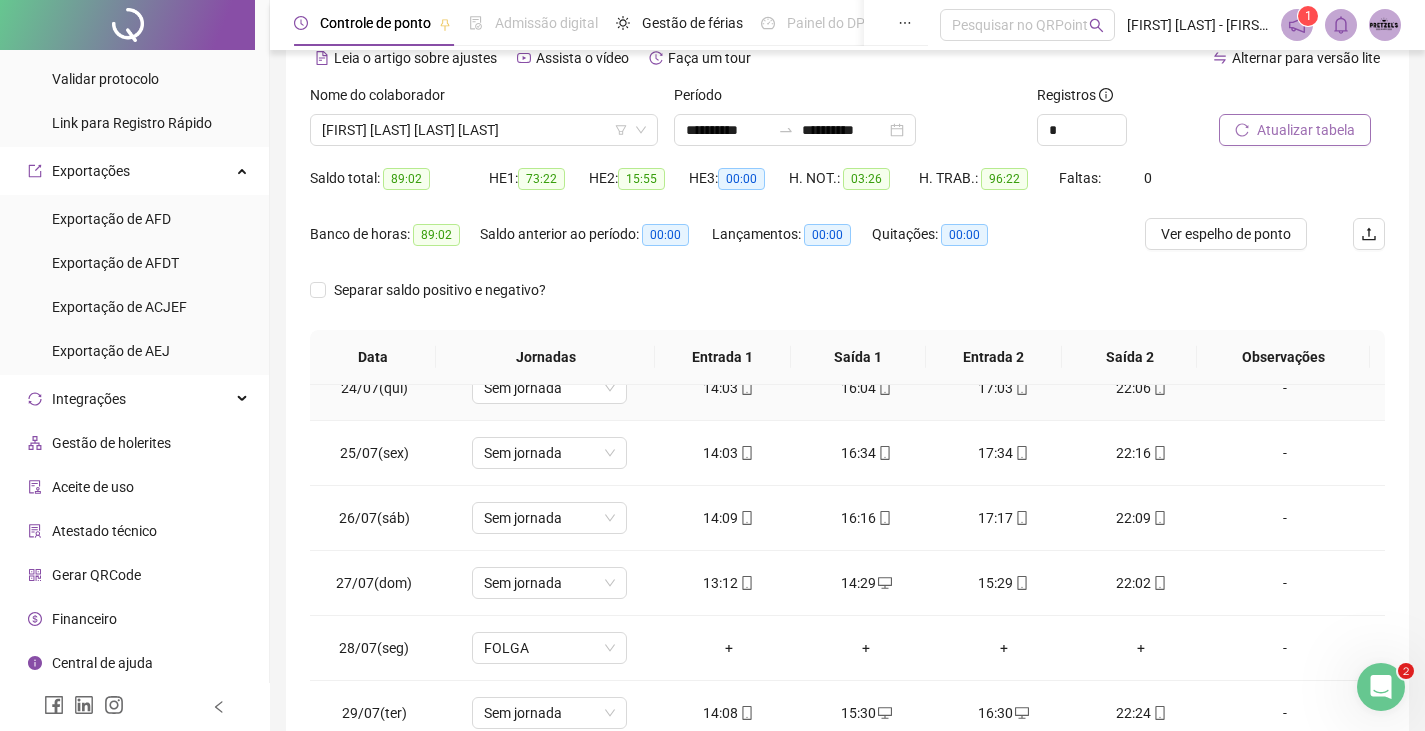 scroll, scrollTop: 678, scrollLeft: 0, axis: vertical 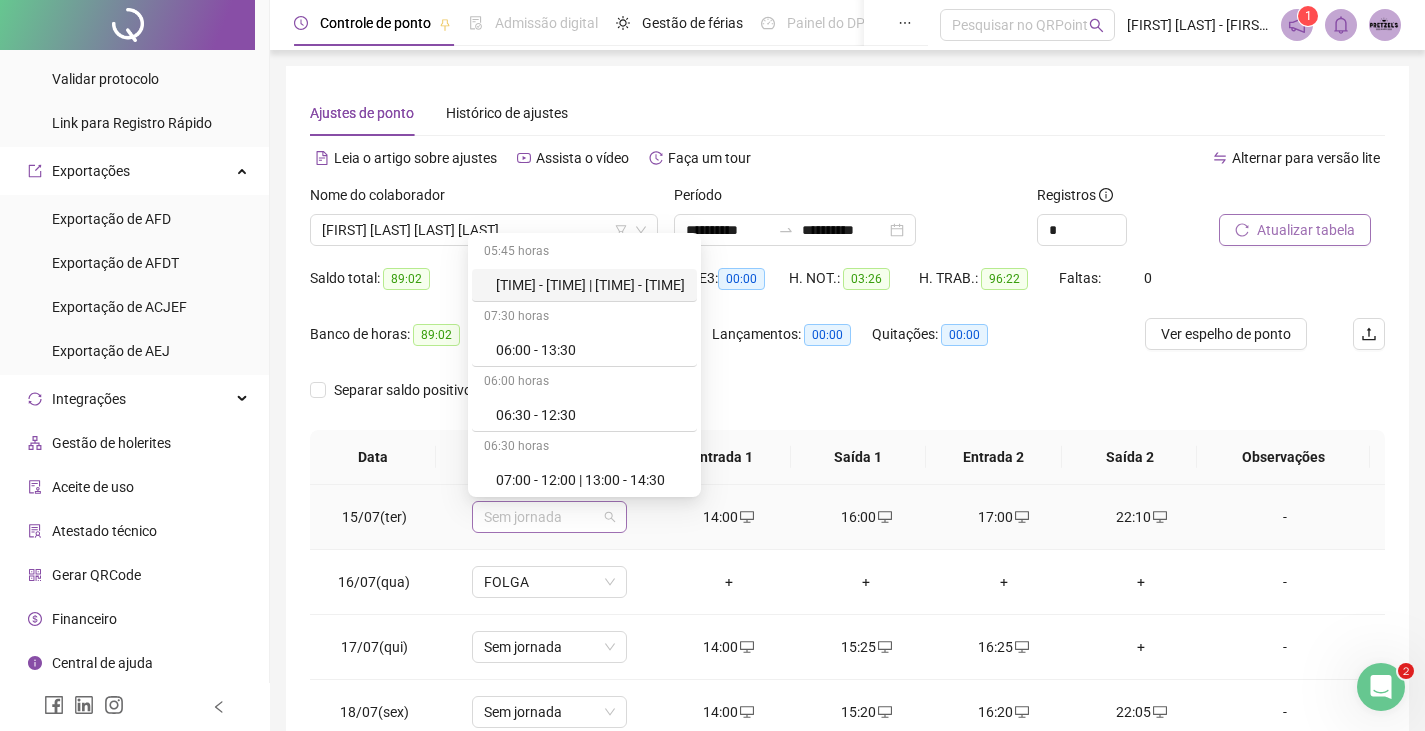 click on "Sem jornada" at bounding box center [549, 517] 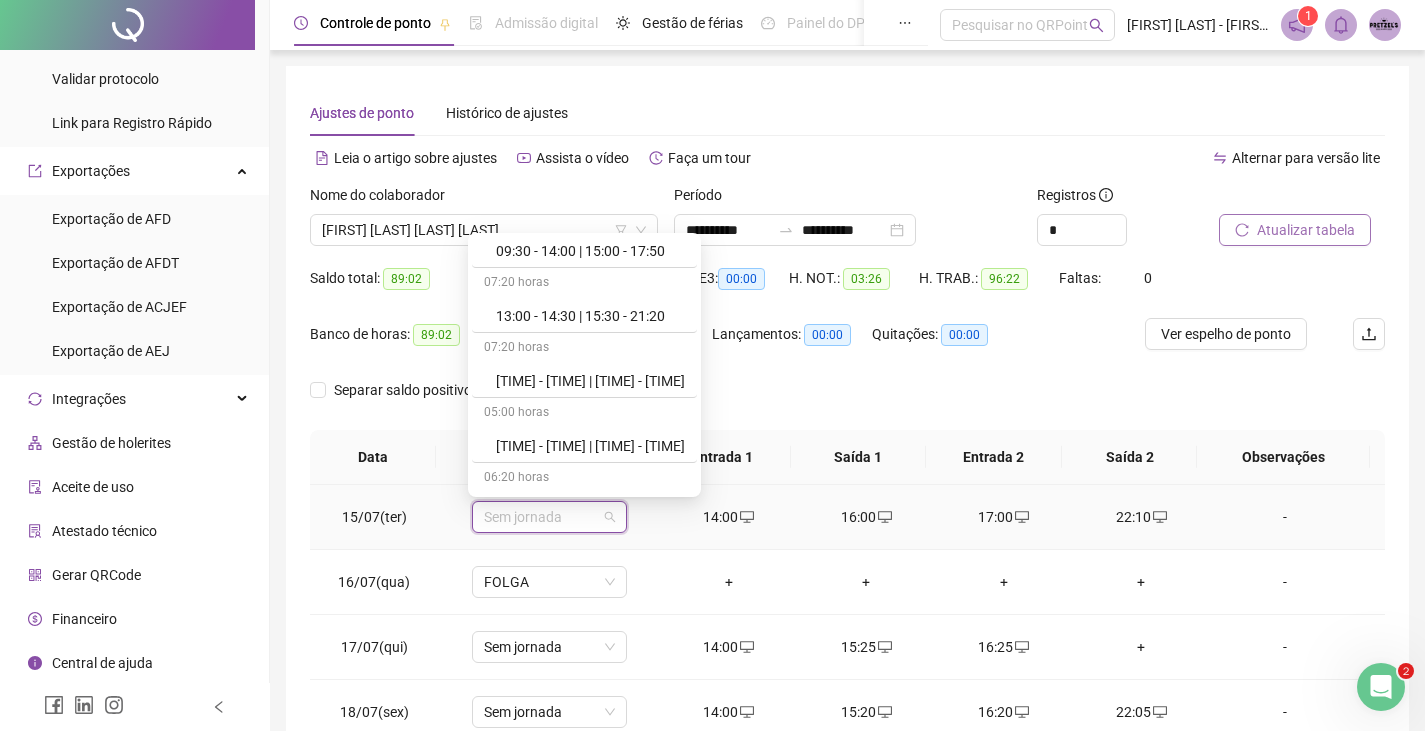 scroll, scrollTop: 1029, scrollLeft: 0, axis: vertical 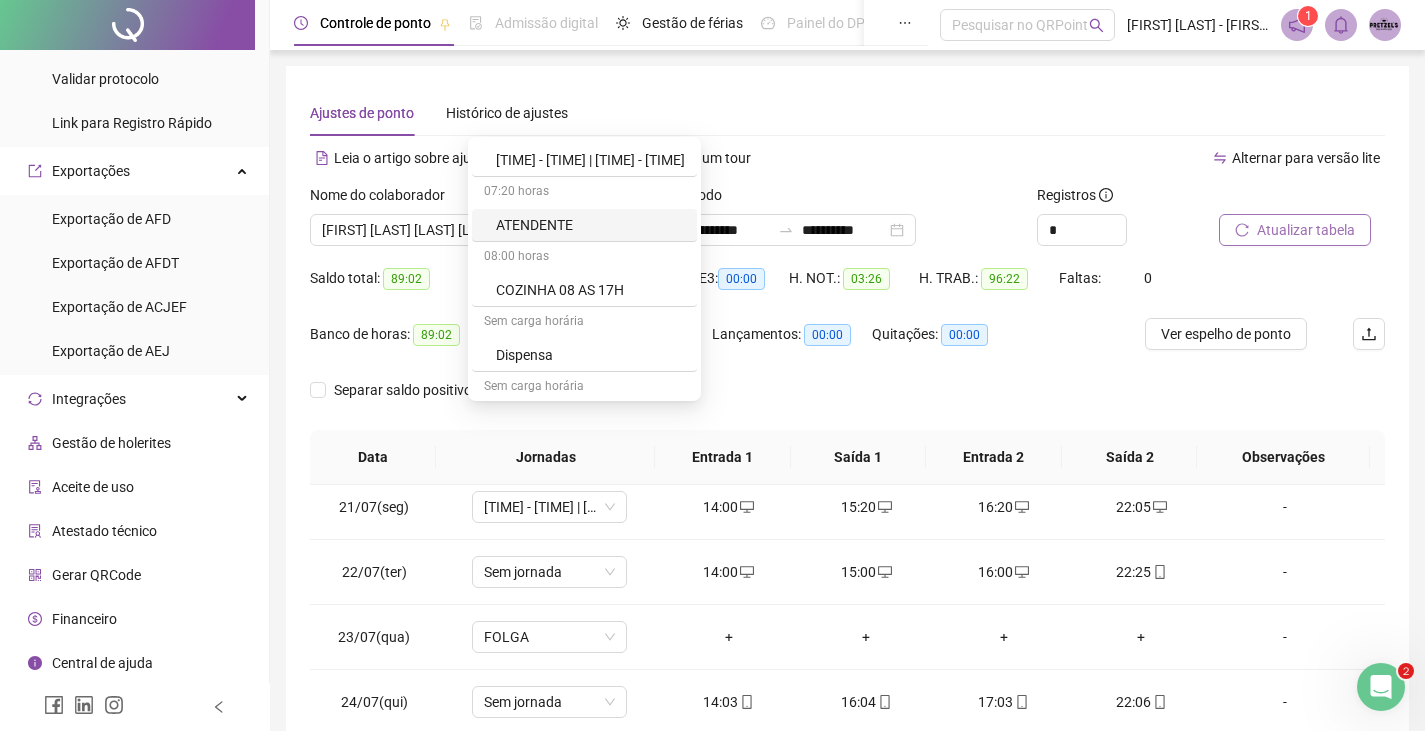 click on "ATENDENTE" at bounding box center [584, 225] 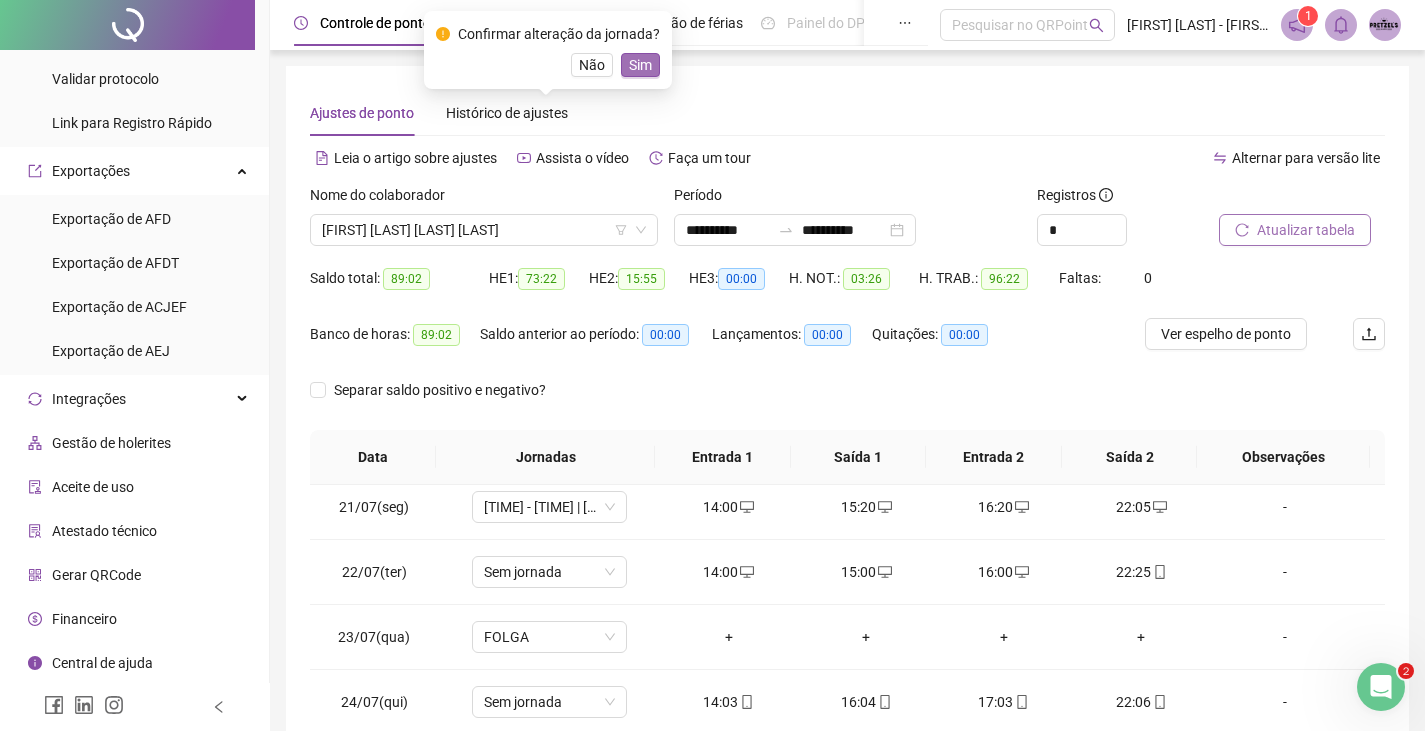 click on "Sim" at bounding box center (640, 65) 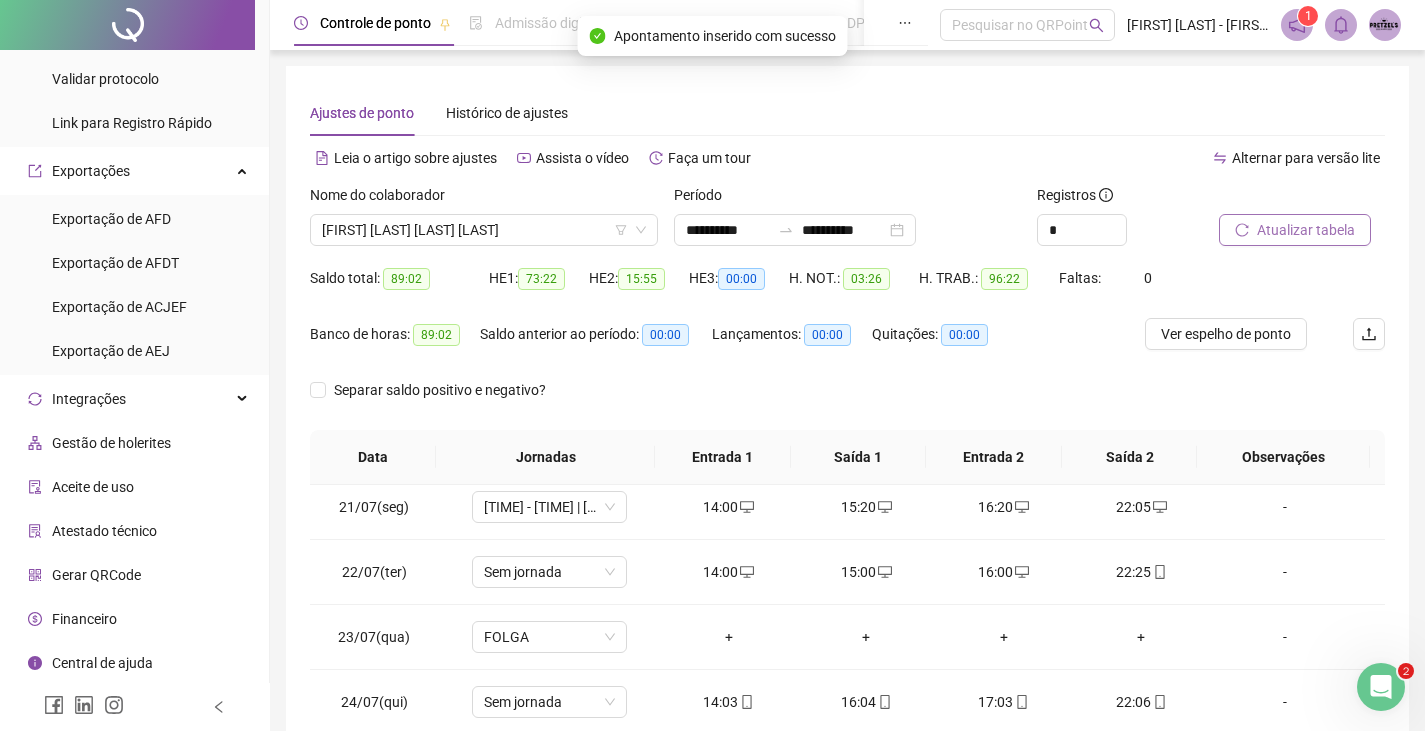 click on "Atualizar tabela" at bounding box center (1306, 230) 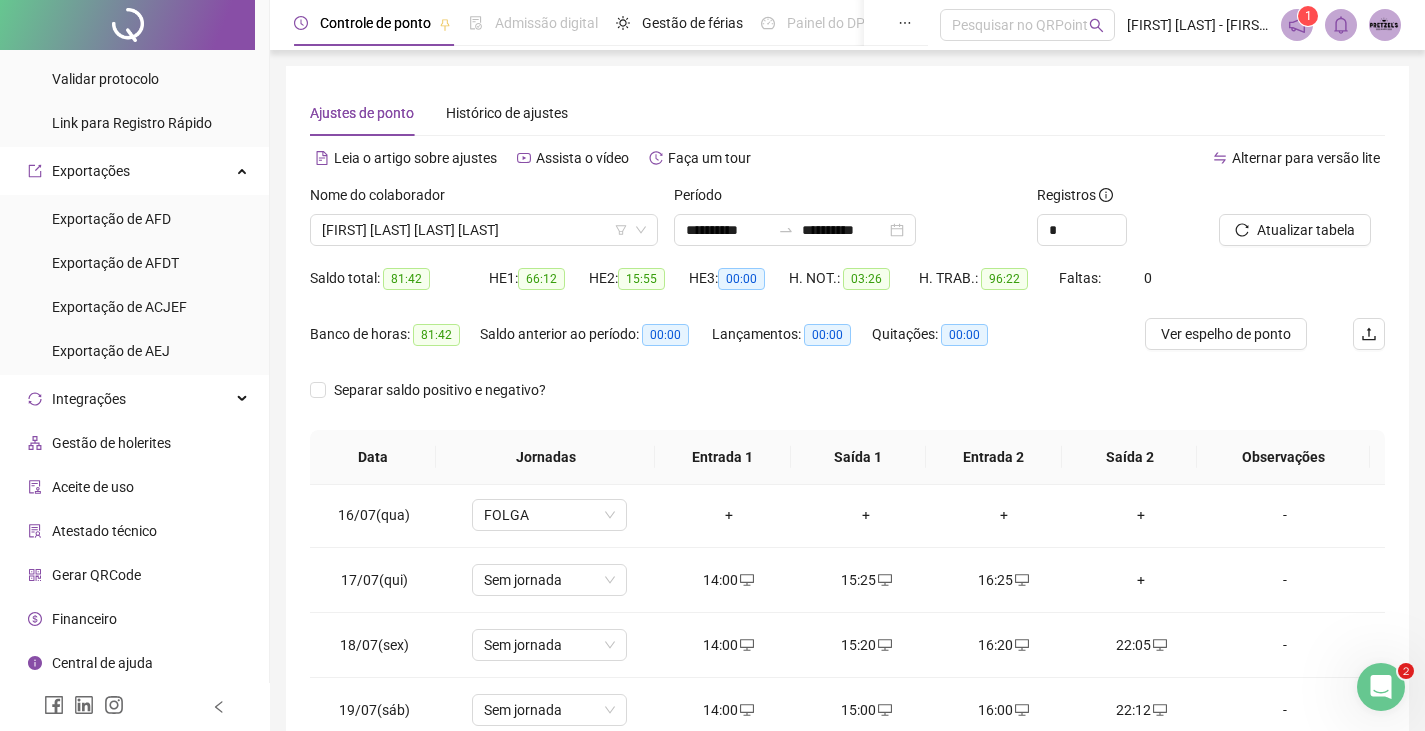 scroll, scrollTop: 0, scrollLeft: 0, axis: both 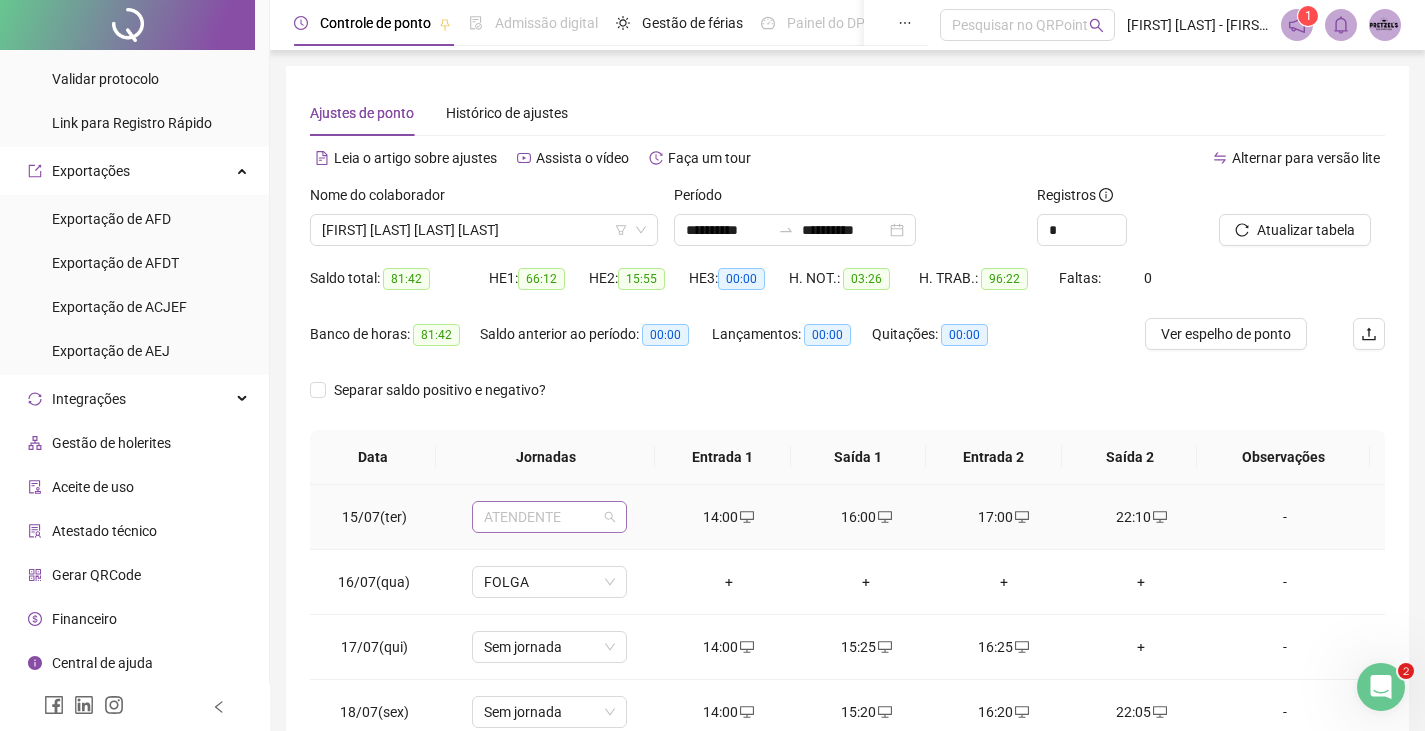 click on "ATENDENTE" at bounding box center [549, 517] 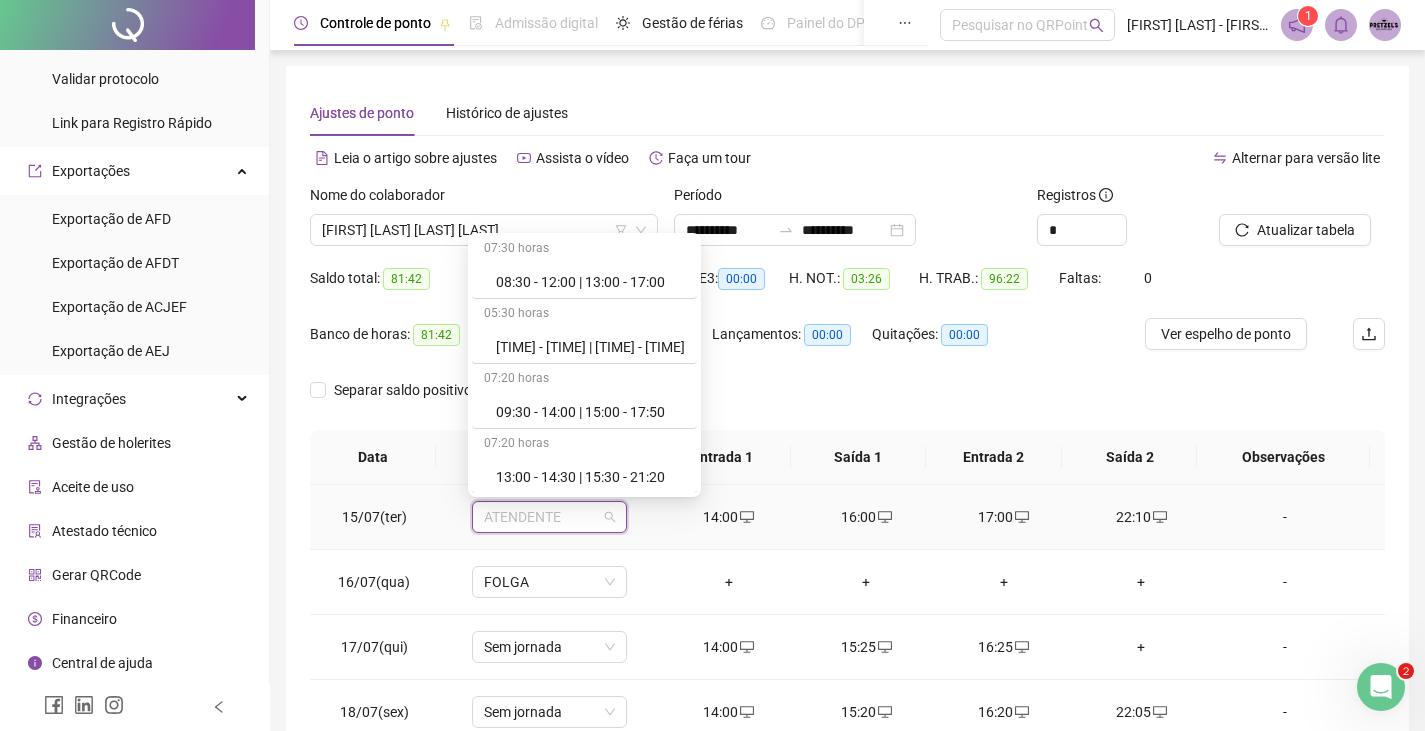 scroll, scrollTop: 1300, scrollLeft: 0, axis: vertical 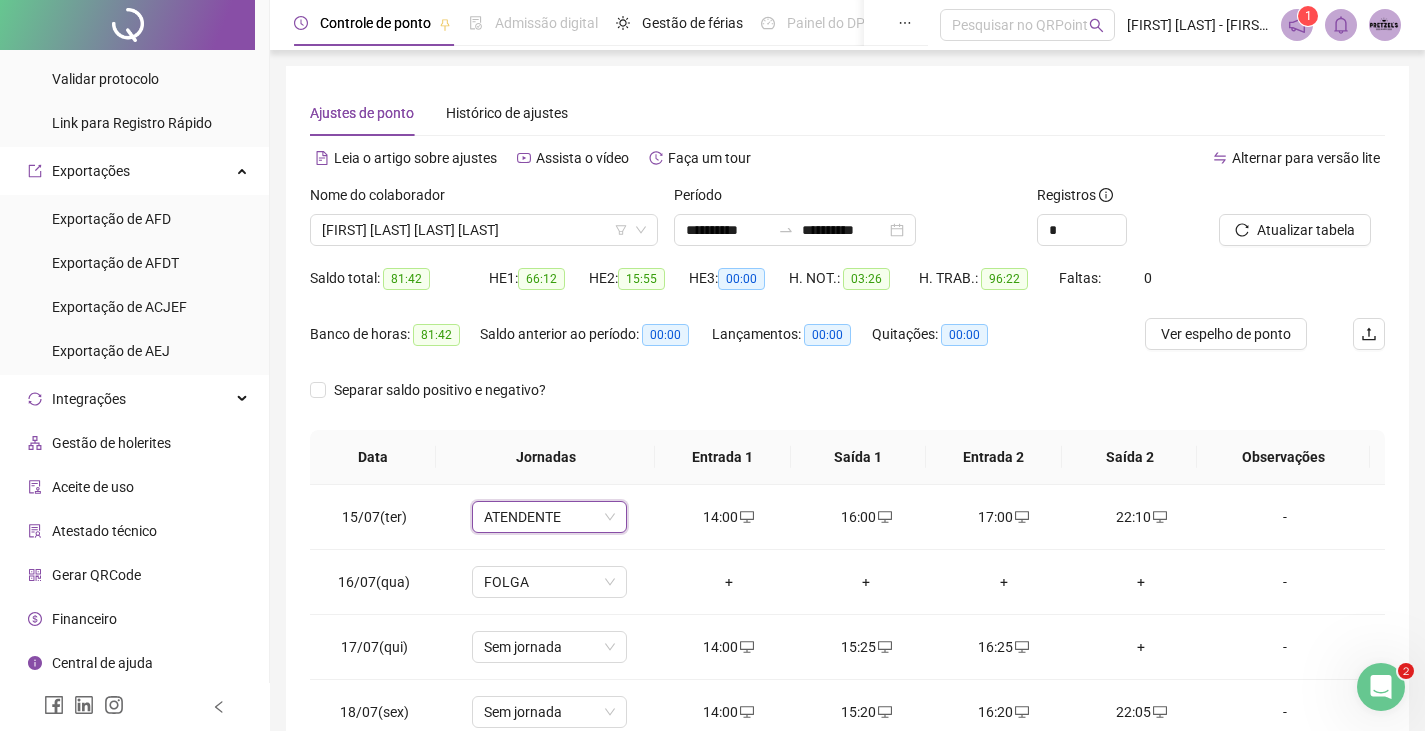 click on "Alternar para versão lite" at bounding box center [1117, 158] 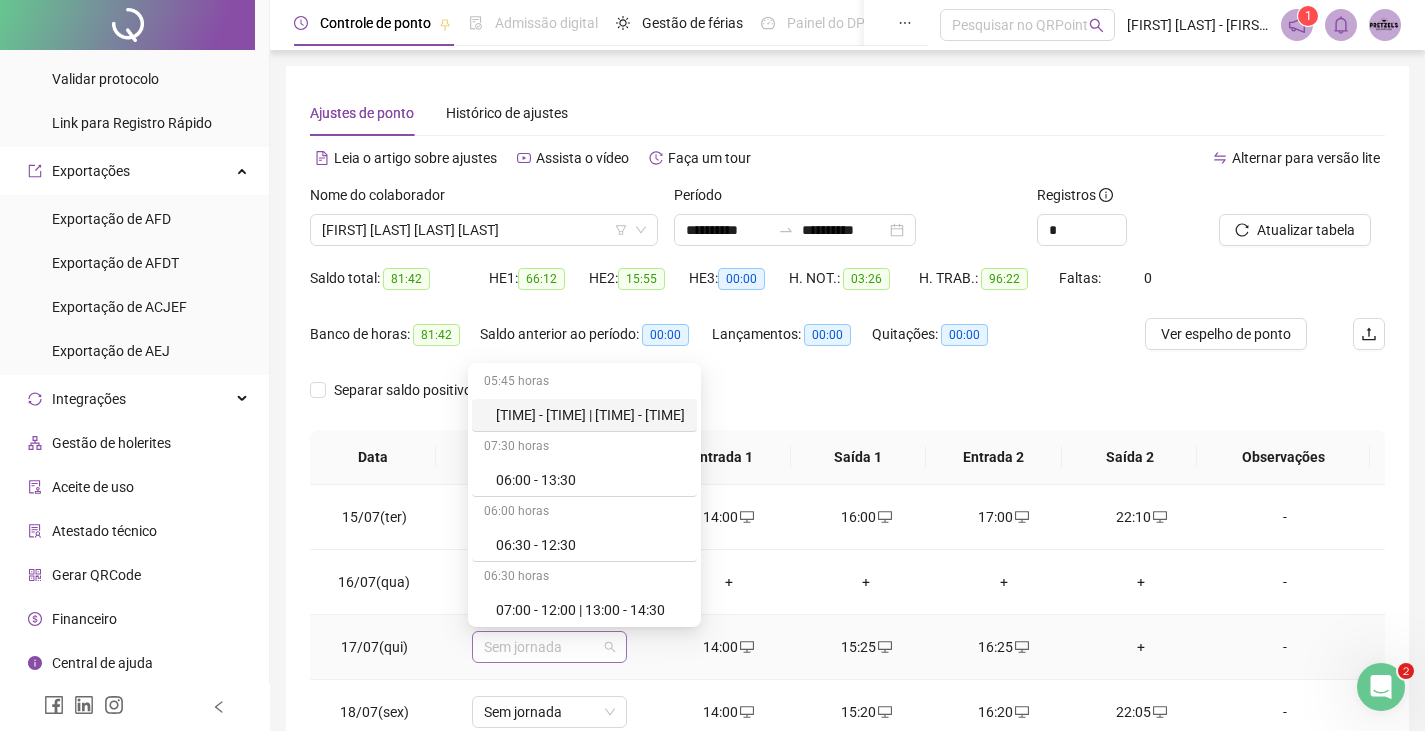 click on "Sem jornada" at bounding box center [549, 647] 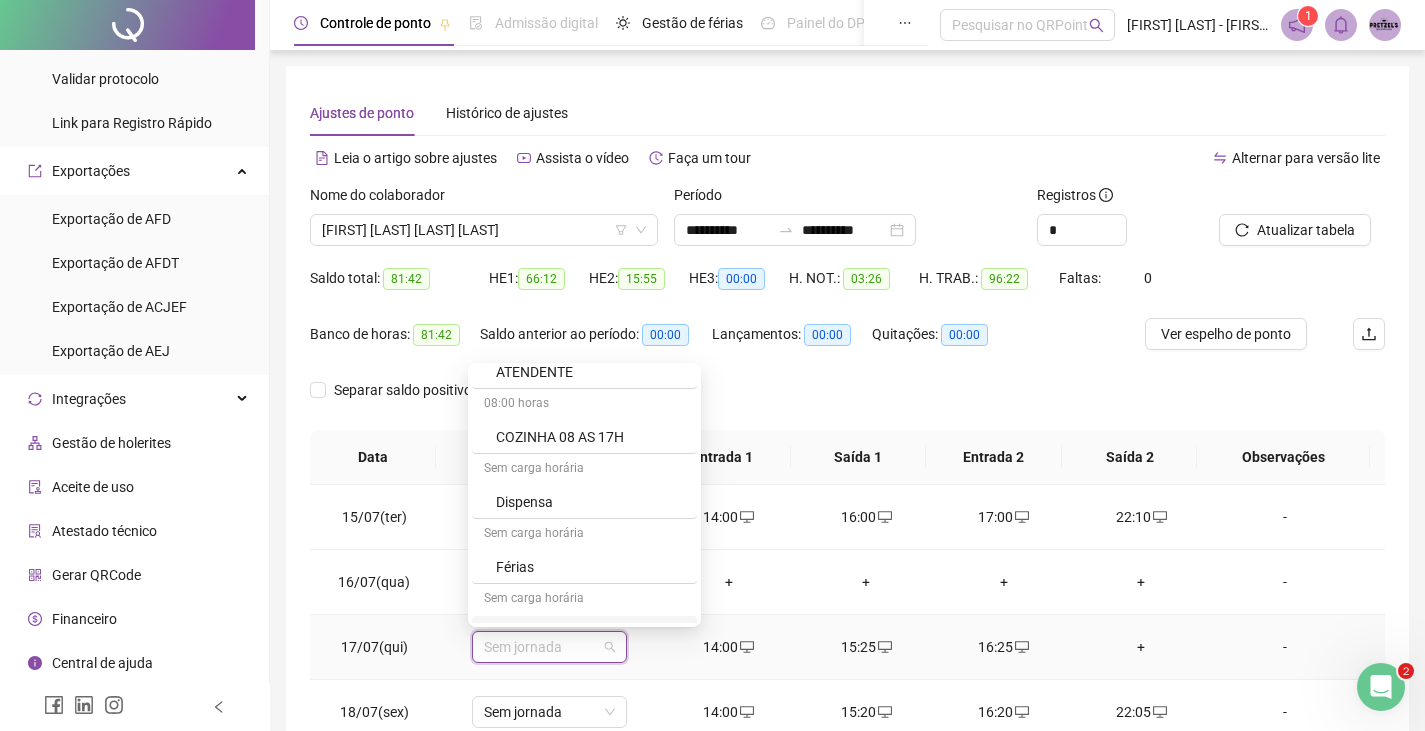 scroll, scrollTop: 1400, scrollLeft: 0, axis: vertical 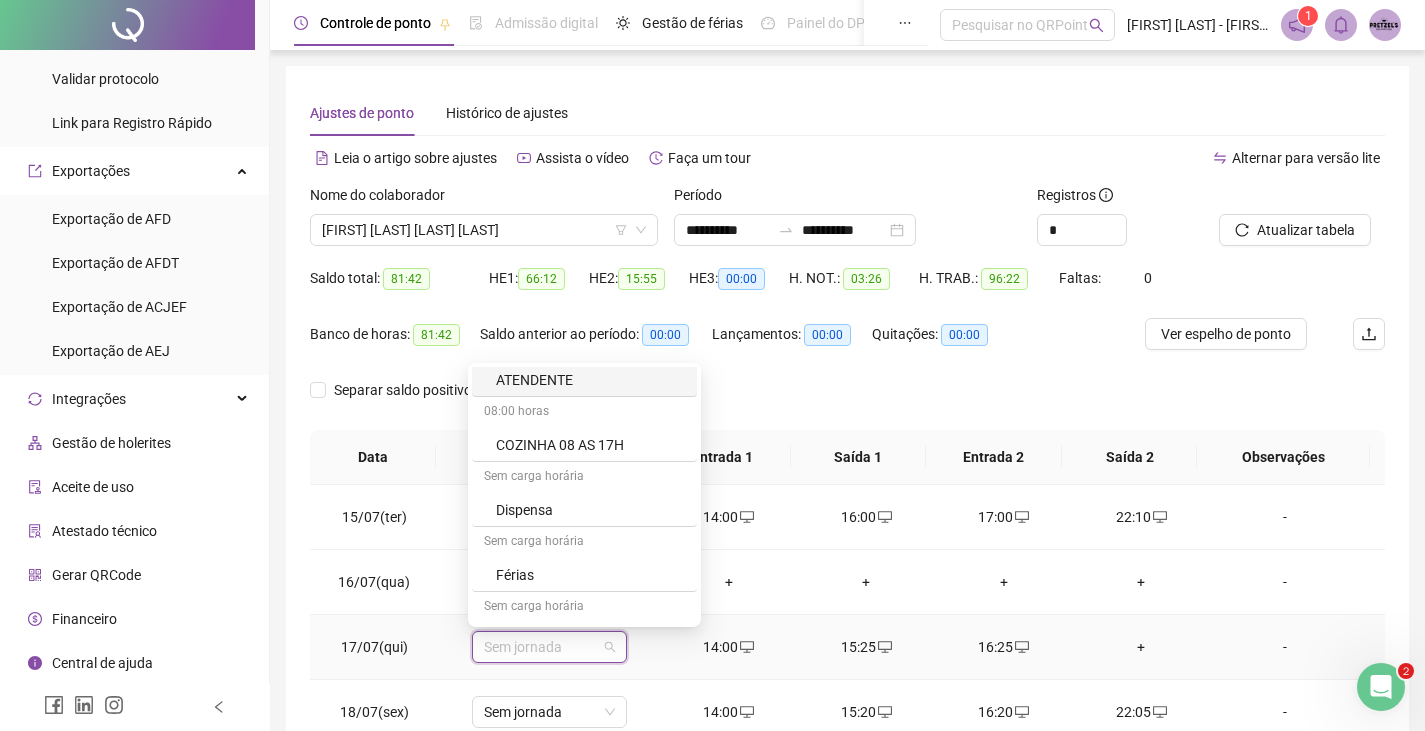 click on "ATENDENTE" at bounding box center [590, 380] 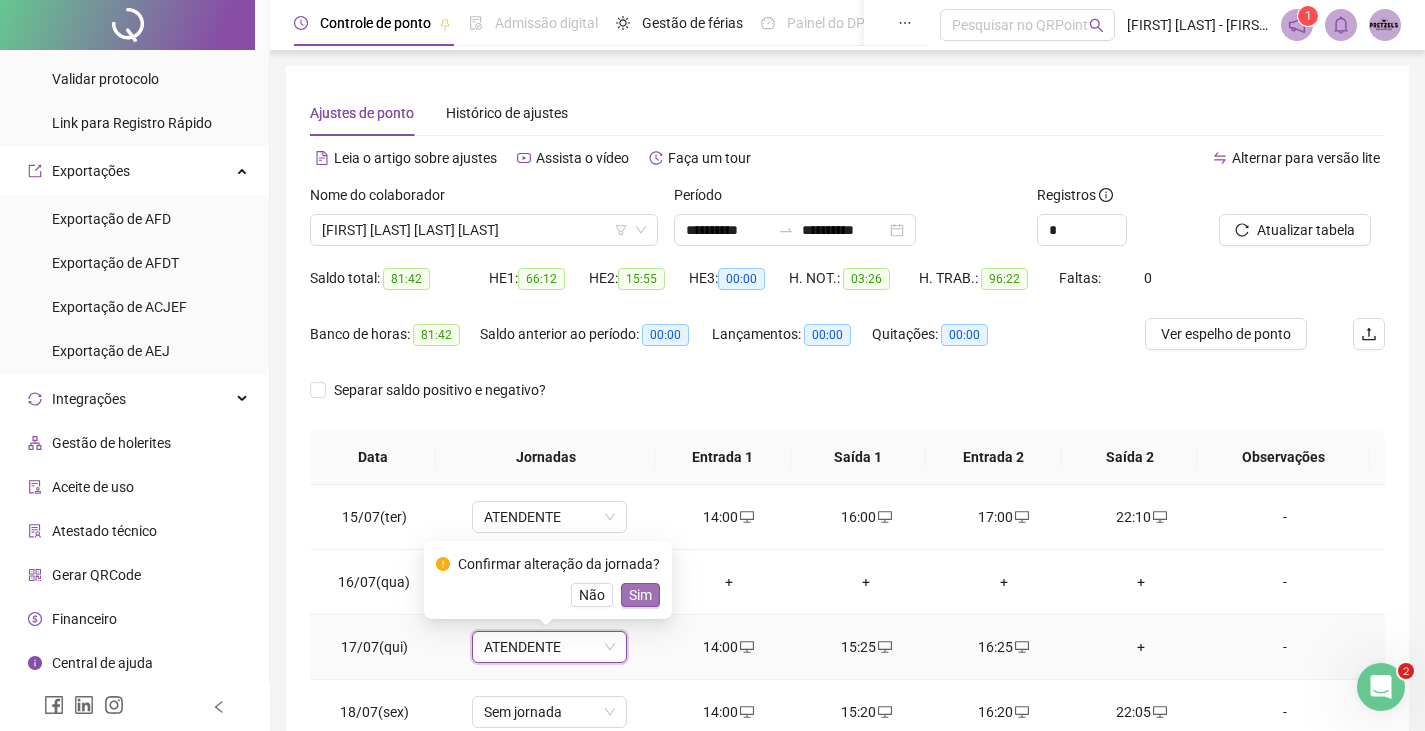 click on "Sim" at bounding box center [640, 595] 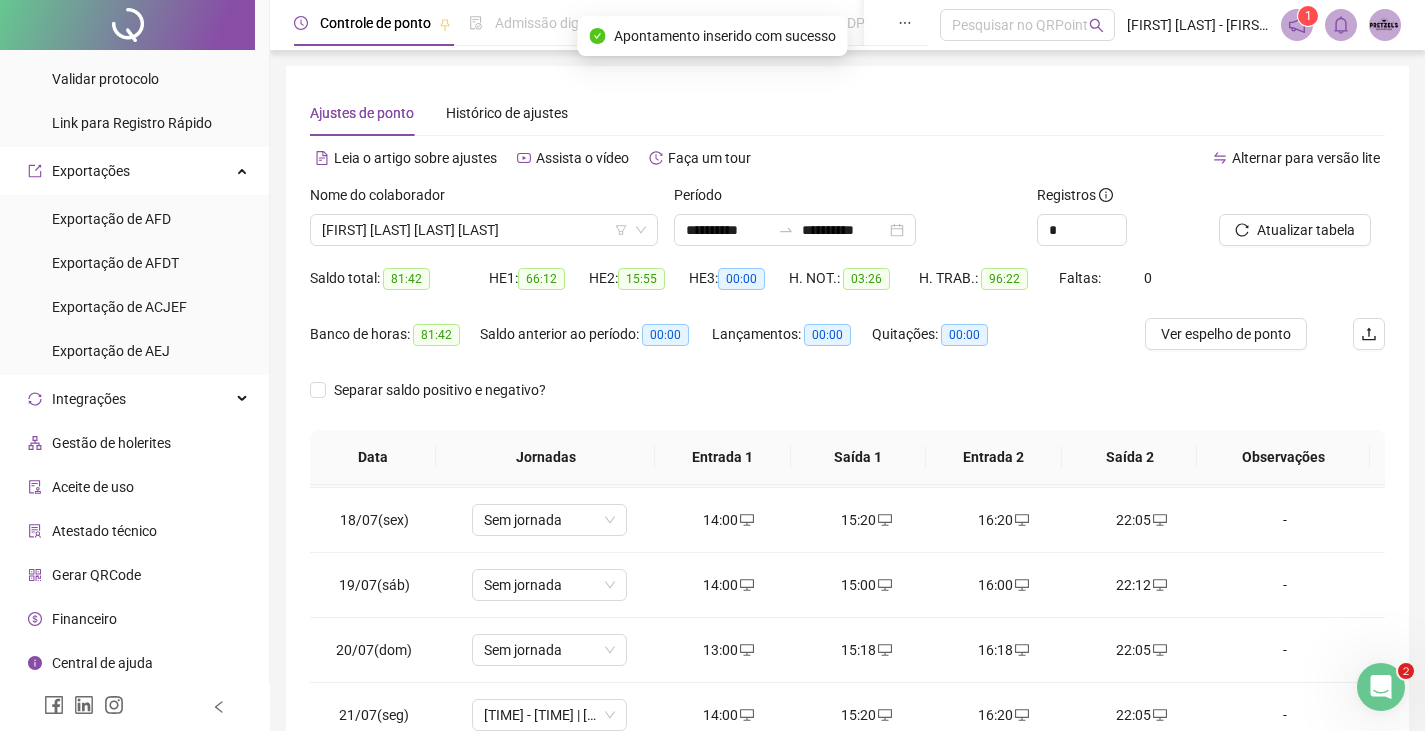 scroll, scrollTop: 200, scrollLeft: 0, axis: vertical 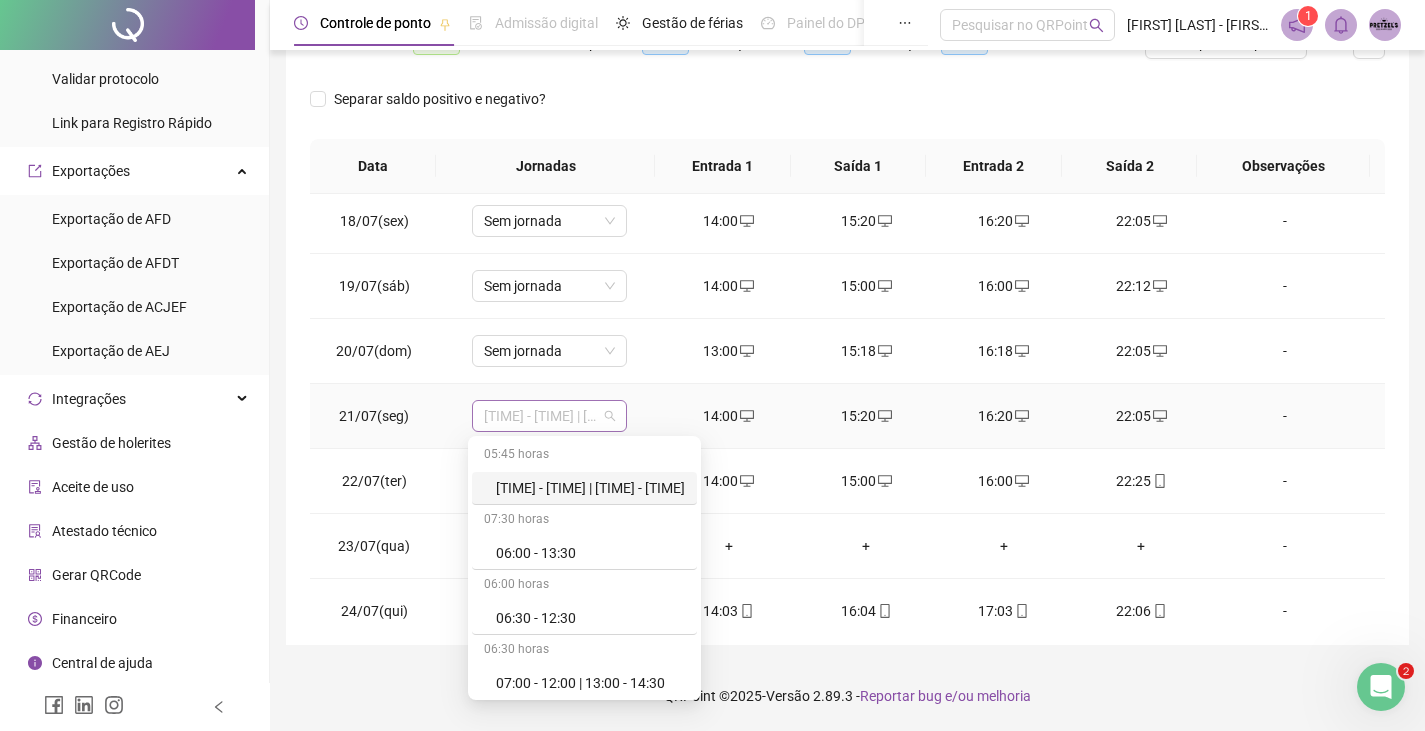 click on "[TIME] - [TIME] | [TIME] - [TIME]" at bounding box center (549, 416) 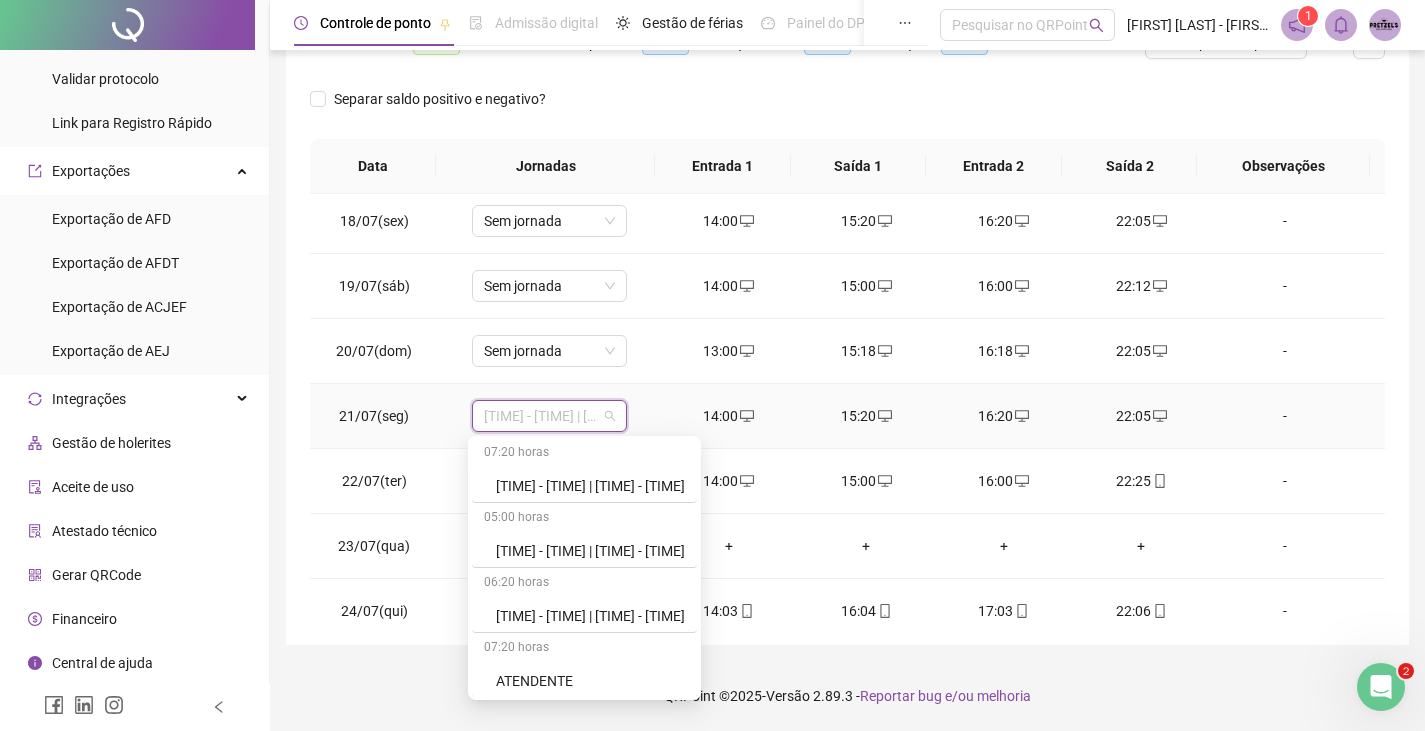 scroll, scrollTop: 1300, scrollLeft: 0, axis: vertical 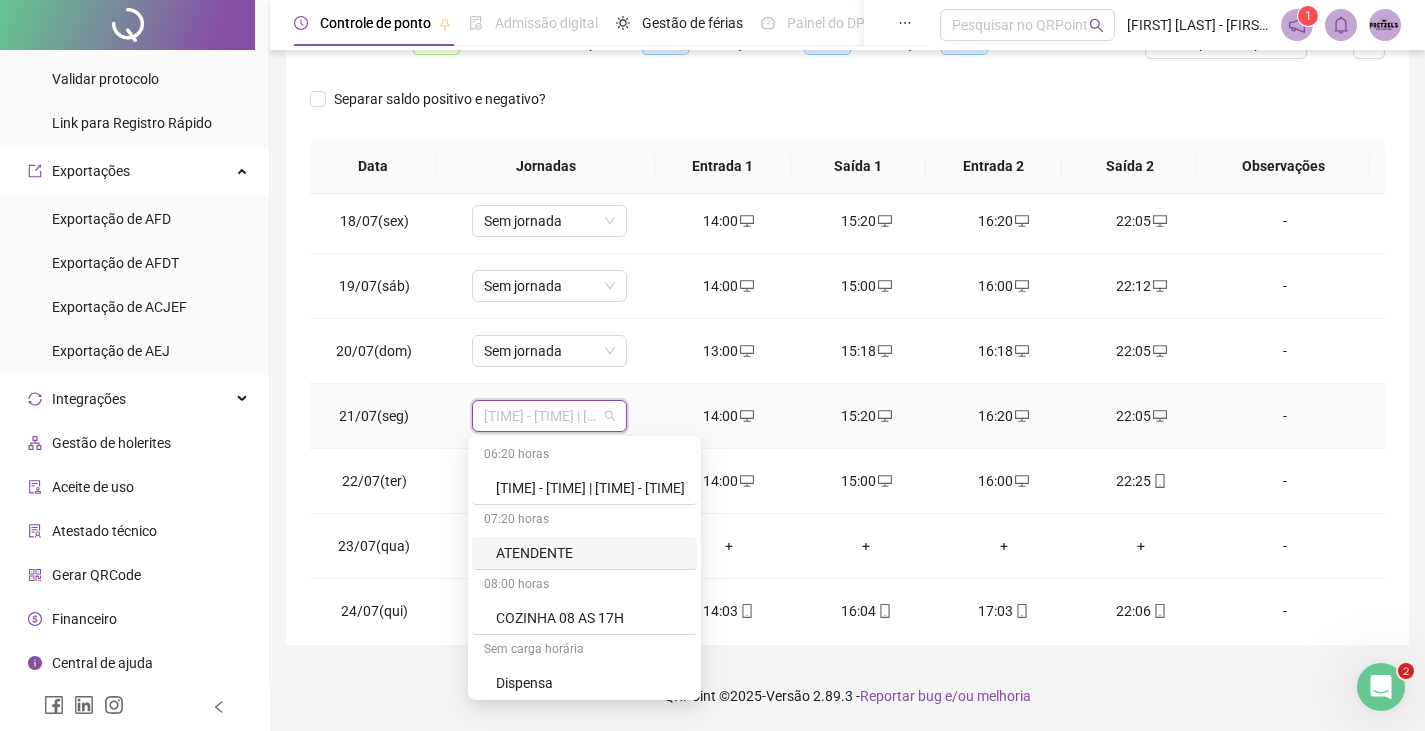 click on "ATENDENTE" at bounding box center [590, 553] 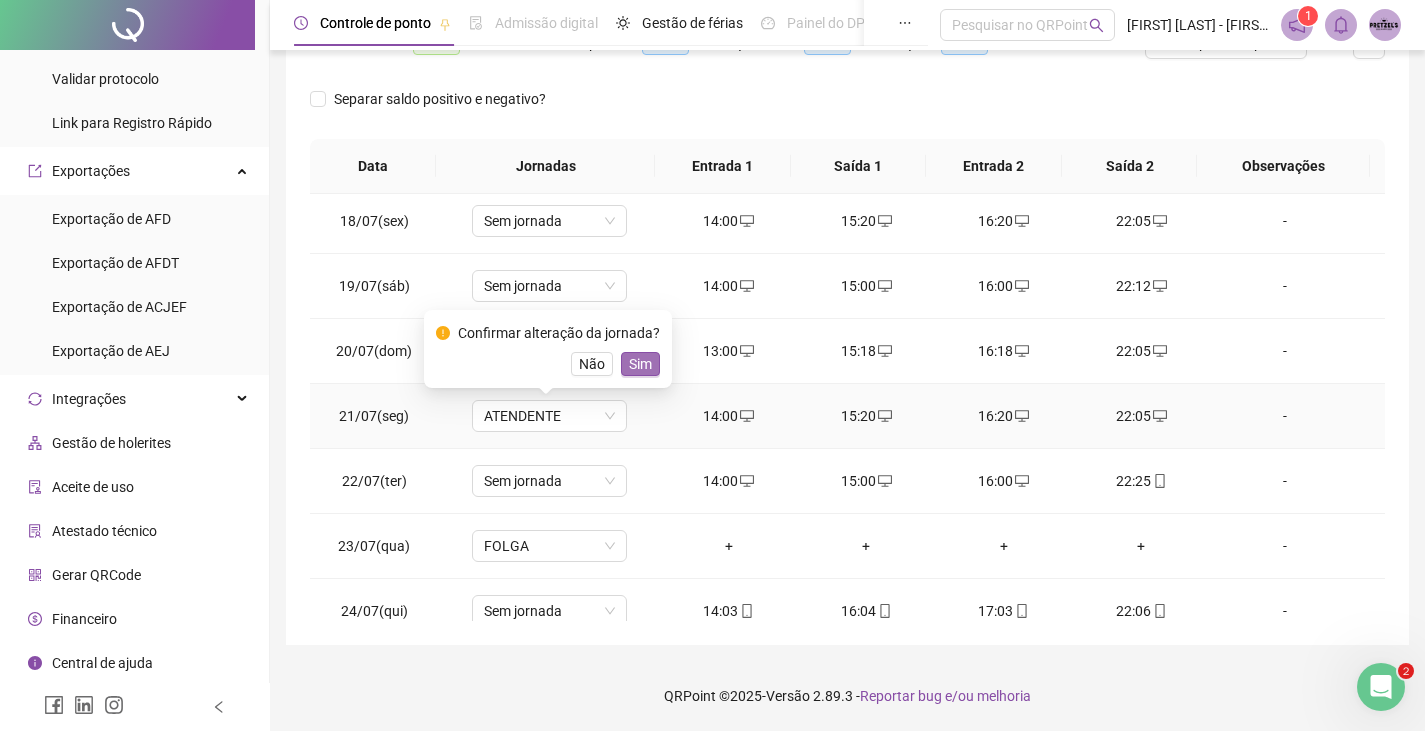 click on "Sim" at bounding box center [640, 364] 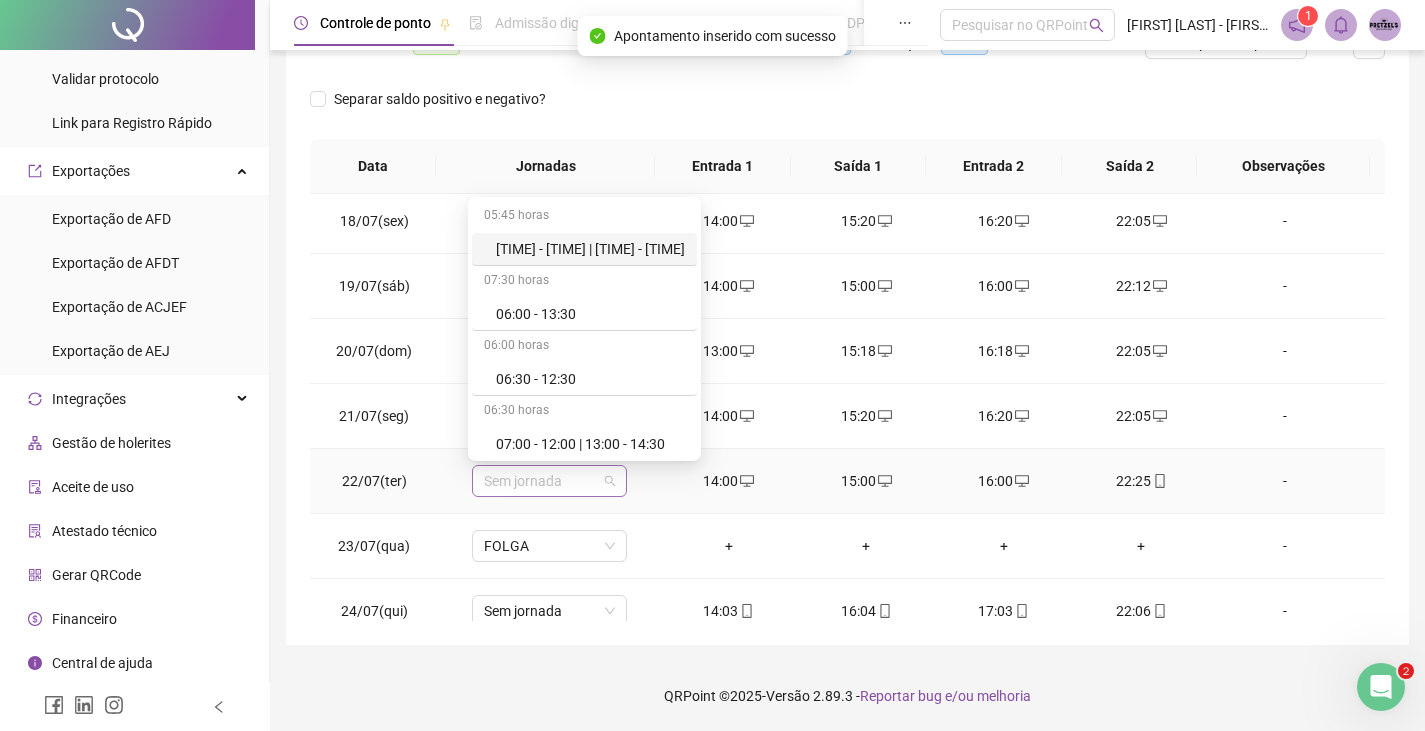 click on "Sem jornada" at bounding box center [549, 481] 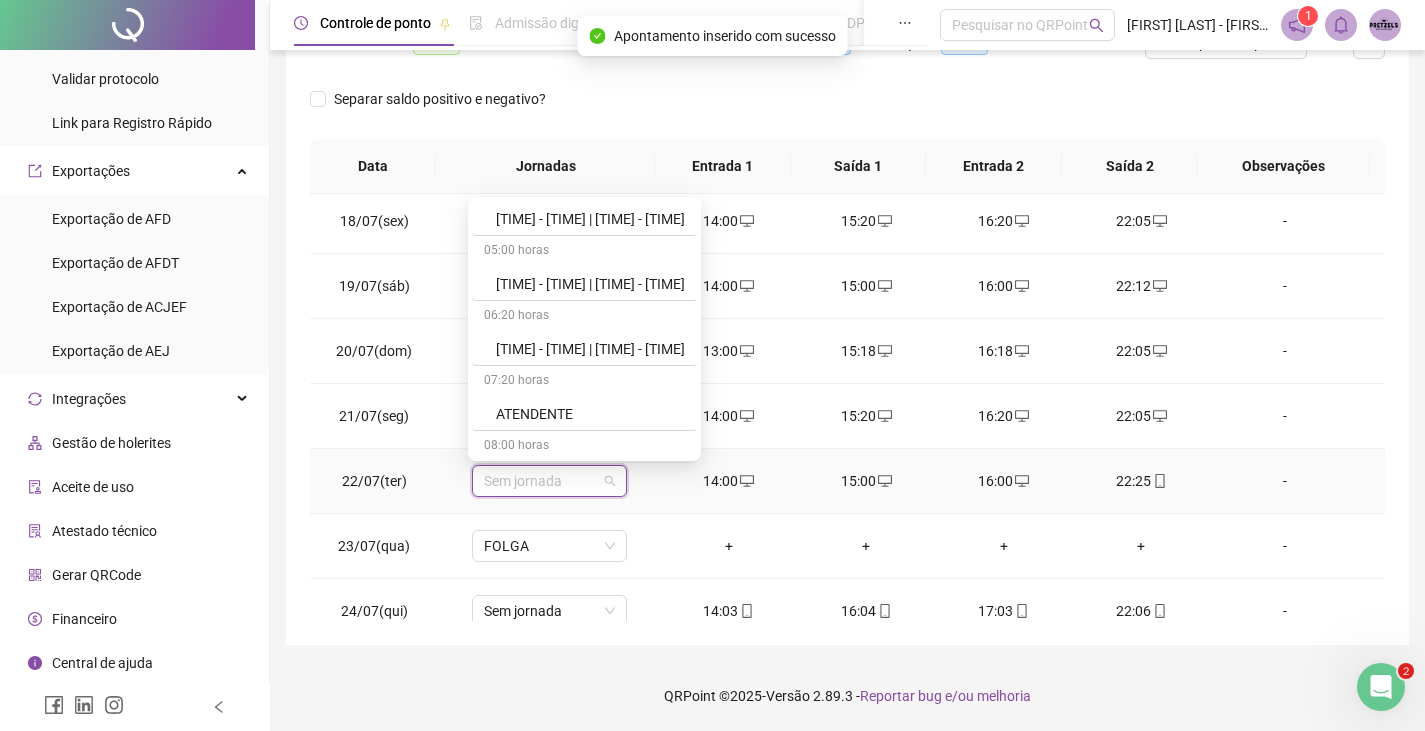 scroll, scrollTop: 1300, scrollLeft: 0, axis: vertical 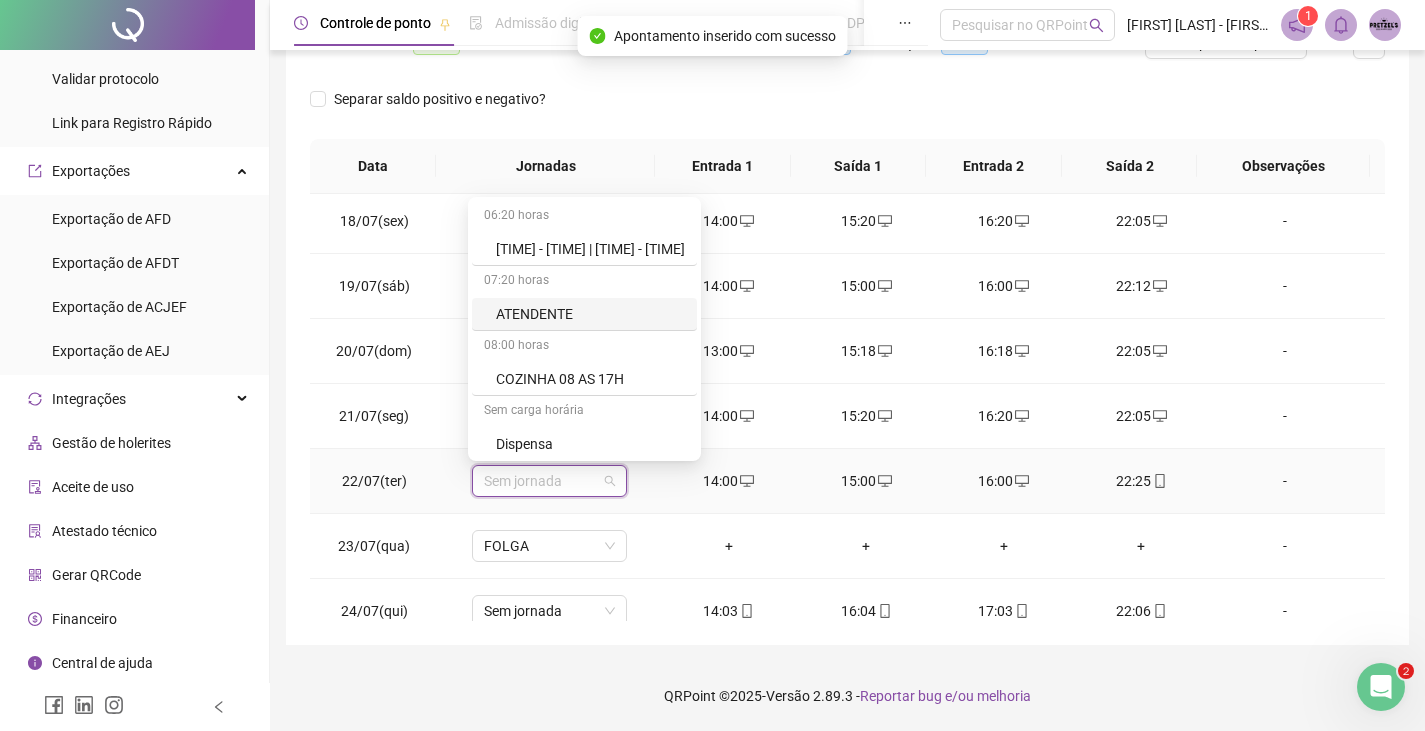 click on "ATENDENTE" at bounding box center (590, 314) 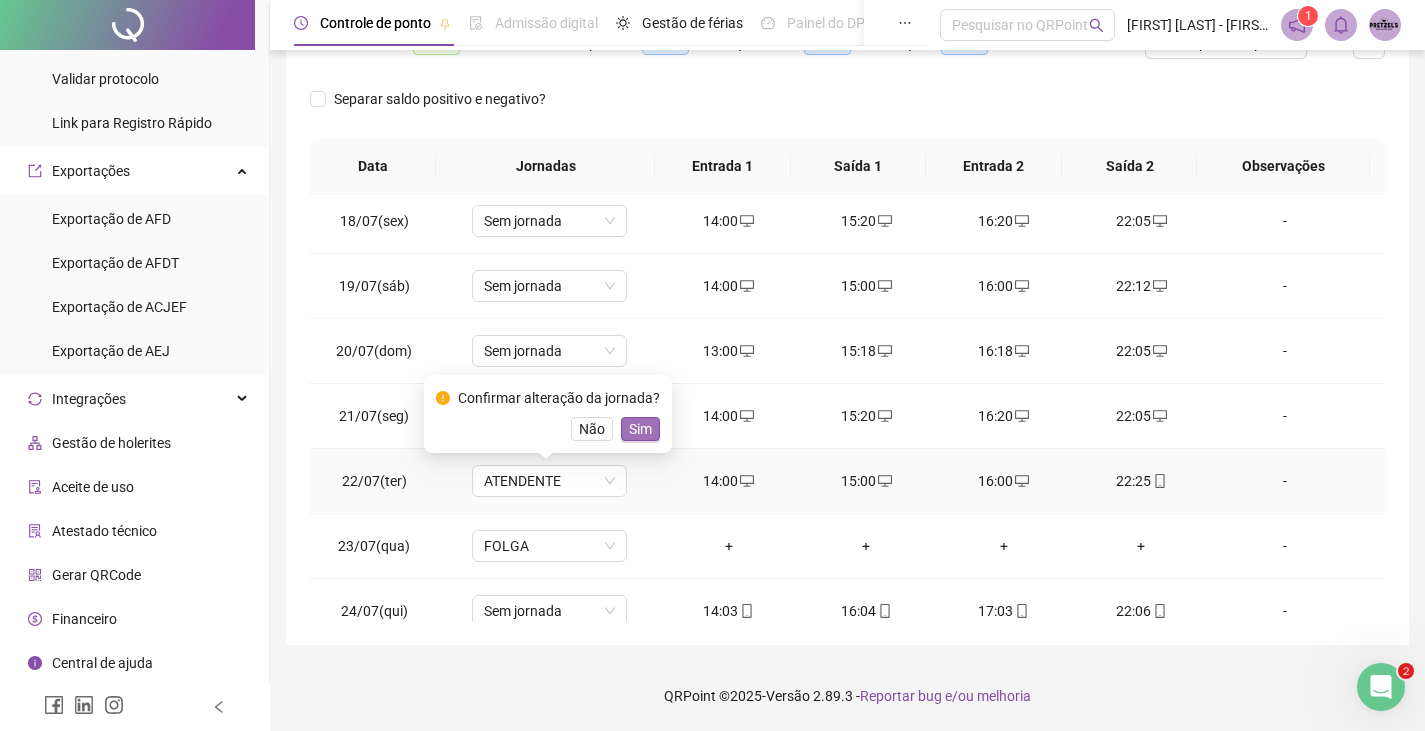 click on "Sim" at bounding box center [640, 429] 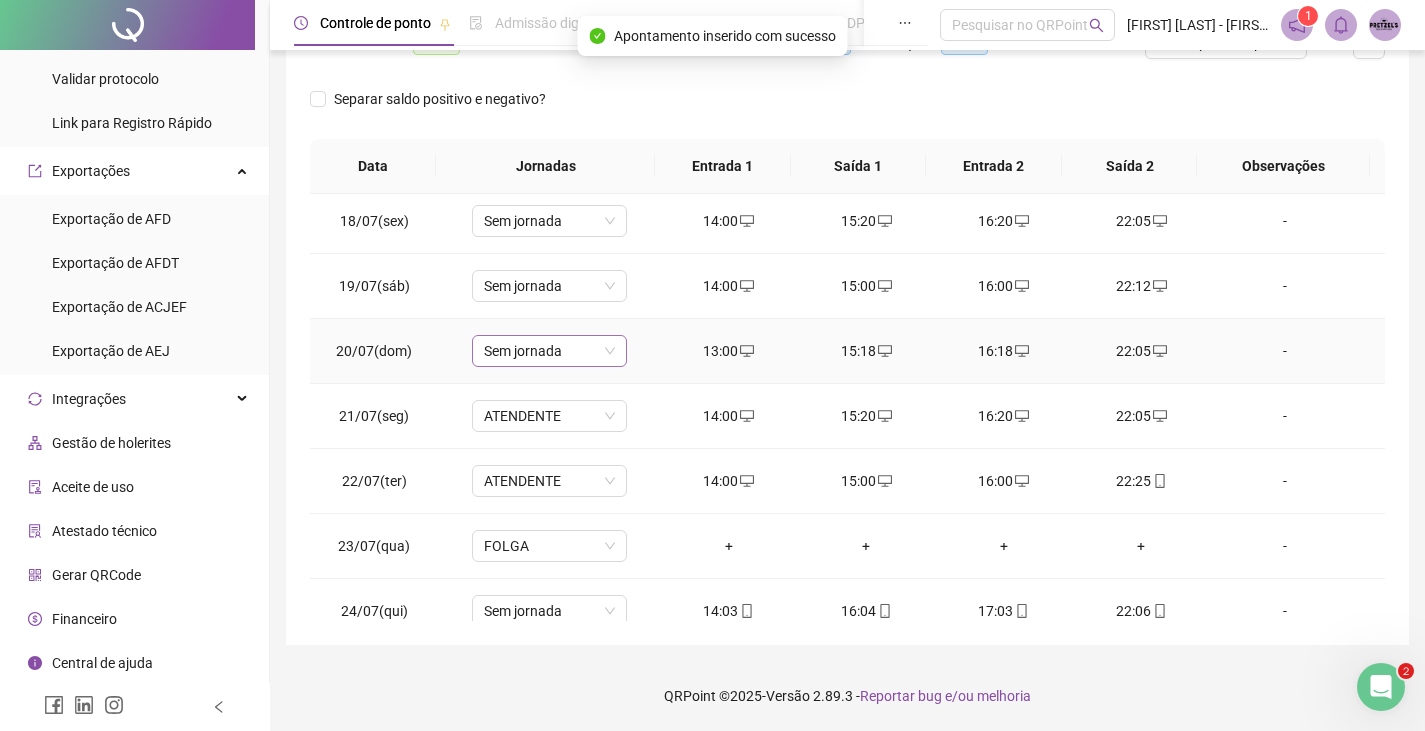 click on "Sem jornada" at bounding box center [549, 351] 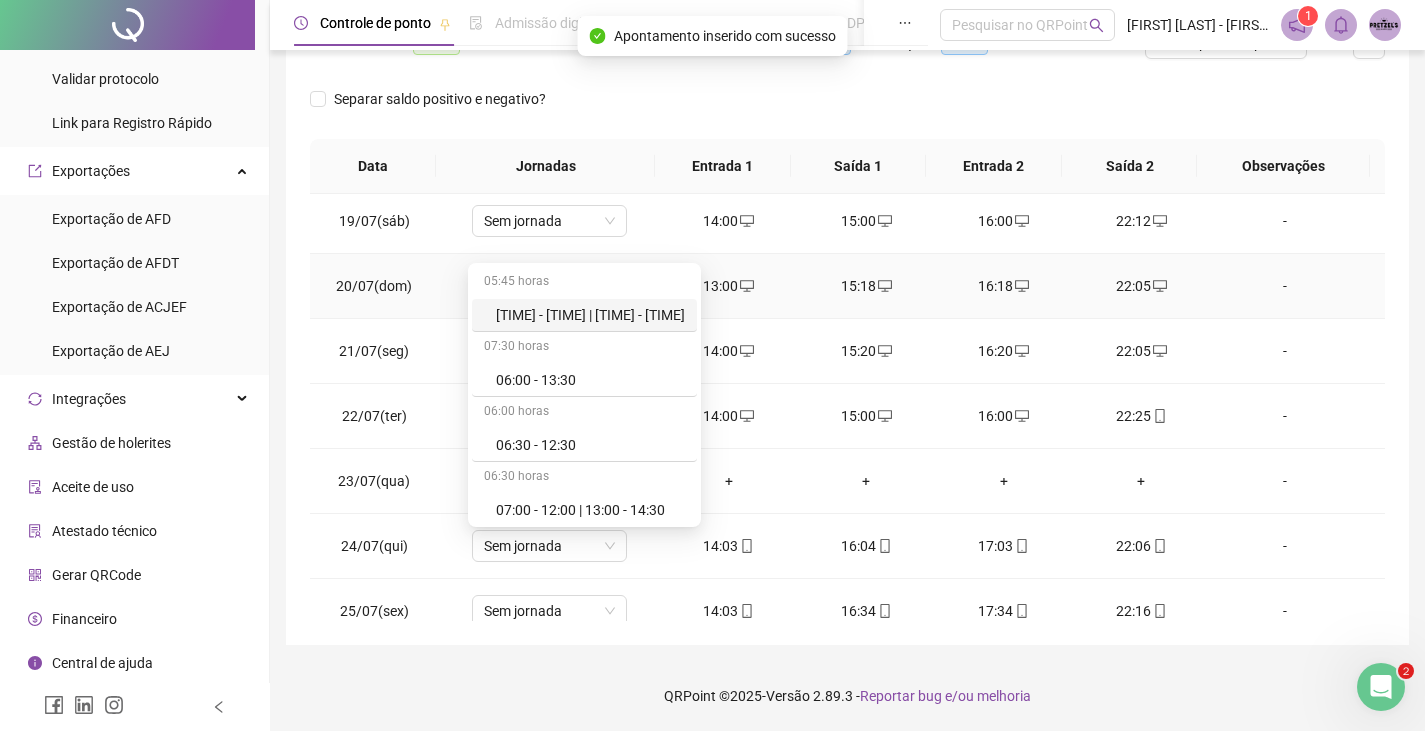 scroll, scrollTop: 400, scrollLeft: 0, axis: vertical 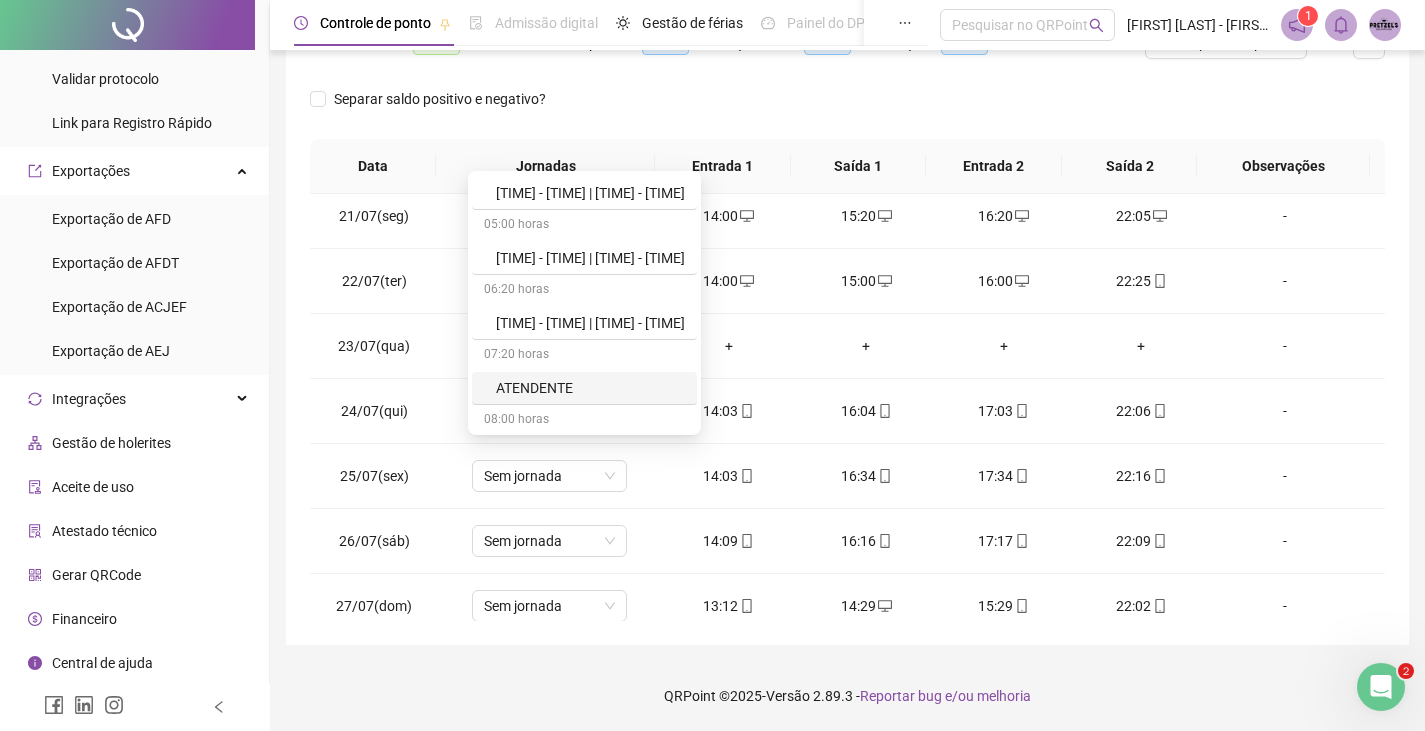 click on "ATENDENTE" at bounding box center [590, 388] 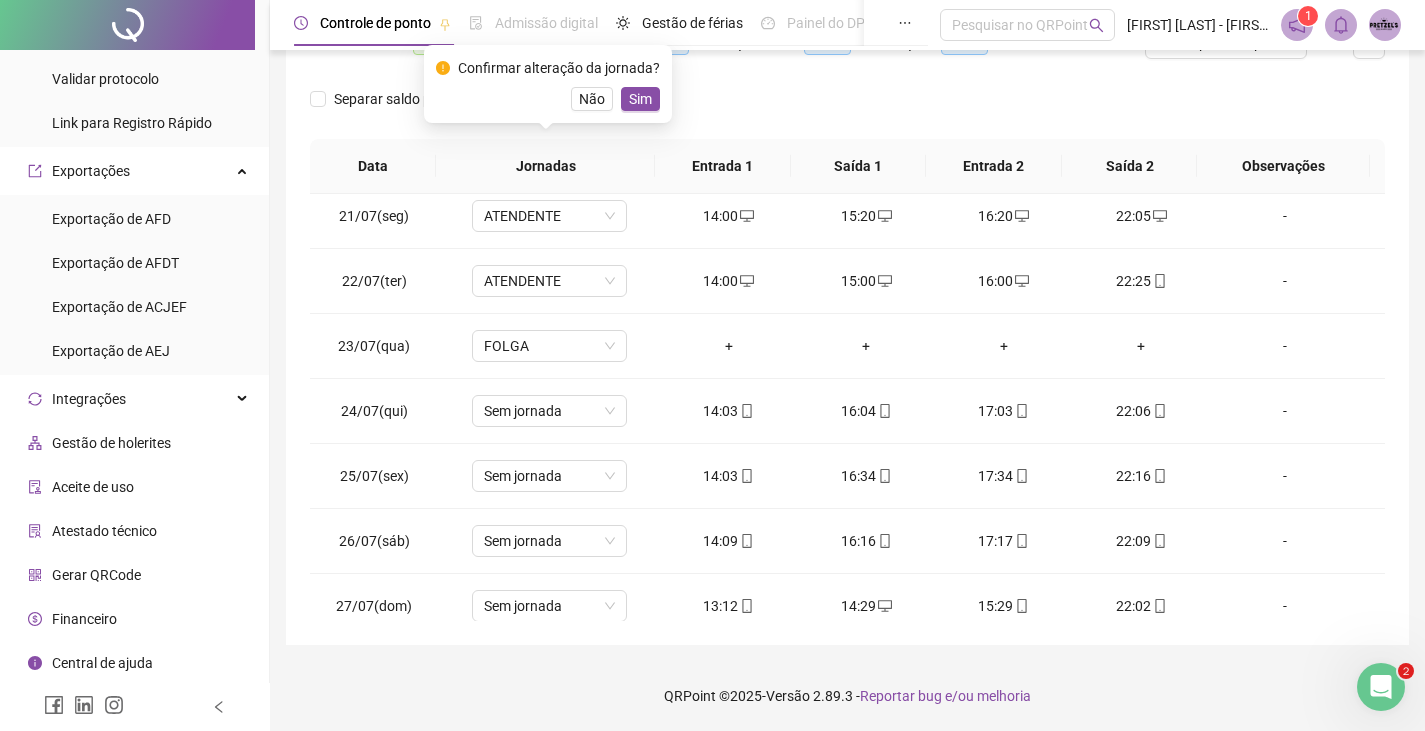 click on "Sim" at bounding box center (640, 99) 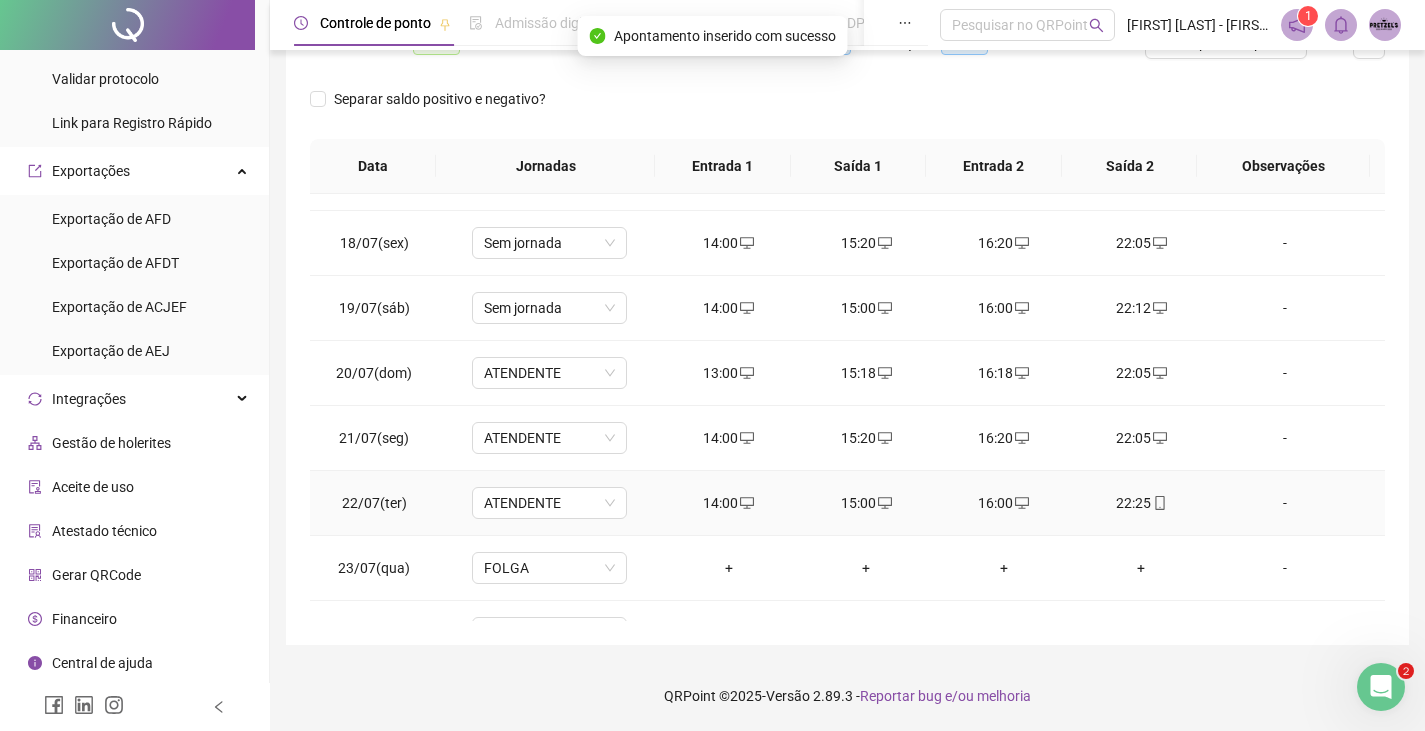 scroll, scrollTop: 100, scrollLeft: 0, axis: vertical 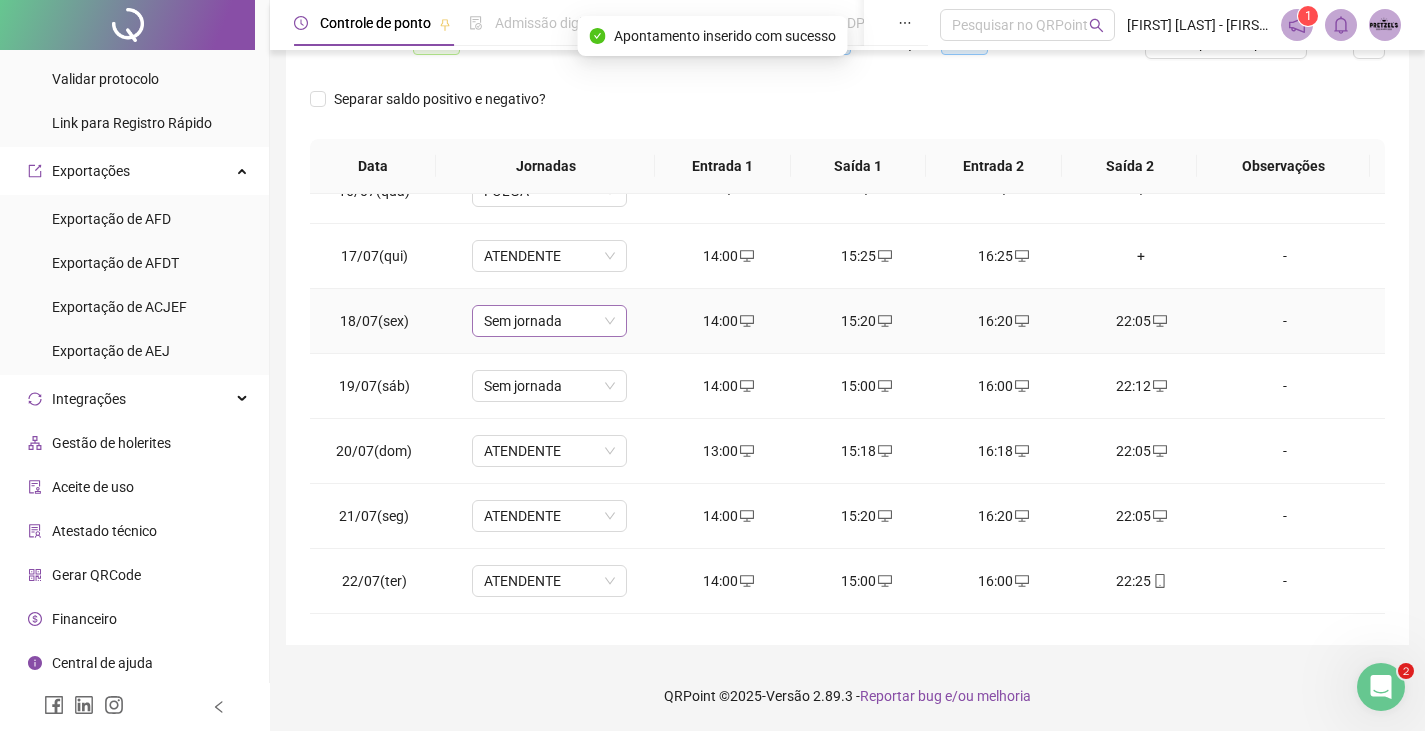 click on "Sem jornada" at bounding box center [549, 321] 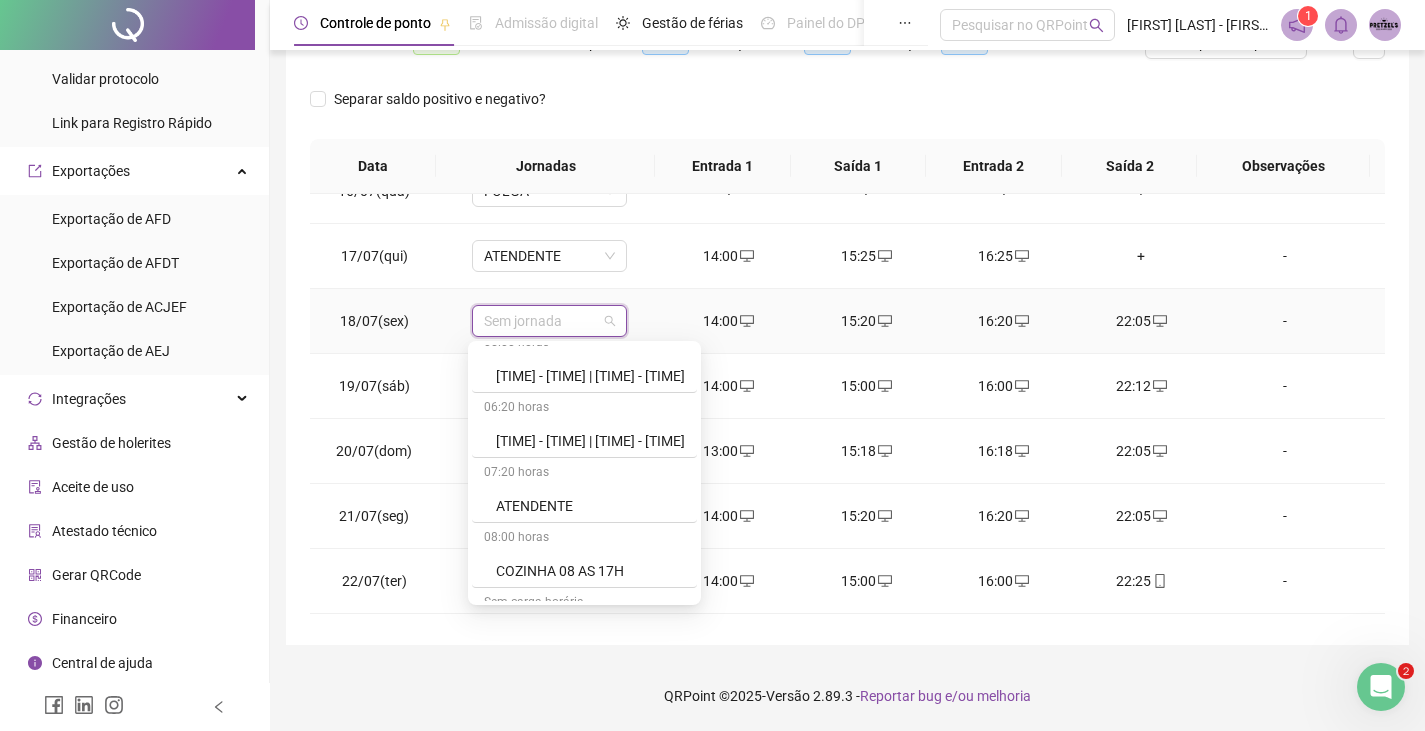 scroll, scrollTop: 1300, scrollLeft: 0, axis: vertical 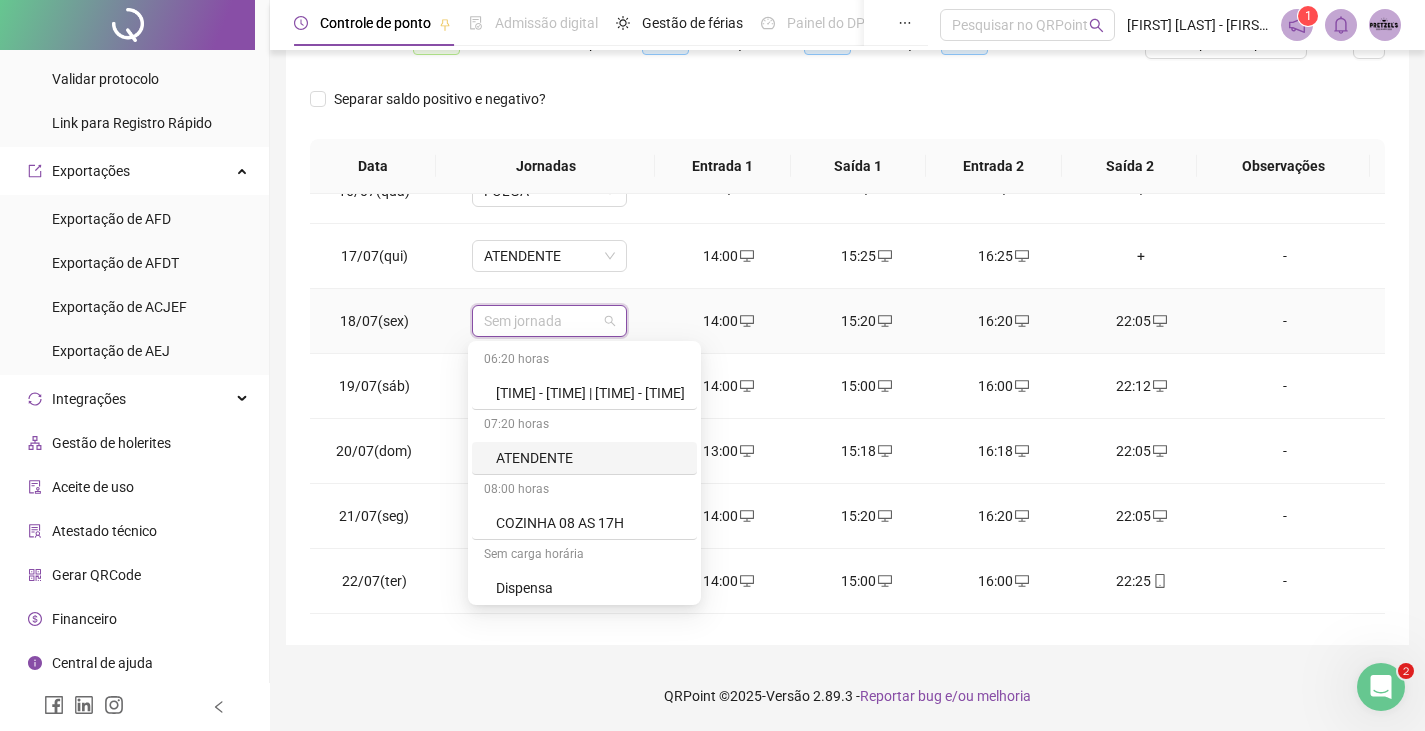 click on "ATENDENTE" at bounding box center (590, 458) 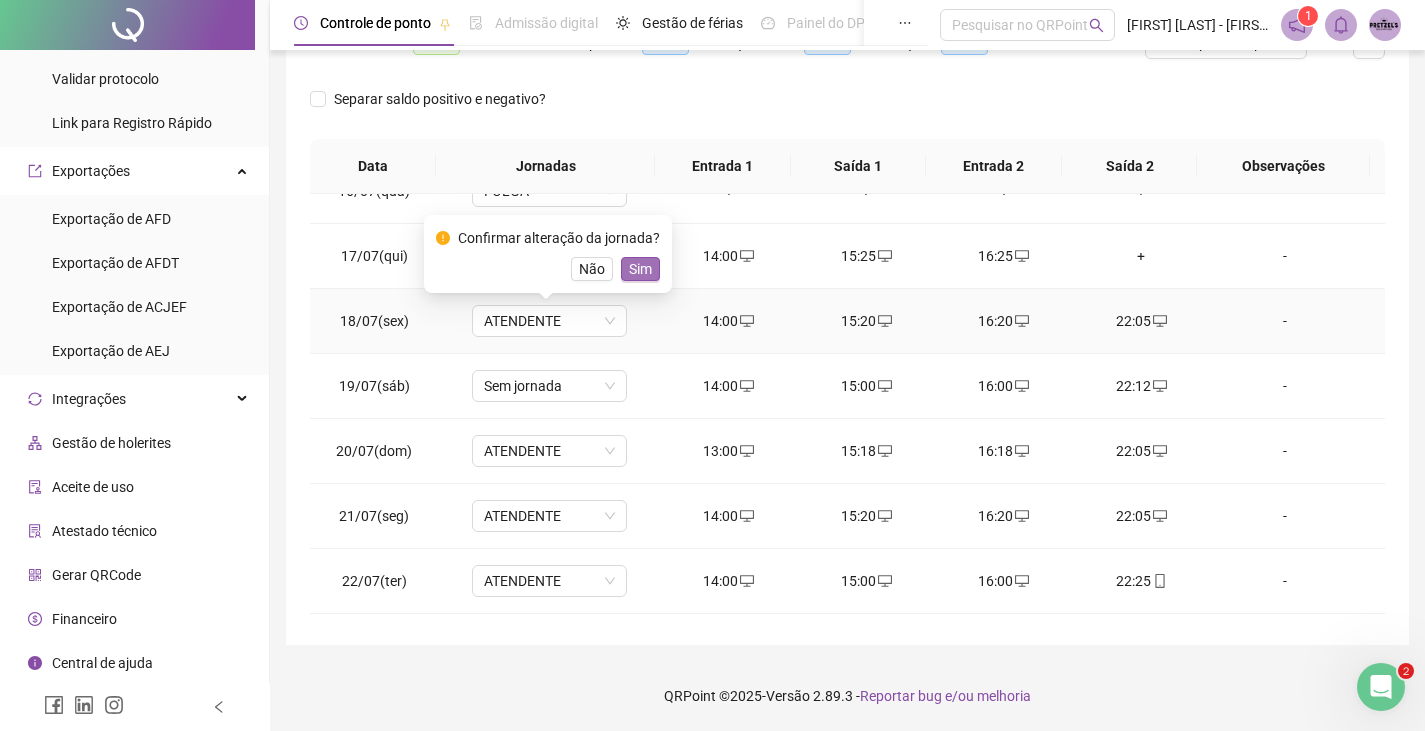 click on "Sim" at bounding box center [640, 269] 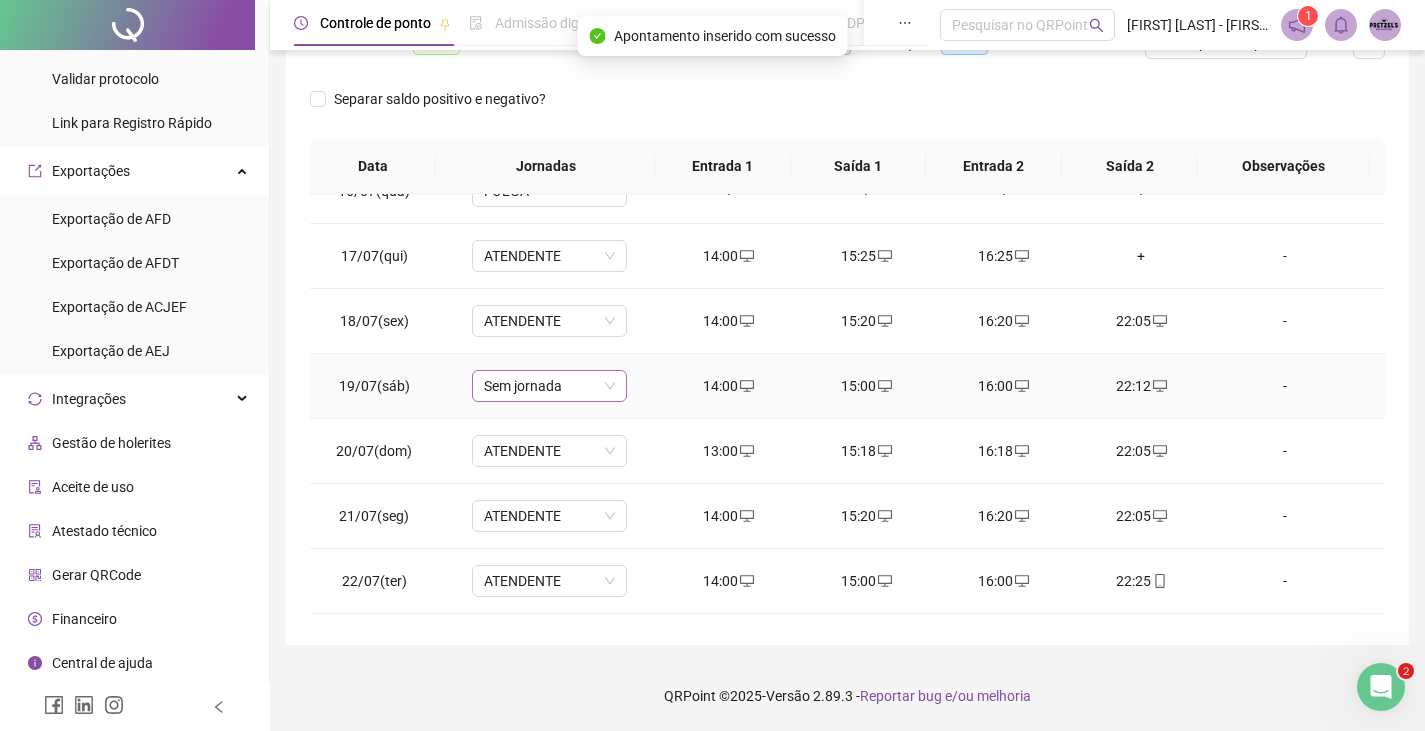 click on "Sem jornada" at bounding box center (549, 386) 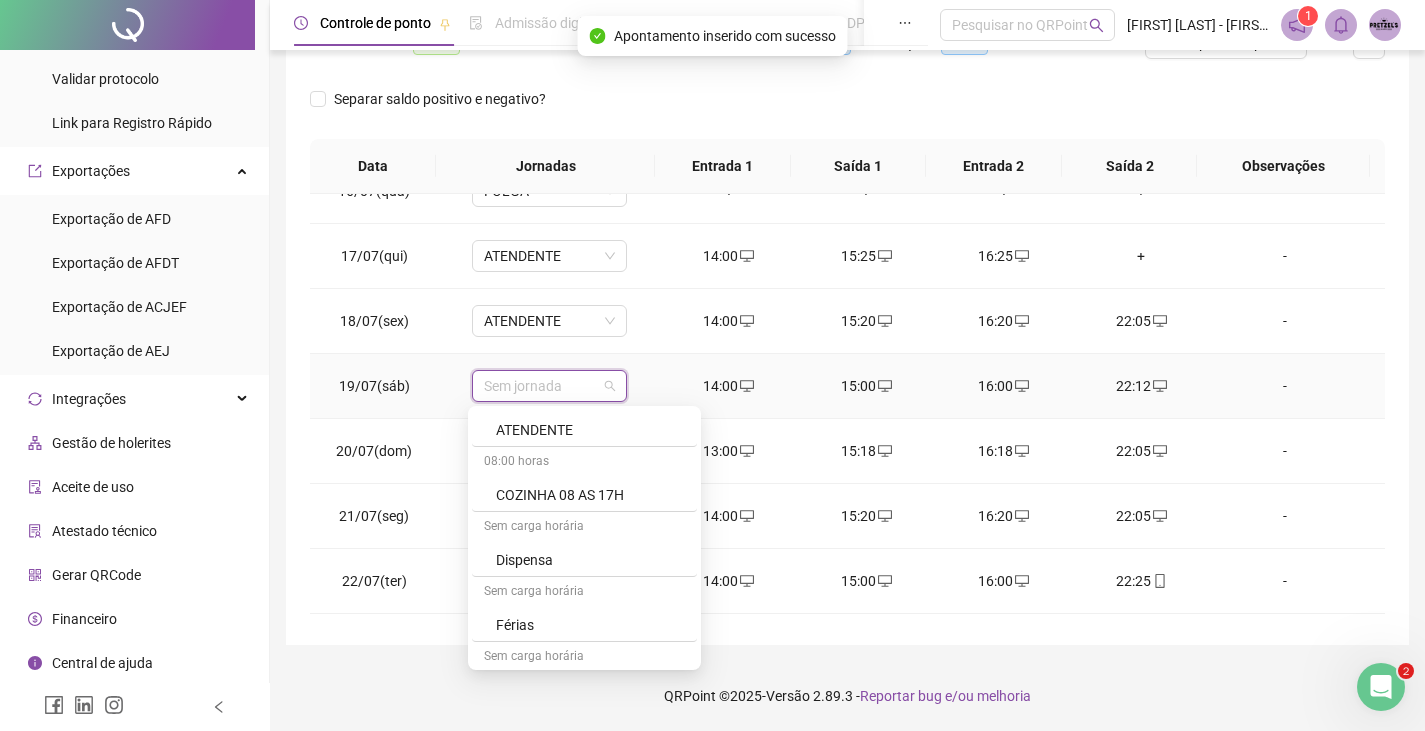 scroll, scrollTop: 1400, scrollLeft: 0, axis: vertical 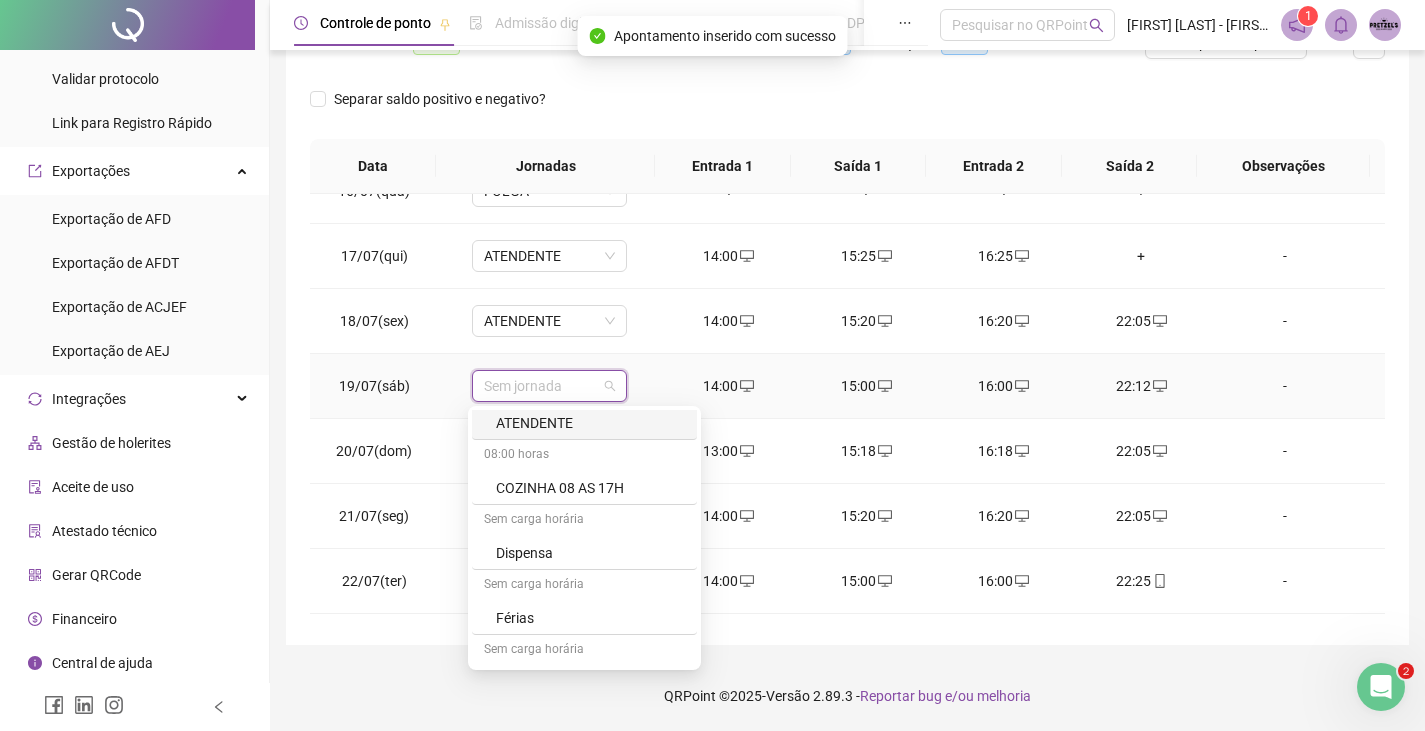 click on "ATENDENTE" at bounding box center [590, 423] 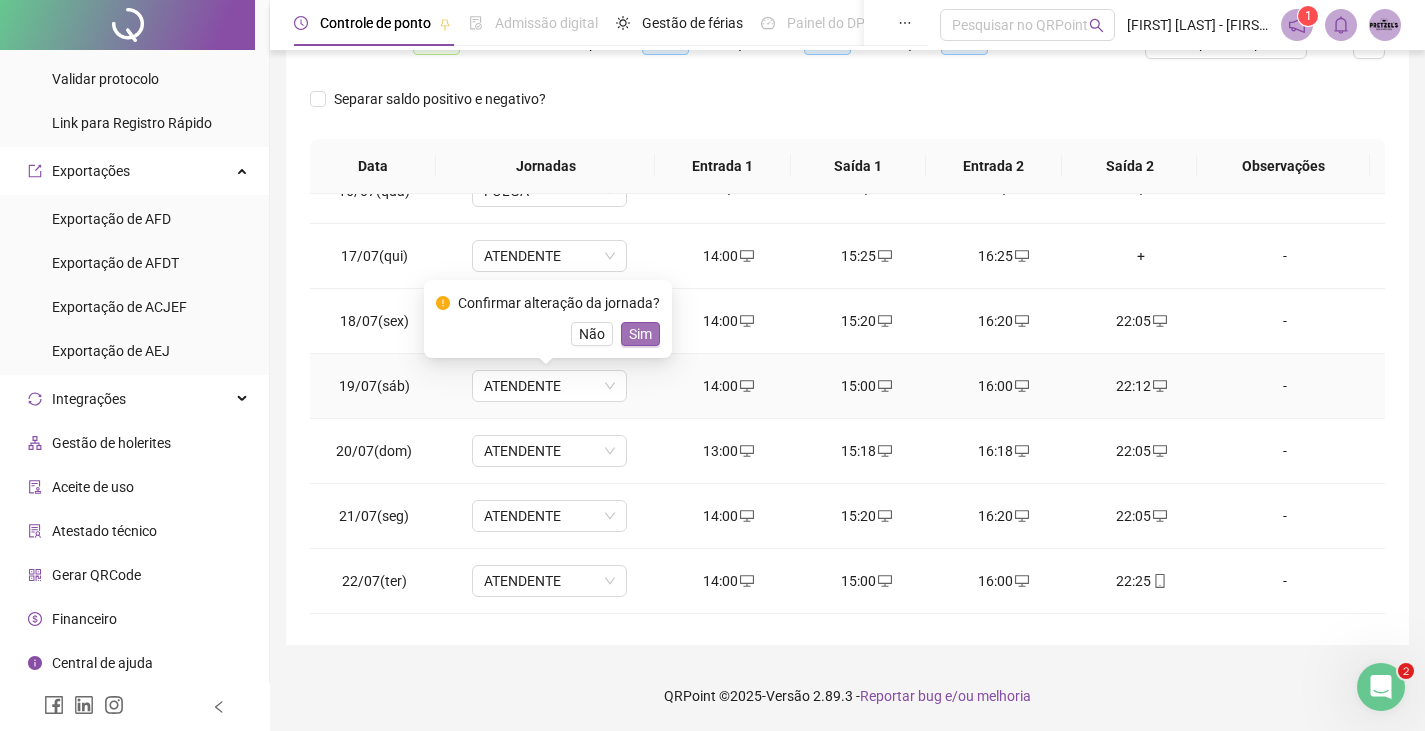 click on "Sim" at bounding box center [640, 334] 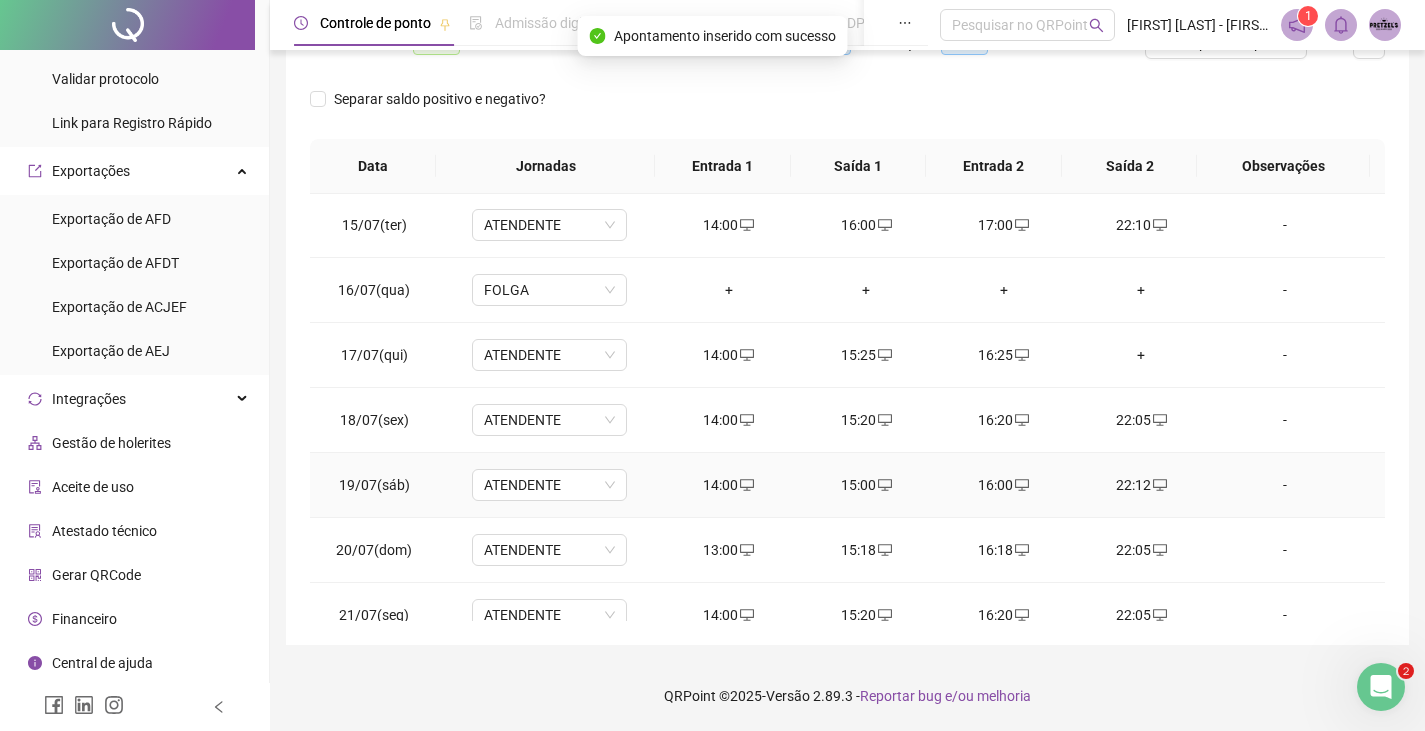 scroll, scrollTop: 0, scrollLeft: 0, axis: both 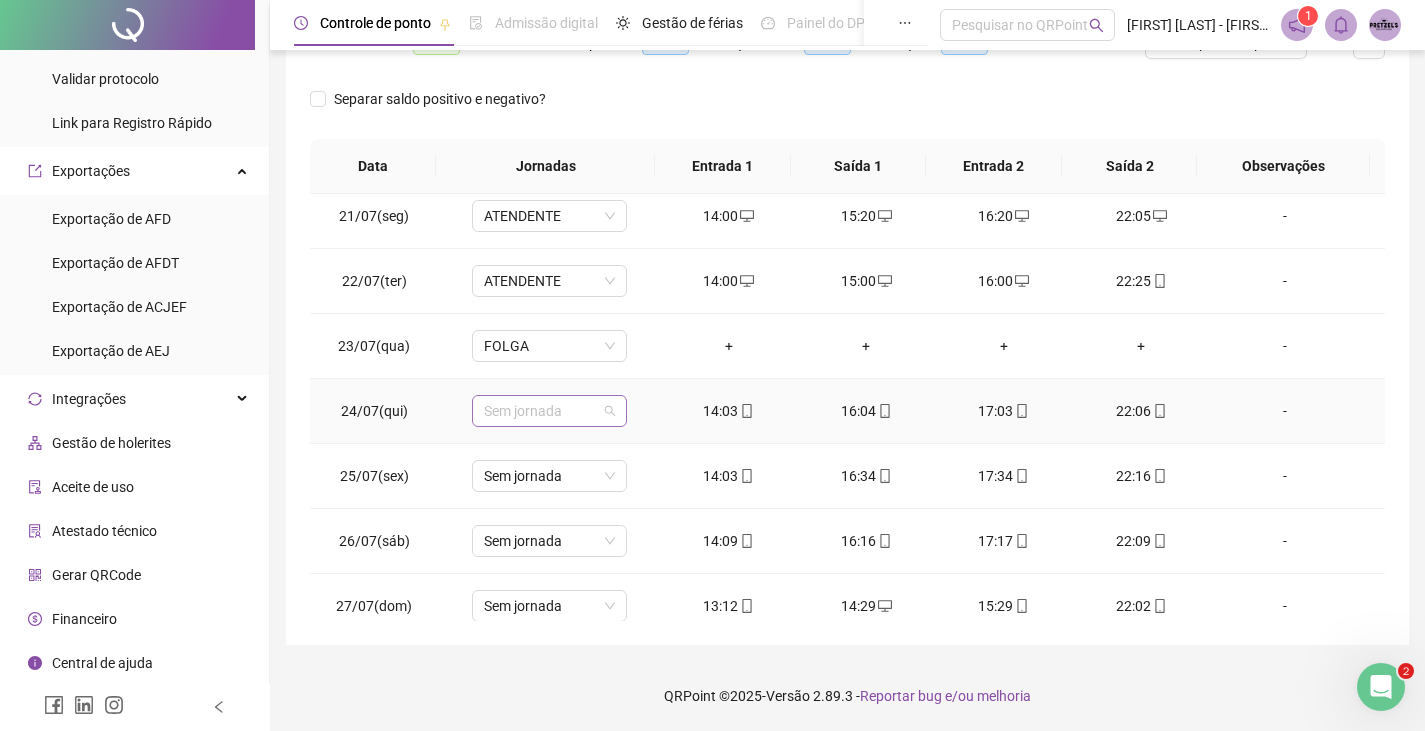 click on "Sem jornada" at bounding box center [549, 411] 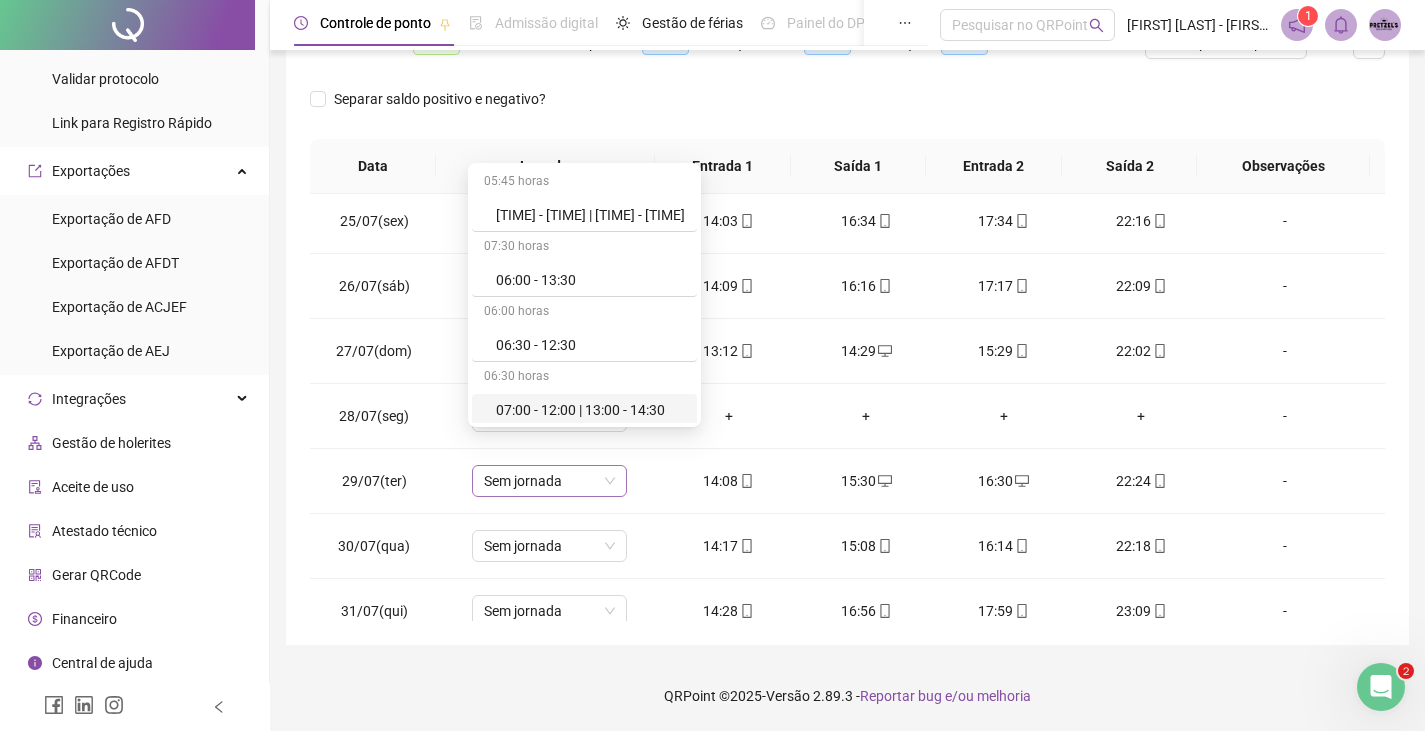 scroll, scrollTop: 678, scrollLeft: 0, axis: vertical 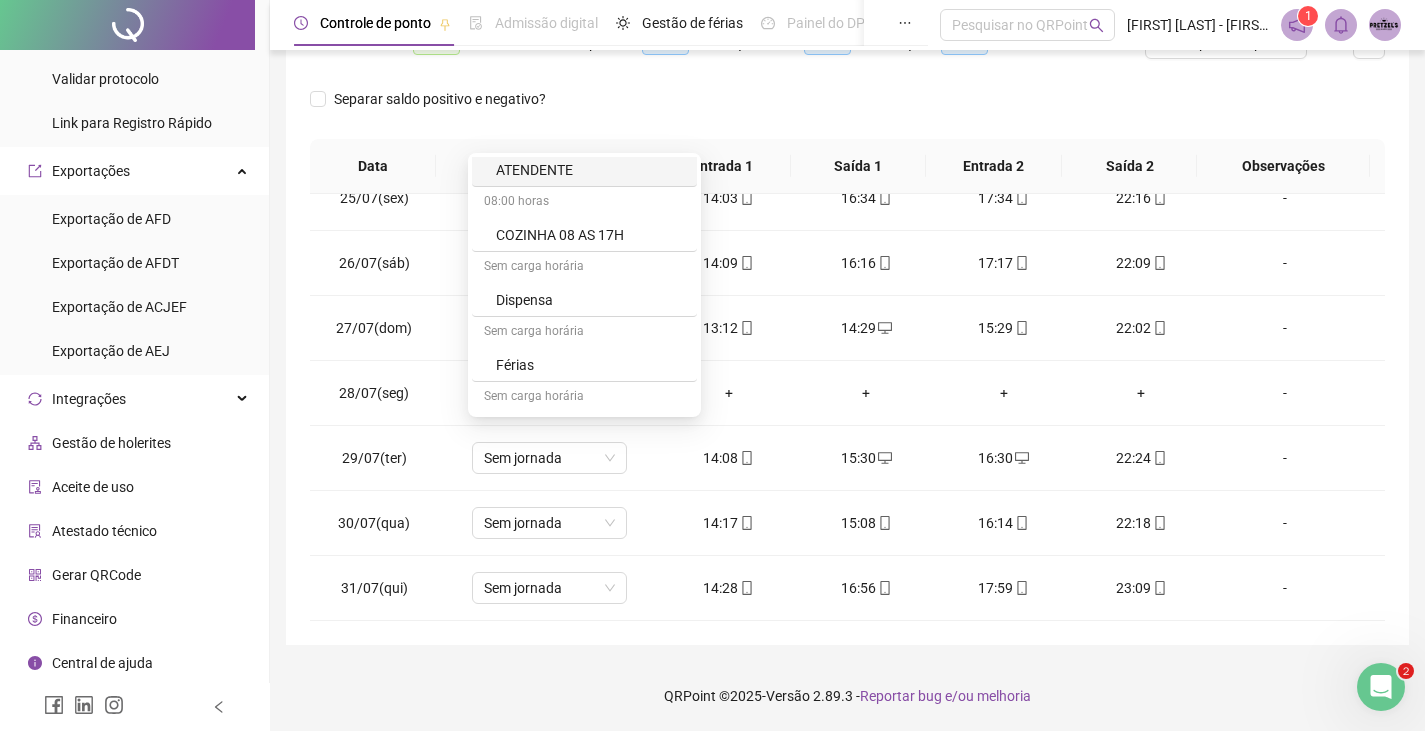 click on "ATENDENTE" at bounding box center [590, 170] 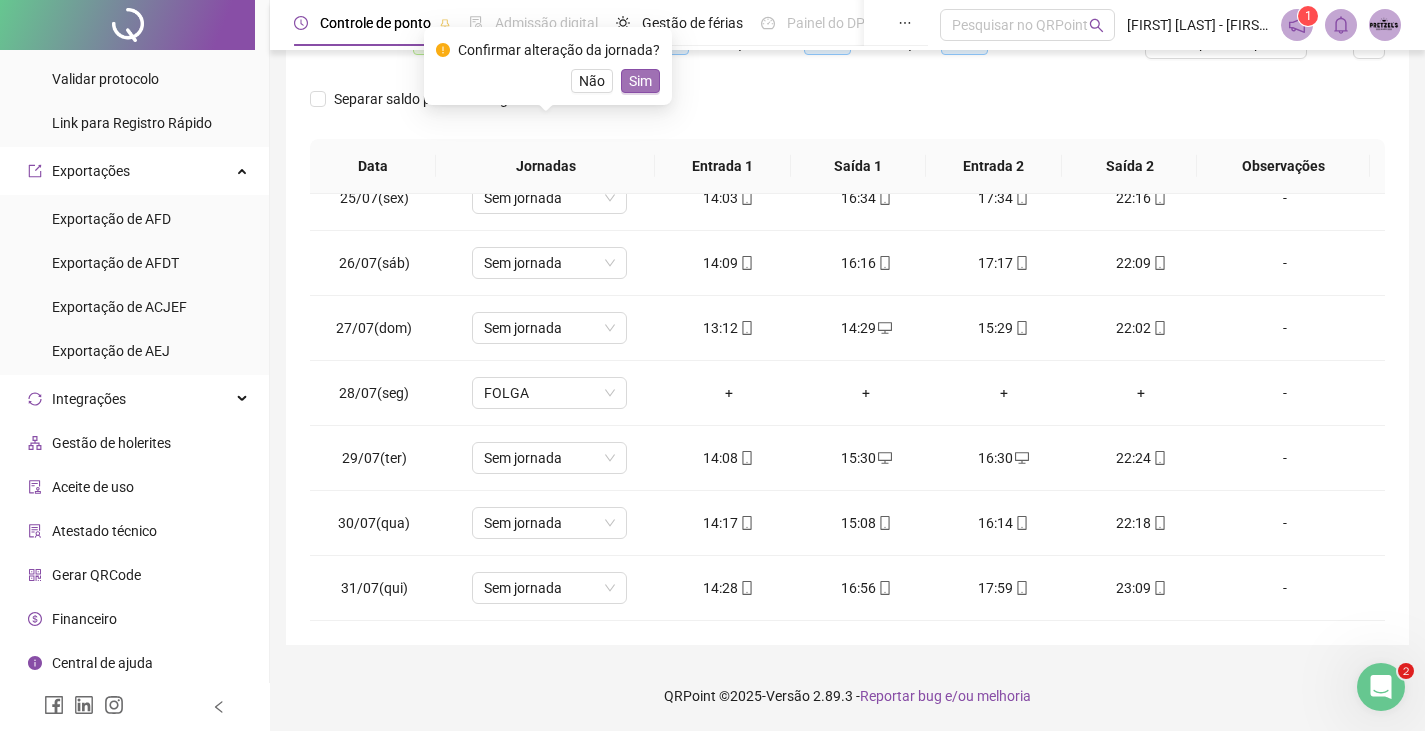 click on "Sim" at bounding box center (640, 81) 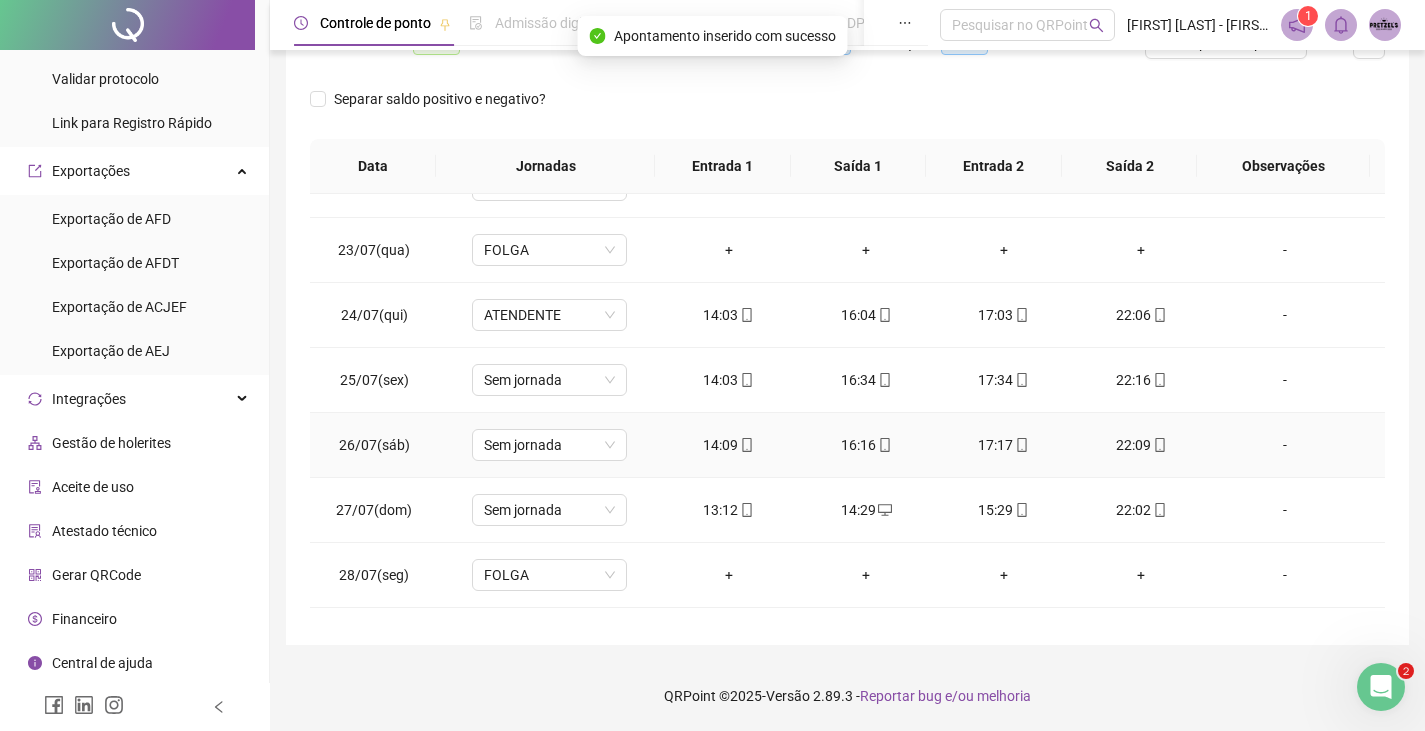 scroll, scrollTop: 478, scrollLeft: 0, axis: vertical 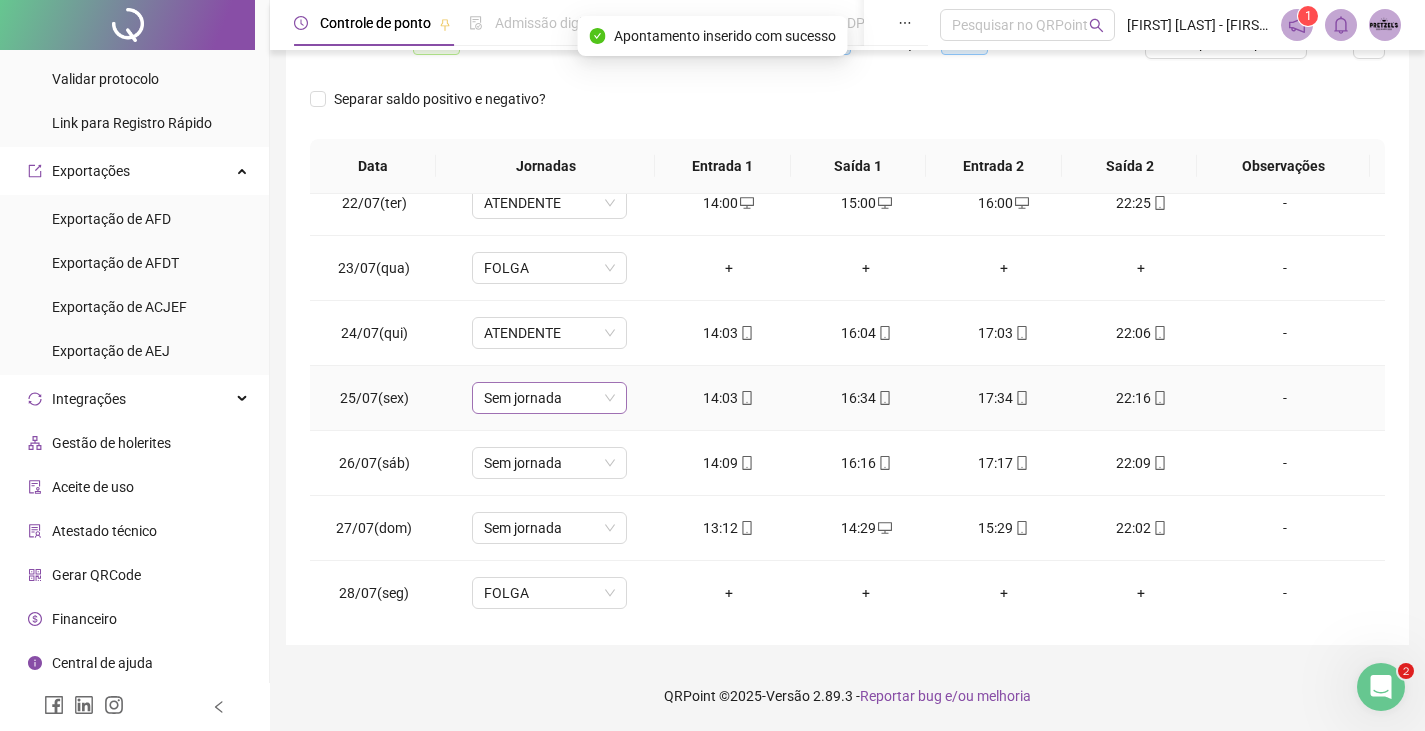 click on "Sem jornada" at bounding box center (549, 398) 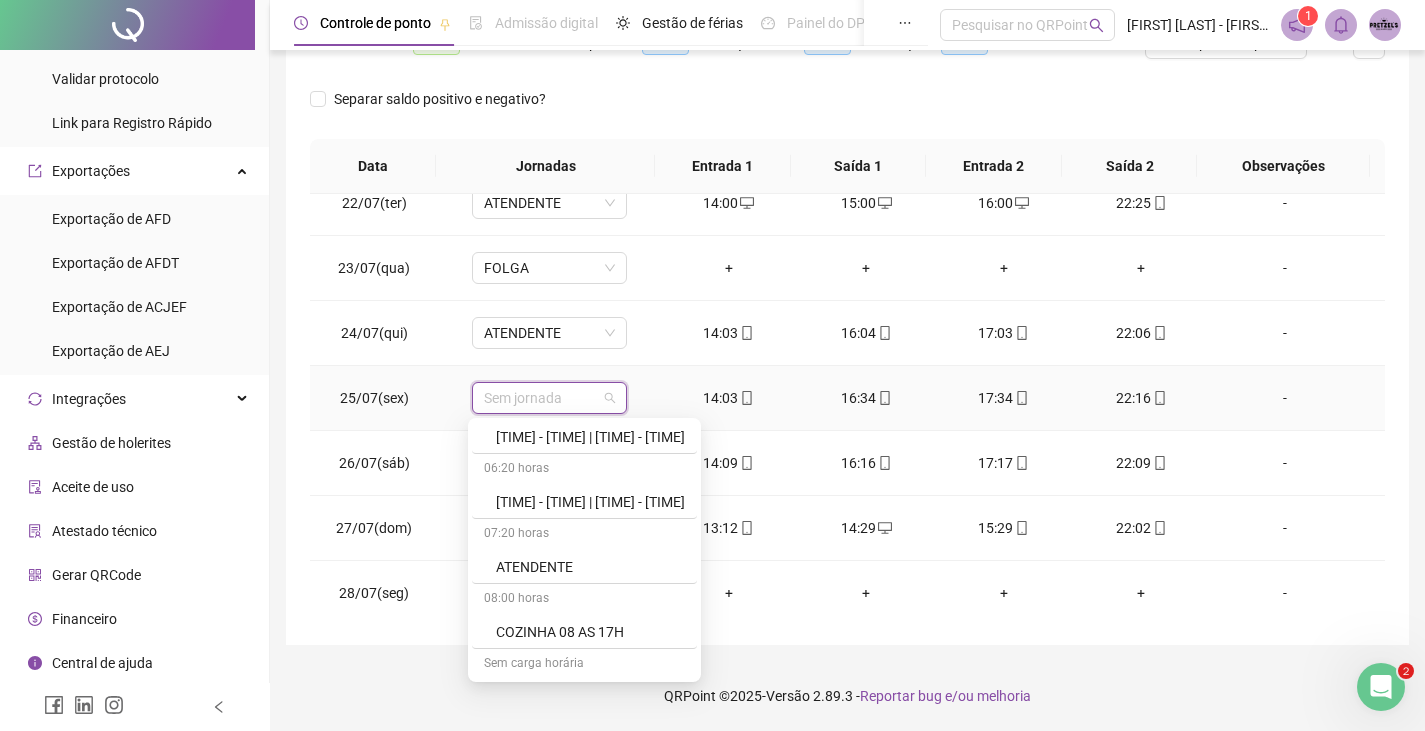 scroll, scrollTop: 1400, scrollLeft: 0, axis: vertical 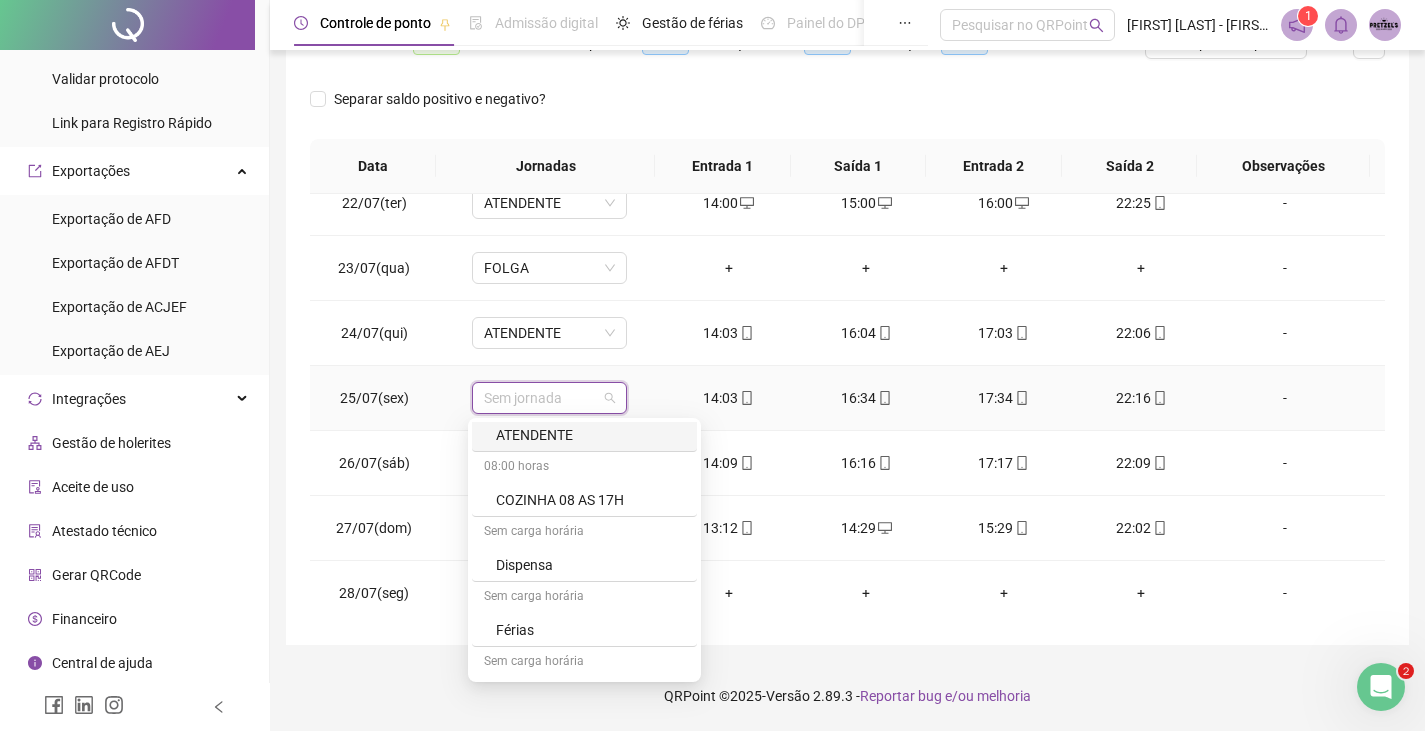 click on "ATENDENTE" at bounding box center (590, 435) 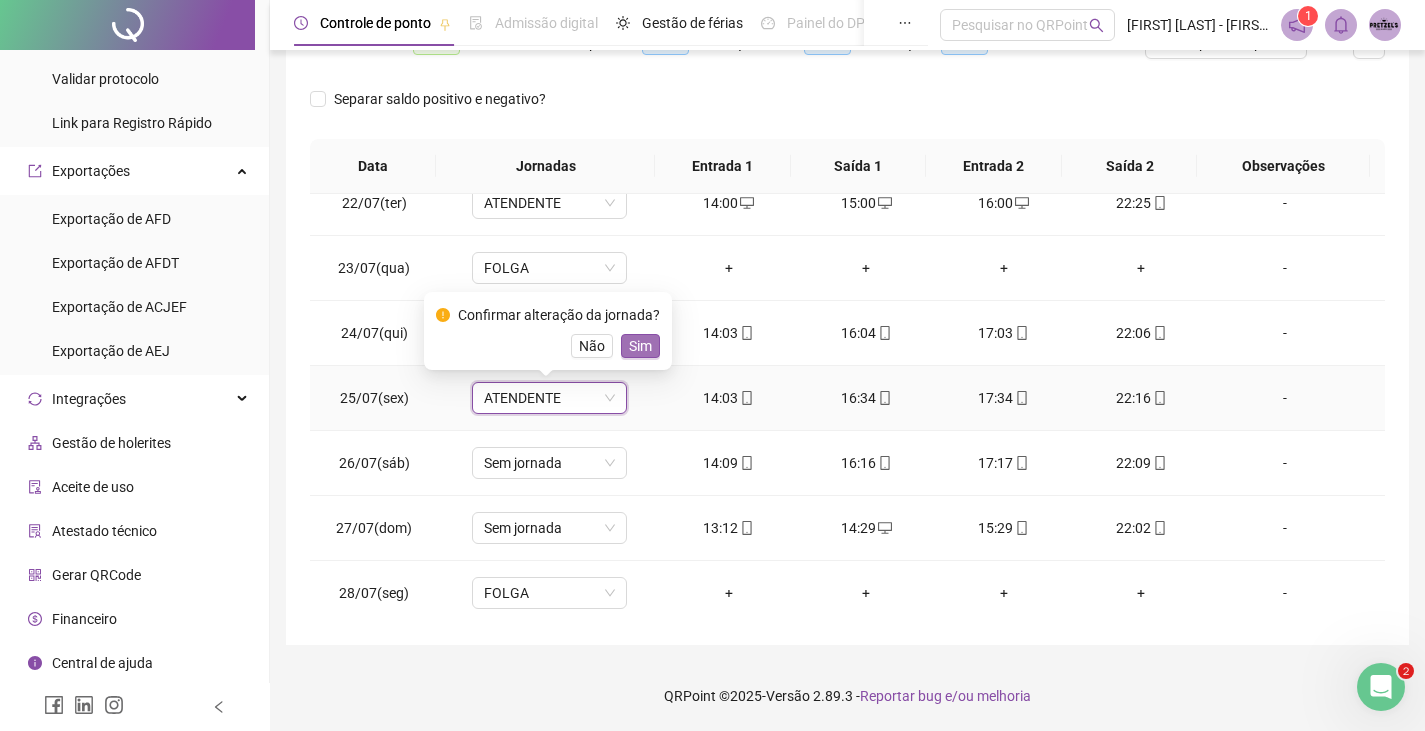 click on "Sim" at bounding box center (640, 346) 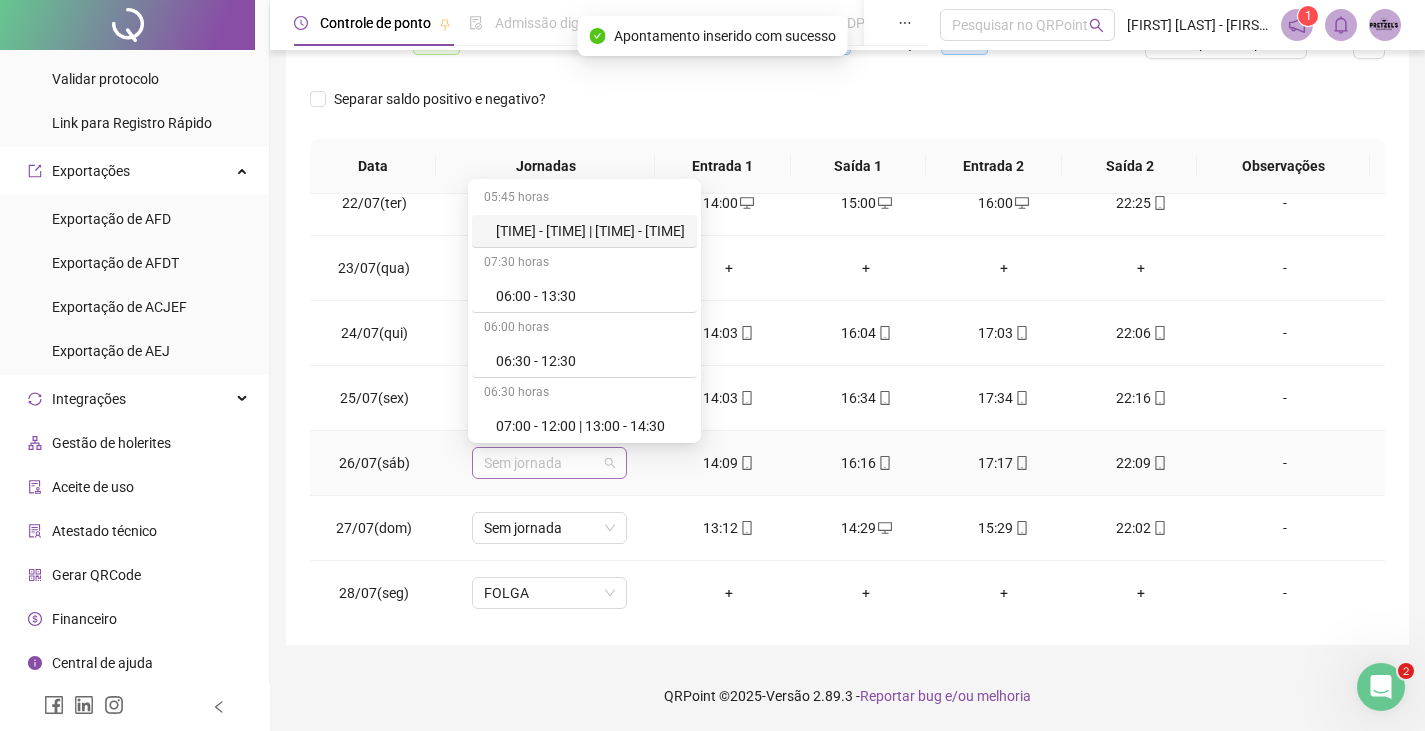 click on "Sem jornada" at bounding box center (549, 463) 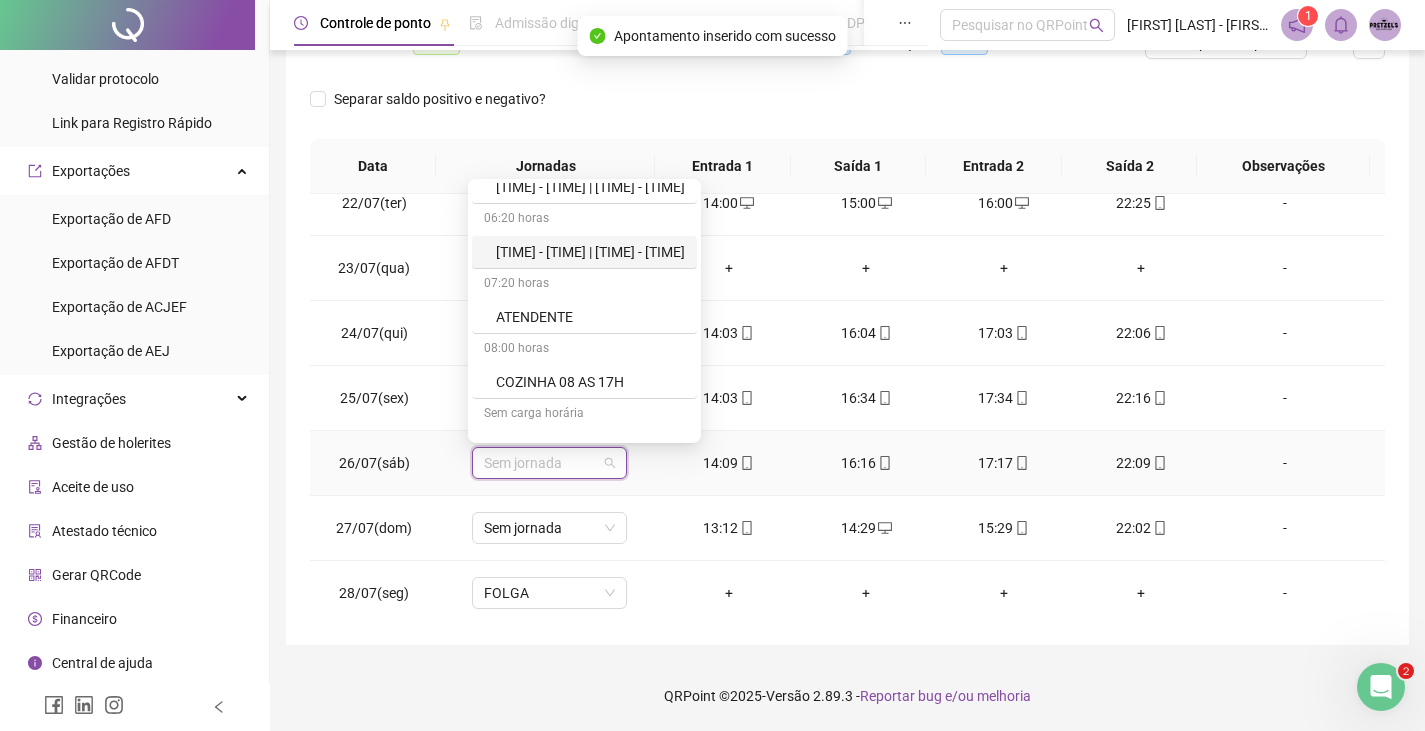 scroll, scrollTop: 1300, scrollLeft: 0, axis: vertical 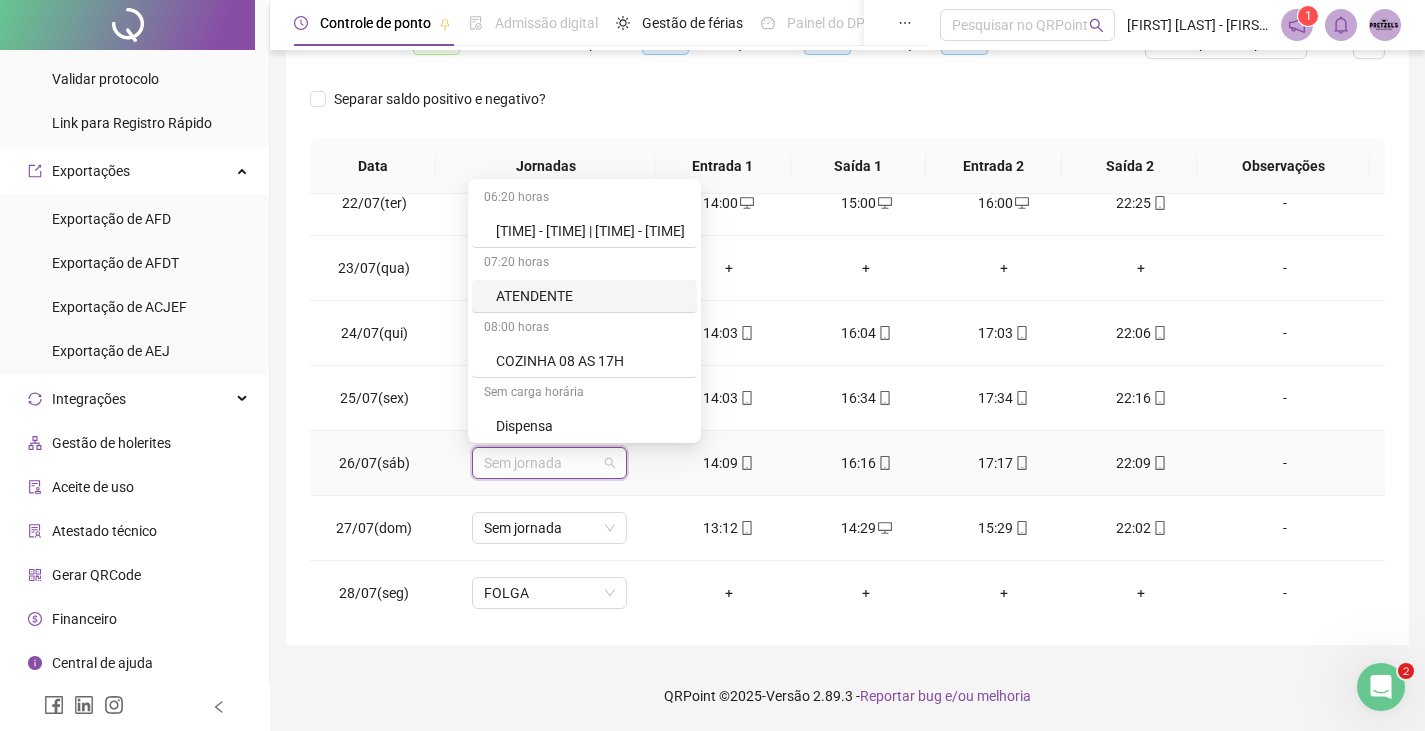 click on "07:20 horas" at bounding box center (584, 264) 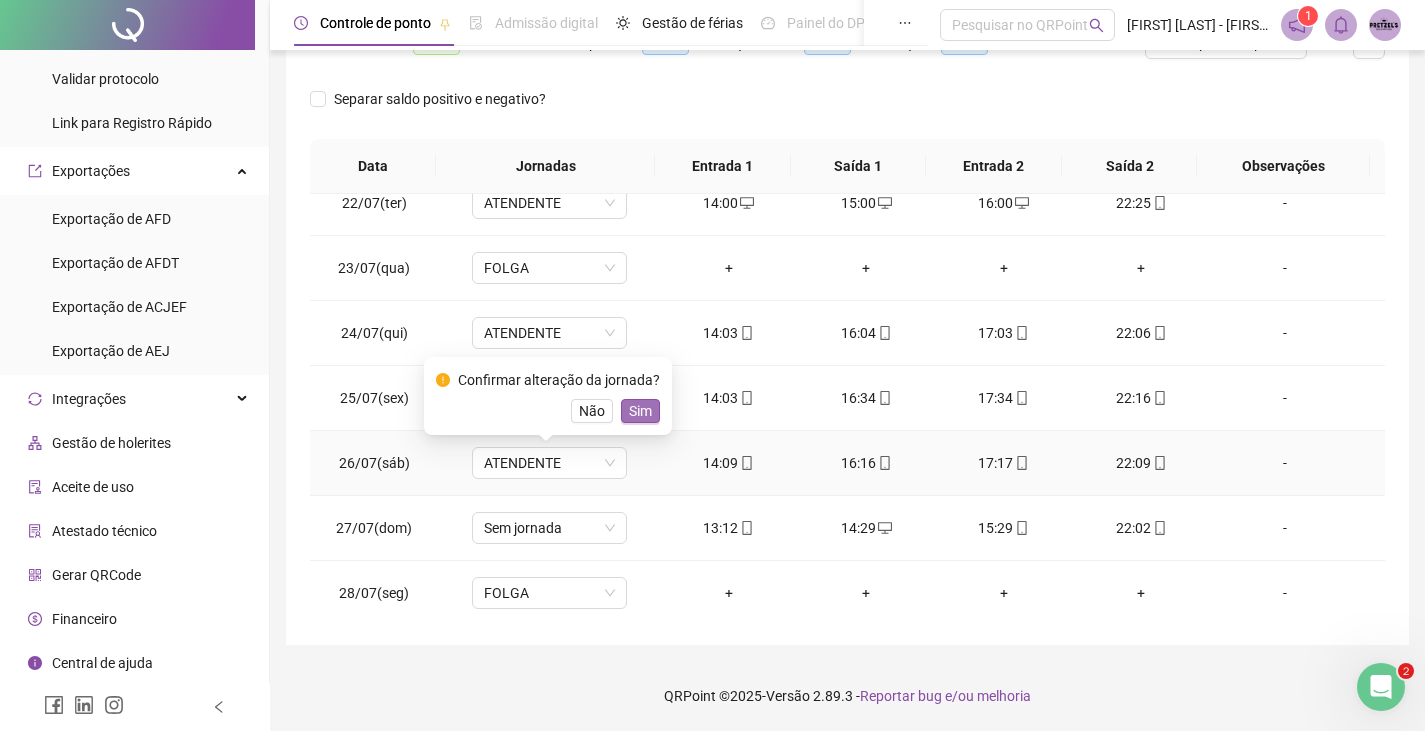 click on "Sim" at bounding box center [640, 411] 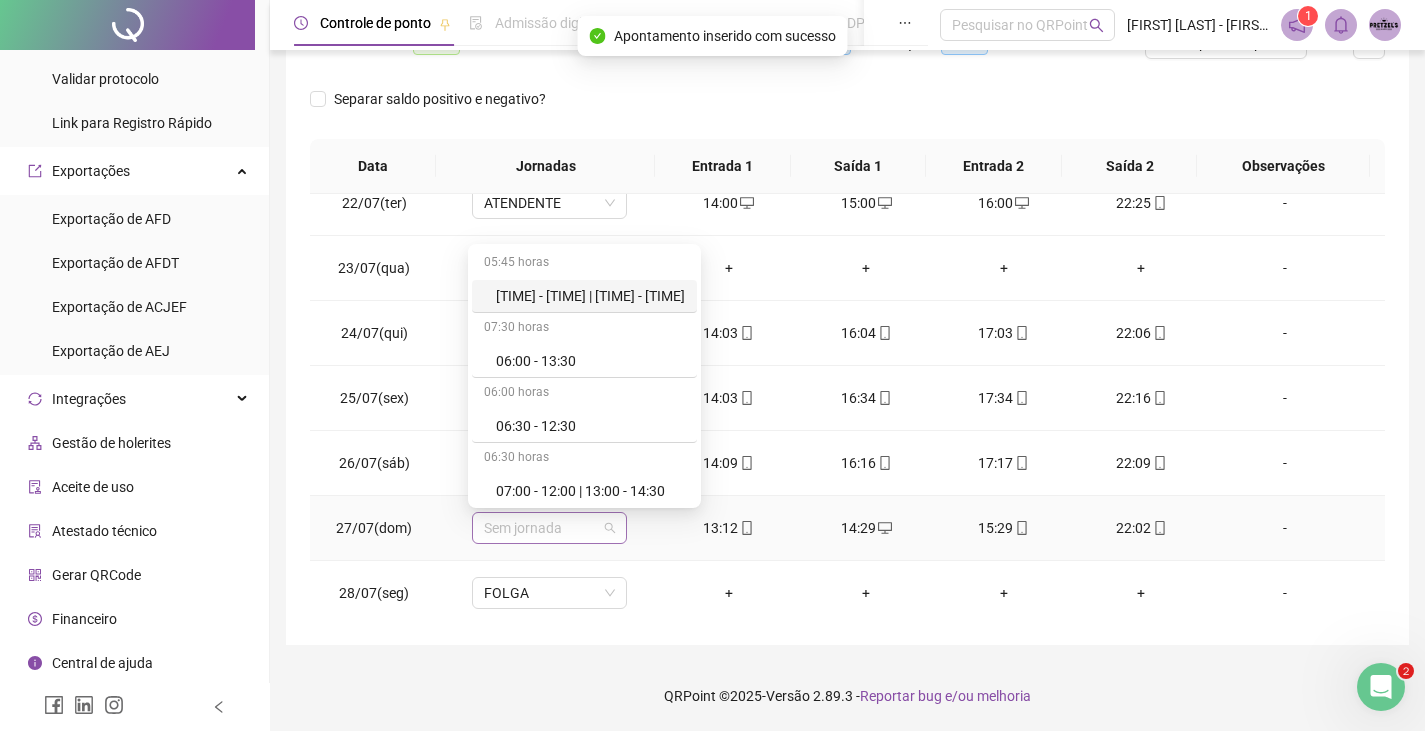 click on "Sem jornada" at bounding box center (549, 528) 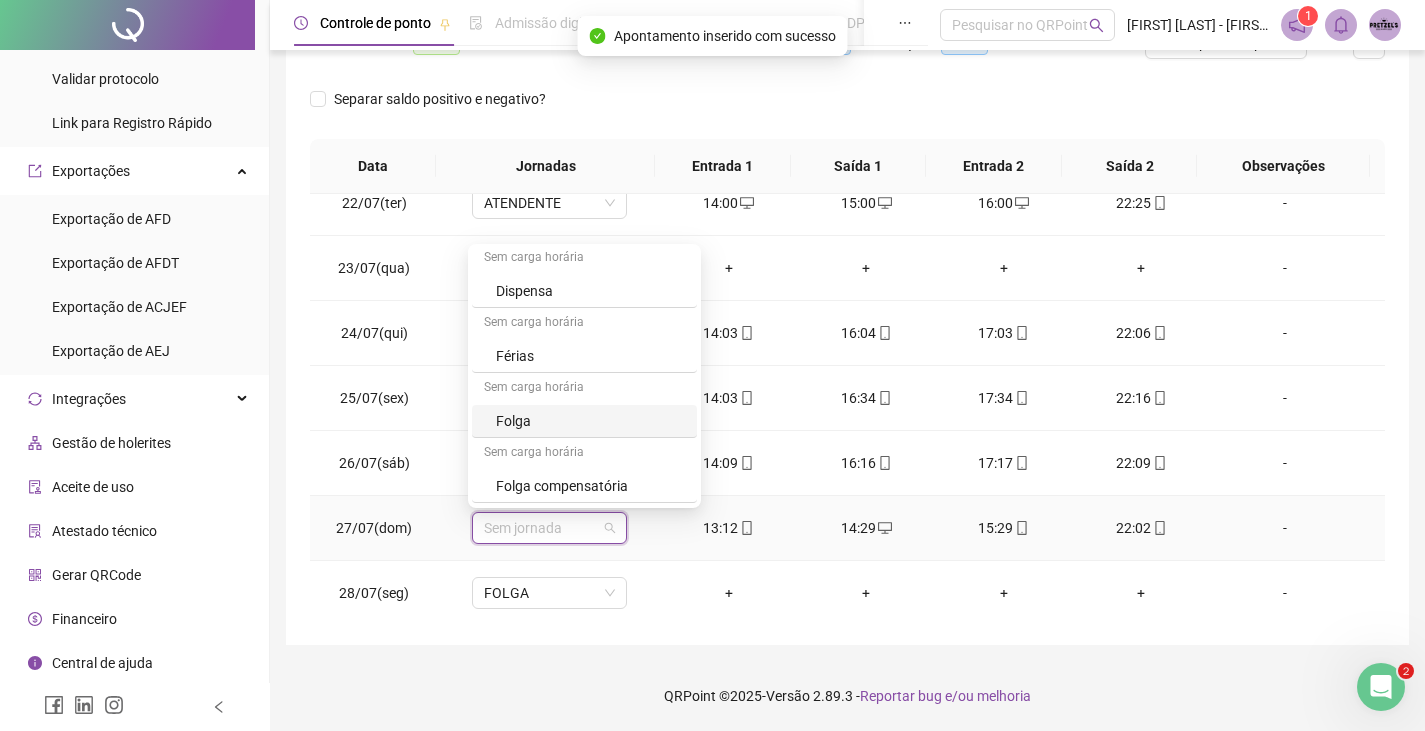 scroll, scrollTop: 1200, scrollLeft: 0, axis: vertical 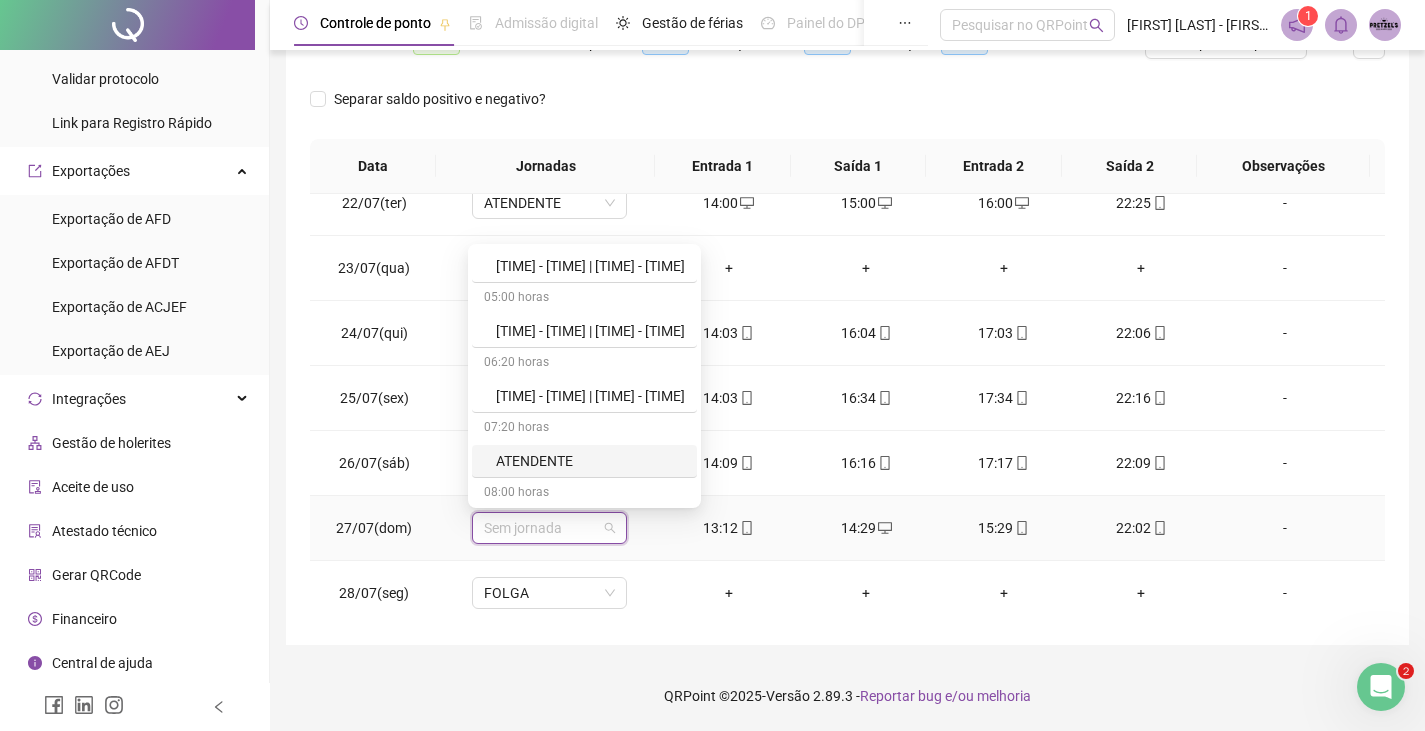 click on "ATENDENTE" at bounding box center [590, 461] 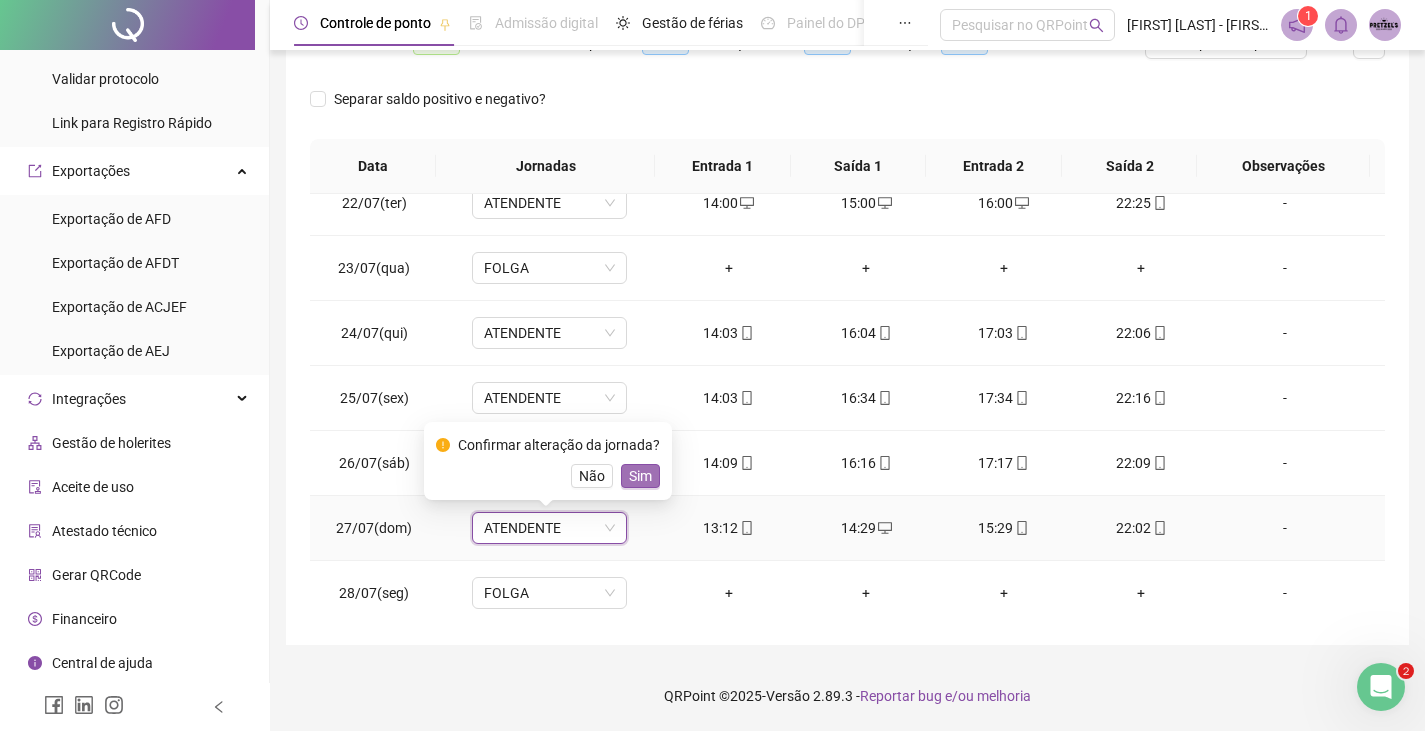 click on "Sim" at bounding box center [640, 476] 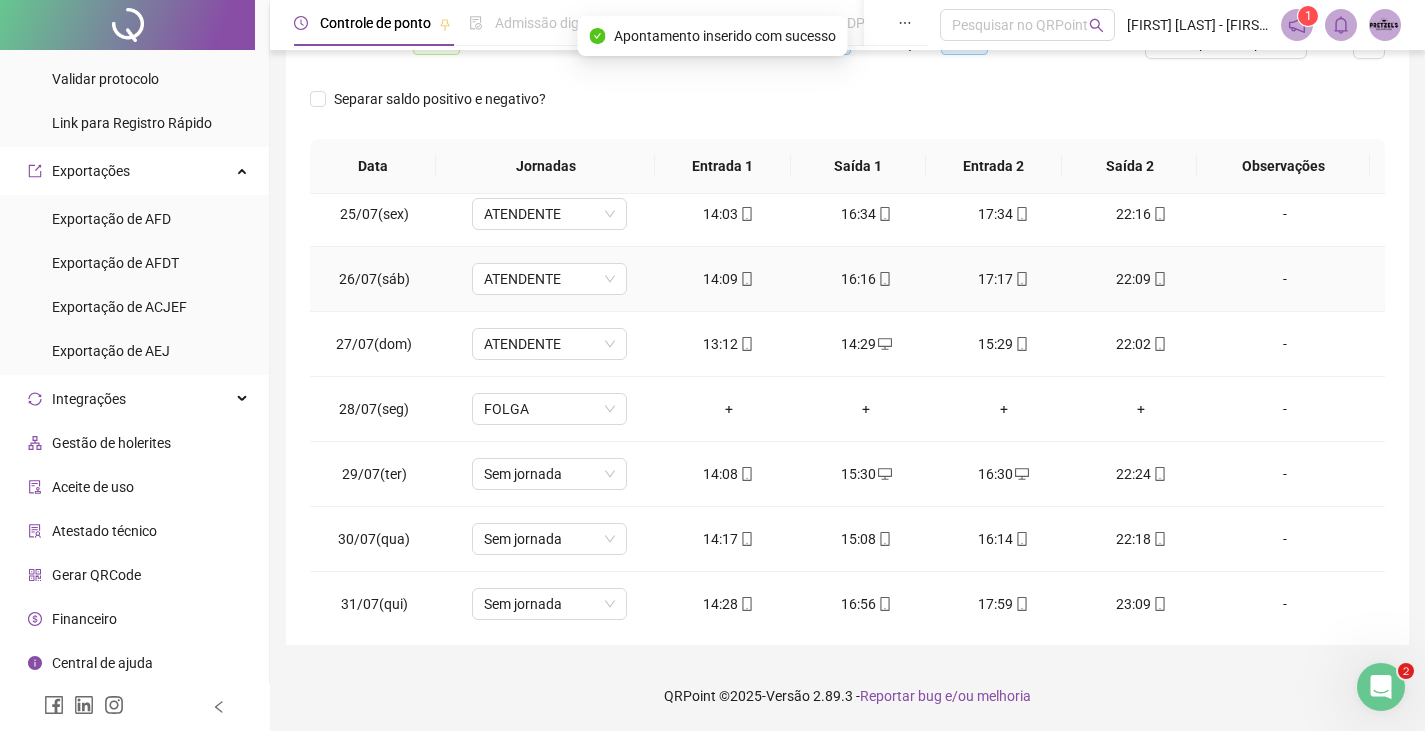 scroll, scrollTop: 678, scrollLeft: 0, axis: vertical 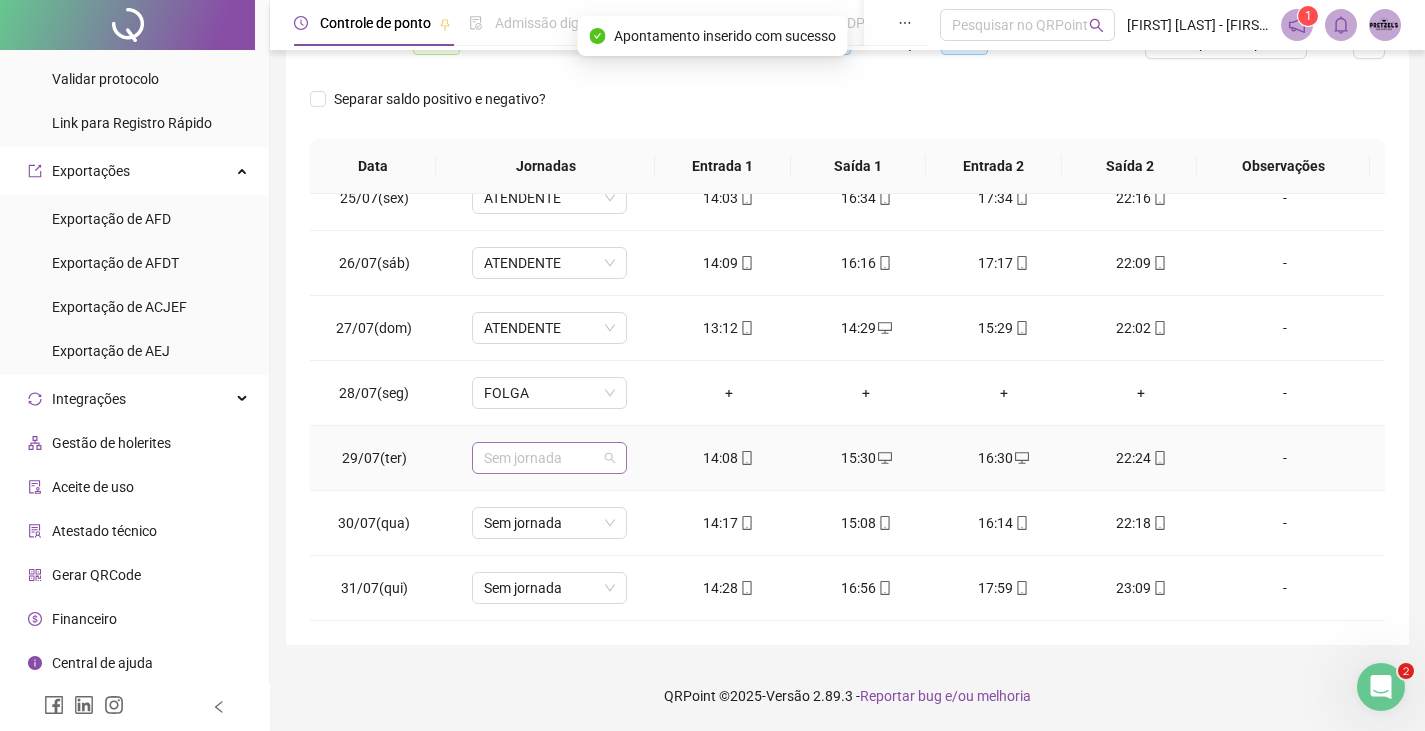 click on "Sem jornada" at bounding box center [549, 458] 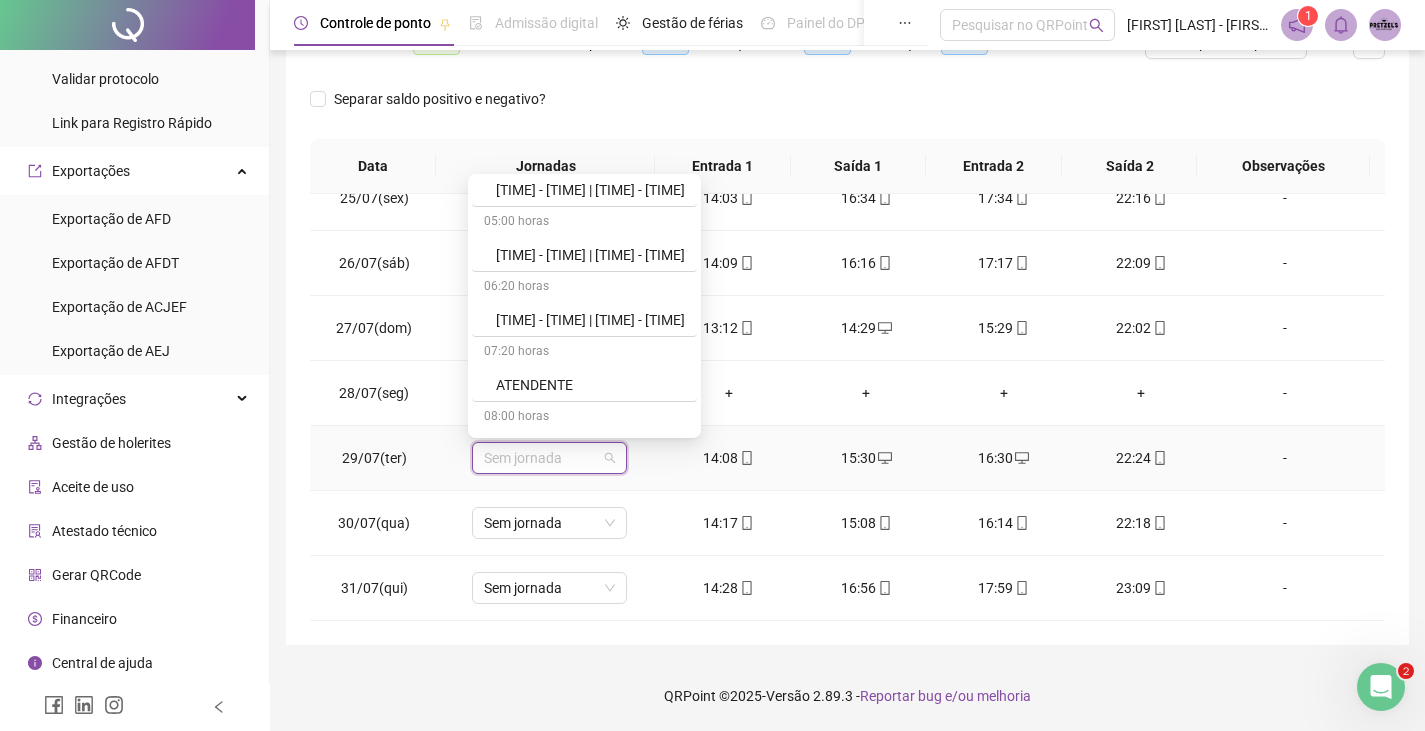 scroll, scrollTop: 1400, scrollLeft: 0, axis: vertical 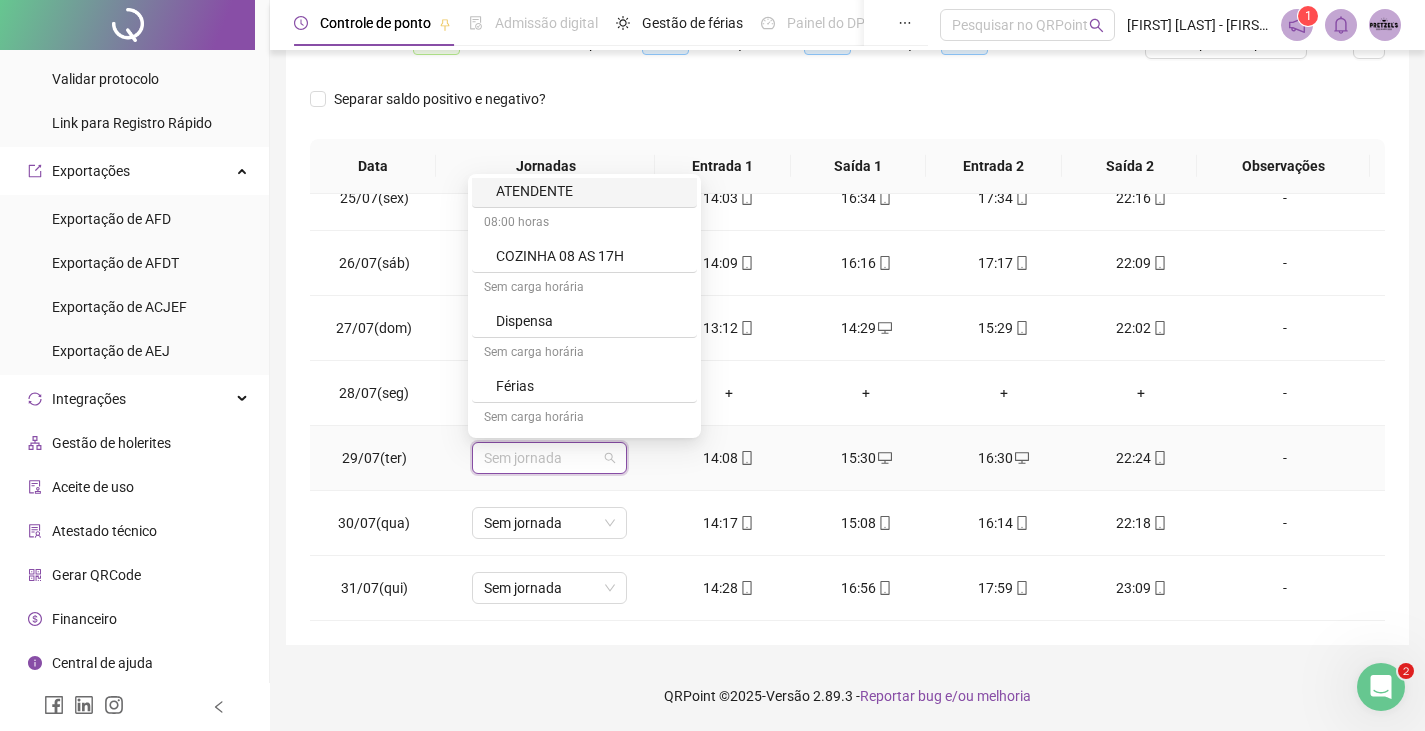 click on "ATENDENTE" at bounding box center [590, 191] 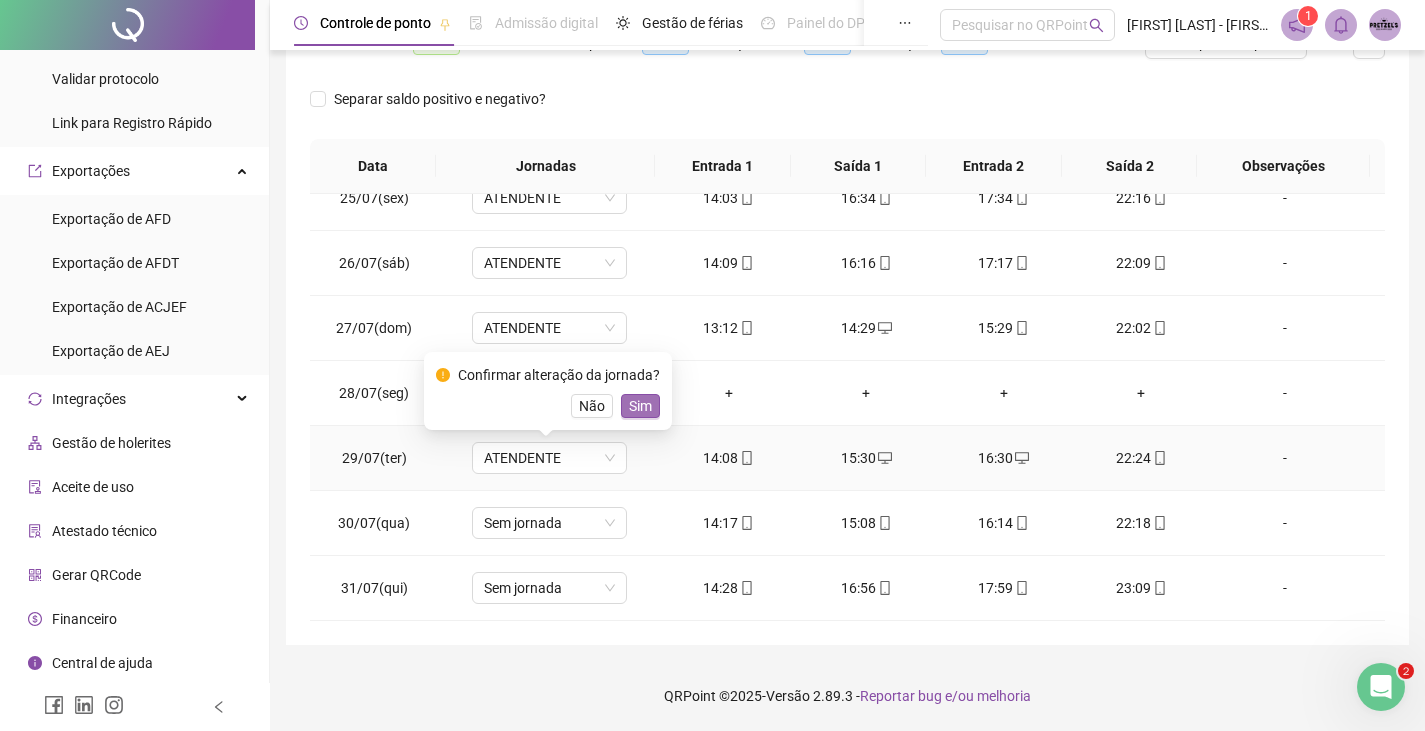 click on "Sim" at bounding box center [640, 406] 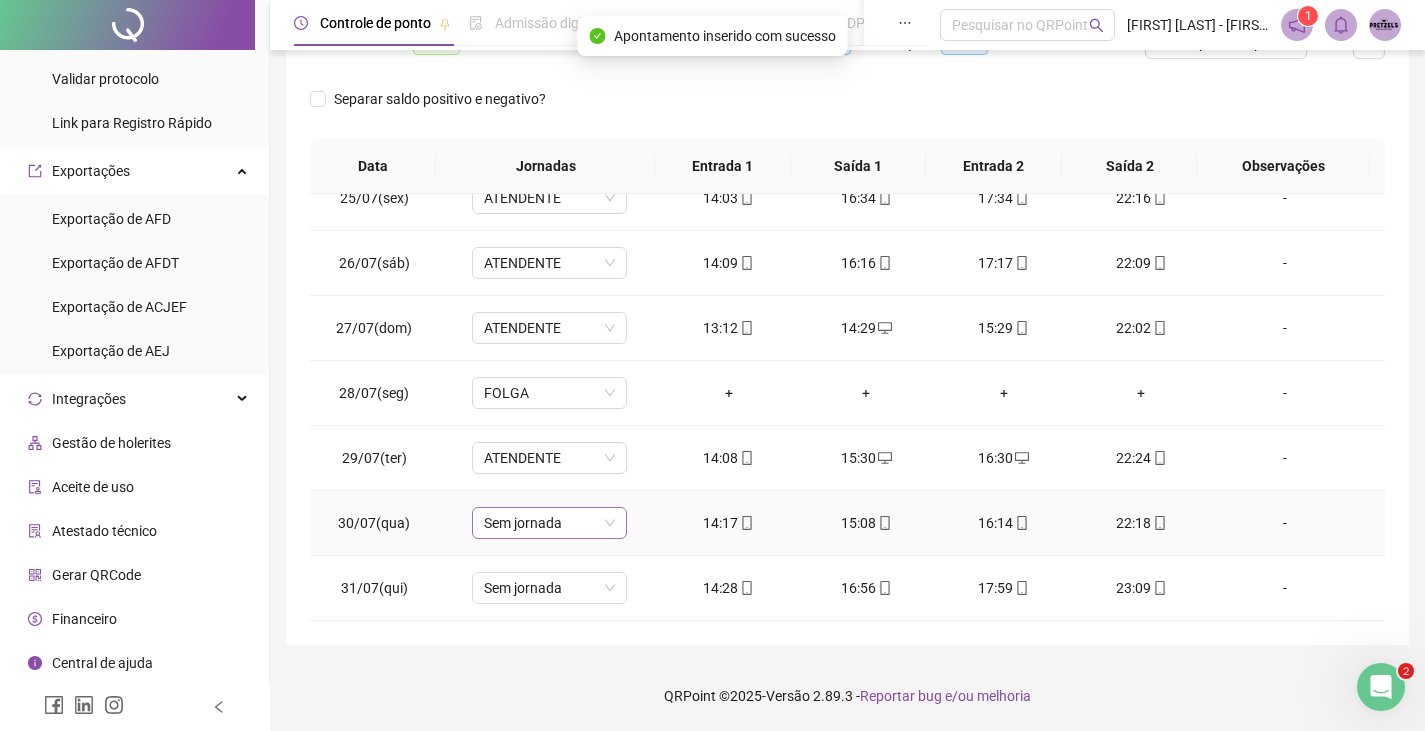 click on "Sem jornada" at bounding box center [549, 523] 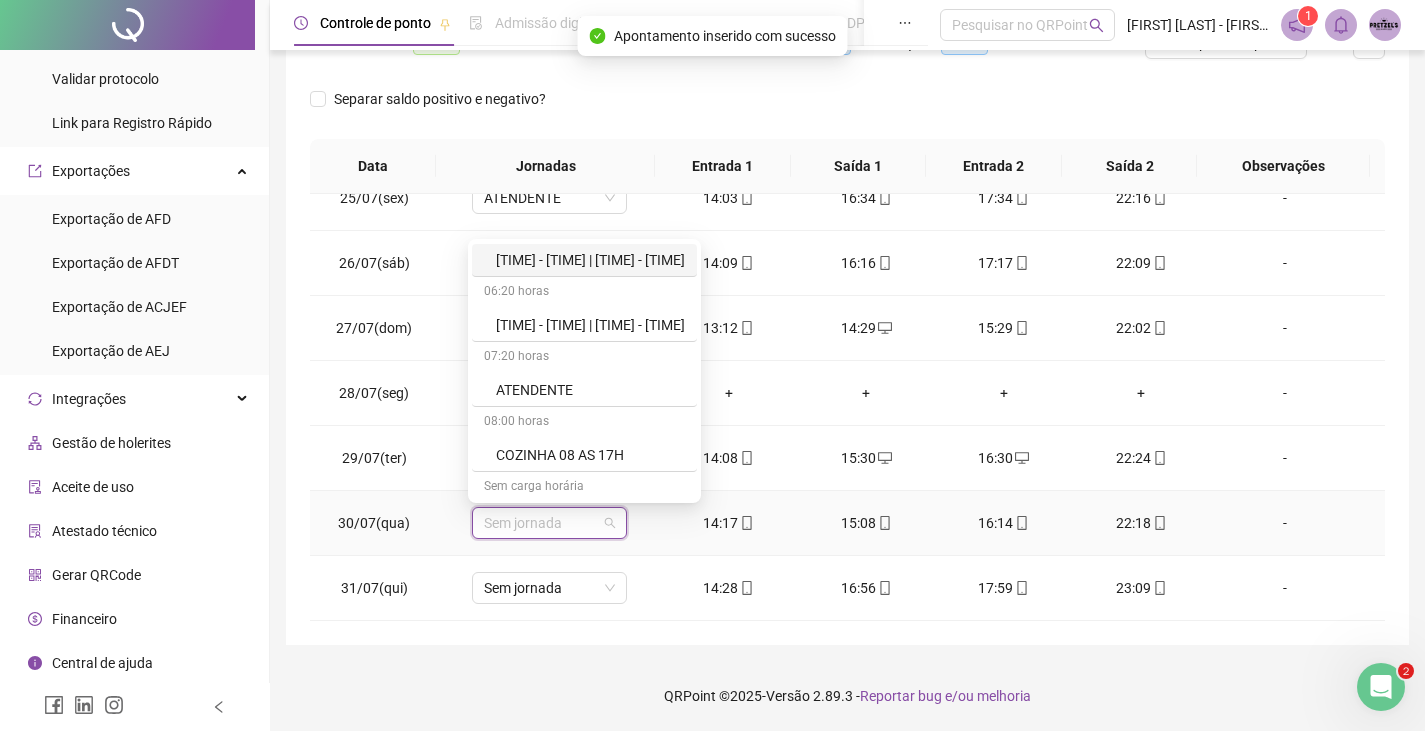 scroll, scrollTop: 1300, scrollLeft: 0, axis: vertical 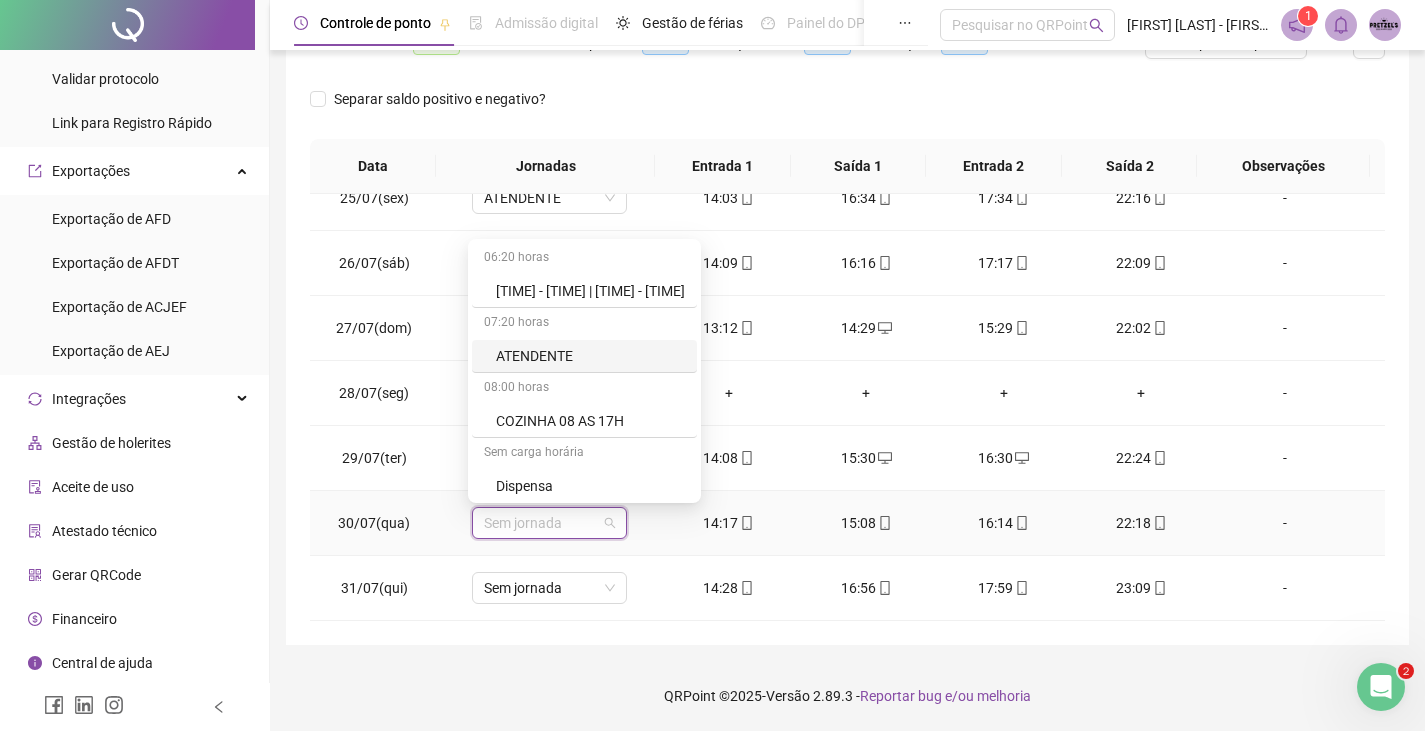 click on "ATENDENTE" at bounding box center [590, 356] 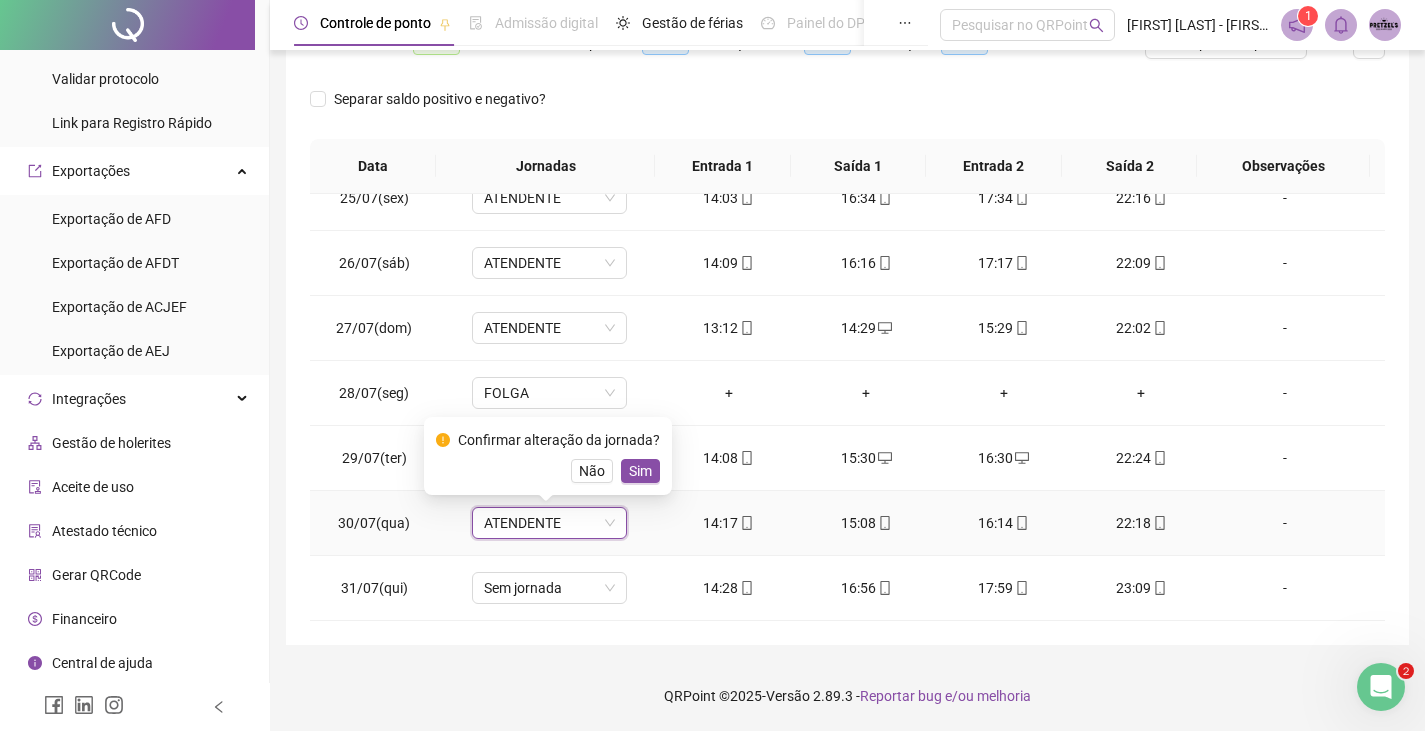 click on "Sim" at bounding box center (640, 471) 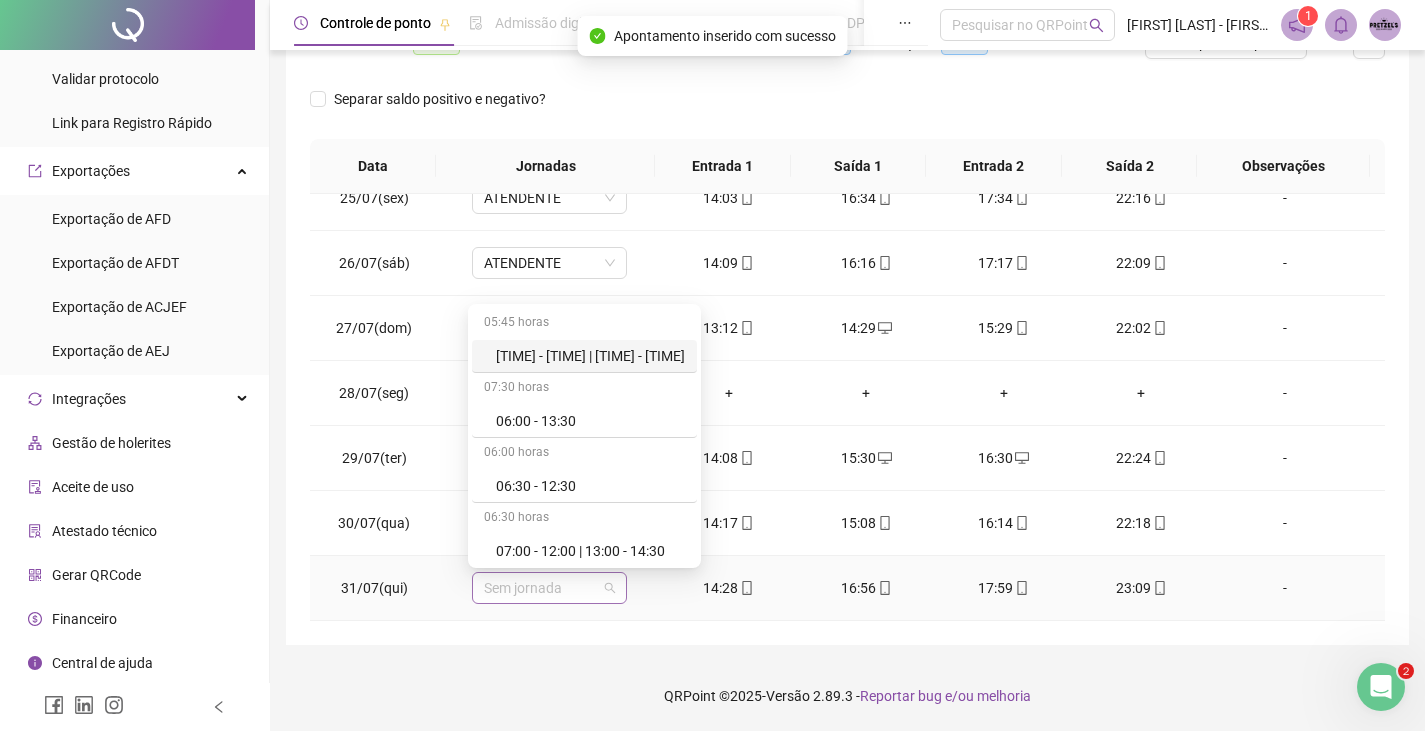 click on "Sem jornada" at bounding box center (549, 588) 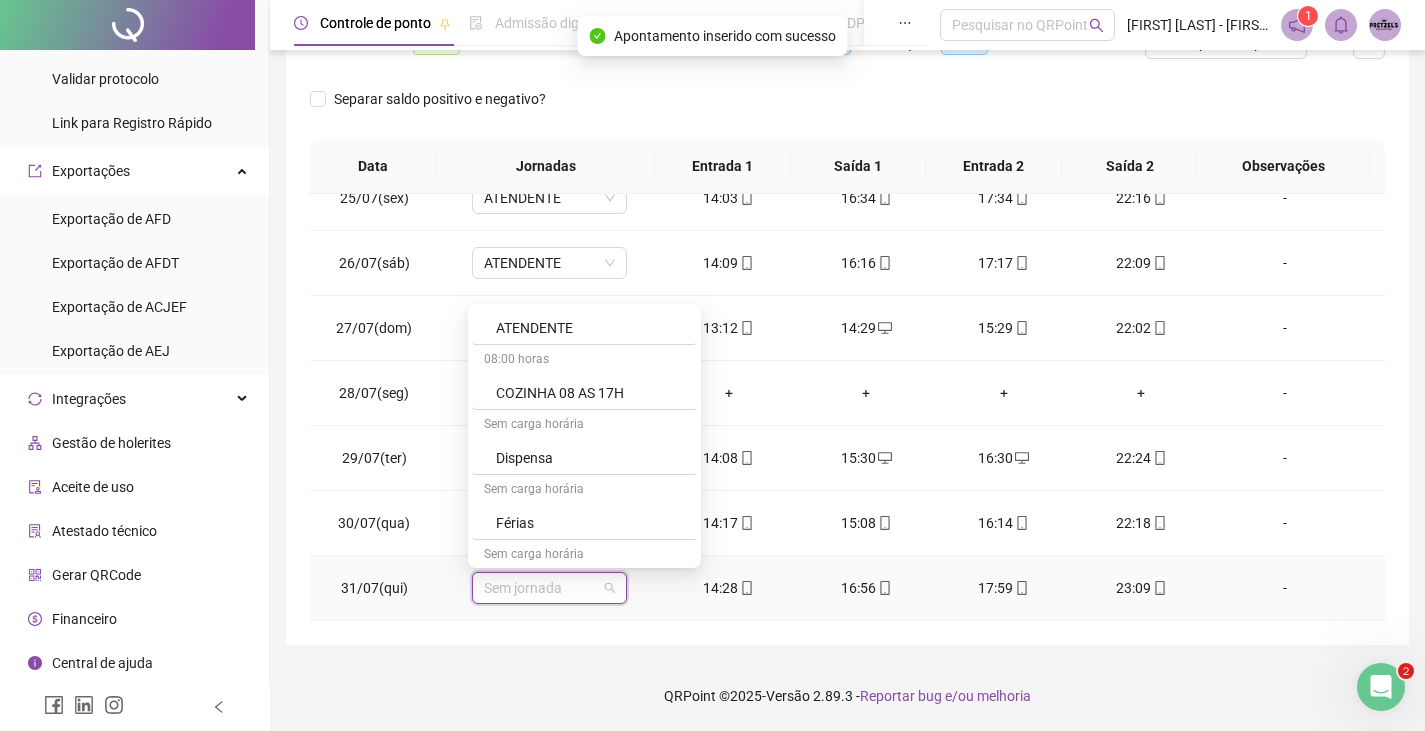 scroll, scrollTop: 1400, scrollLeft: 0, axis: vertical 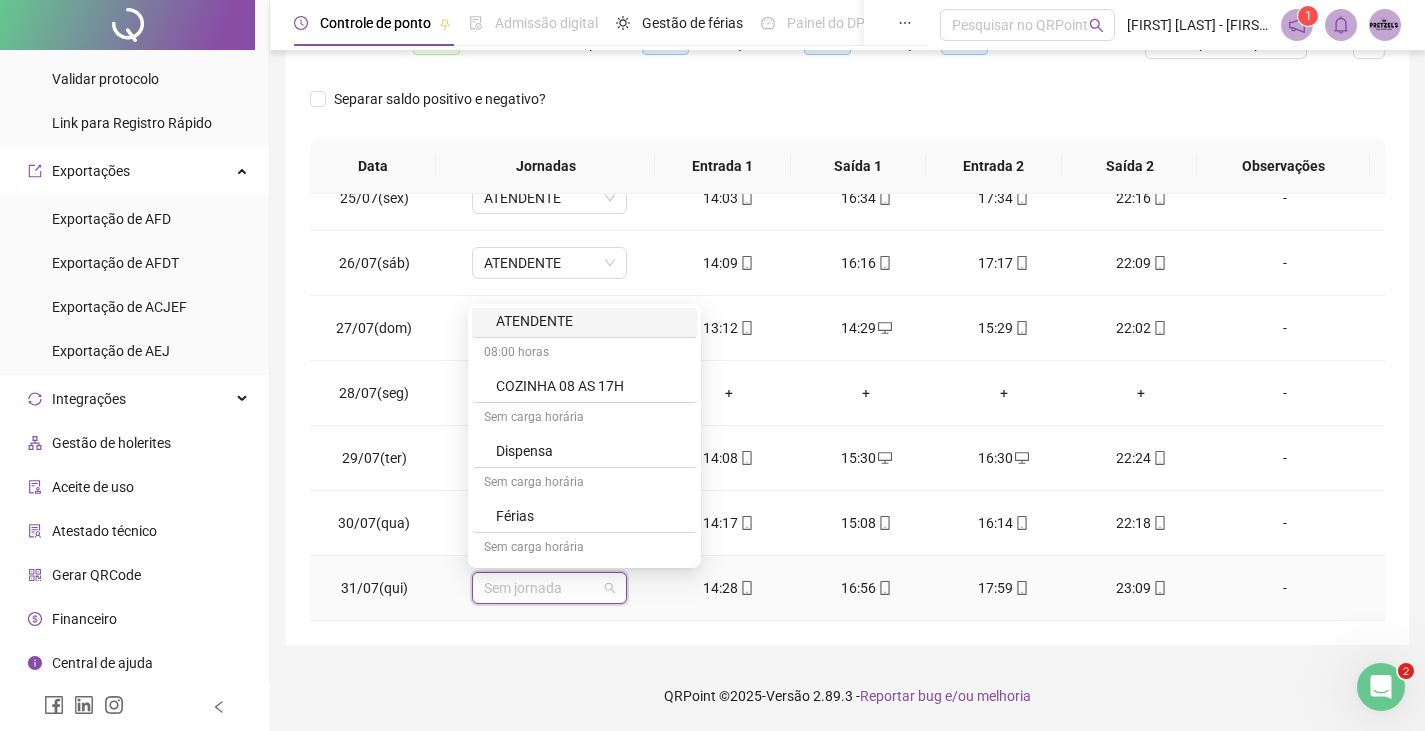 click on "ATENDENTE" at bounding box center (590, 321) 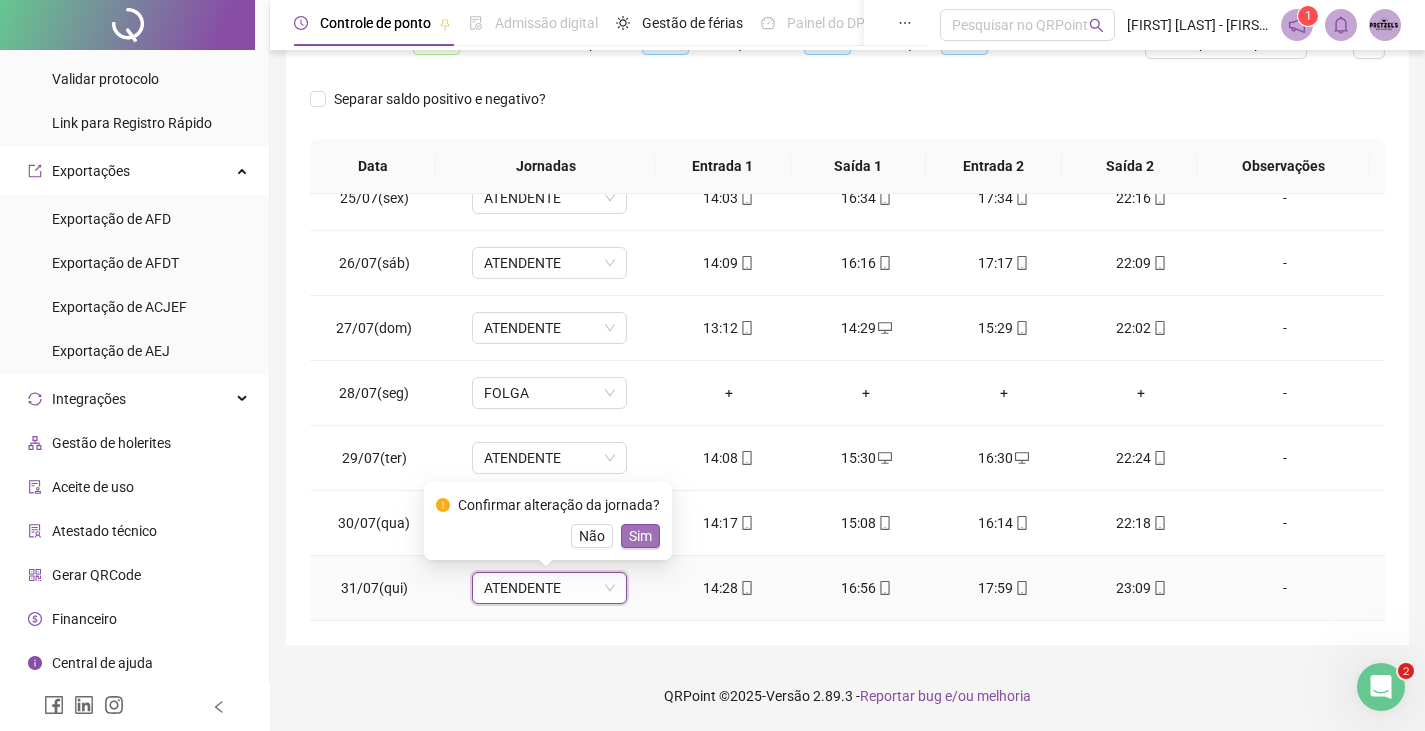 click on "Sim" at bounding box center [640, 536] 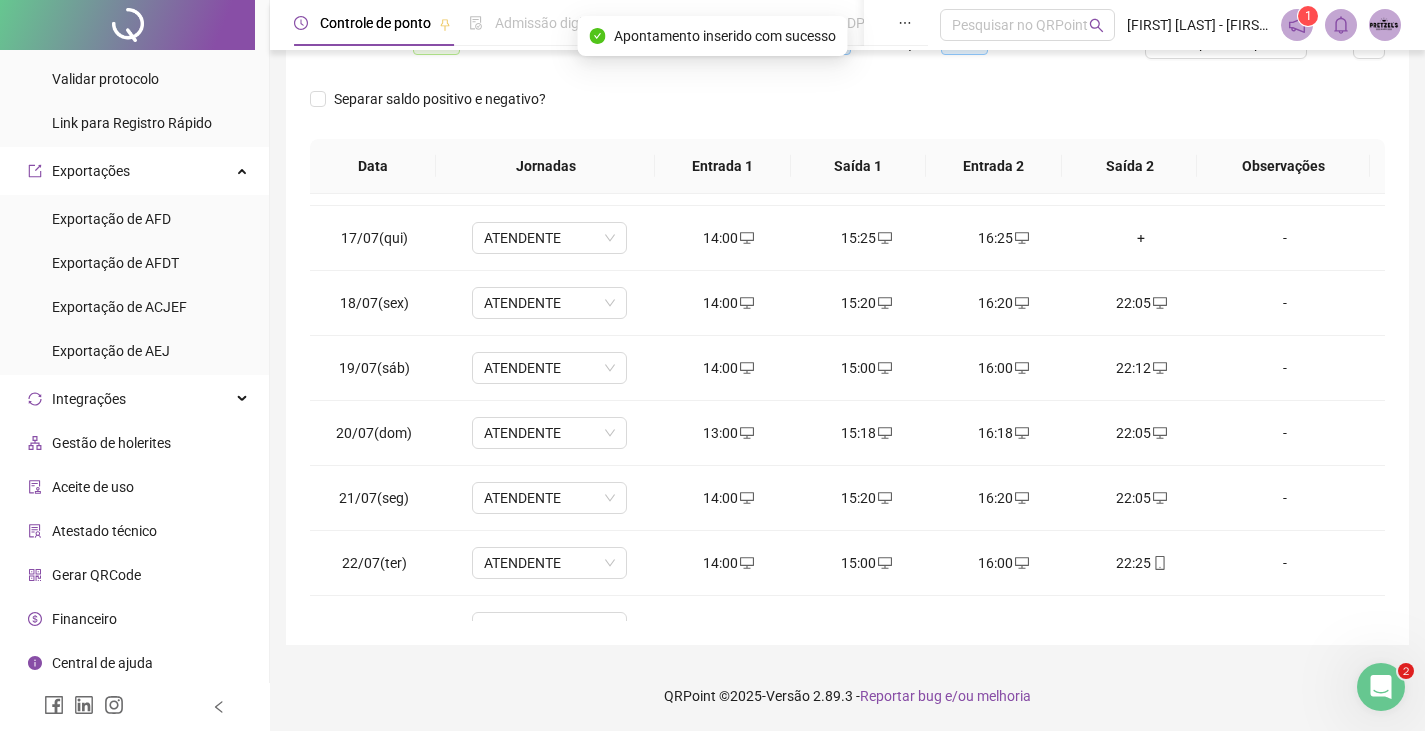 scroll, scrollTop: 0, scrollLeft: 0, axis: both 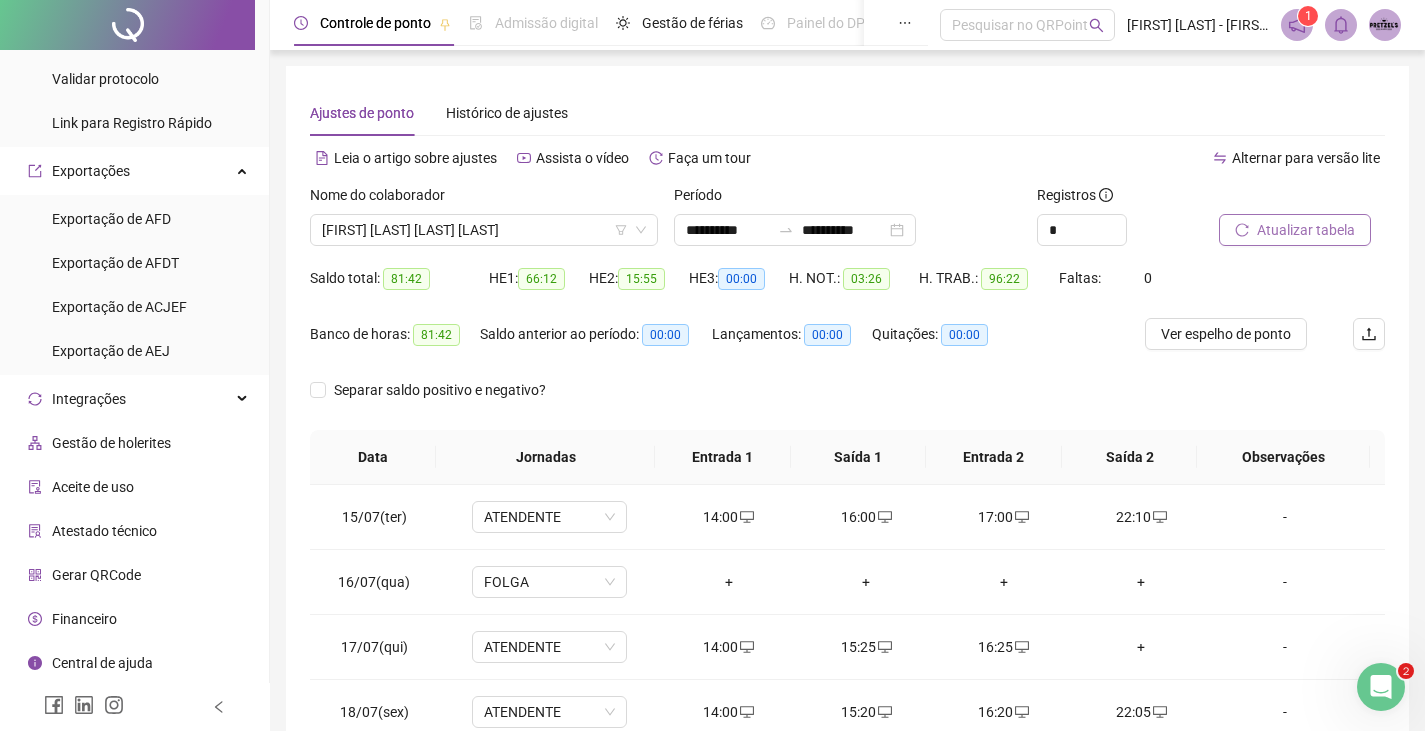 click on "Atualizar tabela" at bounding box center [1306, 230] 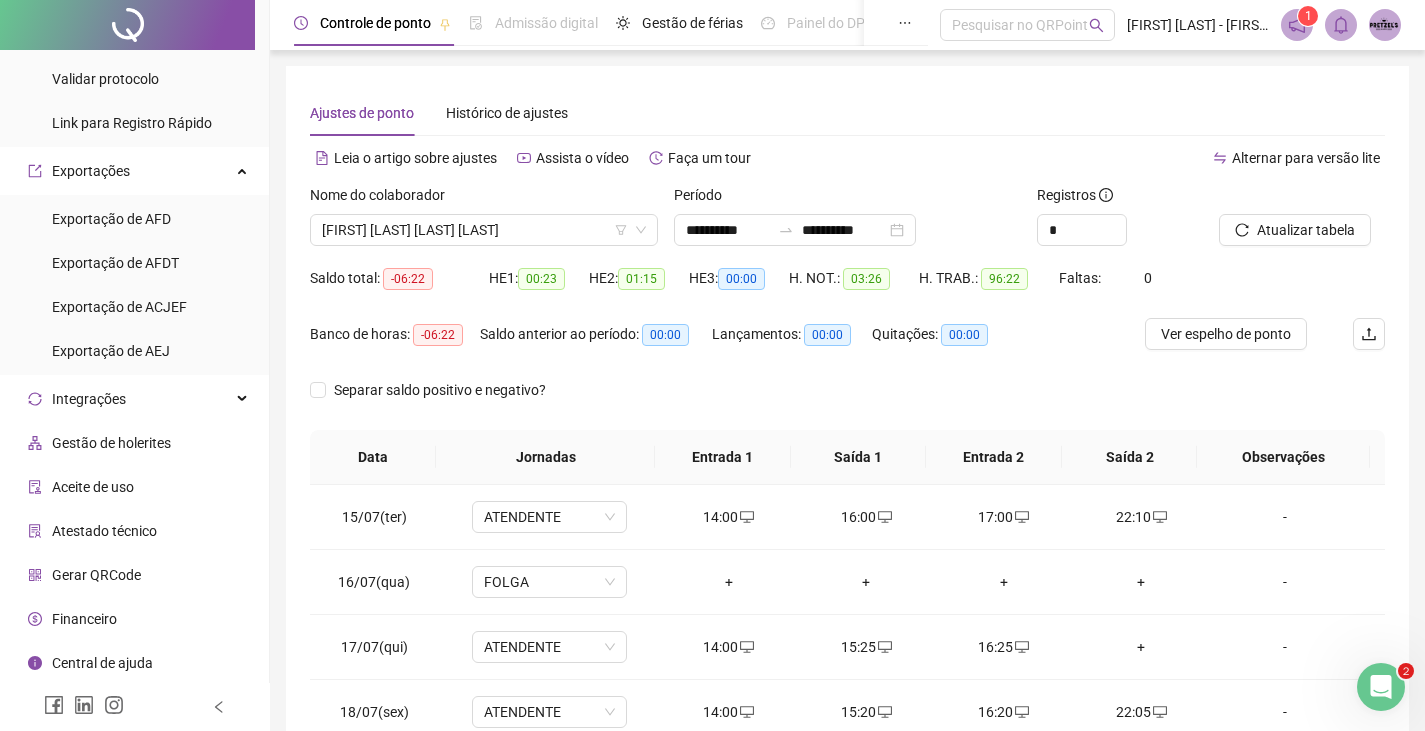 click on "Separar saldo positivo e negativo?" at bounding box center [847, 402] 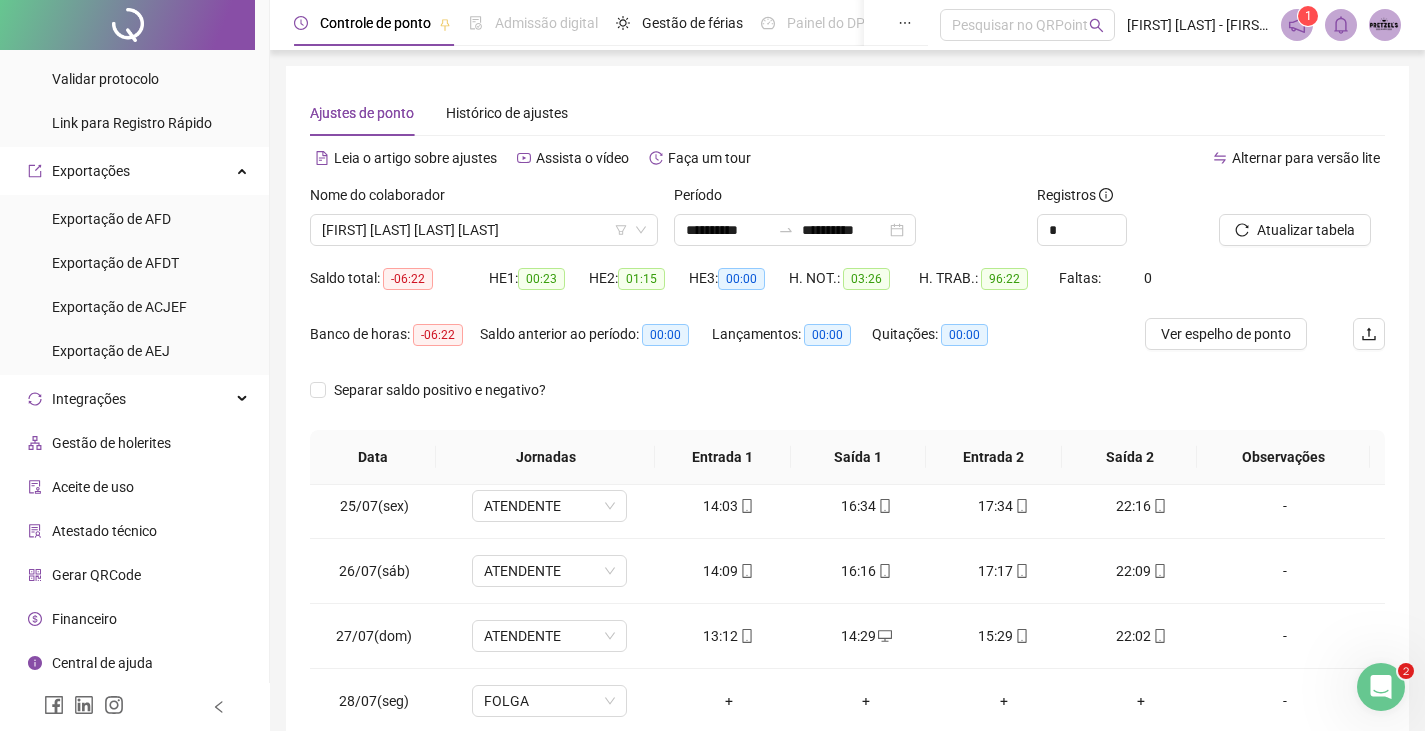 scroll, scrollTop: 678, scrollLeft: 0, axis: vertical 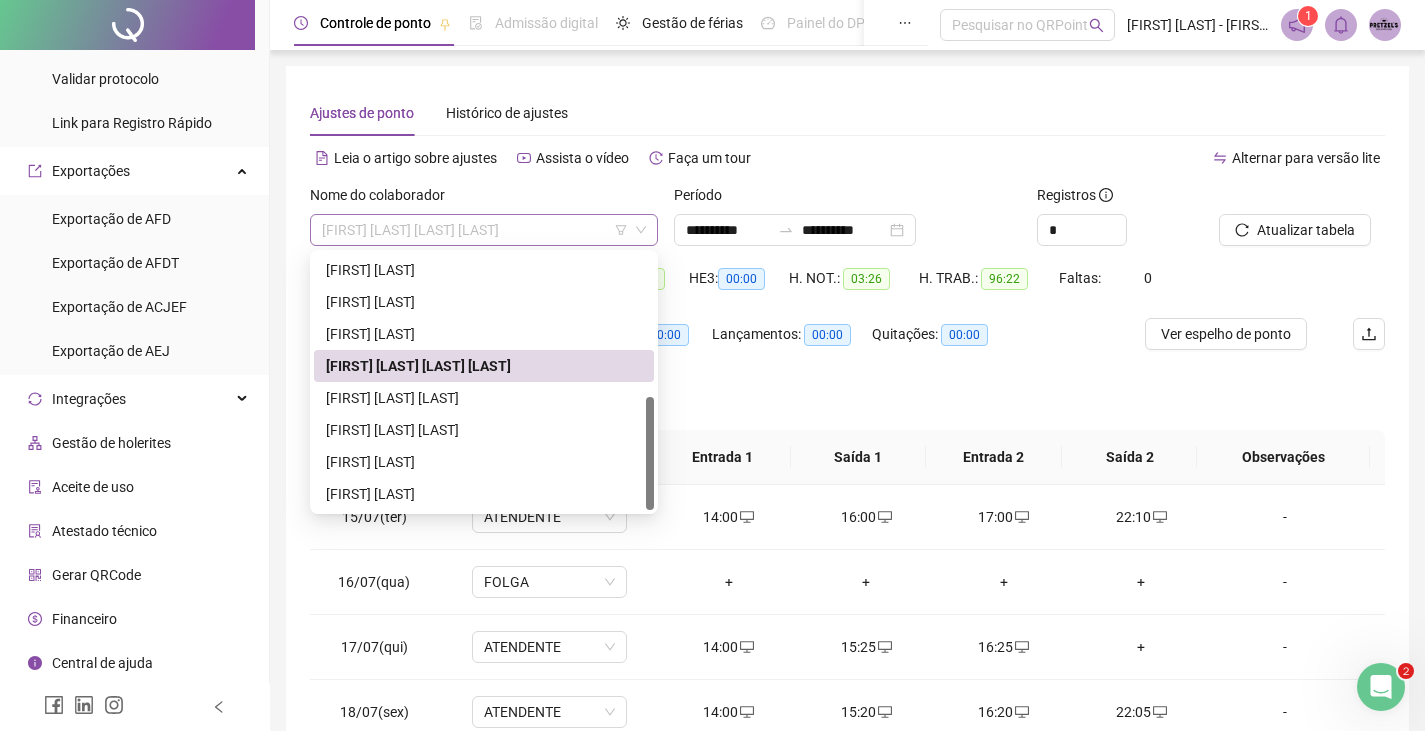 click on "[FIRST] [LAST] [LAST] [LAST]" at bounding box center [484, 230] 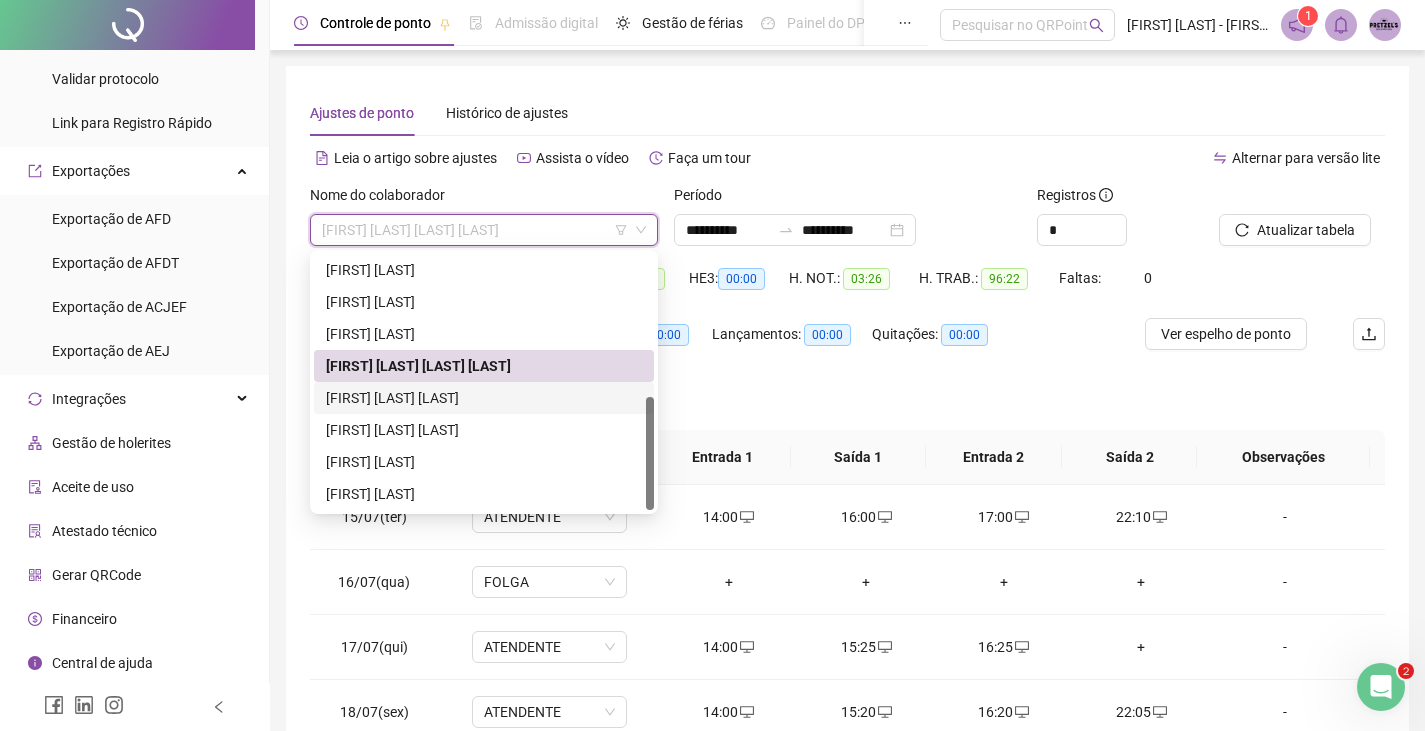 click on "[FIRST] [LAST] [LAST]" at bounding box center [484, 398] 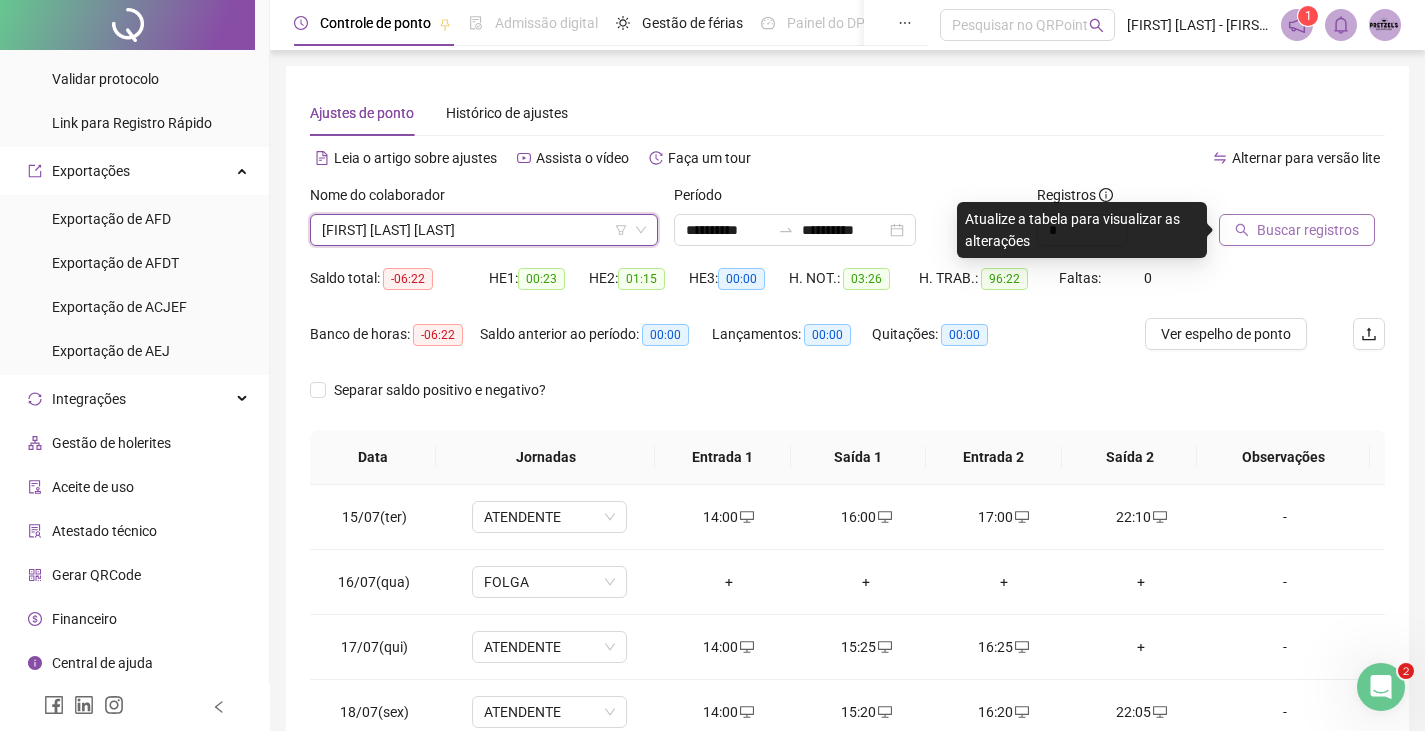 click on "Buscar registros" at bounding box center (1308, 230) 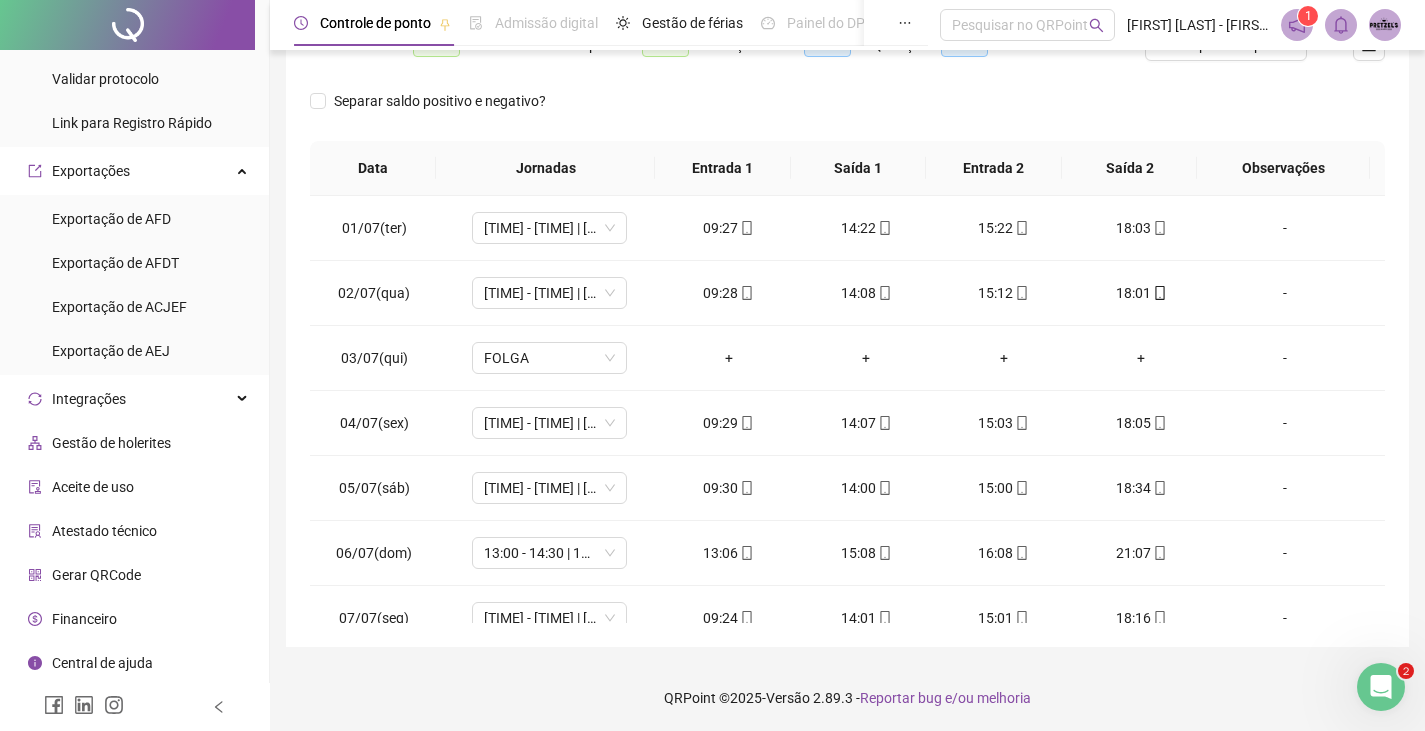 scroll, scrollTop: 291, scrollLeft: 0, axis: vertical 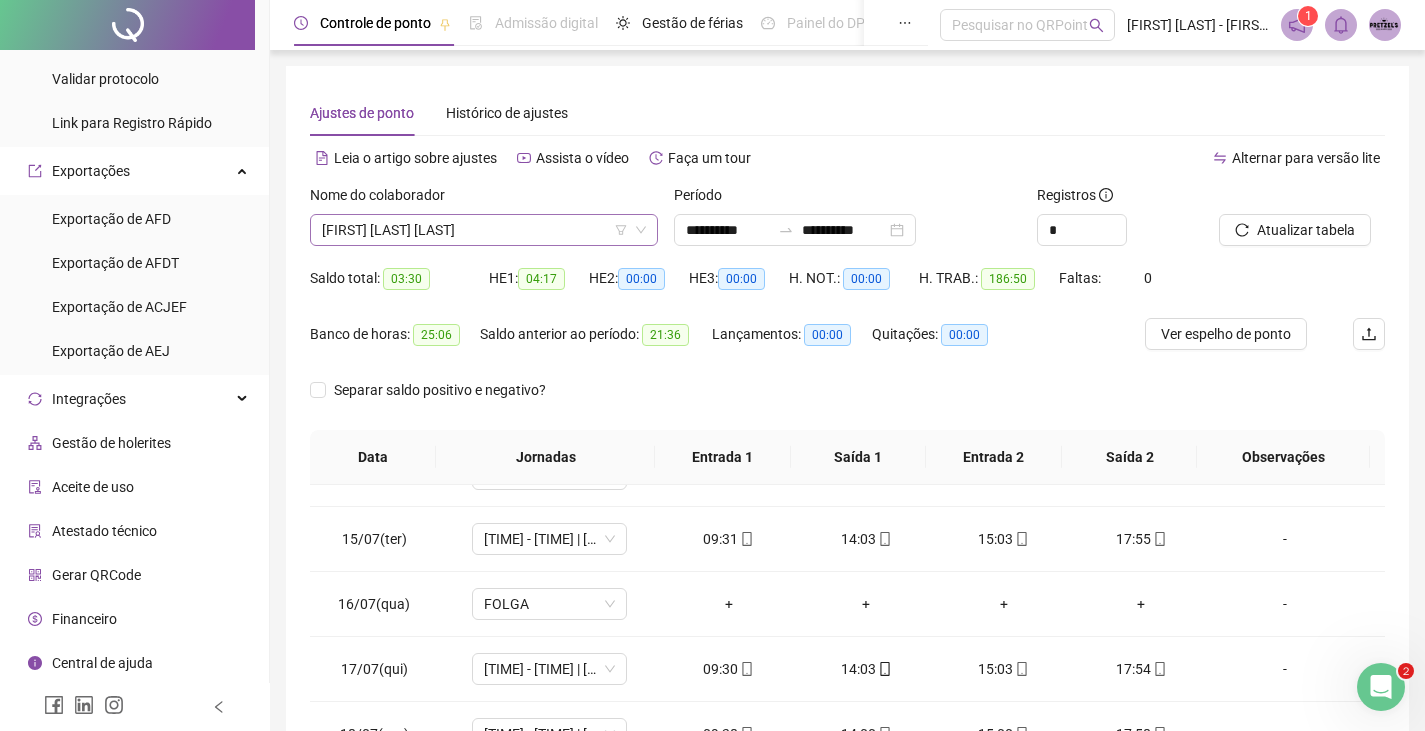 click on "[FIRST] [LAST] [LAST]" at bounding box center (484, 230) 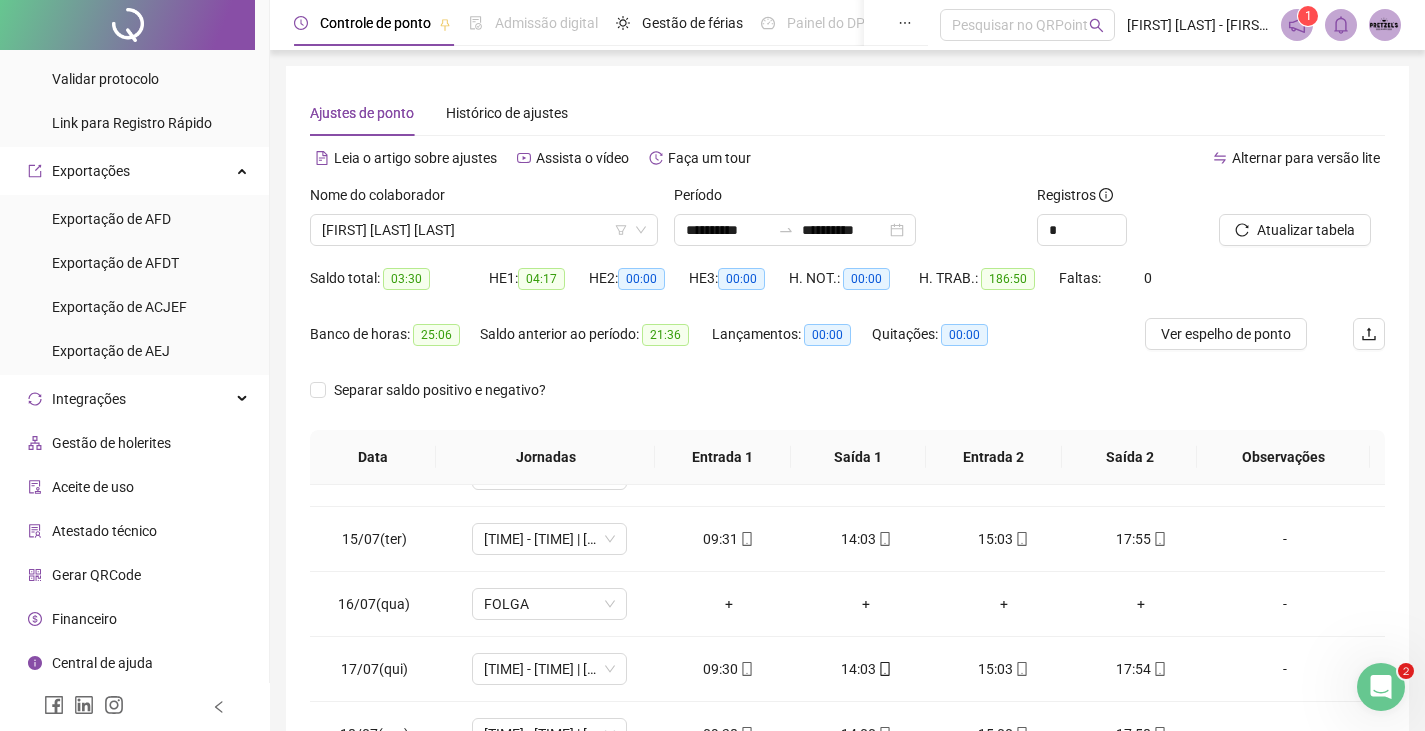 click on "Ajustes de ponto Histórico de ajustes" at bounding box center [847, 113] 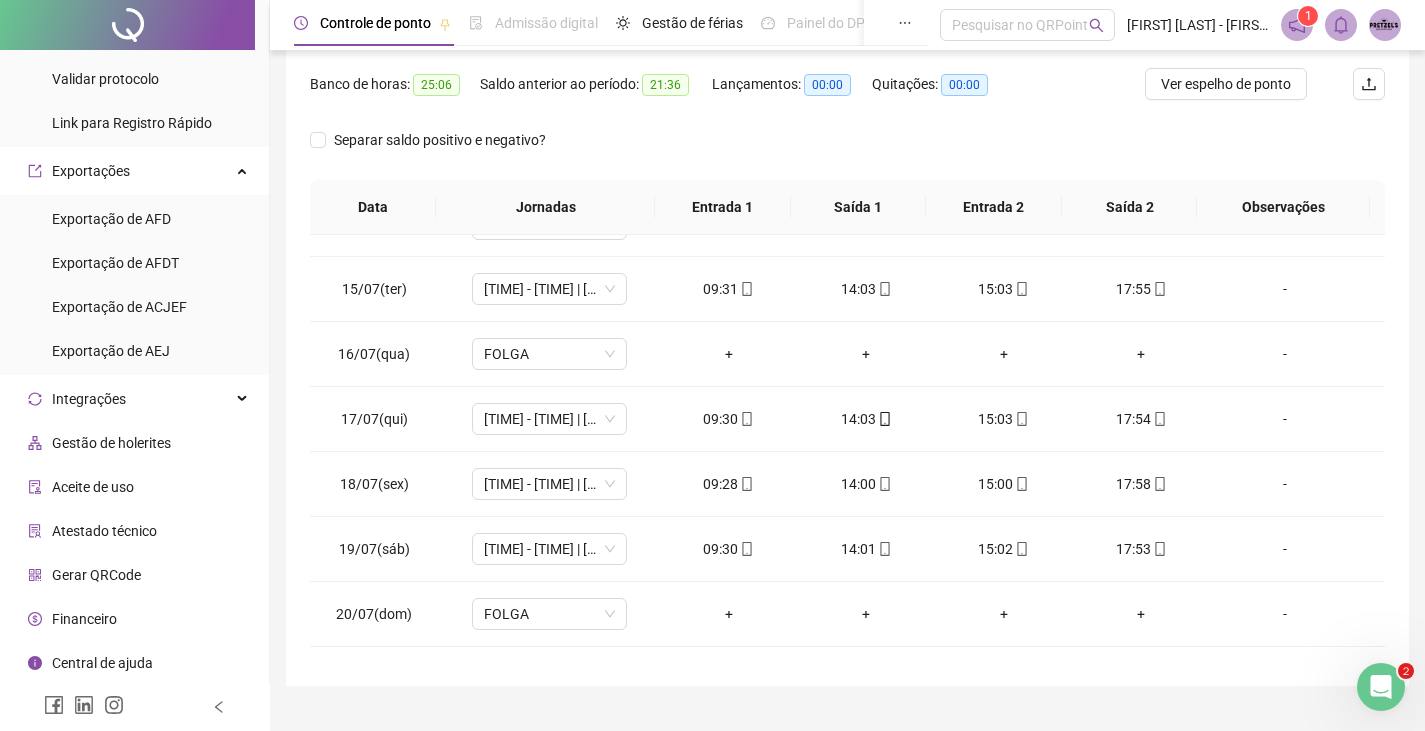 scroll, scrollTop: 291, scrollLeft: 0, axis: vertical 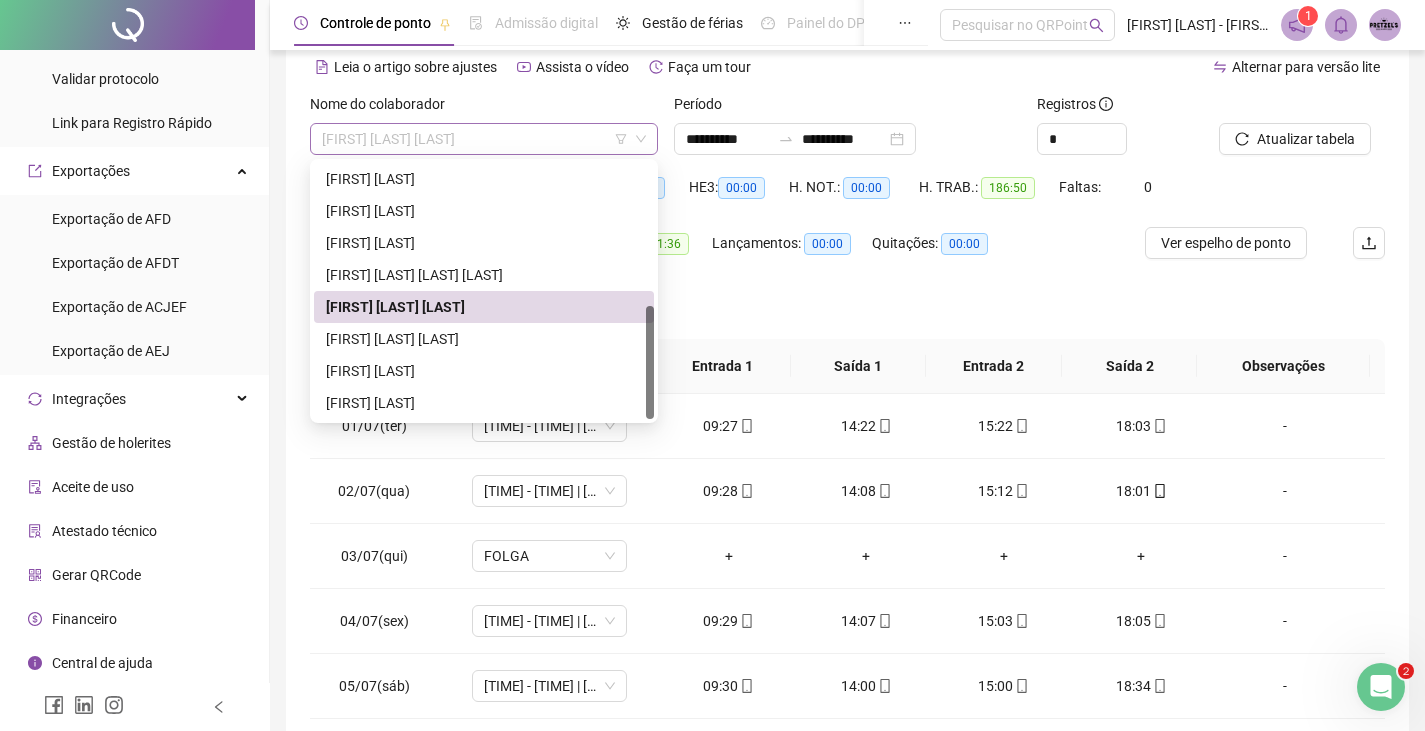 click on "[FIRST] [LAST] [LAST]" at bounding box center [484, 139] 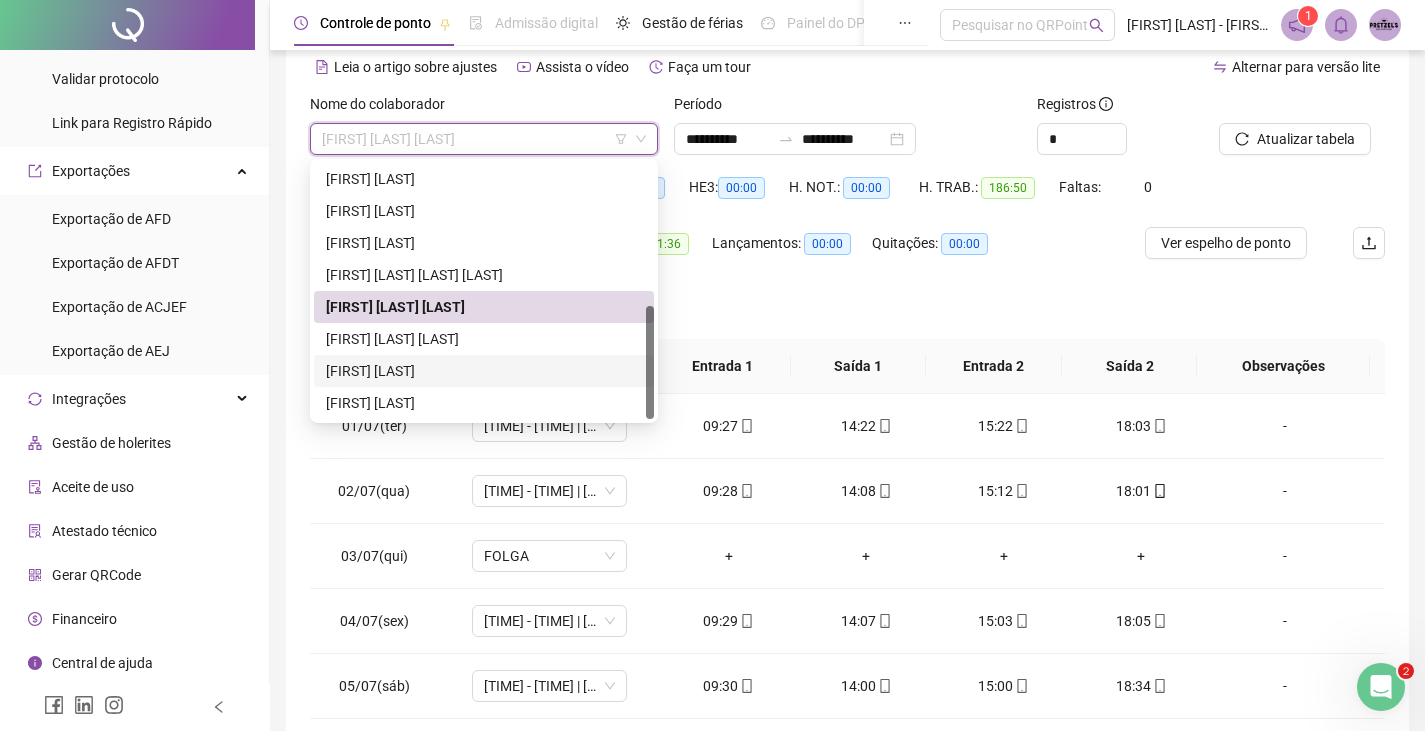 click on "[FIRST] [LAST]" at bounding box center (484, 371) 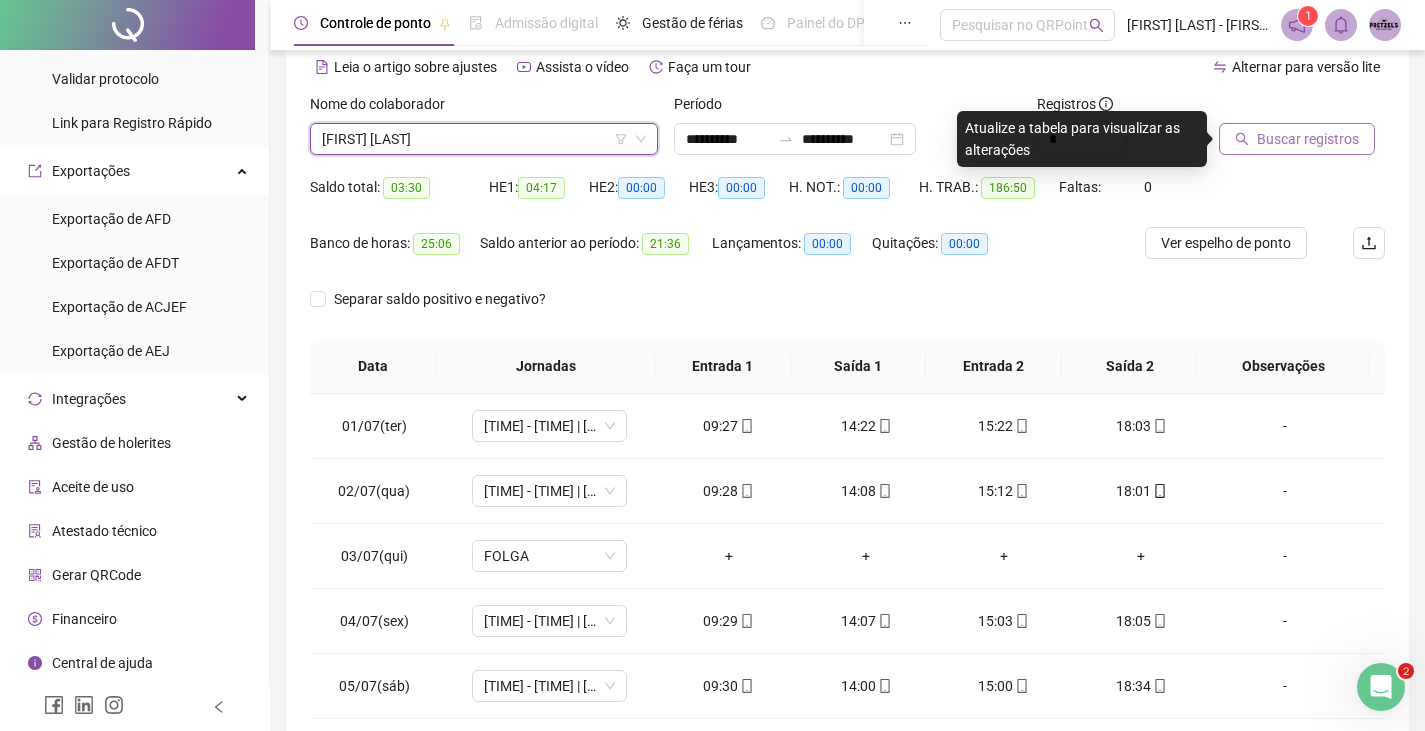 click on "Buscar registros" at bounding box center [1308, 139] 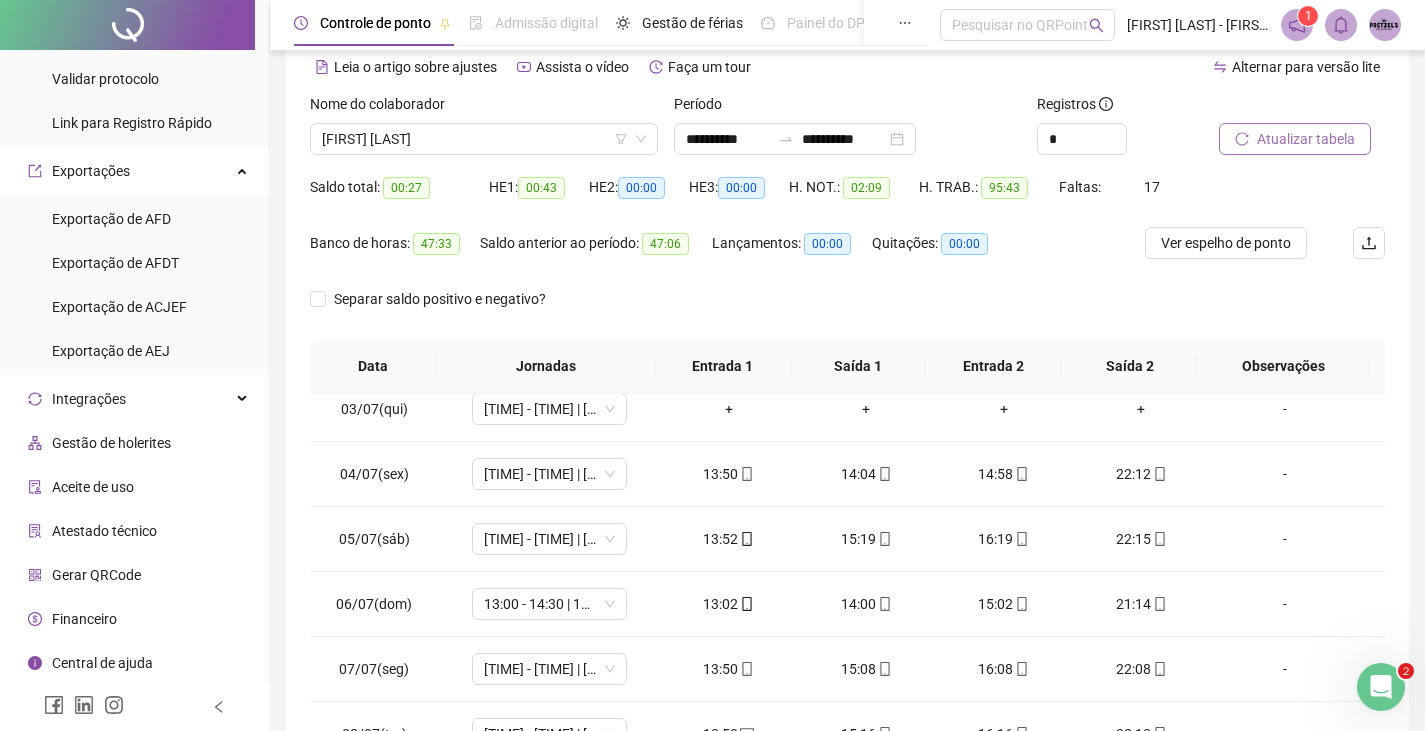 scroll, scrollTop: 0, scrollLeft: 0, axis: both 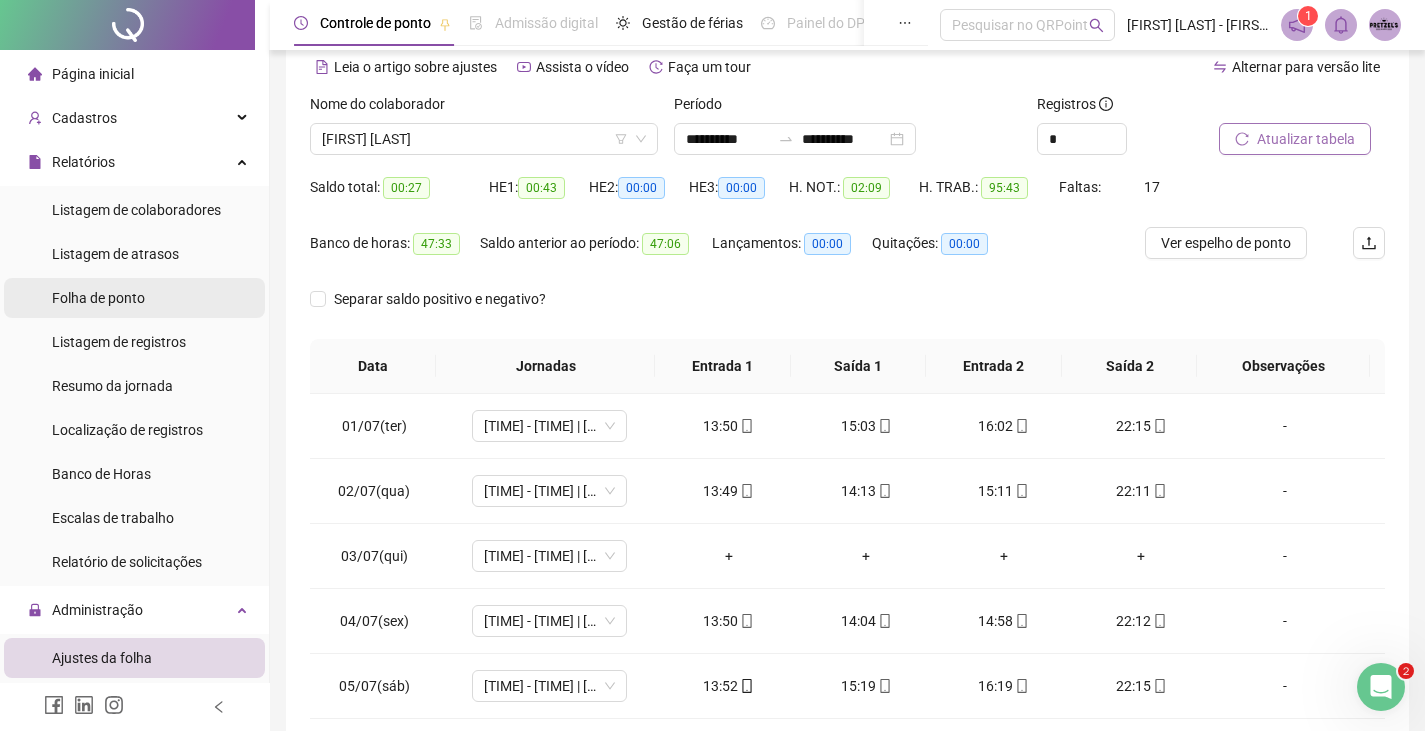 click on "Folha de ponto" at bounding box center (98, 298) 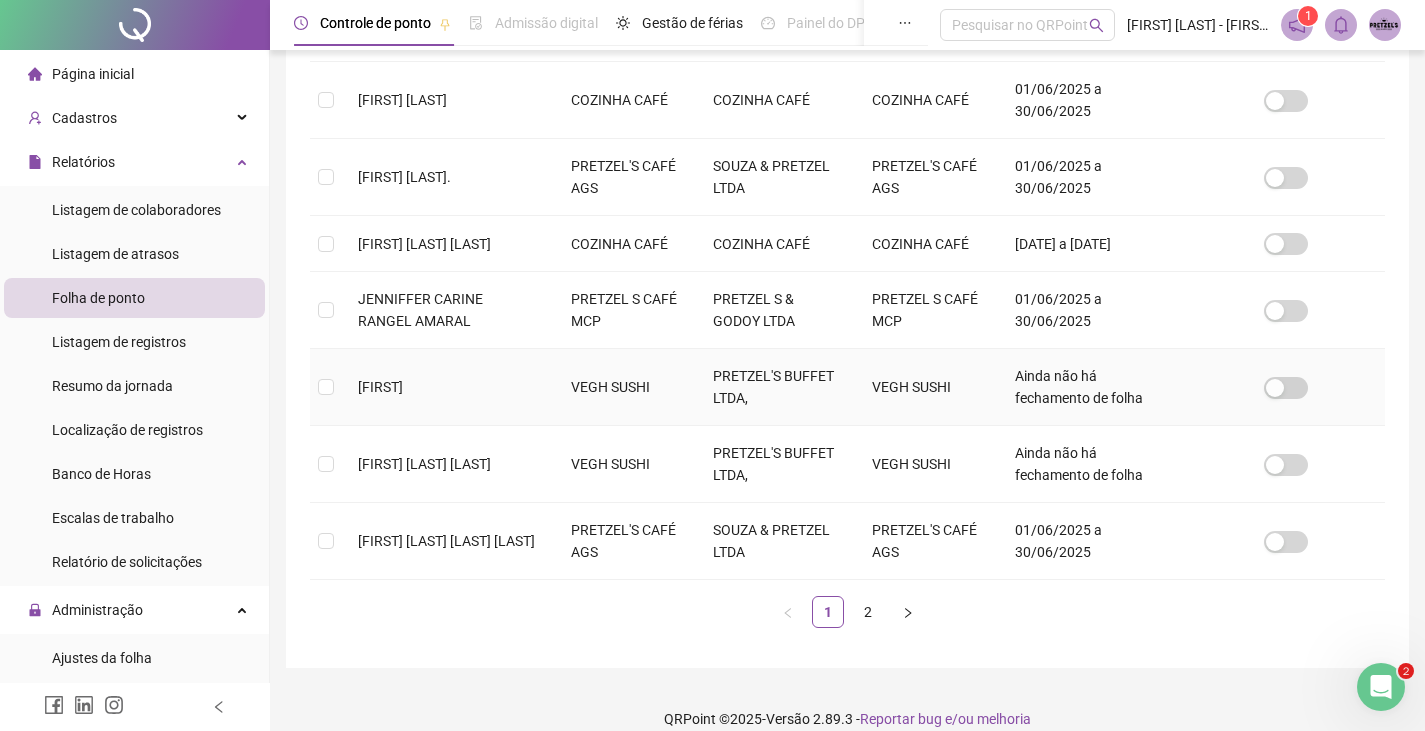 scroll, scrollTop: 620, scrollLeft: 0, axis: vertical 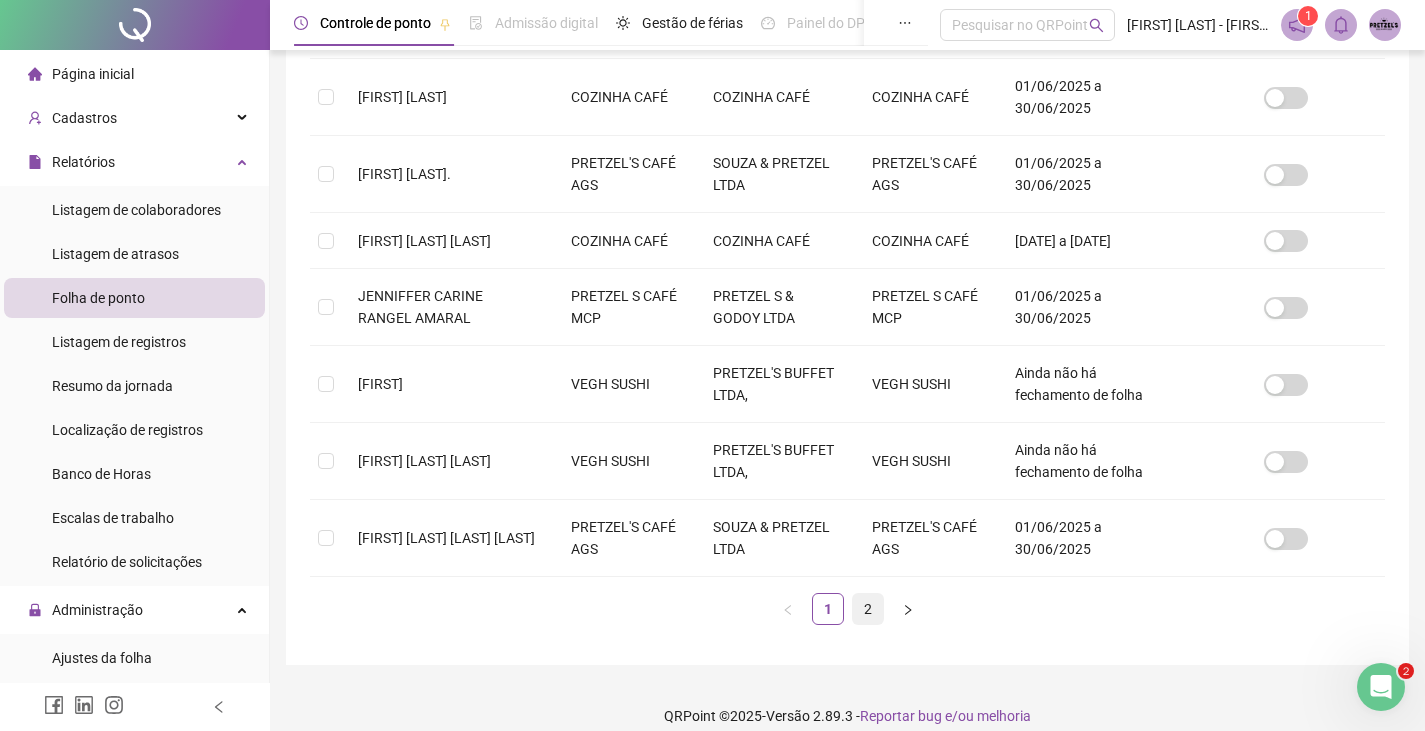 click on "2" at bounding box center [868, 609] 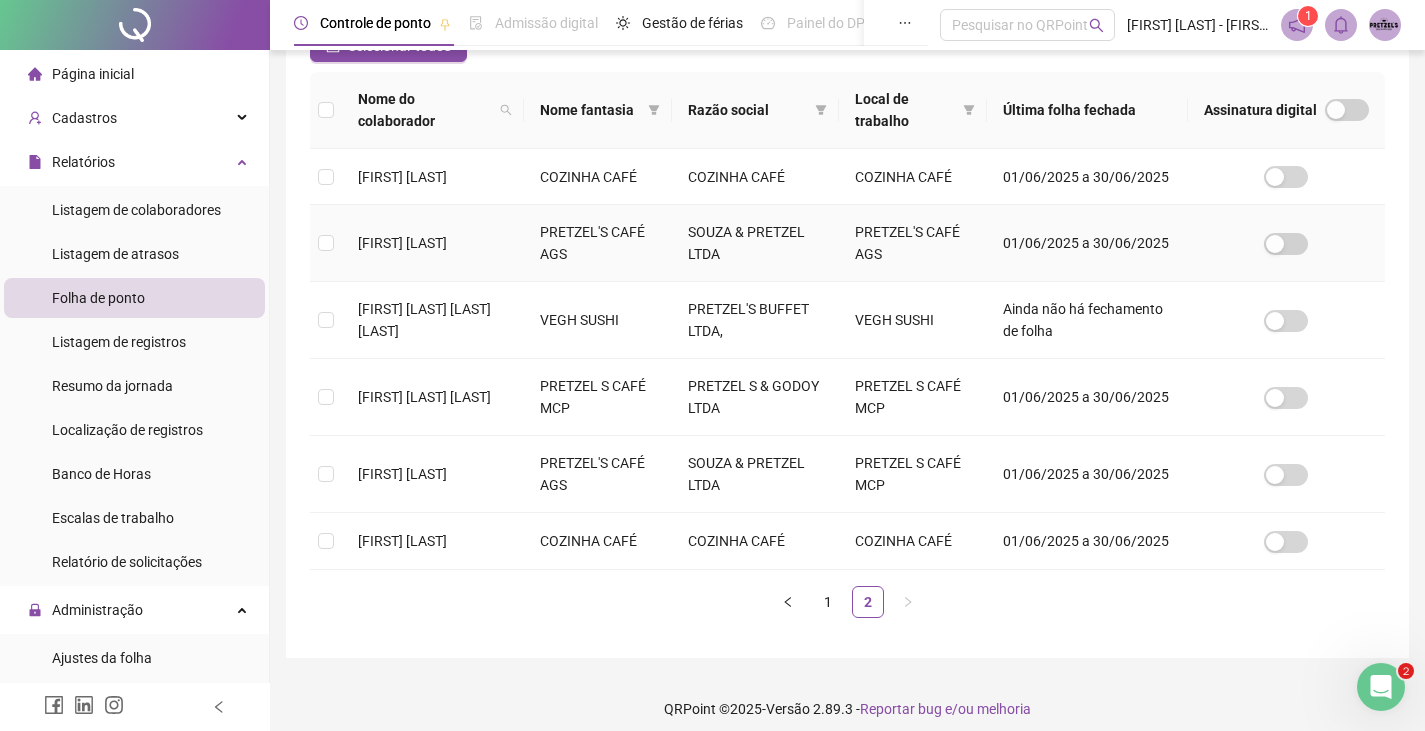 scroll, scrollTop: 333, scrollLeft: 0, axis: vertical 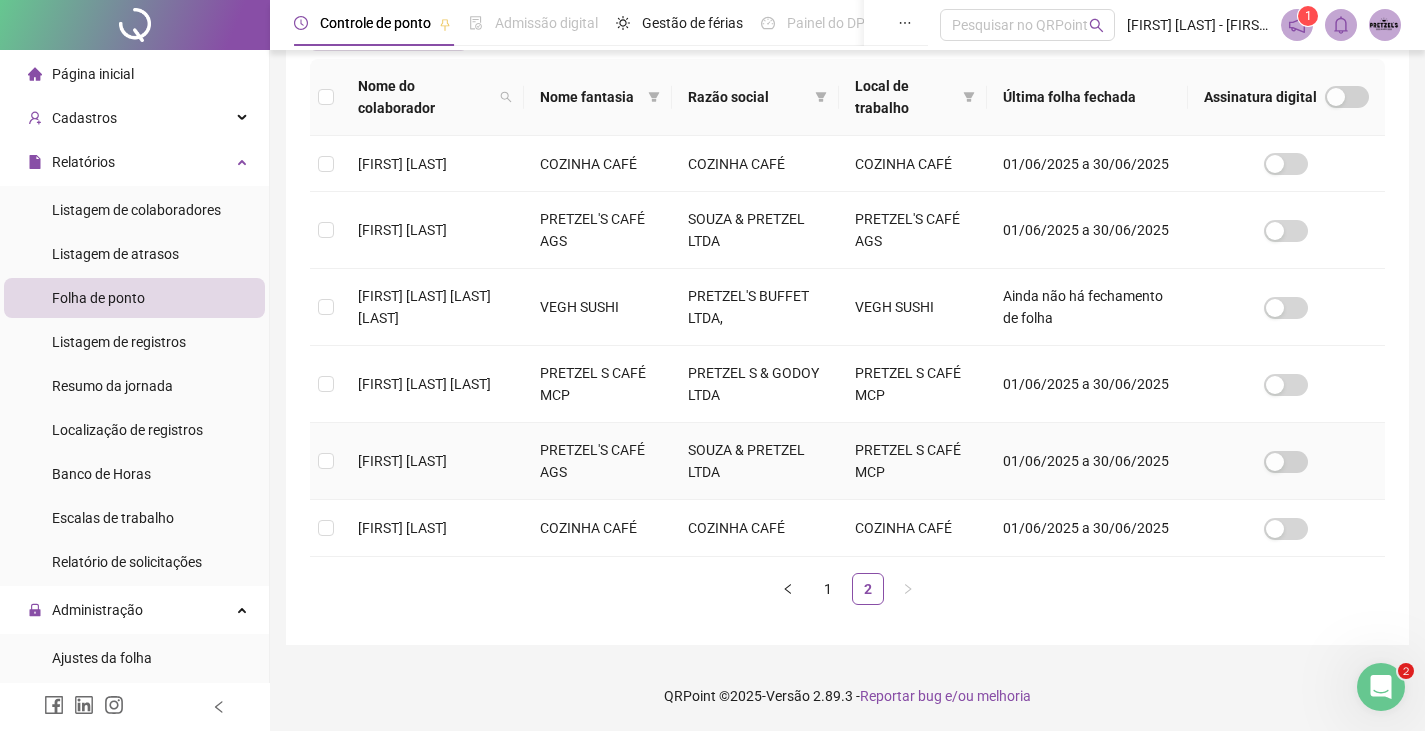click on "[FIRST] [LAST]" at bounding box center (402, 461) 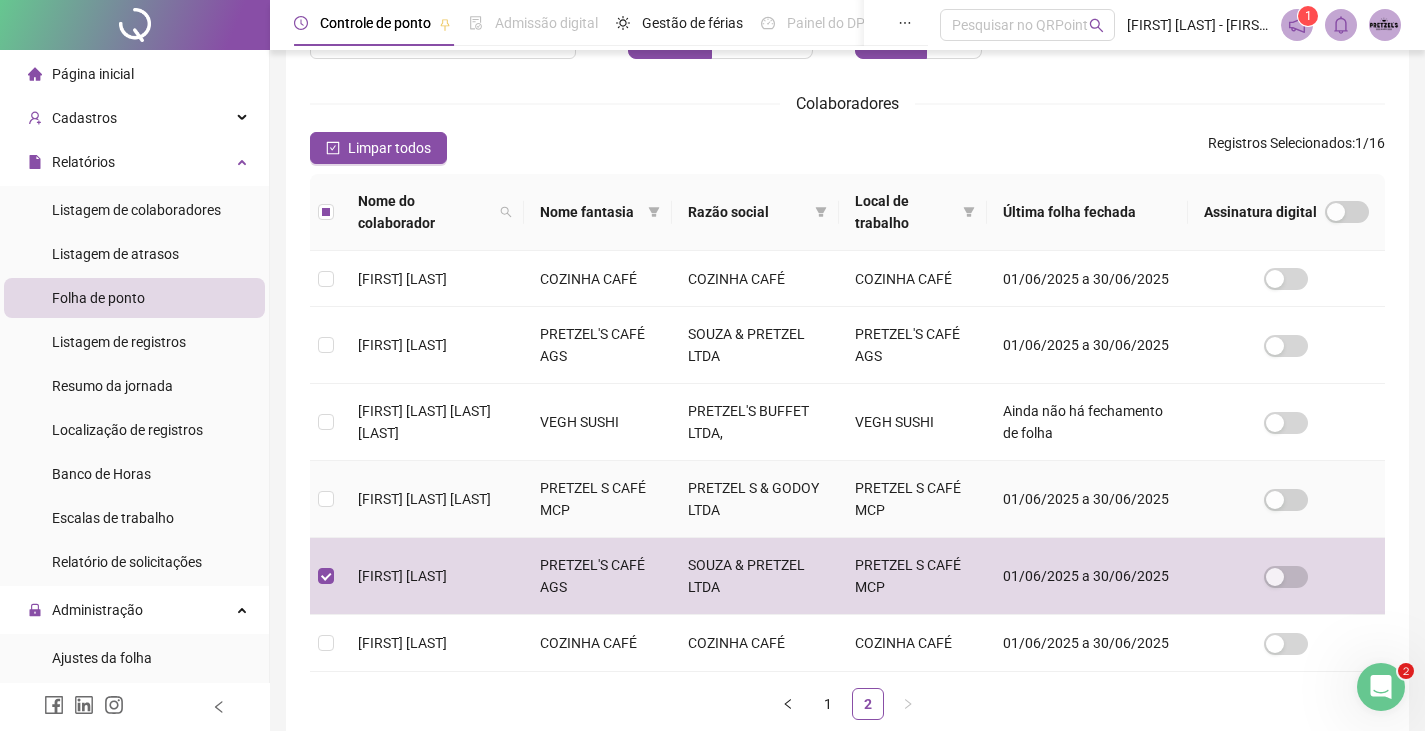 scroll, scrollTop: 0, scrollLeft: 0, axis: both 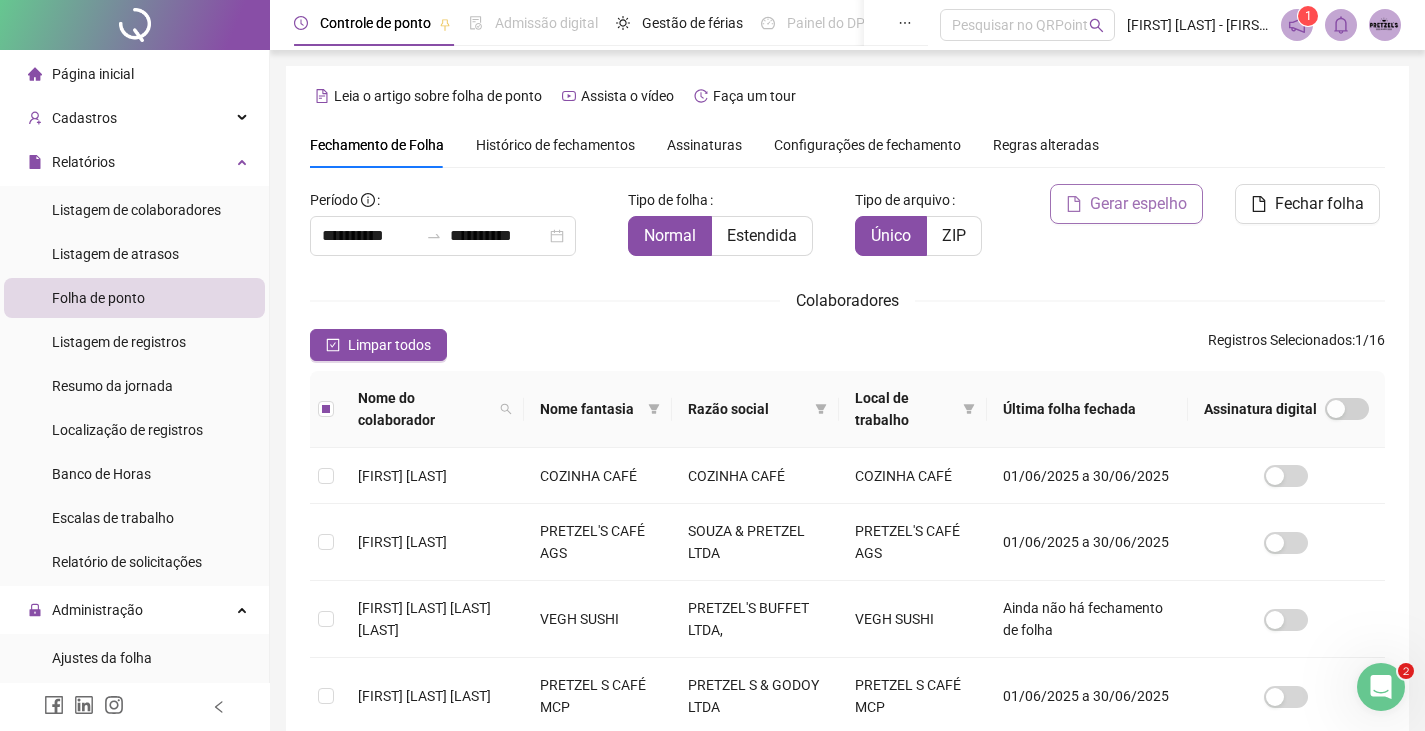 click on "Gerar espelho" at bounding box center [1138, 204] 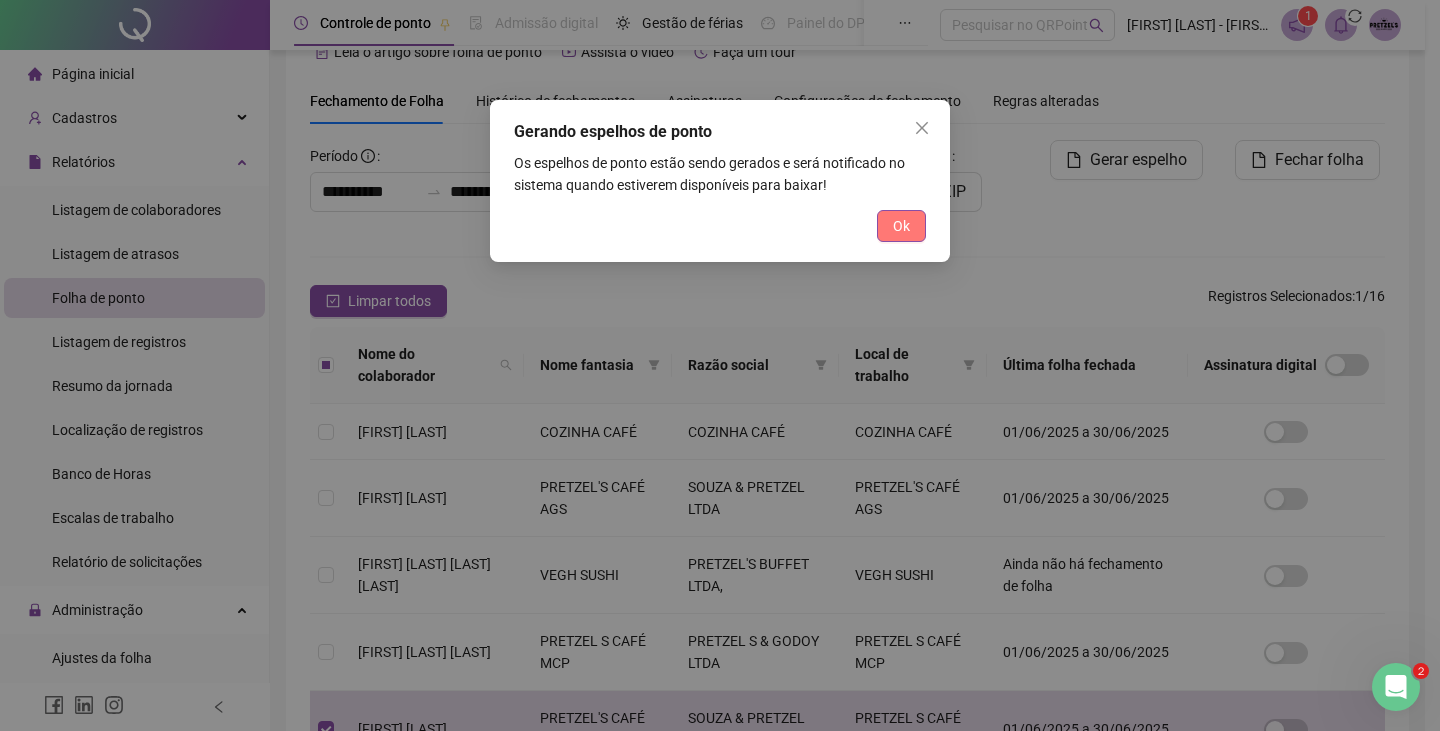 click on "Ok" at bounding box center [901, 226] 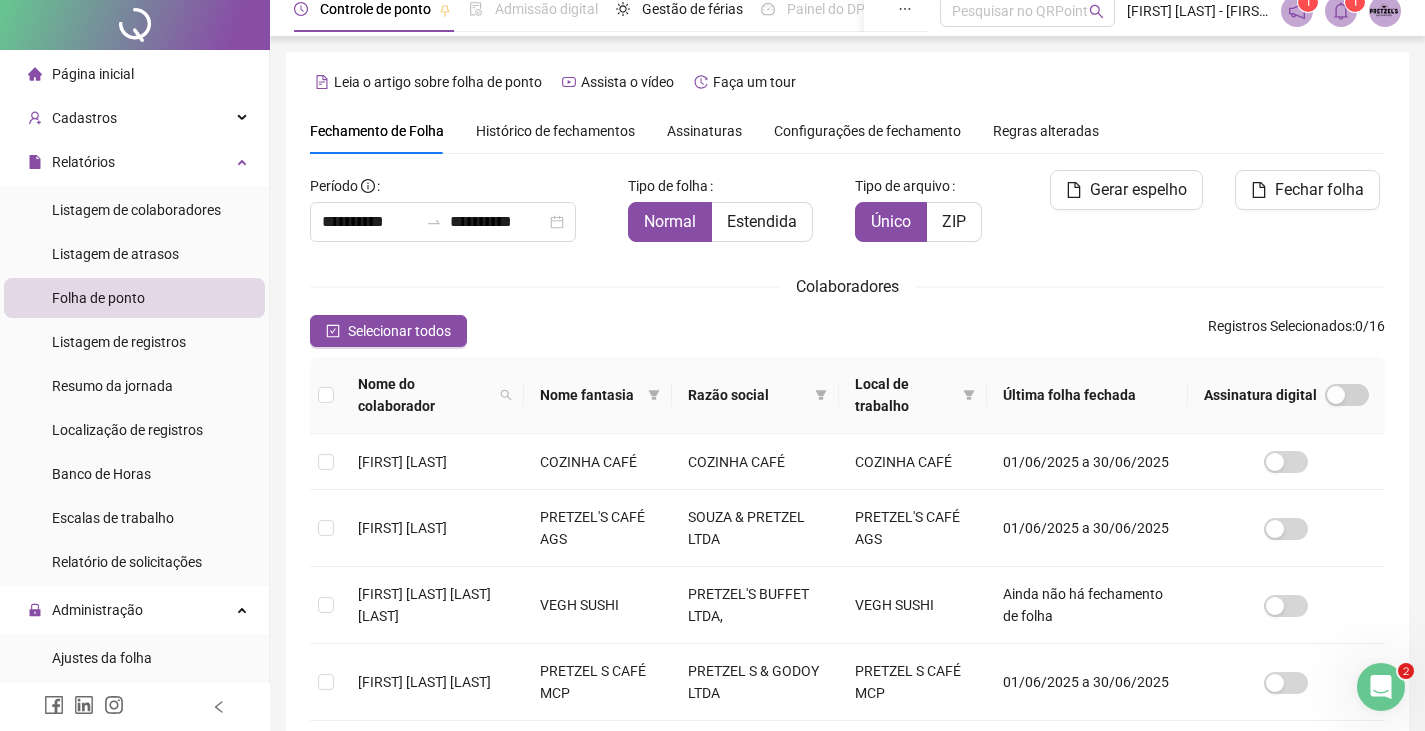scroll, scrollTop: 0, scrollLeft: 0, axis: both 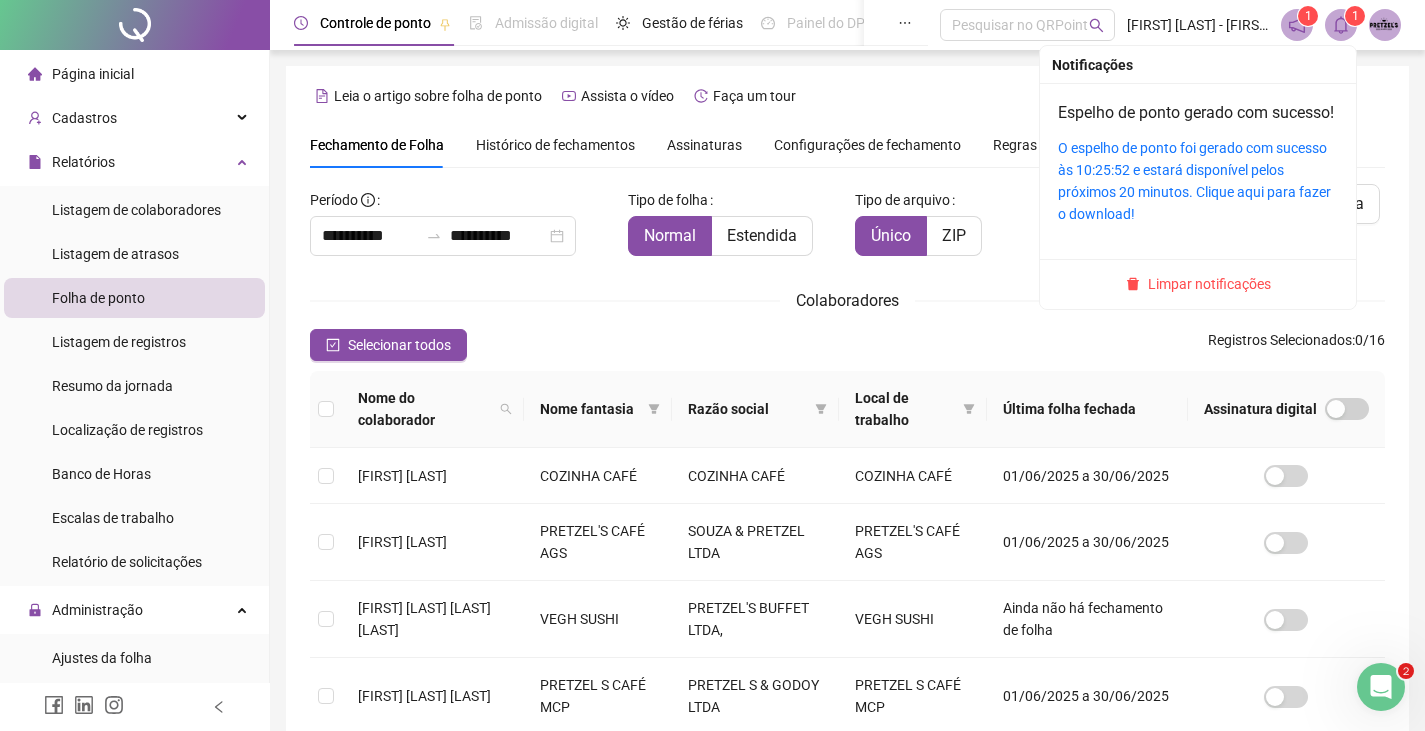 click at bounding box center (1341, 25) 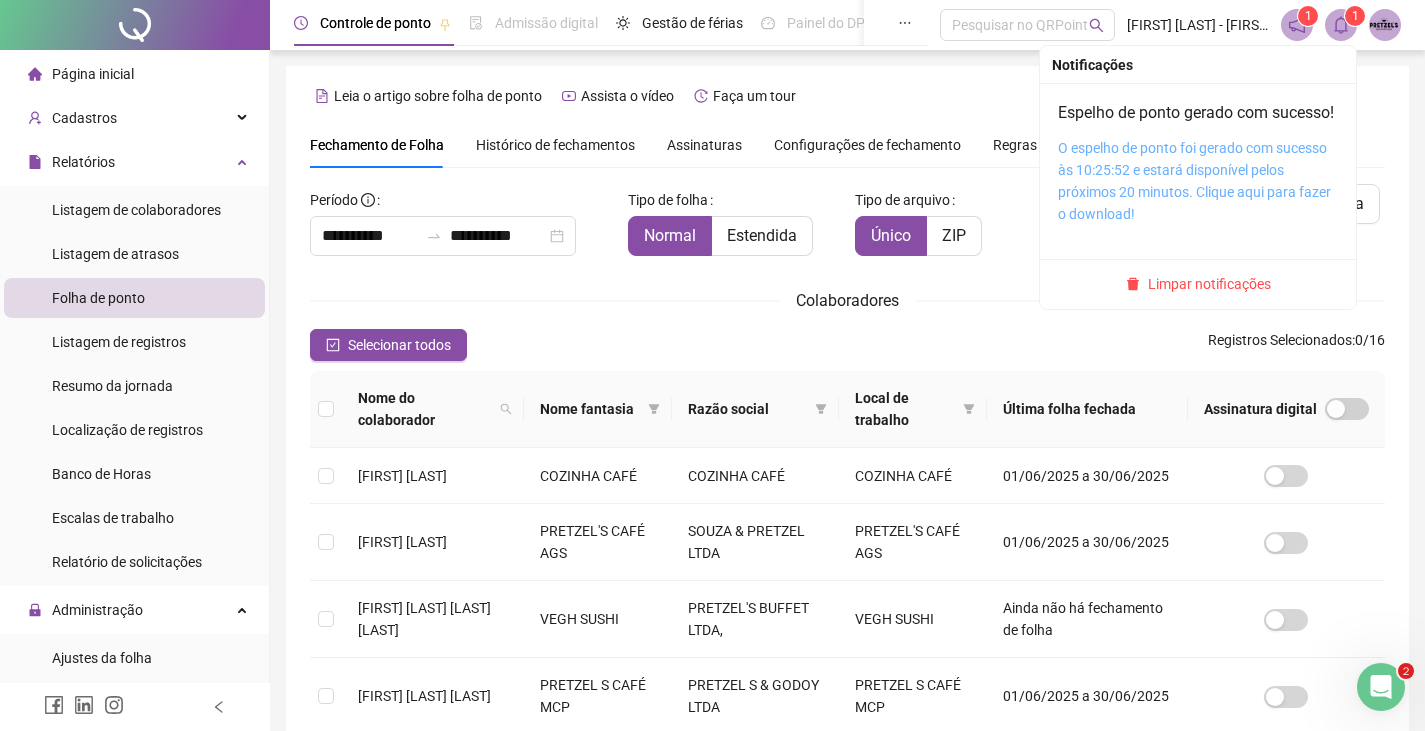 click on "O espelho de ponto foi gerado com sucesso às 10:25:52 e estará disponível pelos próximos 20 minutos.
Clique aqui para fazer o download!" at bounding box center [1194, 181] 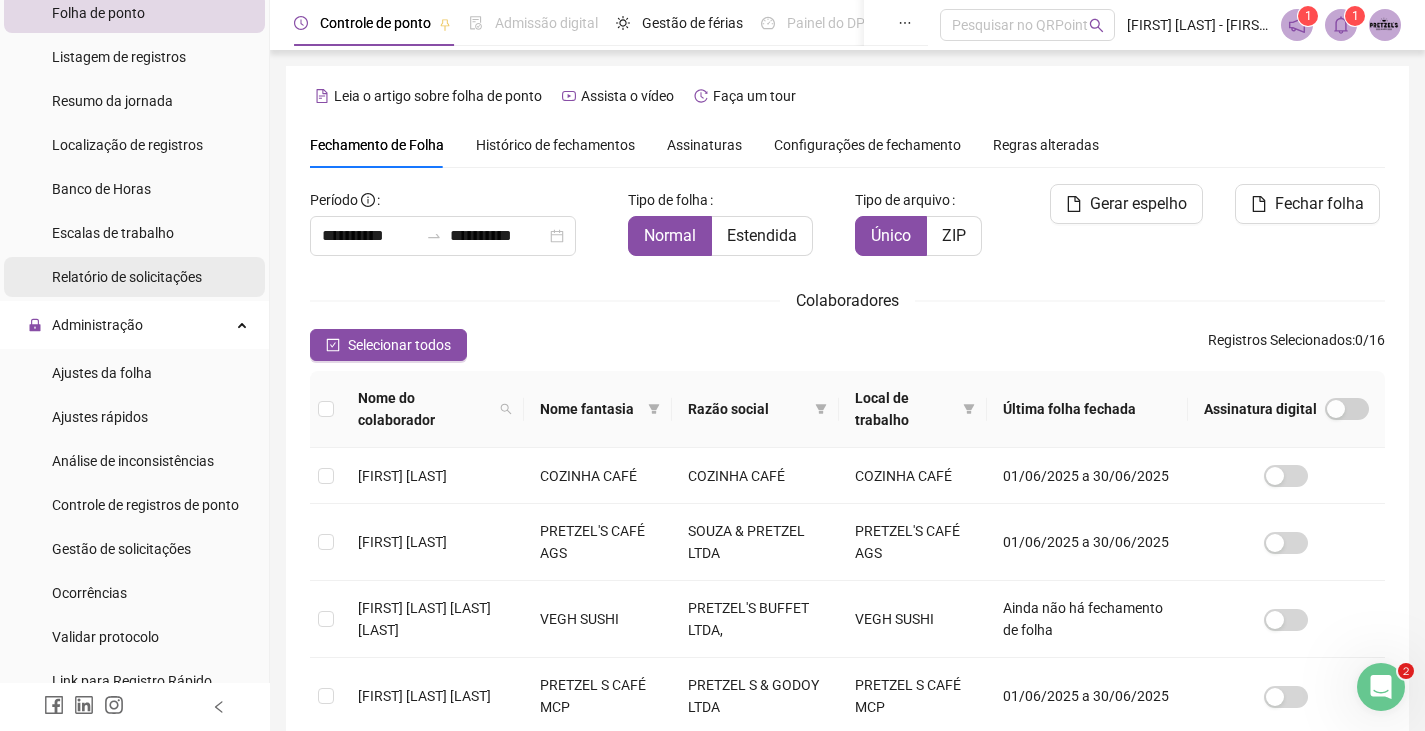 scroll, scrollTop: 300, scrollLeft: 0, axis: vertical 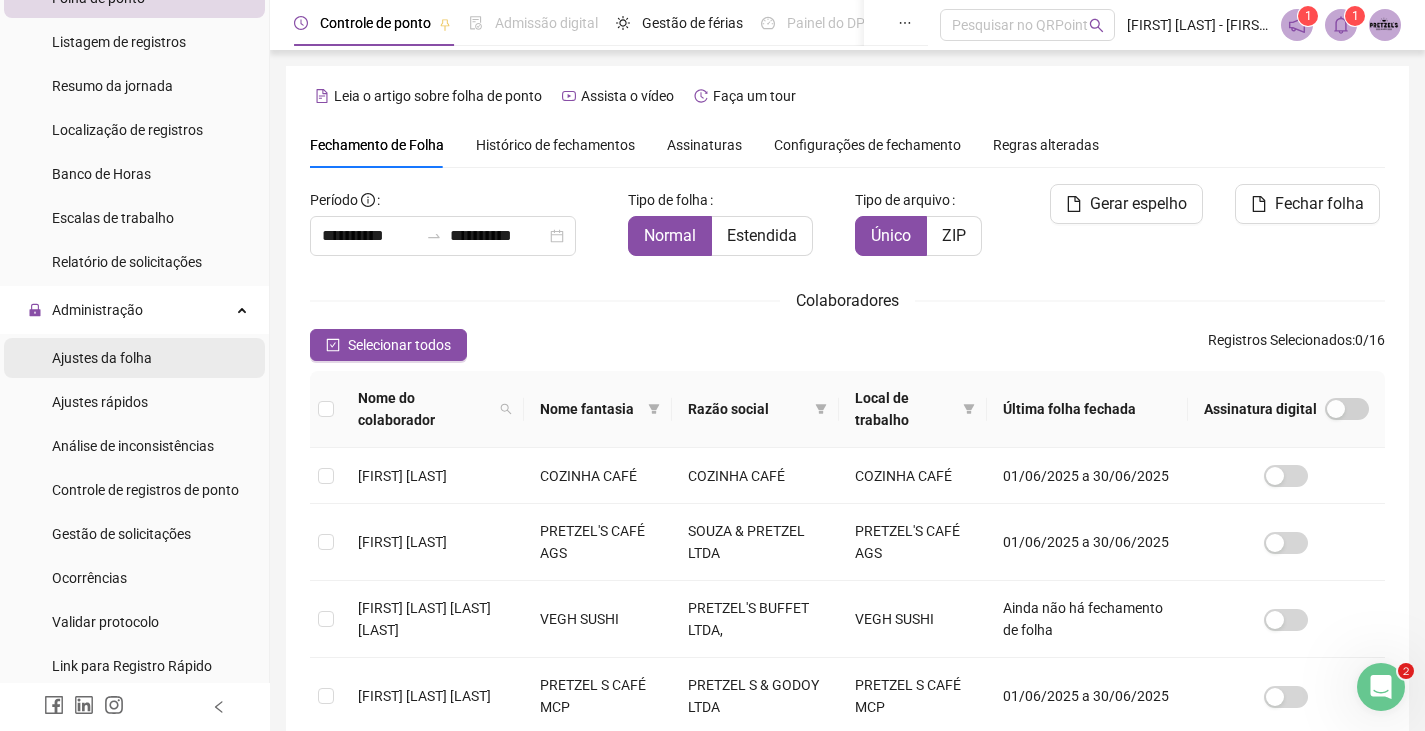 click on "Ajustes da folha" at bounding box center (102, 358) 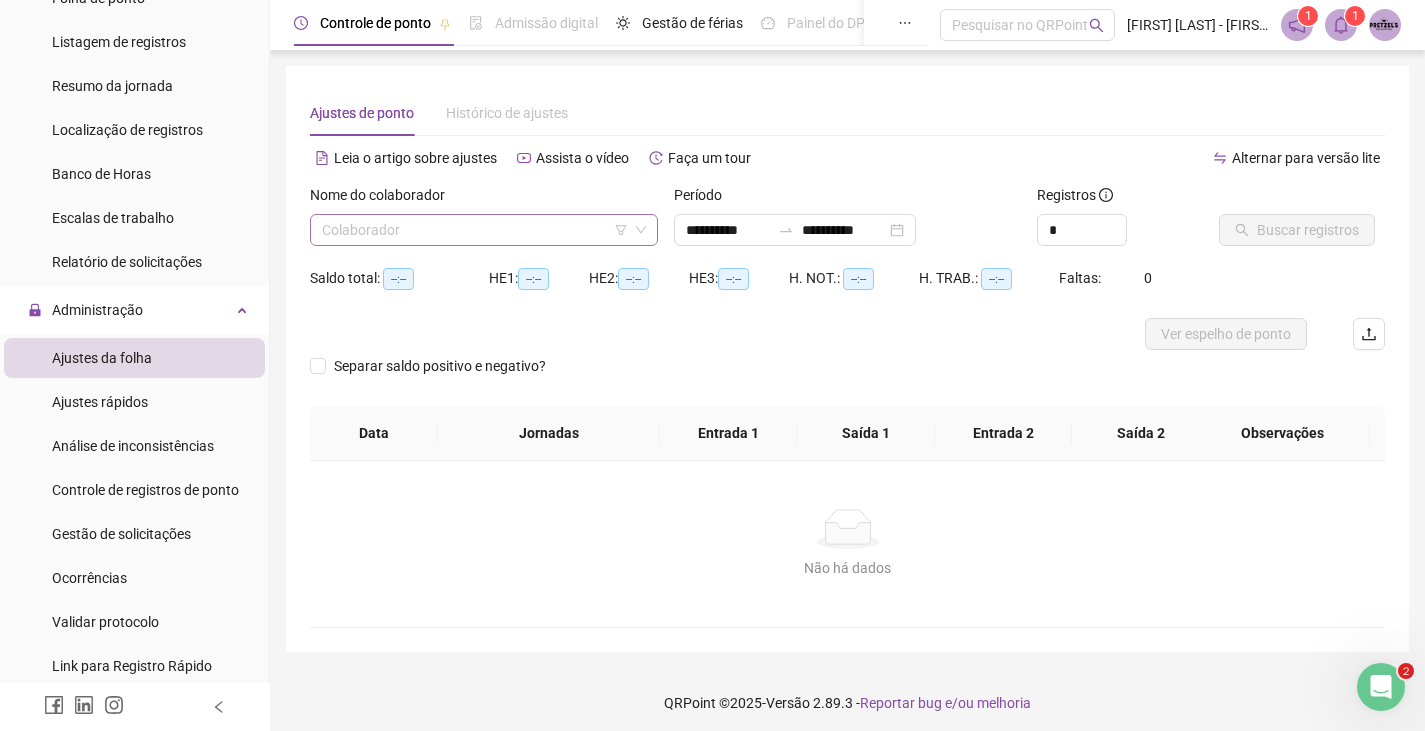 click at bounding box center (475, 230) 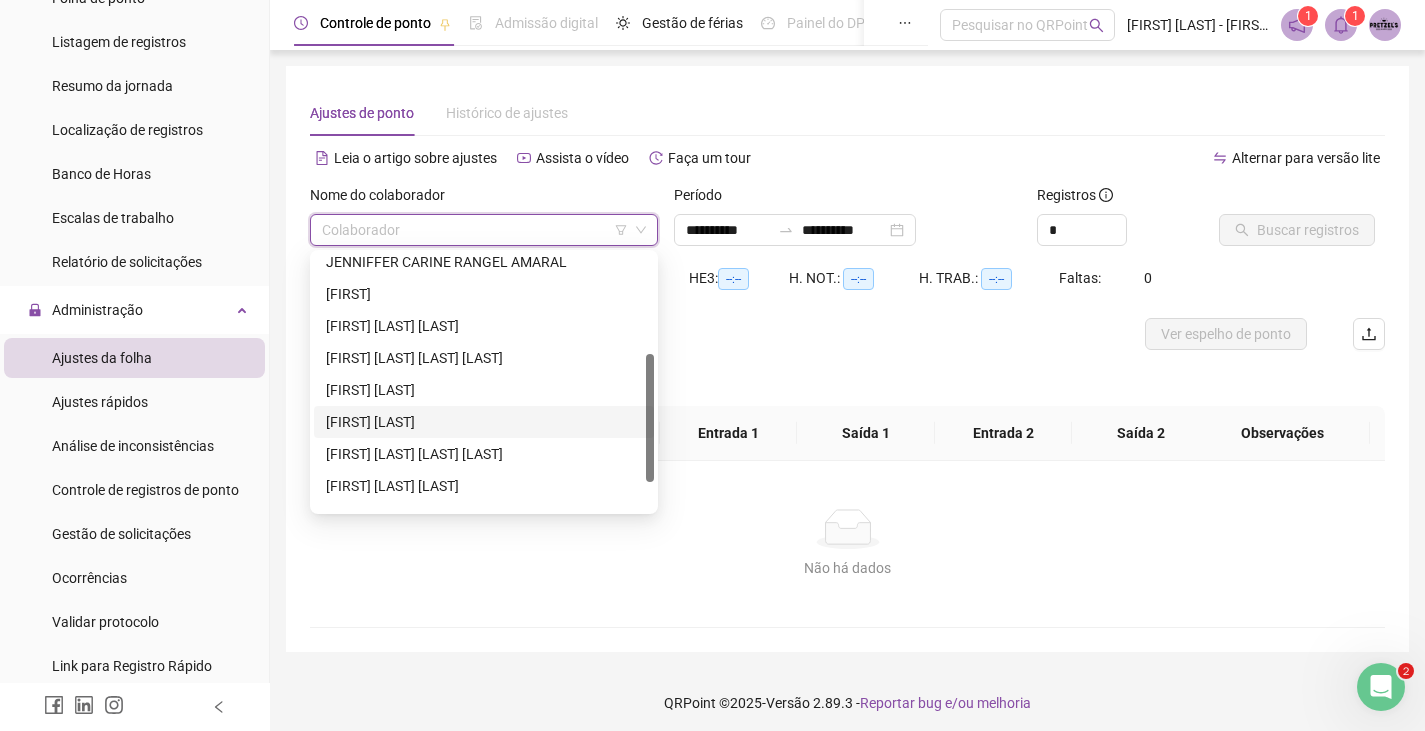 scroll, scrollTop: 256, scrollLeft: 0, axis: vertical 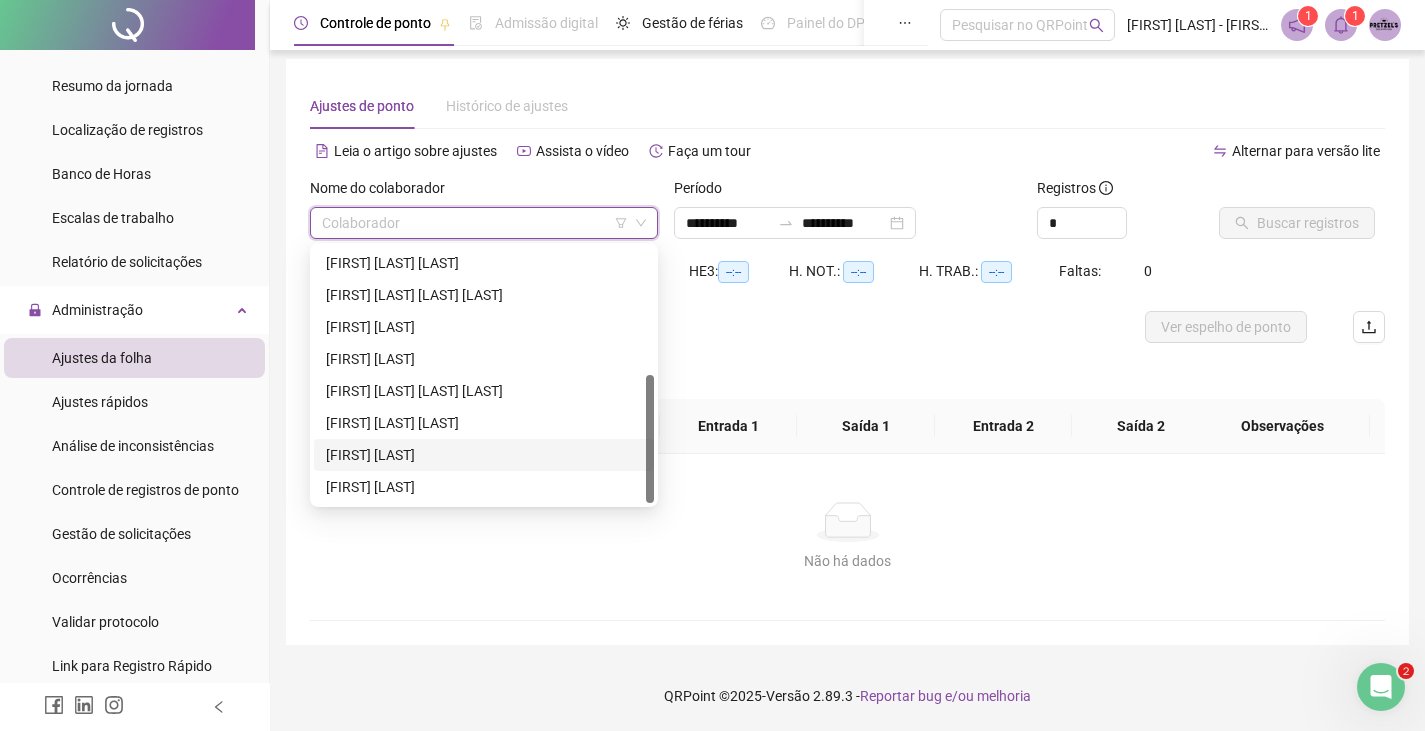 click on "[FIRST] [LAST]" at bounding box center (484, 455) 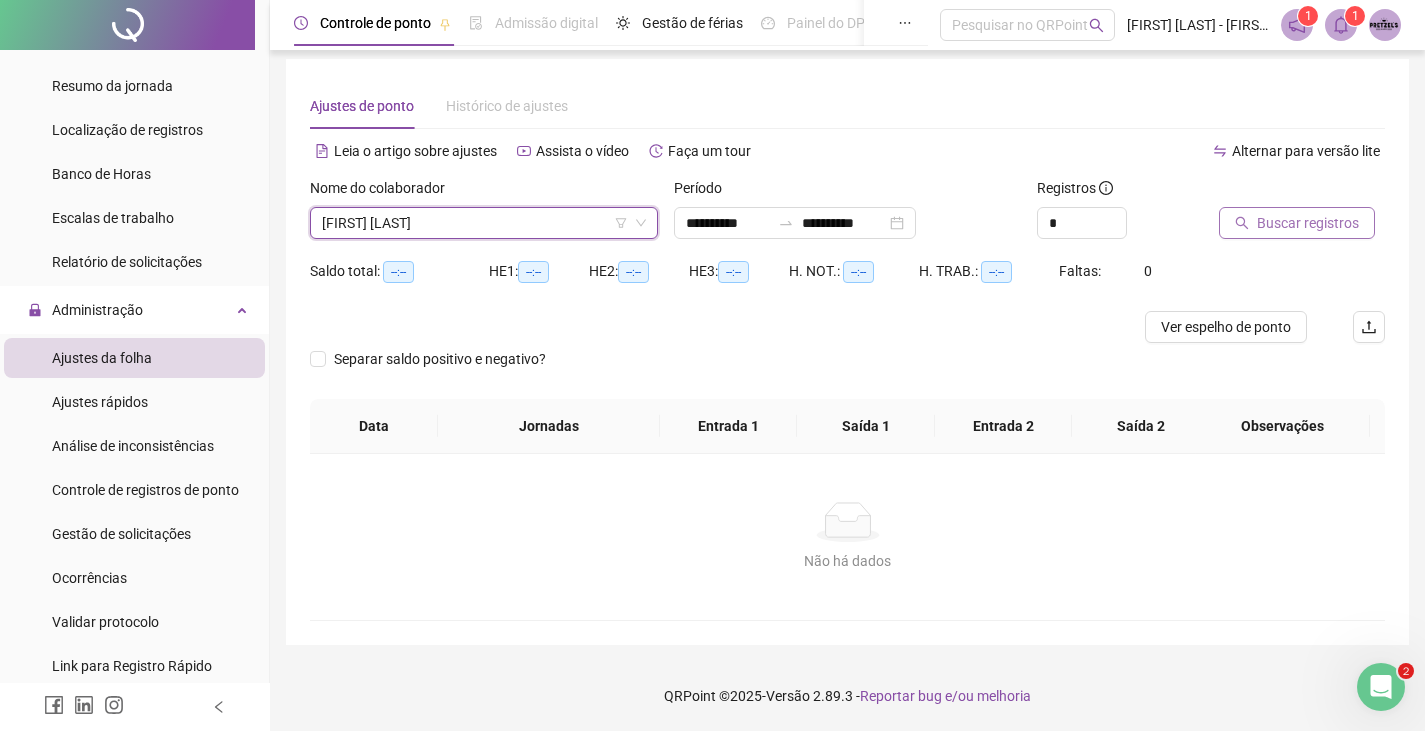 click on "Buscar registros" at bounding box center (1308, 223) 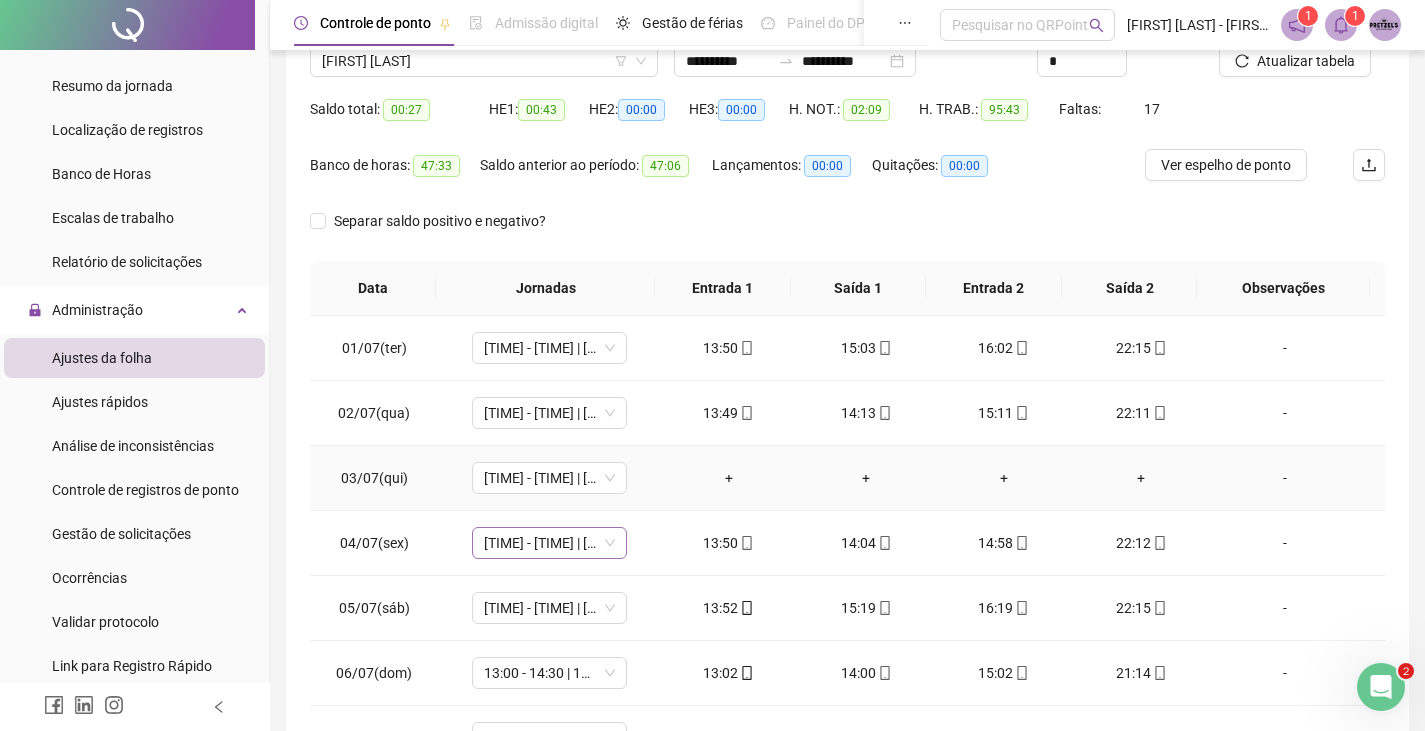 scroll, scrollTop: 207, scrollLeft: 0, axis: vertical 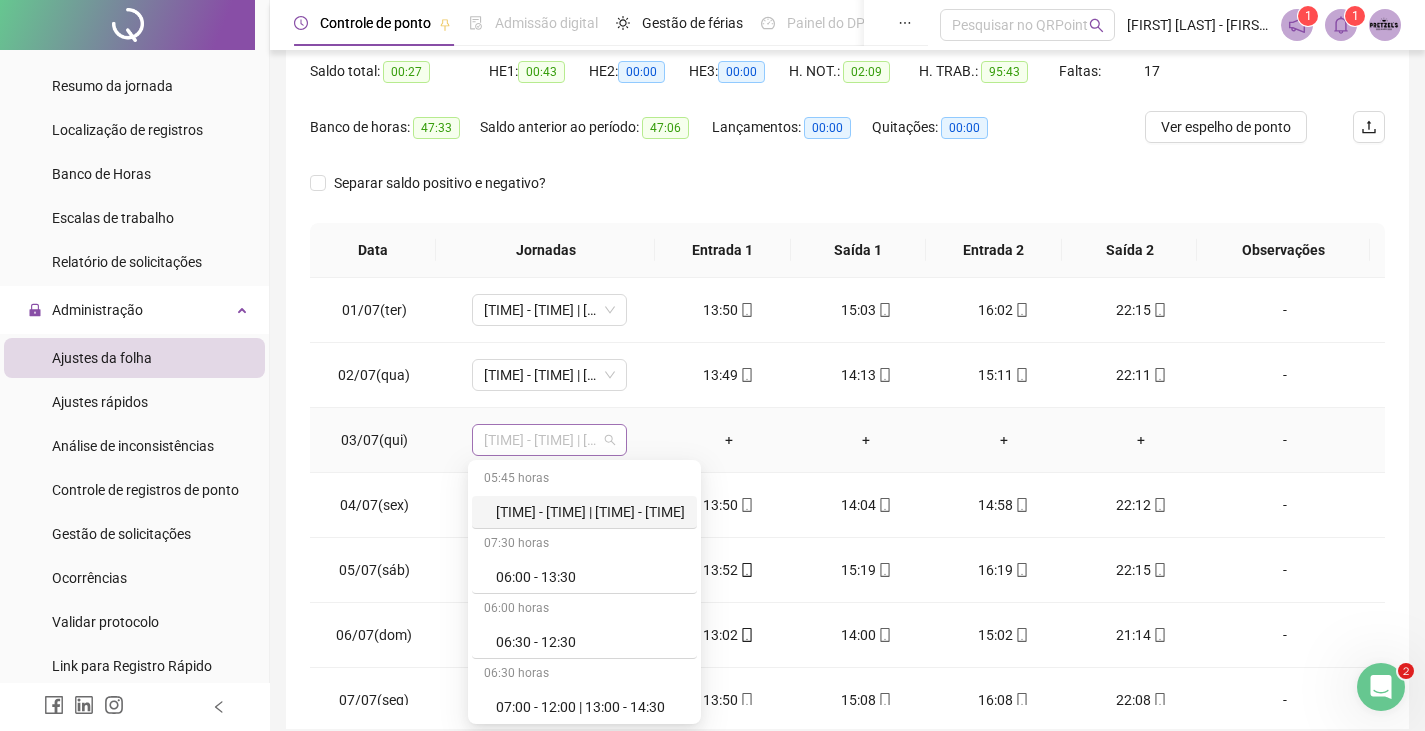 click on "[TIME] - [TIME] | [TIME] - [TIME]" at bounding box center [549, 440] 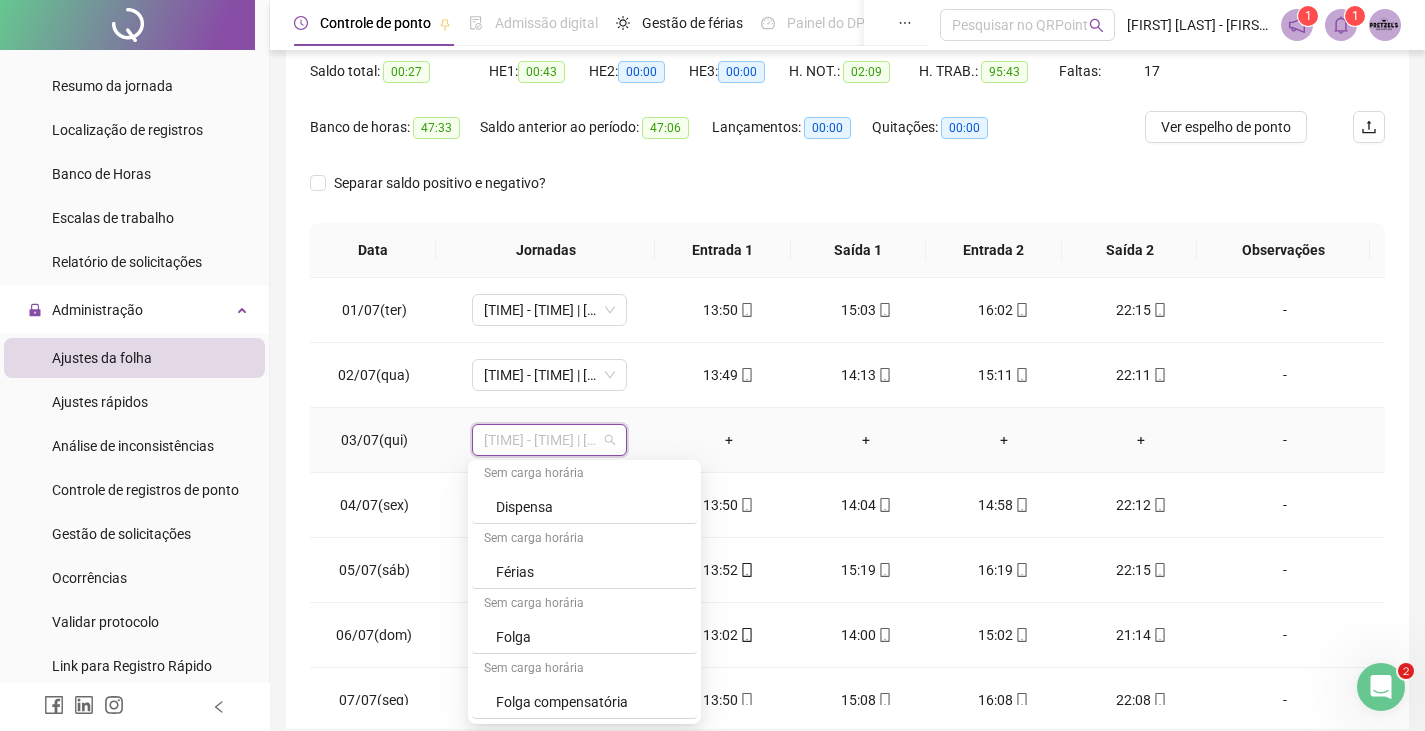 scroll, scrollTop: 1600, scrollLeft: 0, axis: vertical 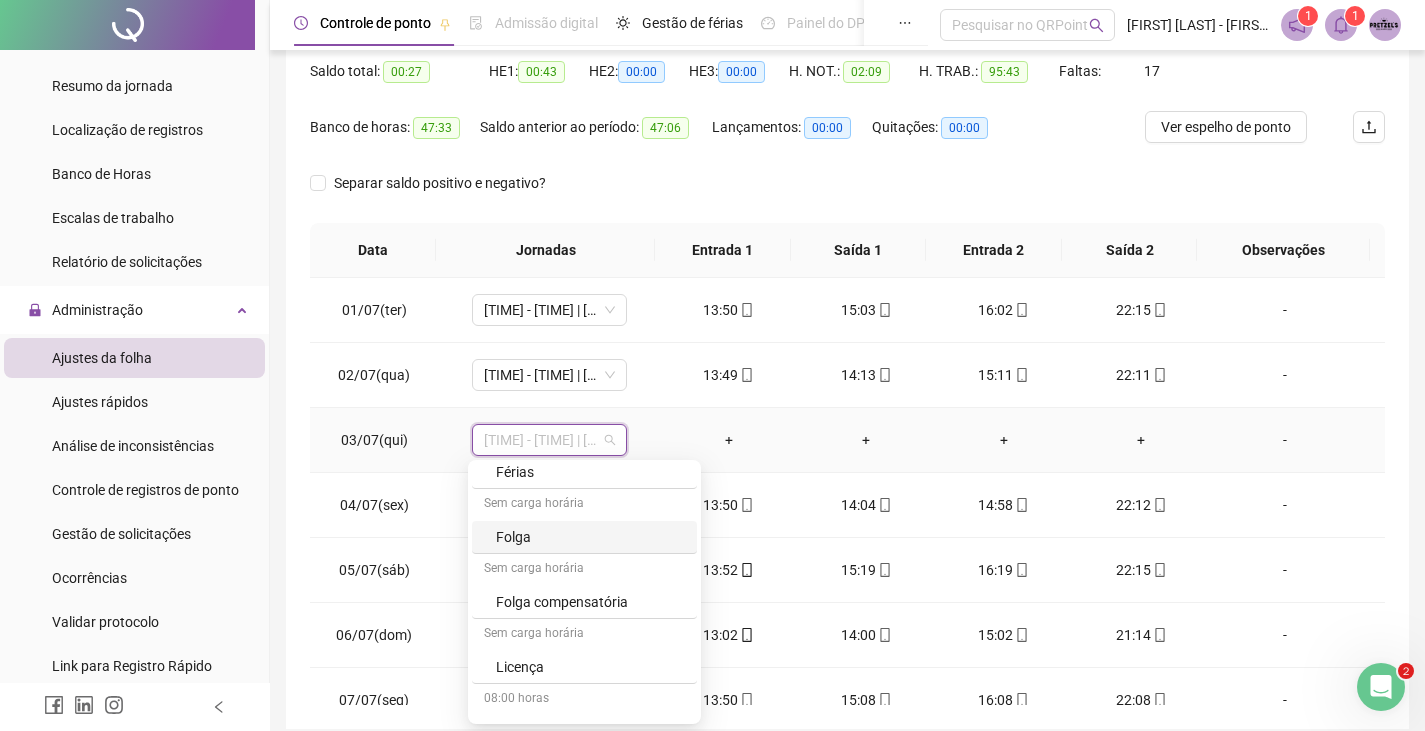 click on "Folga" at bounding box center (590, 537) 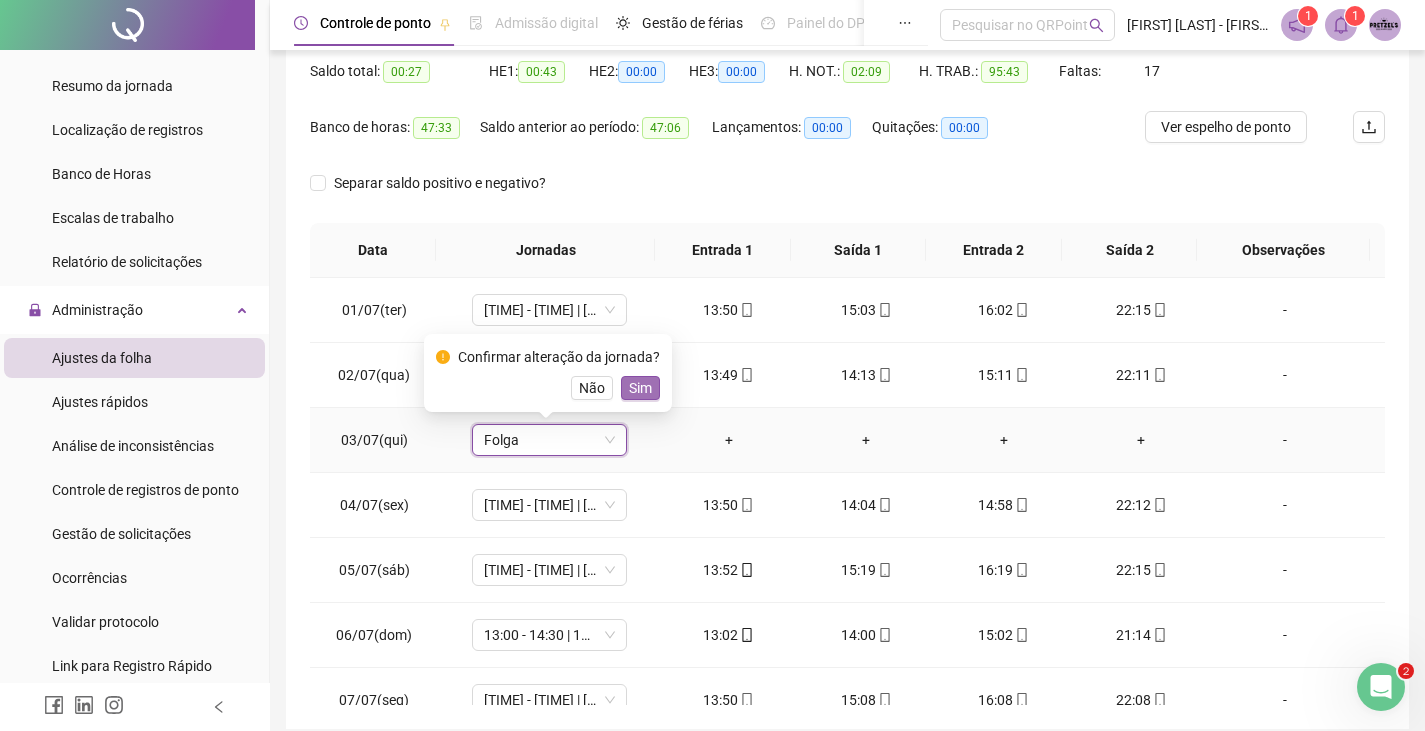 click on "Sim" at bounding box center (640, 388) 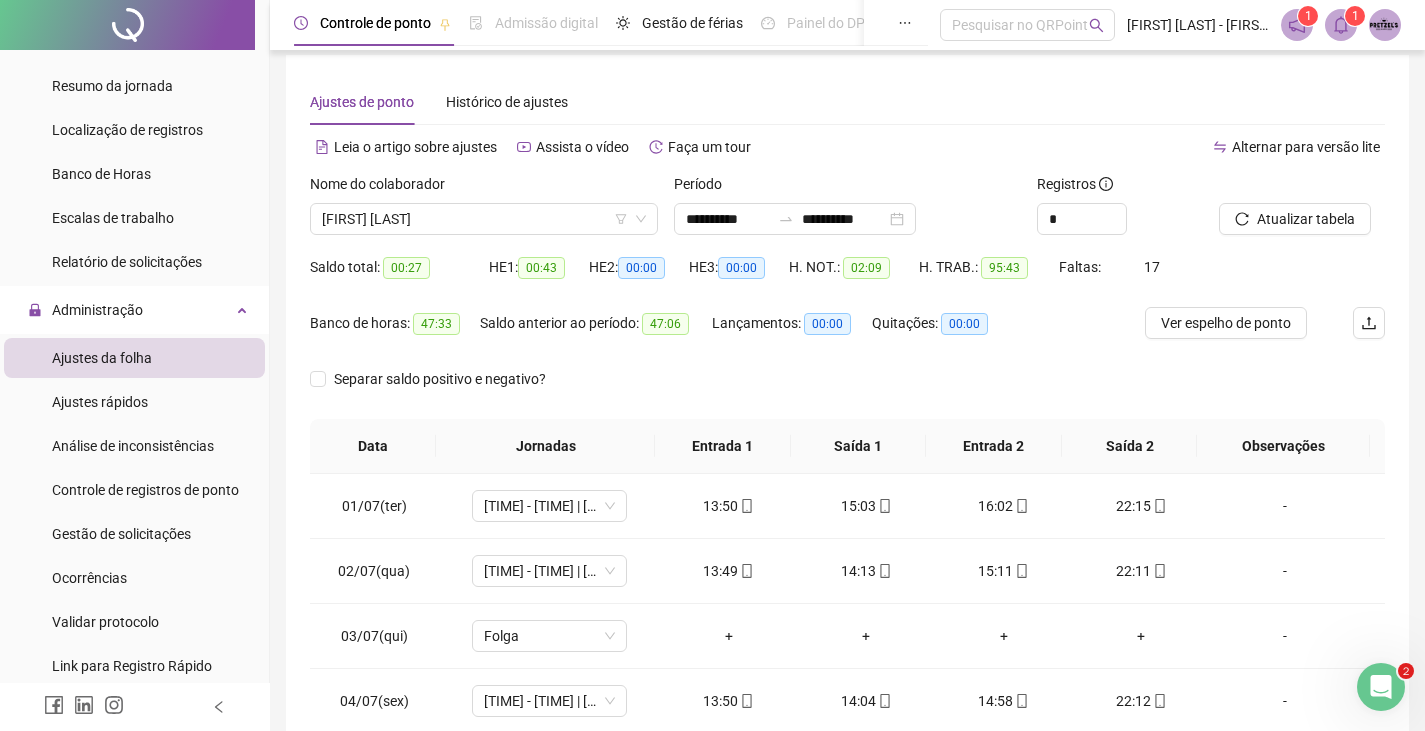 scroll, scrollTop: 7, scrollLeft: 0, axis: vertical 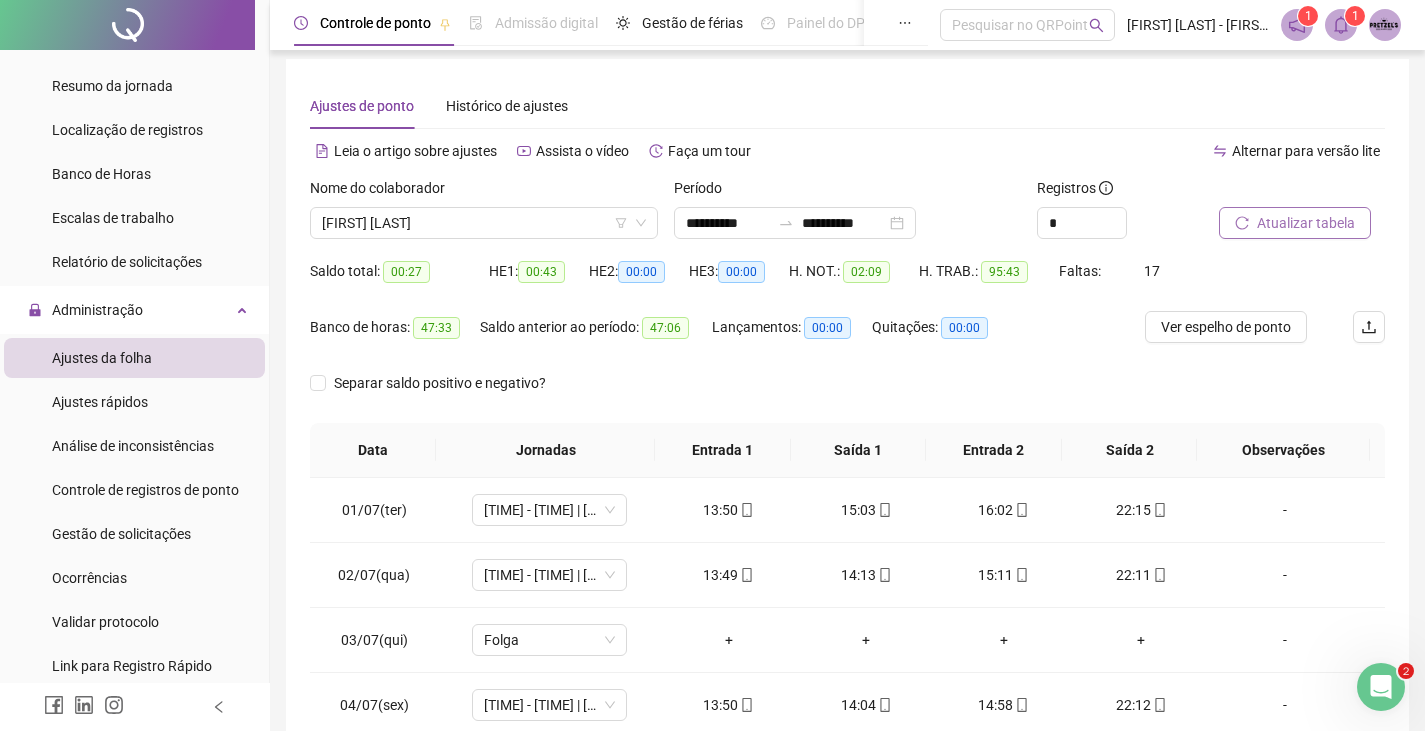 click on "Atualizar tabela" at bounding box center [1306, 223] 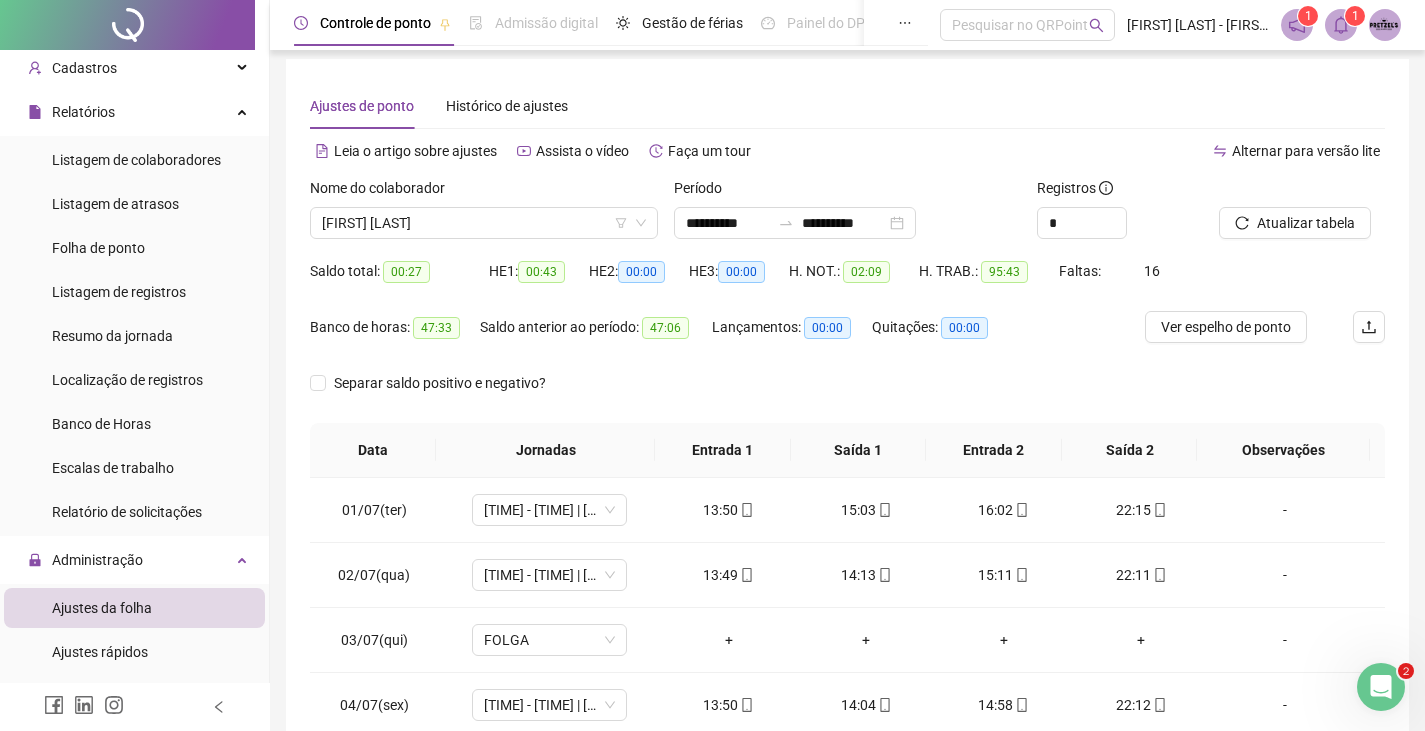 scroll, scrollTop: 0, scrollLeft: 0, axis: both 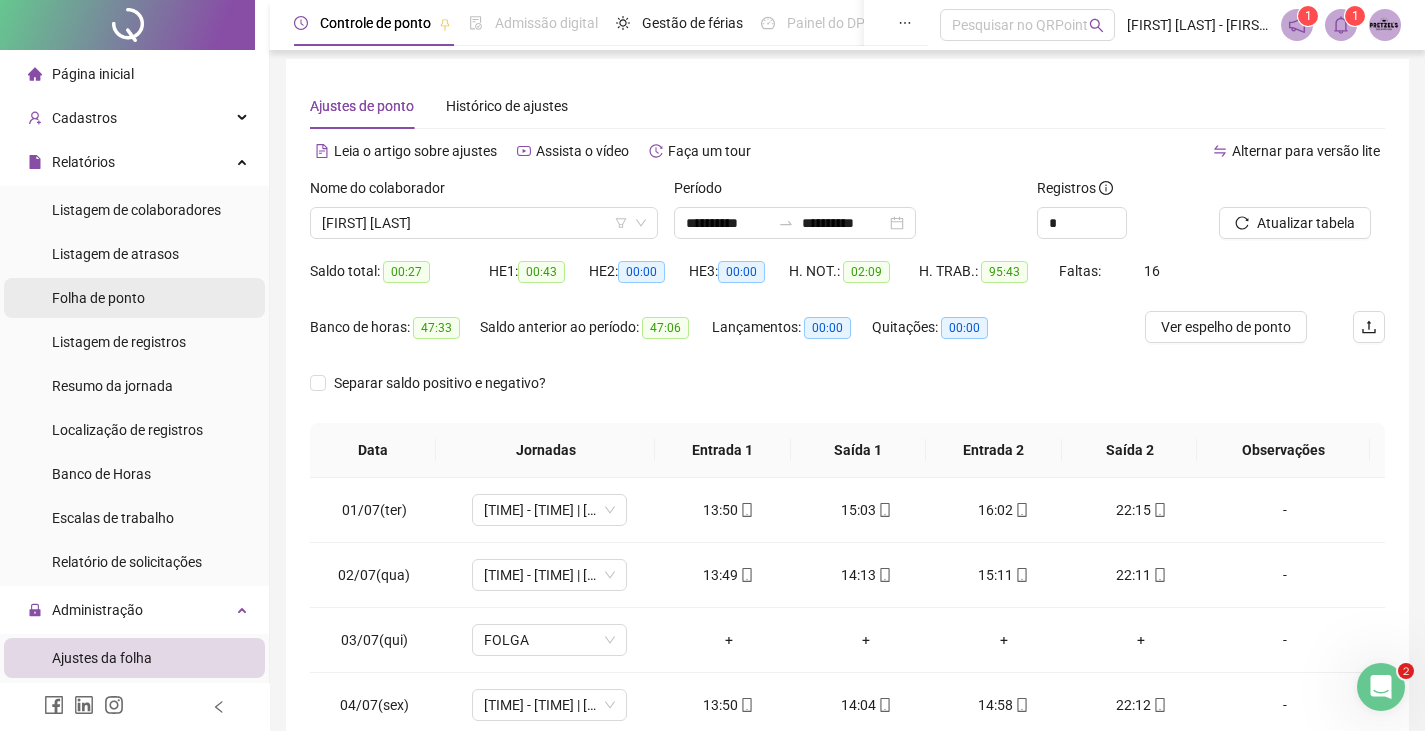 click on "Folha de ponto" at bounding box center (98, 298) 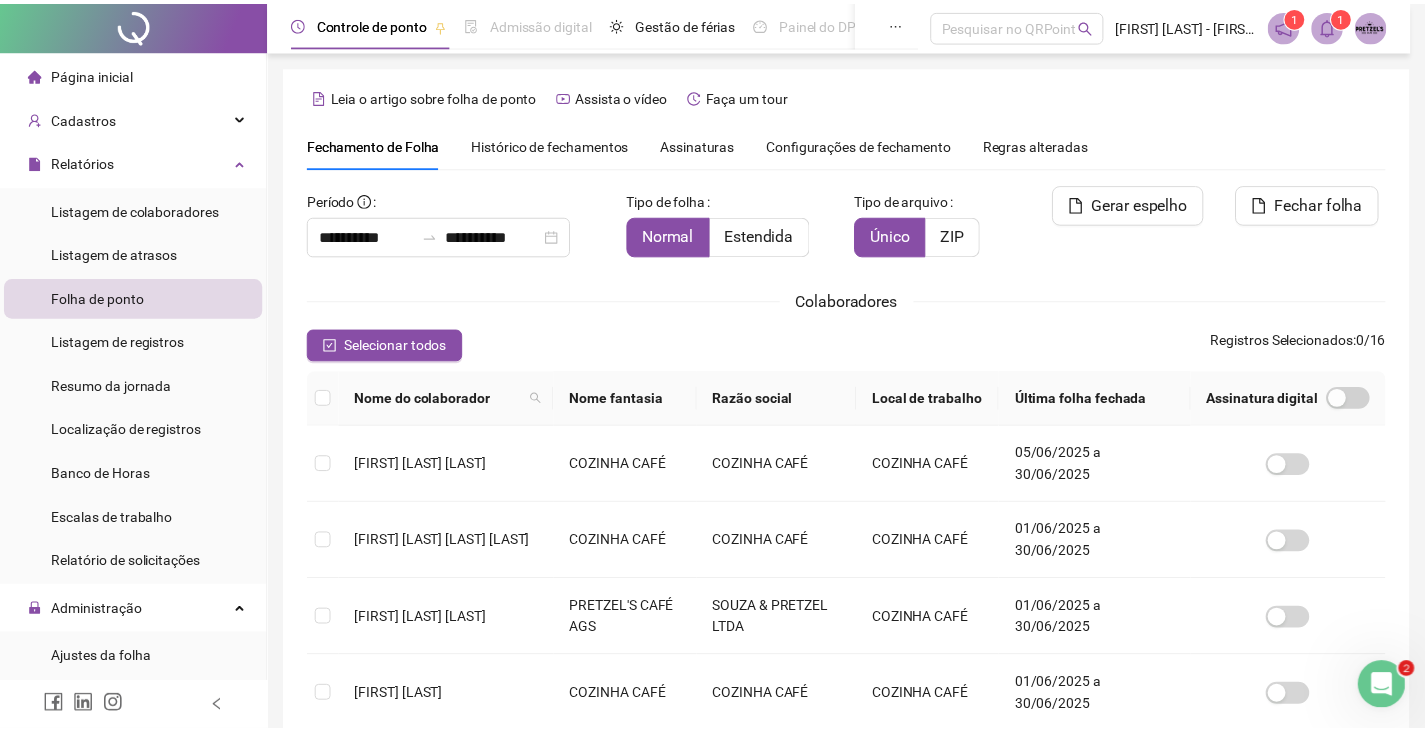scroll, scrollTop: 44, scrollLeft: 0, axis: vertical 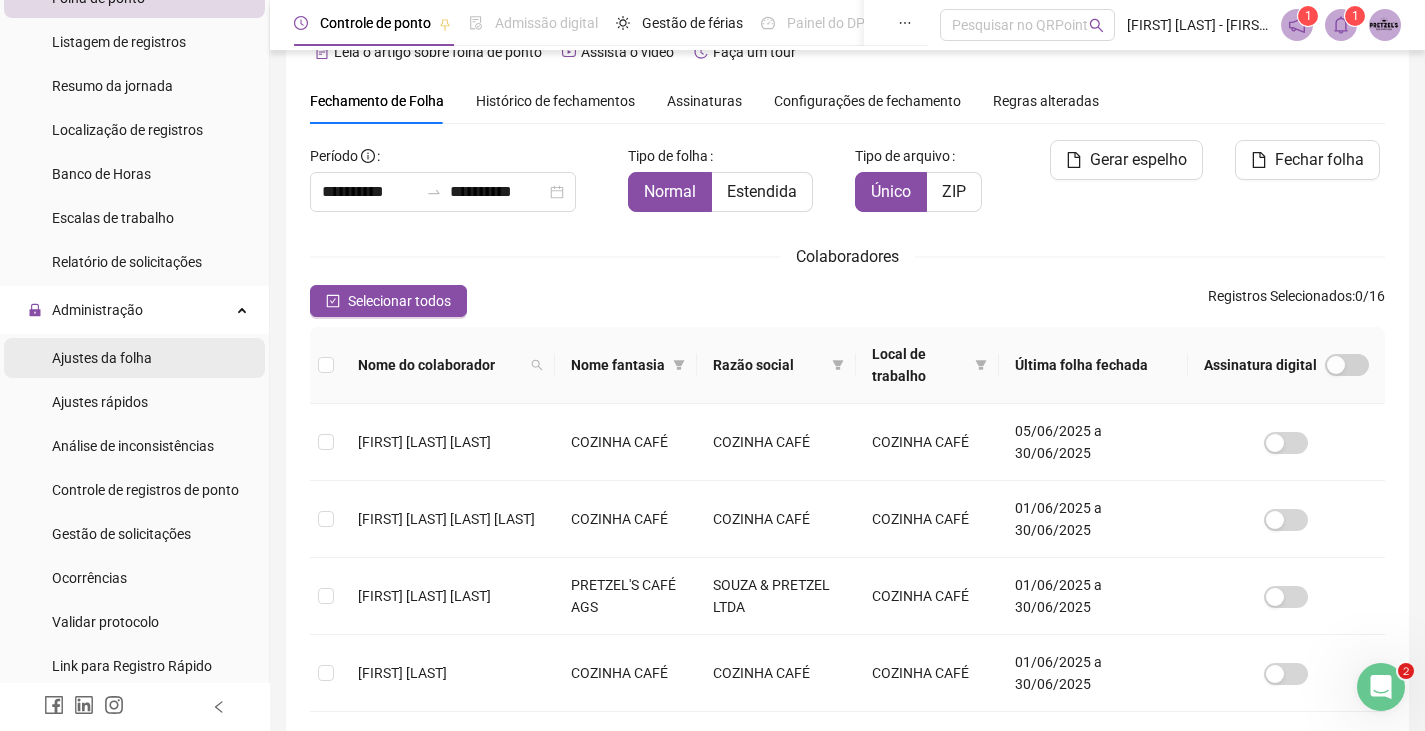 click on "Ajustes da folha" at bounding box center (102, 358) 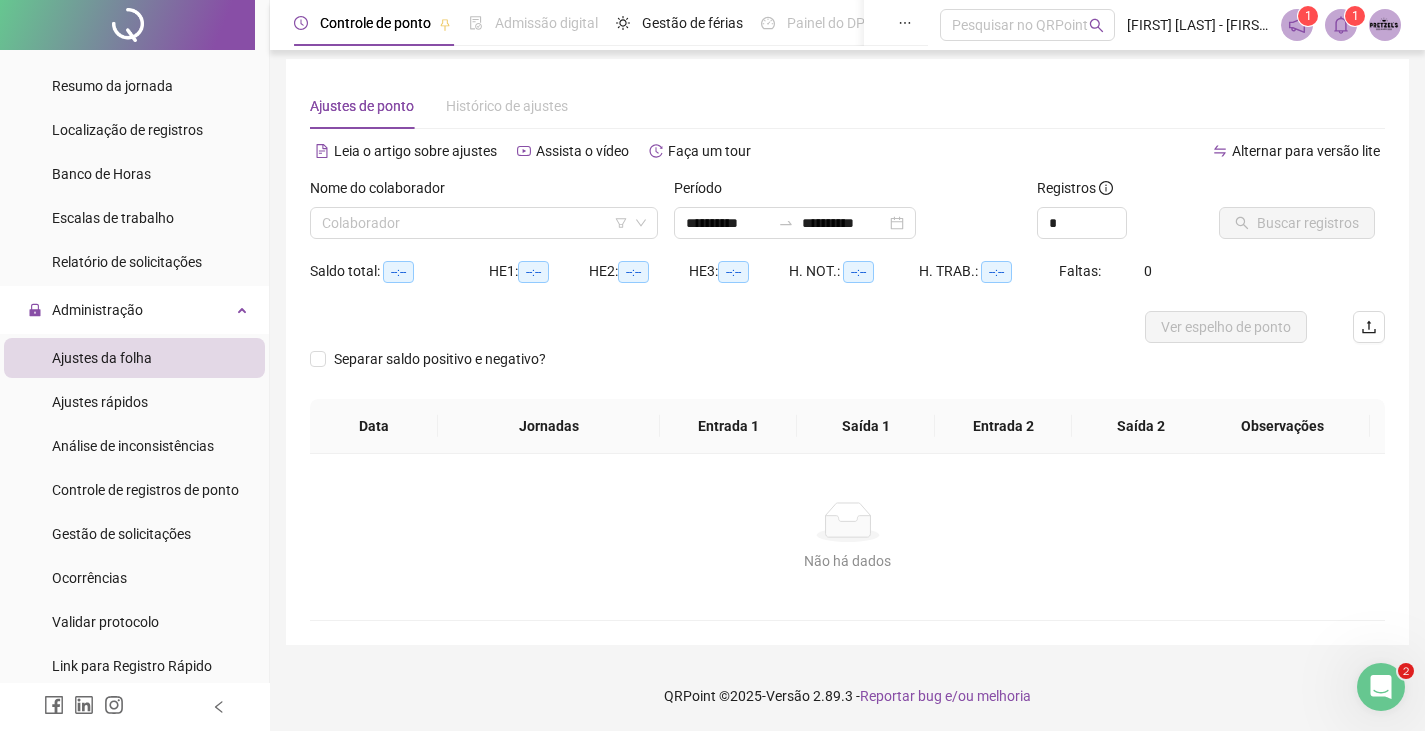 scroll, scrollTop: 7, scrollLeft: 0, axis: vertical 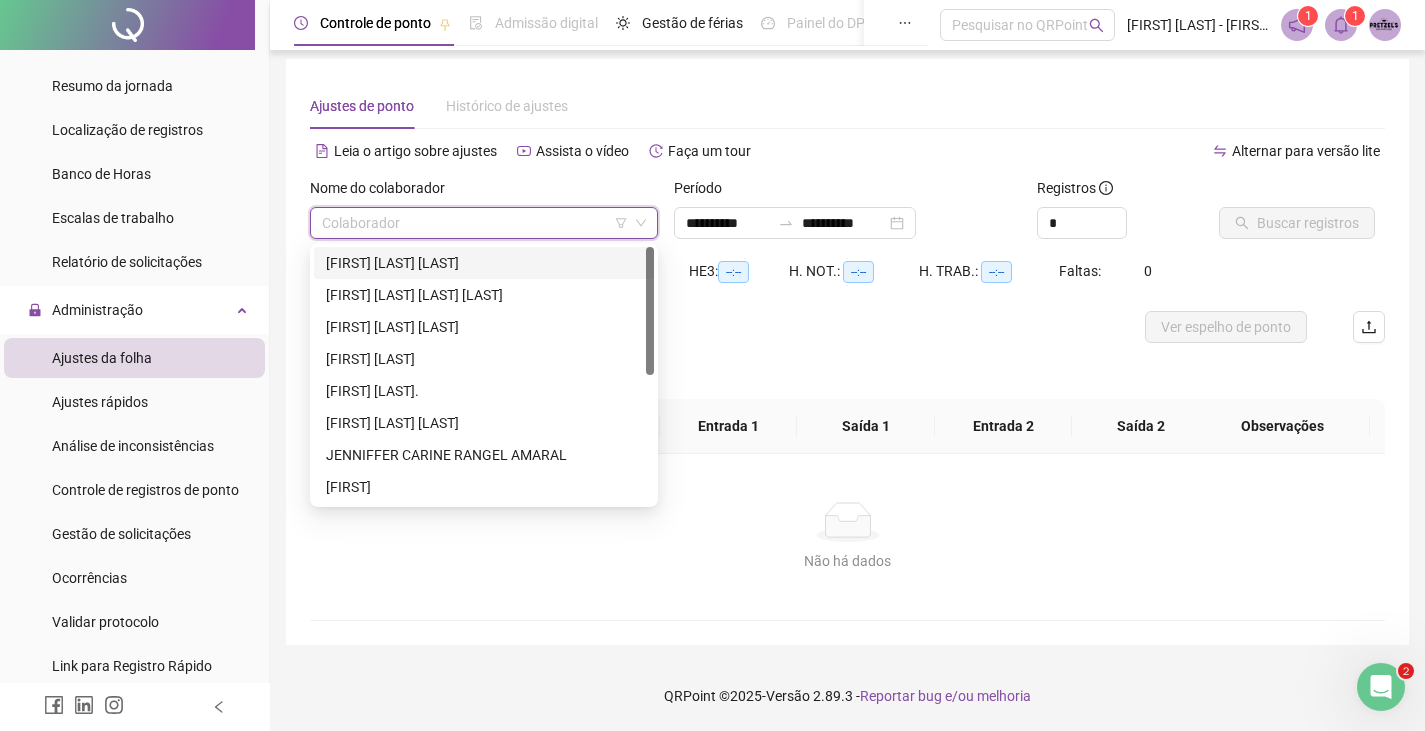 click at bounding box center [475, 223] 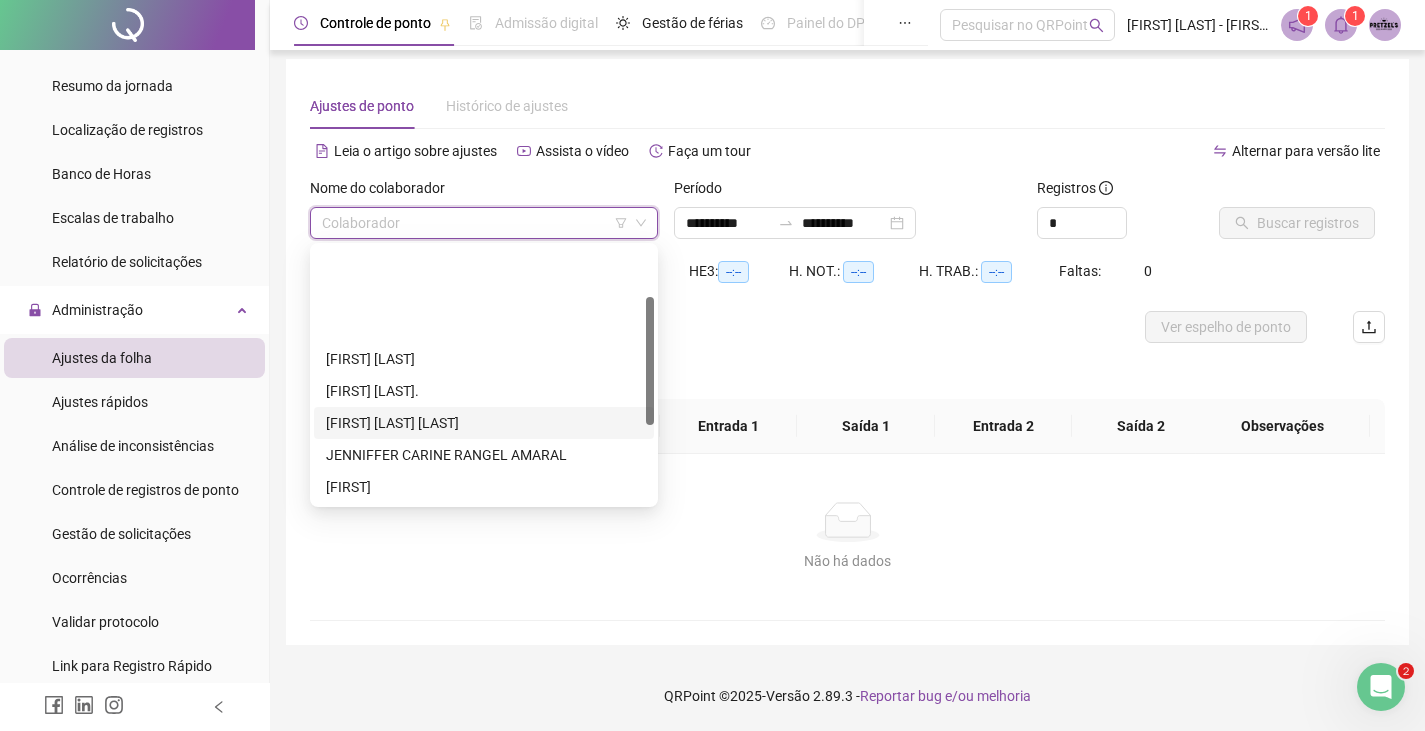 scroll, scrollTop: 256, scrollLeft: 0, axis: vertical 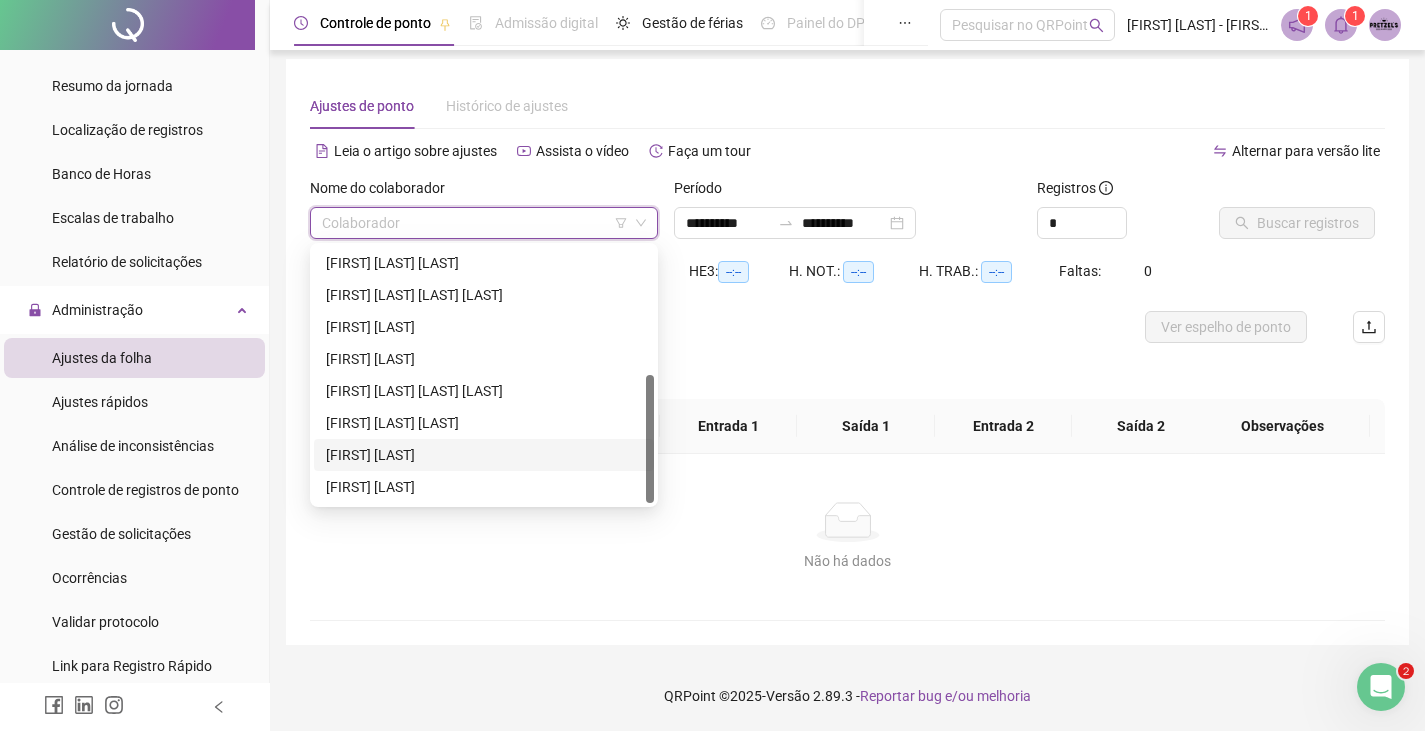 click on "[FIRST] [LAST]" at bounding box center (484, 455) 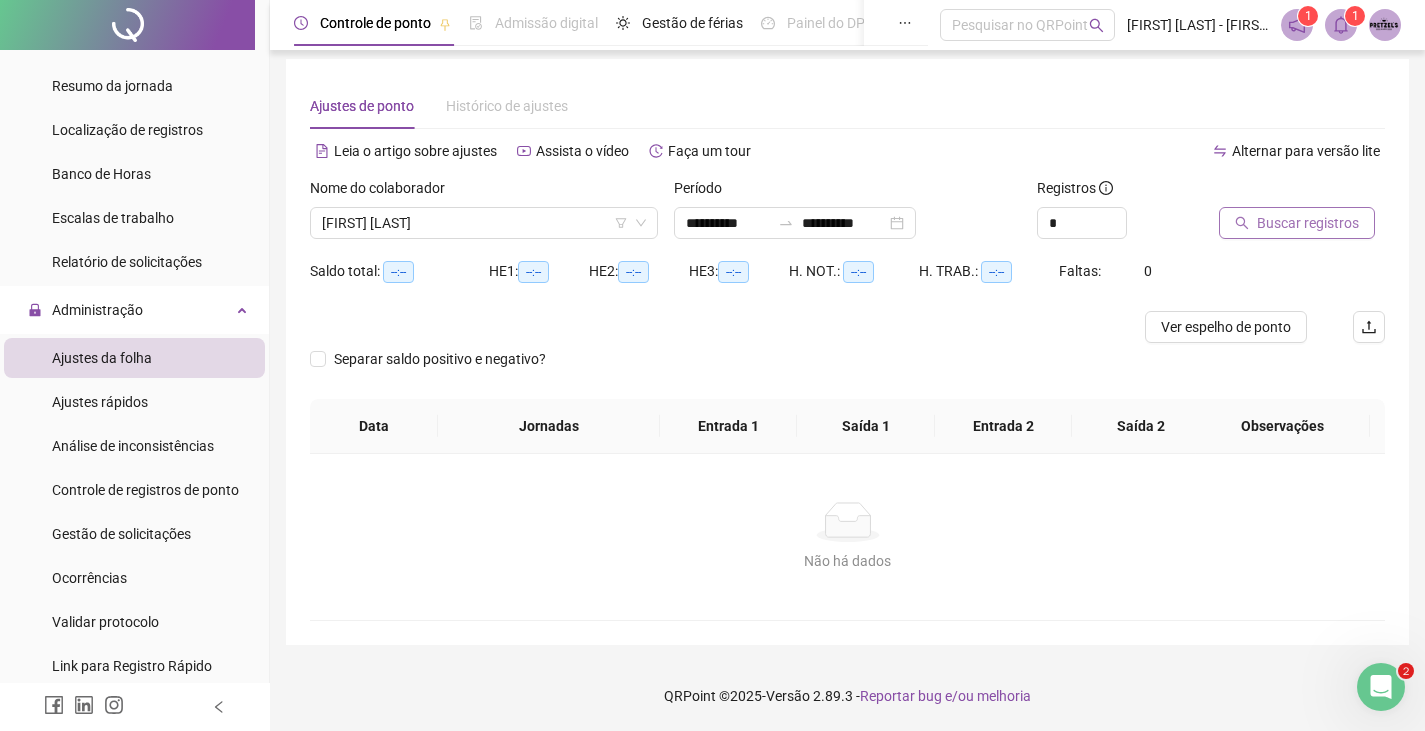 click on "Buscar registros" at bounding box center (1308, 223) 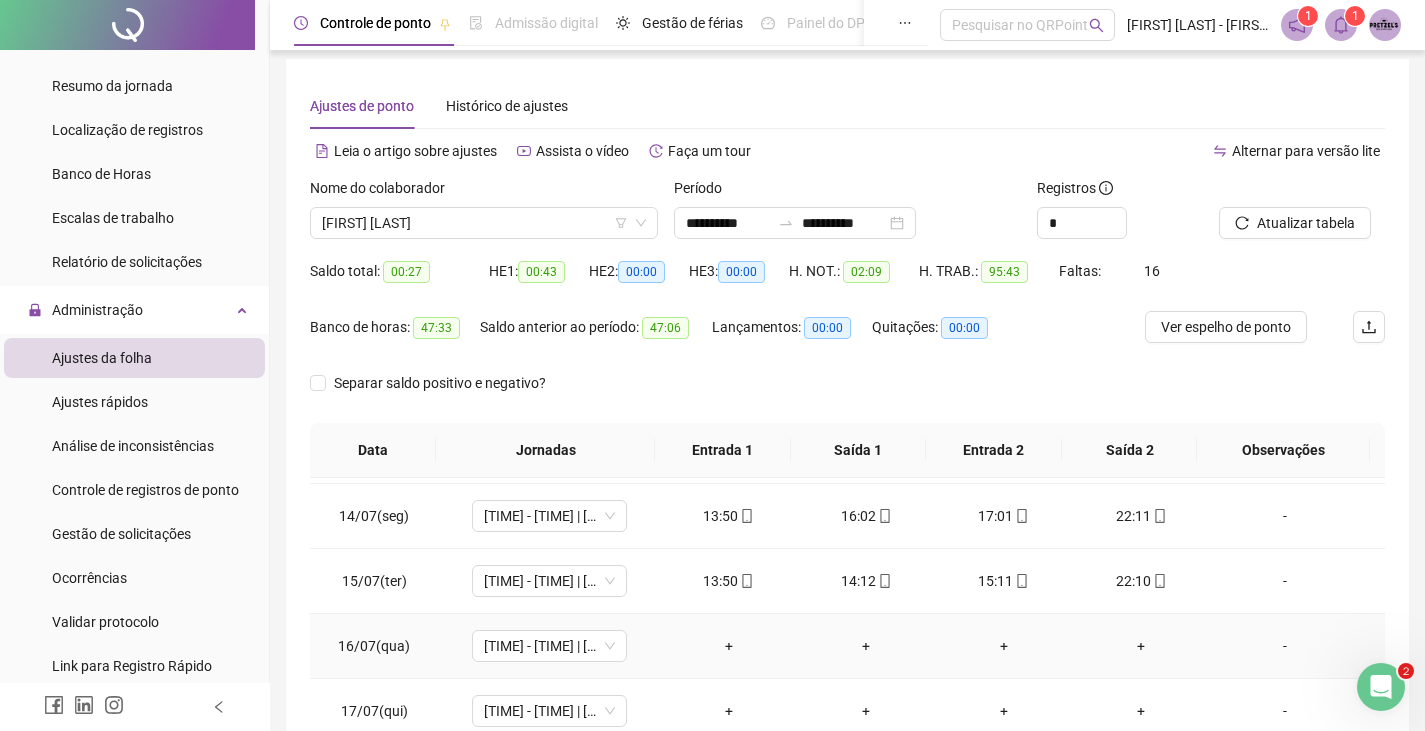 scroll, scrollTop: 800, scrollLeft: 0, axis: vertical 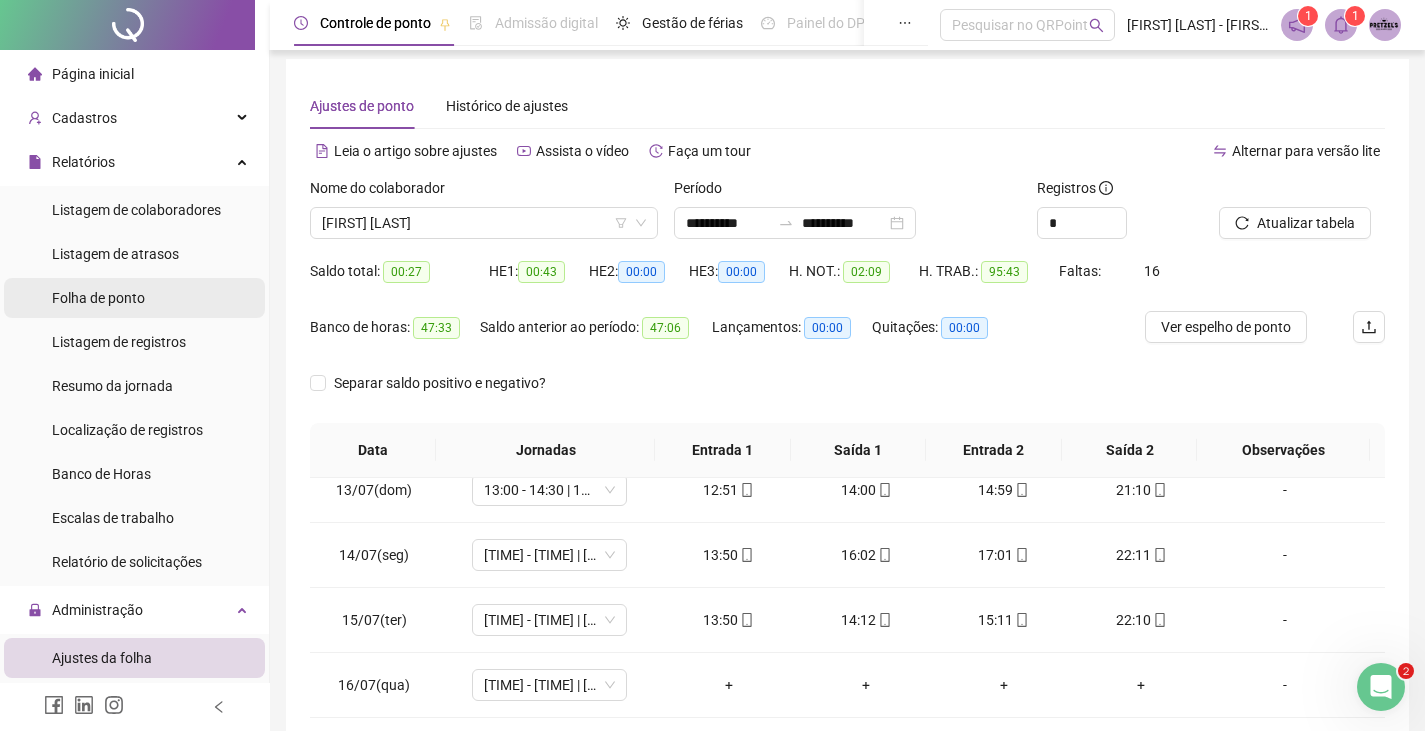 click on "Folha de ponto" at bounding box center [98, 298] 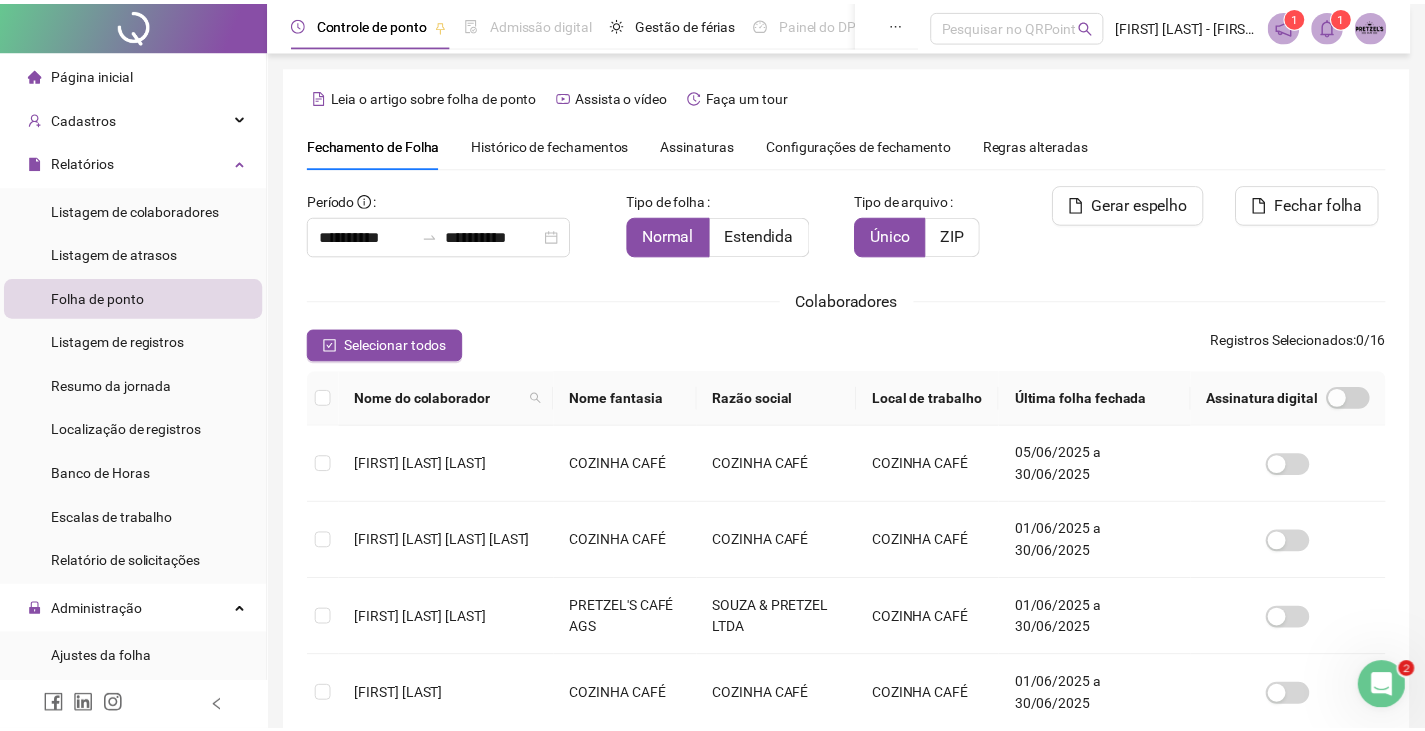 scroll, scrollTop: 44, scrollLeft: 0, axis: vertical 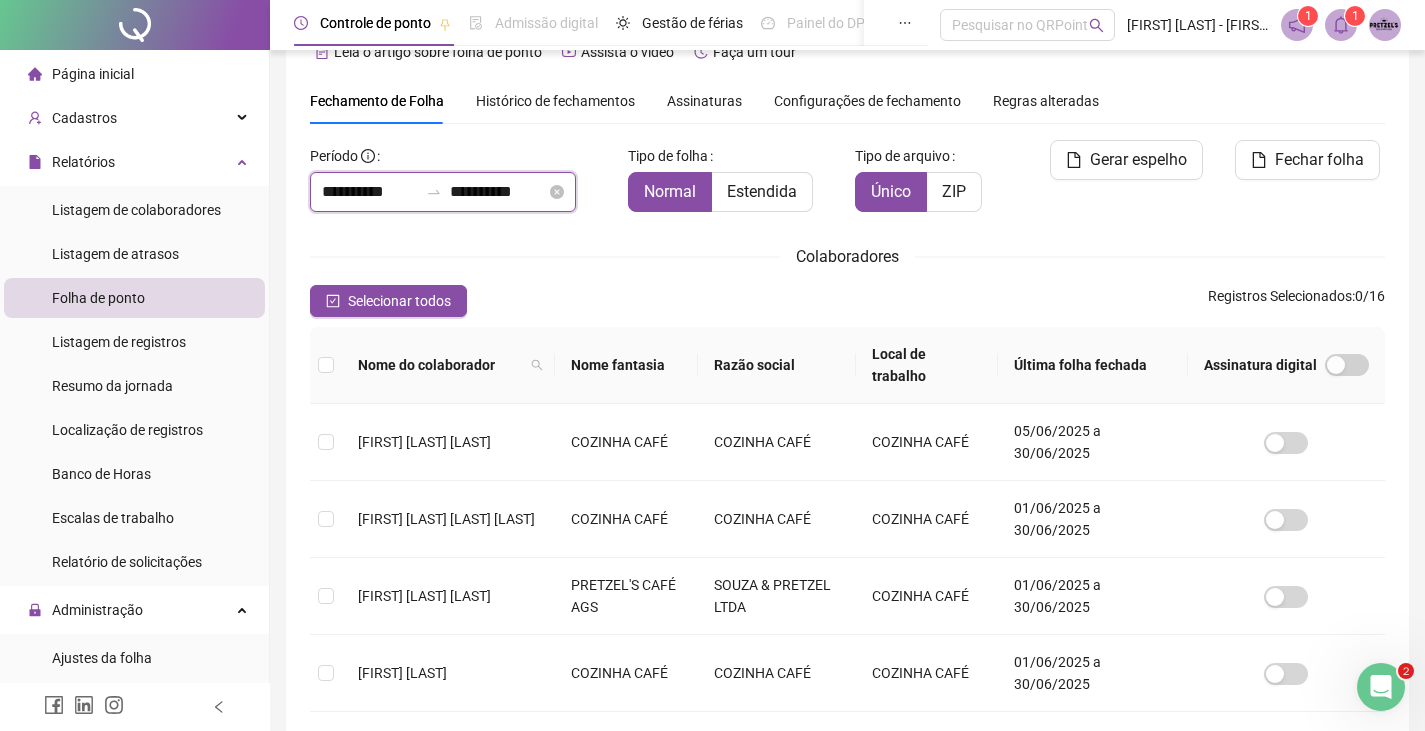 click on "**********" at bounding box center [498, 192] 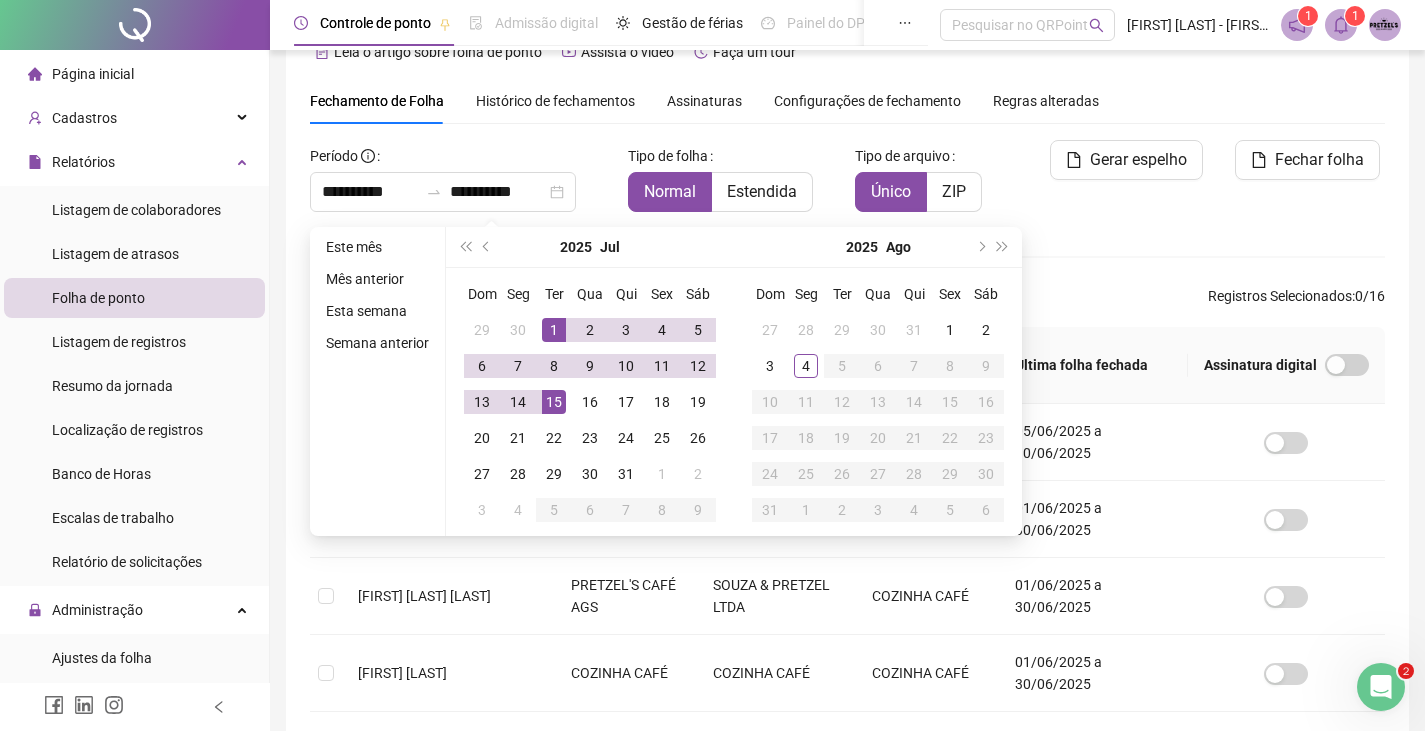 click on "Fechar folha" at bounding box center [1302, 184] 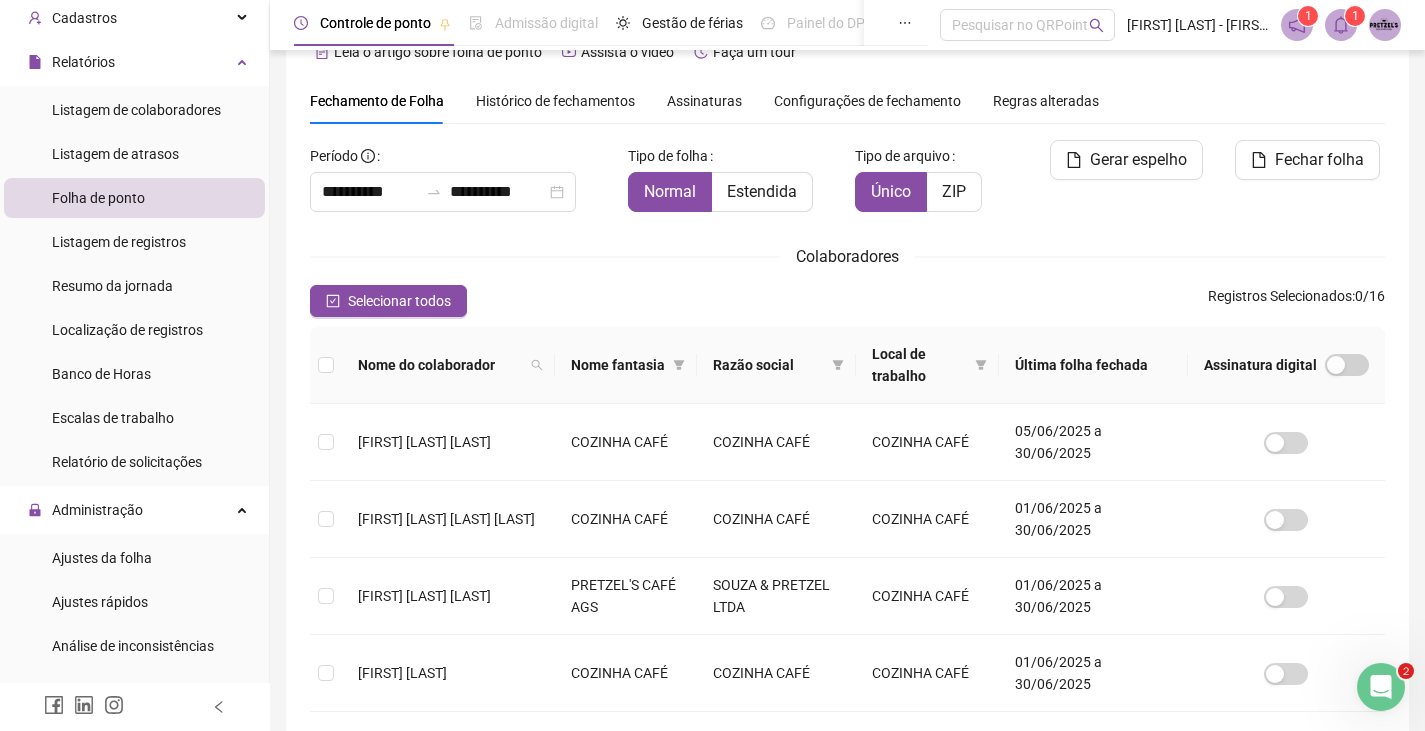 scroll, scrollTop: 0, scrollLeft: 0, axis: both 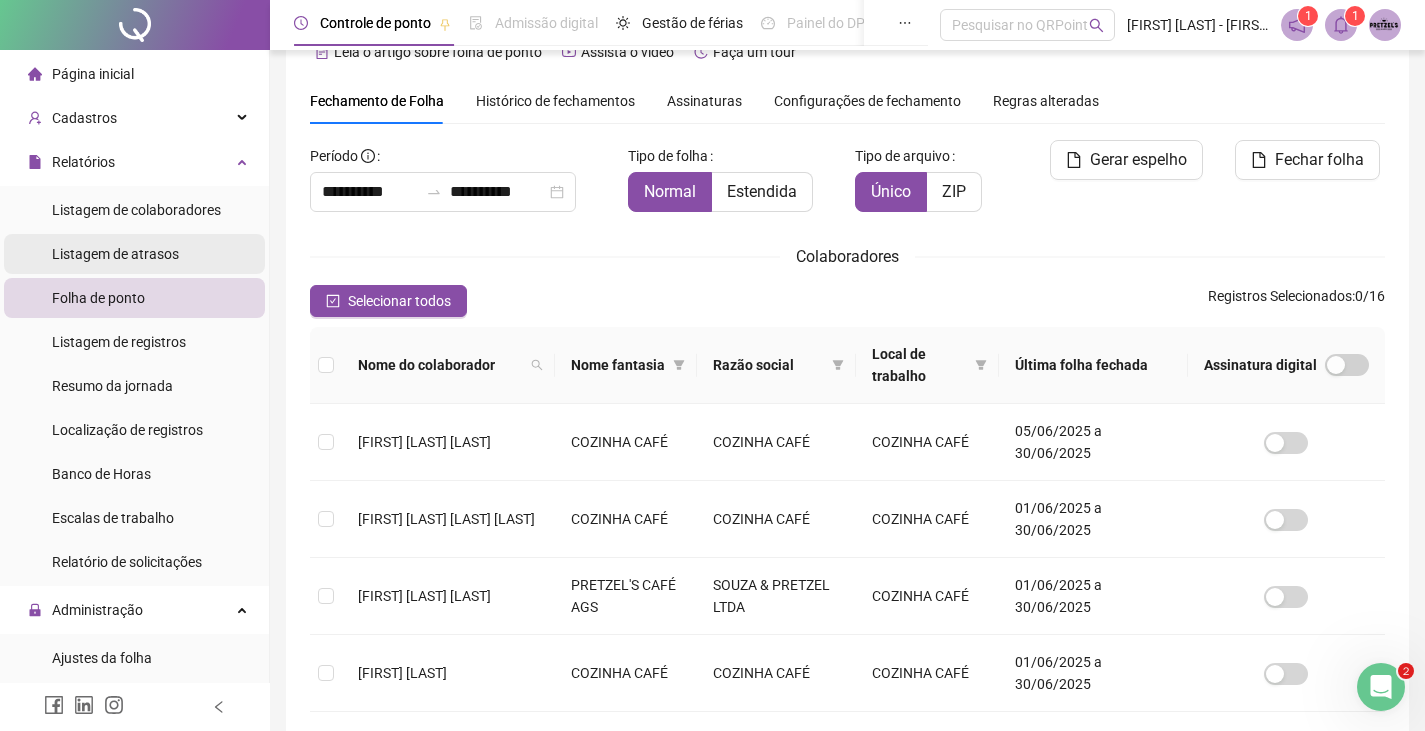 click on "Listagem de atrasos" at bounding box center [115, 254] 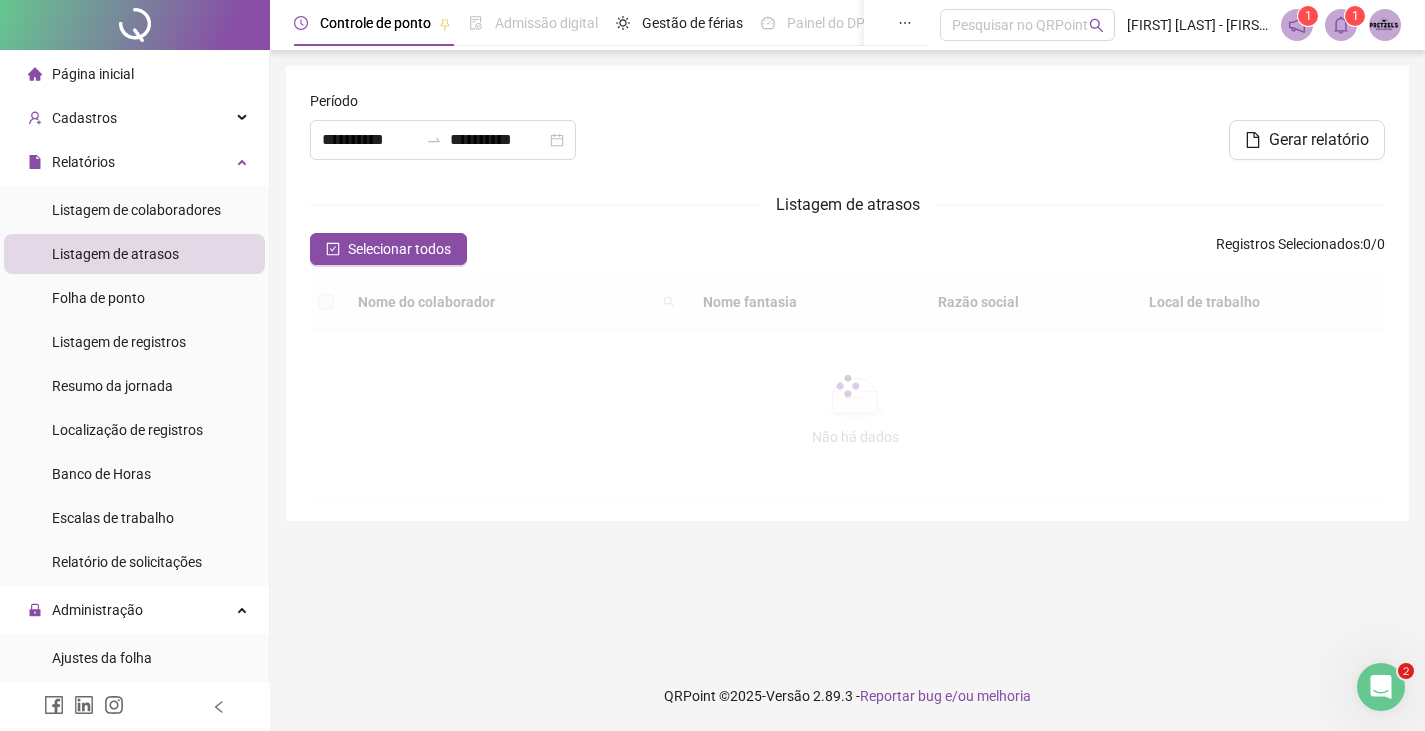 scroll, scrollTop: 0, scrollLeft: 0, axis: both 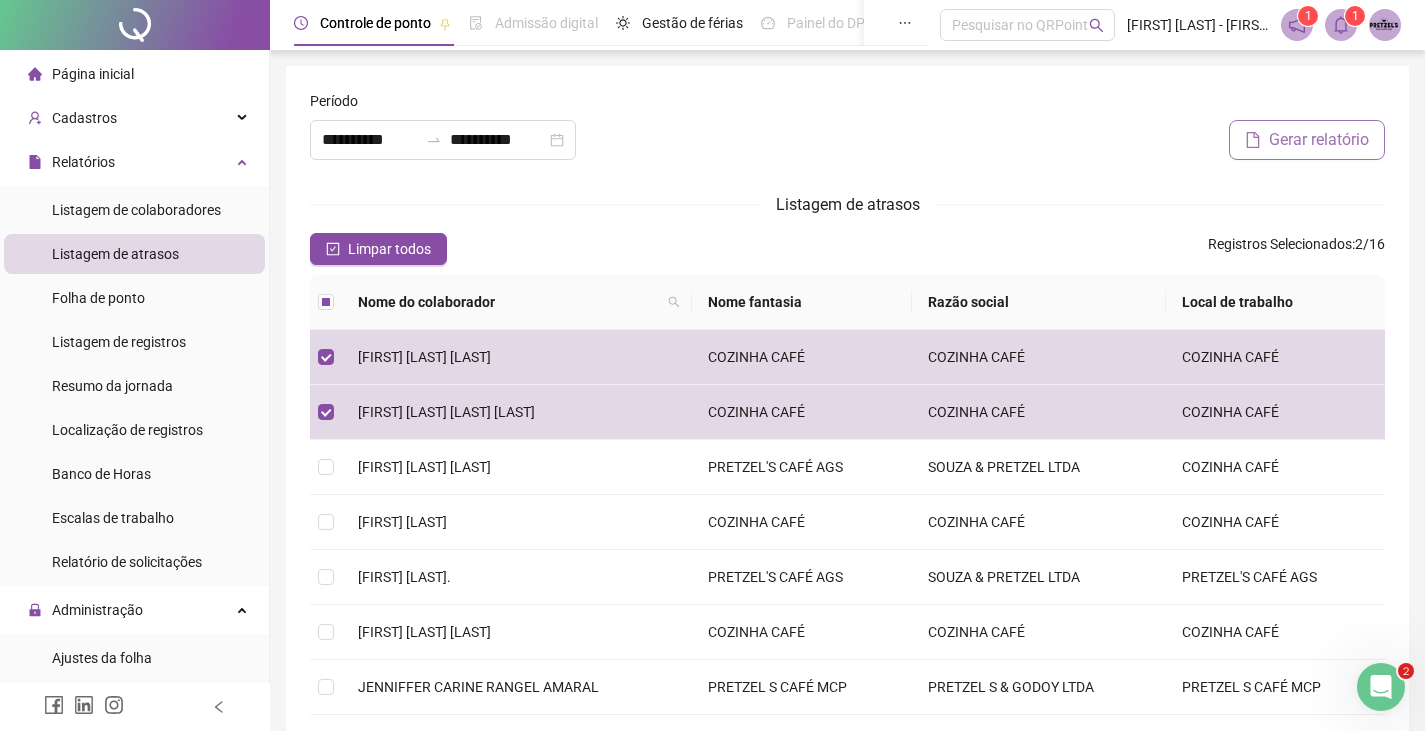 click on "Gerar relatório" at bounding box center (1319, 140) 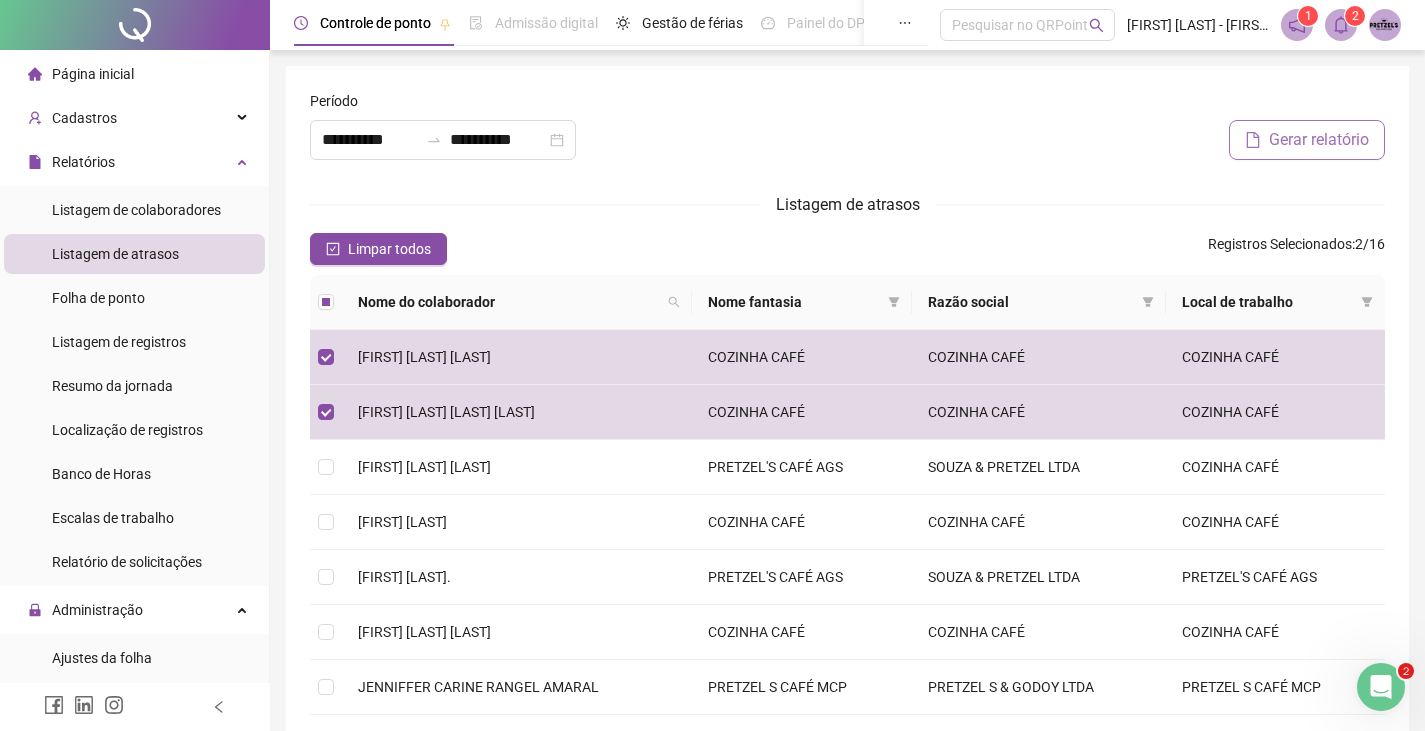 click on "Gerar relatório" at bounding box center (1307, 140) 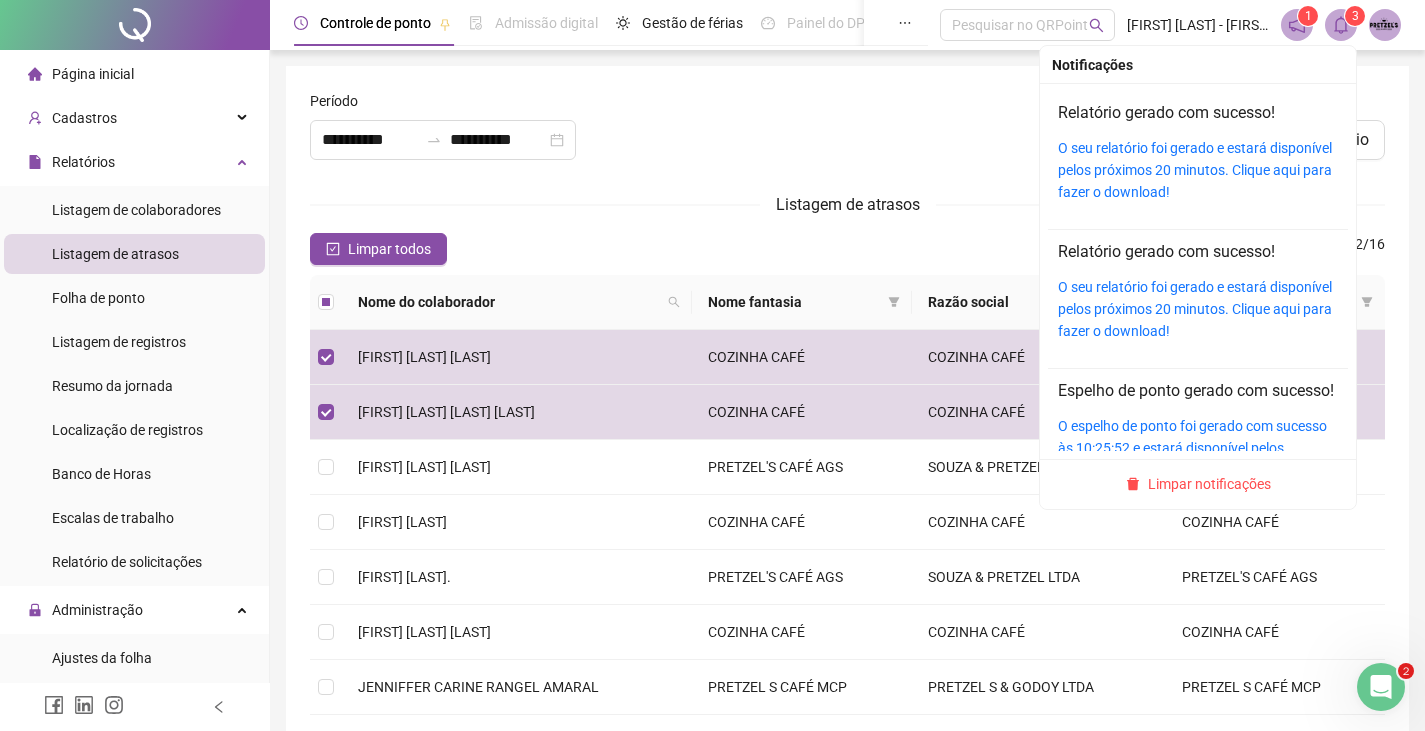 click 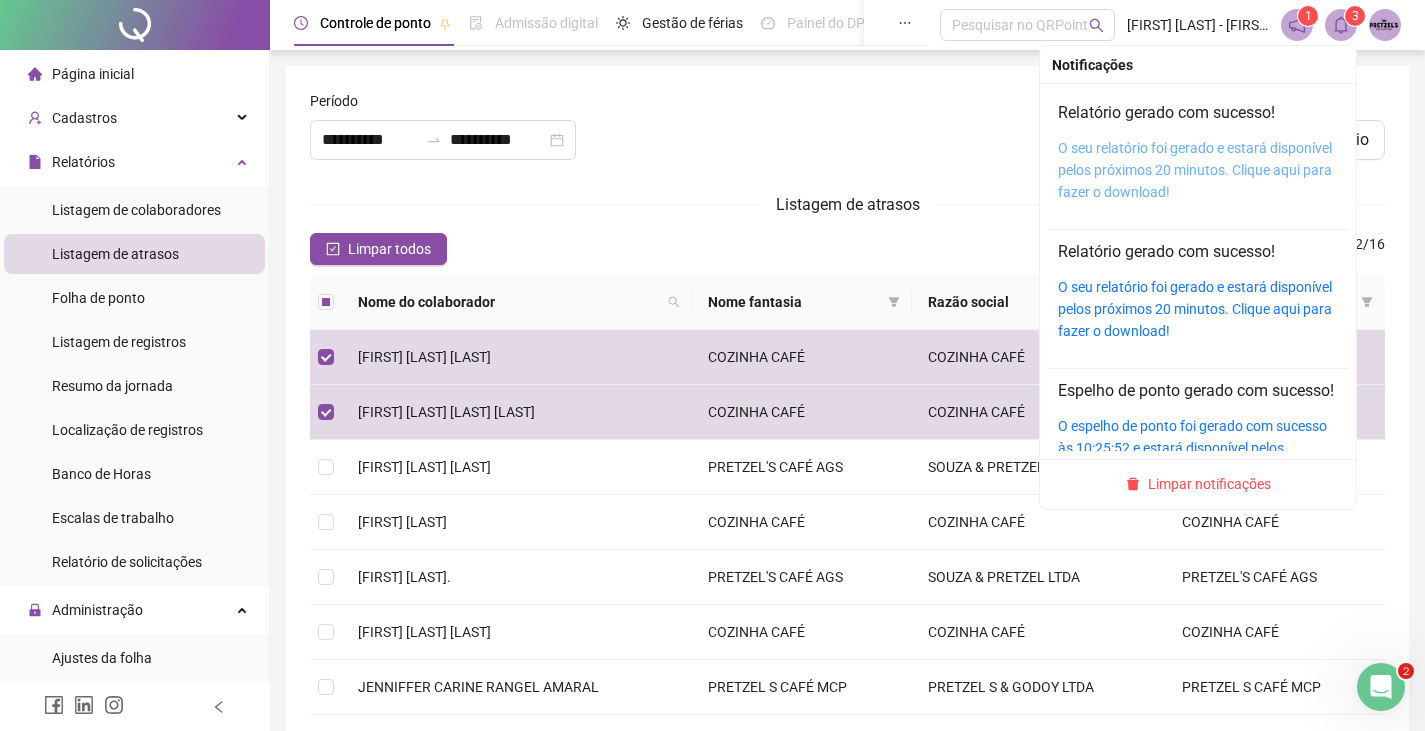 click on "O seu relatório foi gerado e estará disponível pelos próximos 20 minutos.
Clique aqui para fazer o download!" at bounding box center (1195, 170) 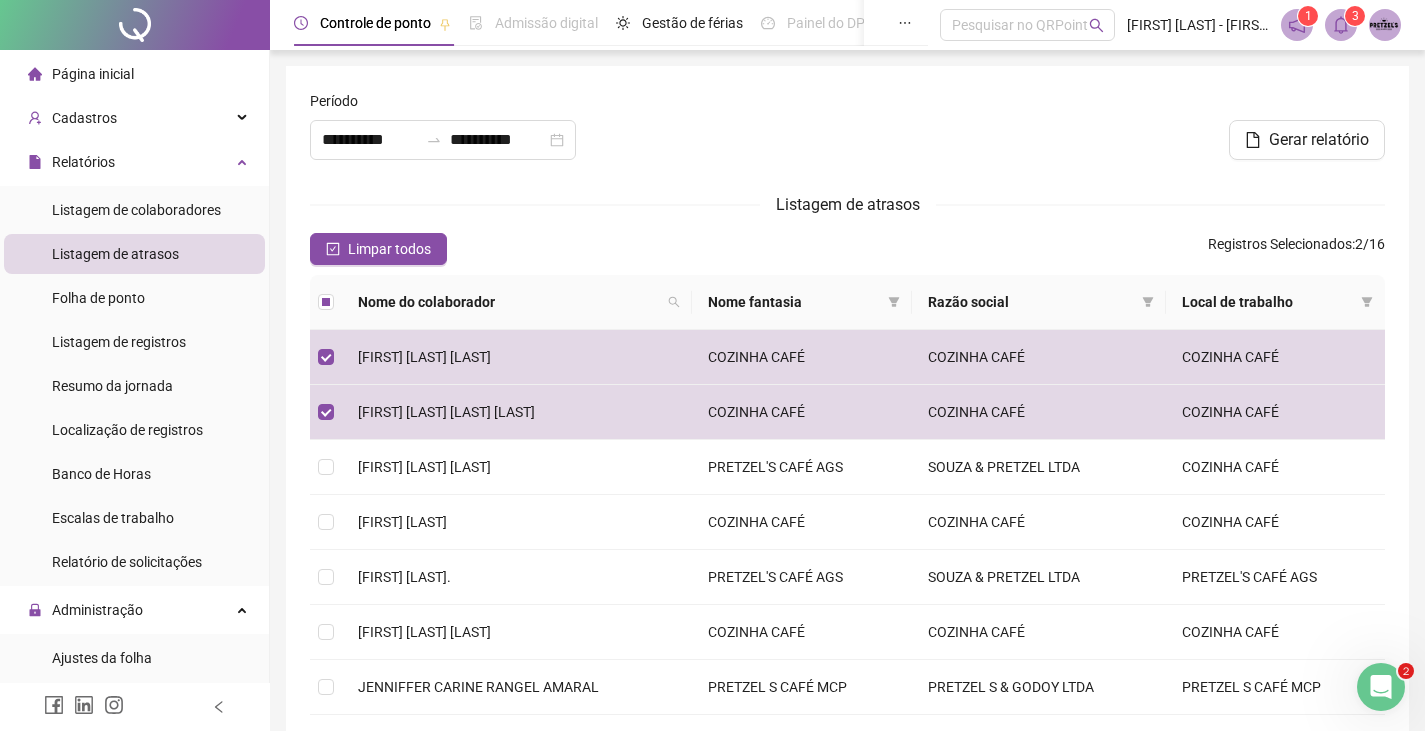 click 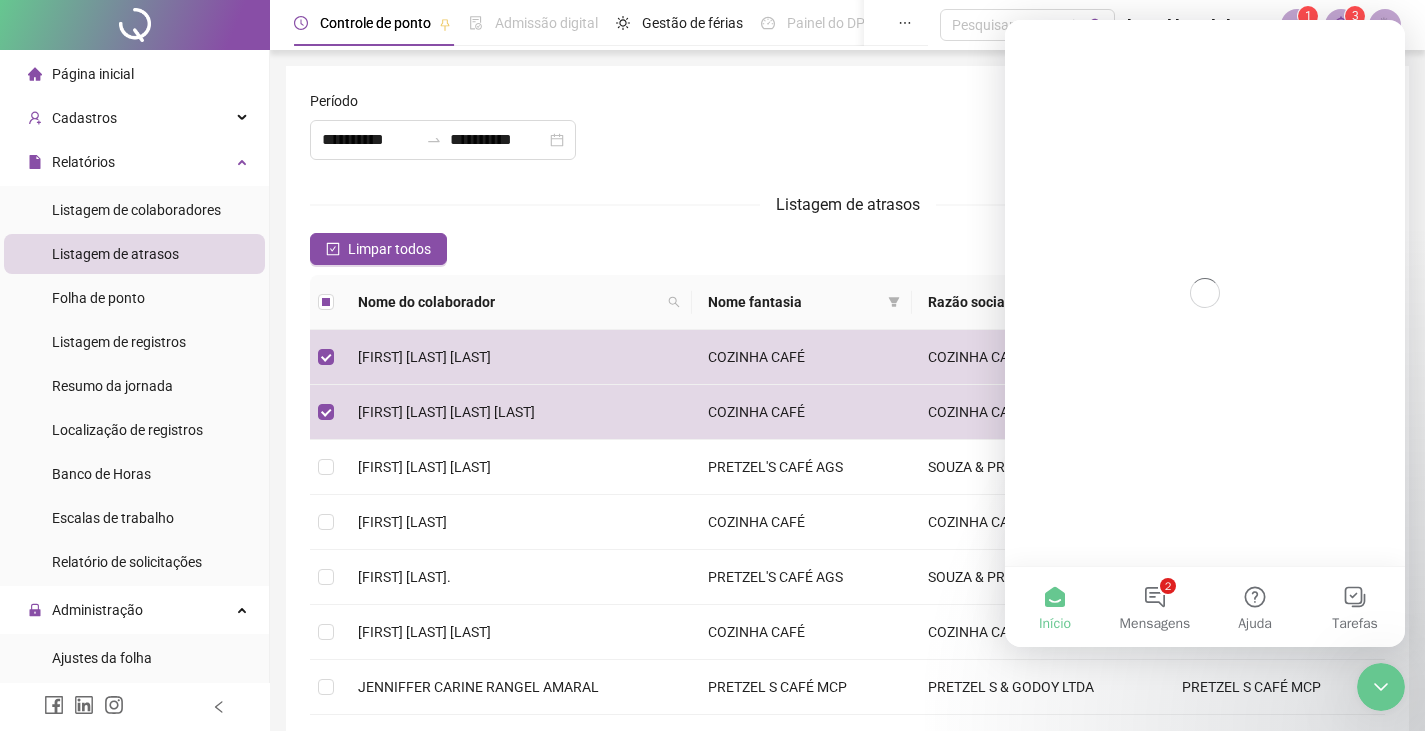 scroll, scrollTop: 0, scrollLeft: 0, axis: both 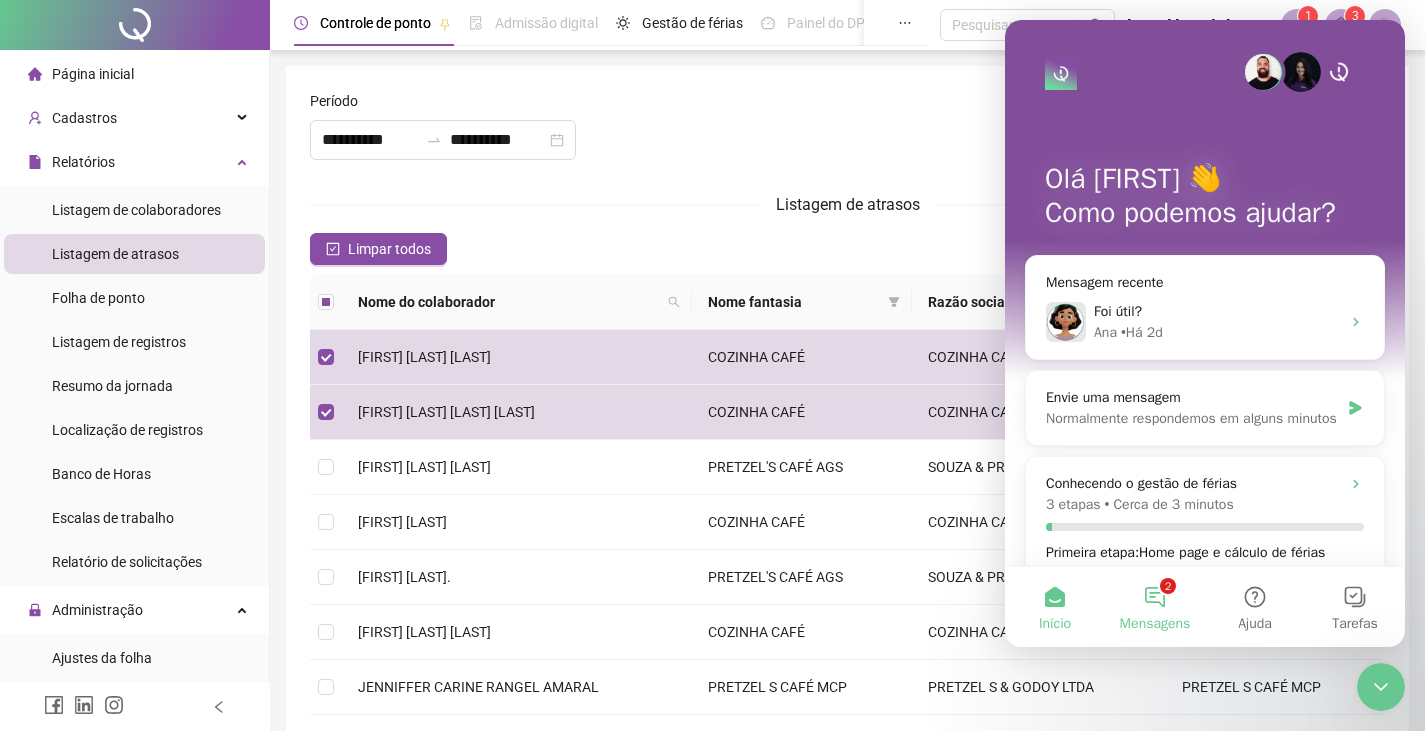 click on "2 Mensagens" at bounding box center [1155, 607] 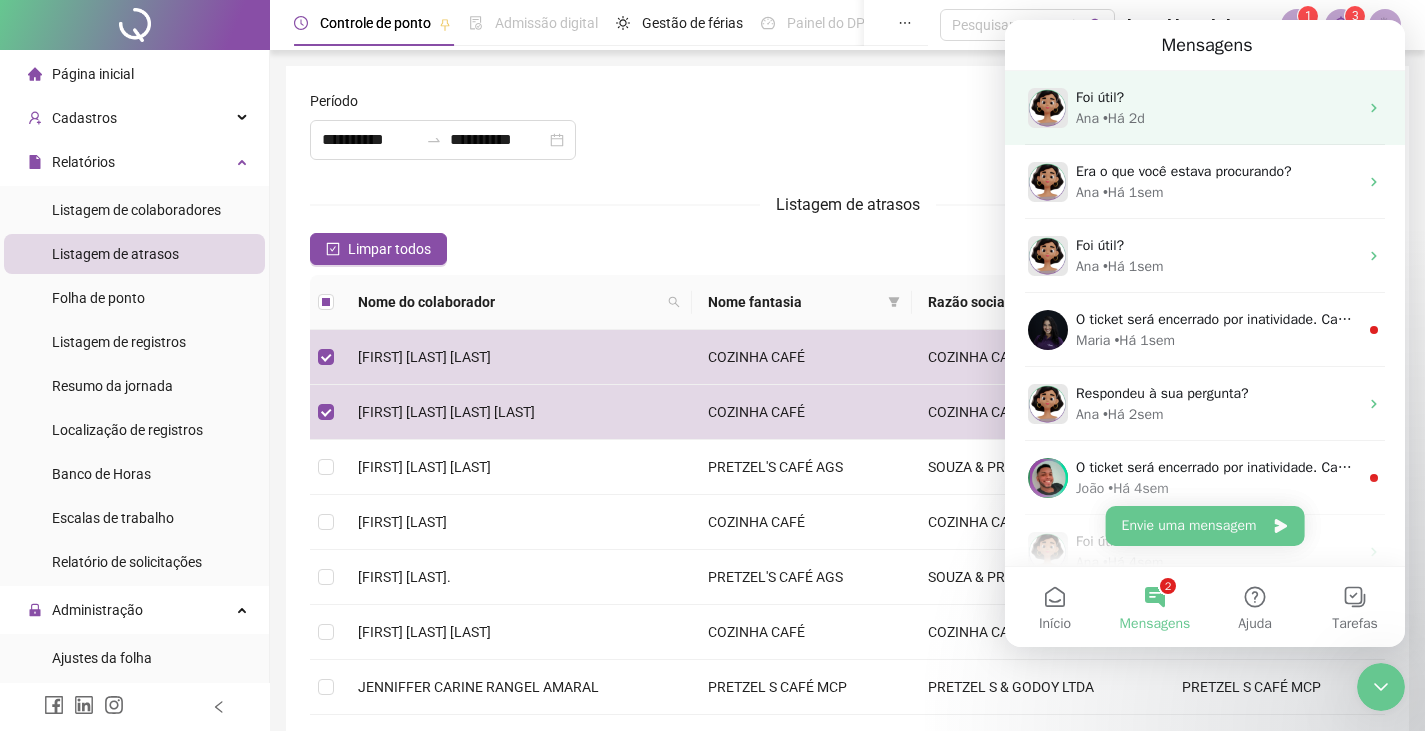 click on "Ana •  Há 2d" at bounding box center [1217, 118] 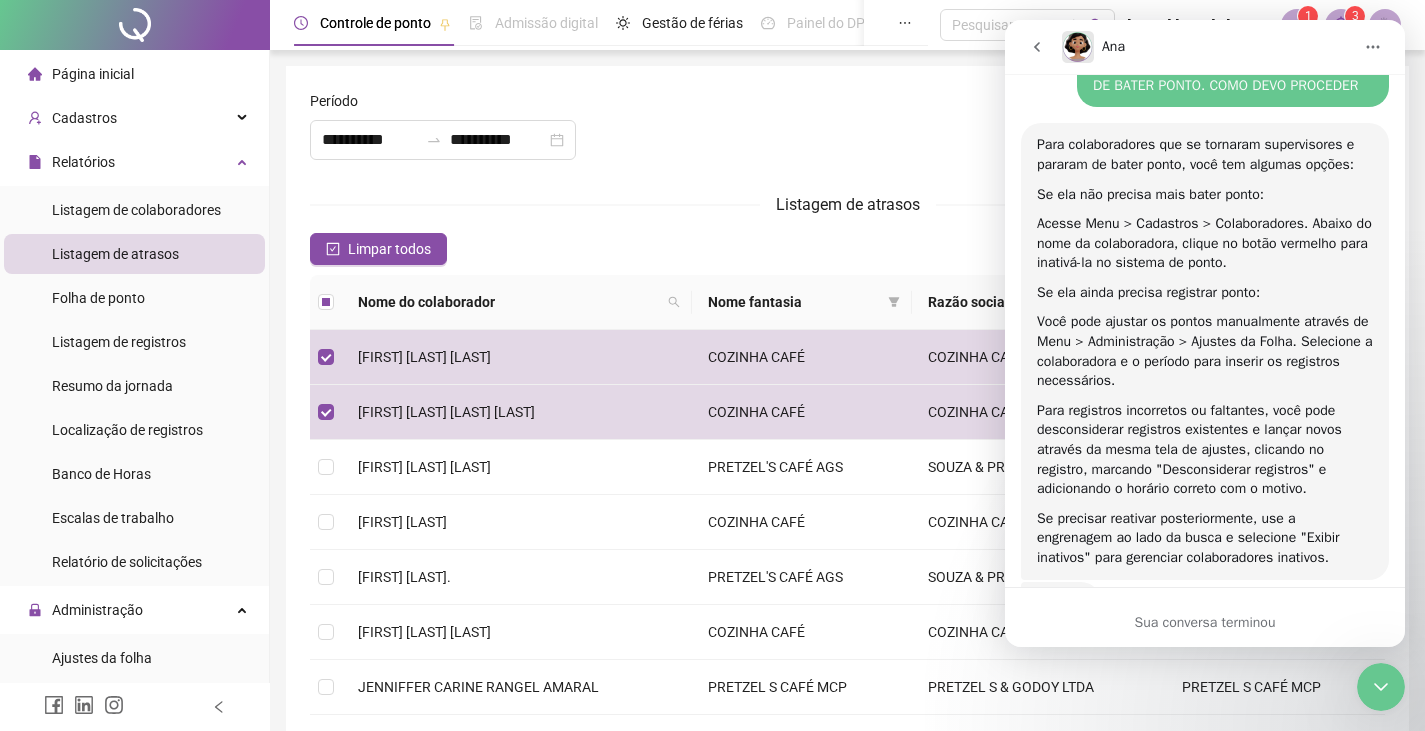 scroll, scrollTop: 705, scrollLeft: 0, axis: vertical 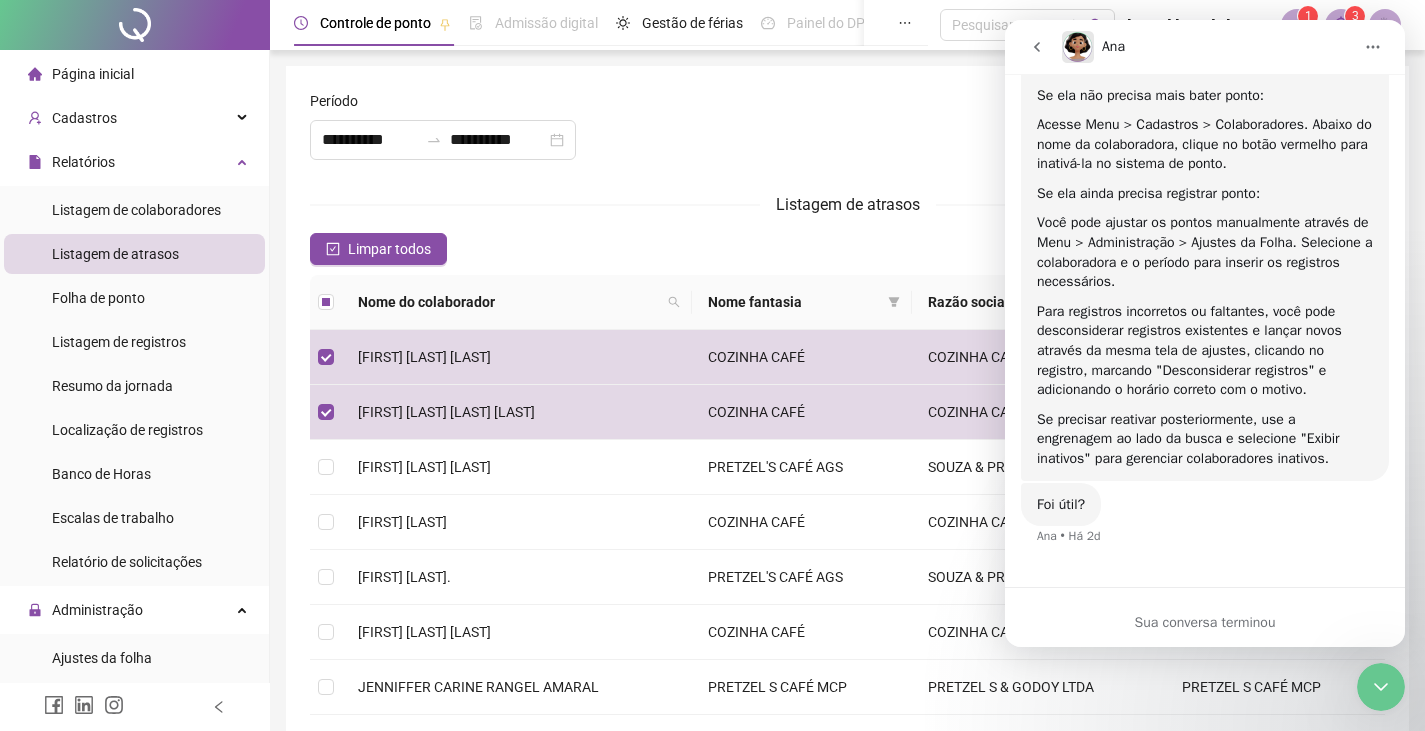 click on "Sua conversa terminou" at bounding box center (1205, 622) 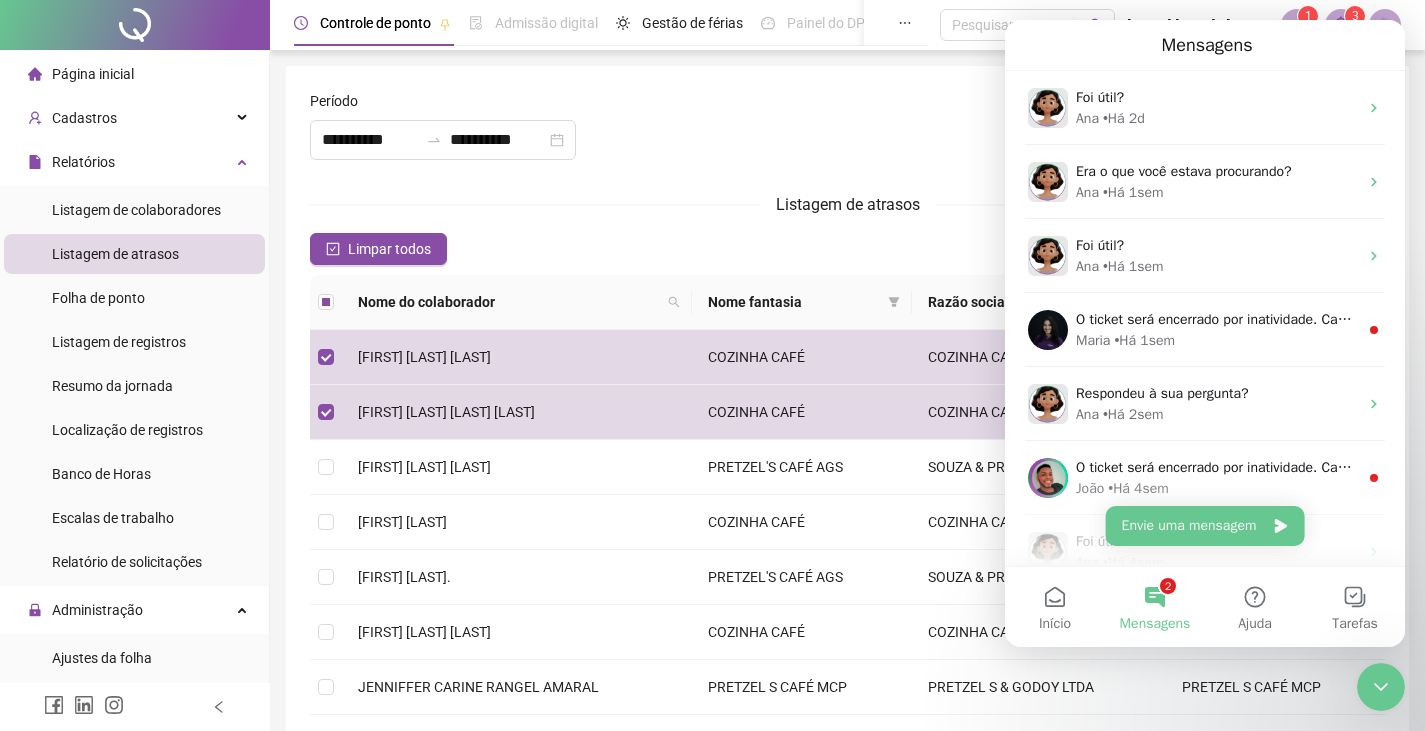 scroll, scrollTop: 0, scrollLeft: 0, axis: both 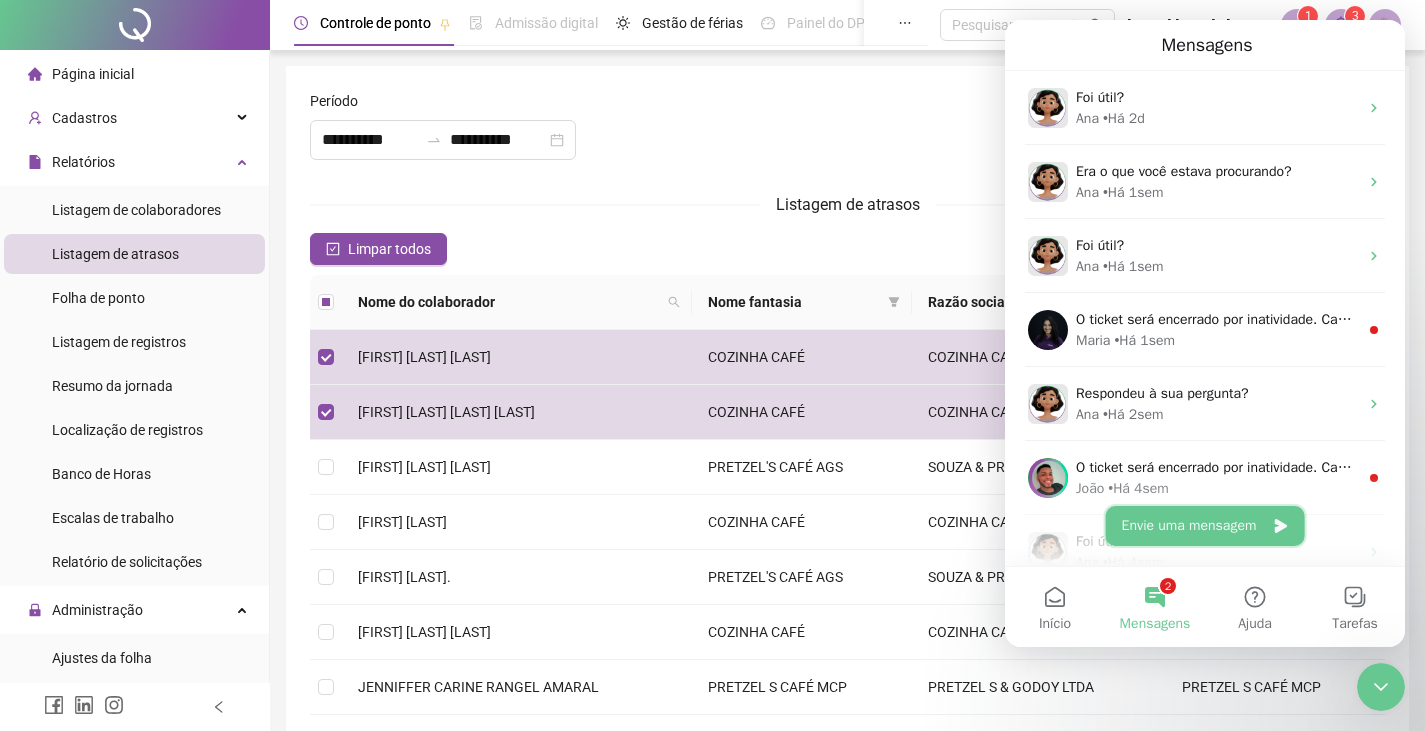 click on "Envie uma mensagem" at bounding box center (1205, 526) 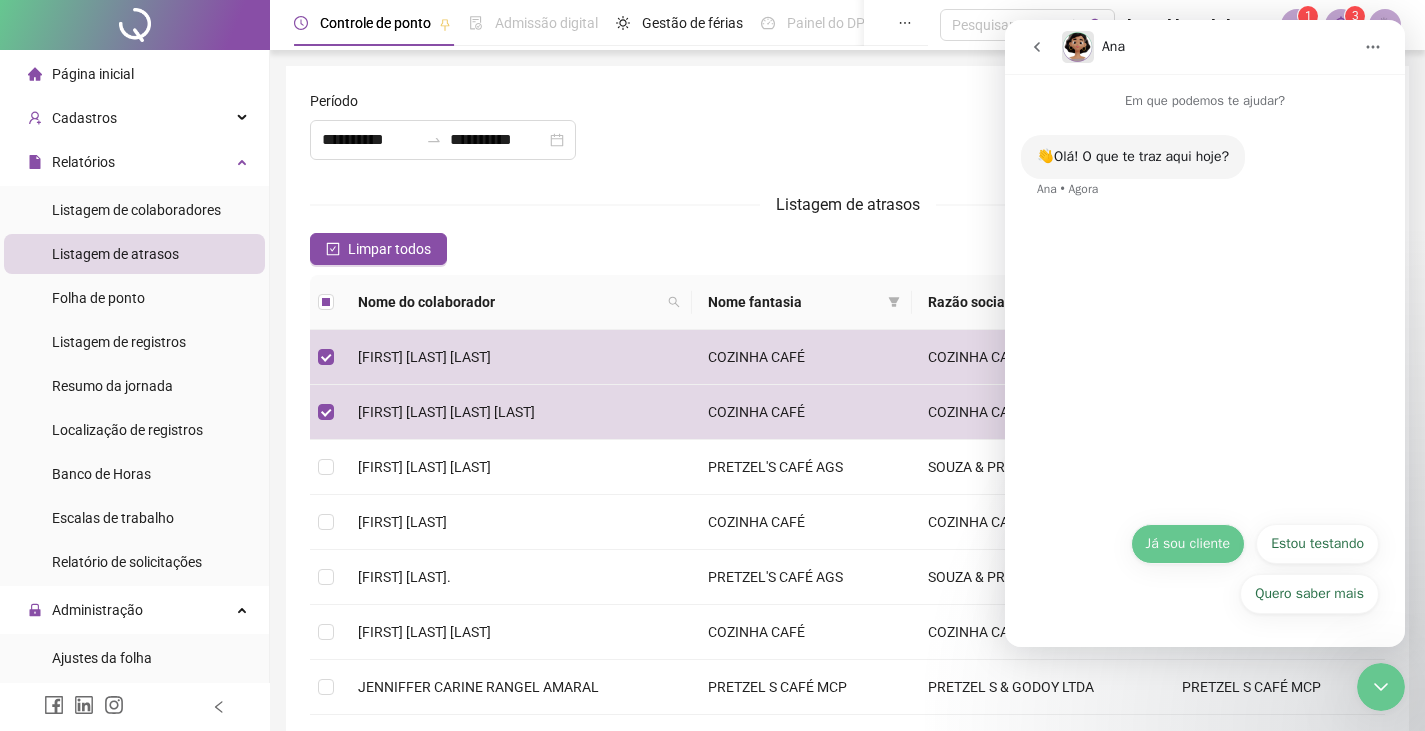 click on "Já sou cliente" at bounding box center [1188, 544] 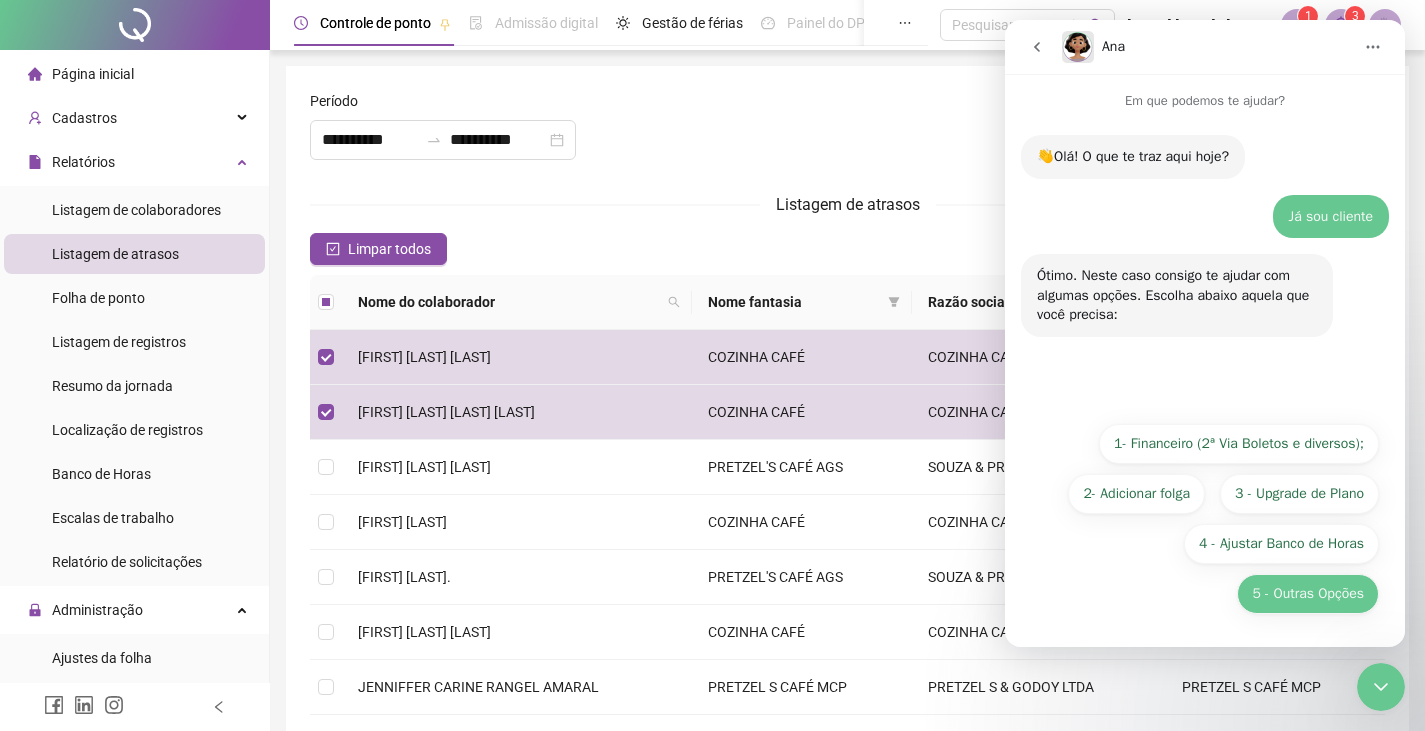click on "5 - Outras Opções" at bounding box center (1308, 594) 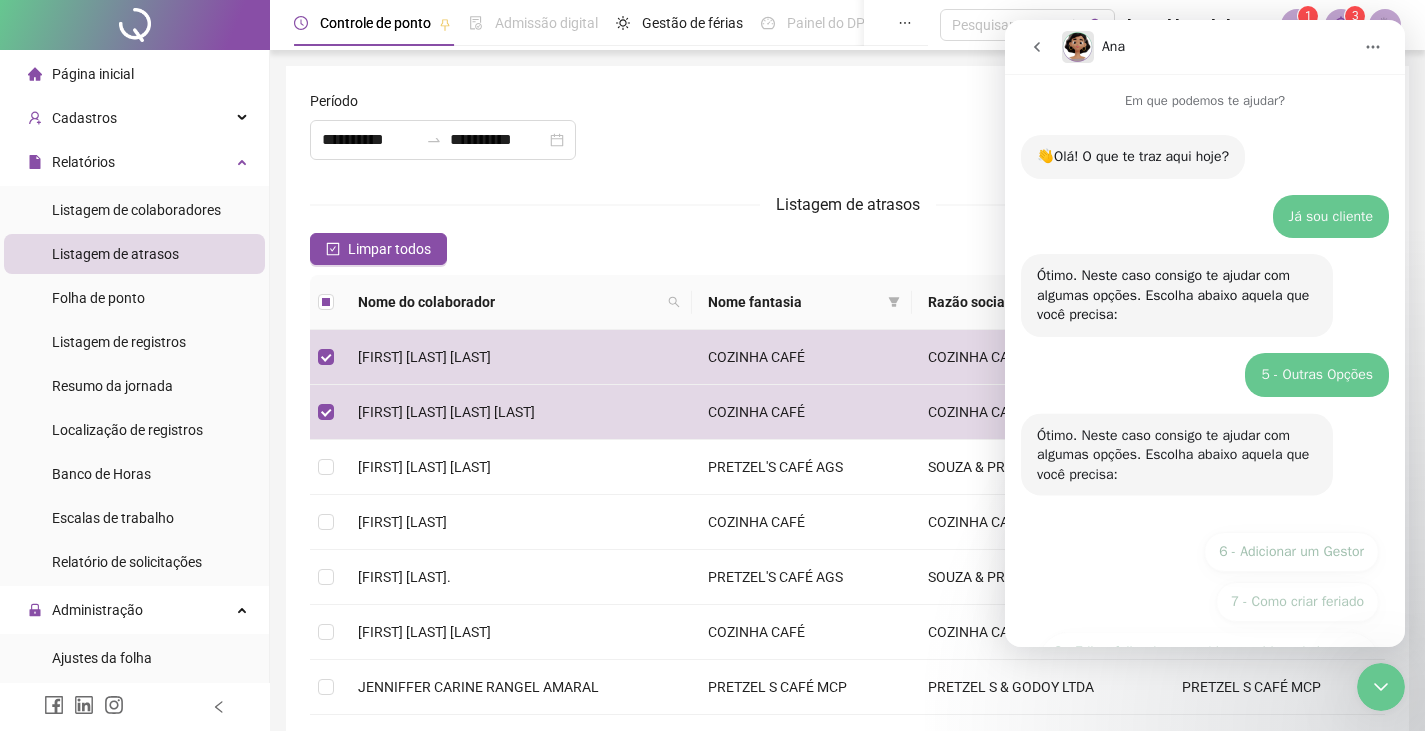 scroll, scrollTop: 226, scrollLeft: 0, axis: vertical 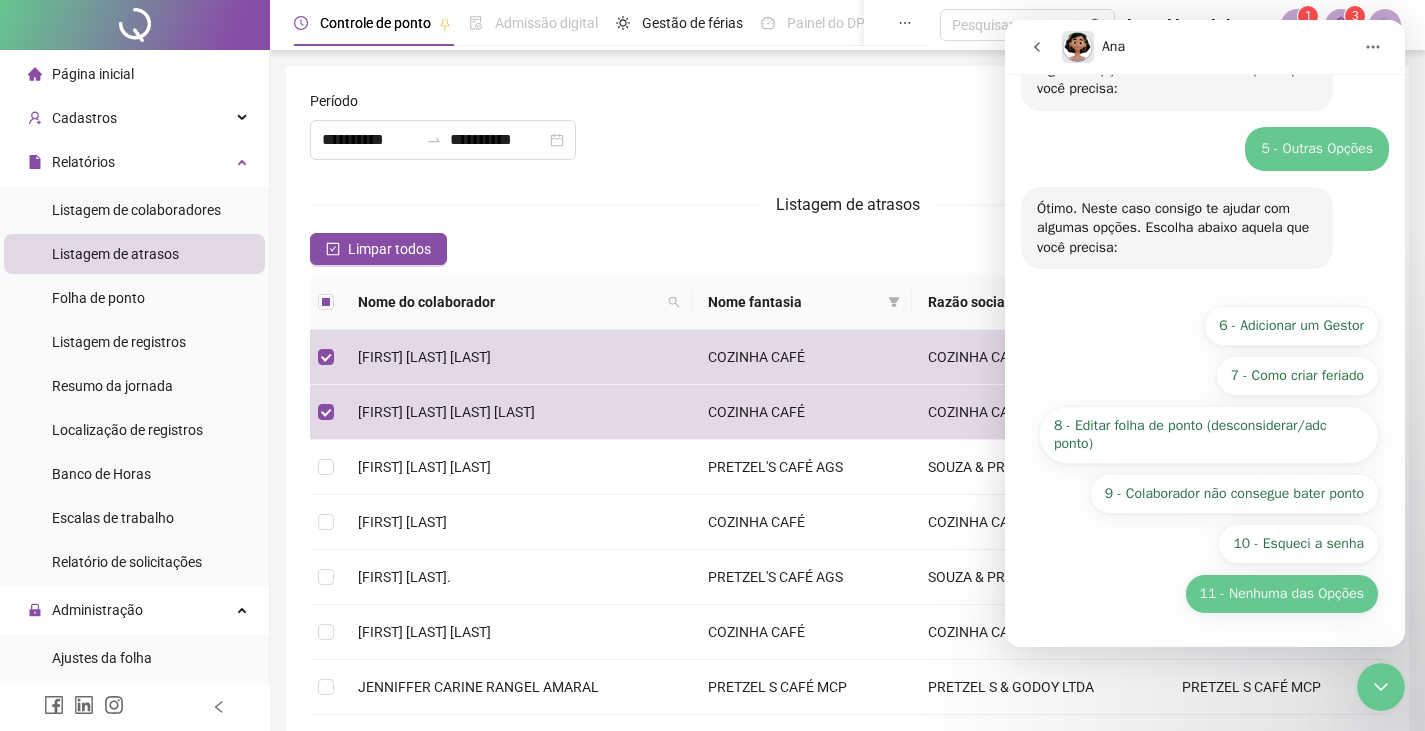 click on "11 - Nenhuma das Opções" at bounding box center [1282, 594] 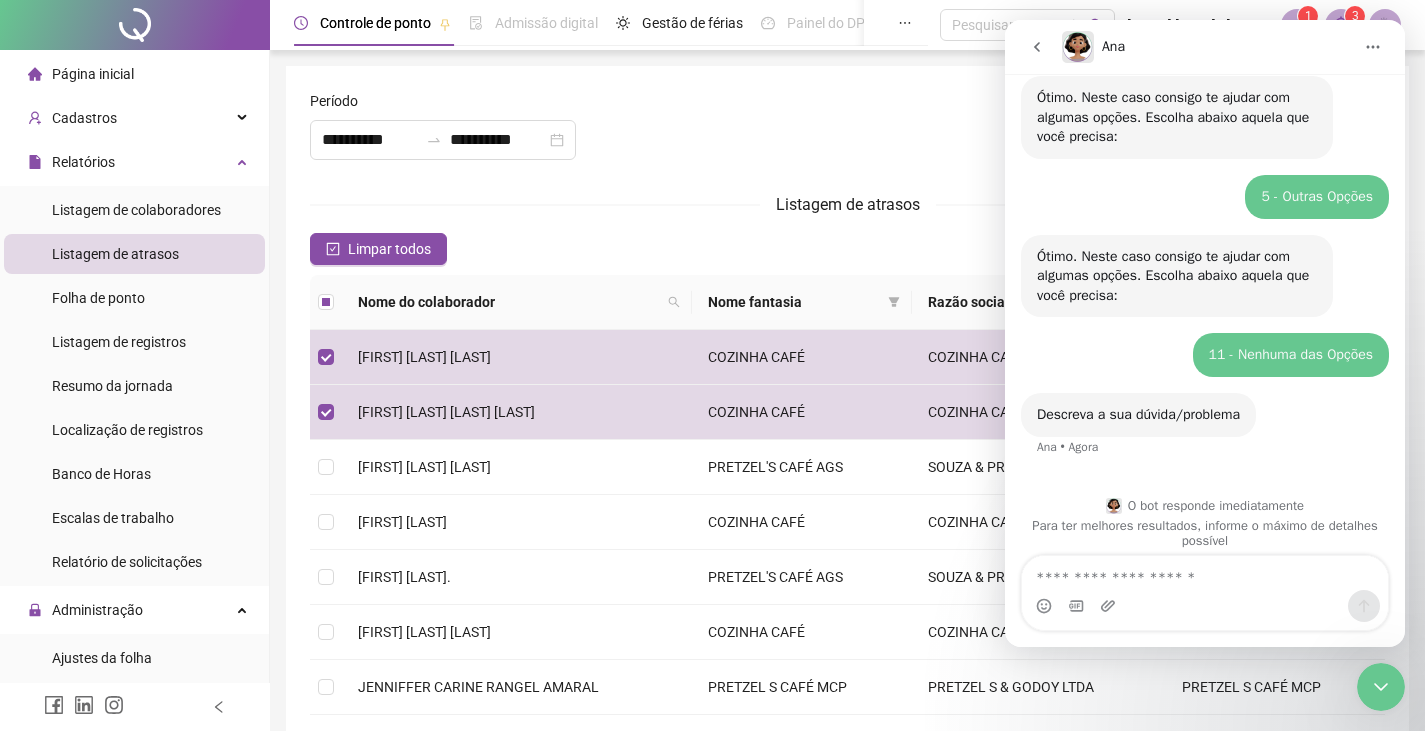 scroll, scrollTop: 191, scrollLeft: 0, axis: vertical 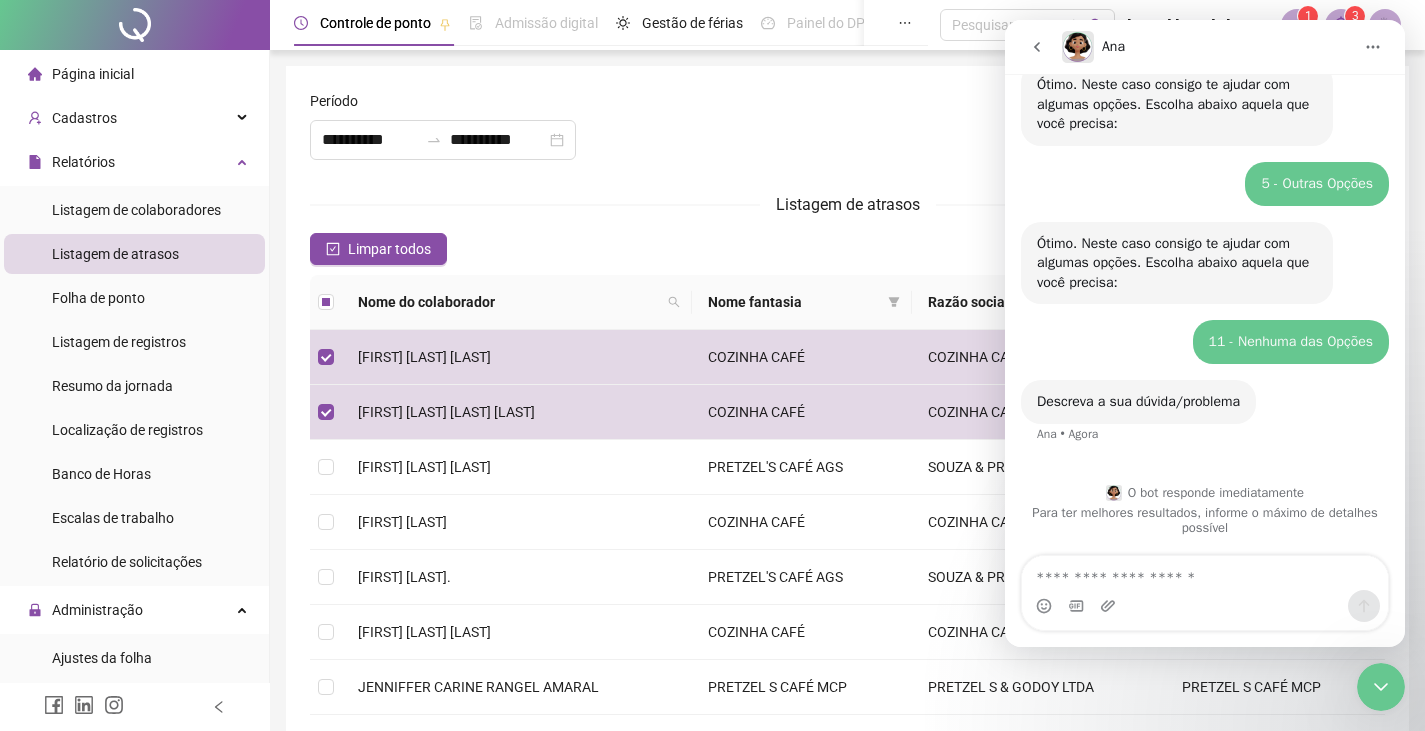 click at bounding box center (1205, 573) 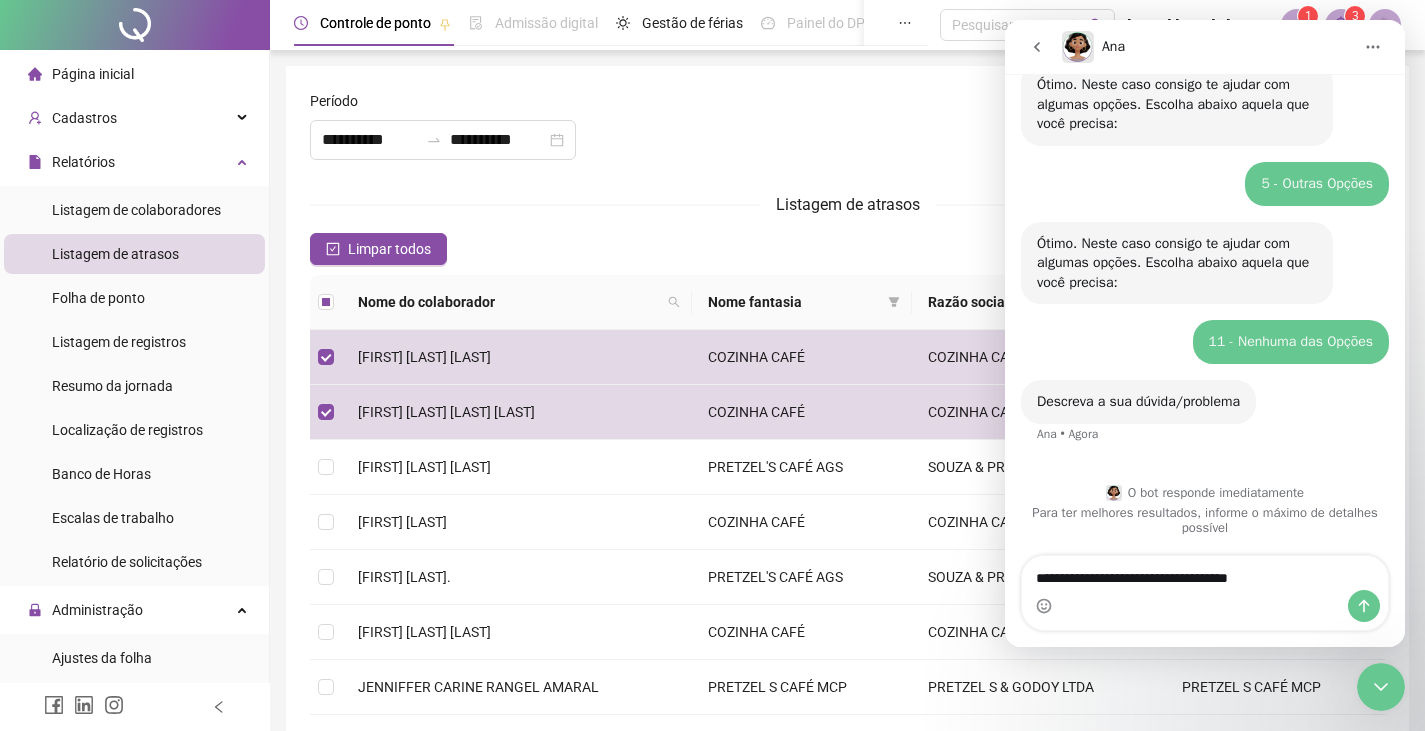 type on "**********" 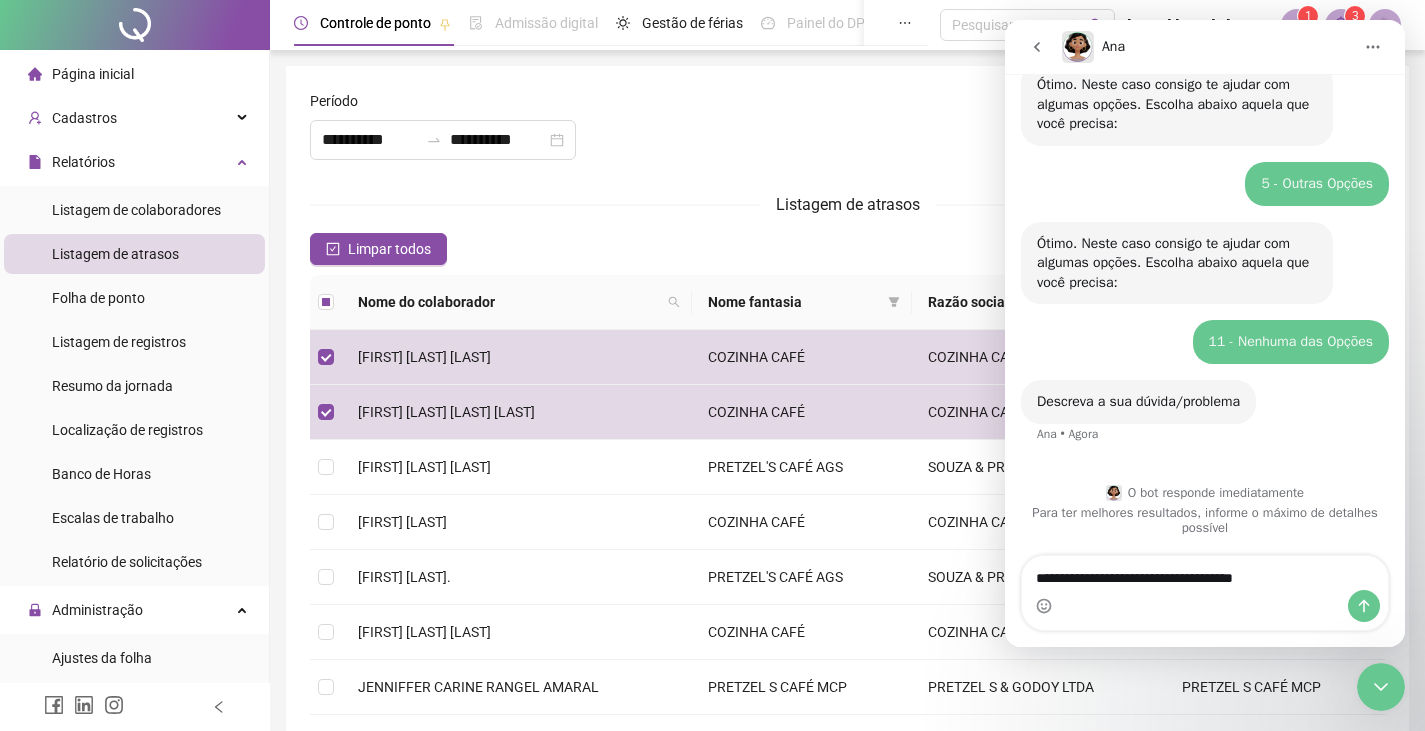 type 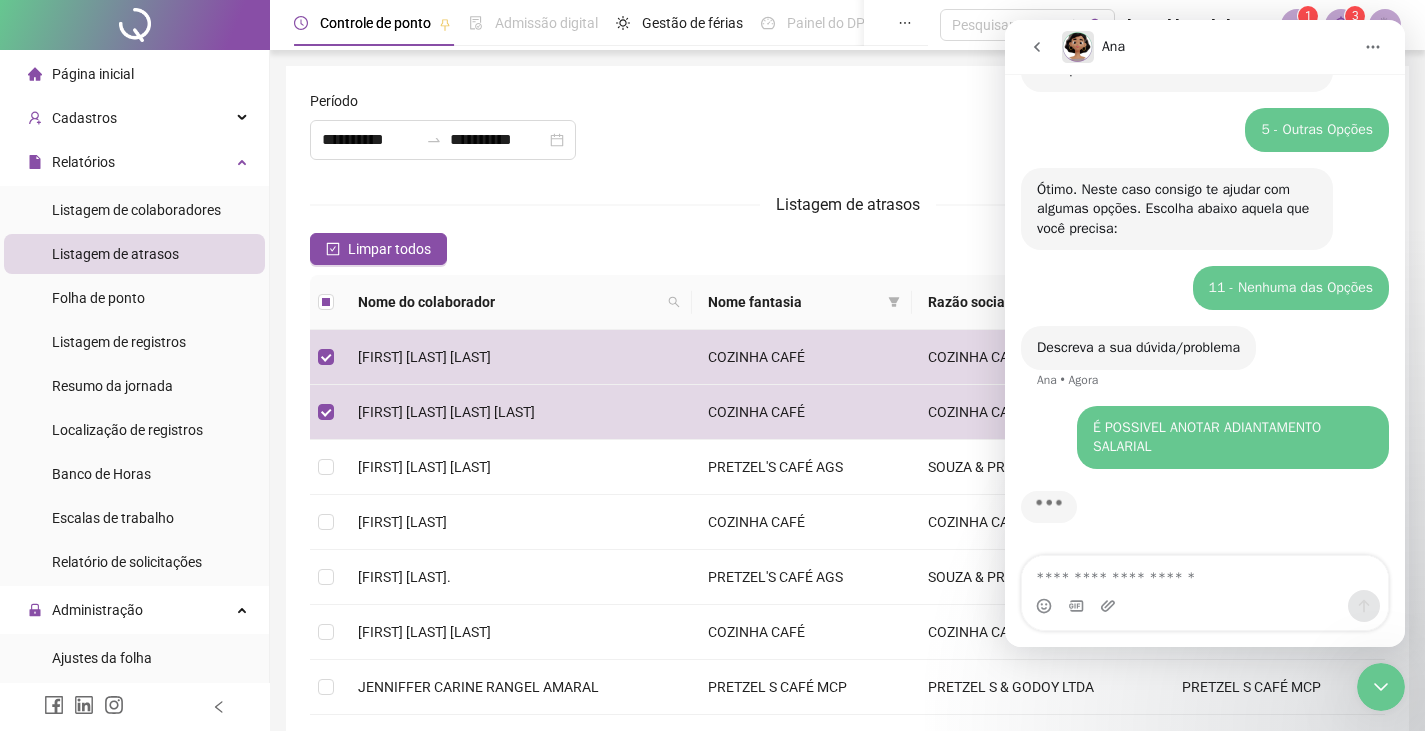 scroll, scrollTop: 270, scrollLeft: 0, axis: vertical 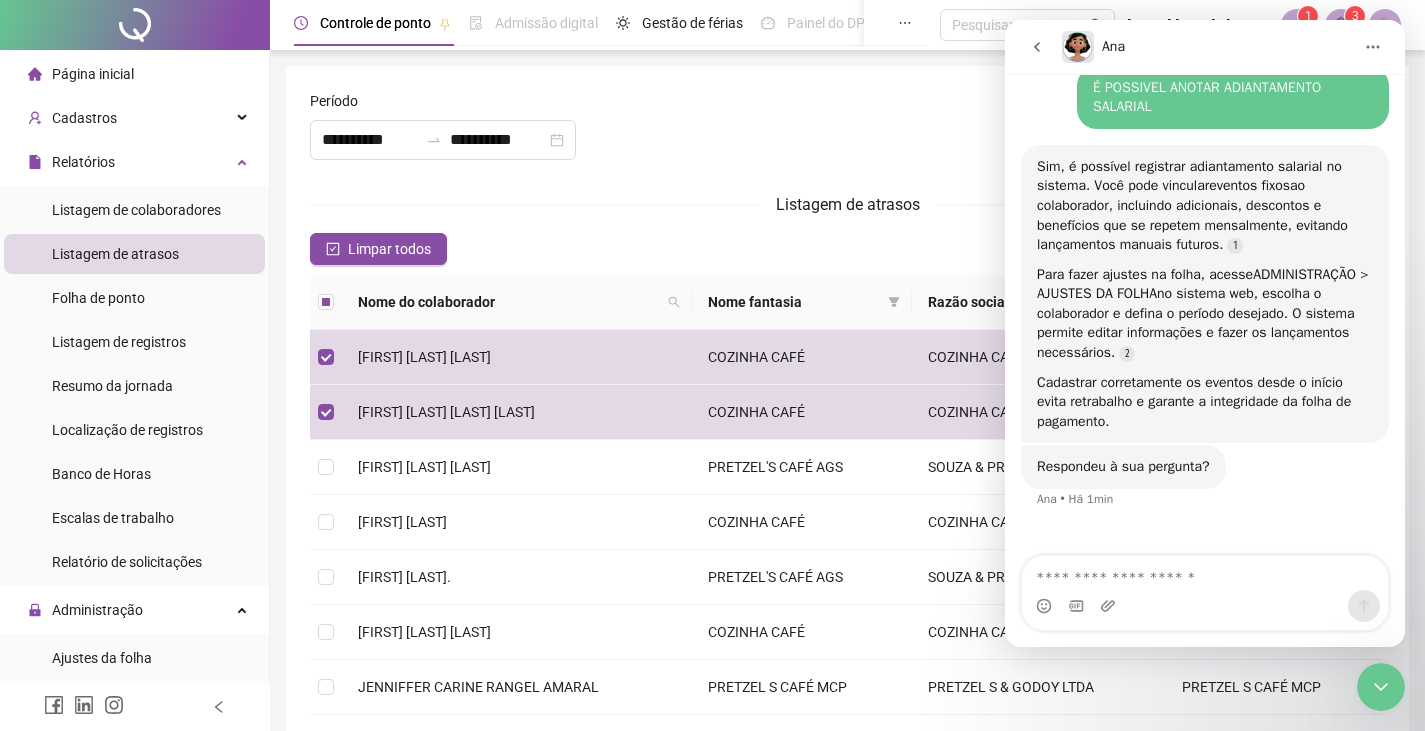click at bounding box center [1029, 105] 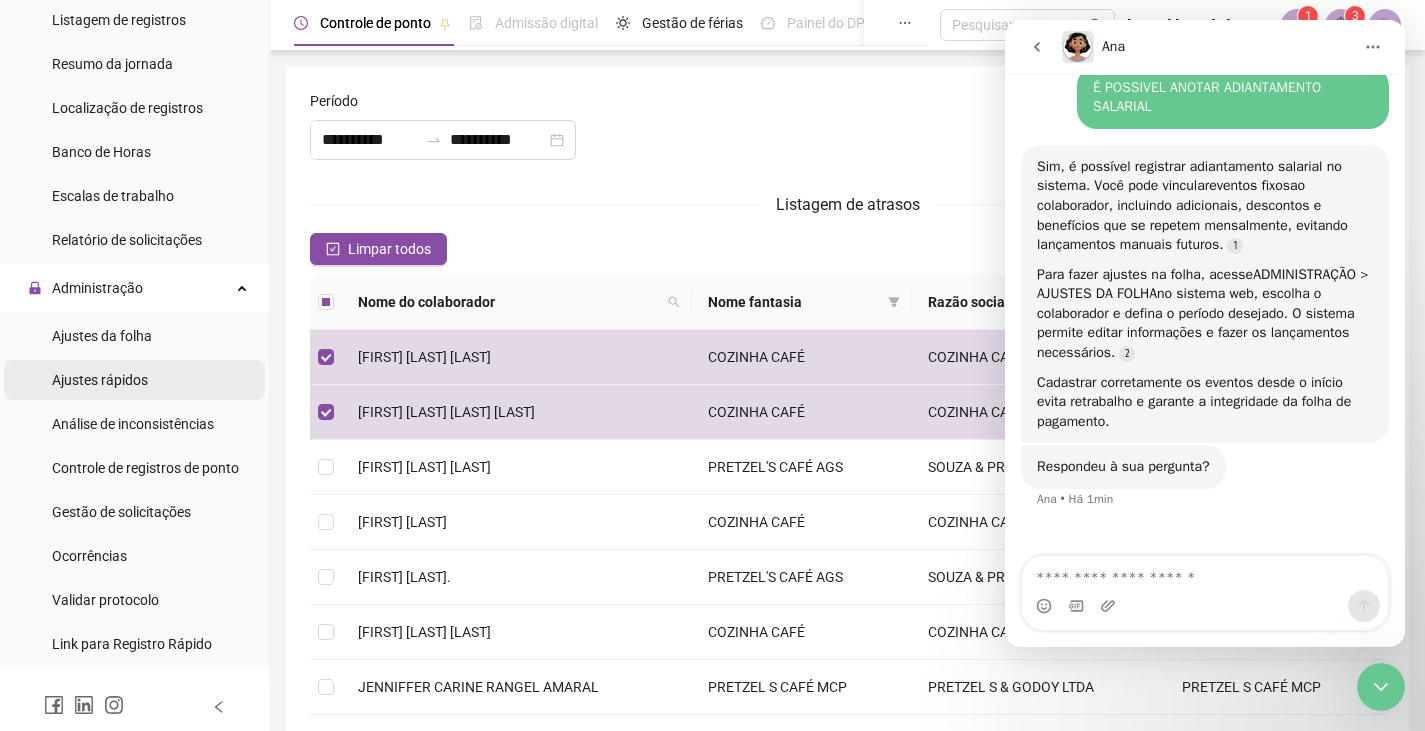 scroll, scrollTop: 326, scrollLeft: 0, axis: vertical 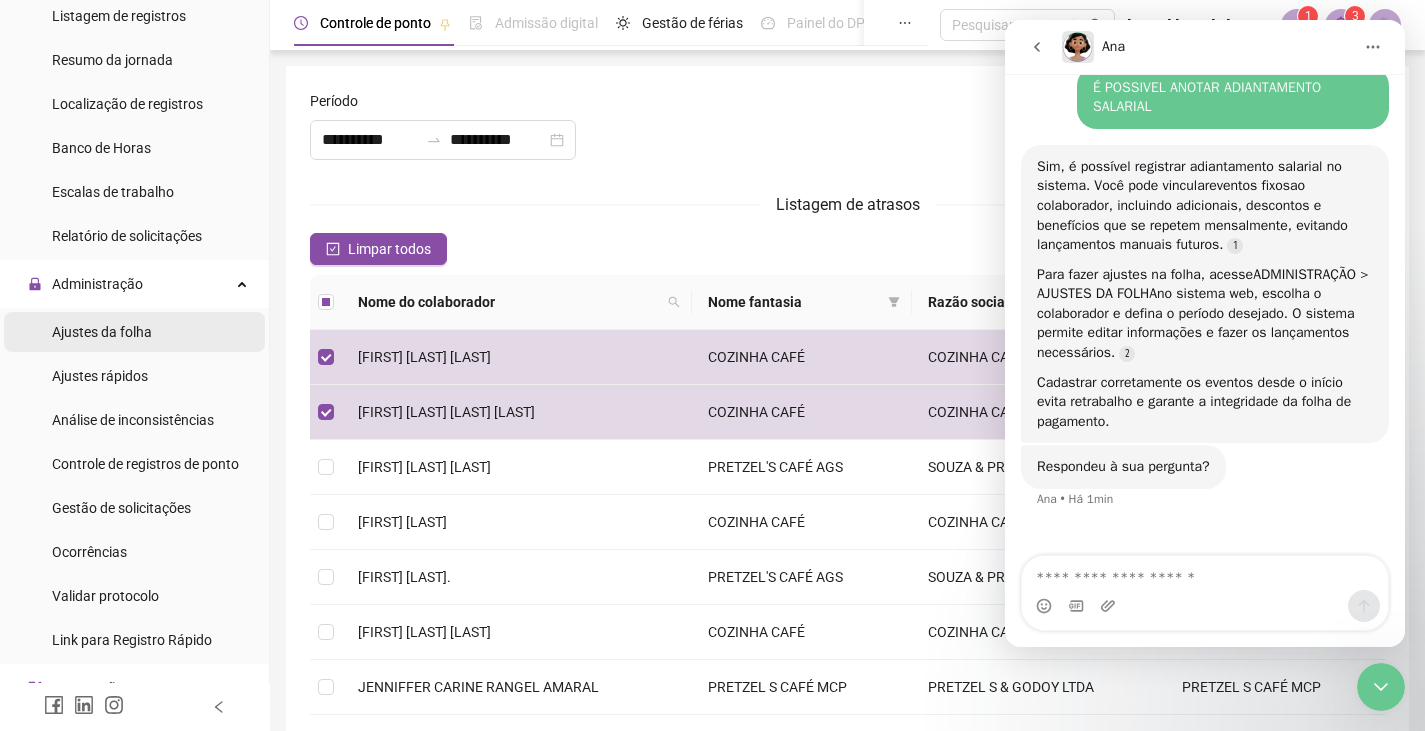click on "Ajustes da folha" at bounding box center (102, 332) 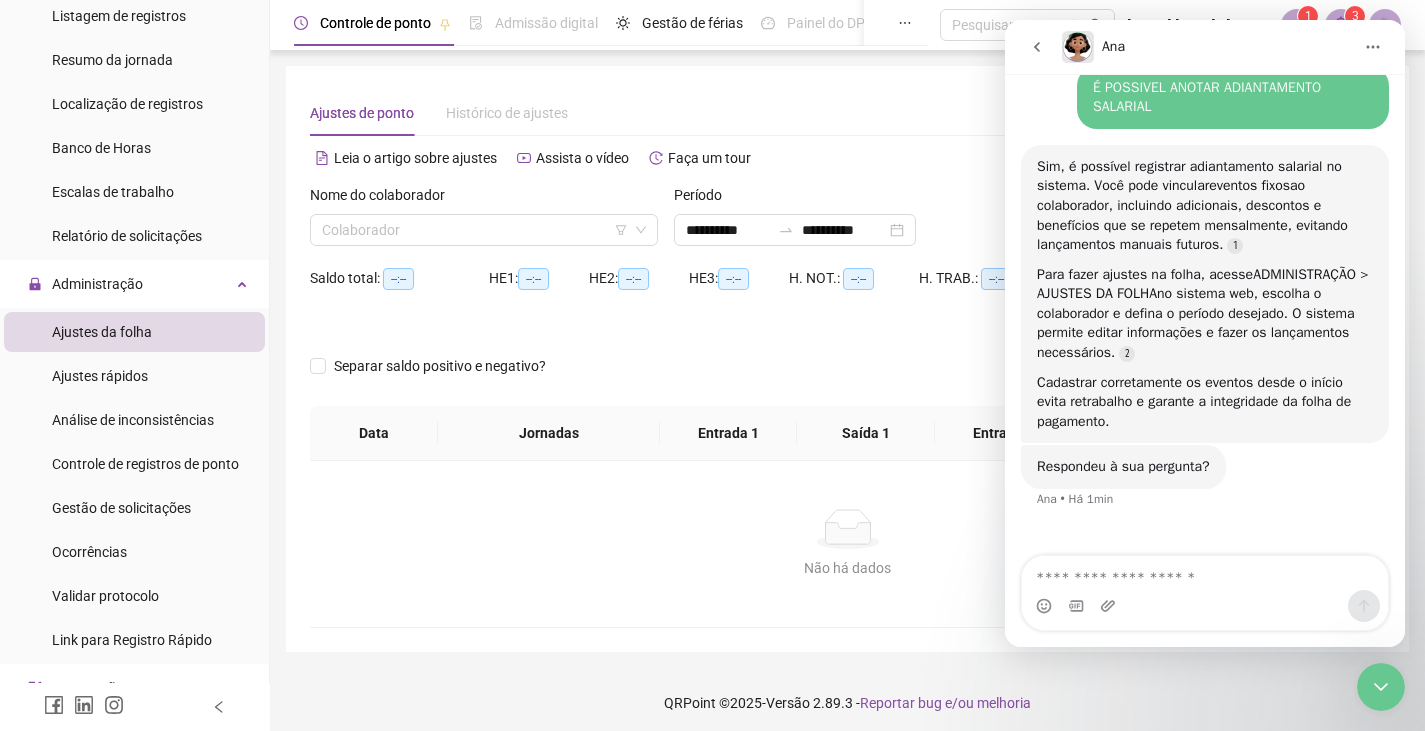 click 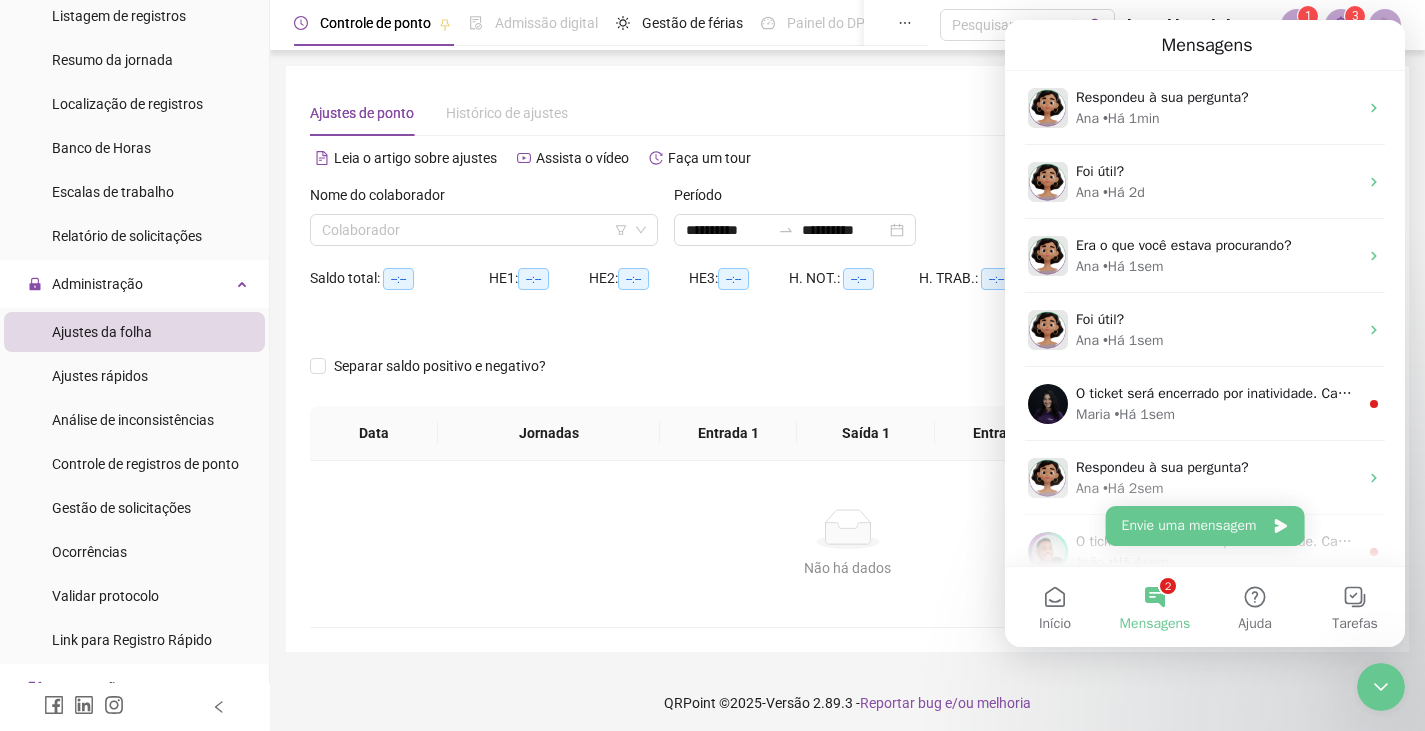 scroll, scrollTop: 562, scrollLeft: 0, axis: vertical 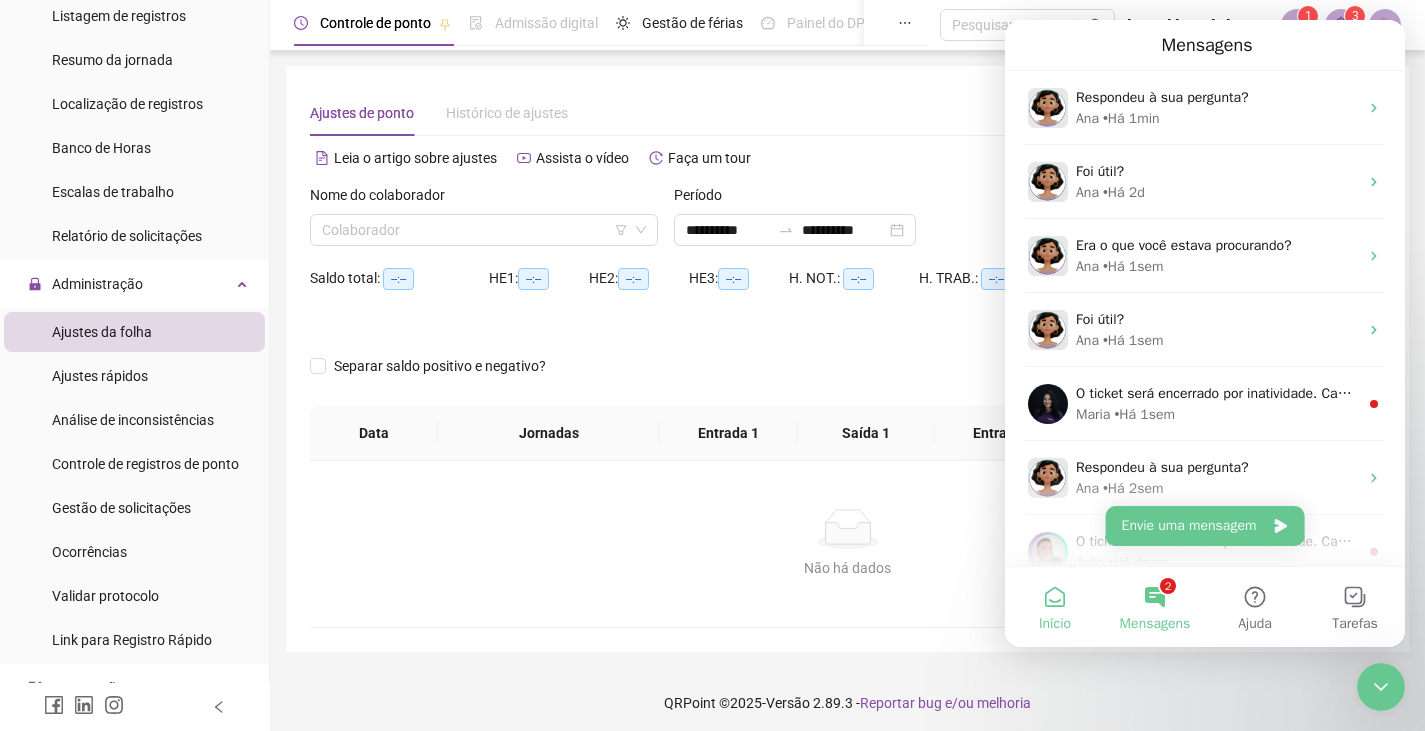 click on "Início" at bounding box center [1055, 624] 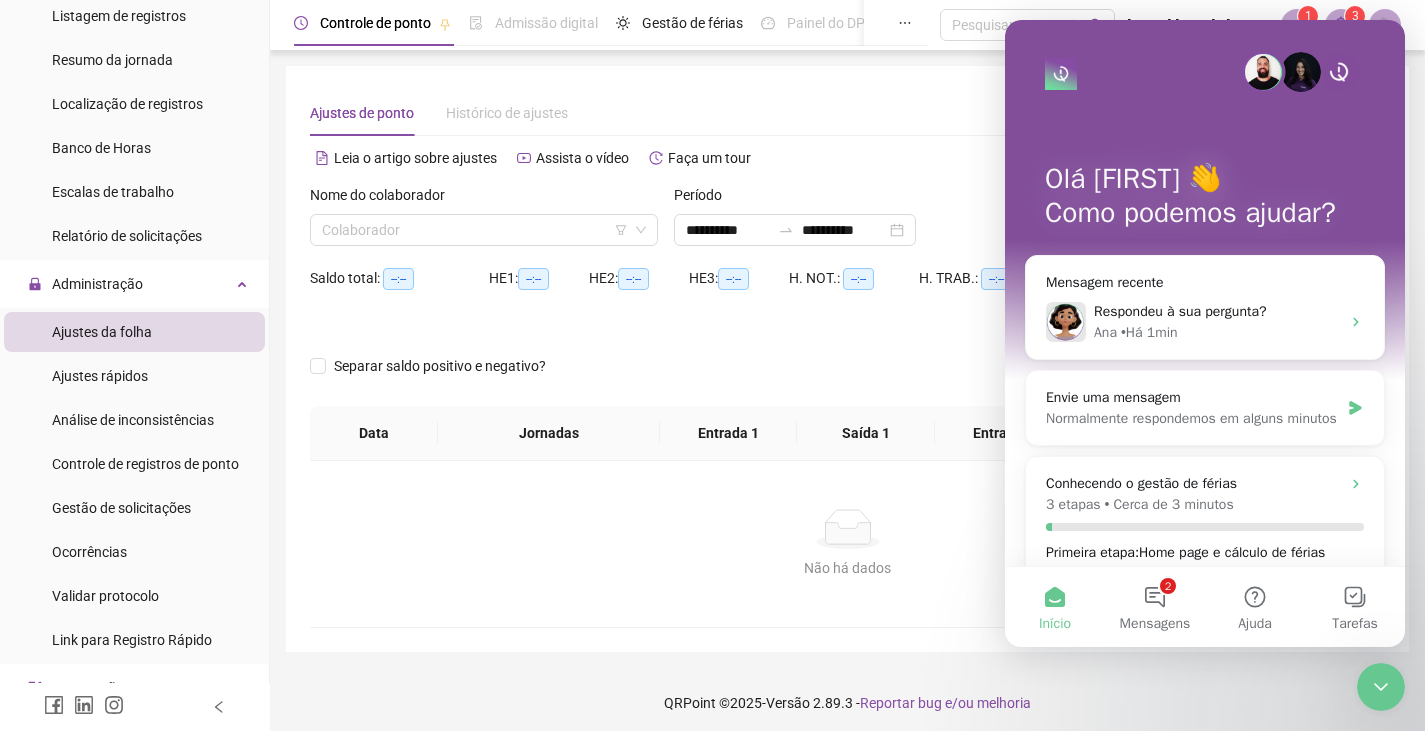 click at bounding box center [1381, 687] 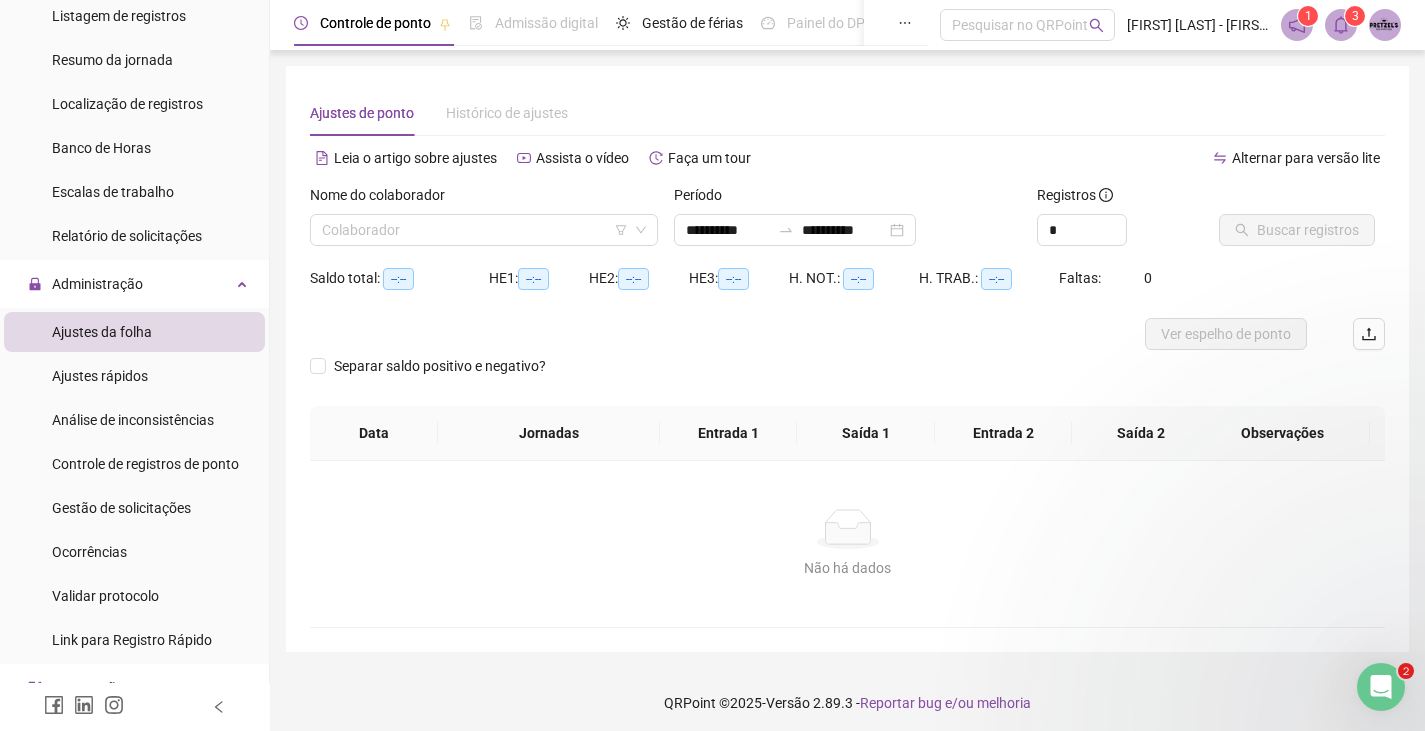 scroll, scrollTop: 0, scrollLeft: 0, axis: both 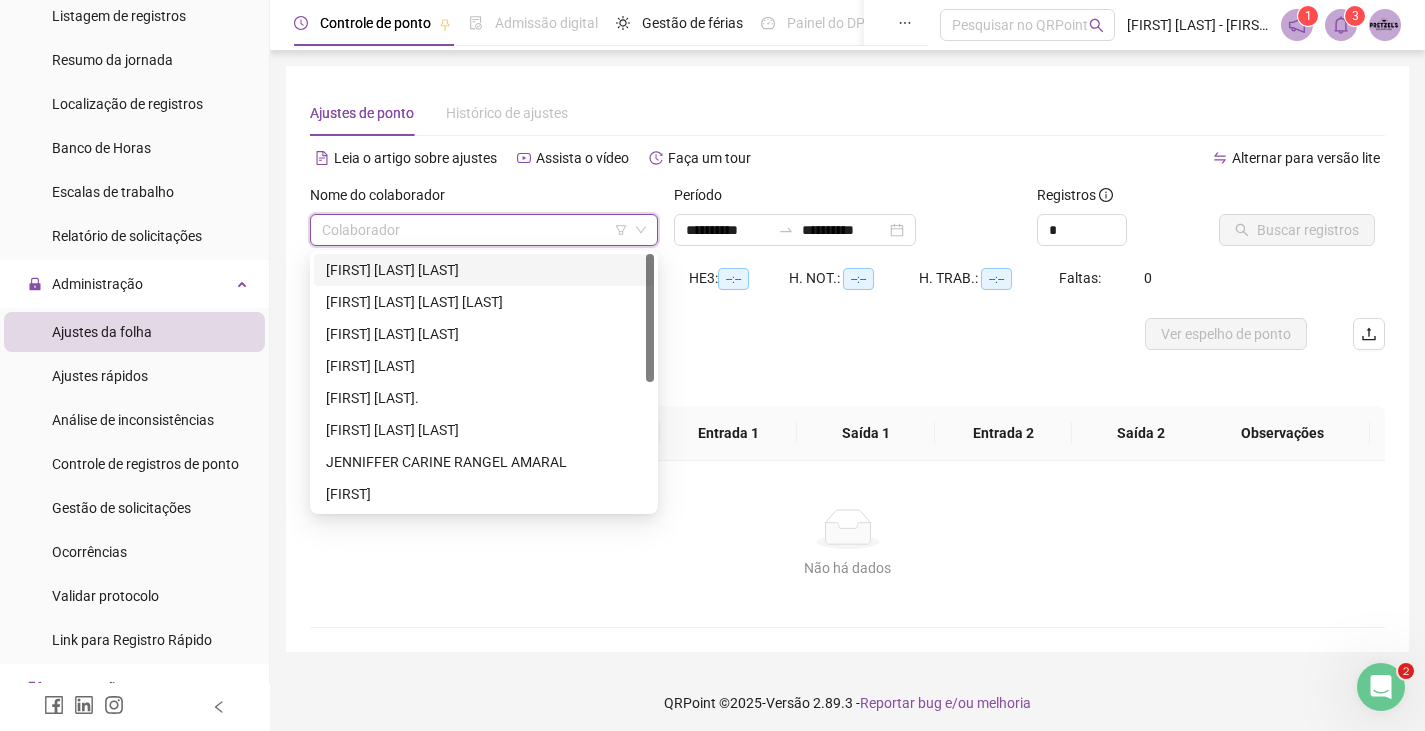click at bounding box center (475, 230) 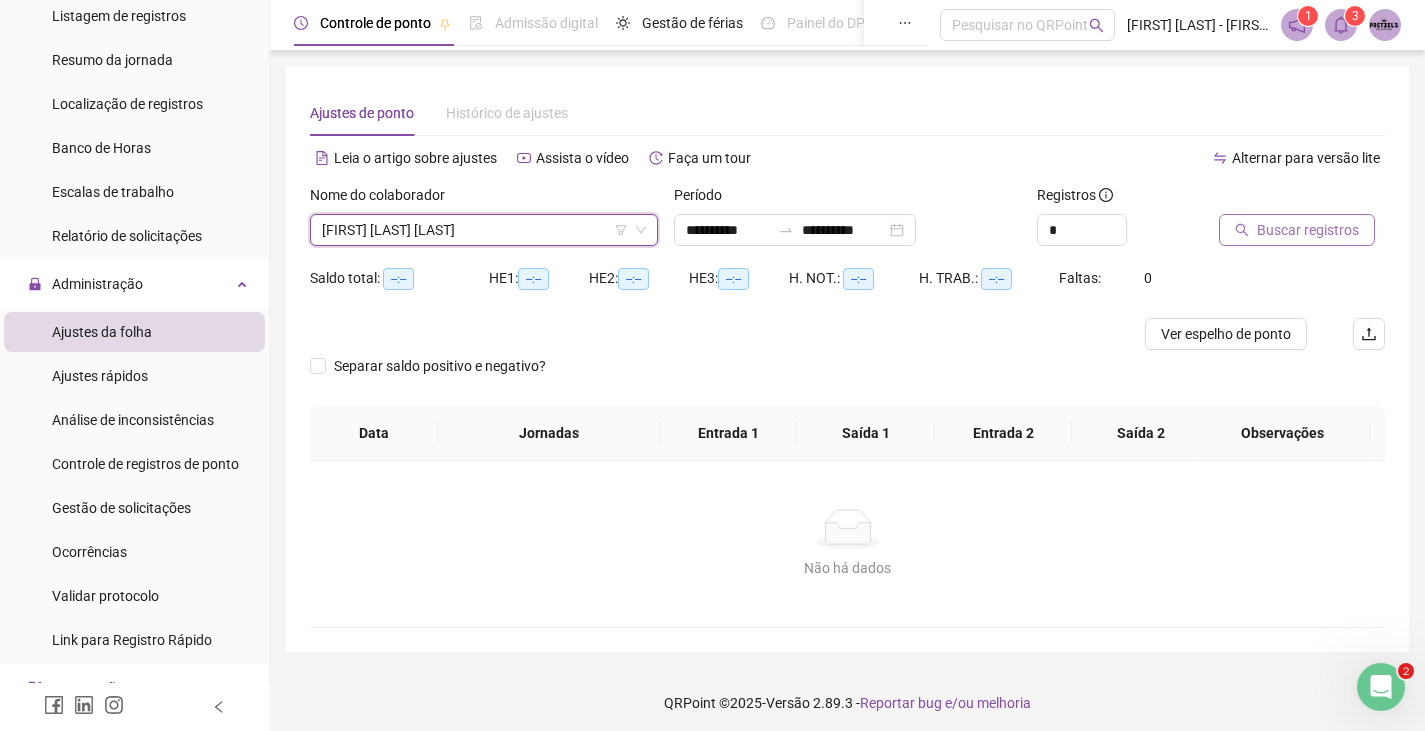 click on "Buscar registros" at bounding box center [1308, 230] 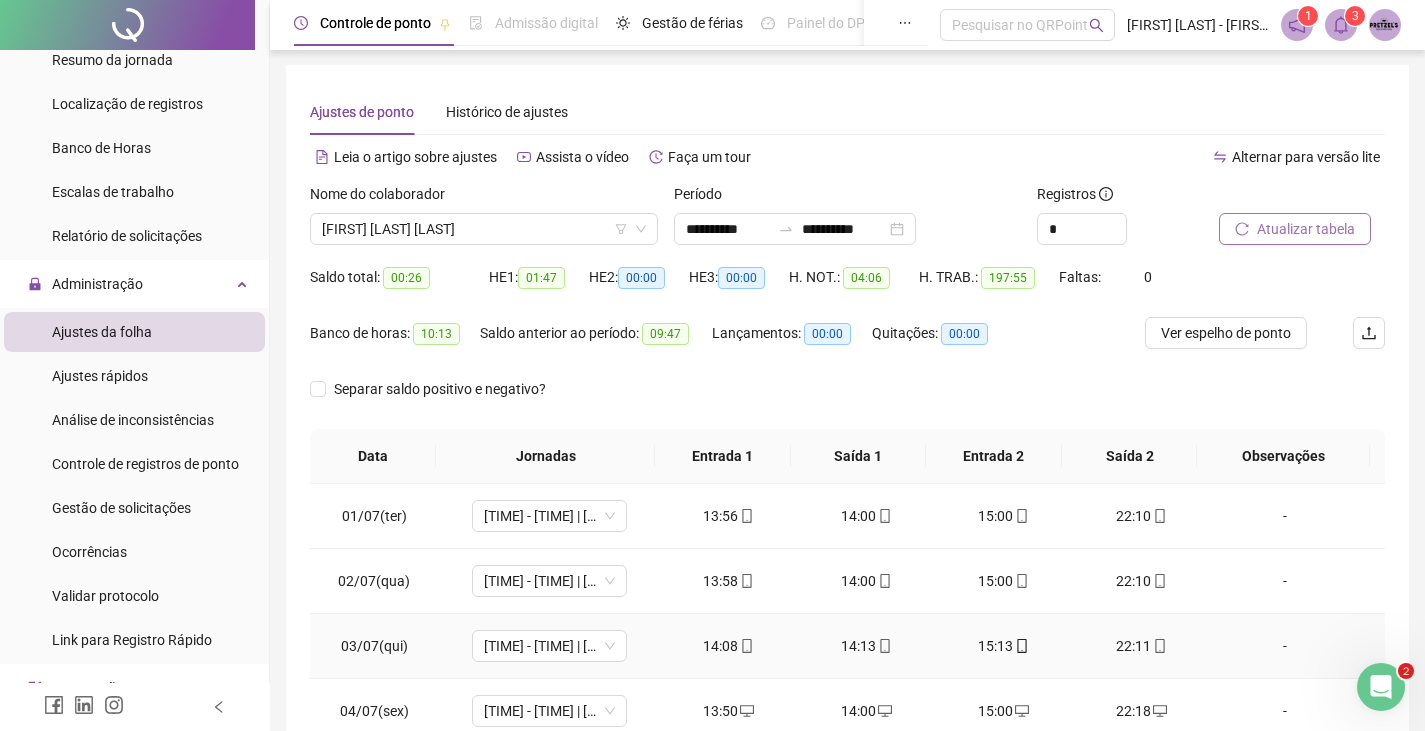 scroll, scrollTop: 0, scrollLeft: 0, axis: both 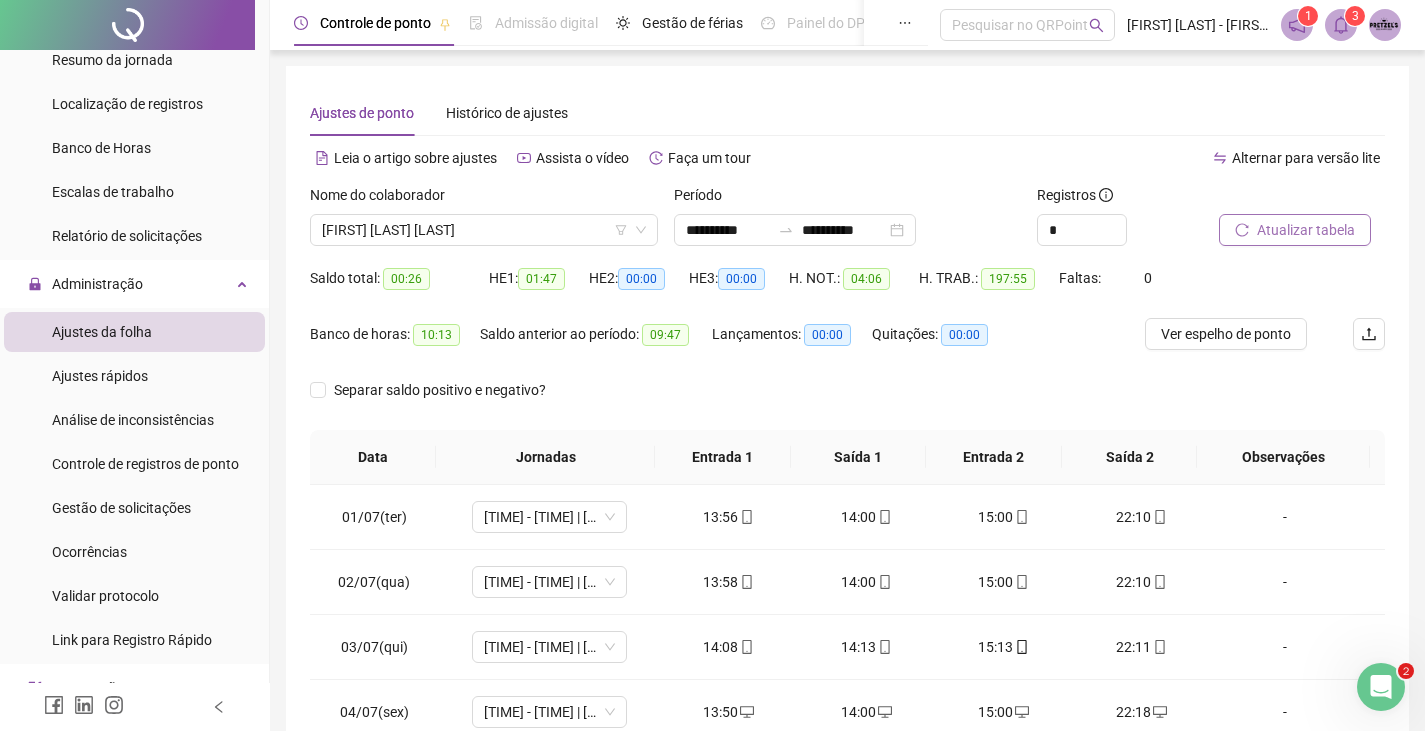 click 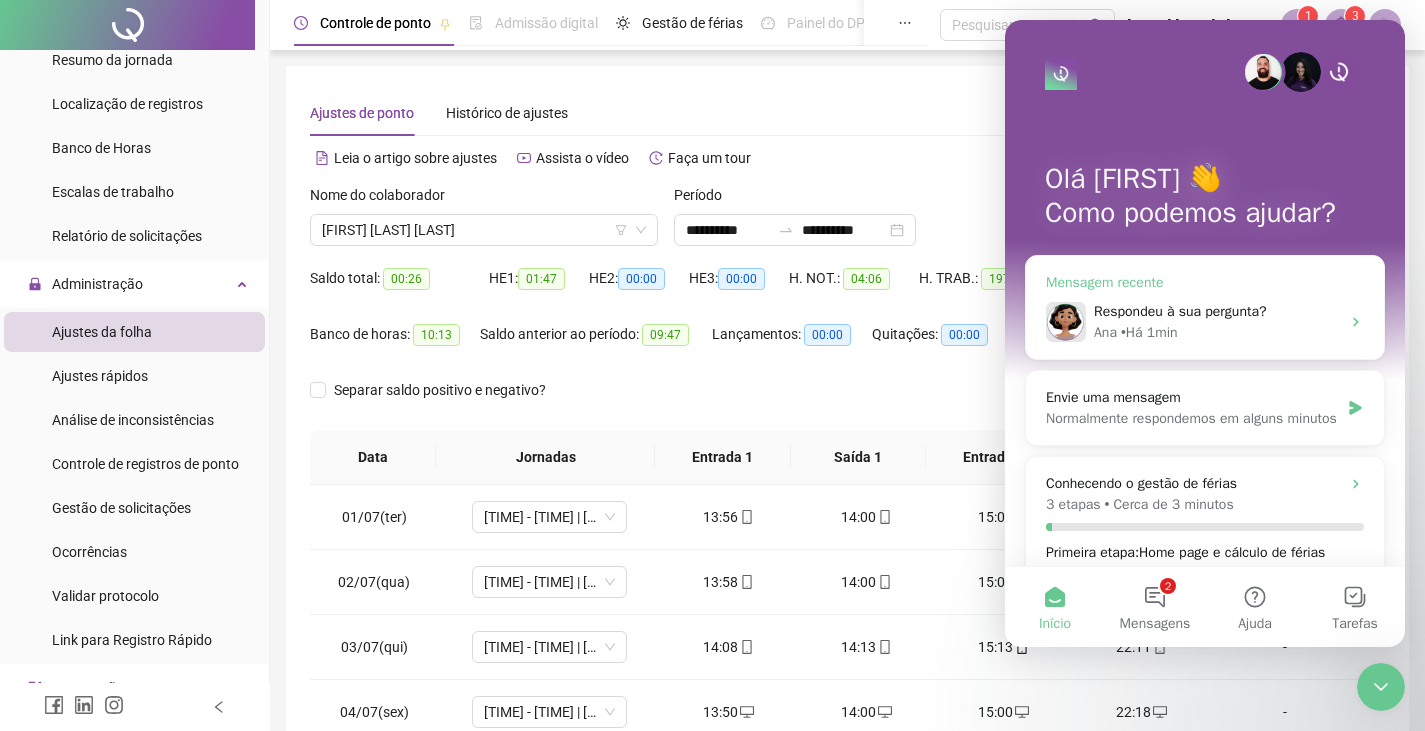 click on "Ana •  Há 1min" at bounding box center (1217, 332) 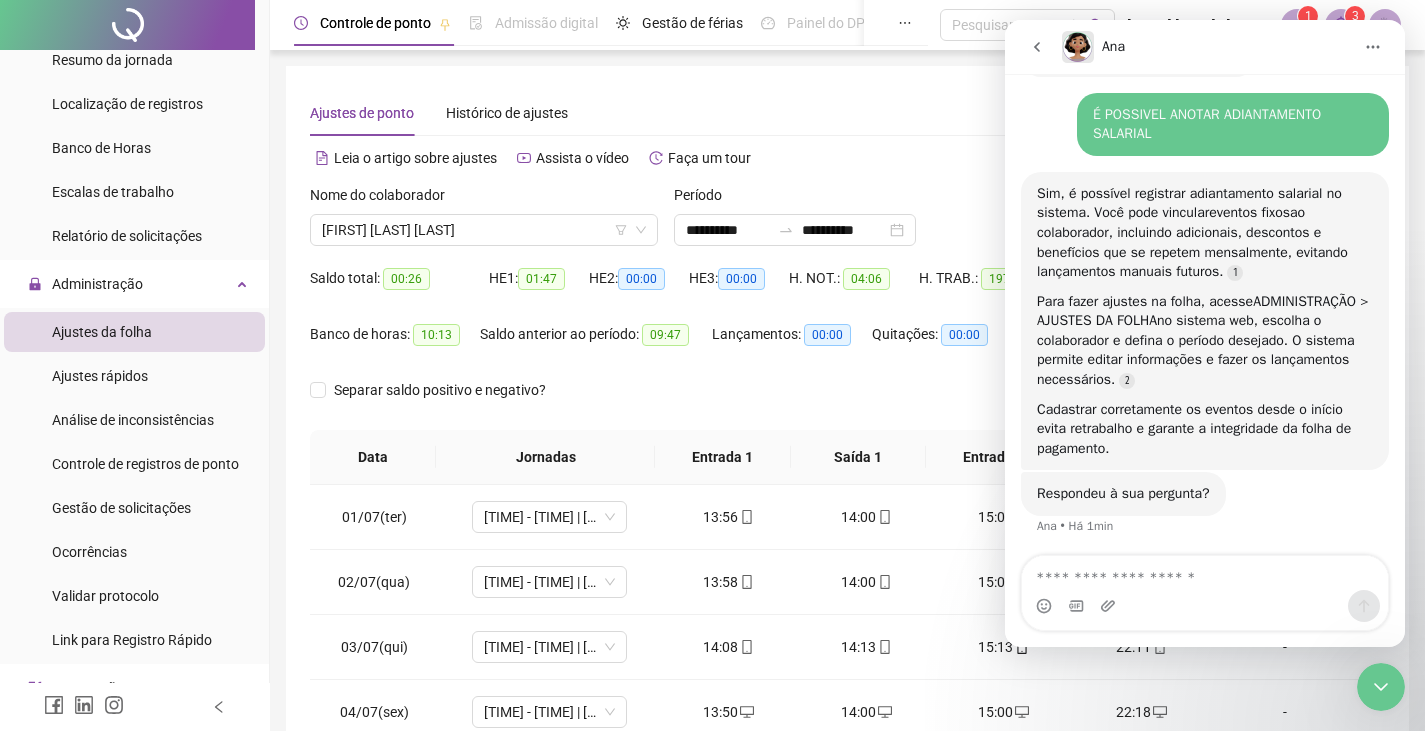 scroll, scrollTop: 540, scrollLeft: 0, axis: vertical 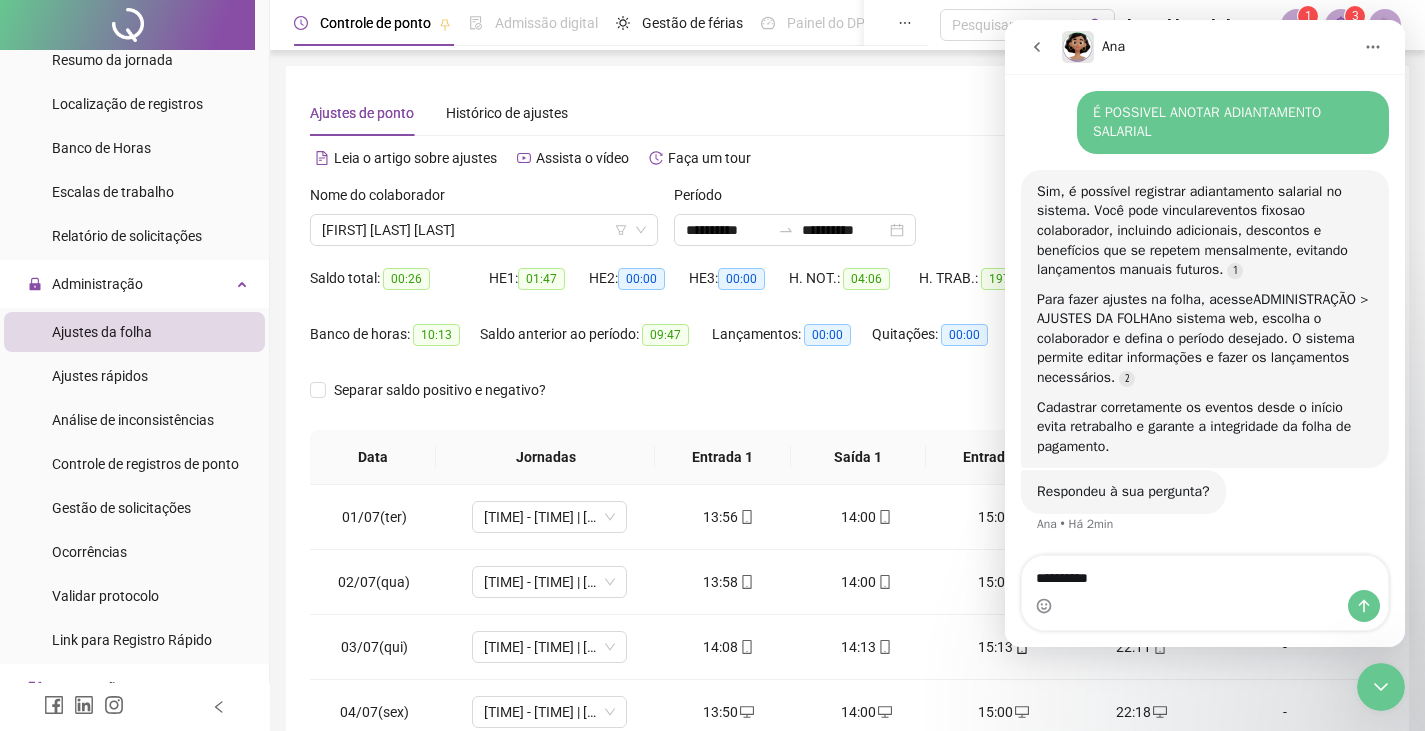 type on "**********" 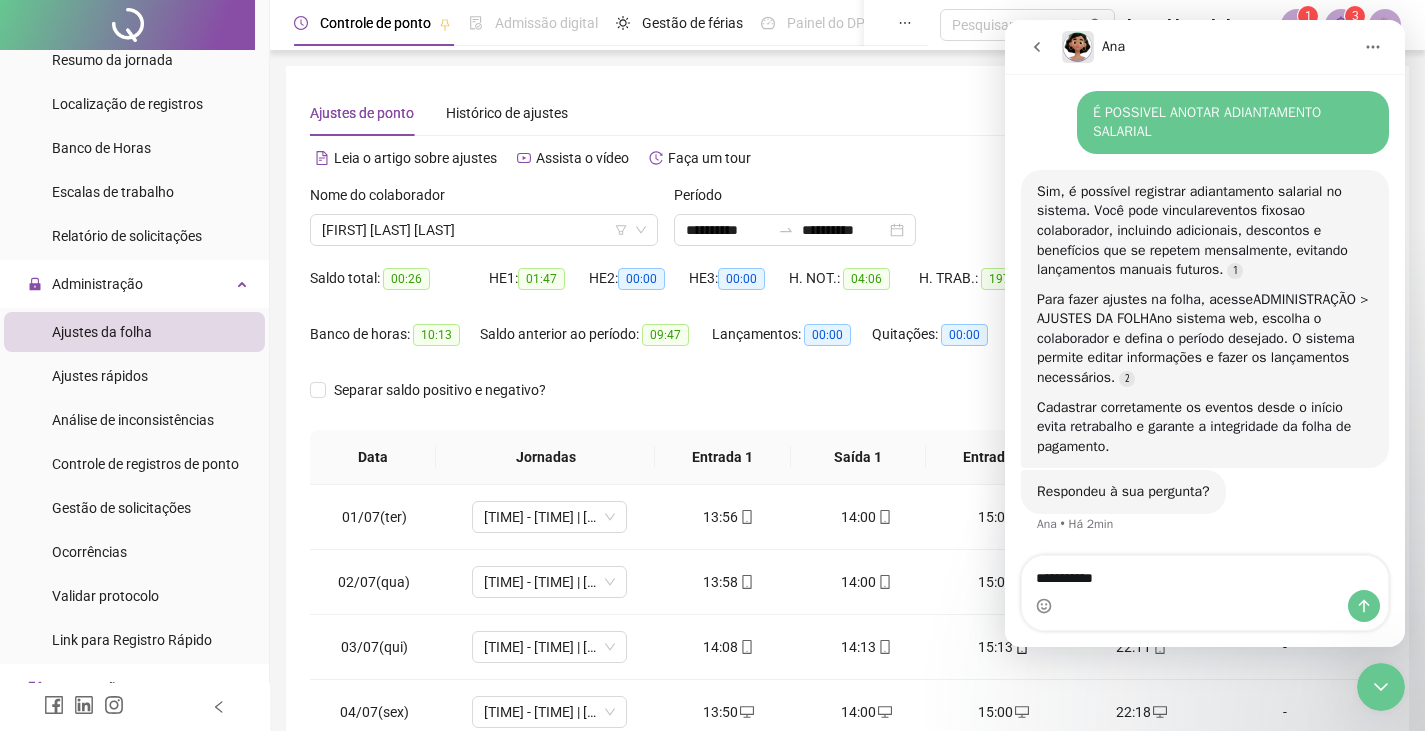 type 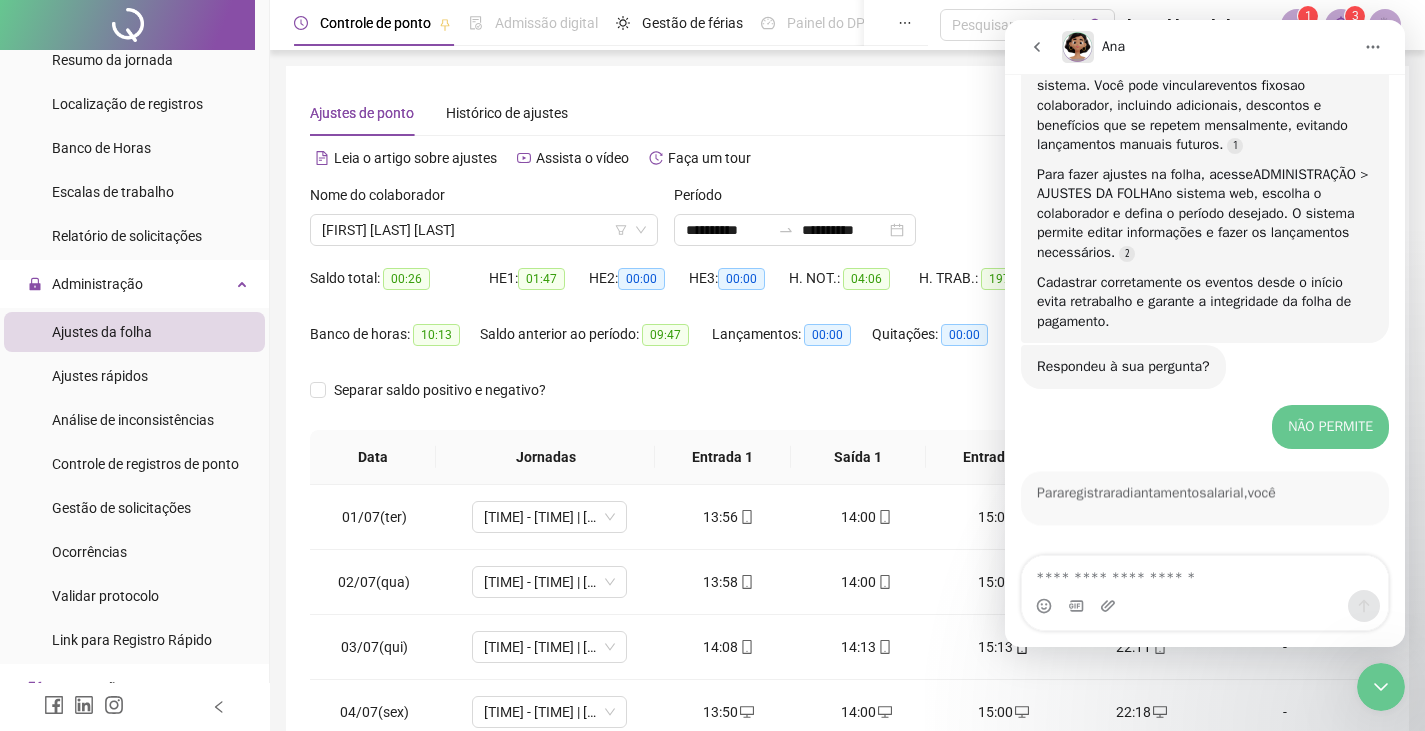 scroll, scrollTop: 670, scrollLeft: 0, axis: vertical 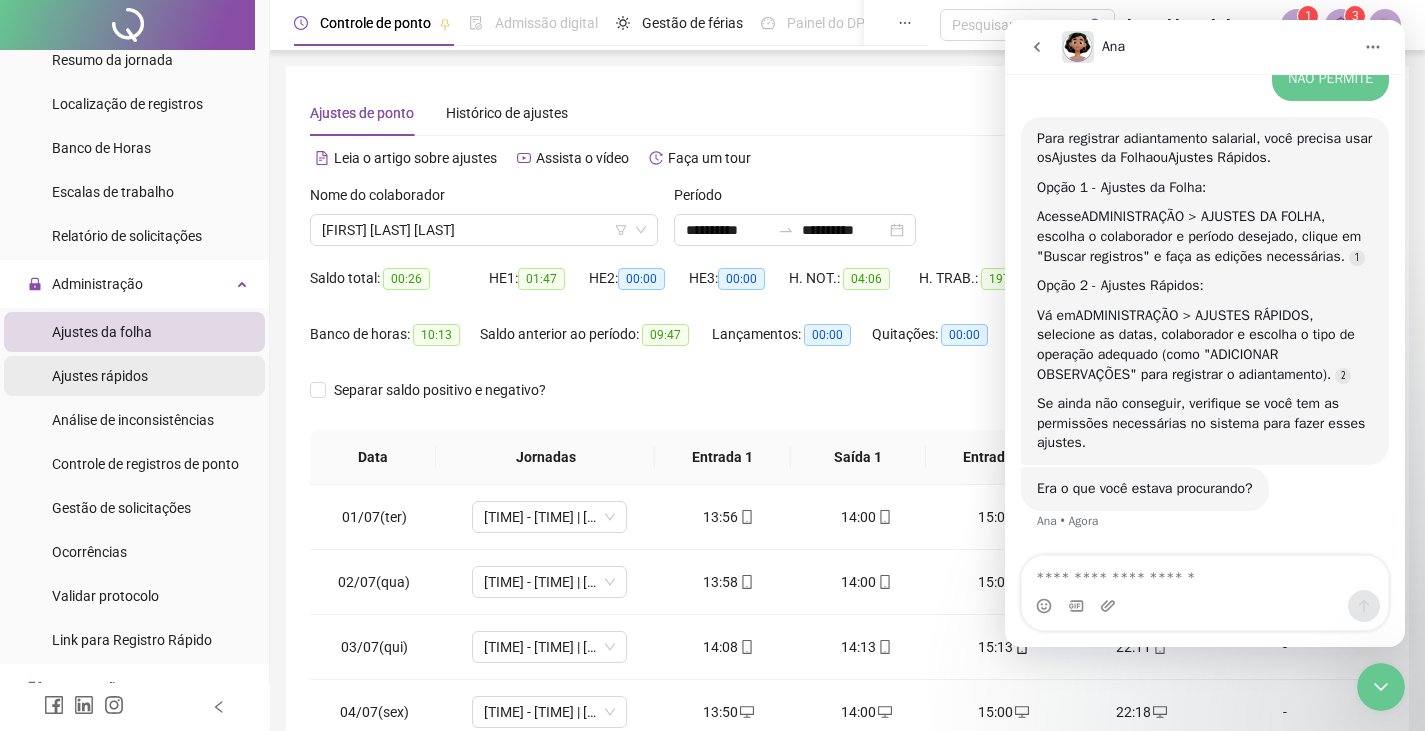 click on "Ajustes rápidos" at bounding box center [100, 376] 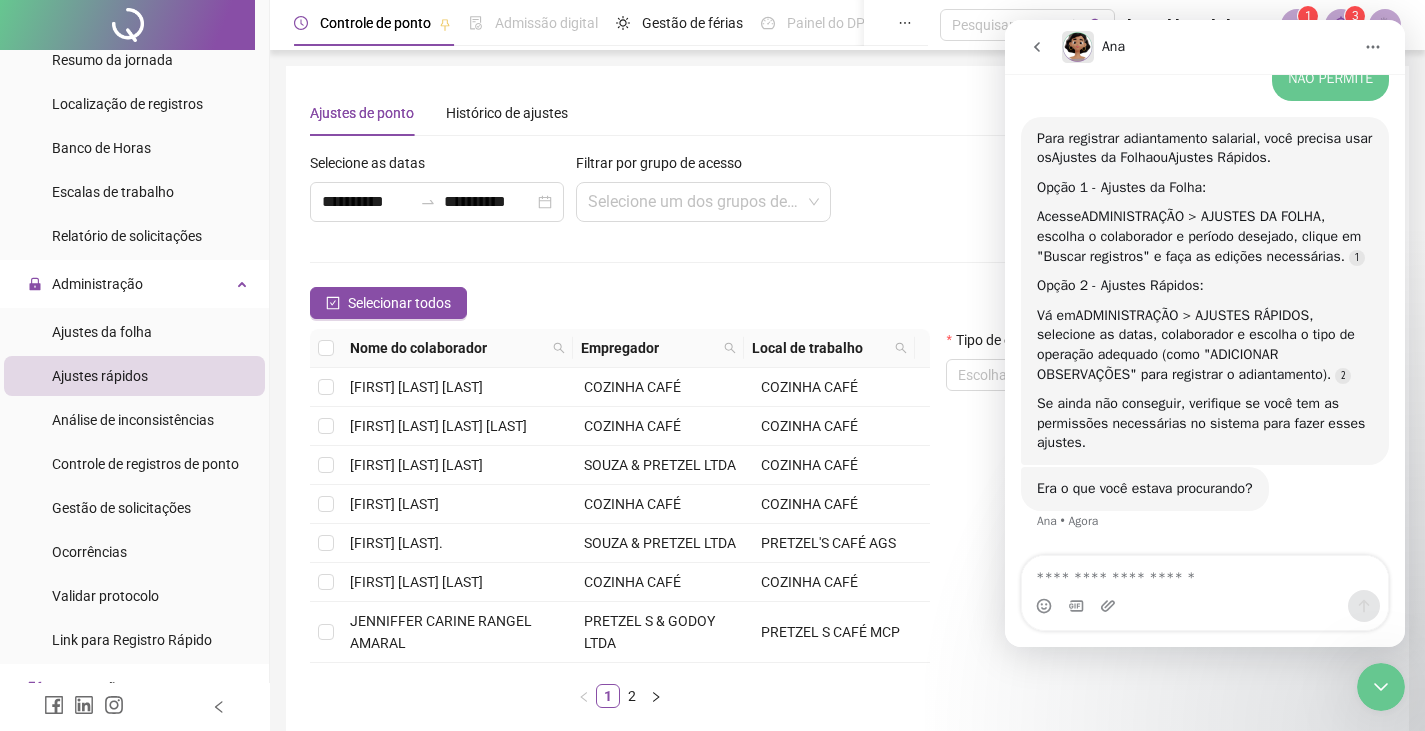 click on "Confirmar ajuste" at bounding box center (1161, 195) 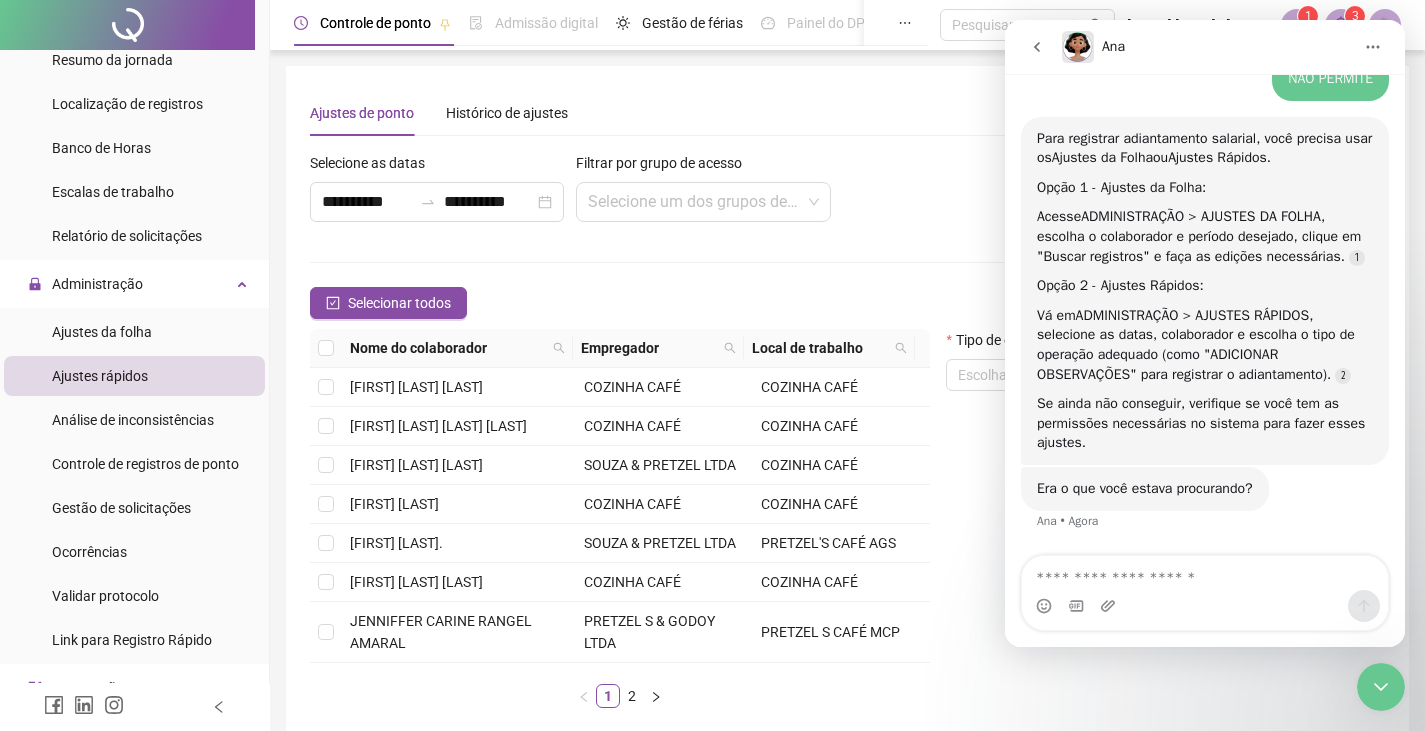click 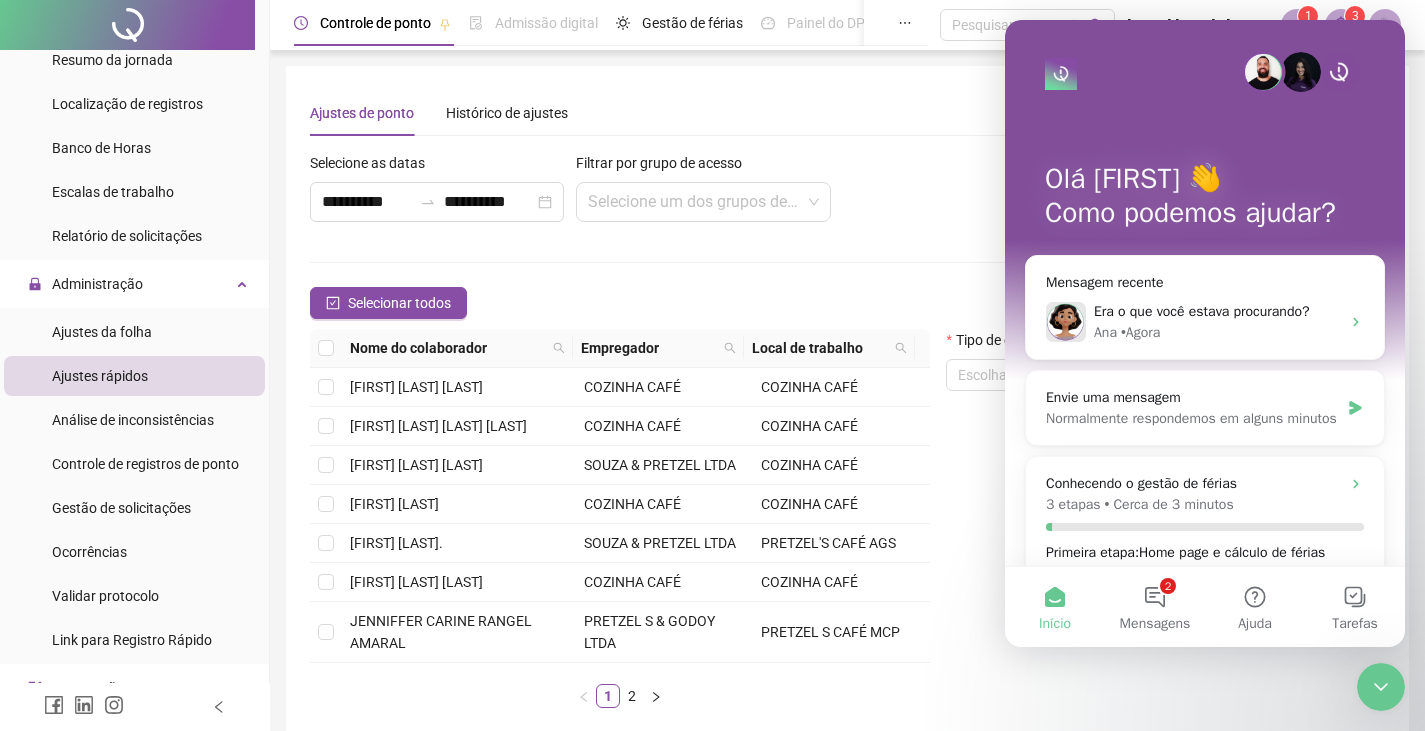 scroll, scrollTop: 0, scrollLeft: 0, axis: both 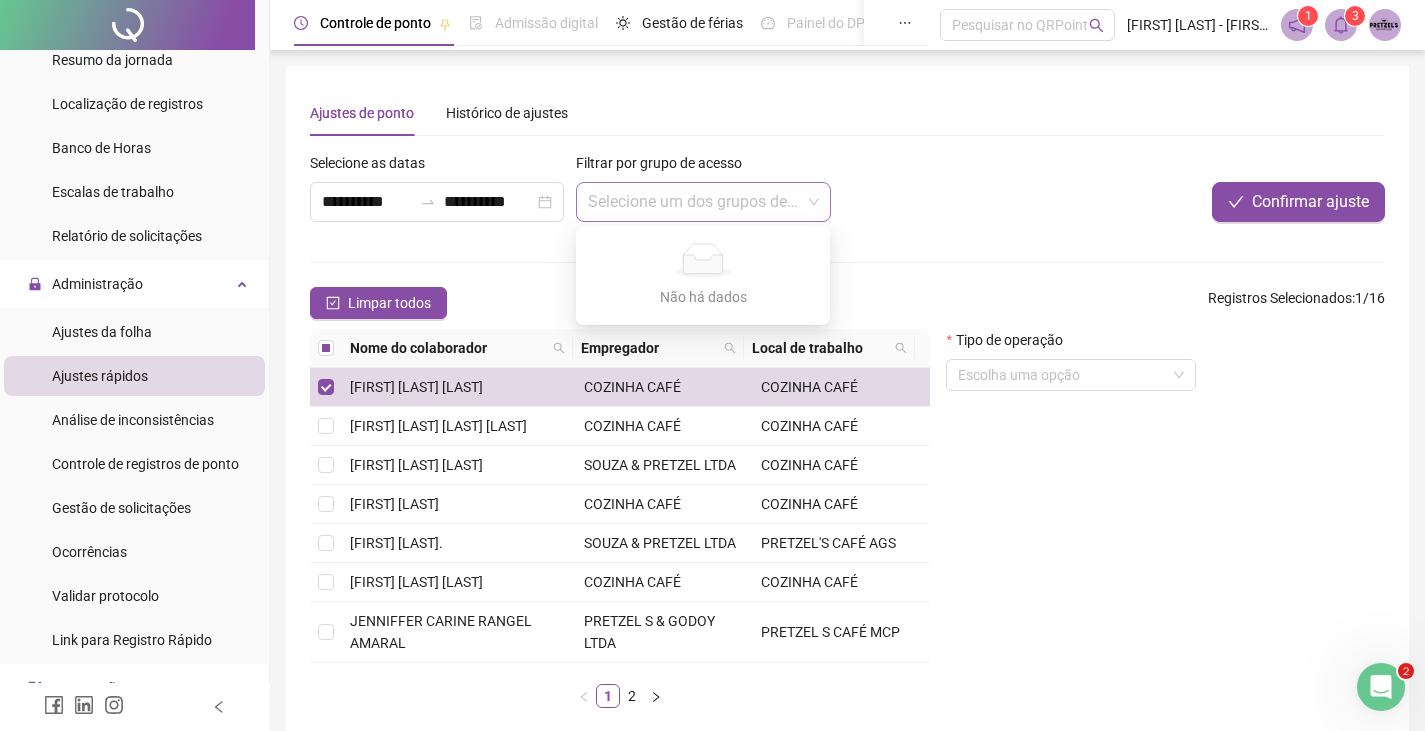 click at bounding box center (703, 202) 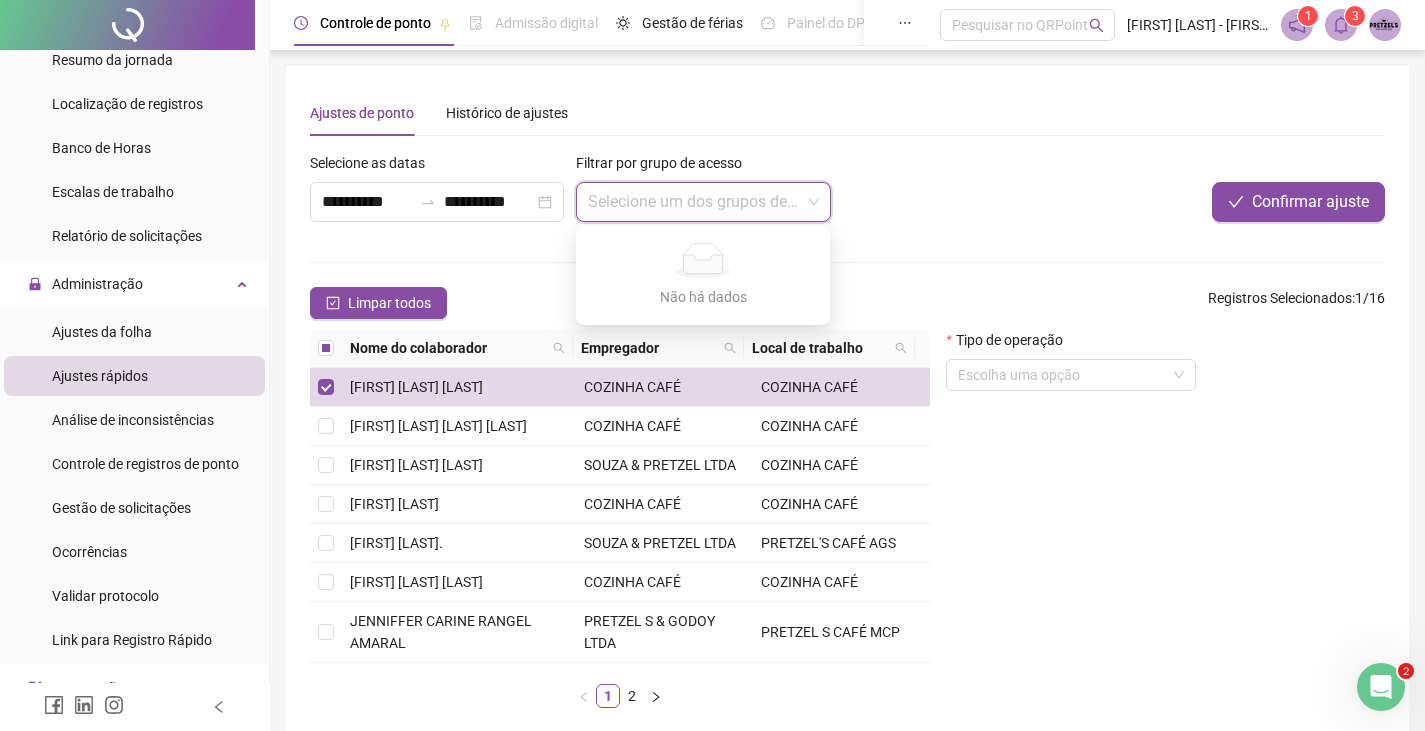 click at bounding box center [703, 202] 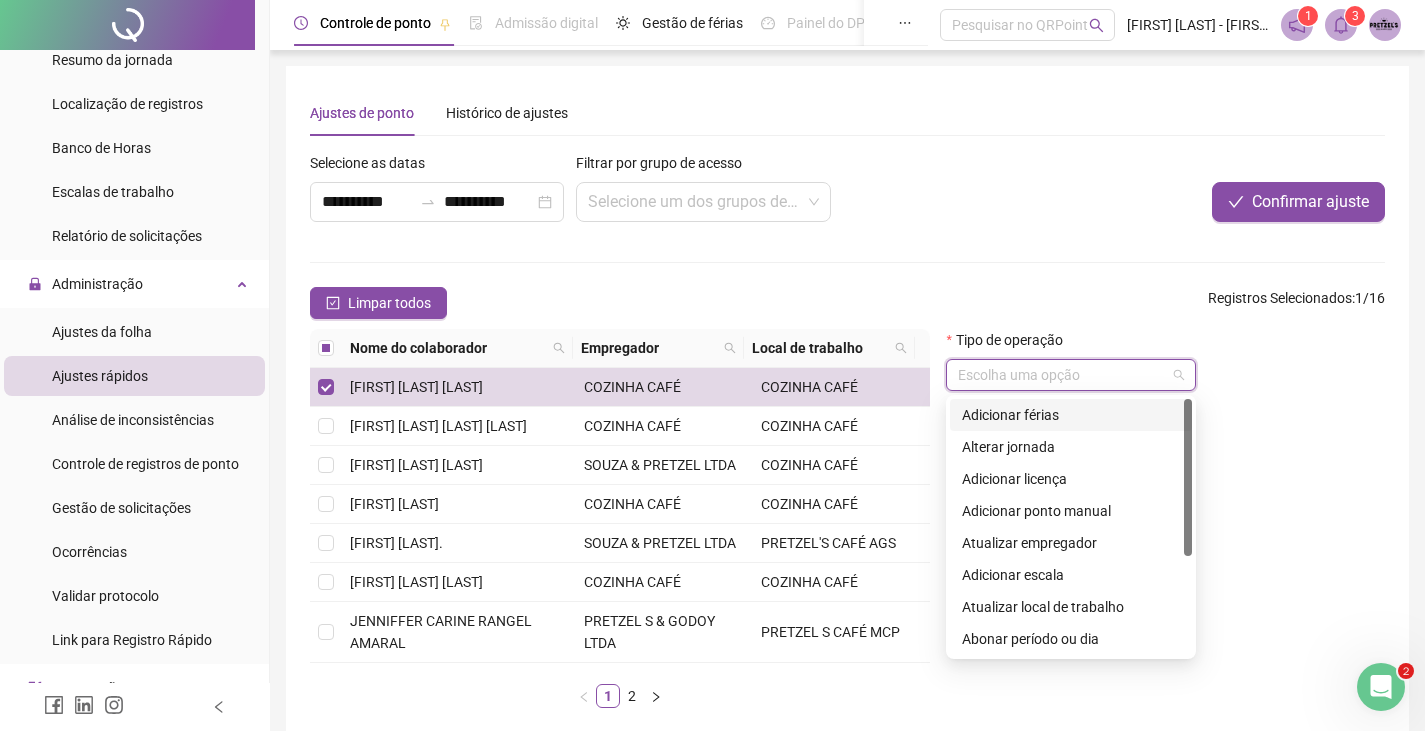 click at bounding box center [1062, 375] 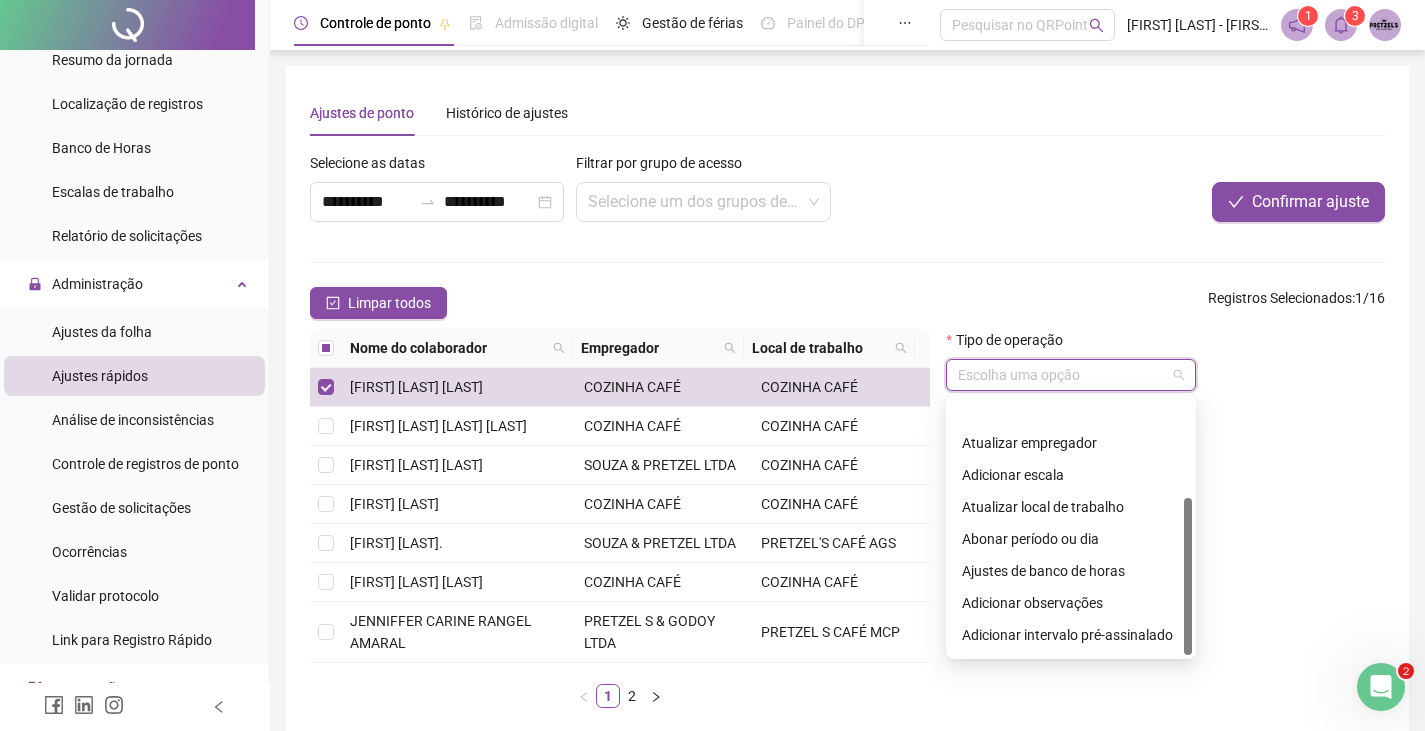 scroll, scrollTop: 160, scrollLeft: 0, axis: vertical 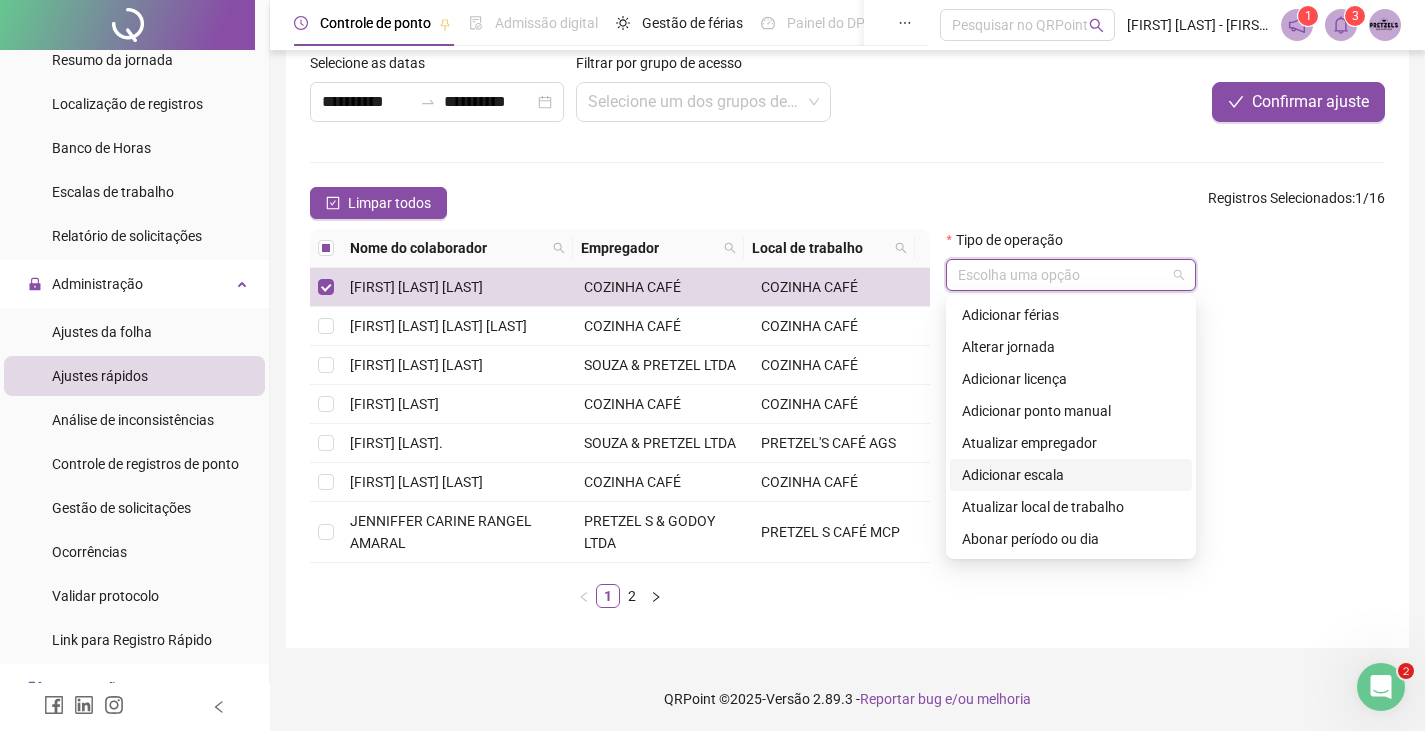click on "Tipo de operação Escolha uma opção" at bounding box center [1165, 426] 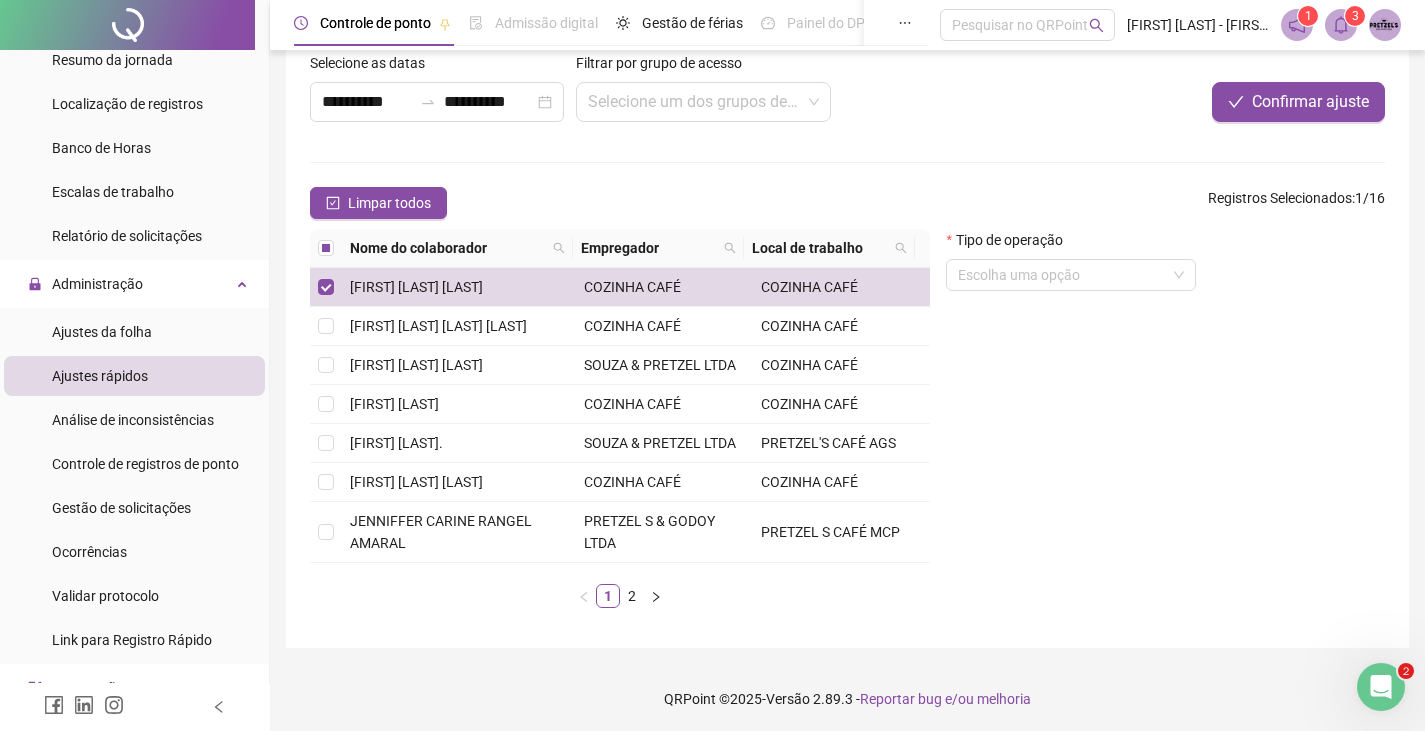 click on "**********" at bounding box center (847, 338) 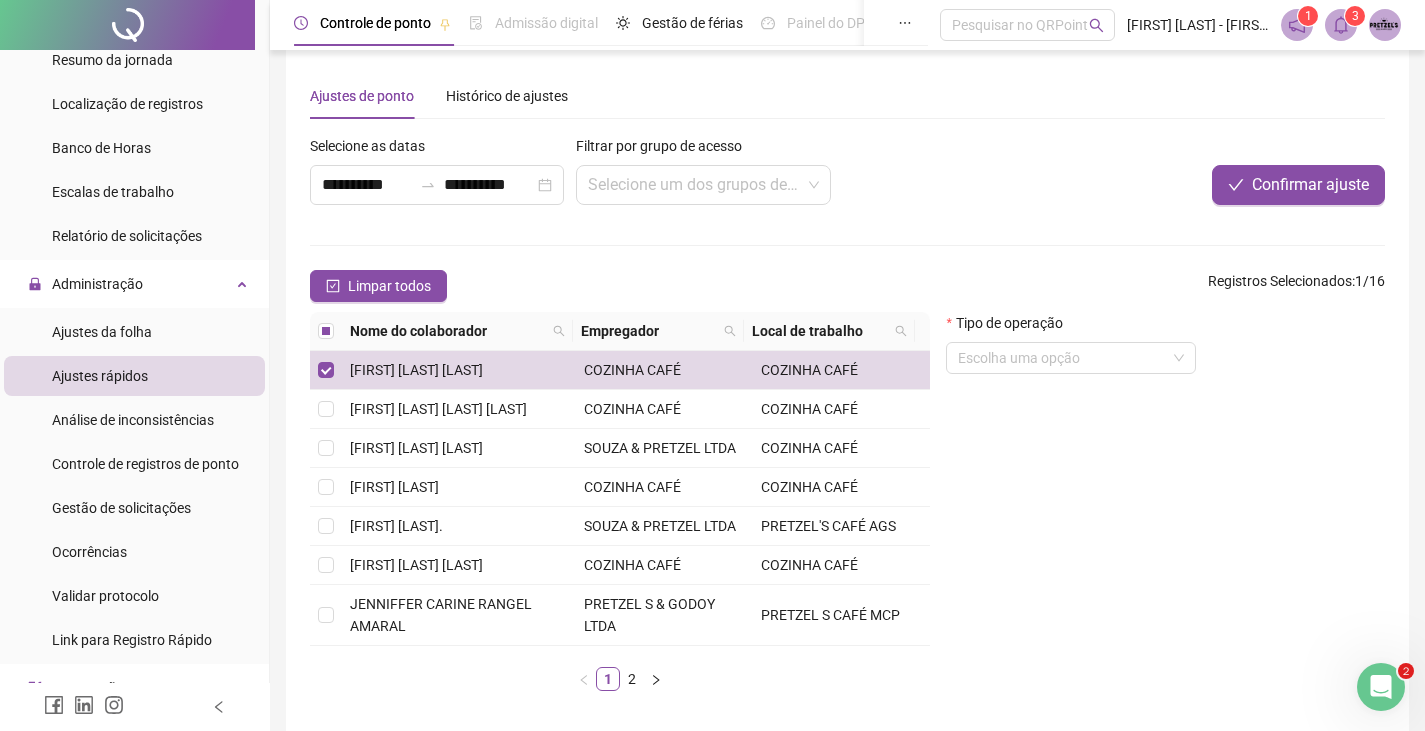 scroll, scrollTop: 0, scrollLeft: 0, axis: both 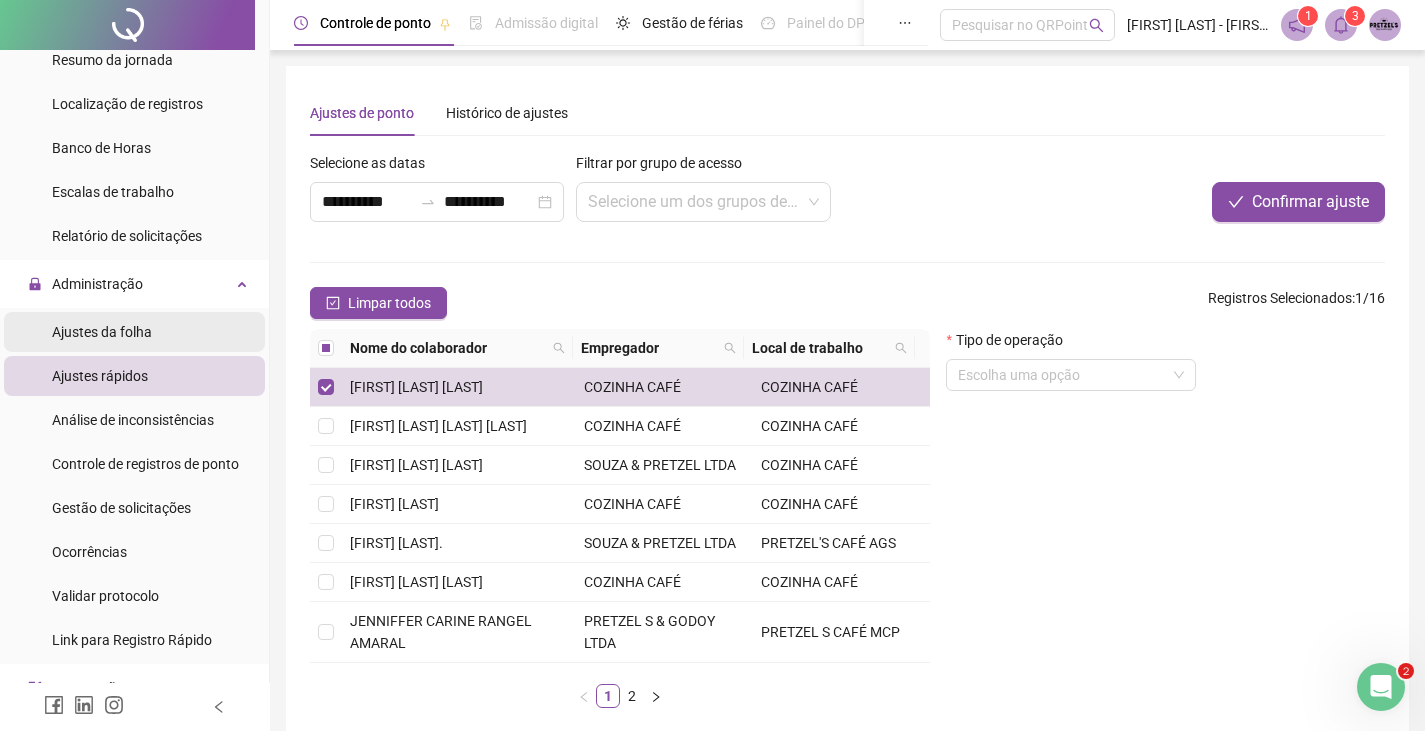 click on "Ajustes da folha" at bounding box center [102, 332] 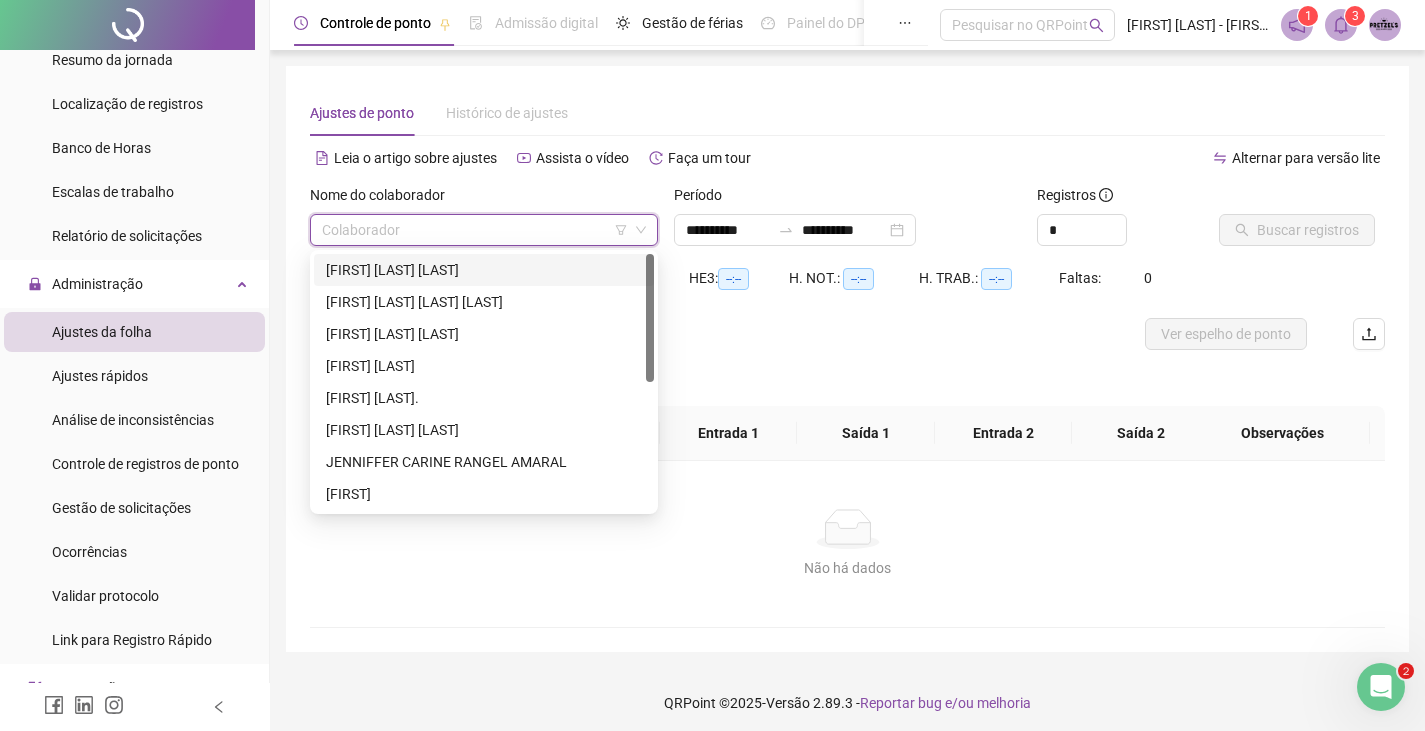 click at bounding box center (475, 230) 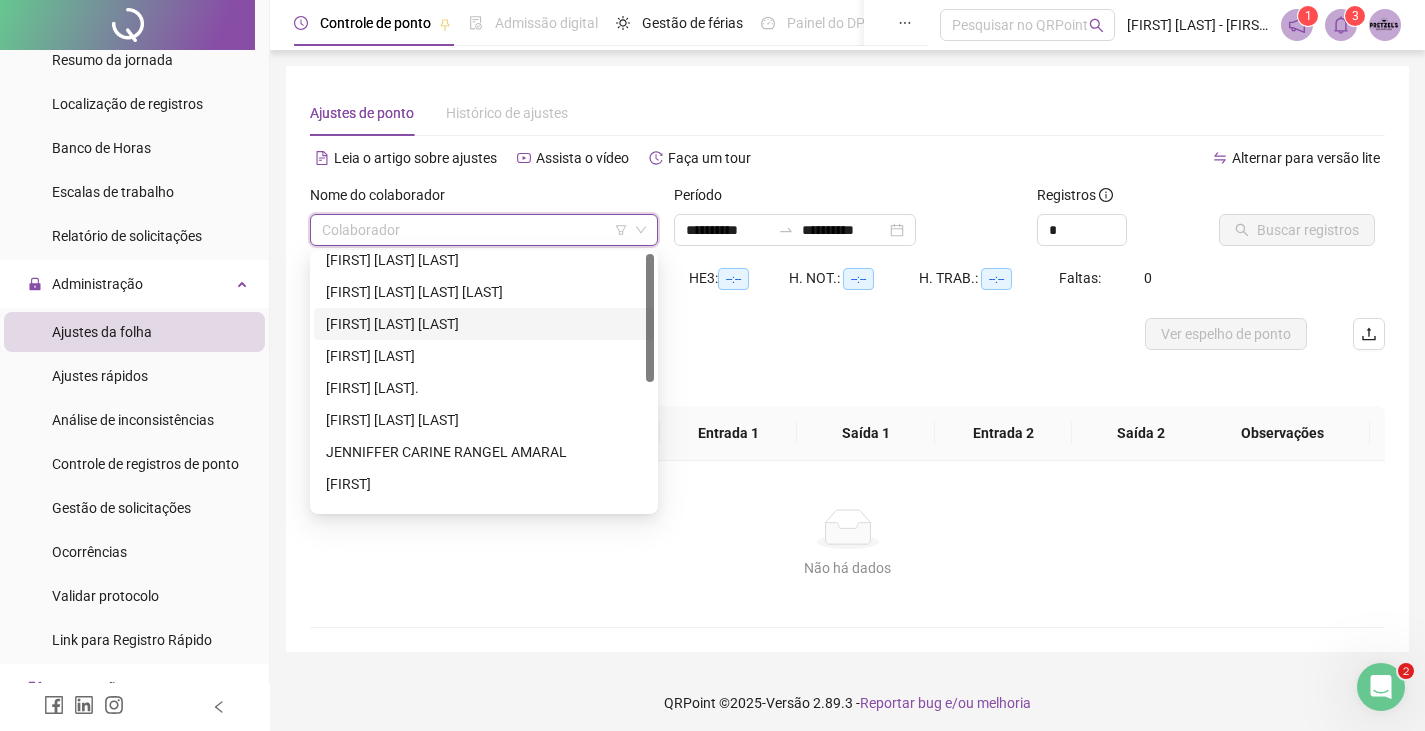 scroll, scrollTop: 0, scrollLeft: 0, axis: both 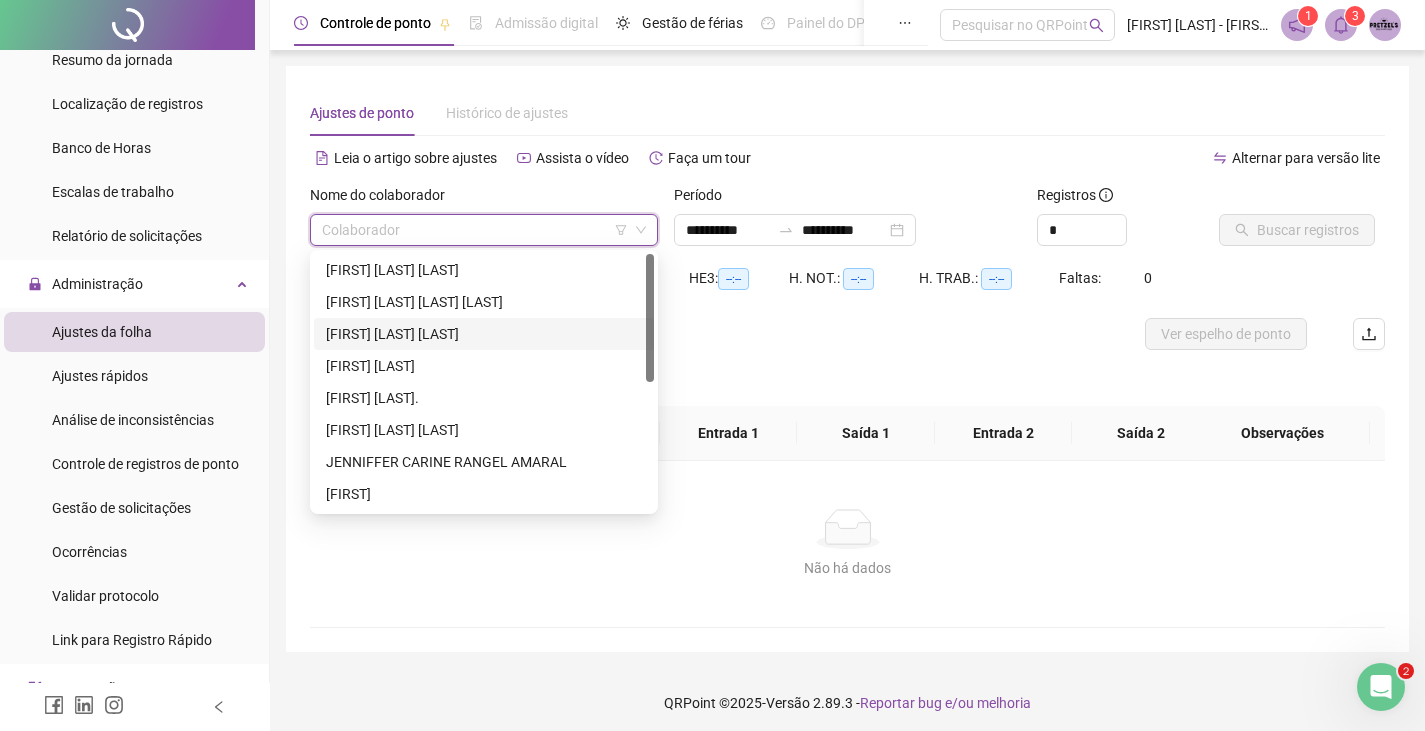 drag, startPoint x: 649, startPoint y: 323, endPoint x: 656, endPoint y: 308, distance: 16.552946 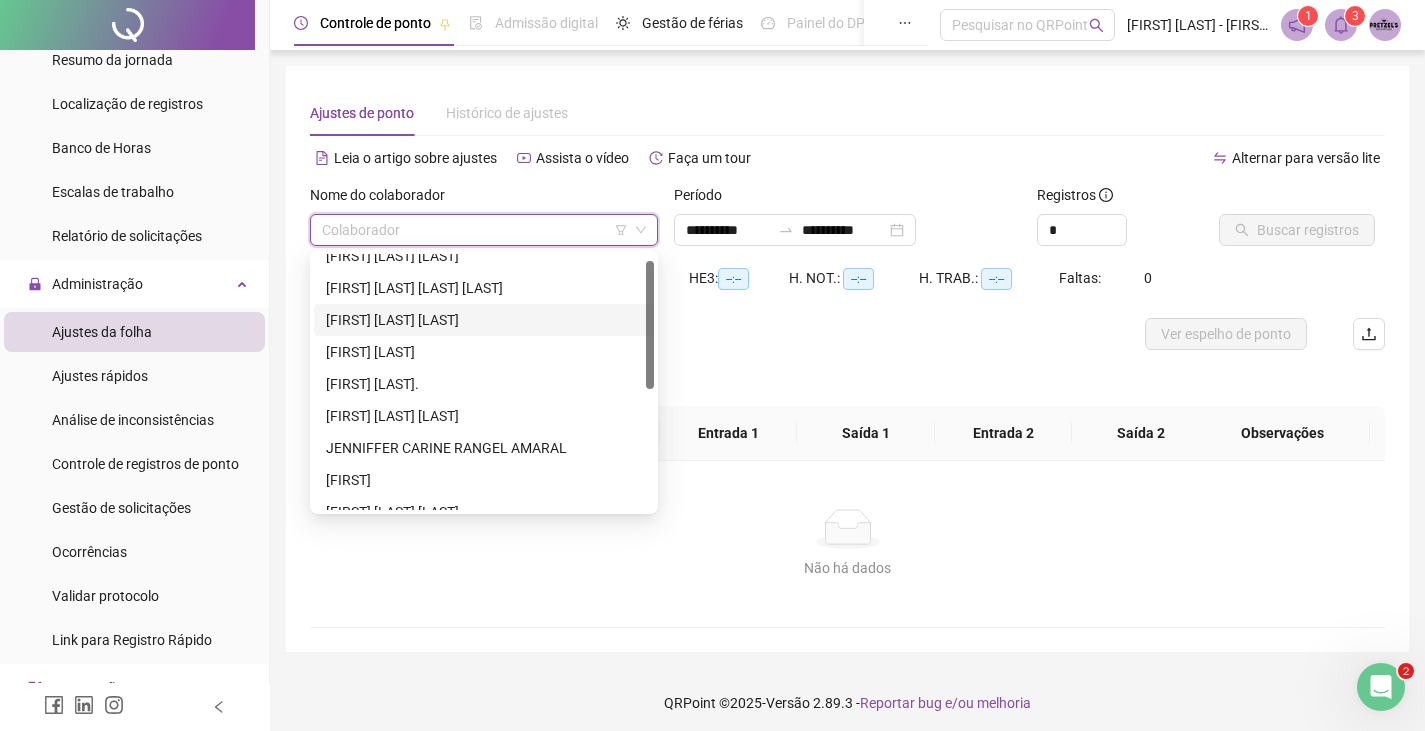 scroll, scrollTop: 46, scrollLeft: 0, axis: vertical 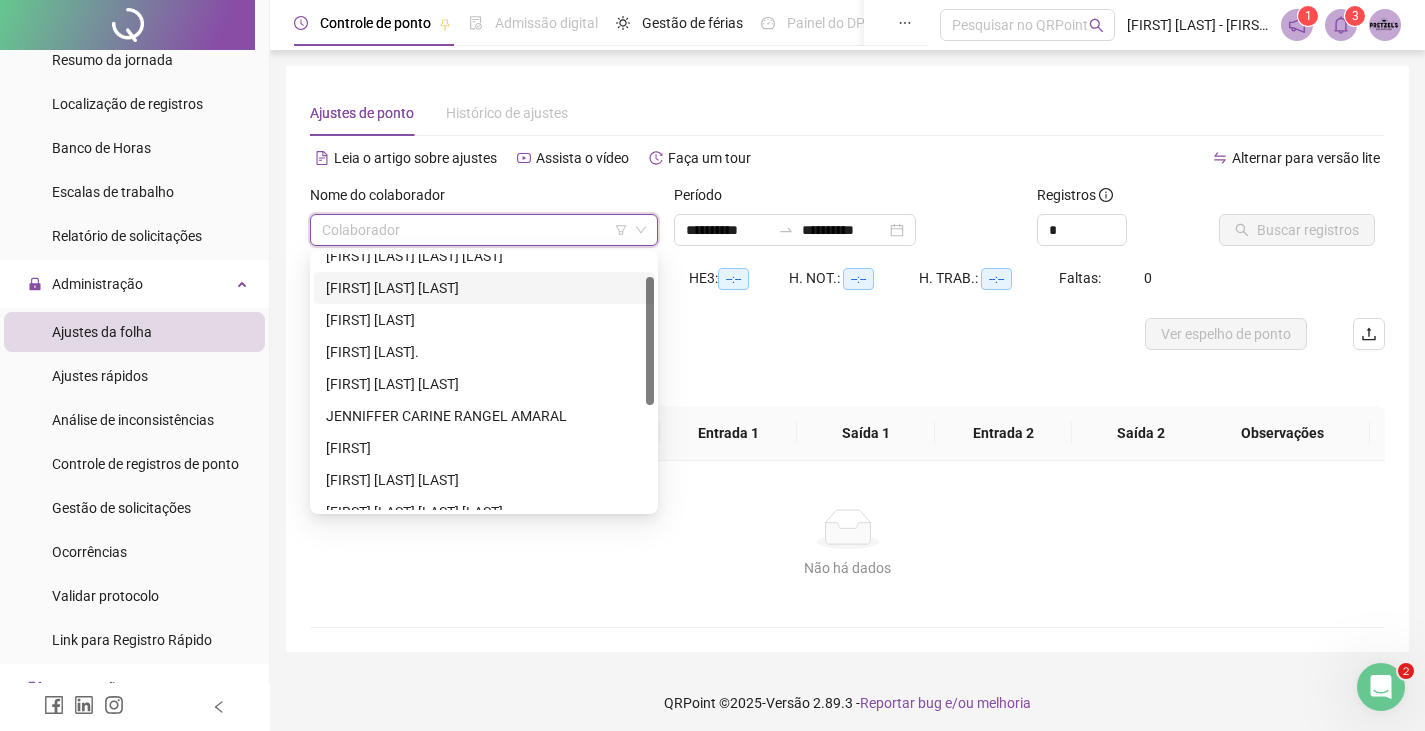 drag, startPoint x: 649, startPoint y: 312, endPoint x: 647, endPoint y: 335, distance: 23.086792 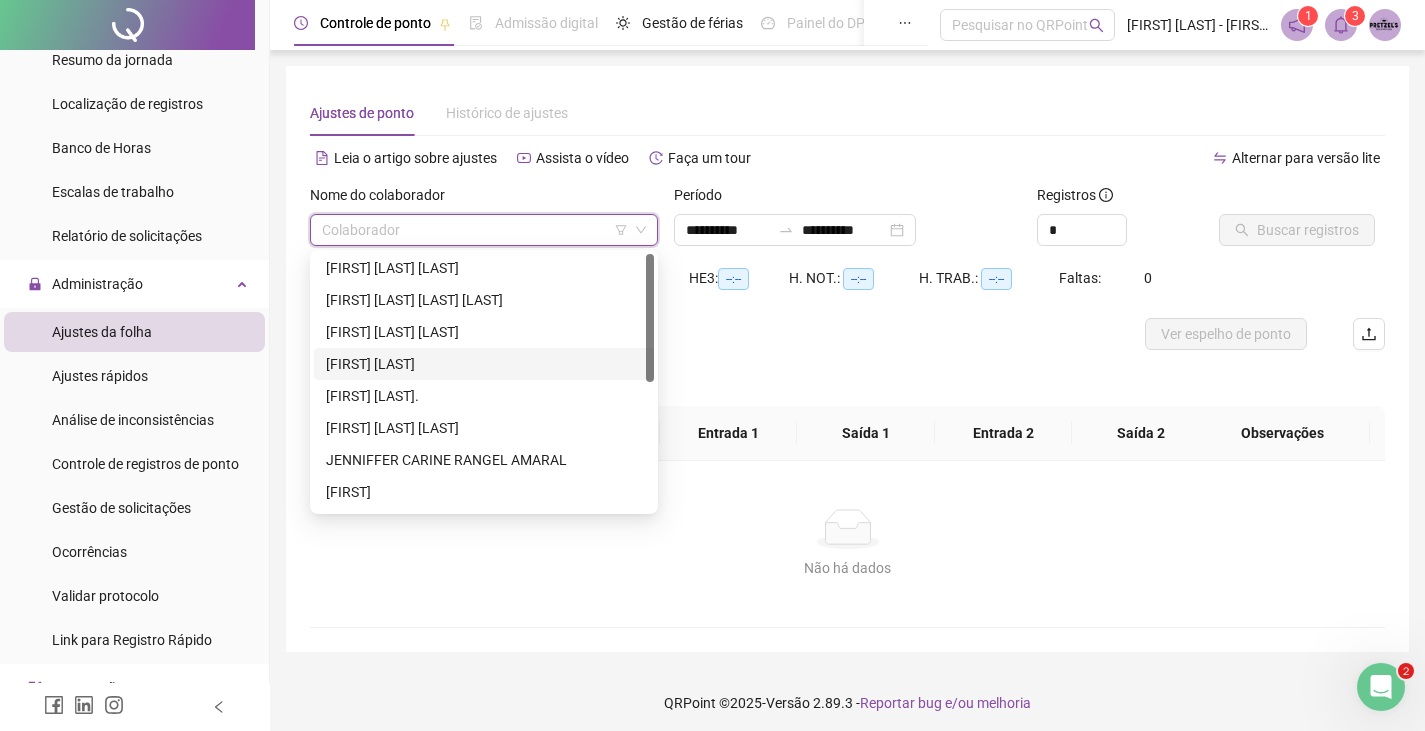 scroll, scrollTop: 0, scrollLeft: 0, axis: both 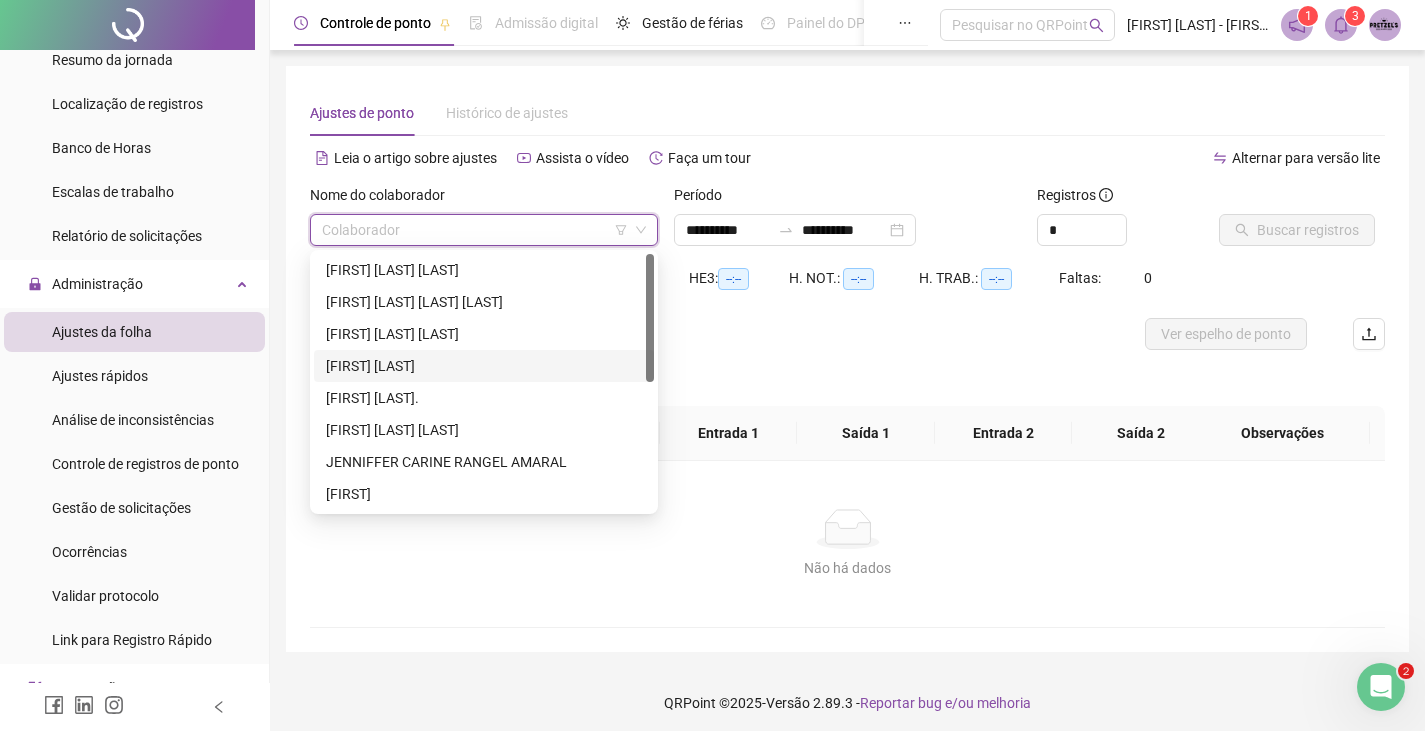 drag, startPoint x: 649, startPoint y: 323, endPoint x: 655, endPoint y: 289, distance: 34.525352 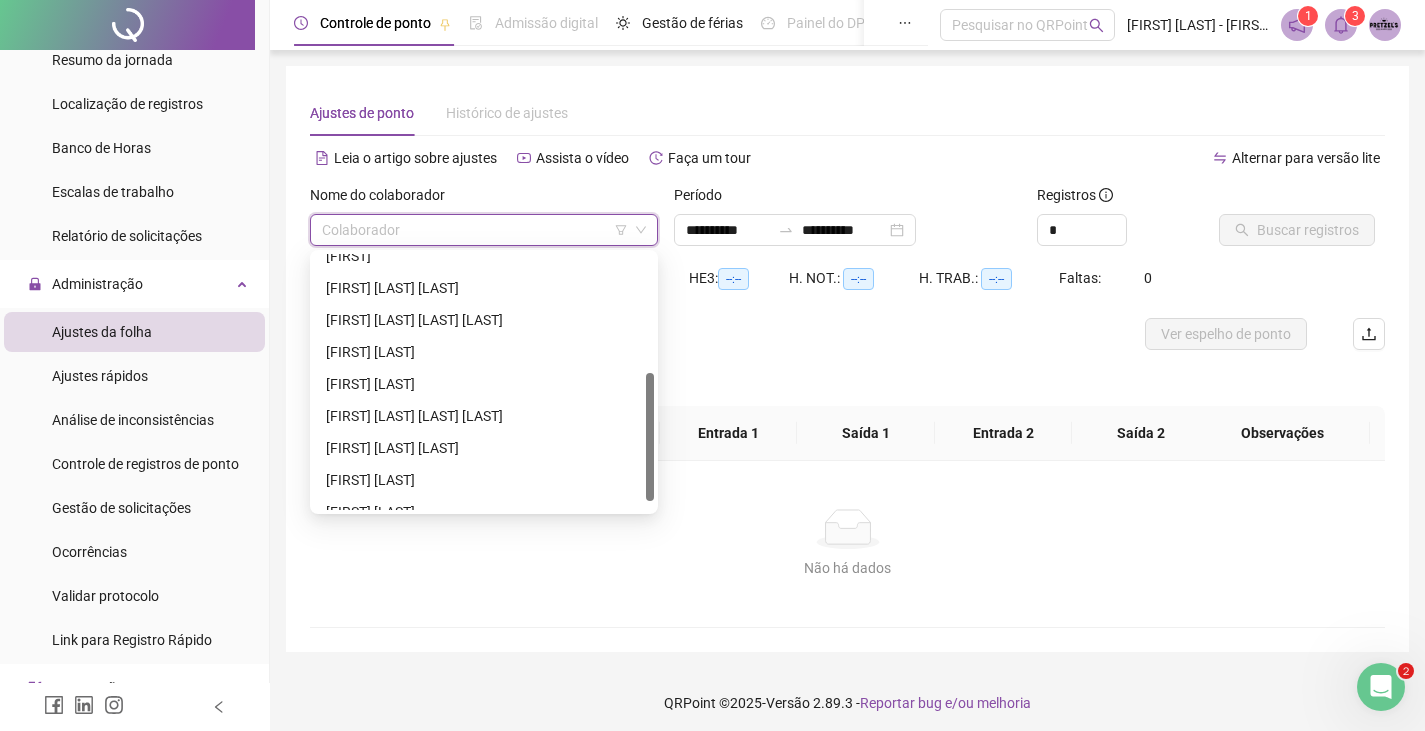 scroll, scrollTop: 256, scrollLeft: 0, axis: vertical 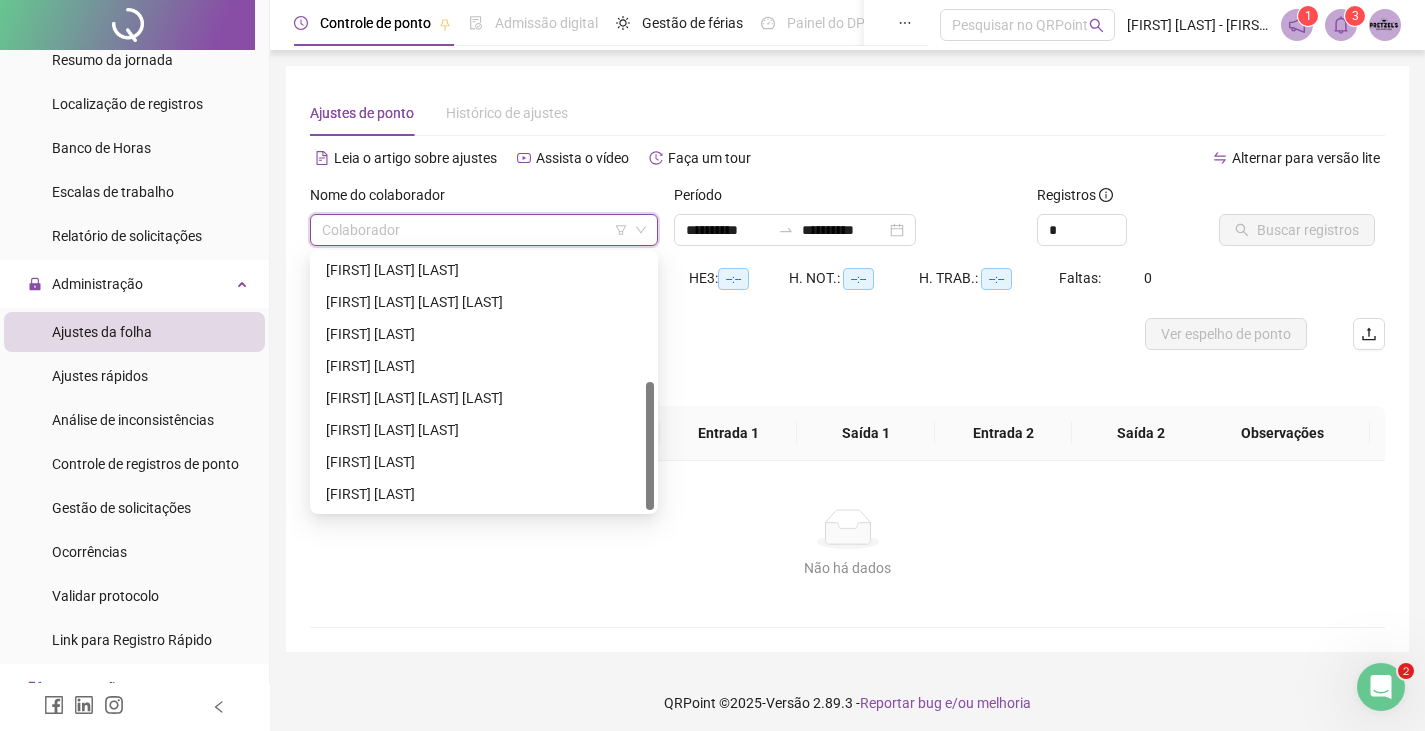 drag, startPoint x: 649, startPoint y: 289, endPoint x: 645, endPoint y: 453, distance: 164.04877 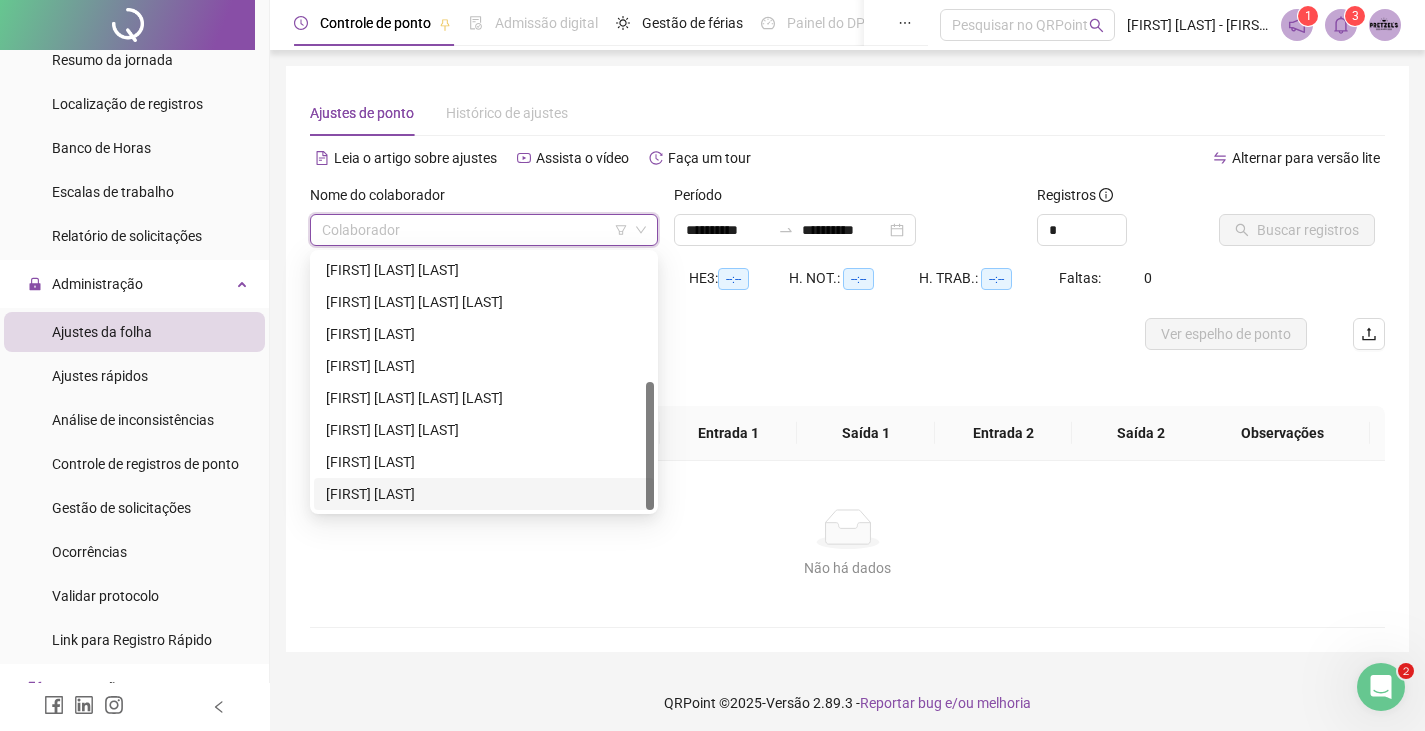 click on "[FIRST] [LAST]" at bounding box center (484, 494) 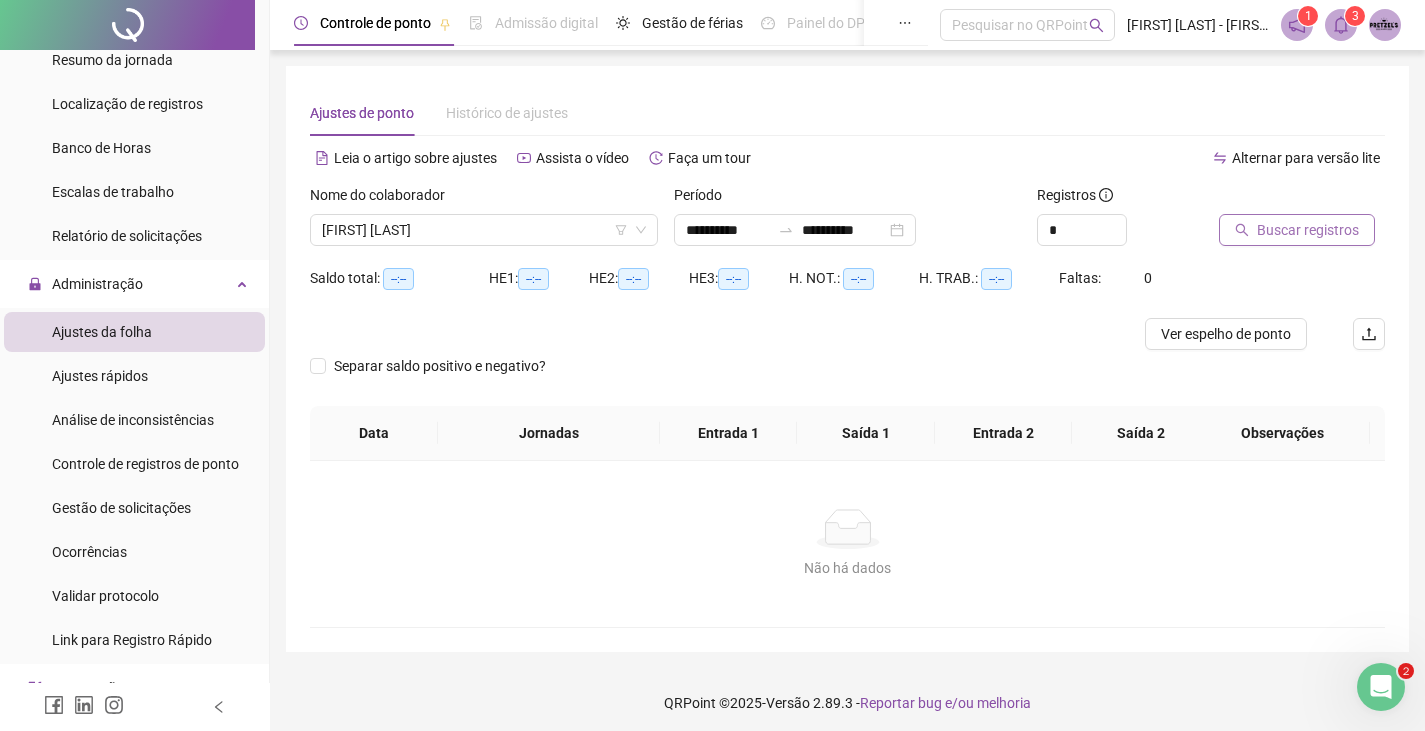 click on "Buscar registros" at bounding box center (1308, 230) 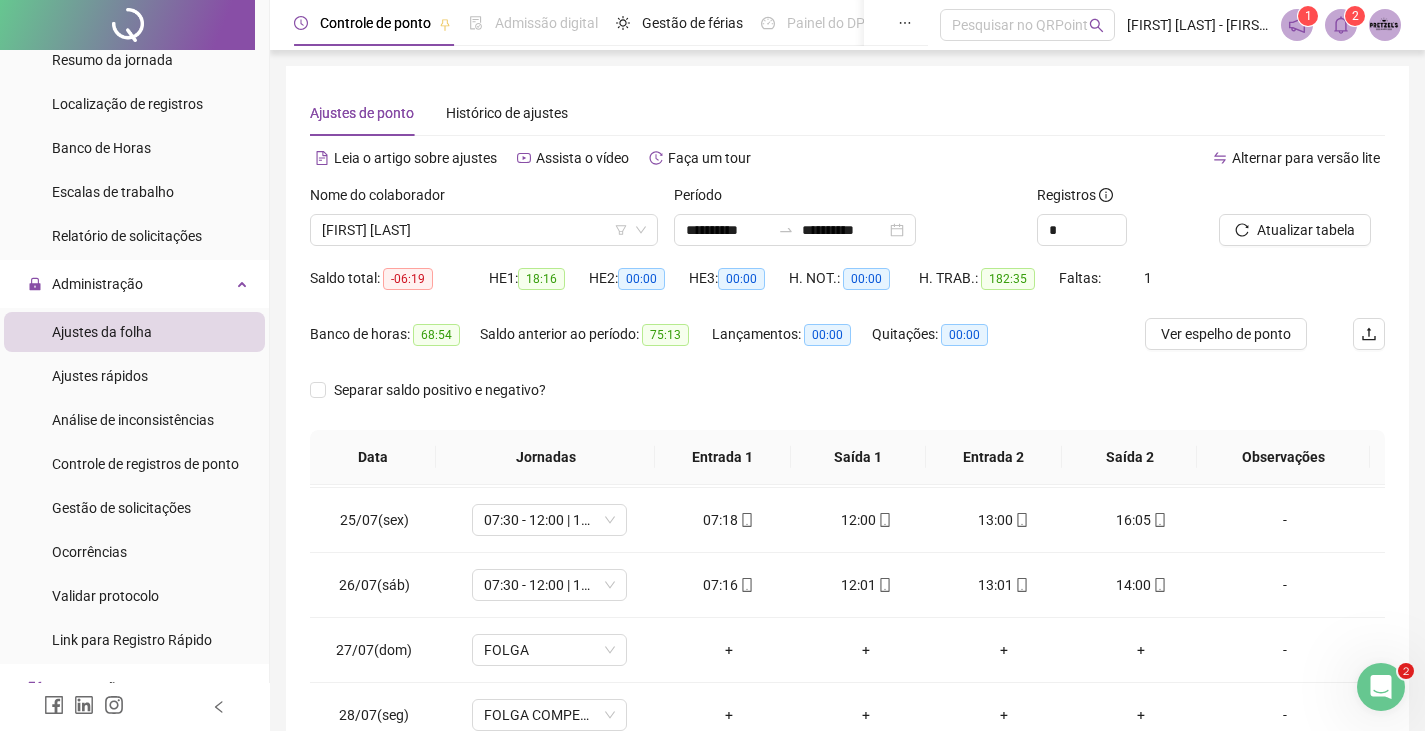 scroll, scrollTop: 1588, scrollLeft: 0, axis: vertical 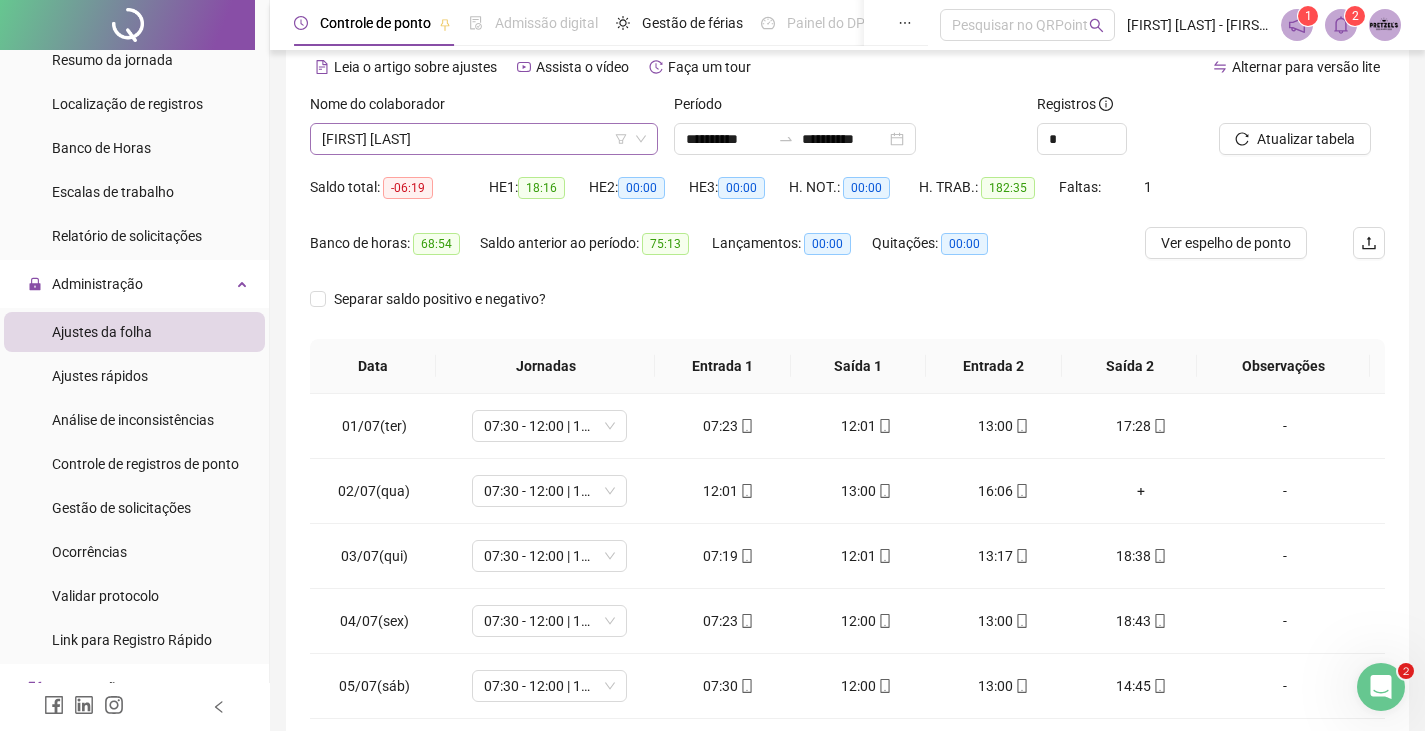 click on "[FIRST] [LAST]" at bounding box center [484, 139] 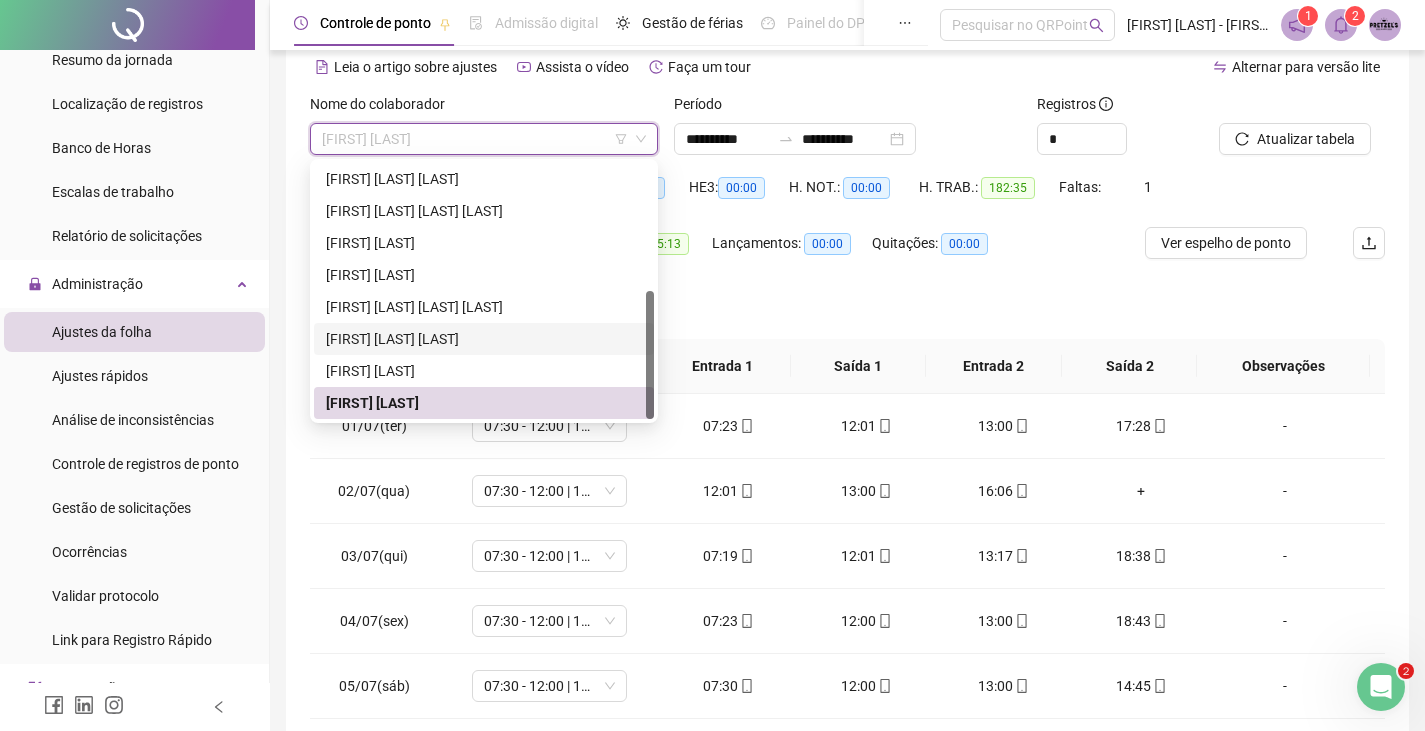 click on "[FIRST] [LAST] [LAST]" at bounding box center (484, 339) 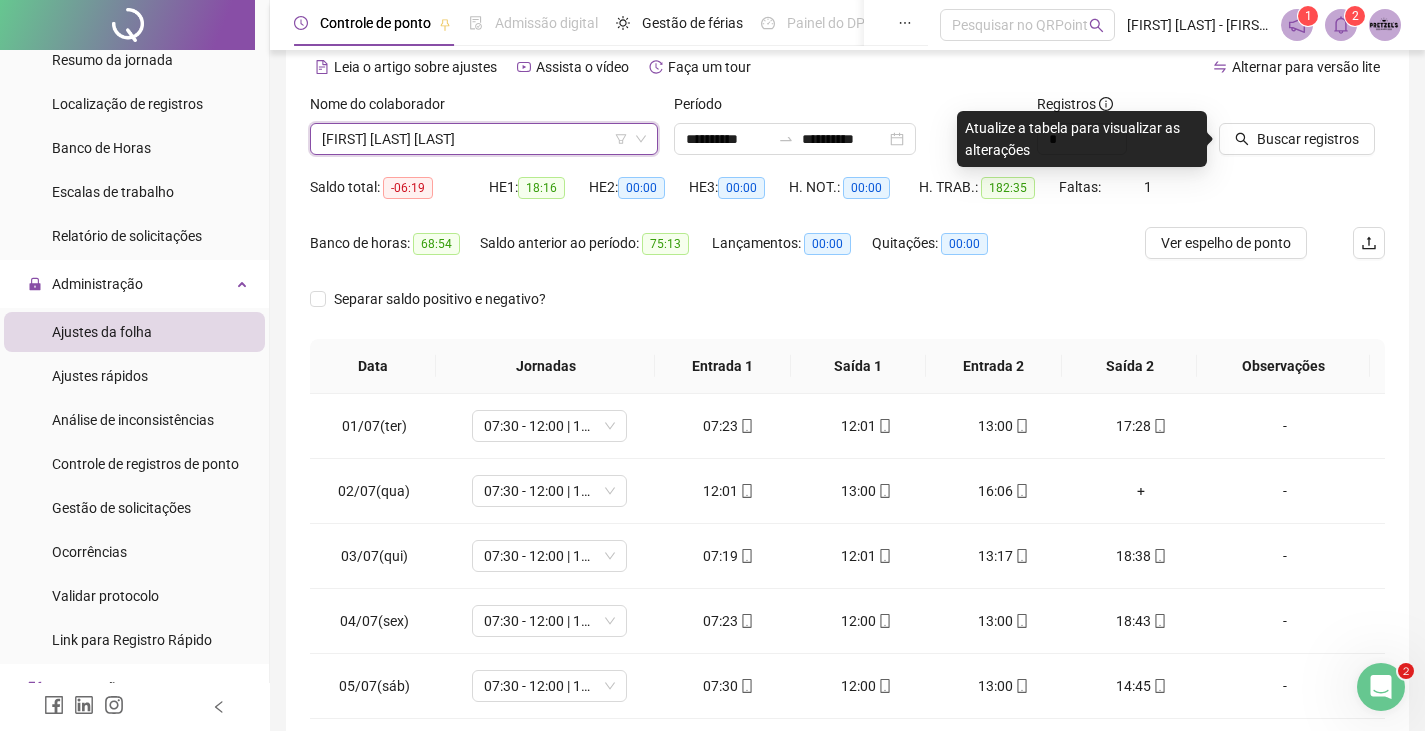 click on "Nome do colaborador" at bounding box center (484, 108) 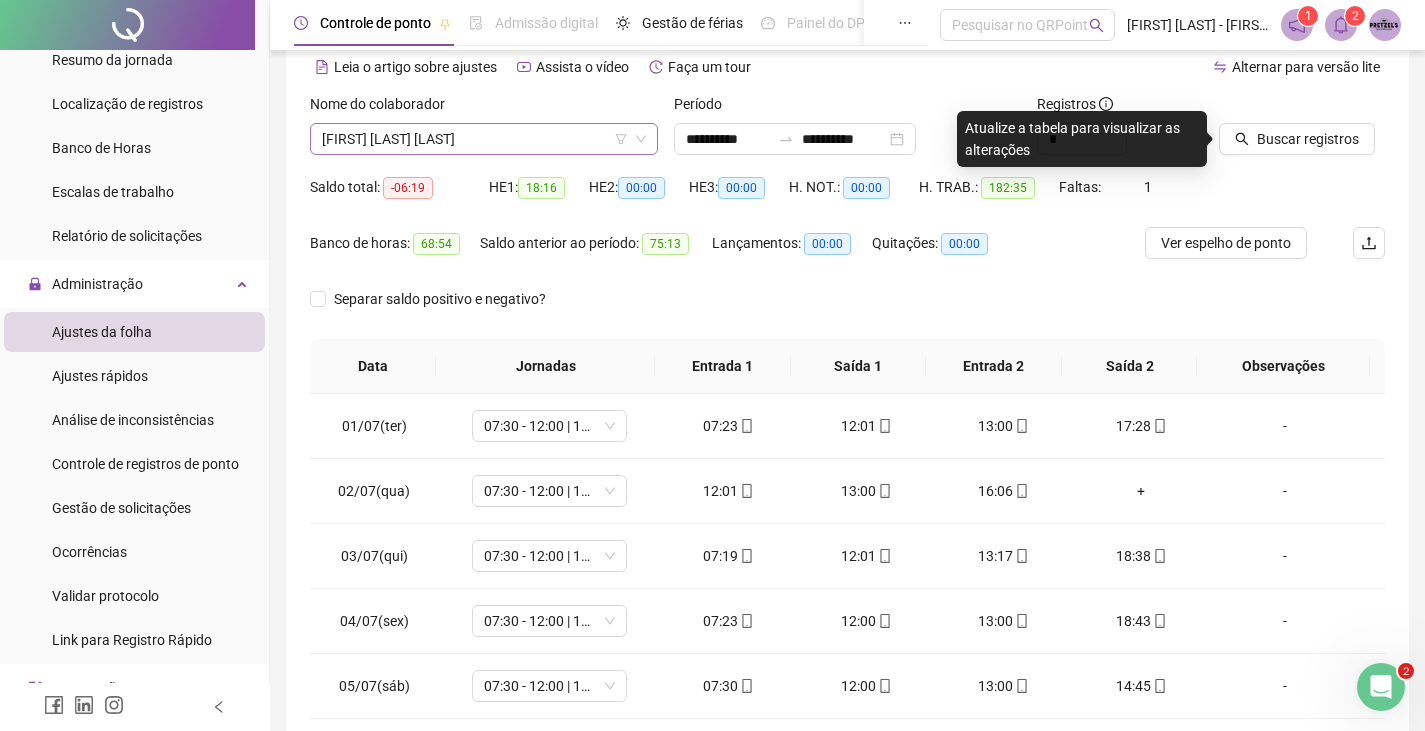 click on "[FIRST] [LAST] [LAST]" at bounding box center [484, 139] 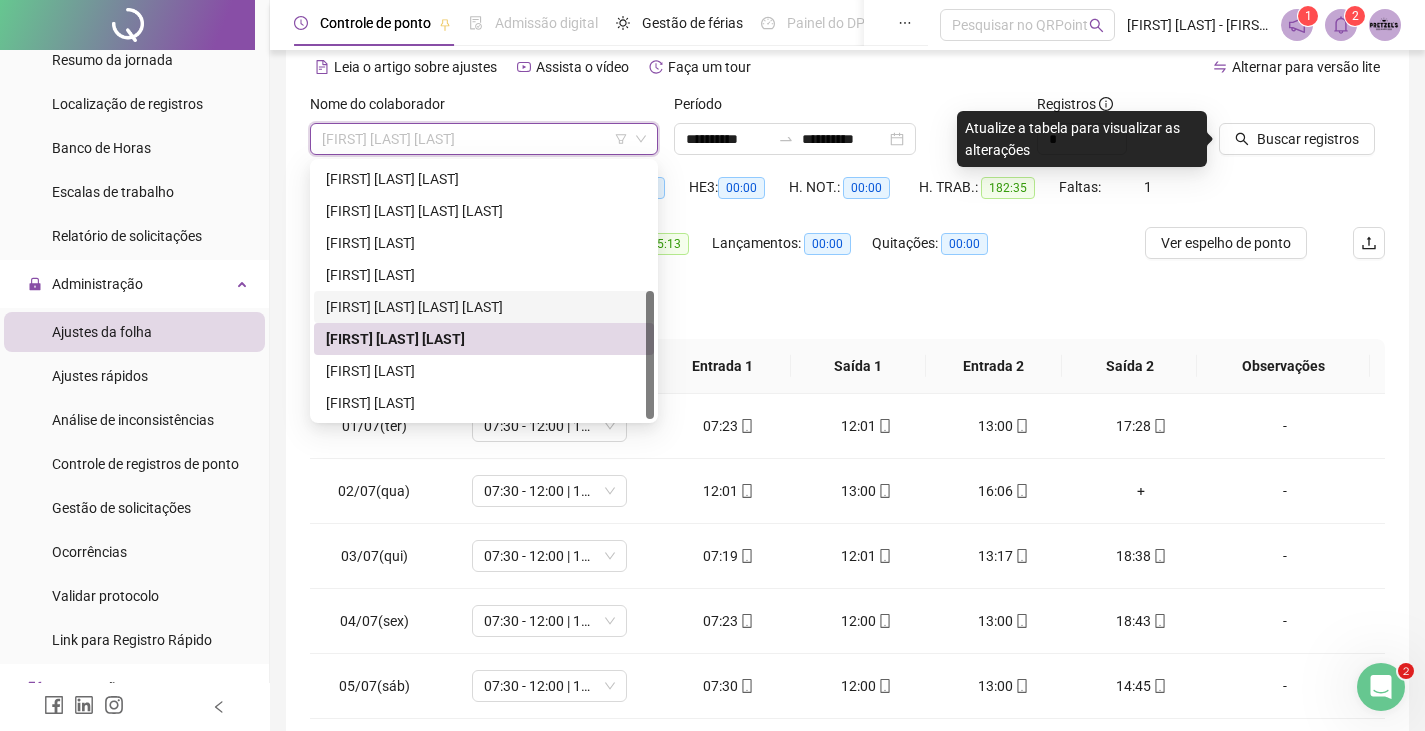 scroll, scrollTop: 0, scrollLeft: 0, axis: both 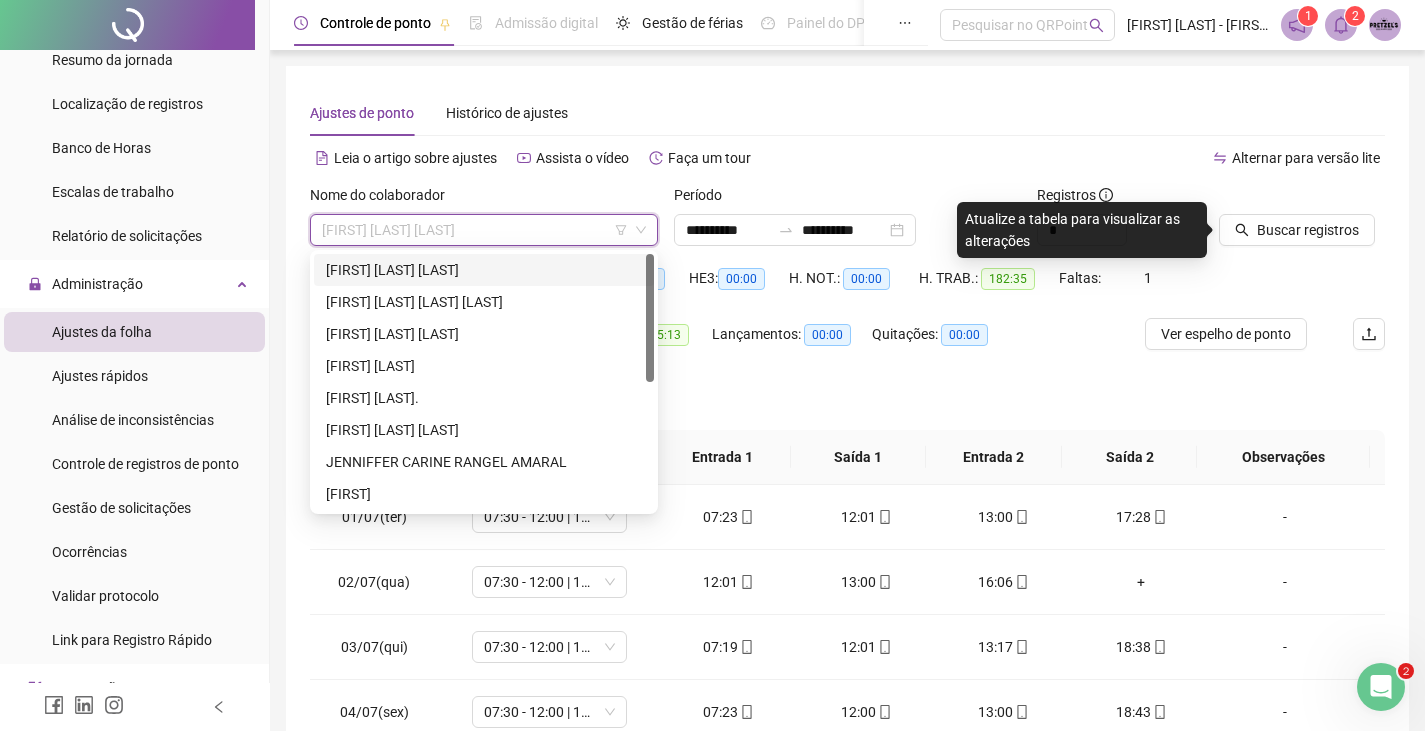 click on "[FIRST] [LAST] [LAST]" at bounding box center (484, 270) 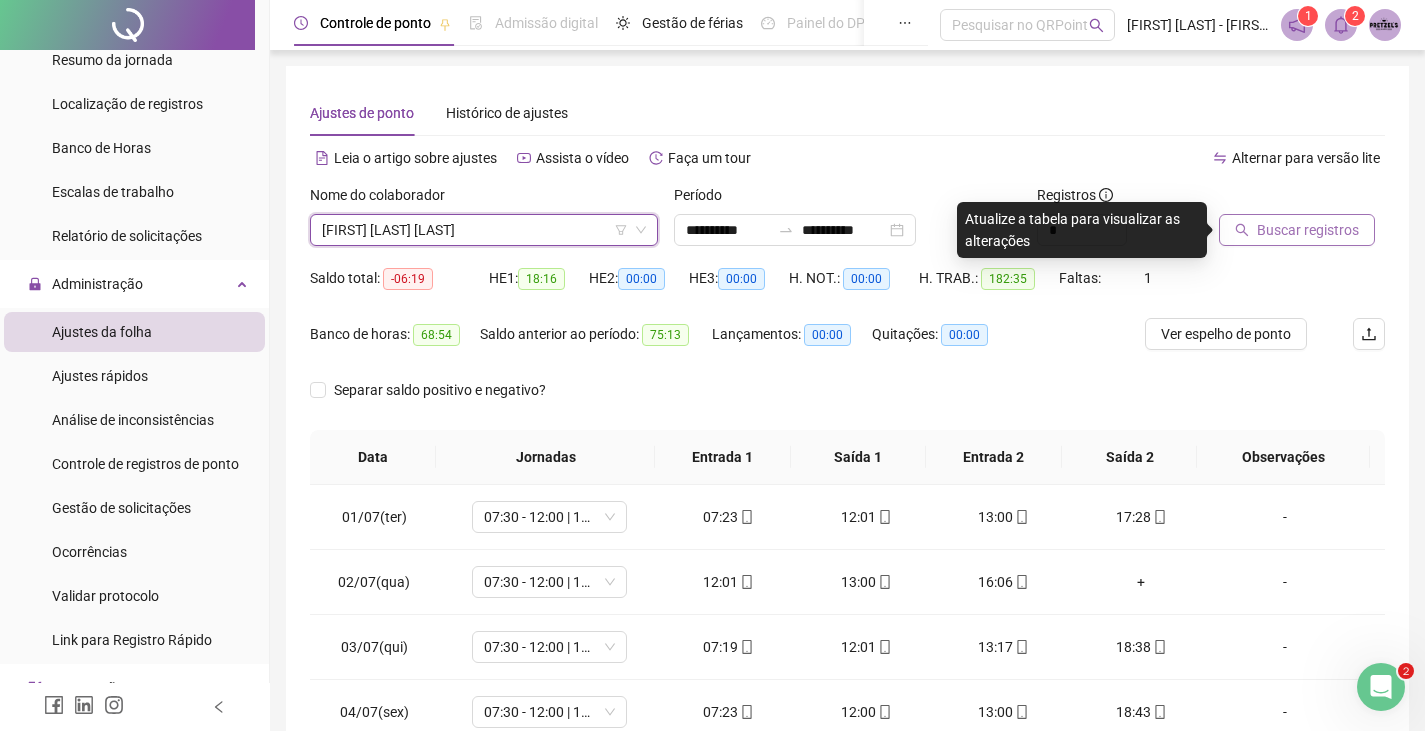 click on "Buscar registros" at bounding box center [1308, 230] 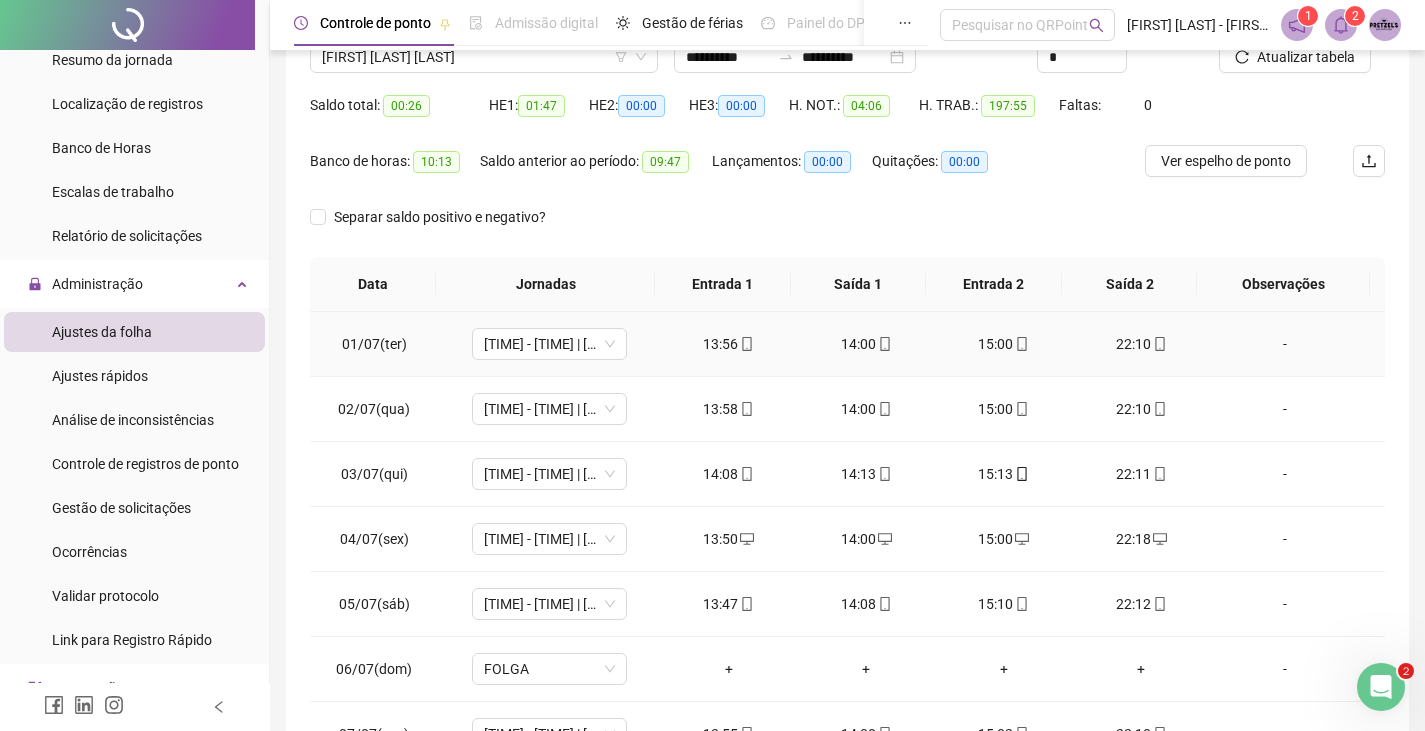 scroll, scrollTop: 200, scrollLeft: 0, axis: vertical 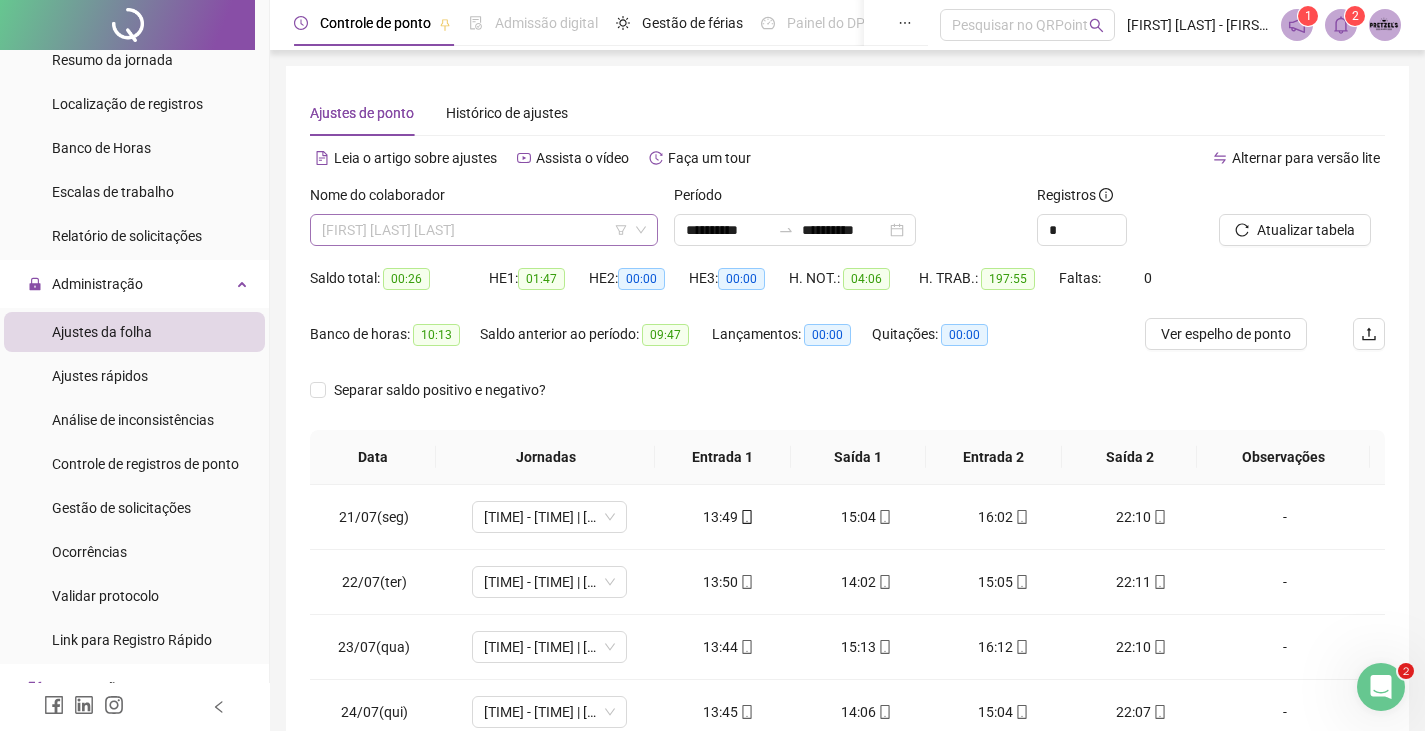 click on "[FIRST] [LAST] [LAST]" at bounding box center [484, 230] 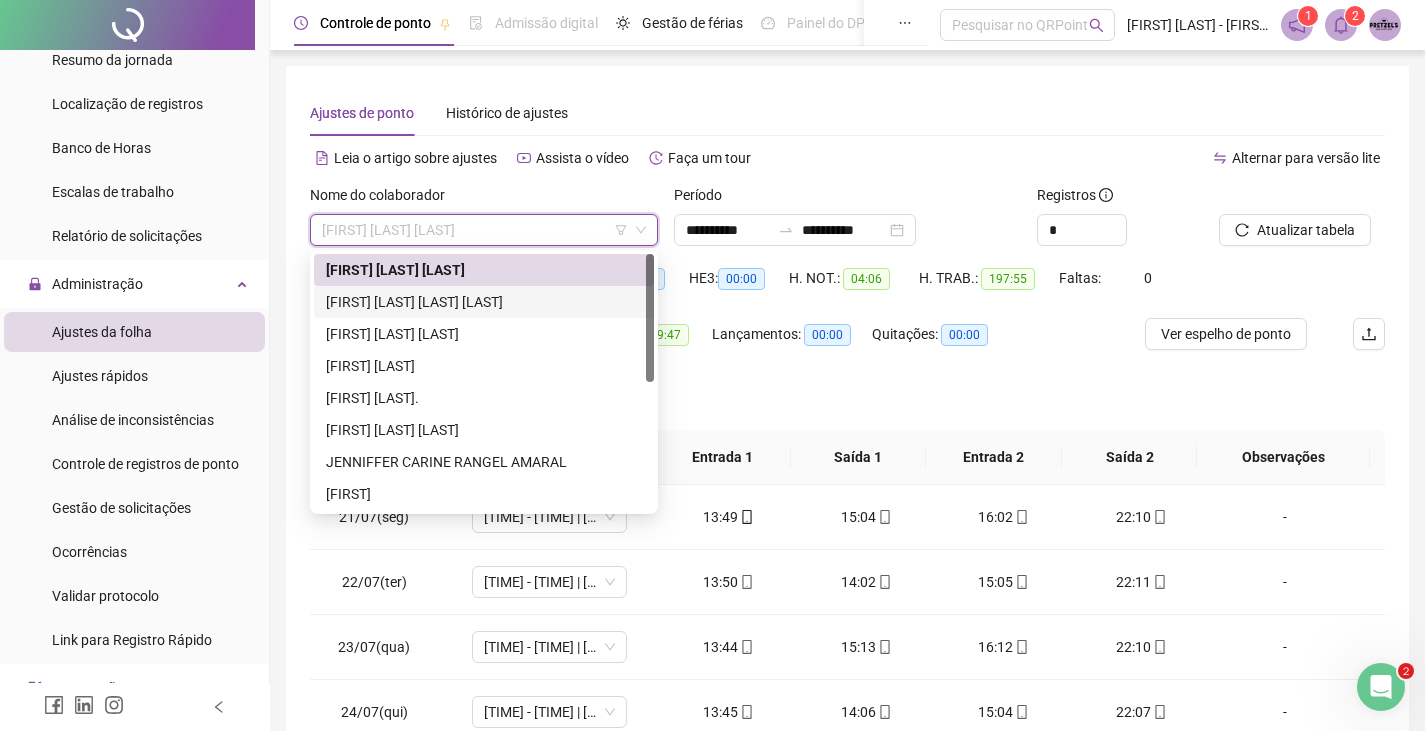 click on "[FIRST] [LAST] [LAST] [LAST]" at bounding box center [484, 302] 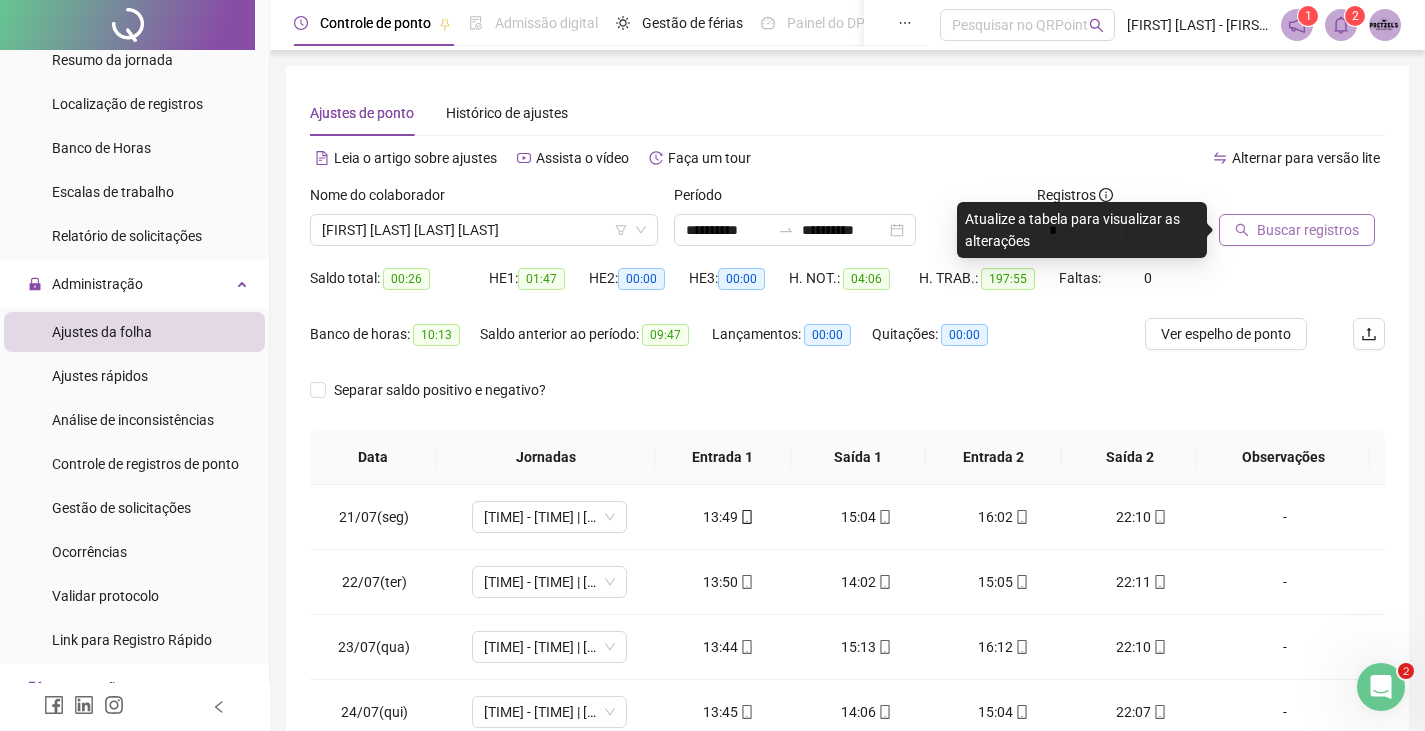 click on "Buscar registros" at bounding box center [1308, 230] 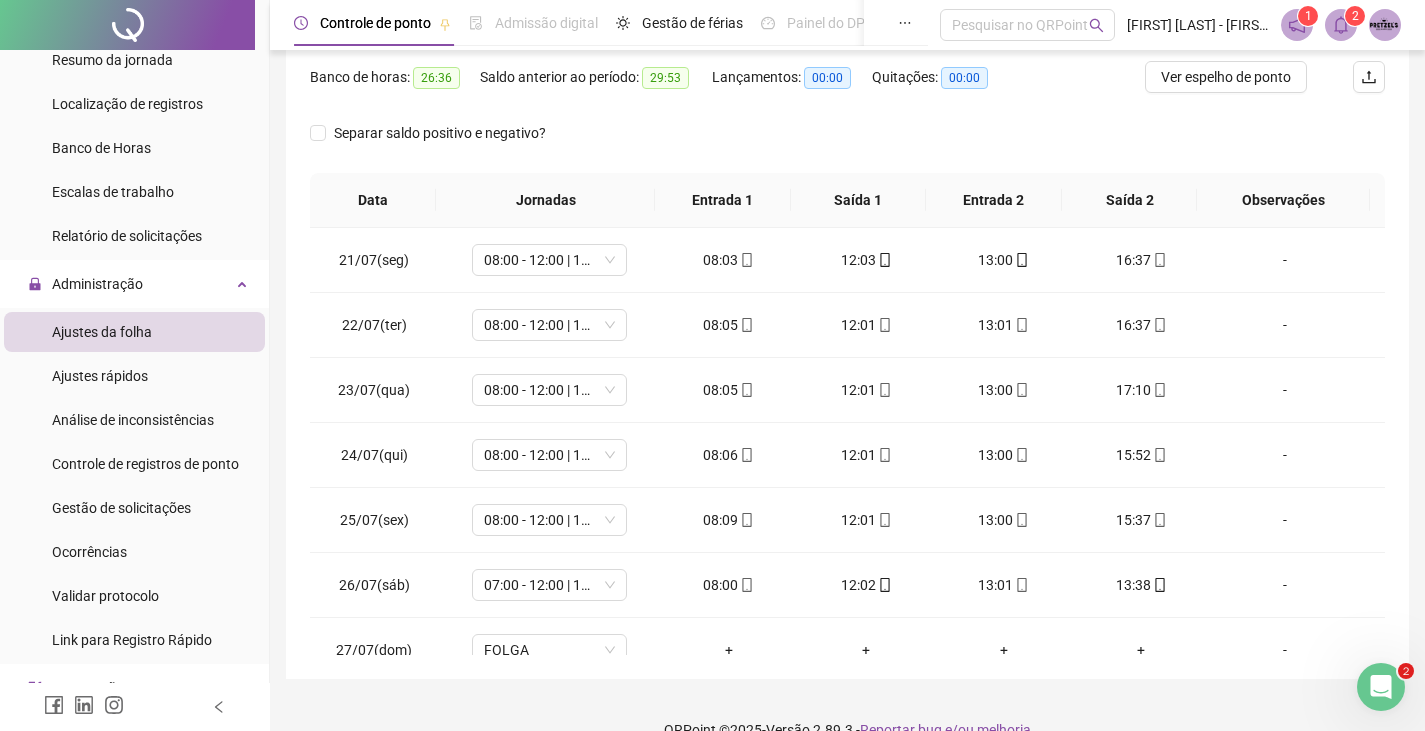 scroll, scrollTop: 291, scrollLeft: 0, axis: vertical 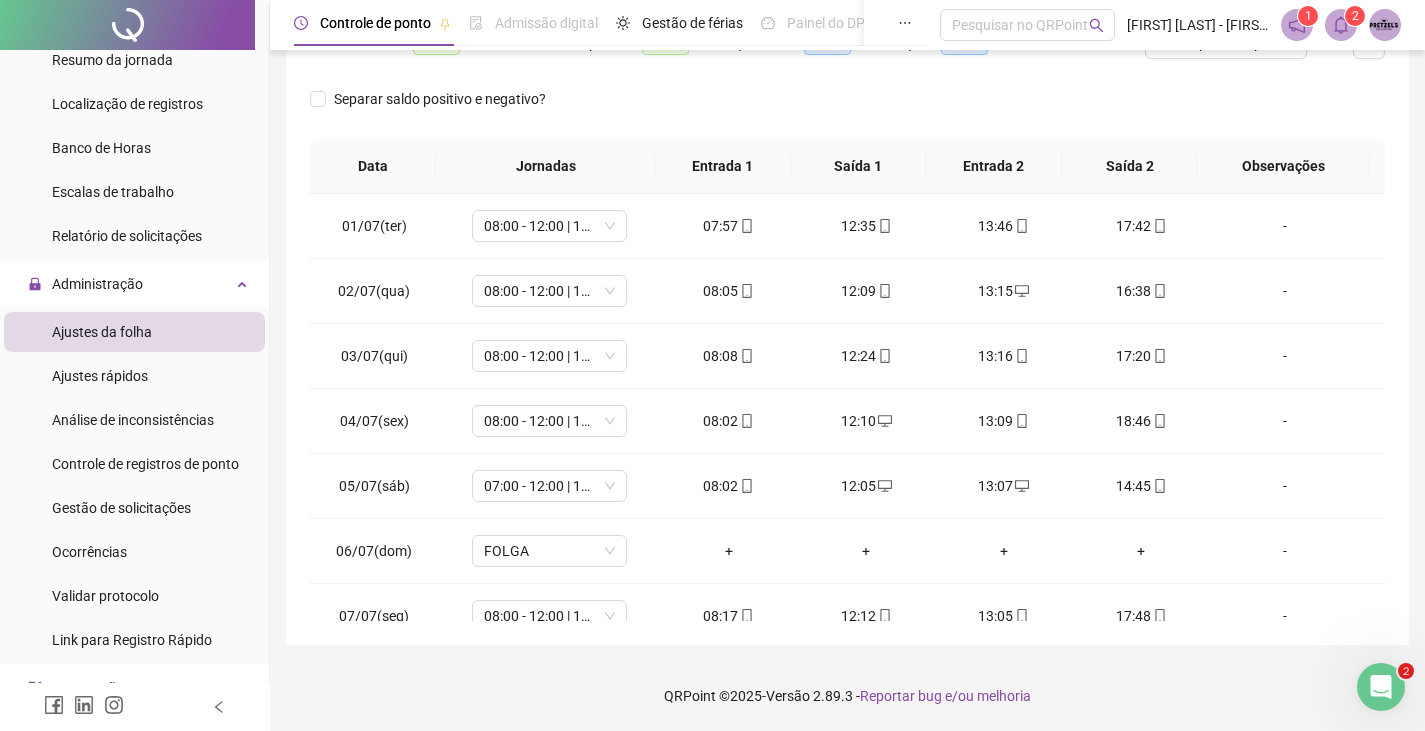 click on "Separar saldo positivo e negativo?" at bounding box center (847, 111) 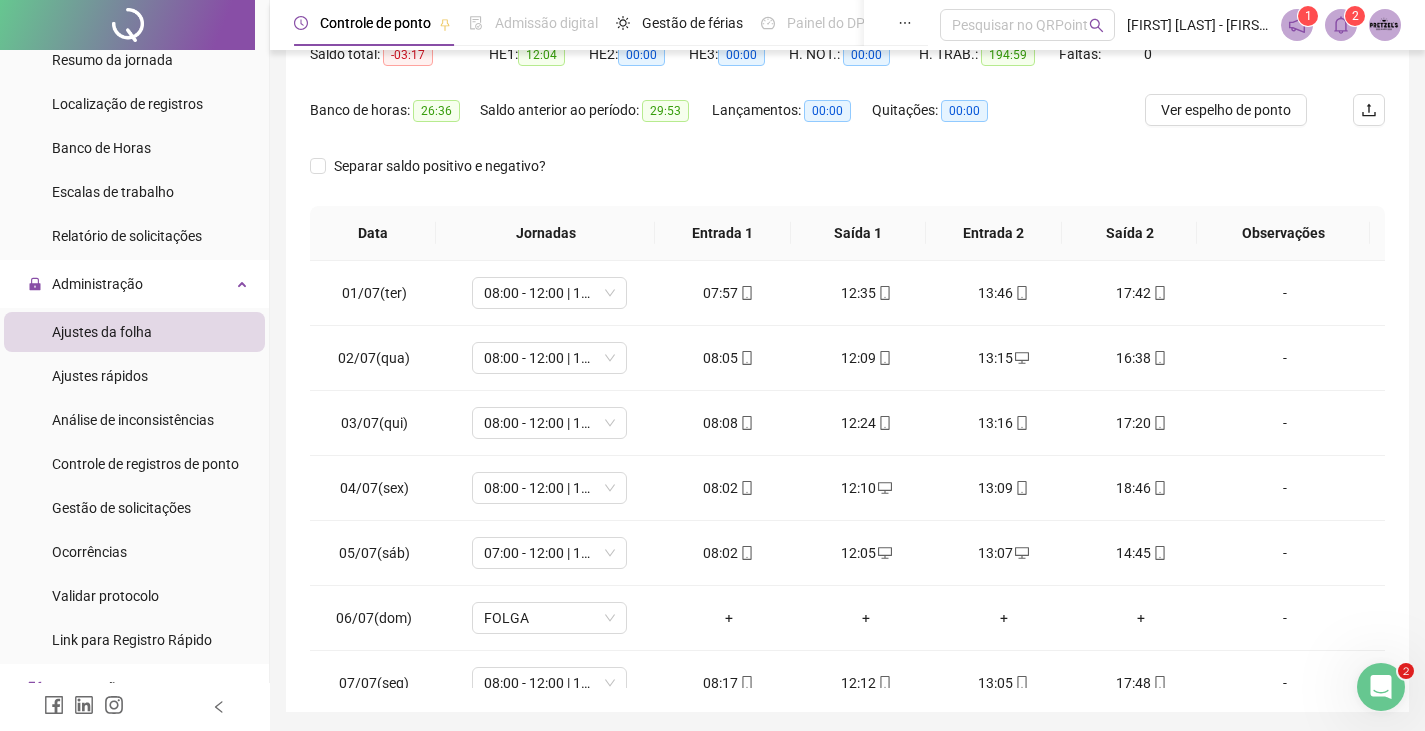 scroll, scrollTop: 91, scrollLeft: 0, axis: vertical 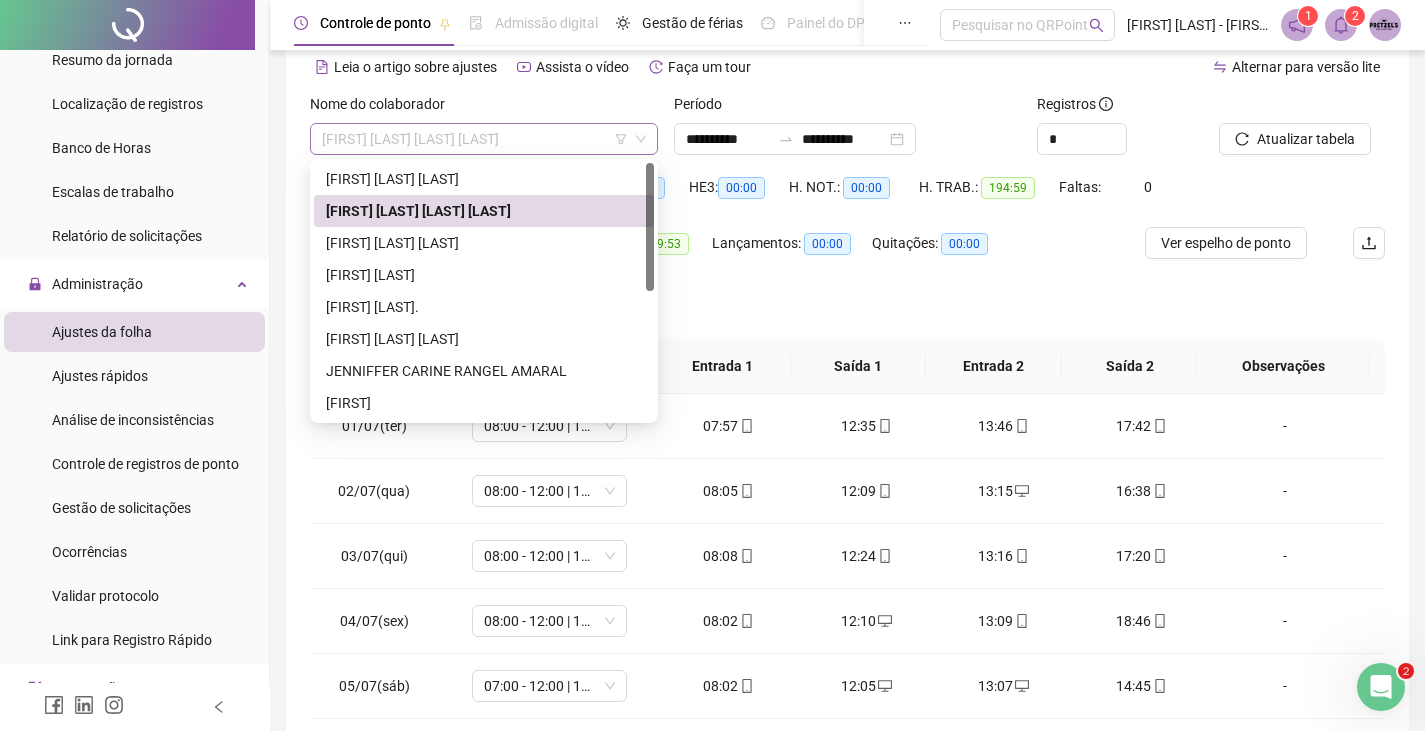 click on "[FIRST] [LAST] [LAST] [LAST]" at bounding box center (484, 139) 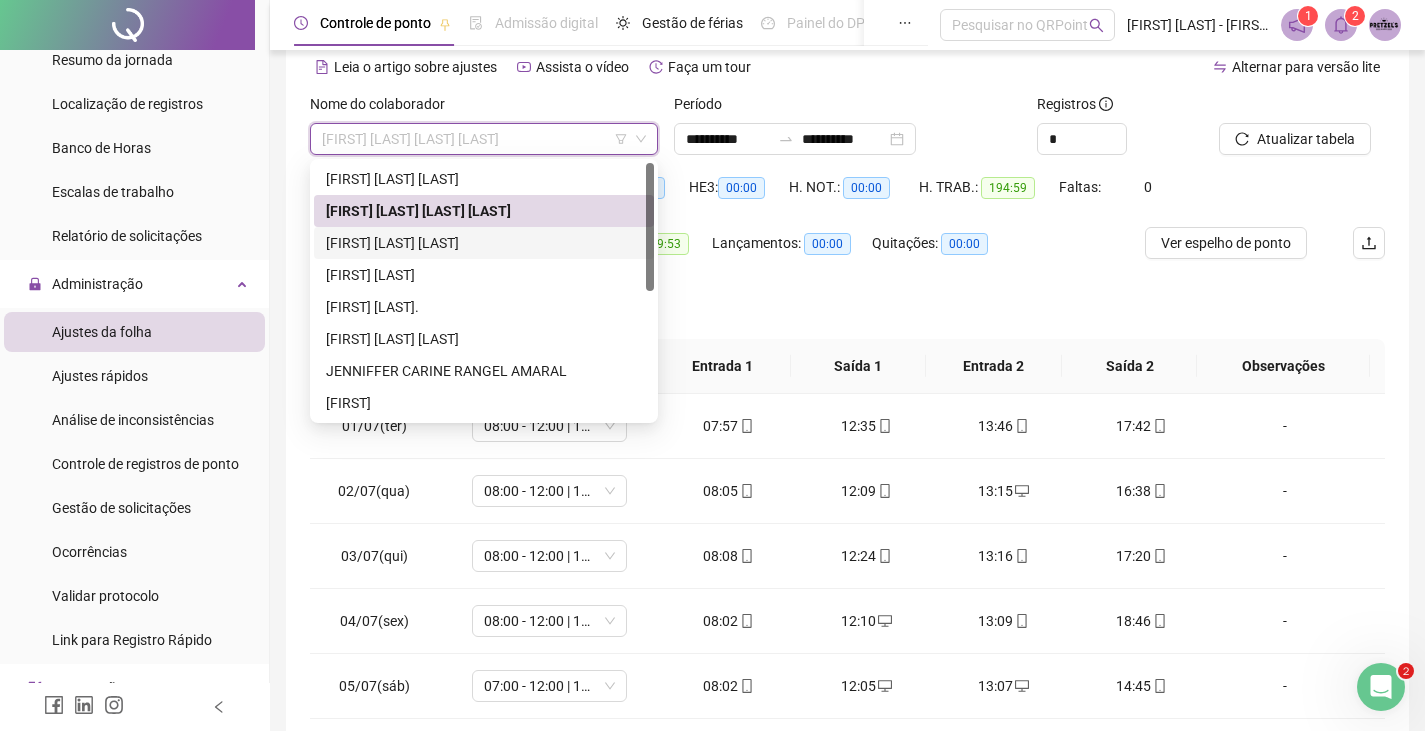click on "[FIRST] [LAST] [LAST]" at bounding box center [484, 243] 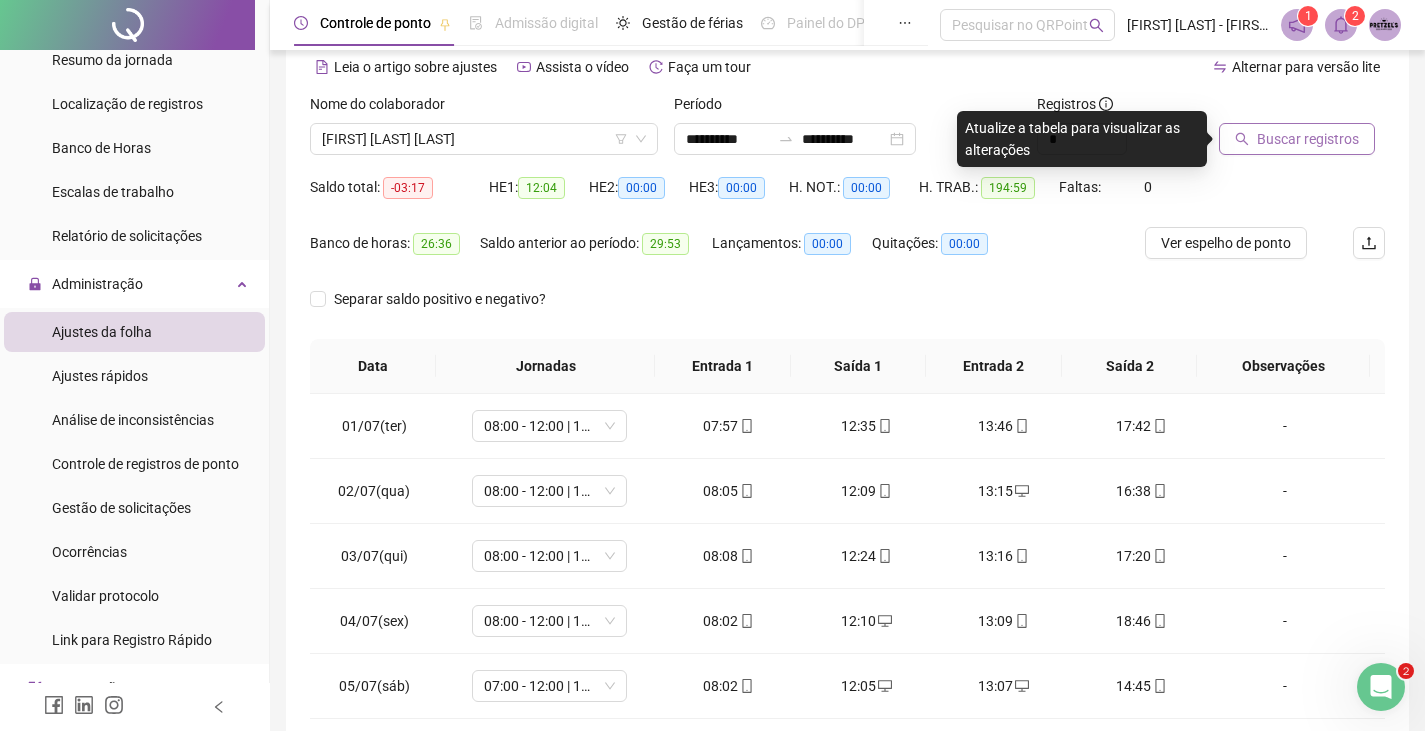 click on "Buscar registros" at bounding box center (1308, 139) 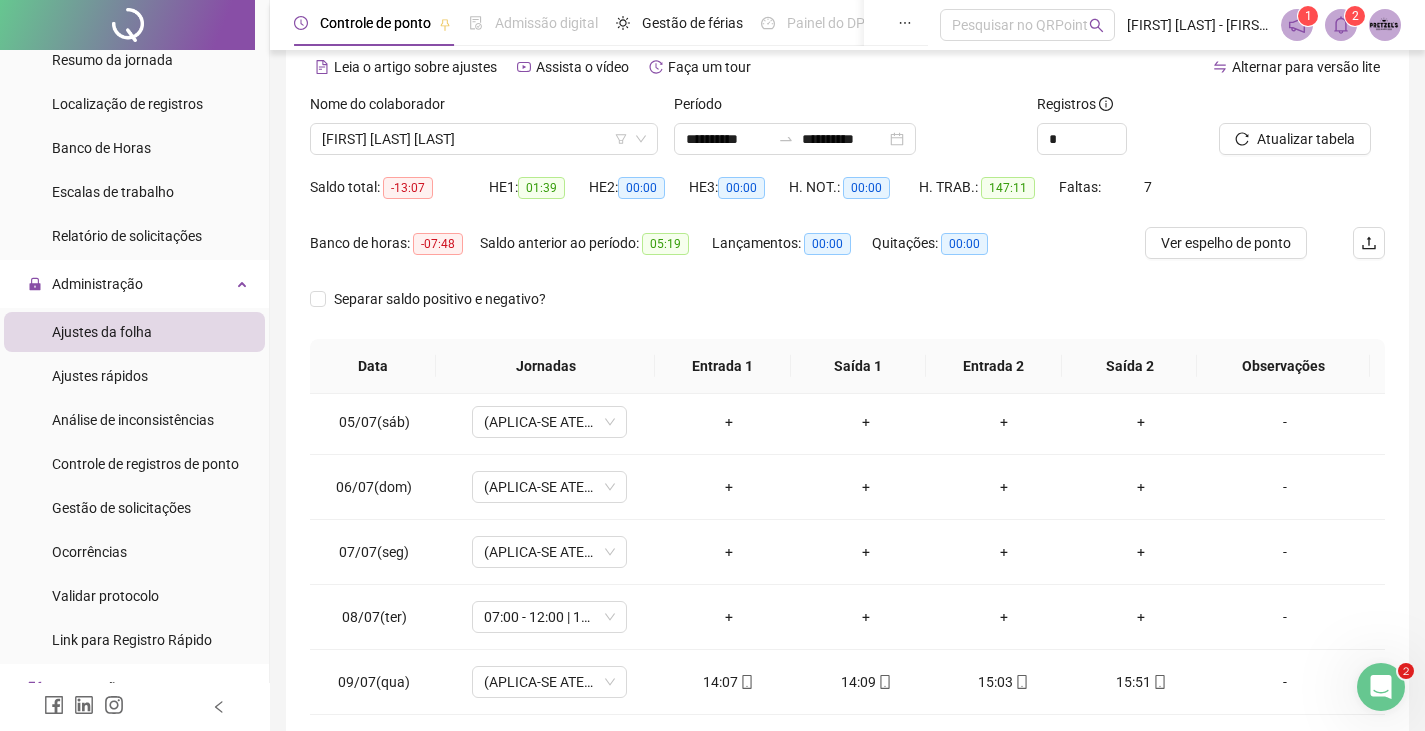 scroll, scrollTop: 300, scrollLeft: 0, axis: vertical 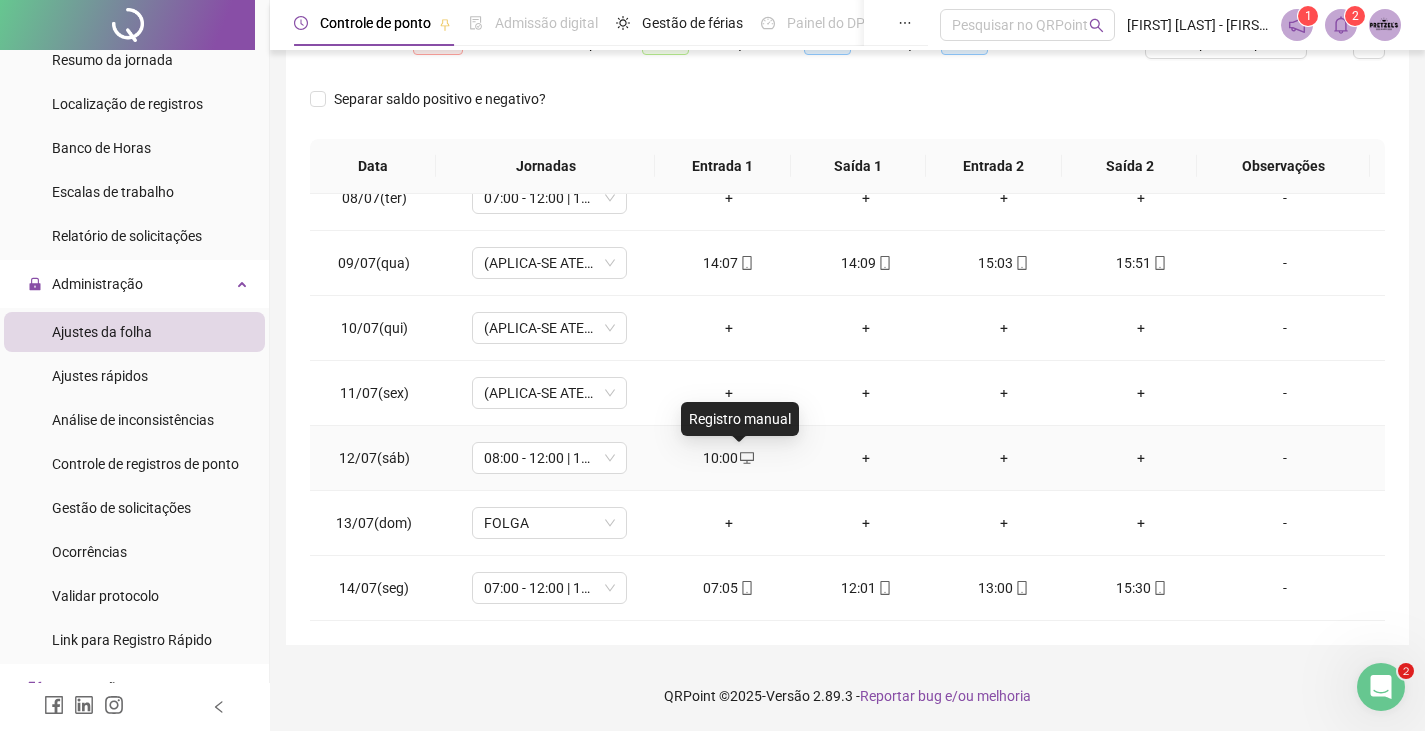 click 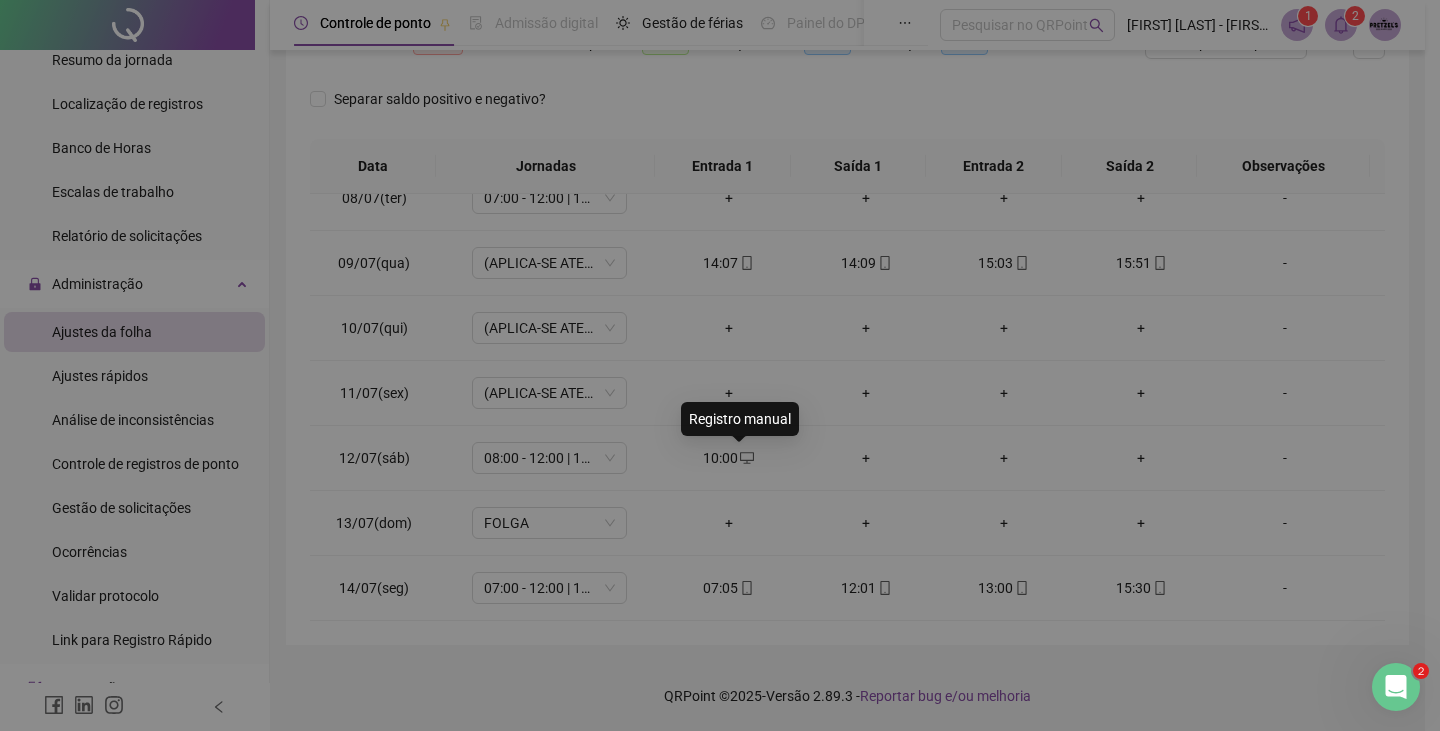 type on "**********" 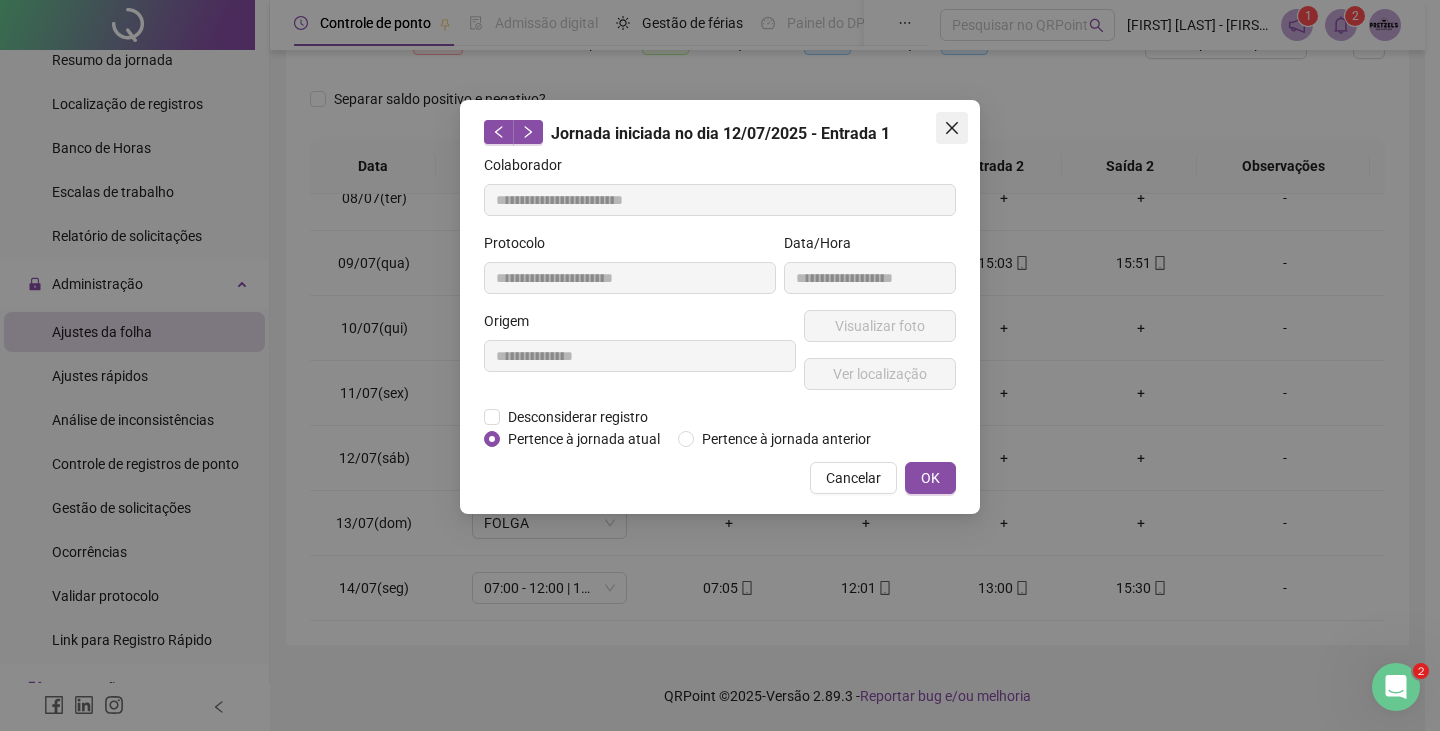 click 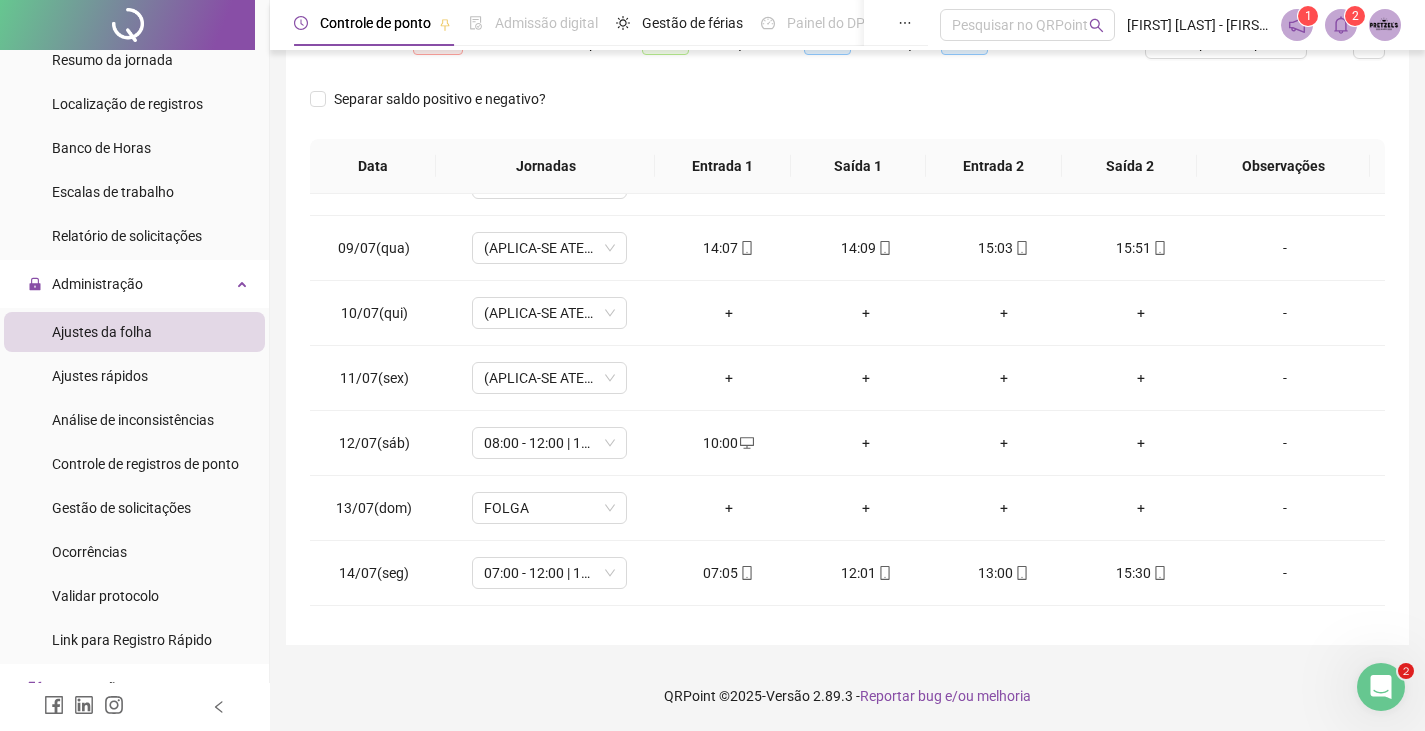 scroll, scrollTop: 400, scrollLeft: 0, axis: vertical 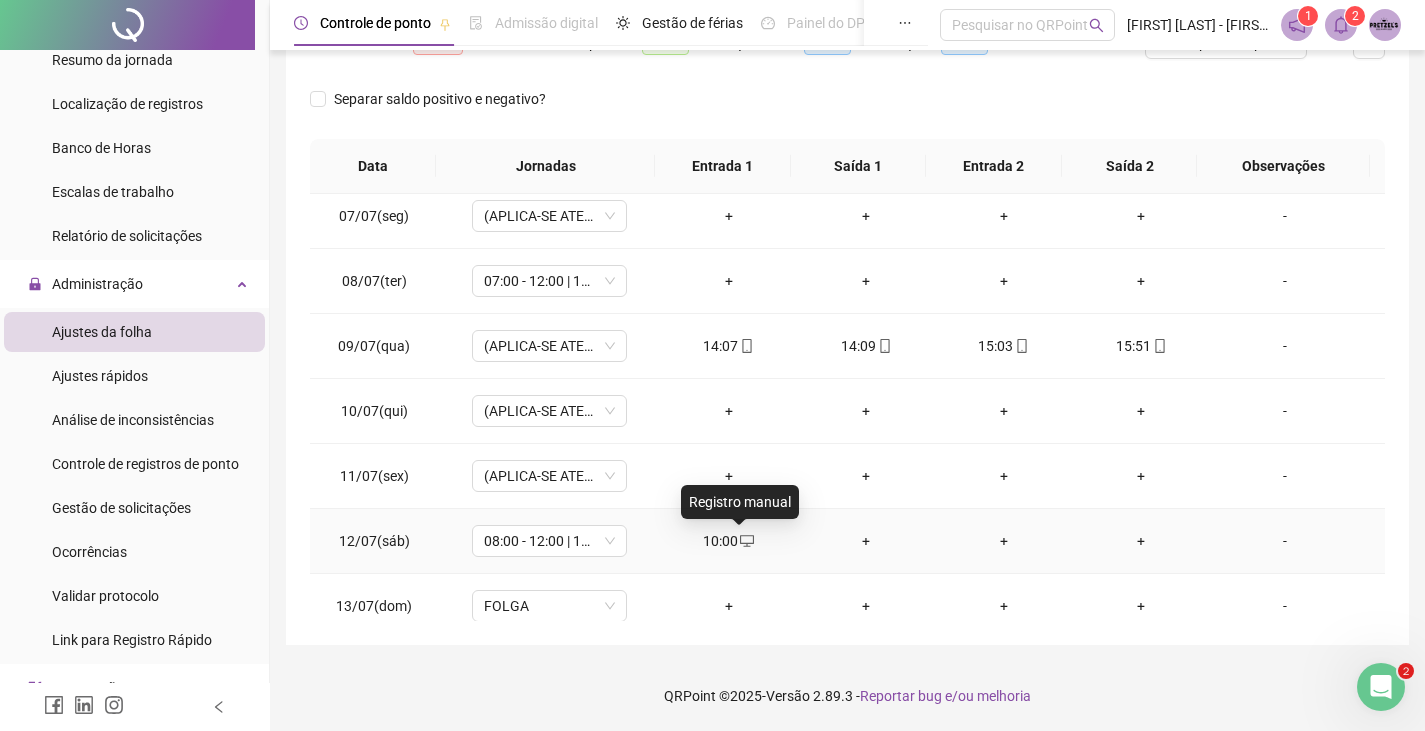 click 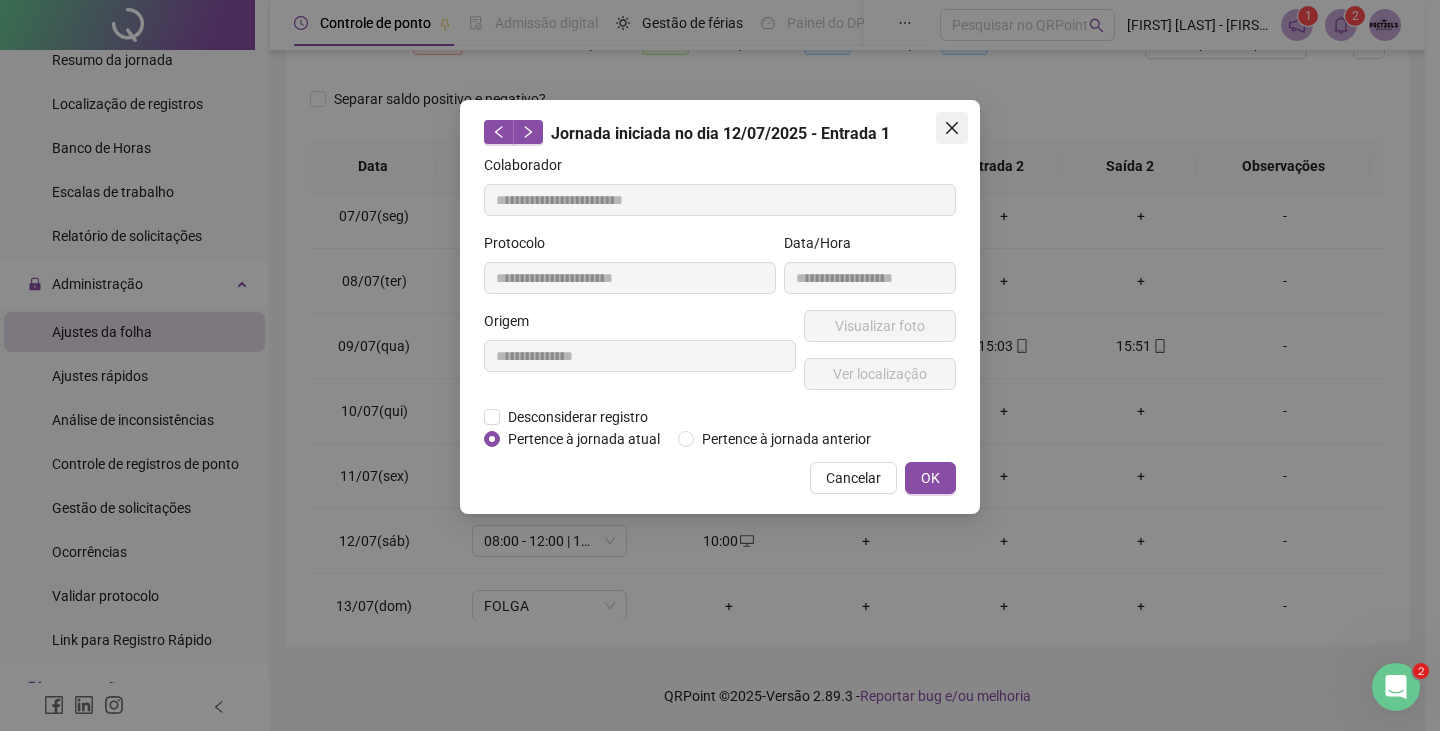 click at bounding box center (952, 128) 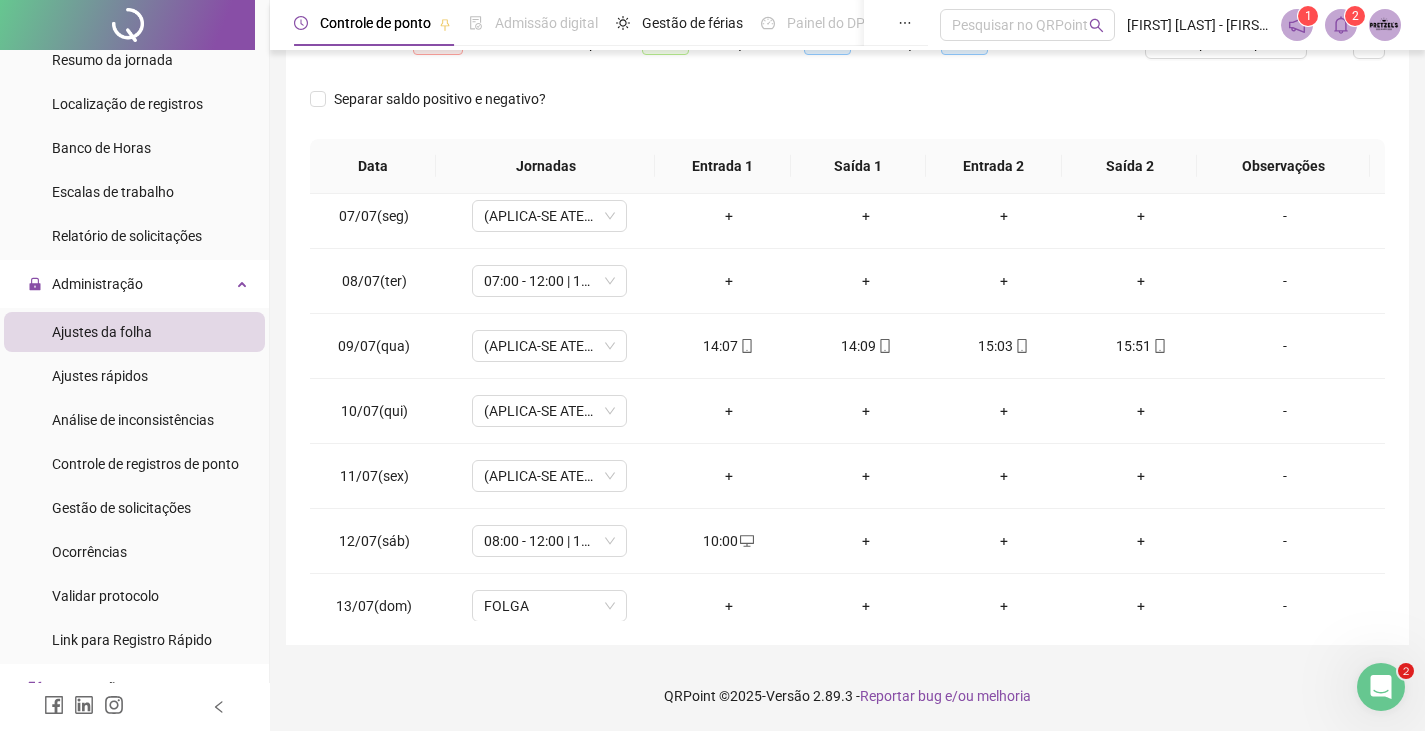 click on "Separar saldo positivo e negativo?" at bounding box center [847, 111] 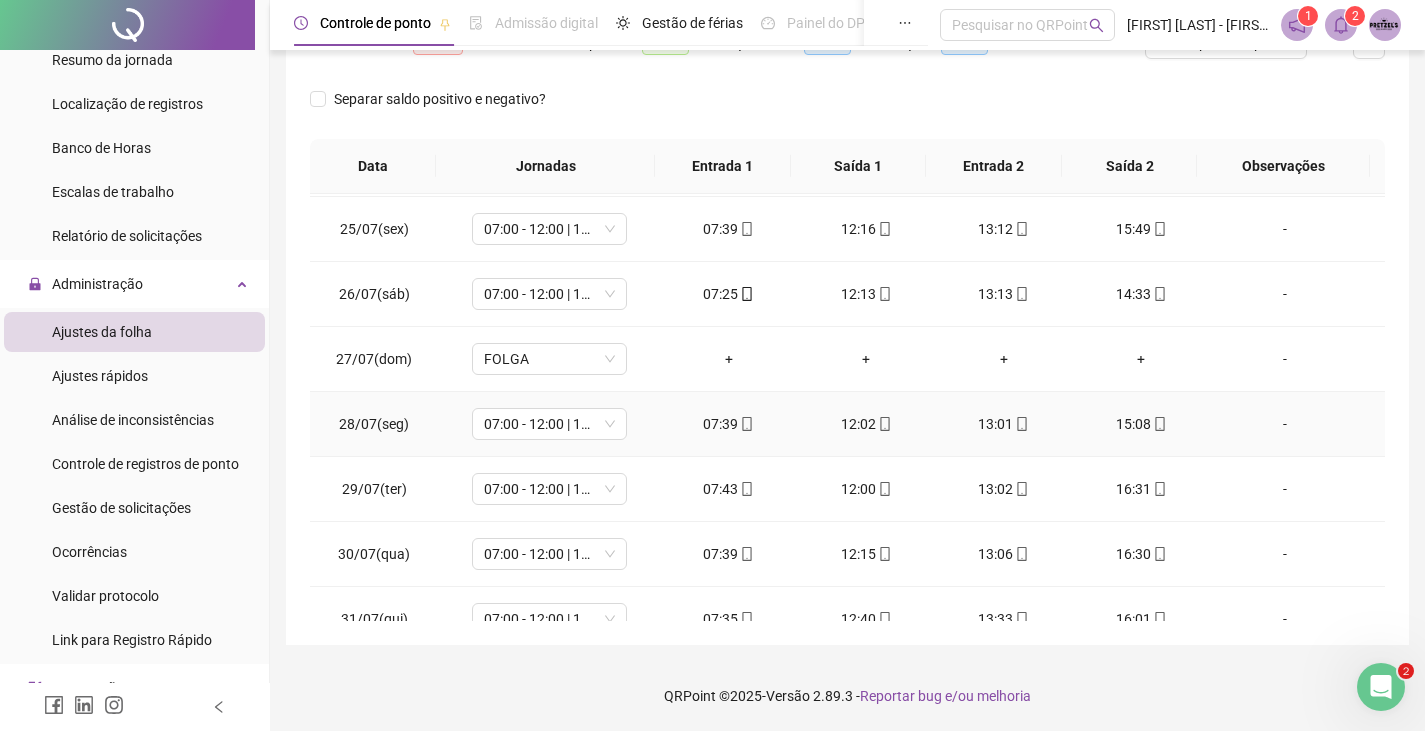 scroll, scrollTop: 1588, scrollLeft: 0, axis: vertical 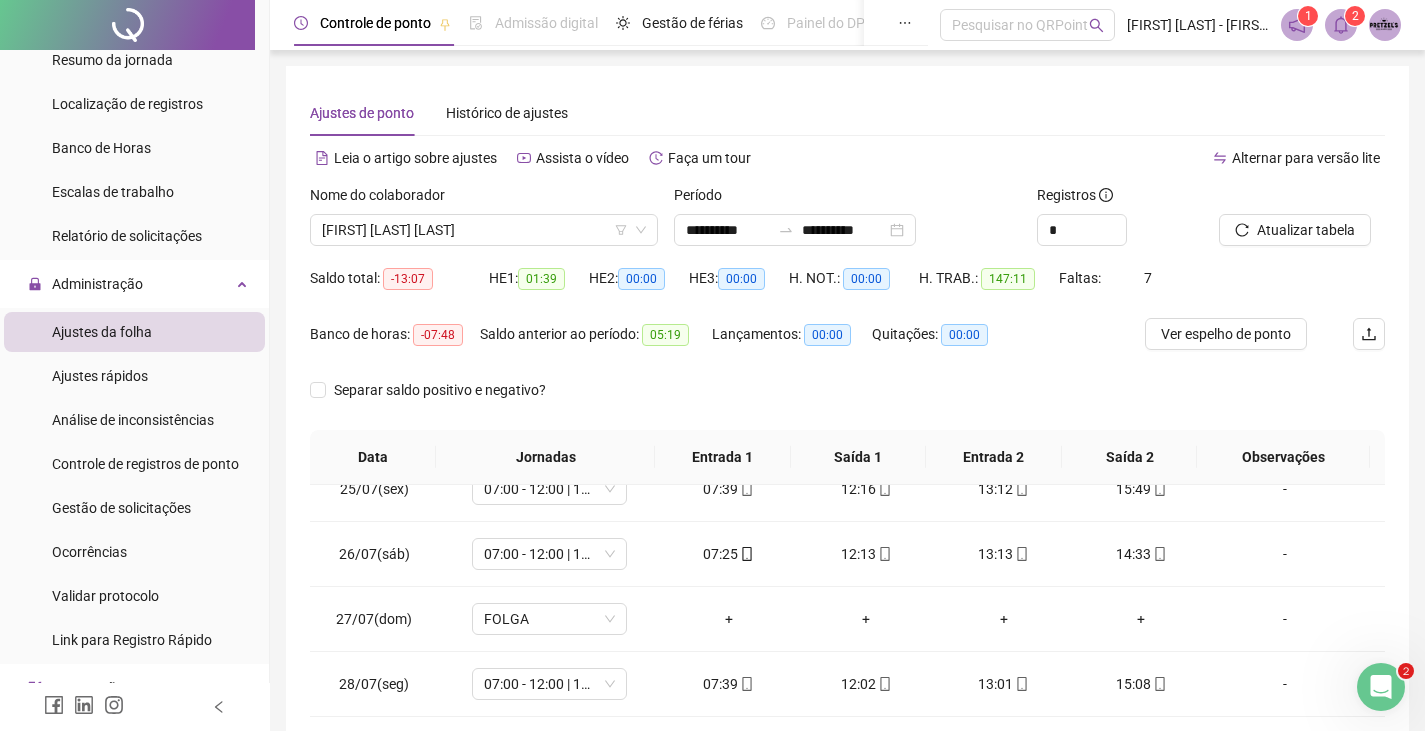 click on "Nome do colaborador" at bounding box center (484, 199) 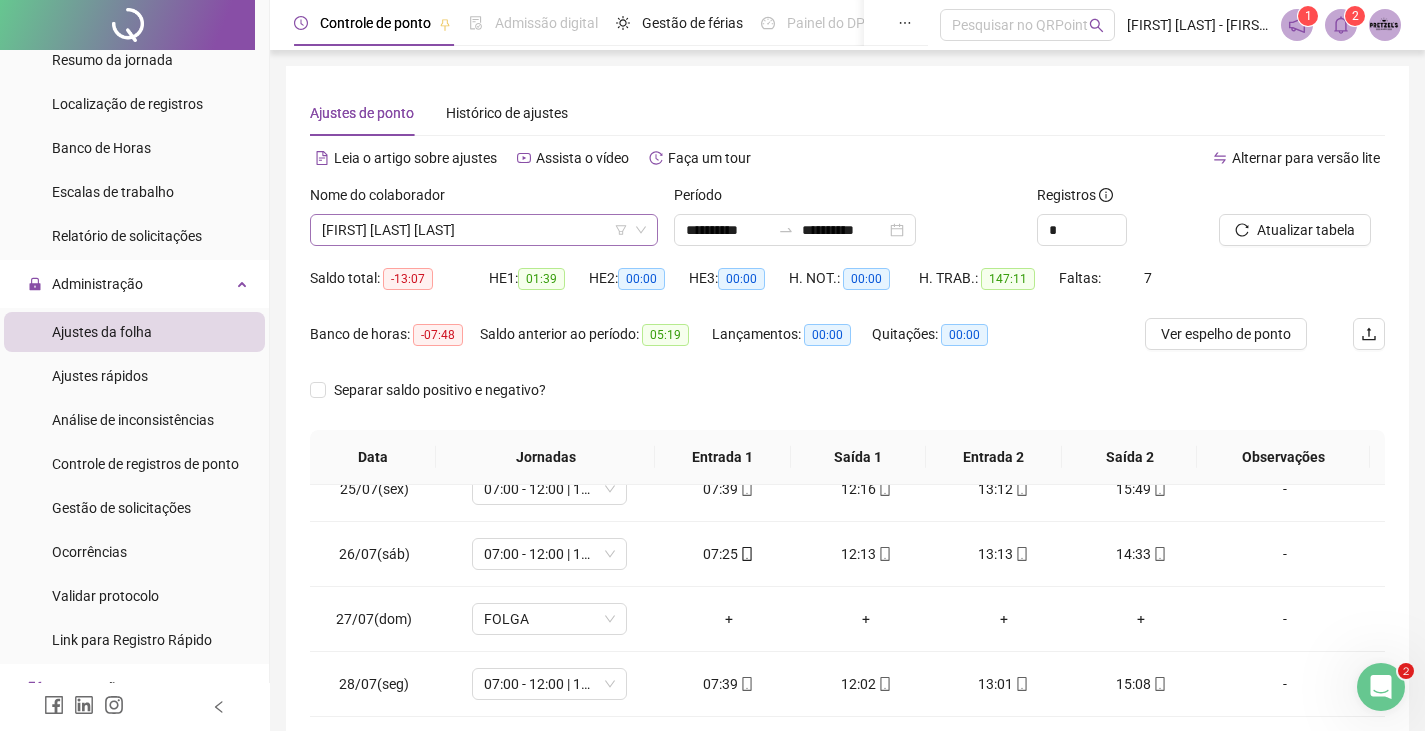 click on "[FIRST] [LAST] [LAST]" at bounding box center (484, 230) 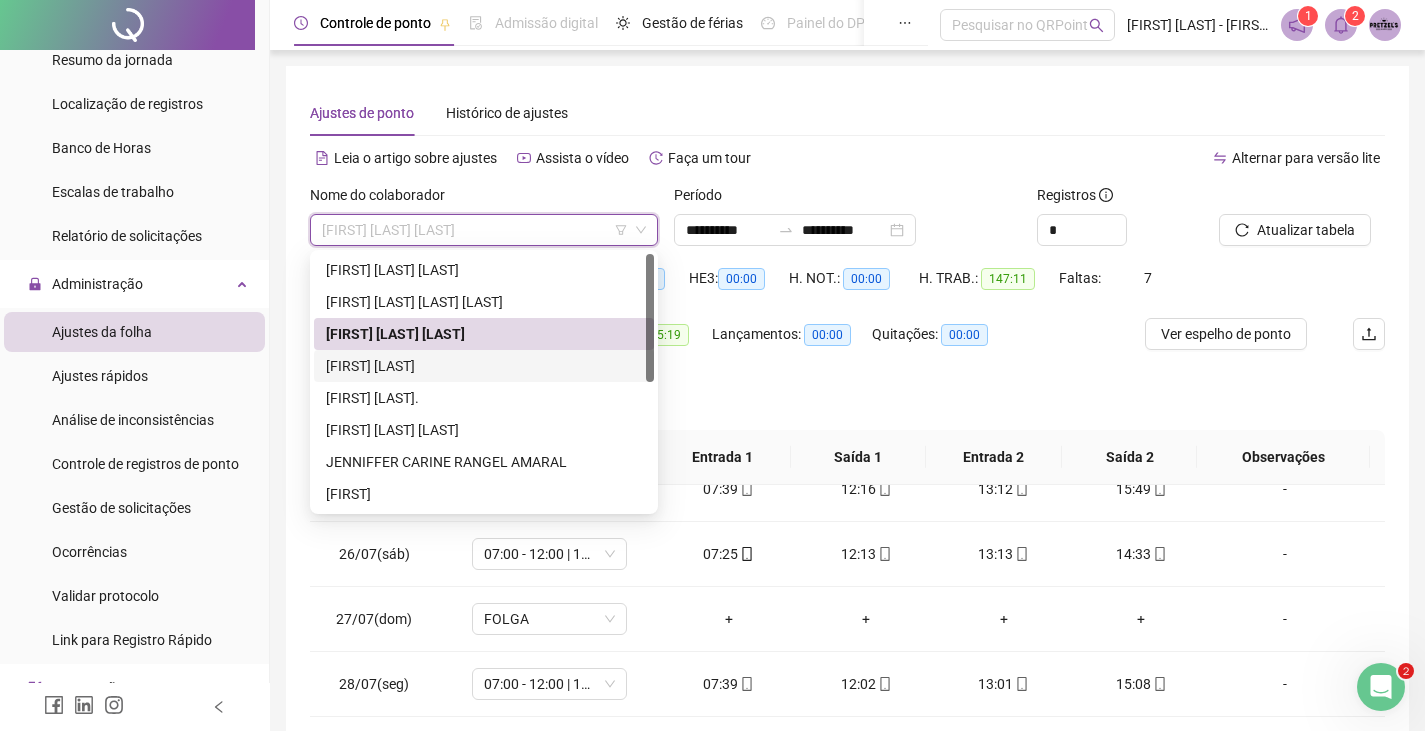 click on "[FIRST] [LAST]" at bounding box center [484, 366] 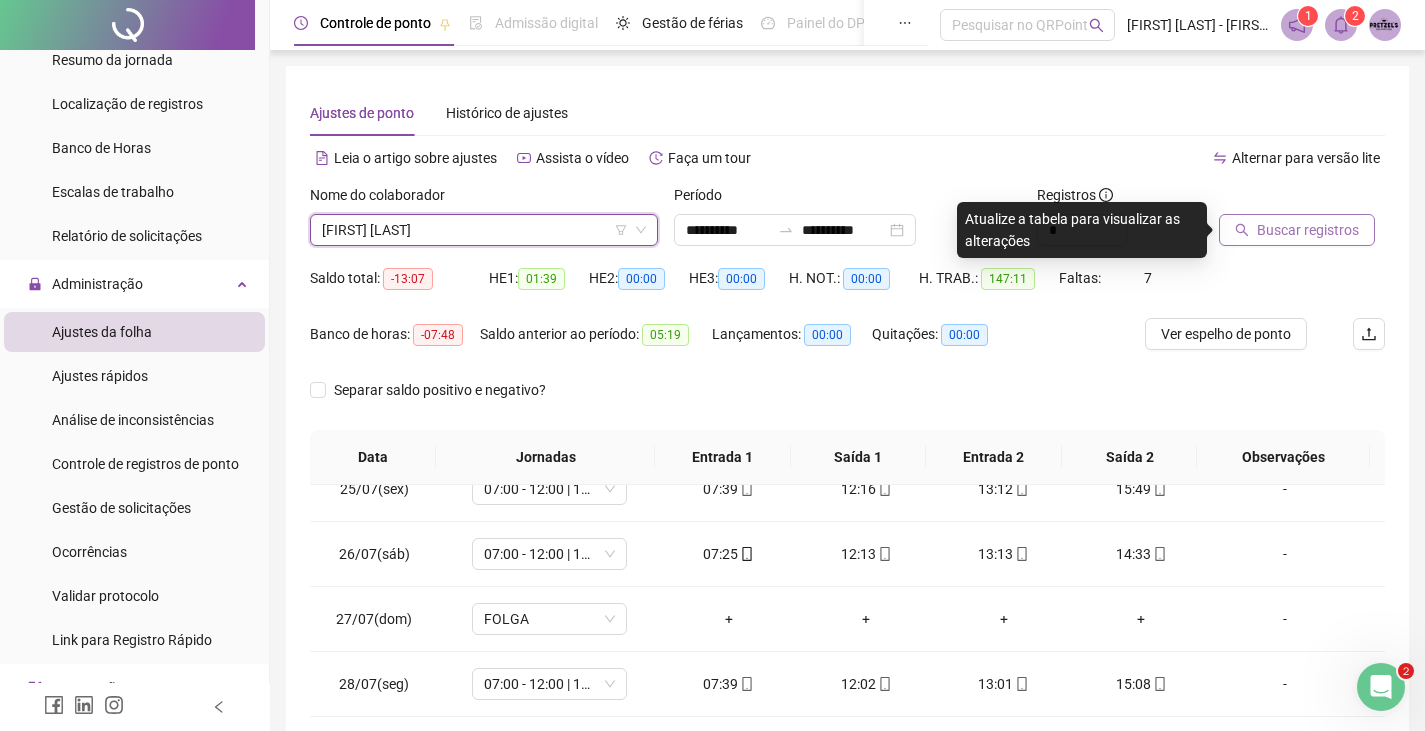 click on "Buscar registros" at bounding box center (1297, 230) 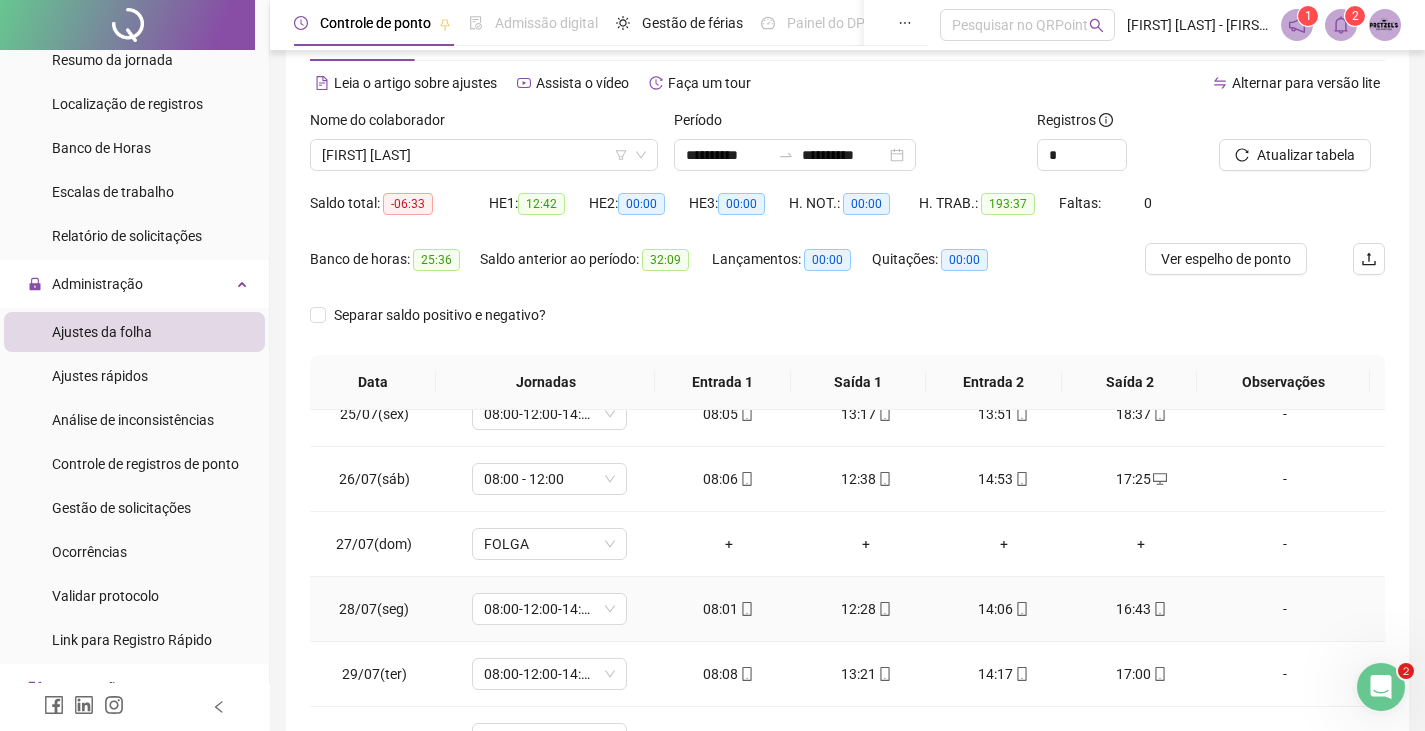 scroll, scrollTop: 291, scrollLeft: 0, axis: vertical 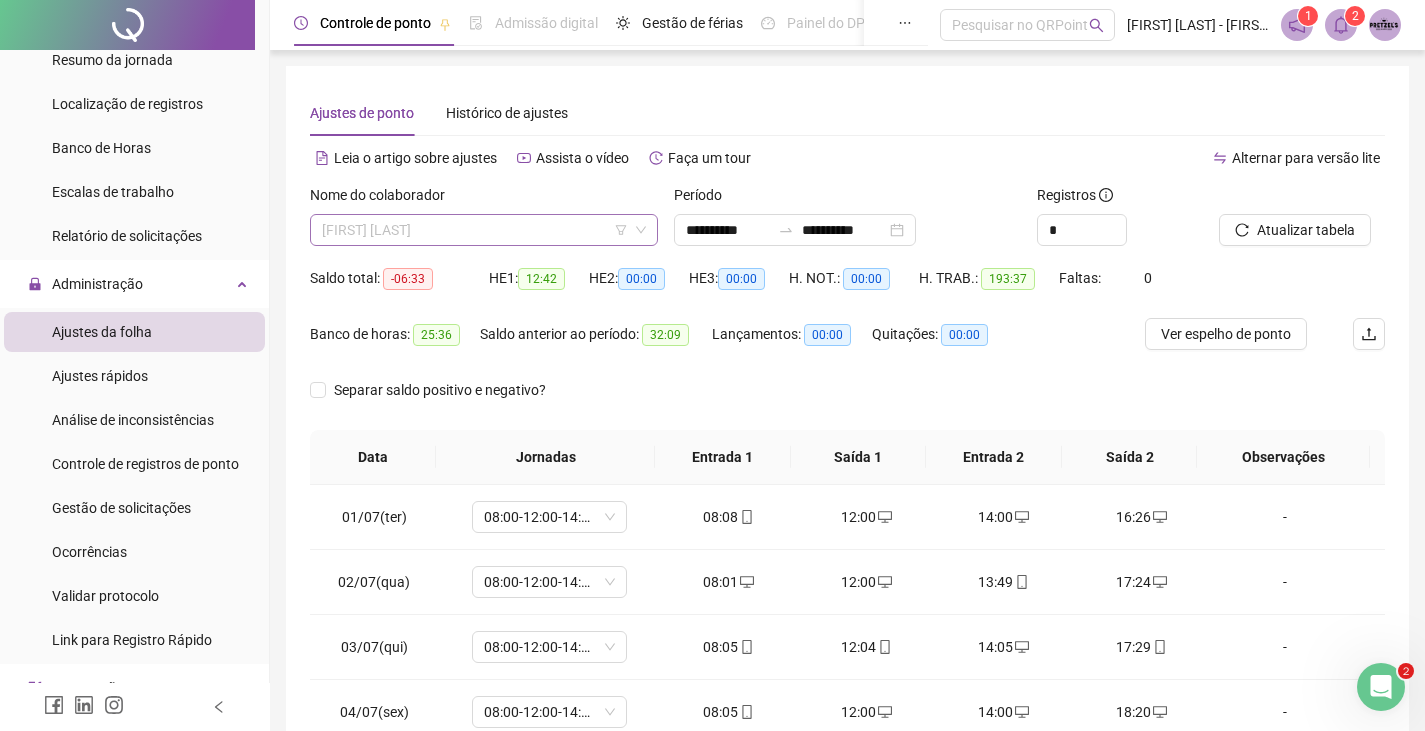 click on "[FIRST] [LAST]" at bounding box center (484, 230) 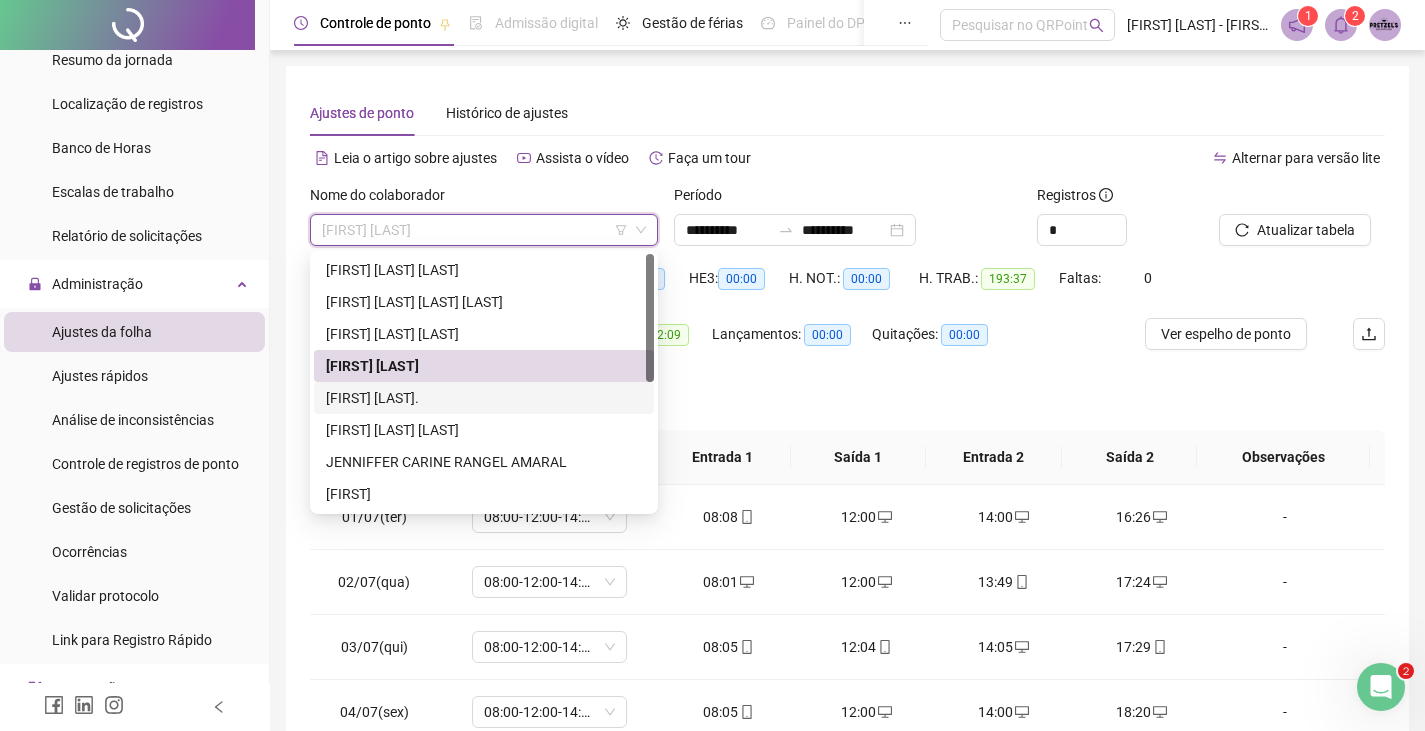 click on "[FIRST] [LAST]." at bounding box center (484, 398) 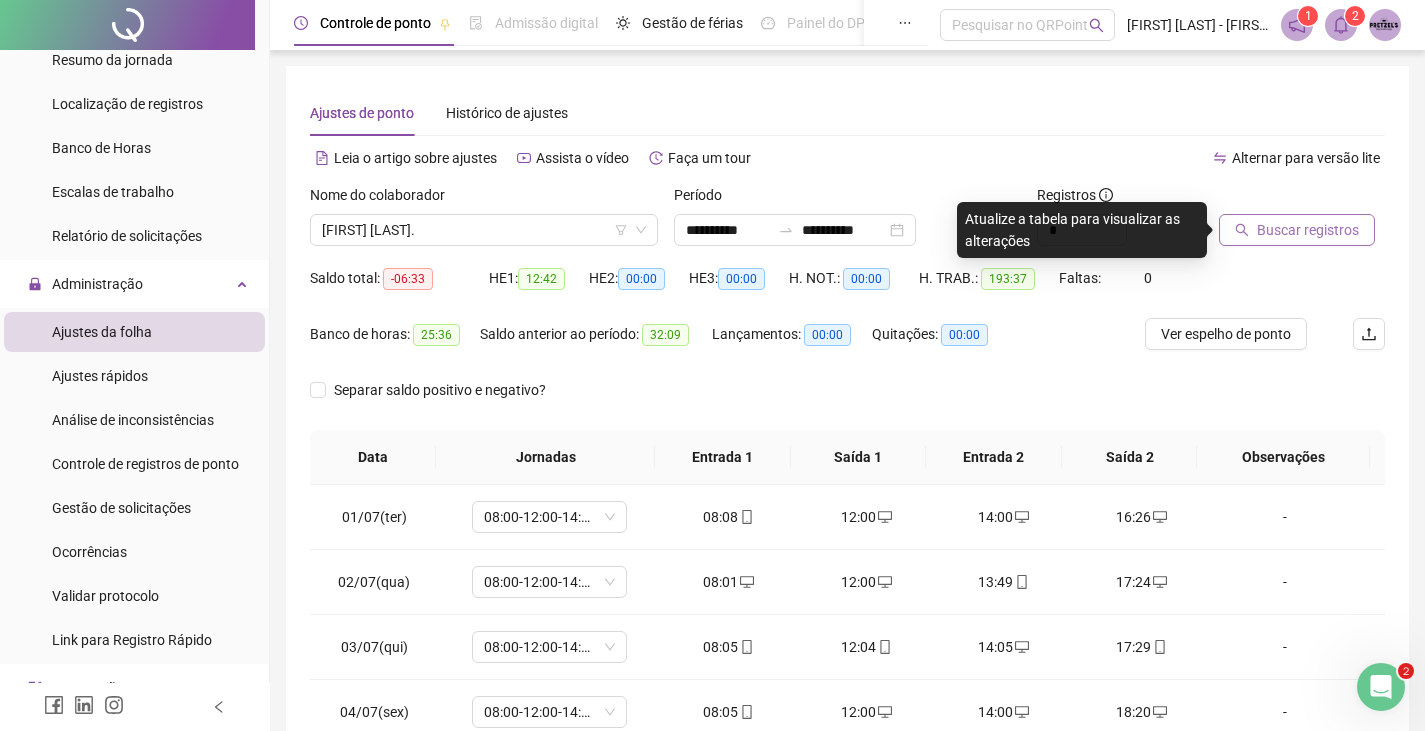 click on "Buscar registros" at bounding box center [1308, 230] 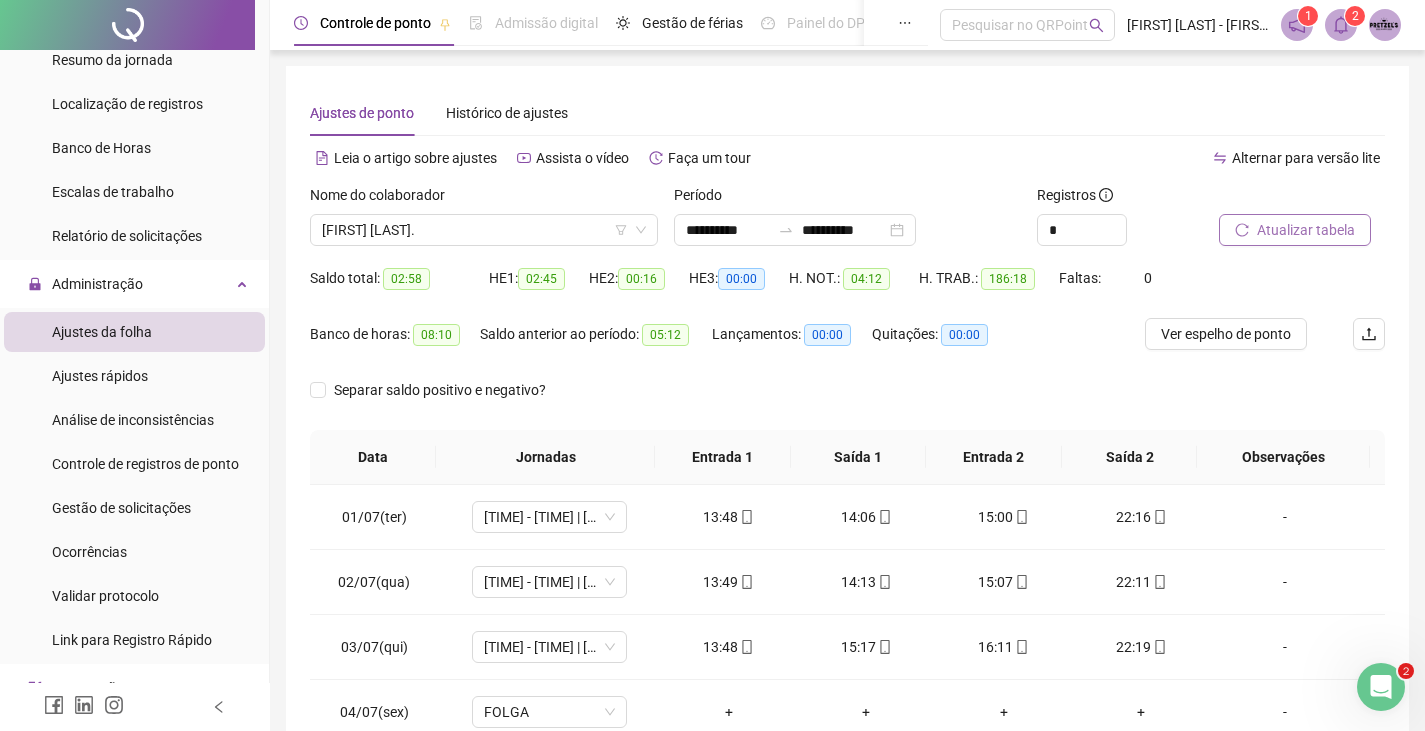 click on "Separar saldo positivo e negativo?" at bounding box center (847, 402) 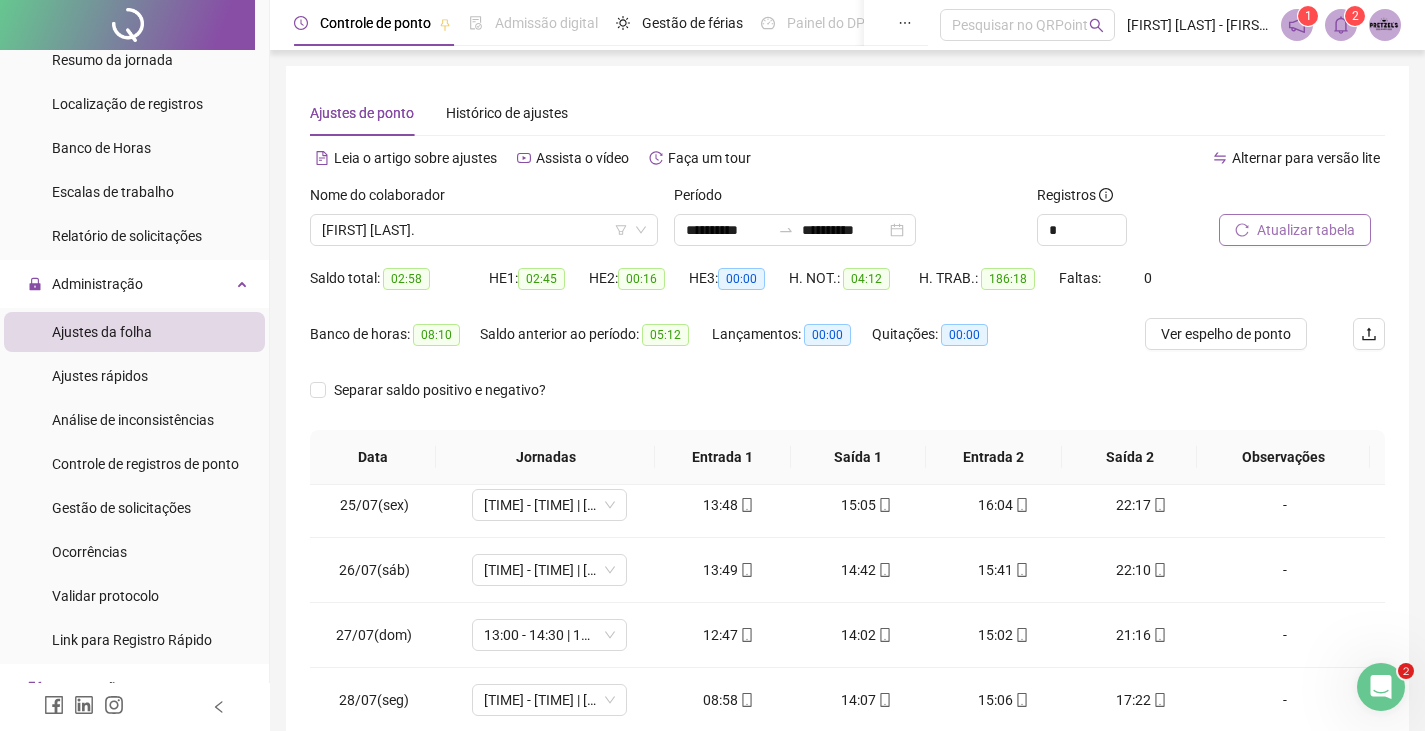 scroll, scrollTop: 1588, scrollLeft: 0, axis: vertical 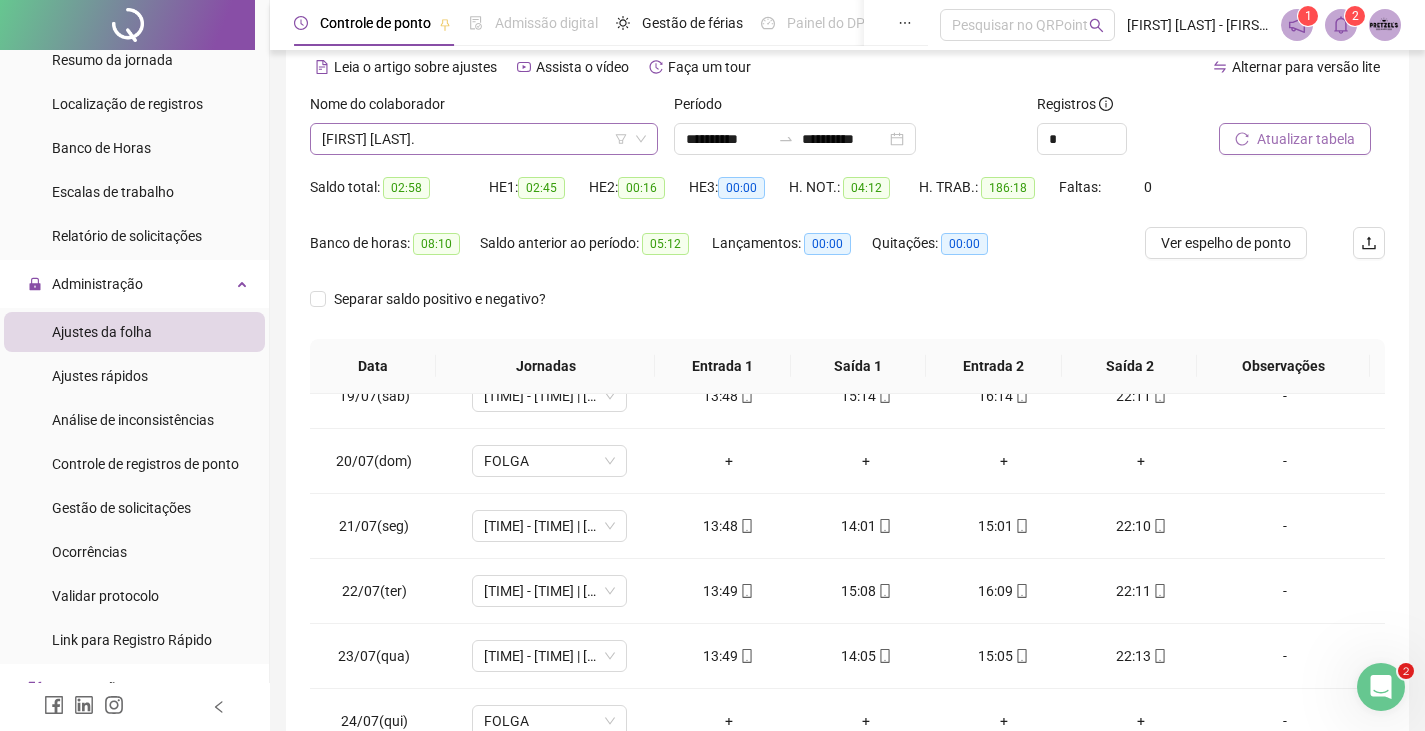 click on "[FIRST] [LAST]." at bounding box center [484, 139] 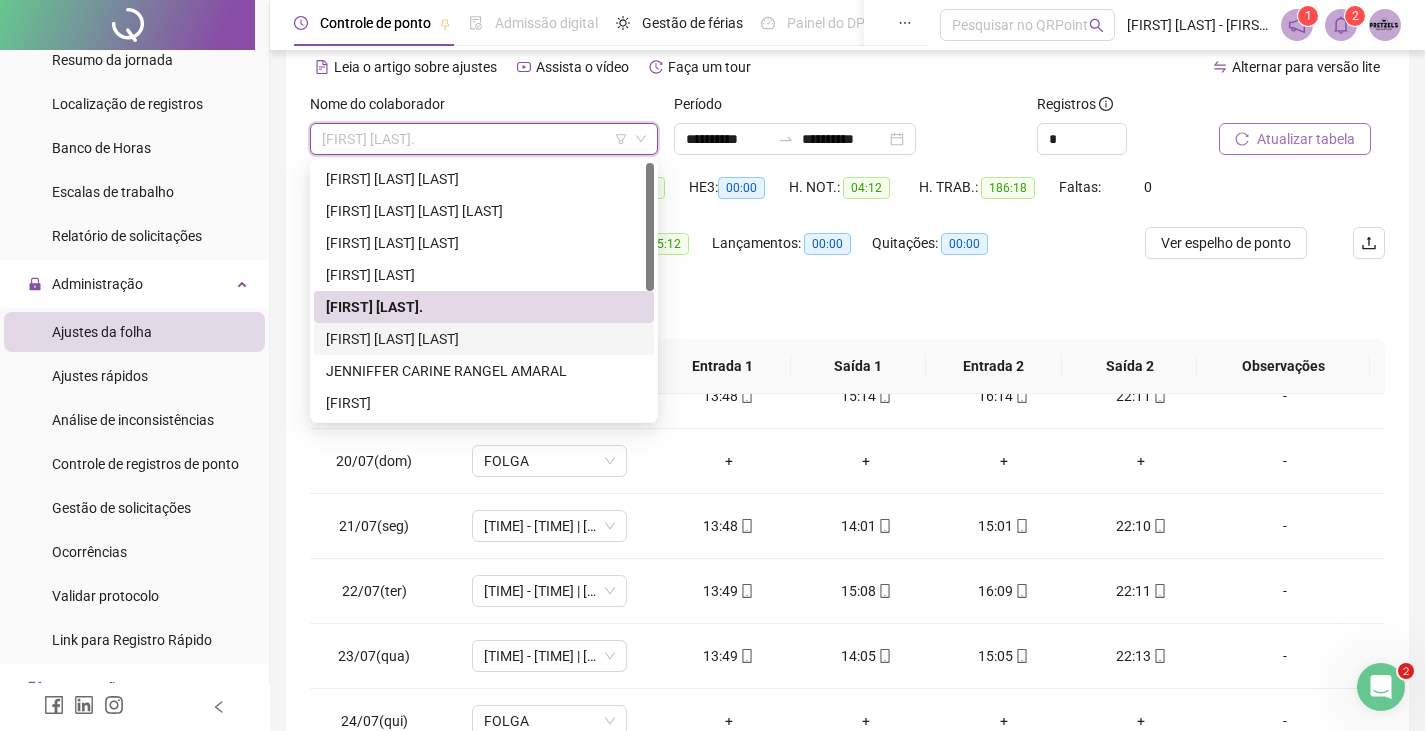 click on "[FIRST] [LAST] [LAST]" at bounding box center [484, 339] 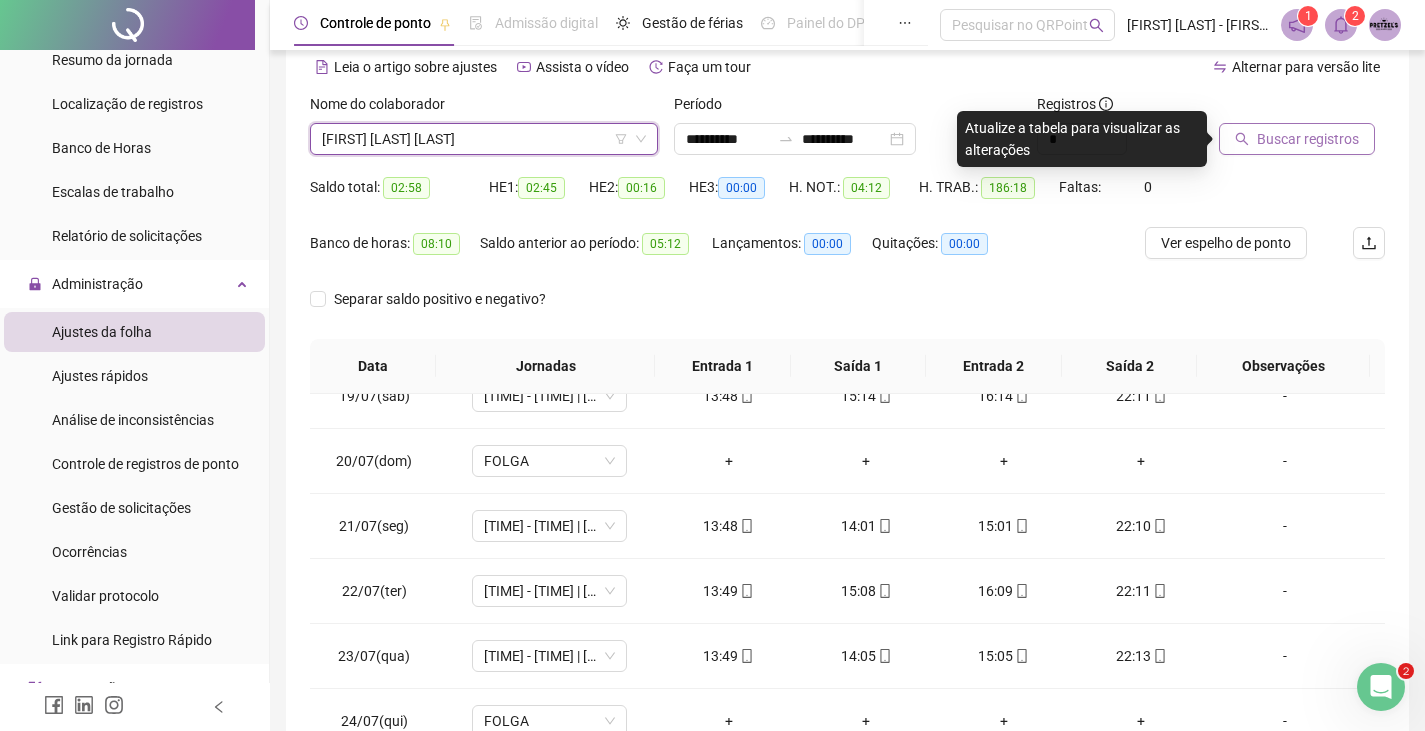 click on "Buscar registros" at bounding box center (1308, 139) 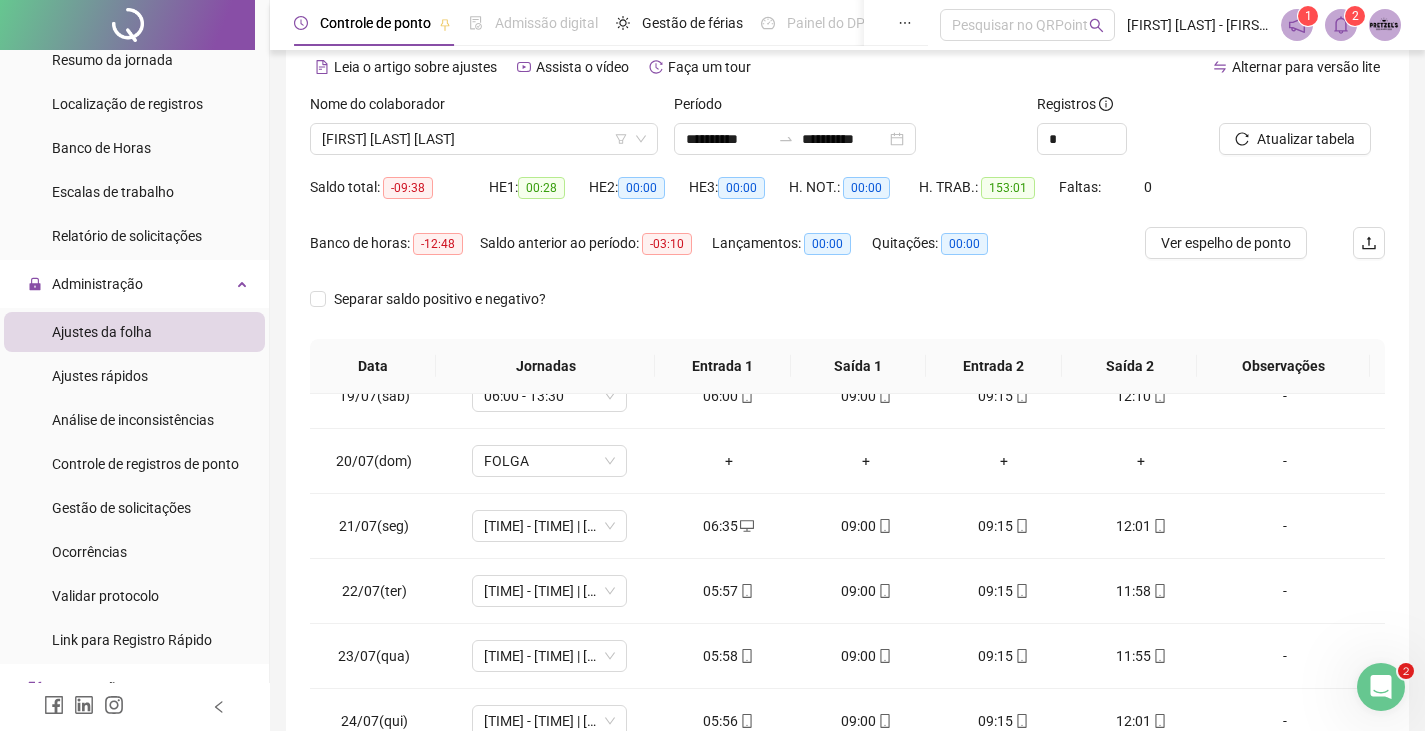 click on "Banco de horas:   -12:48 Saldo anterior ao período:   -03:10 Lançamentos:   00:00 Quitações:   00:00" at bounding box center [713, 255] 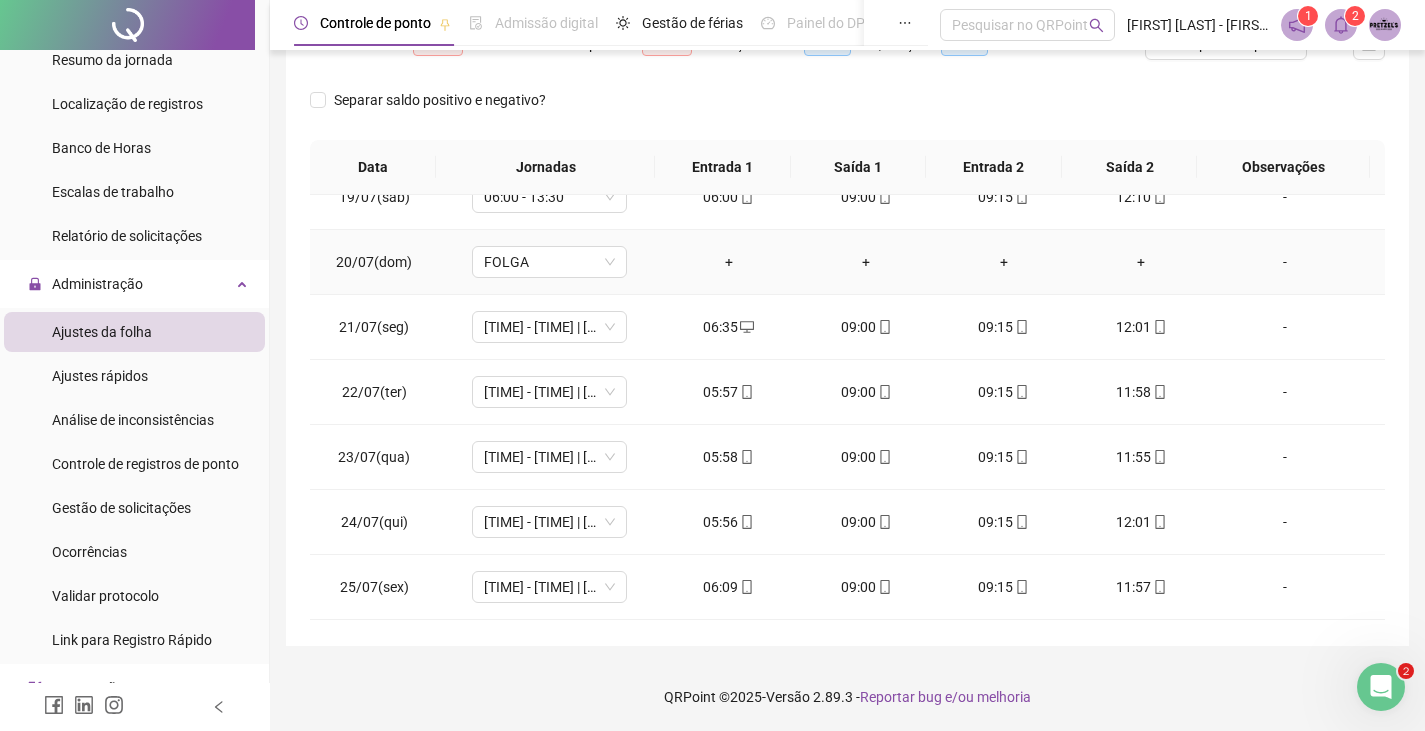 scroll, scrollTop: 291, scrollLeft: 0, axis: vertical 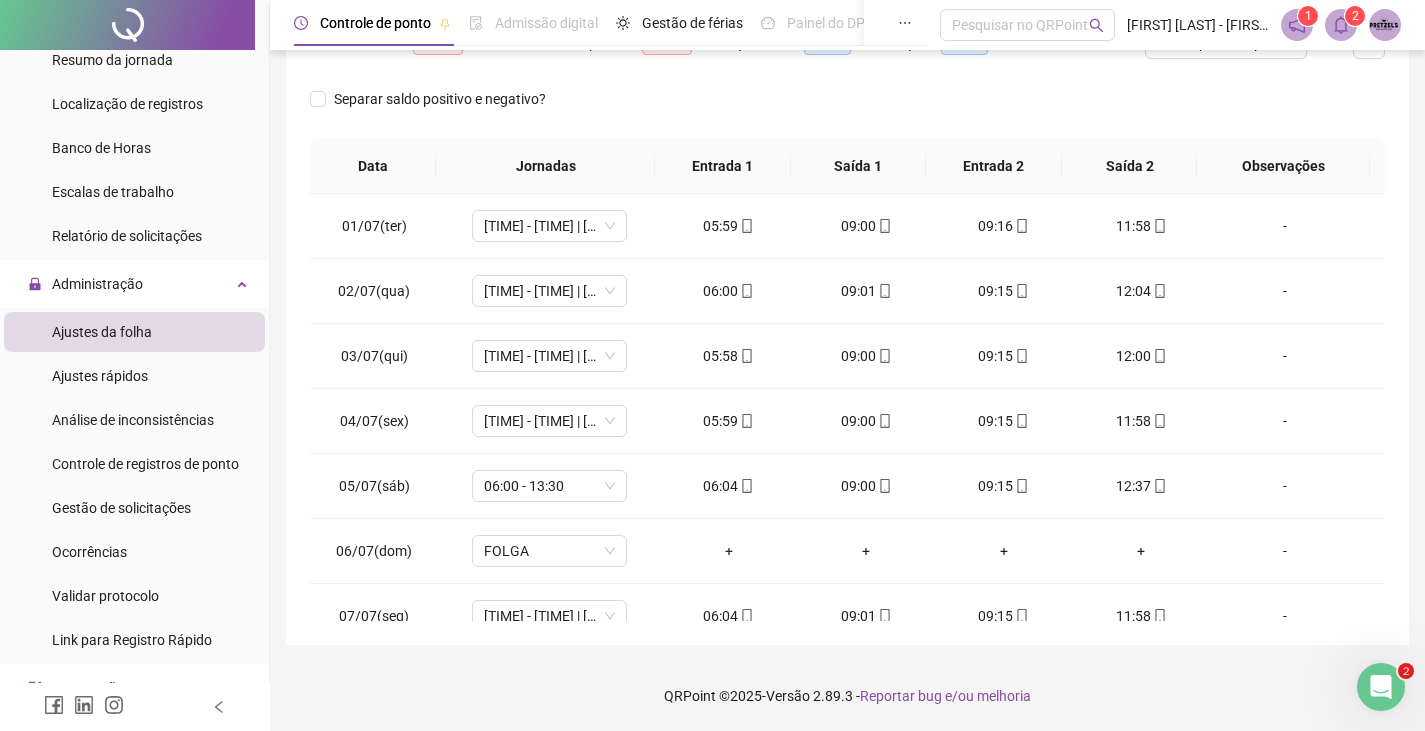 click on "Separar saldo positivo e negativo?" at bounding box center [847, 111] 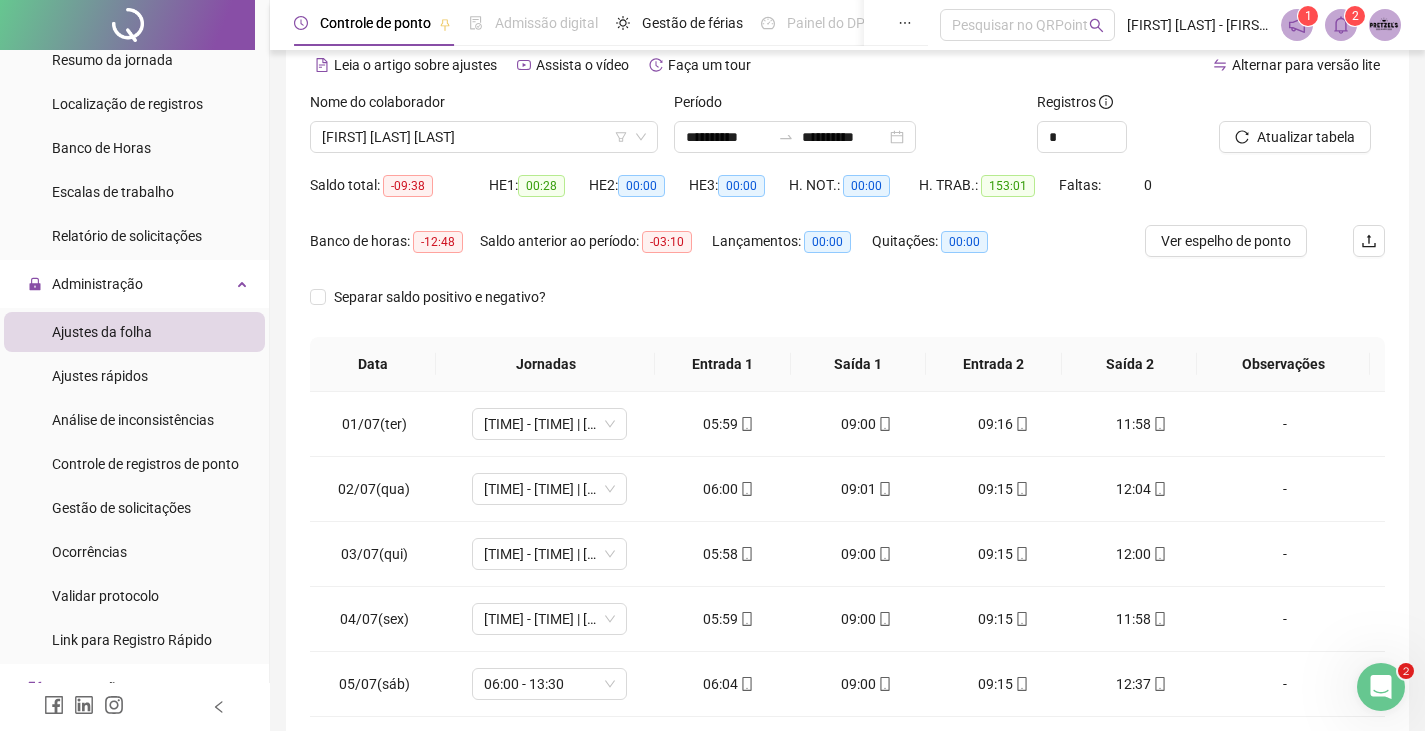 scroll, scrollTop: 91, scrollLeft: 0, axis: vertical 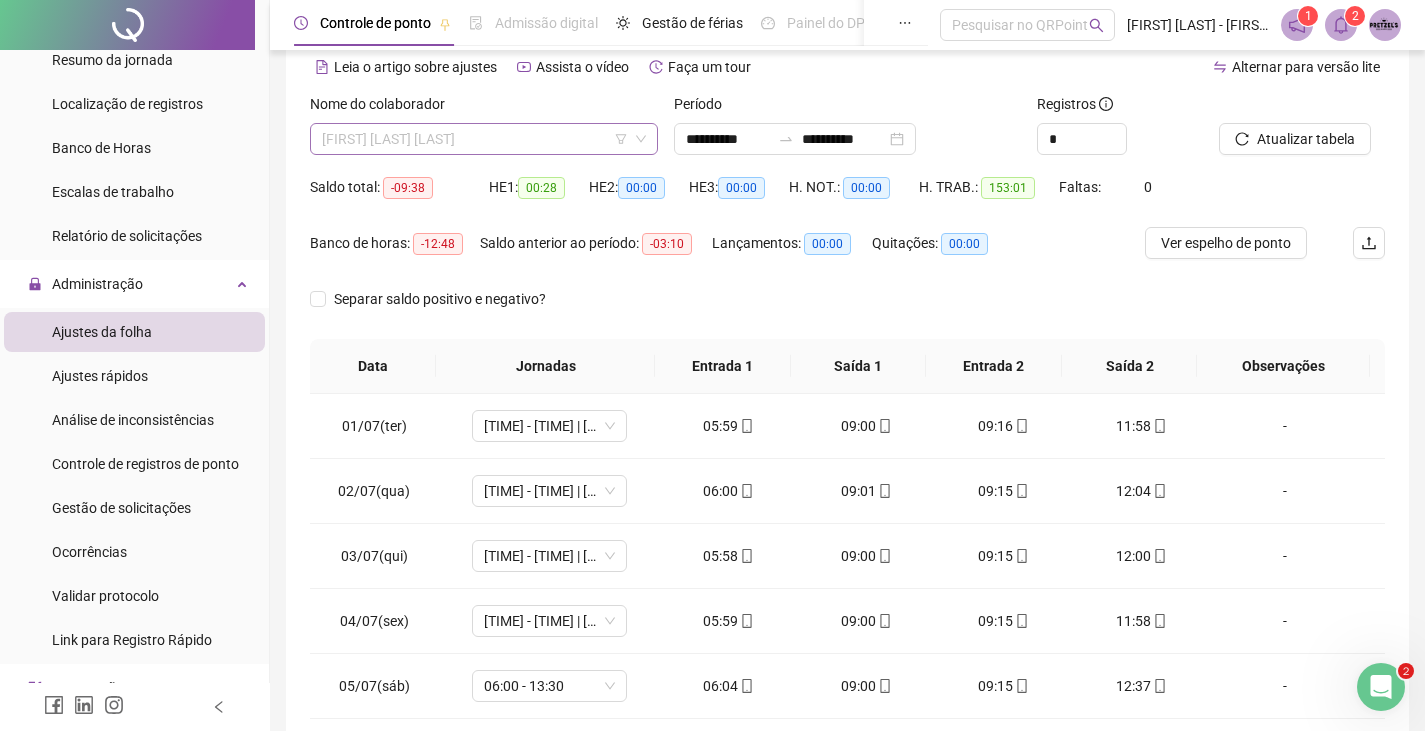 click on "[FIRST] [LAST] [LAST]" at bounding box center (484, 139) 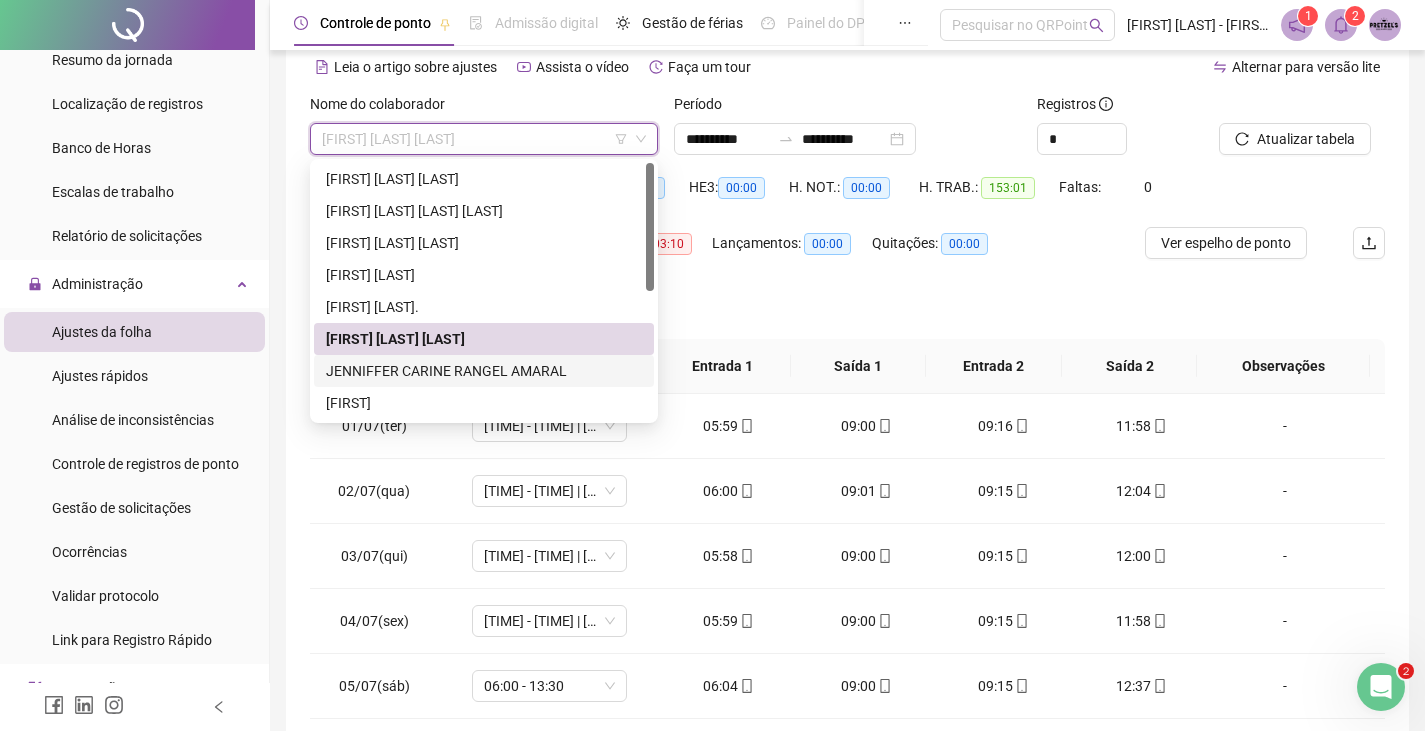 click on "JENNIFFER CARINE RANGEL AMARAL" at bounding box center (484, 371) 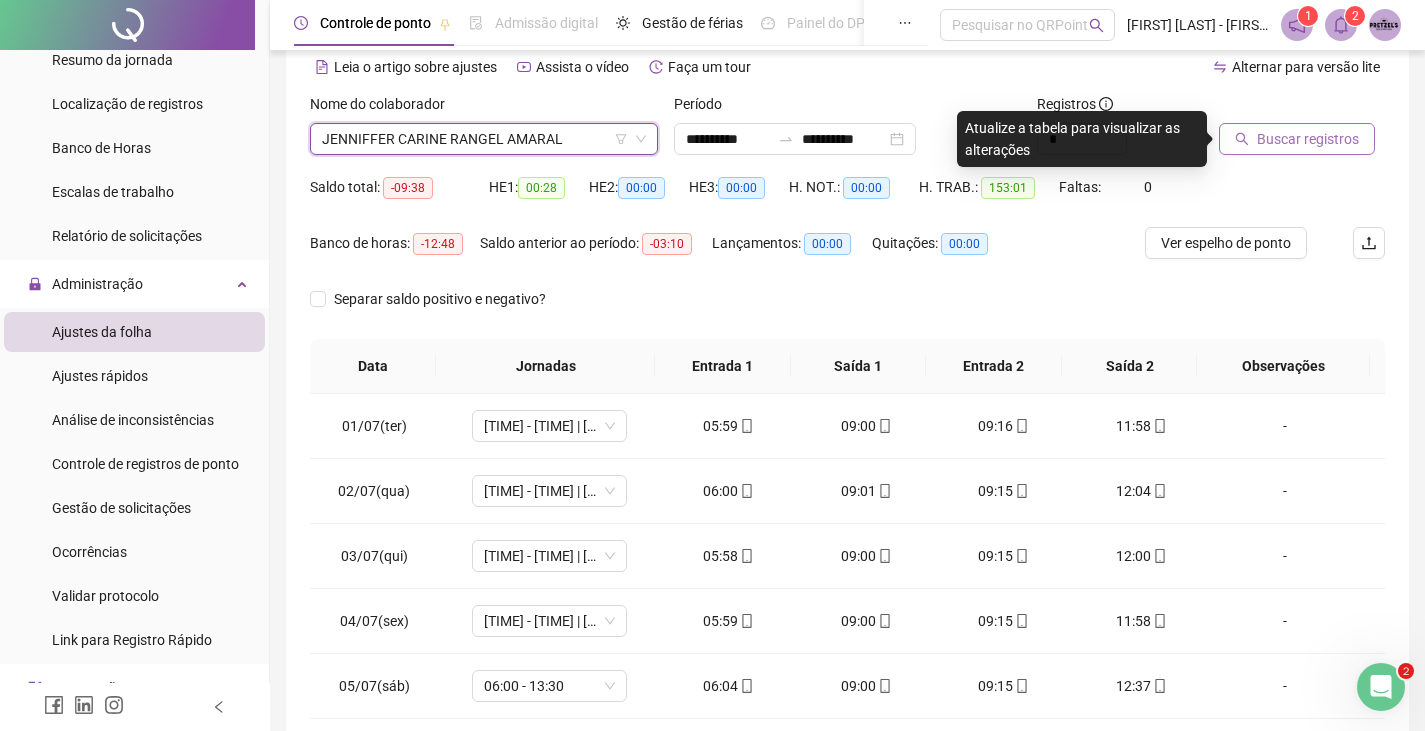 click on "Buscar registros" at bounding box center (1308, 139) 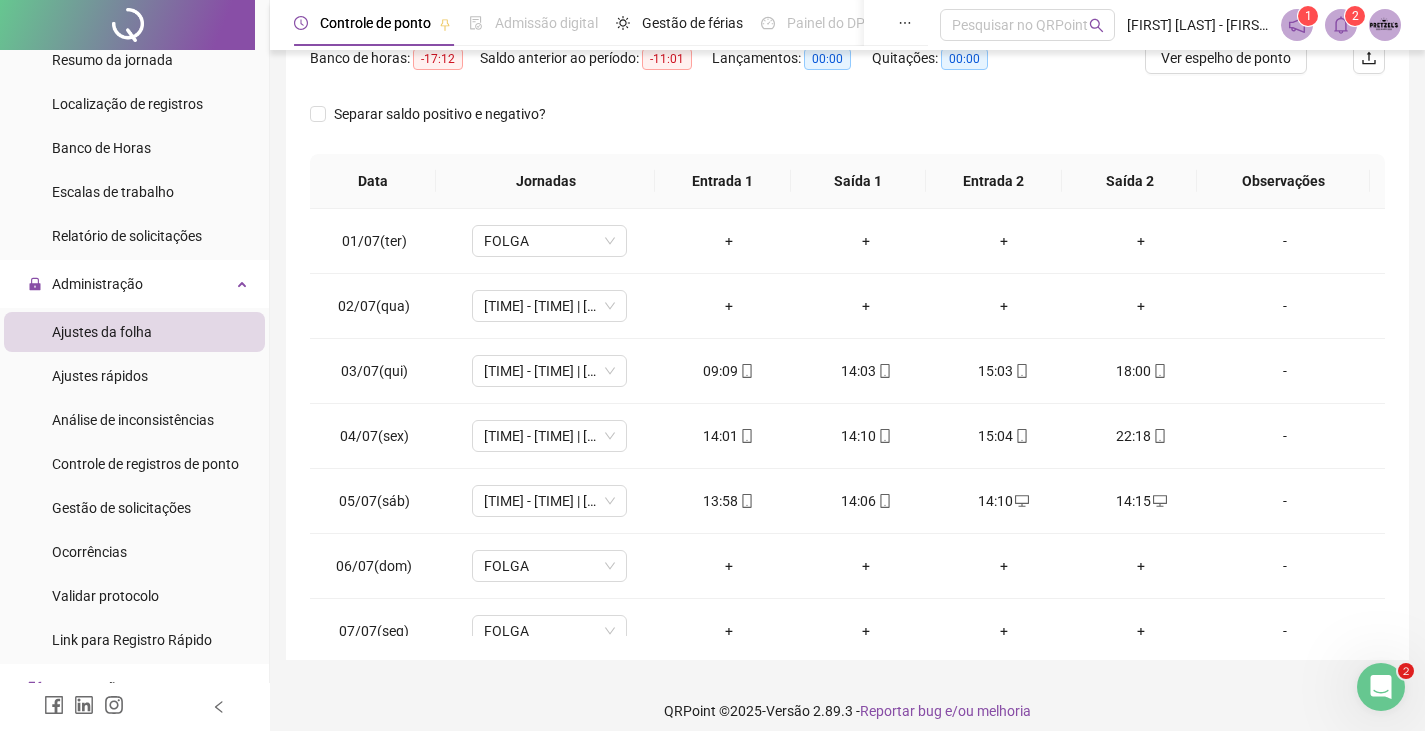 scroll, scrollTop: 291, scrollLeft: 0, axis: vertical 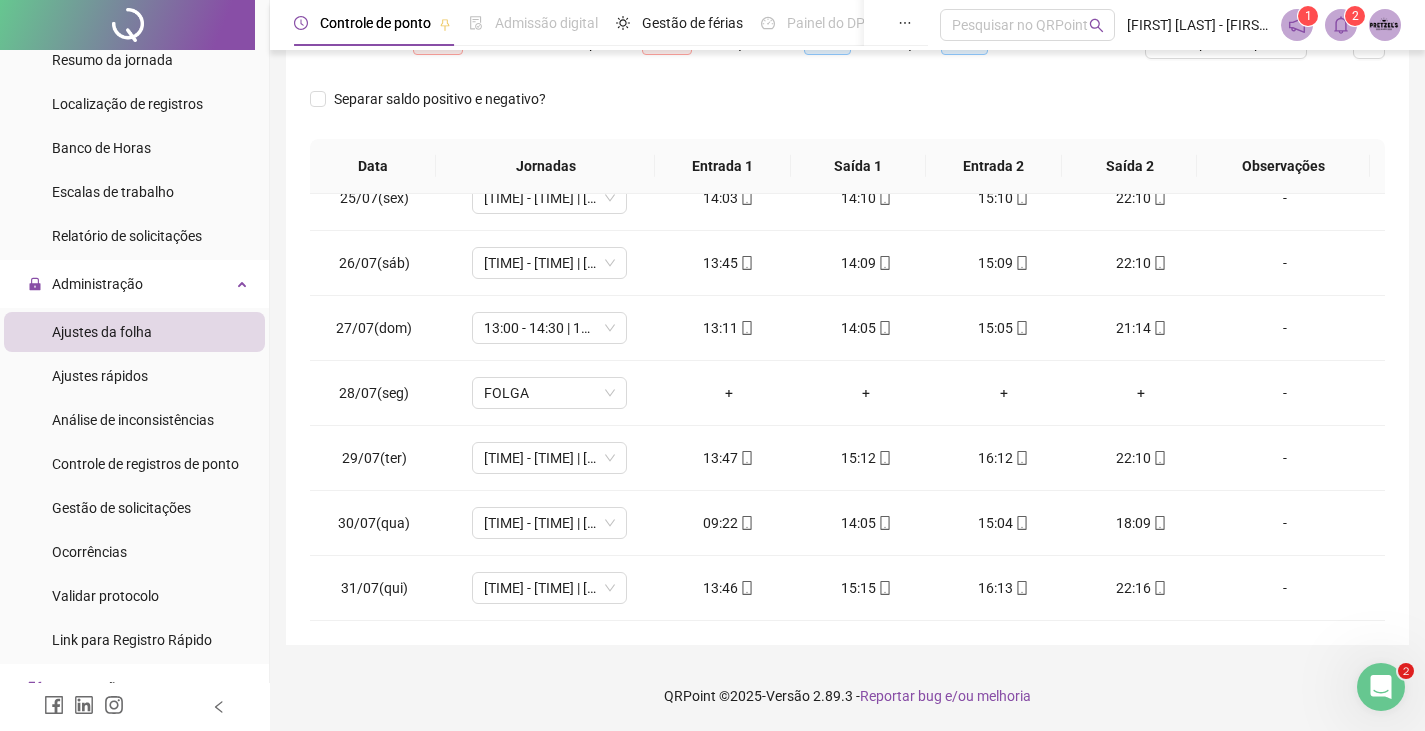 click on "Quitações:   00:00" at bounding box center (942, 55) 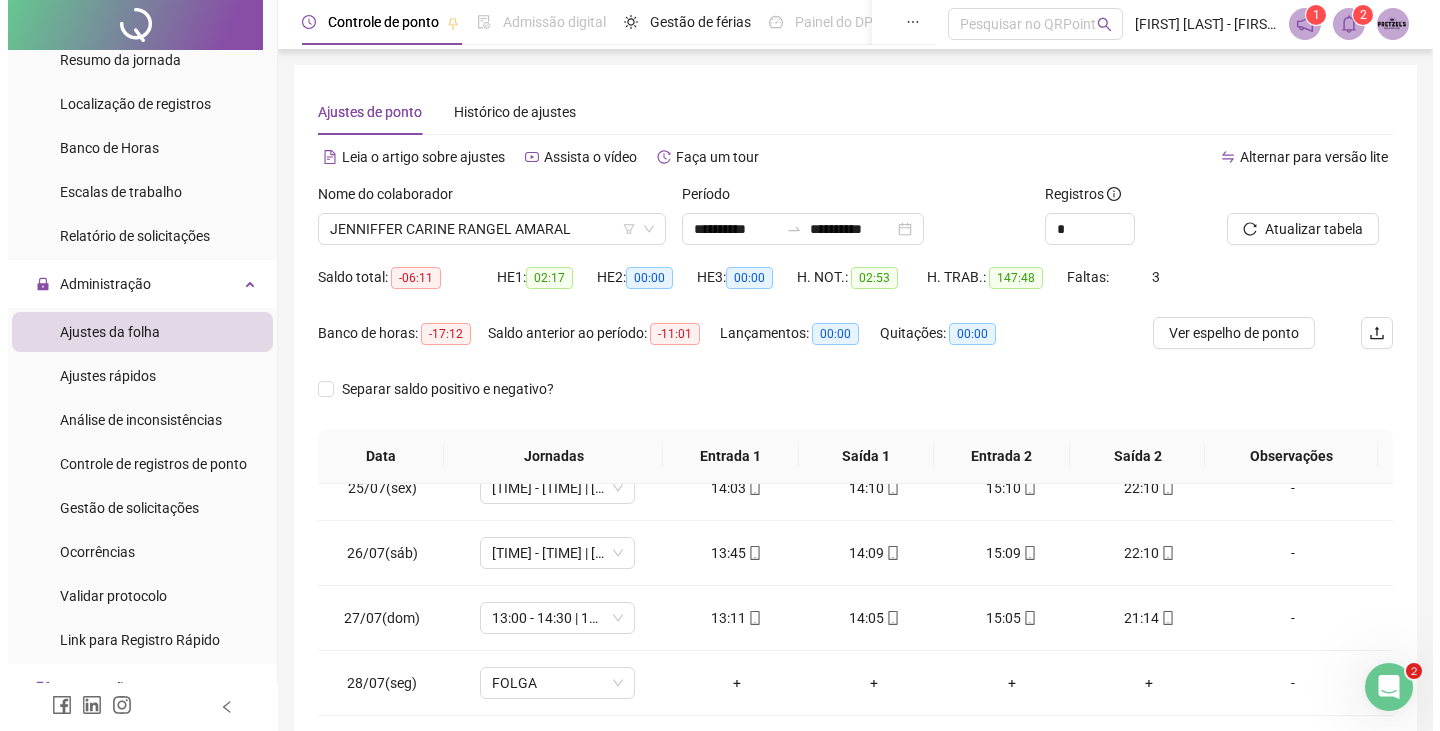 scroll, scrollTop: 0, scrollLeft: 0, axis: both 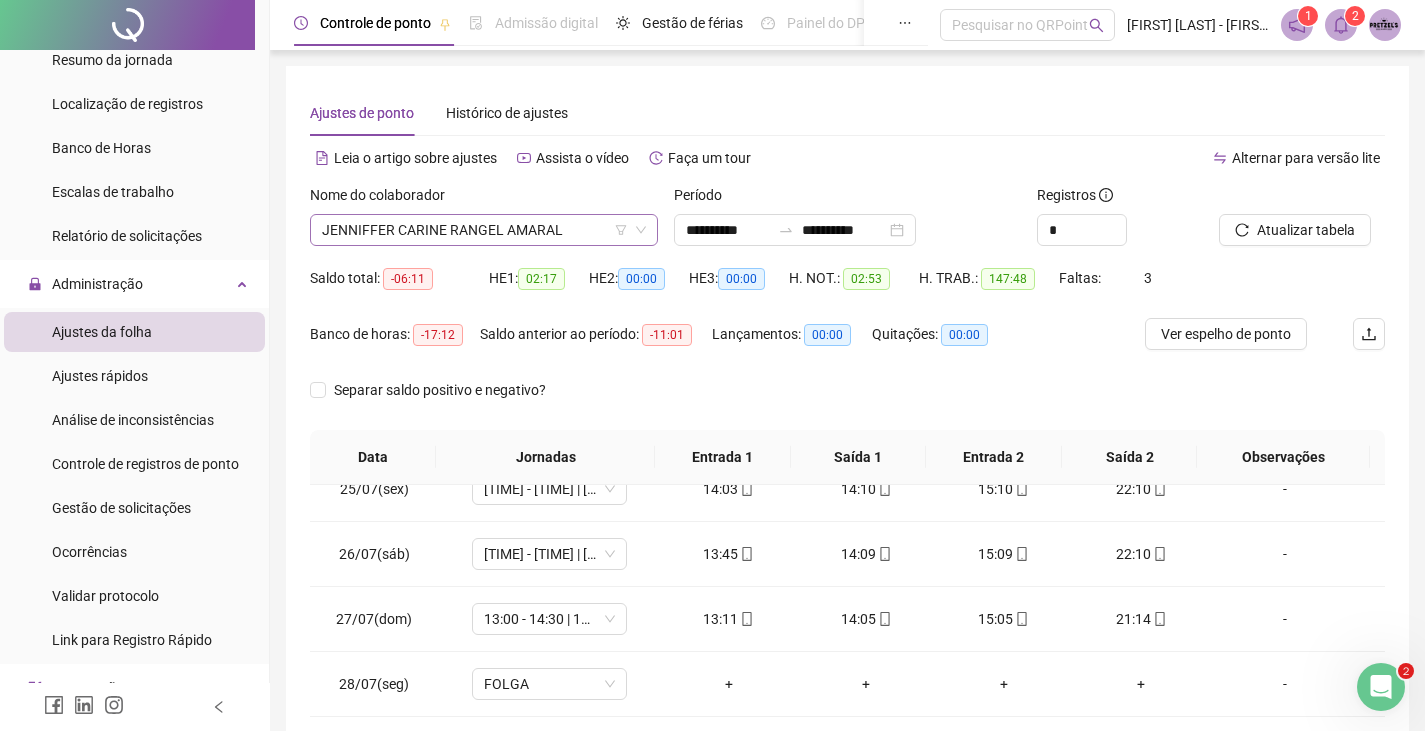 click on "JENNIFFER CARINE RANGEL AMARAL" at bounding box center (484, 230) 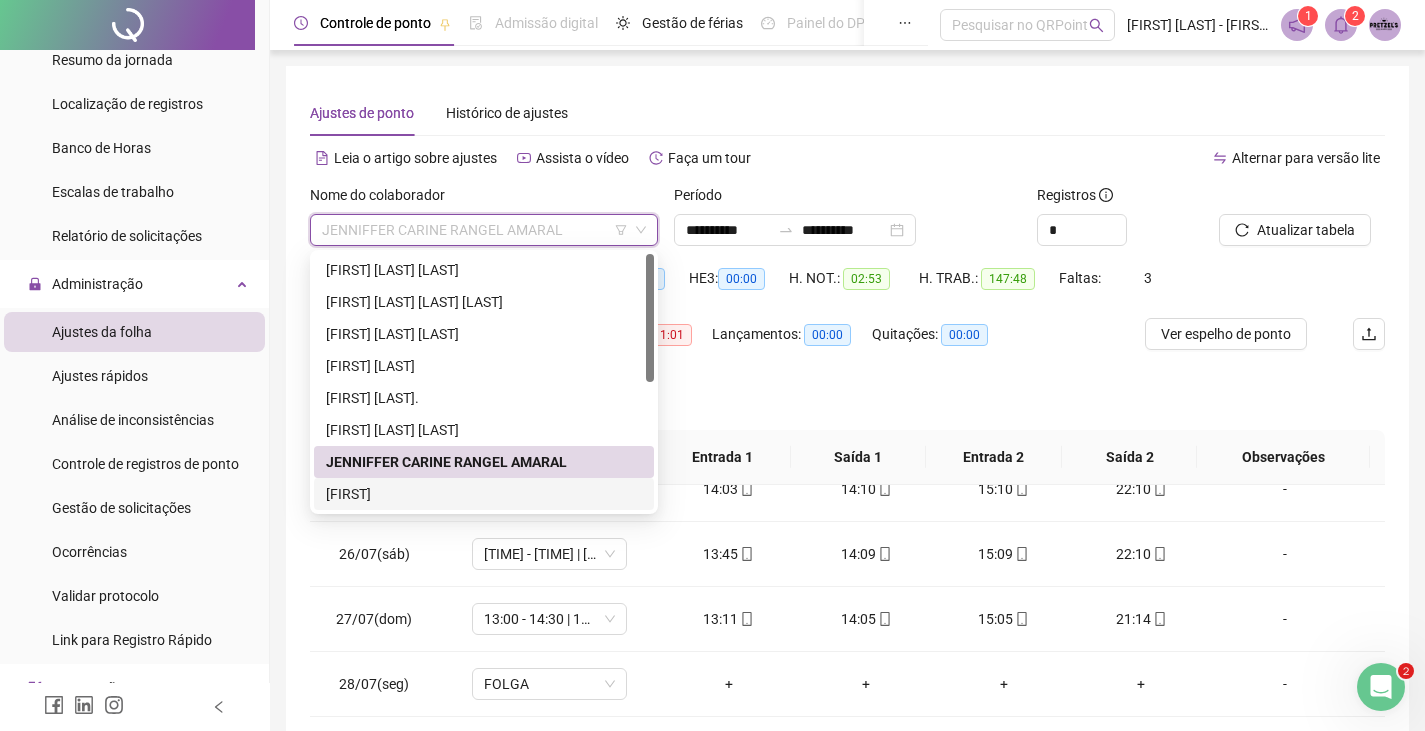 click on "[FIRST]" at bounding box center [484, 494] 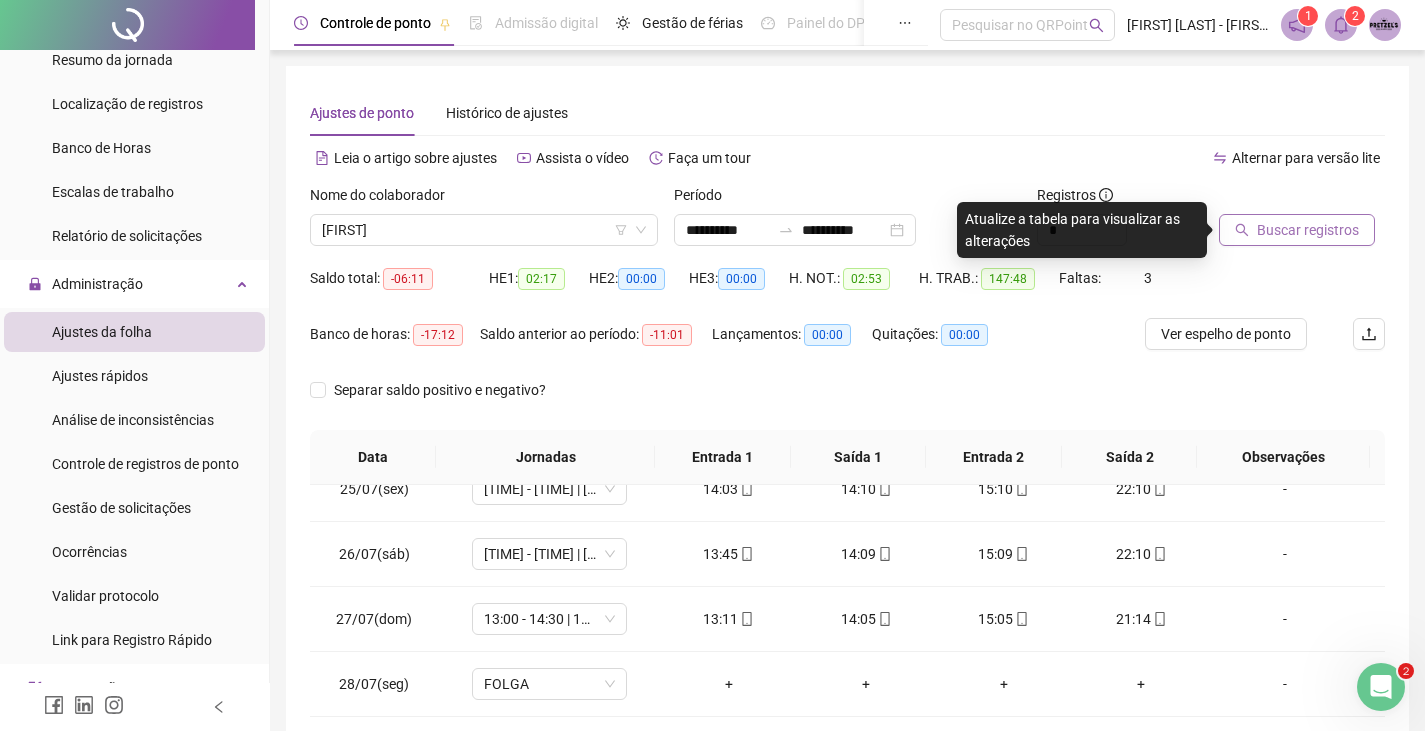 click on "Buscar registros" at bounding box center (1308, 230) 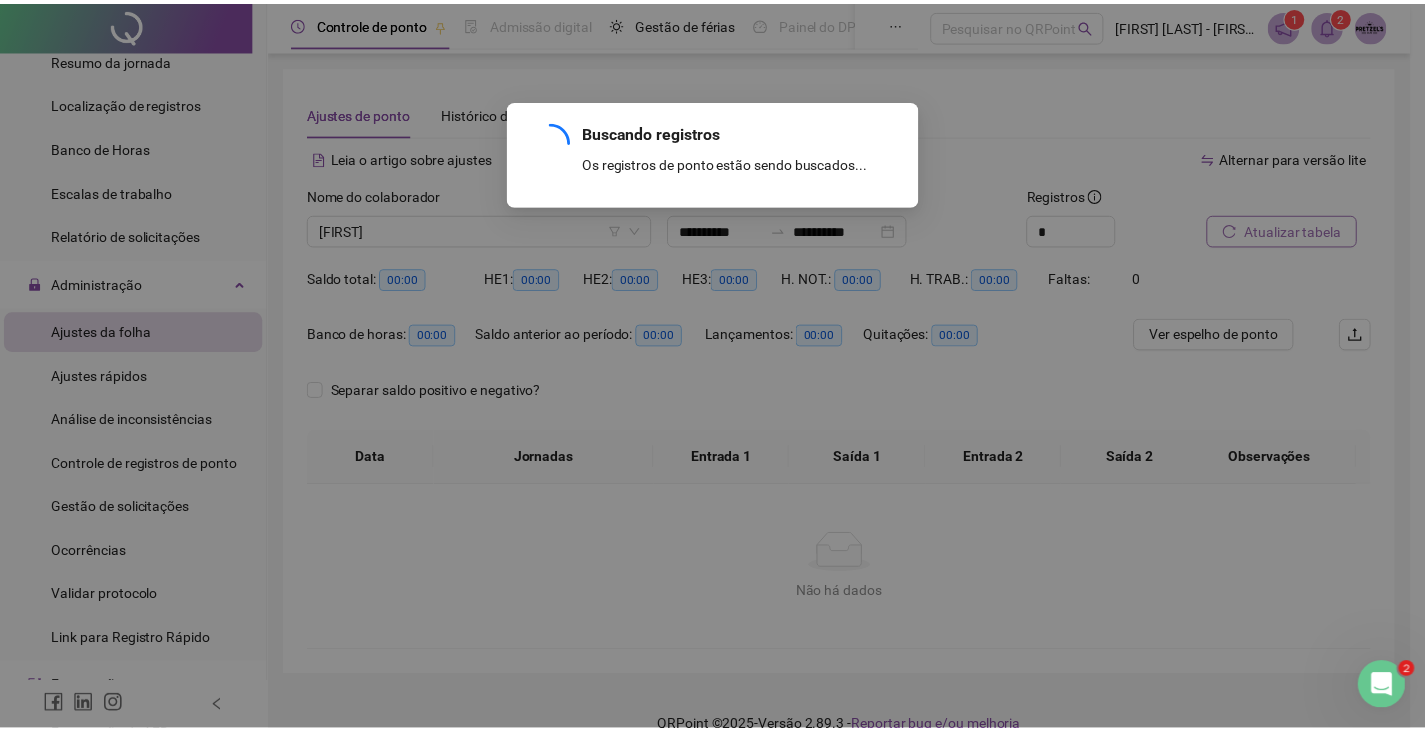 scroll, scrollTop: 0, scrollLeft: 0, axis: both 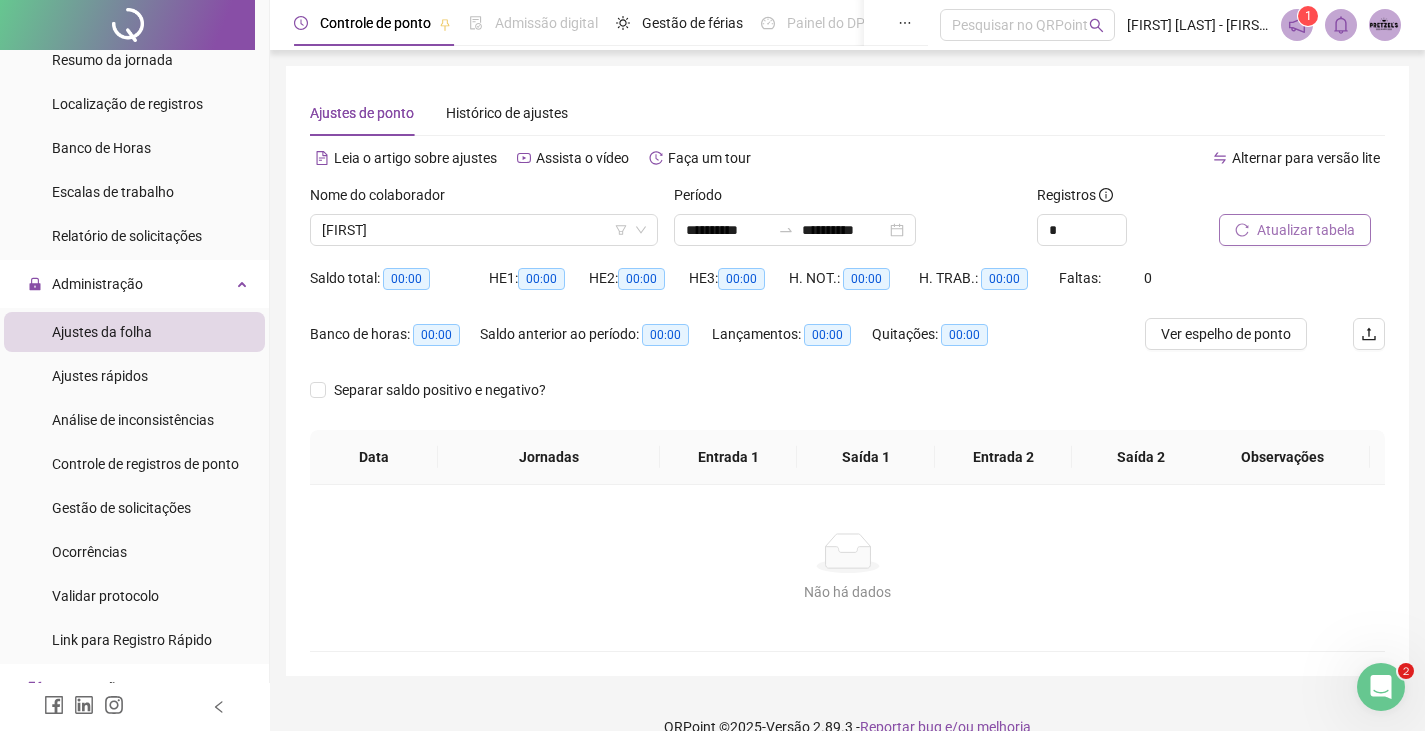 click on "Ajustes de ponto Histórico de ajustes" at bounding box center [847, 113] 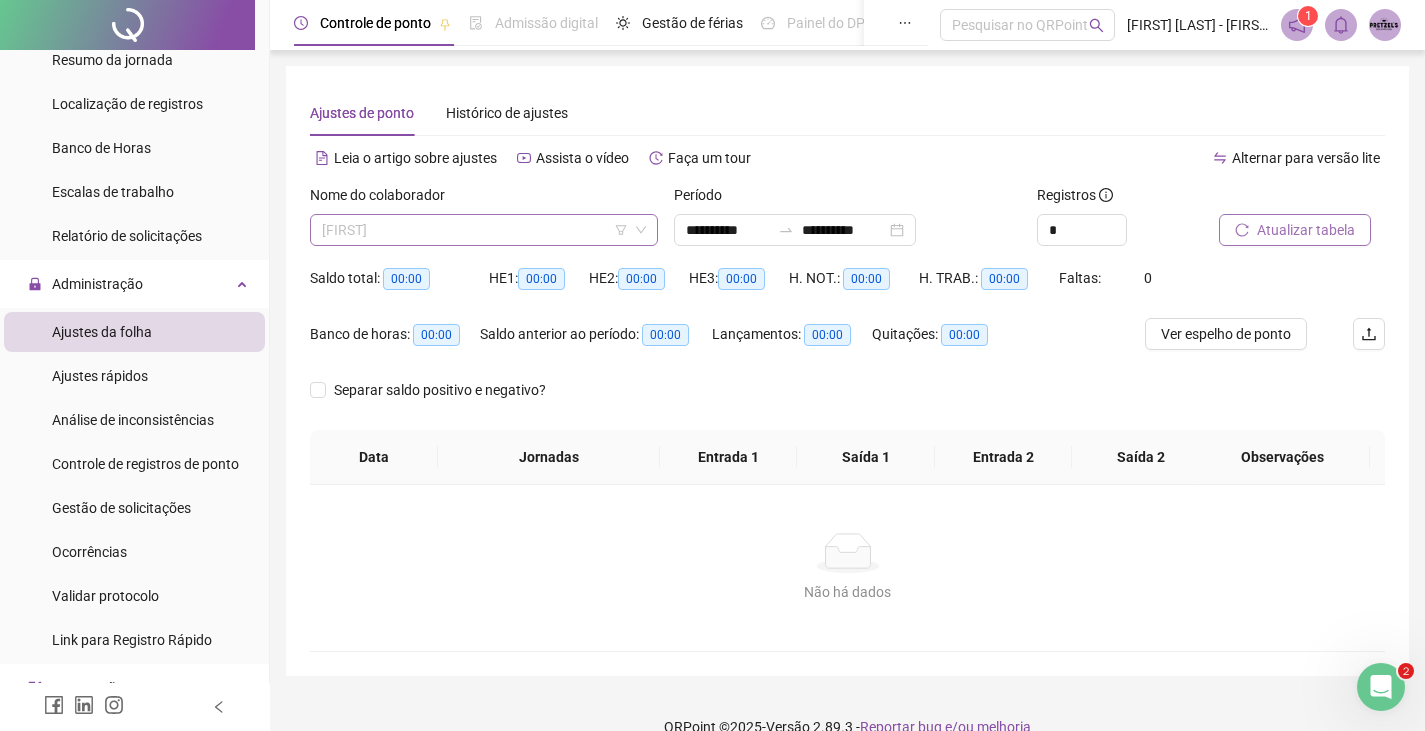 click on "[FIRST]" at bounding box center [484, 230] 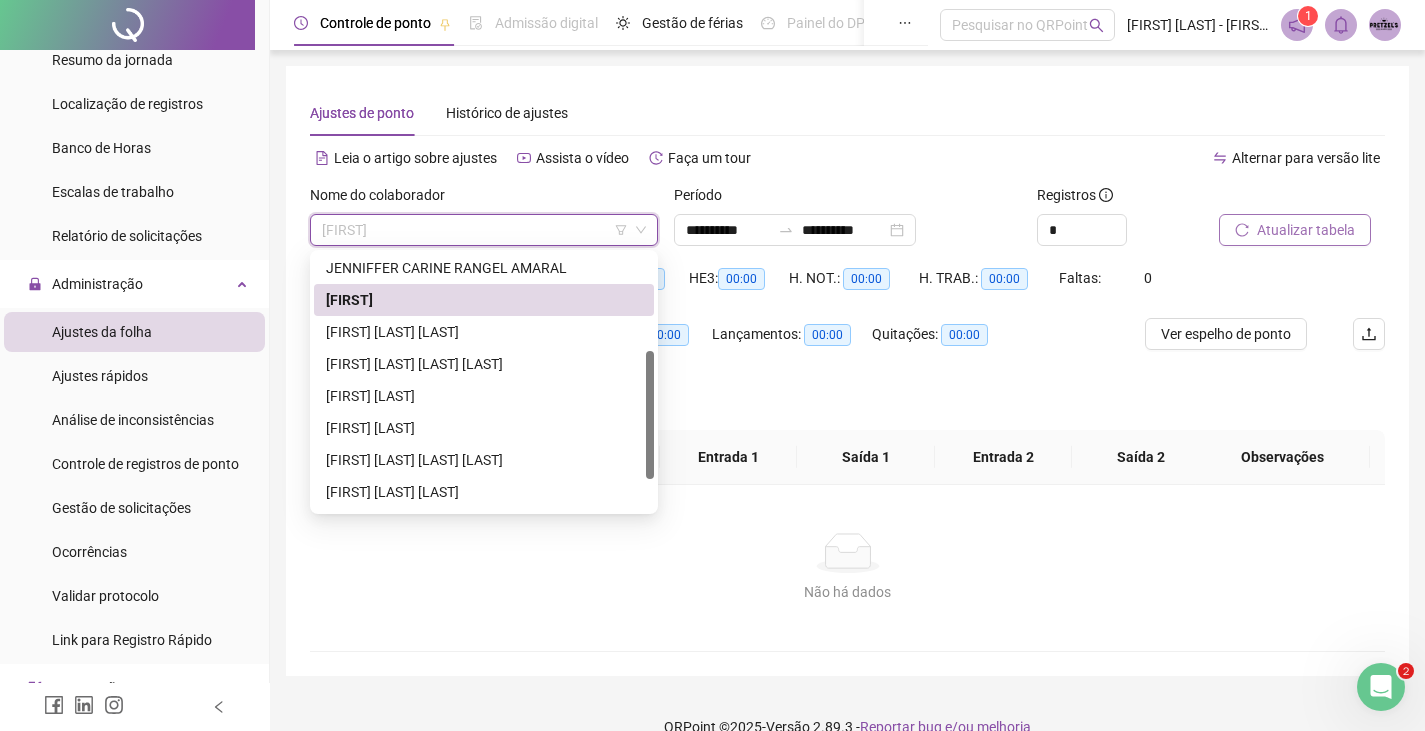 scroll, scrollTop: 204, scrollLeft: 0, axis: vertical 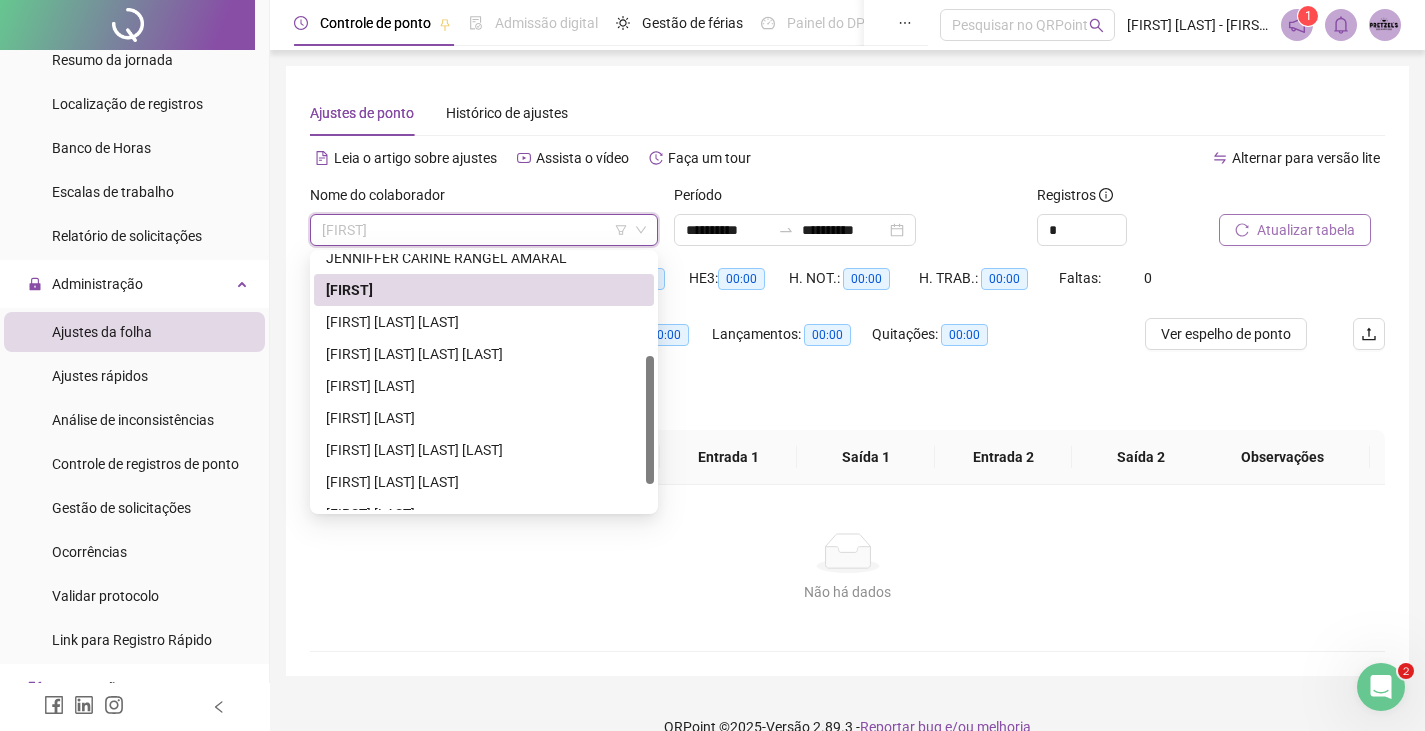 drag, startPoint x: 649, startPoint y: 320, endPoint x: 670, endPoint y: 422, distance: 104.13933 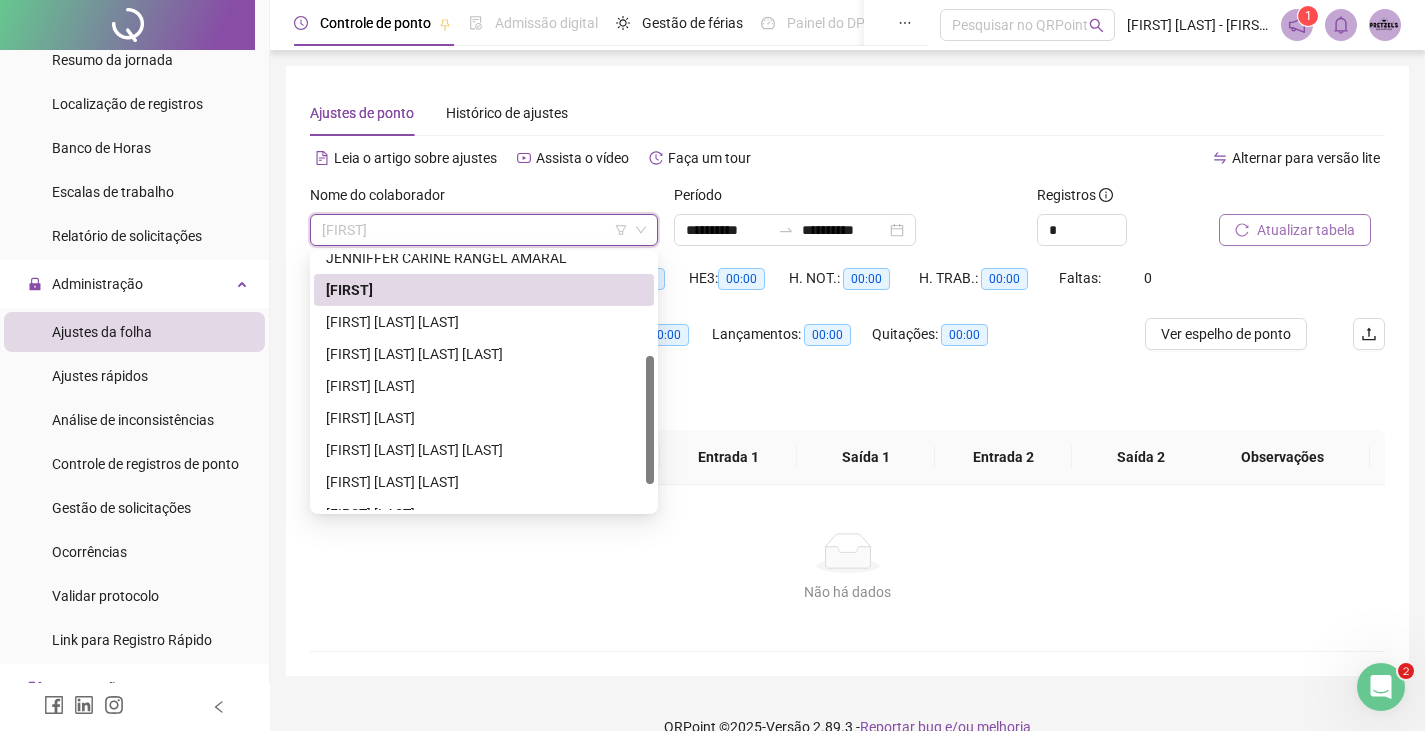 click on "**********" at bounding box center [712, 365] 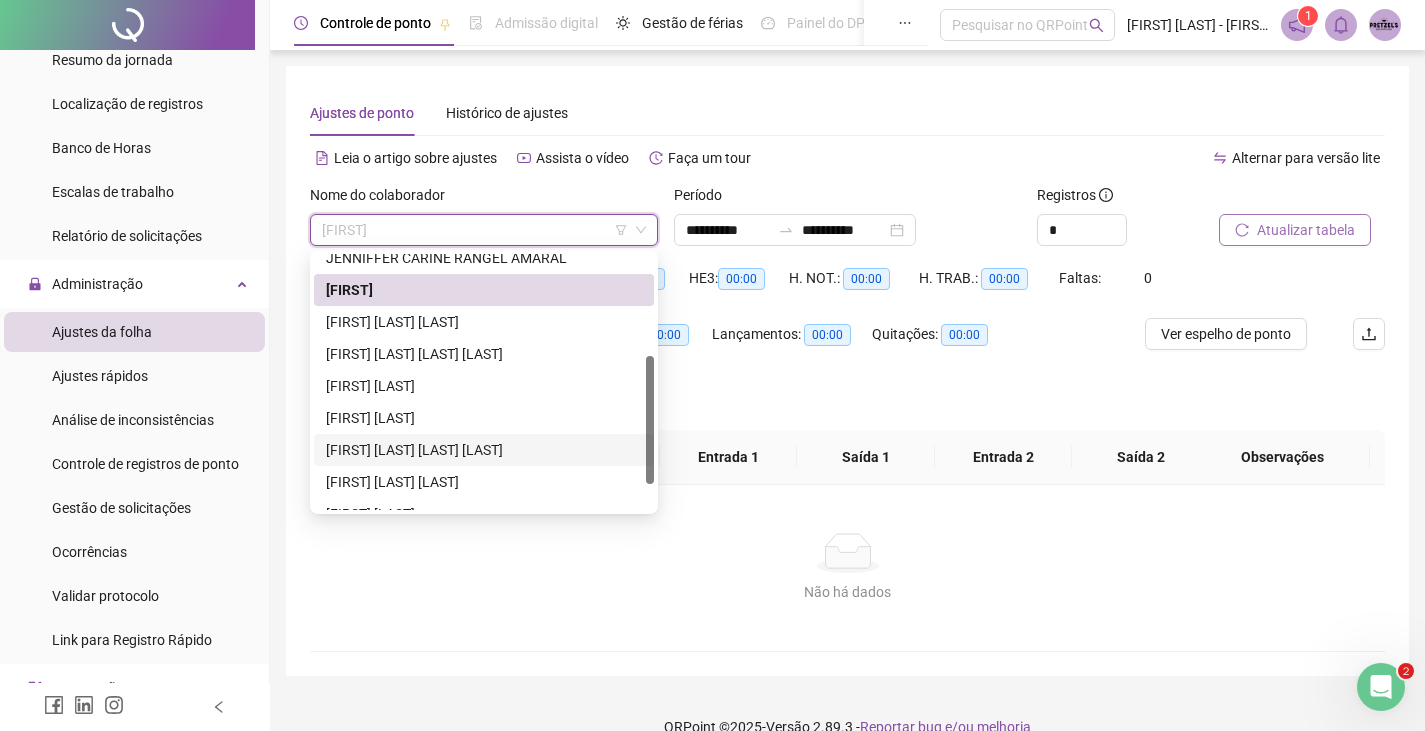 click on "[FIRST] [LAST] [LAST] [LAST]" at bounding box center [484, 450] 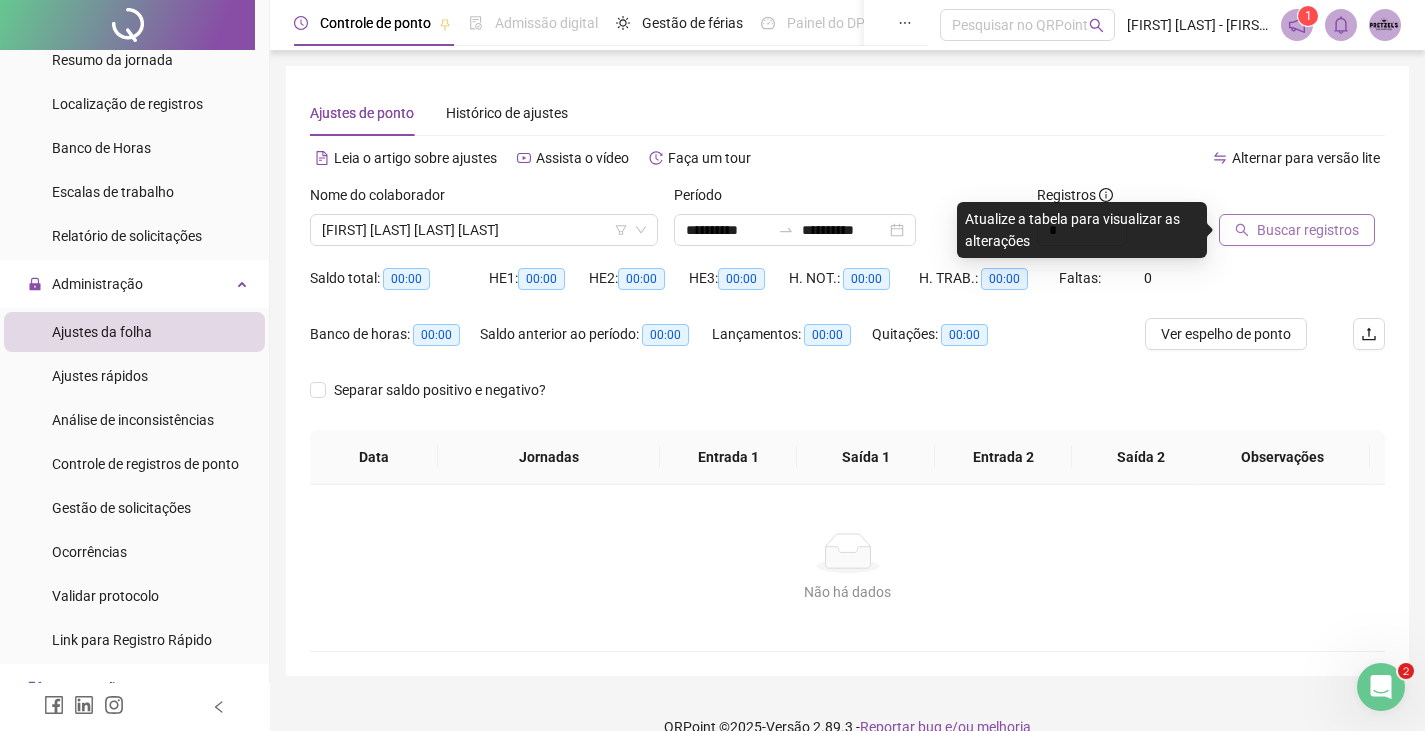 click on "Buscar registros" at bounding box center (1308, 230) 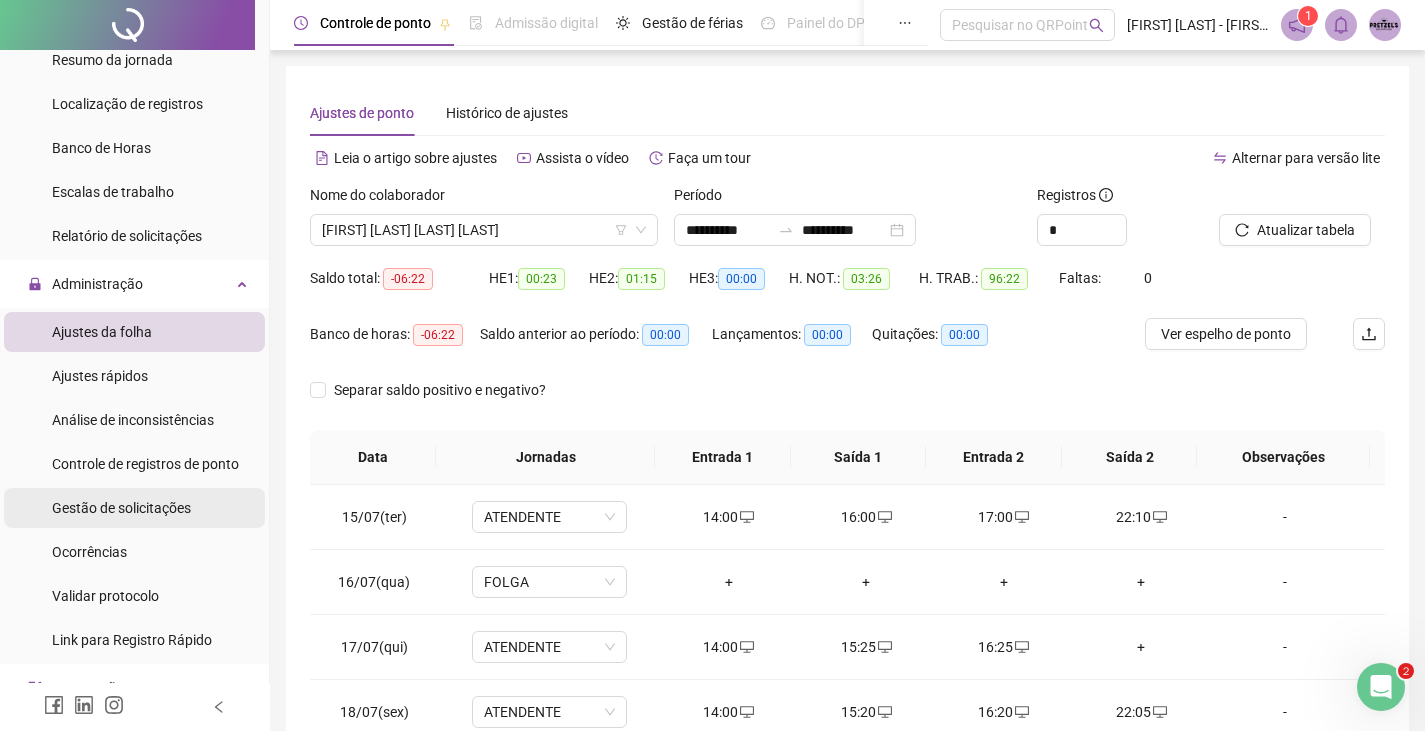 click on "Gestão de solicitações" at bounding box center [121, 508] 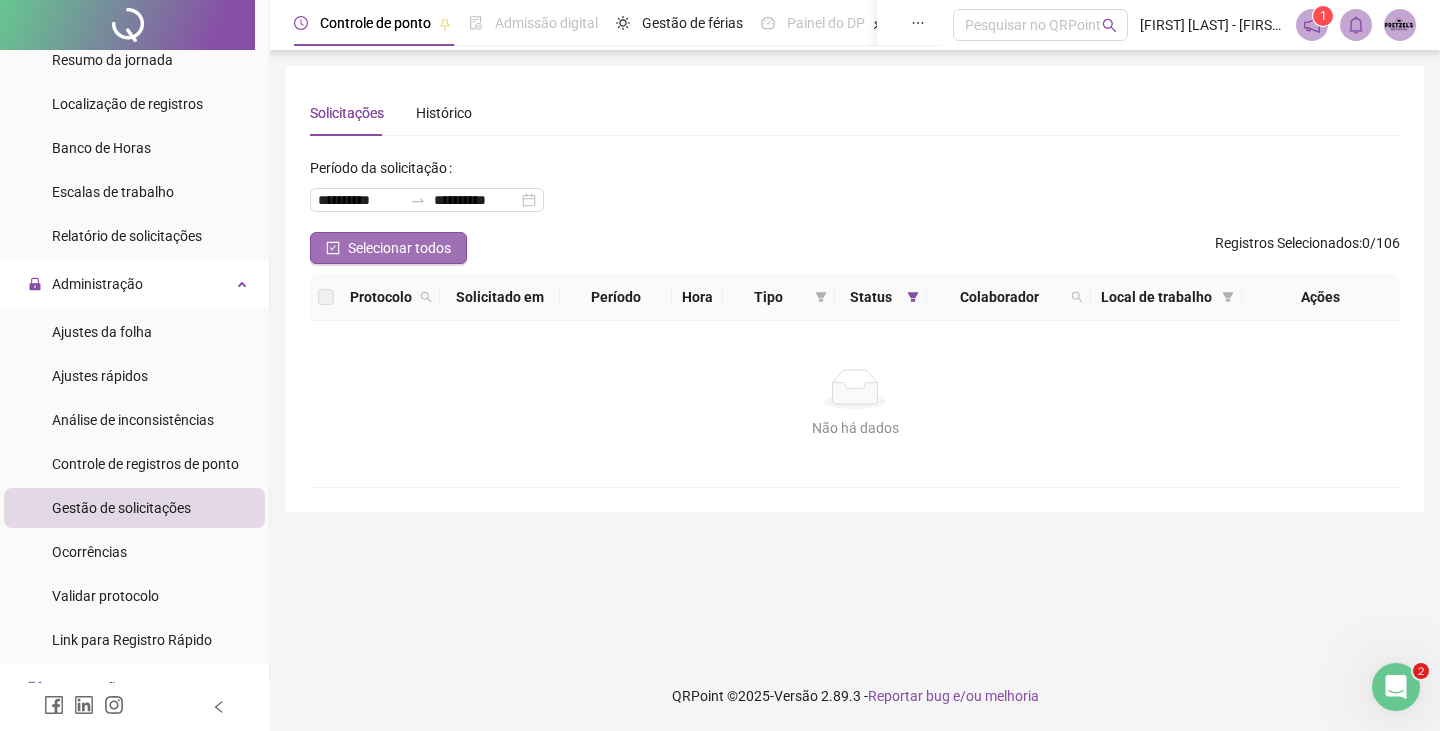 click on "Selecionar todos" at bounding box center [399, 248] 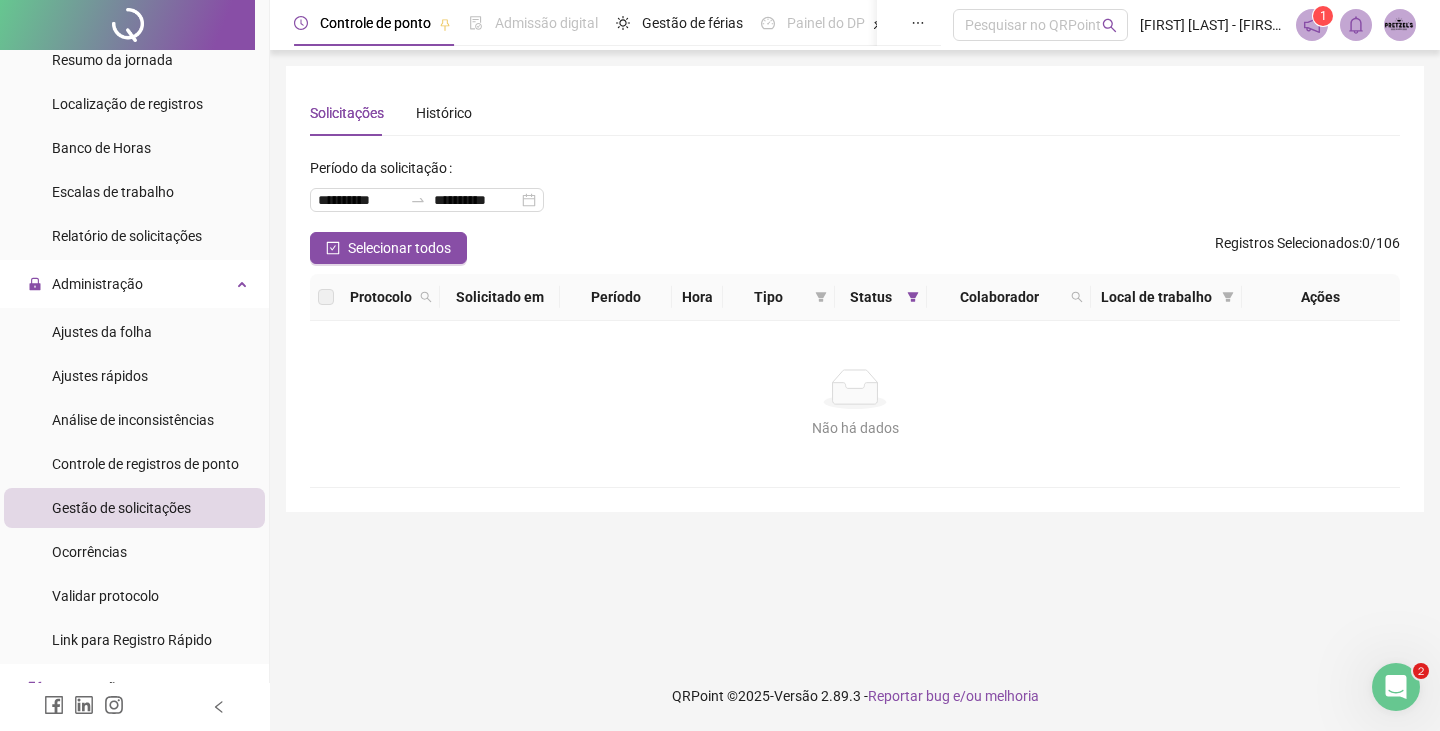 type 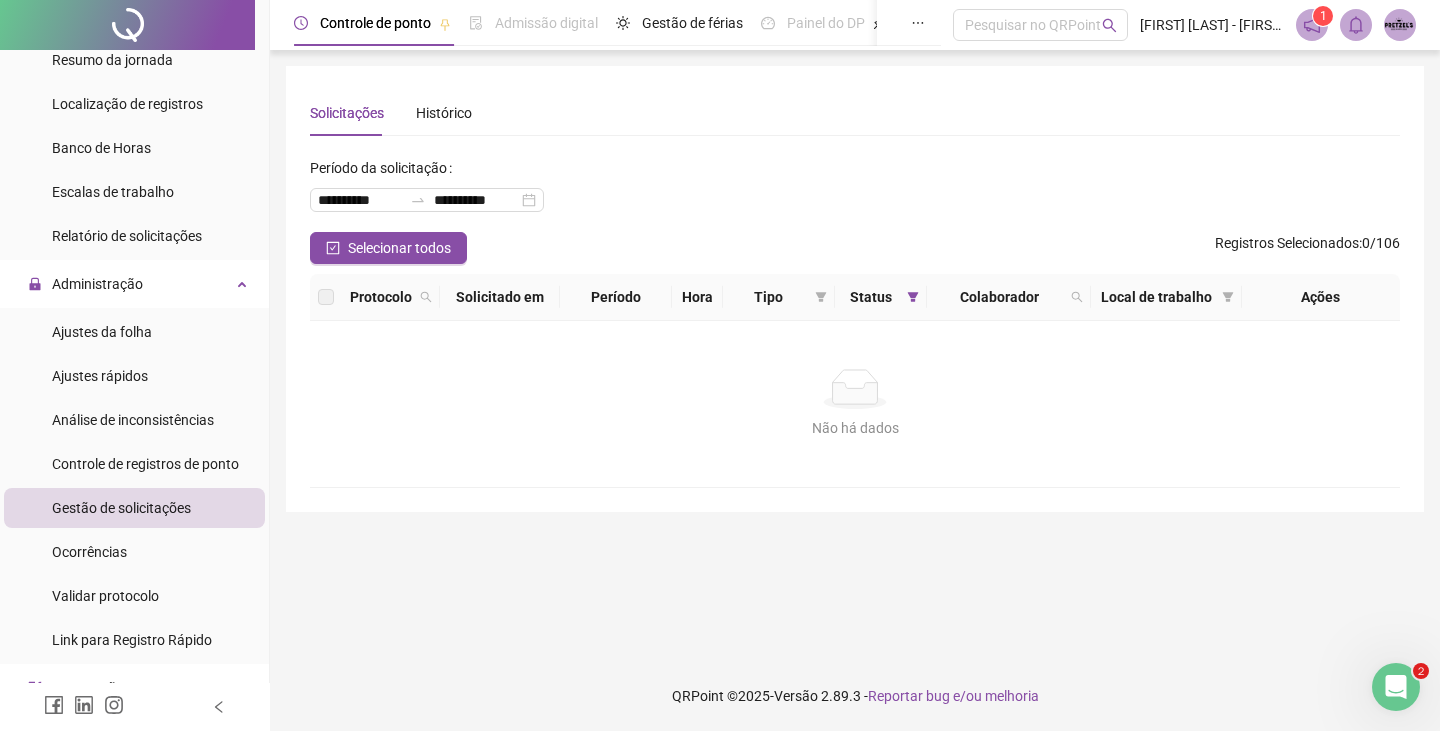click on "Selecionar todos" at bounding box center (388, 248) 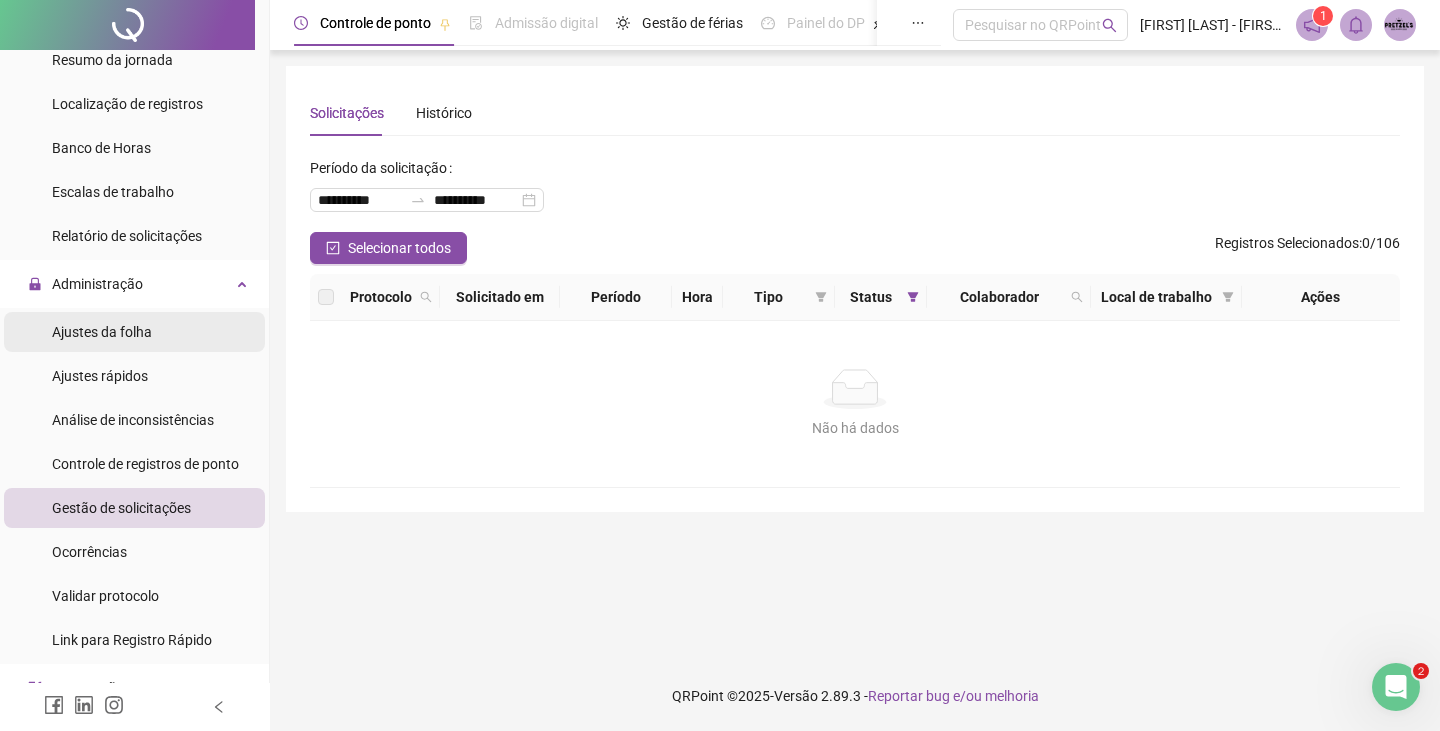 click on "Ajustes da folha" at bounding box center [102, 332] 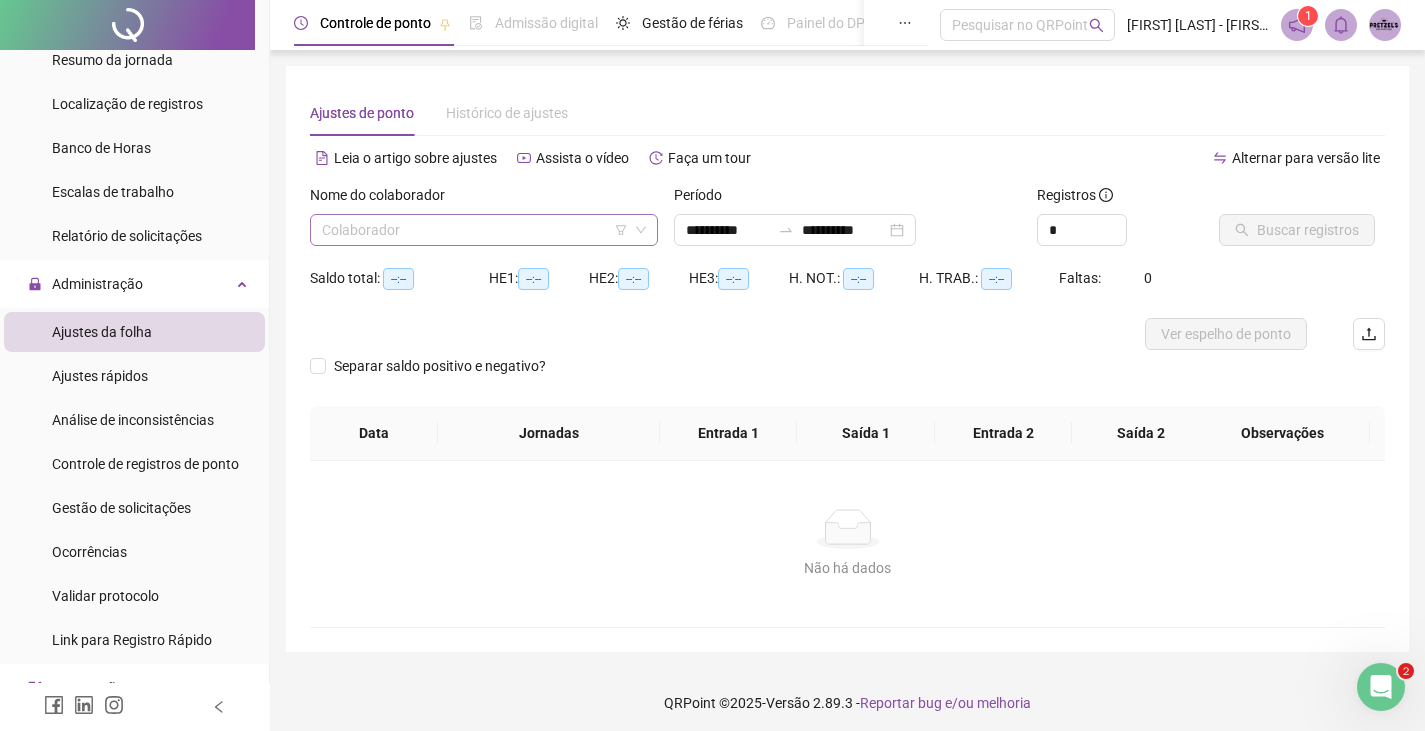 click at bounding box center [475, 230] 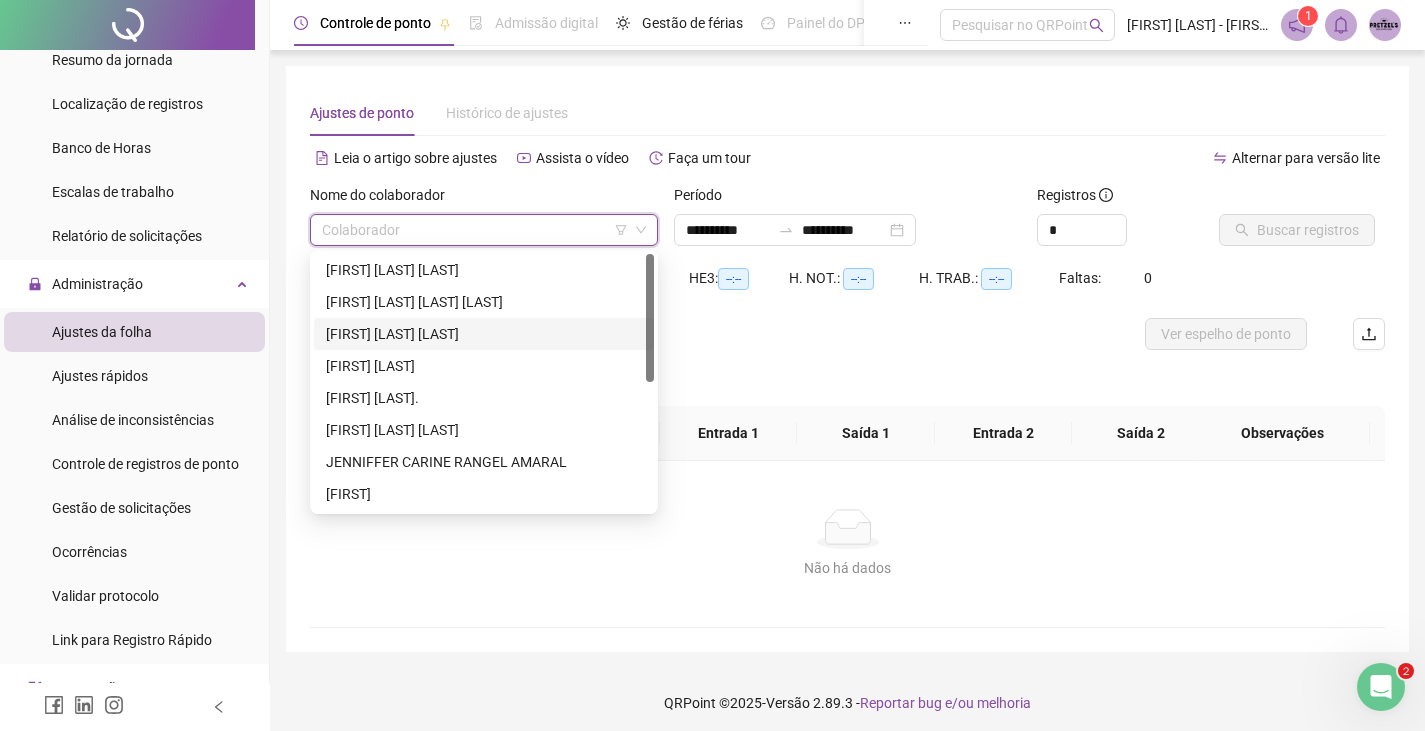 click on "[FIRST] [LAST] [LAST]" at bounding box center (484, 334) 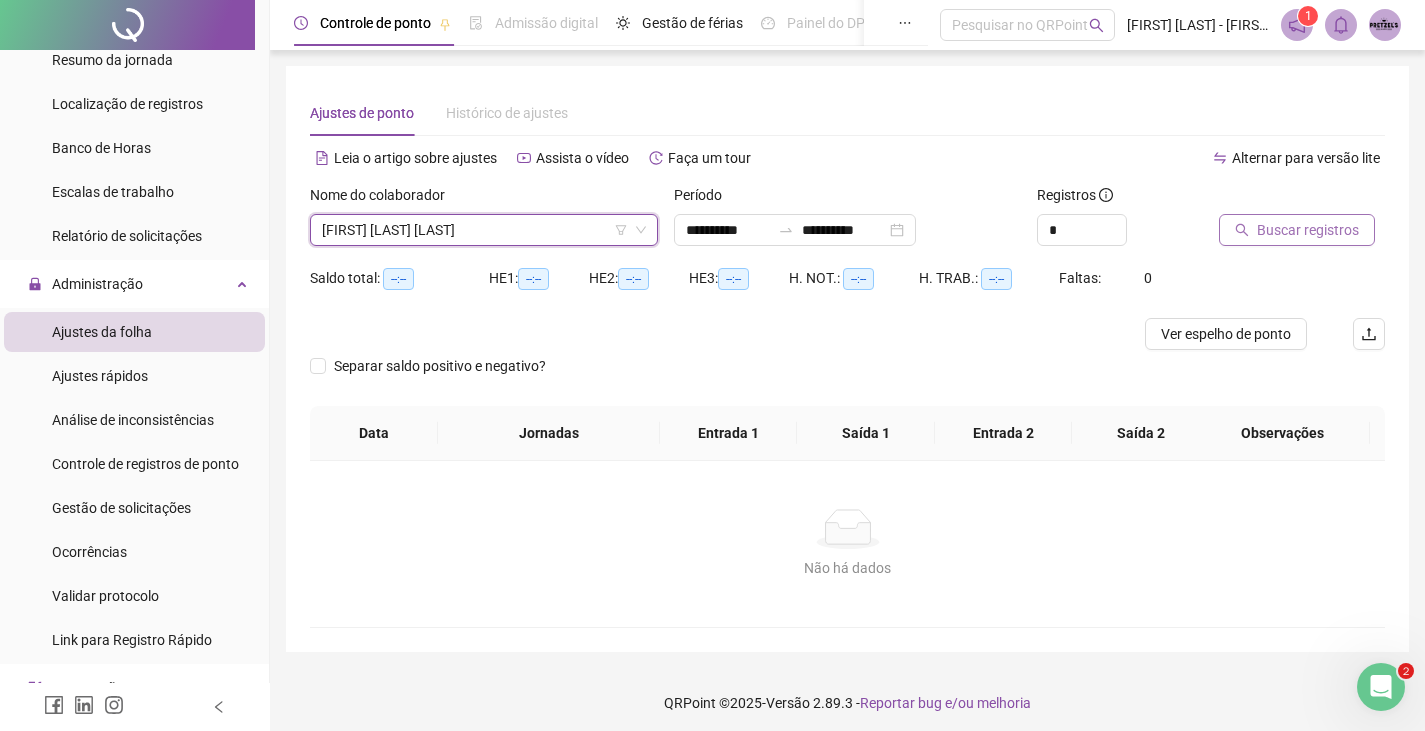 click on "Buscar registros" at bounding box center [1308, 230] 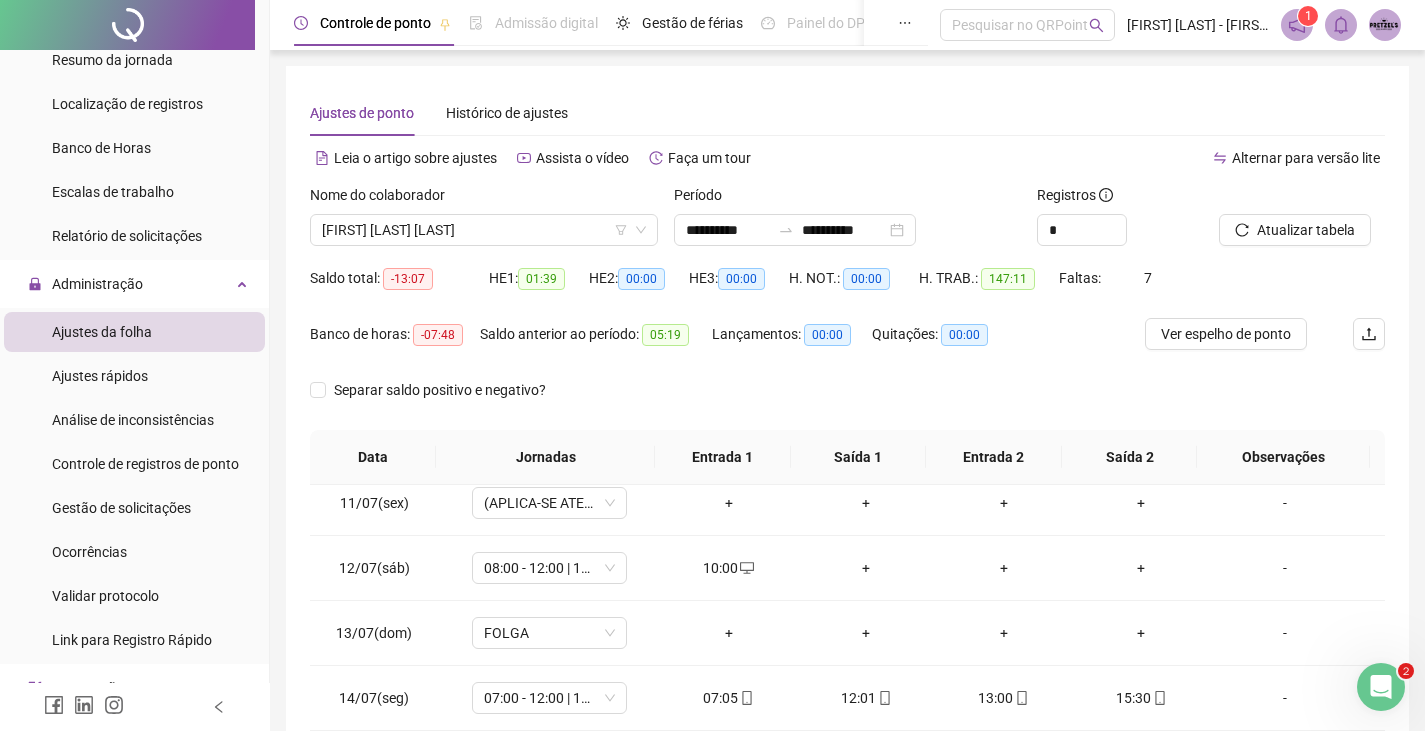 scroll, scrollTop: 700, scrollLeft: 0, axis: vertical 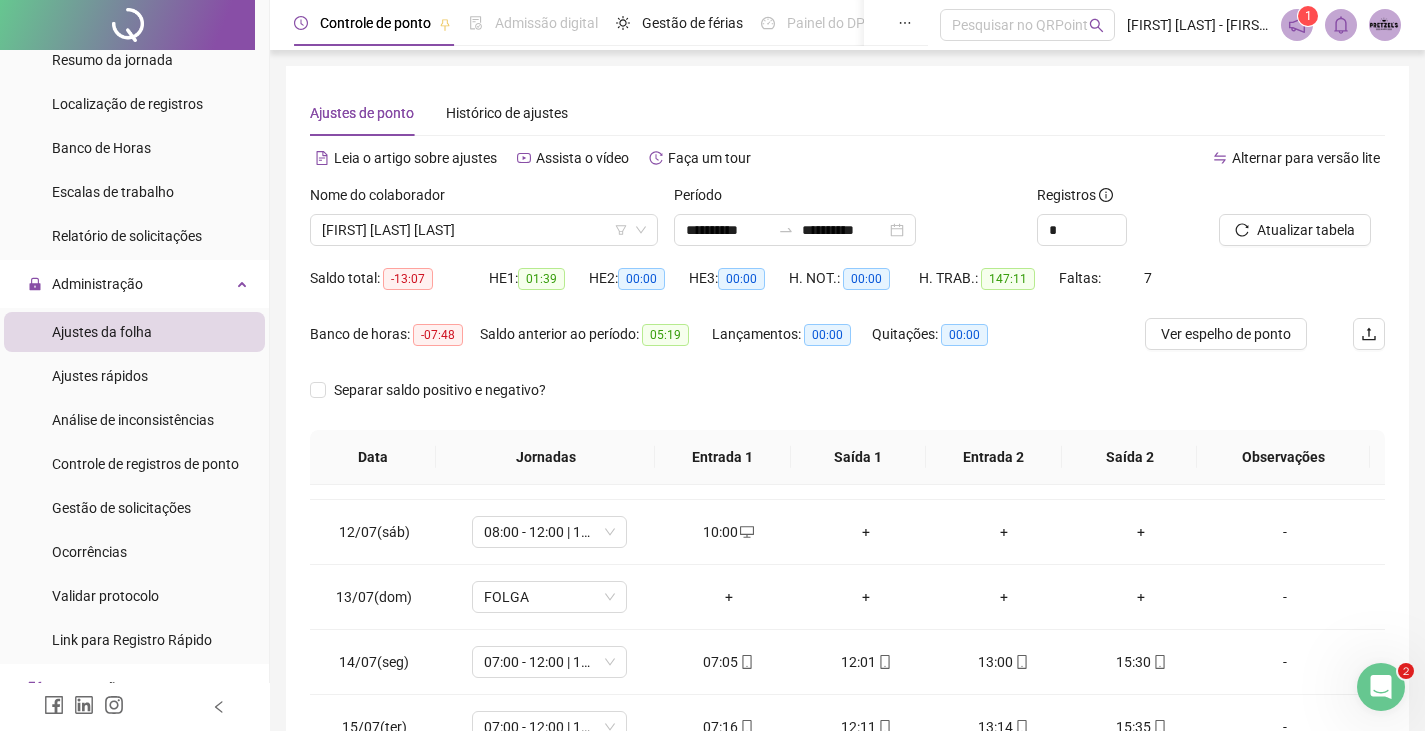click on "Nome do colaborador [FIRST] [LAST]" at bounding box center (484, 223) 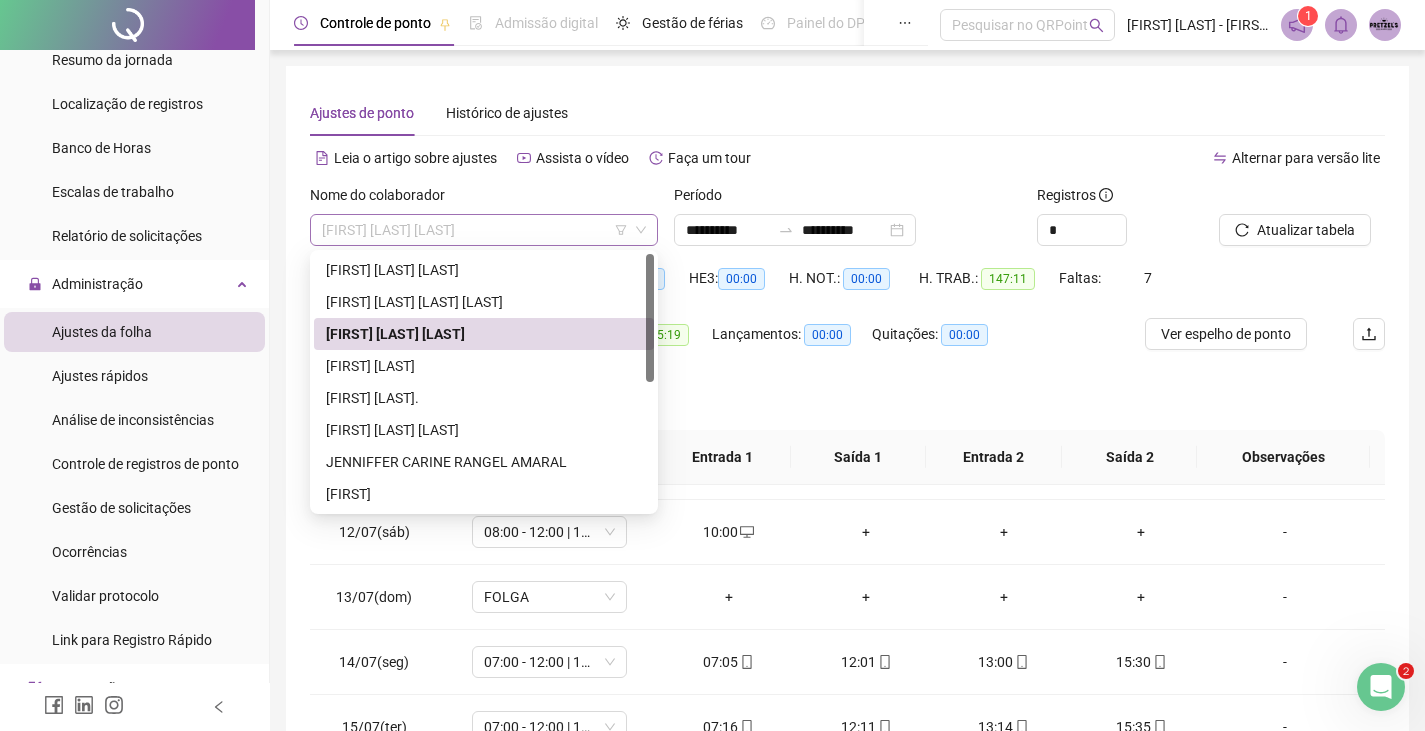 click on "[FIRST] [LAST] [LAST]" at bounding box center (484, 230) 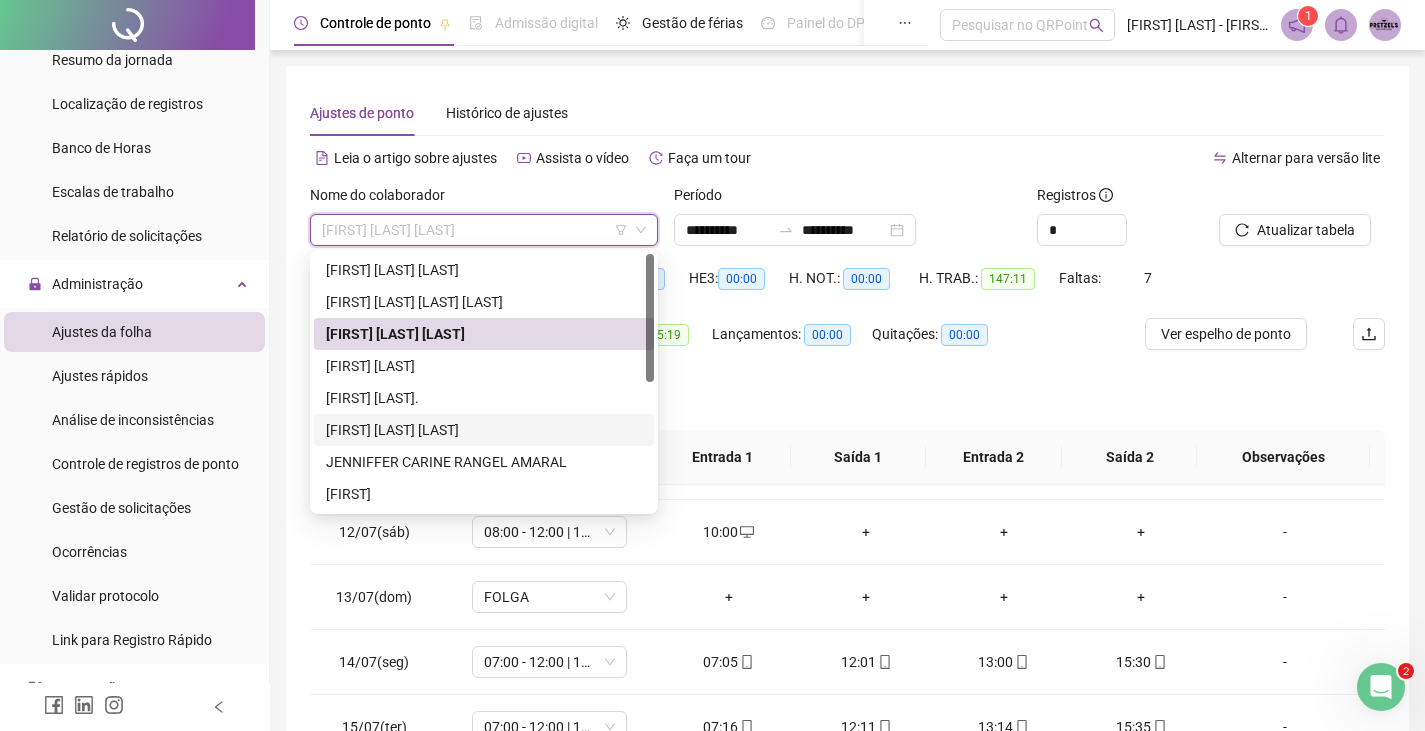 scroll, scrollTop: 256, scrollLeft: 0, axis: vertical 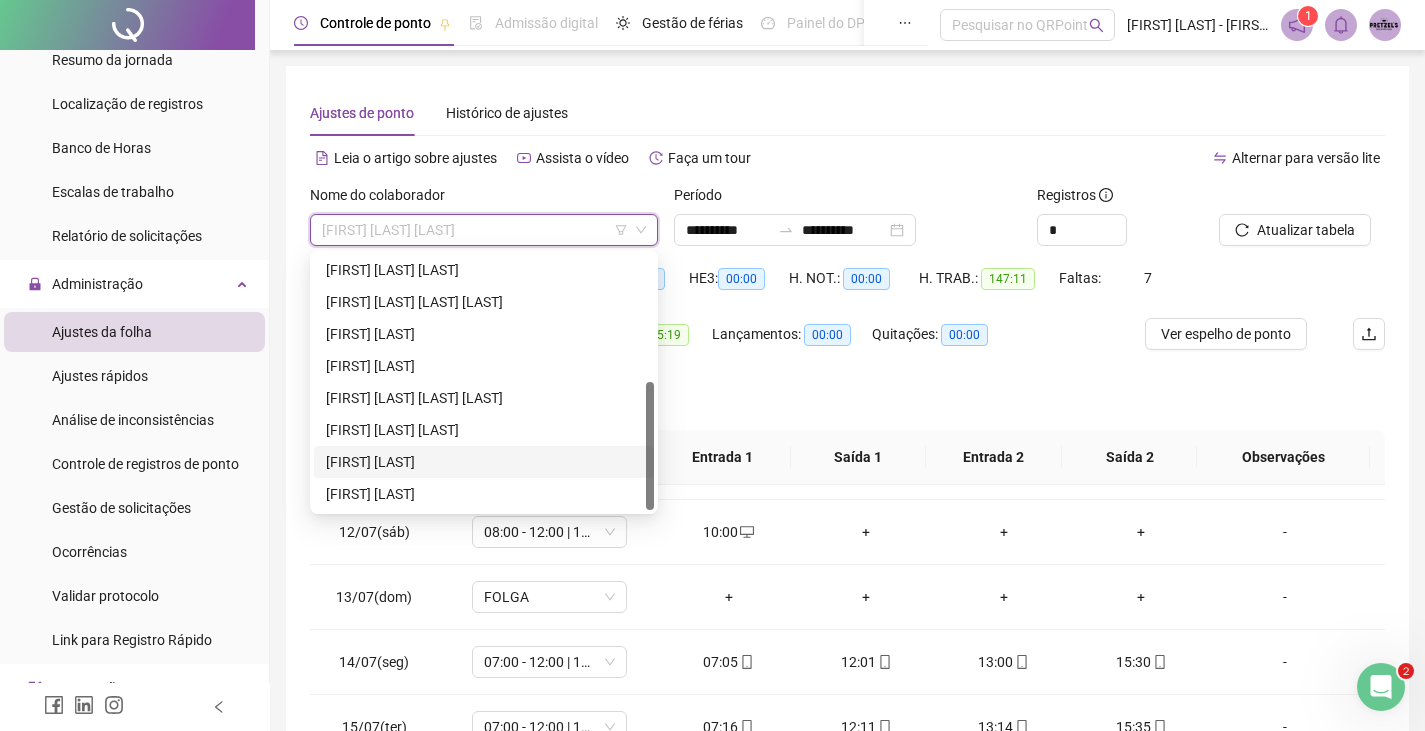 click on "[FIRST] [LAST]" at bounding box center (484, 462) 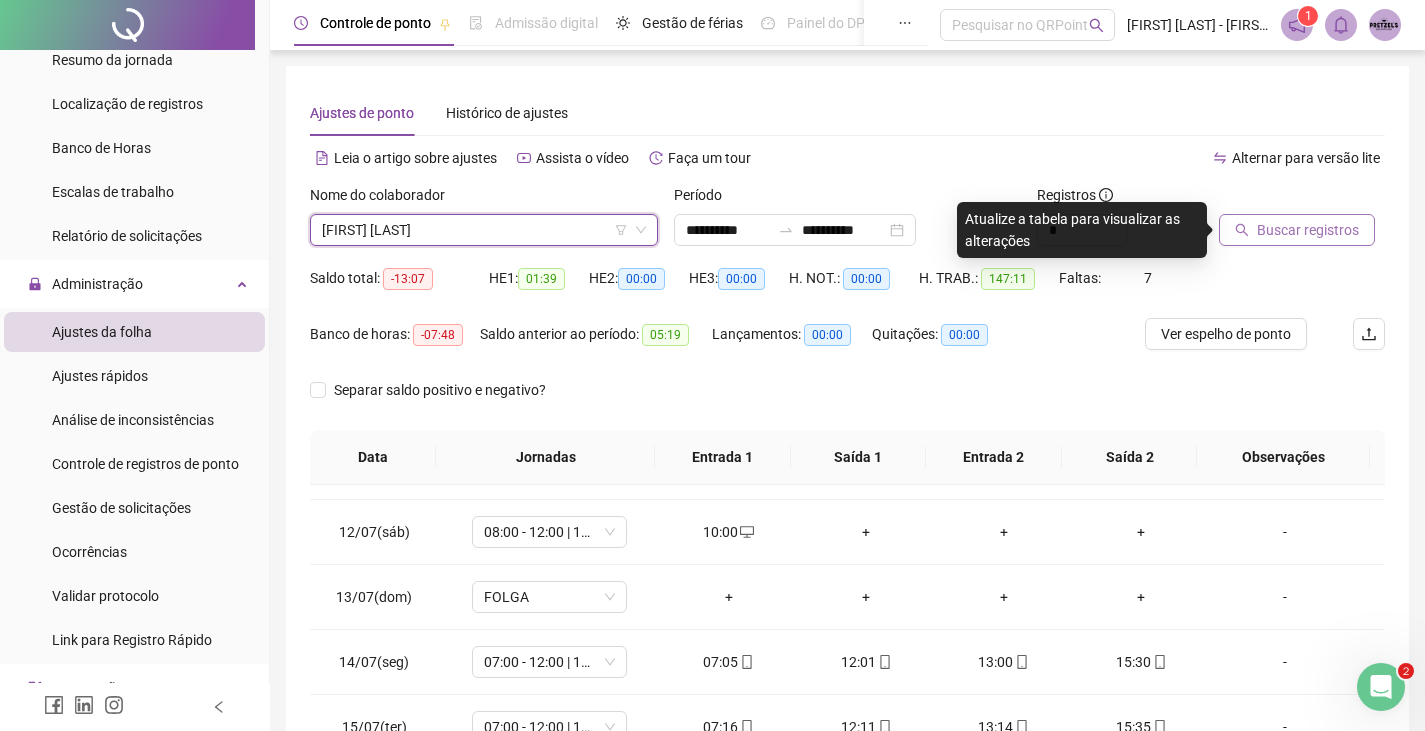 click on "Buscar registros" at bounding box center (1297, 230) 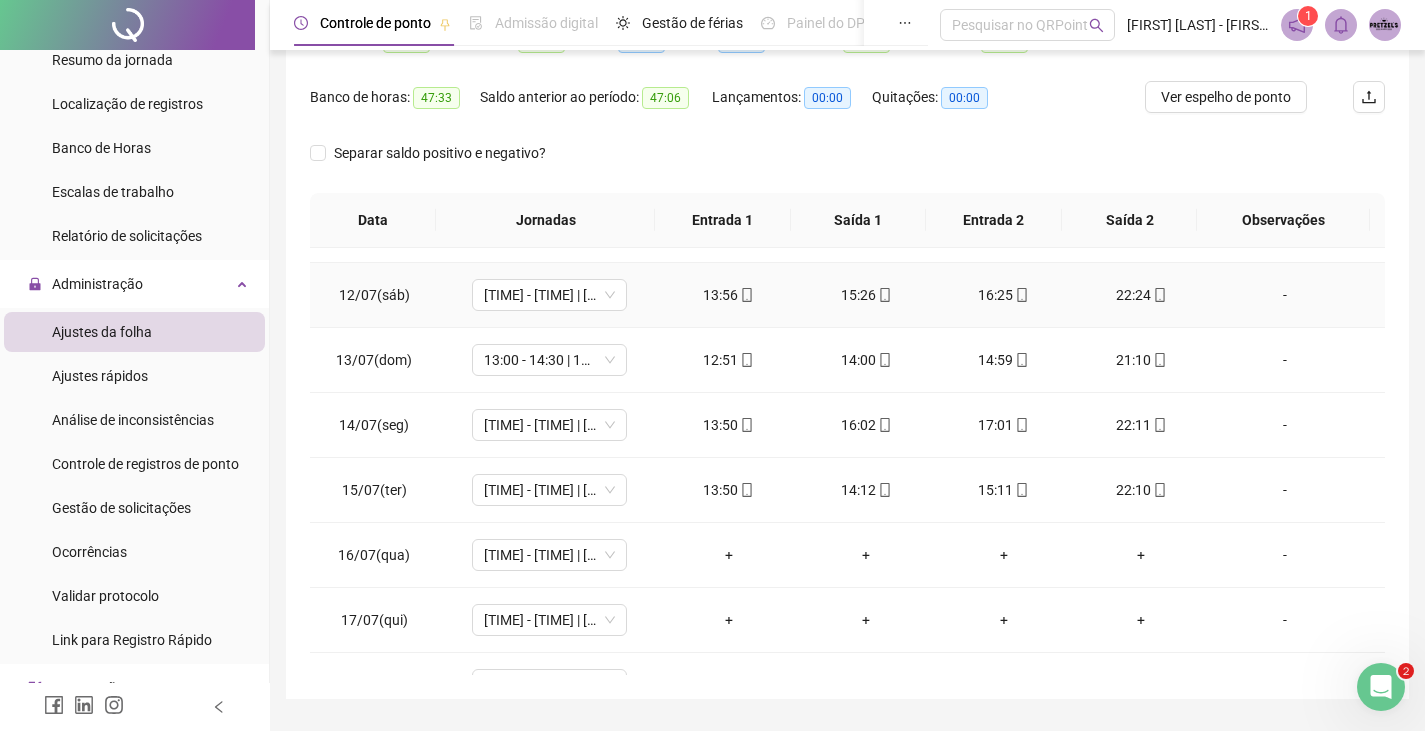 scroll, scrollTop: 291, scrollLeft: 0, axis: vertical 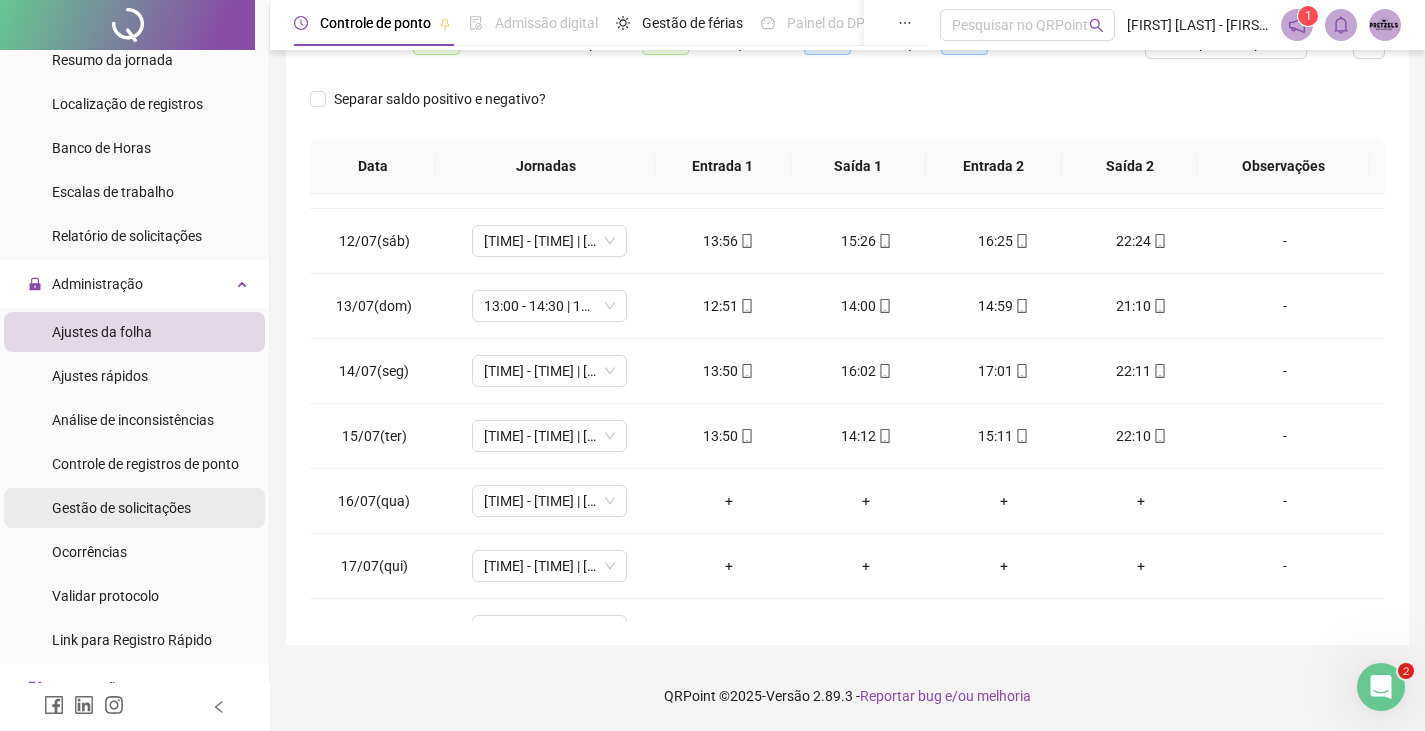 click on "Gestão de solicitações" at bounding box center (121, 508) 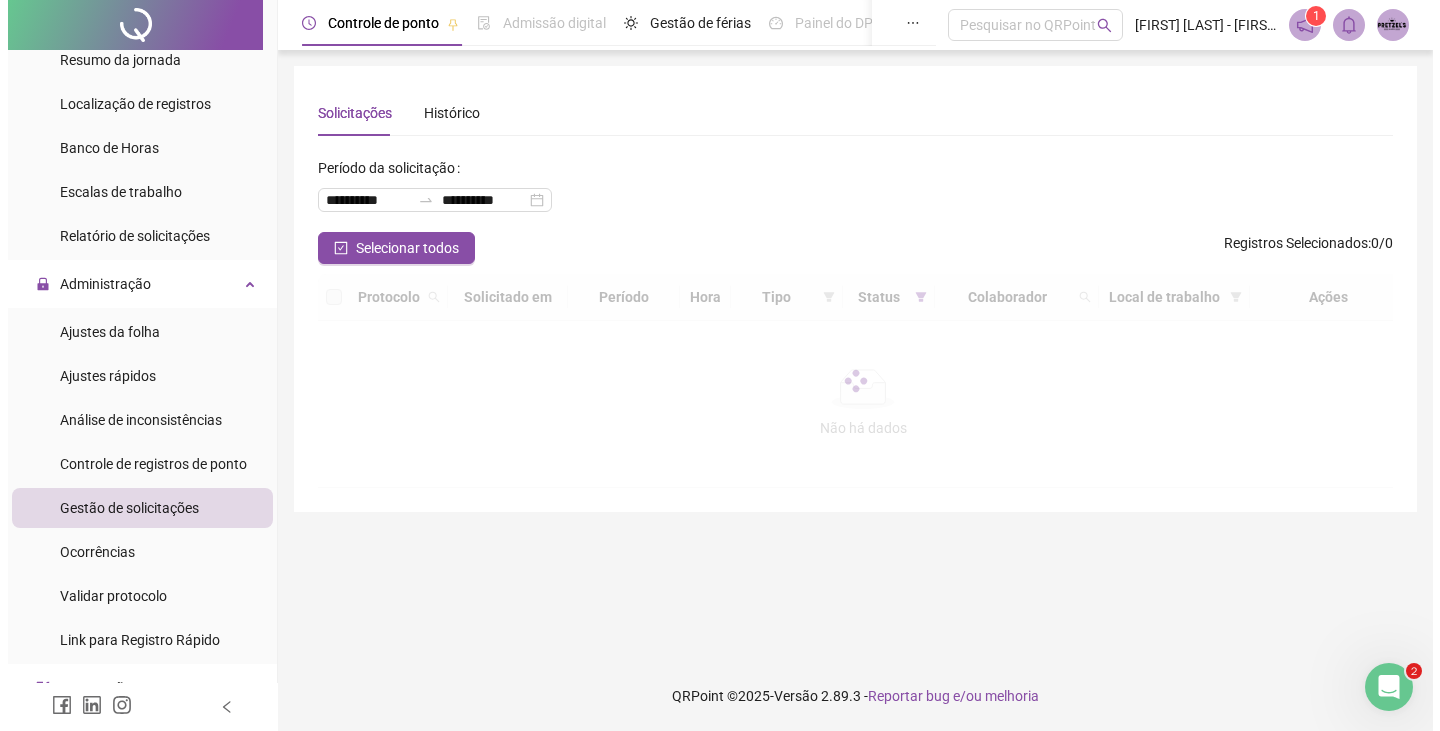 scroll, scrollTop: 0, scrollLeft: 0, axis: both 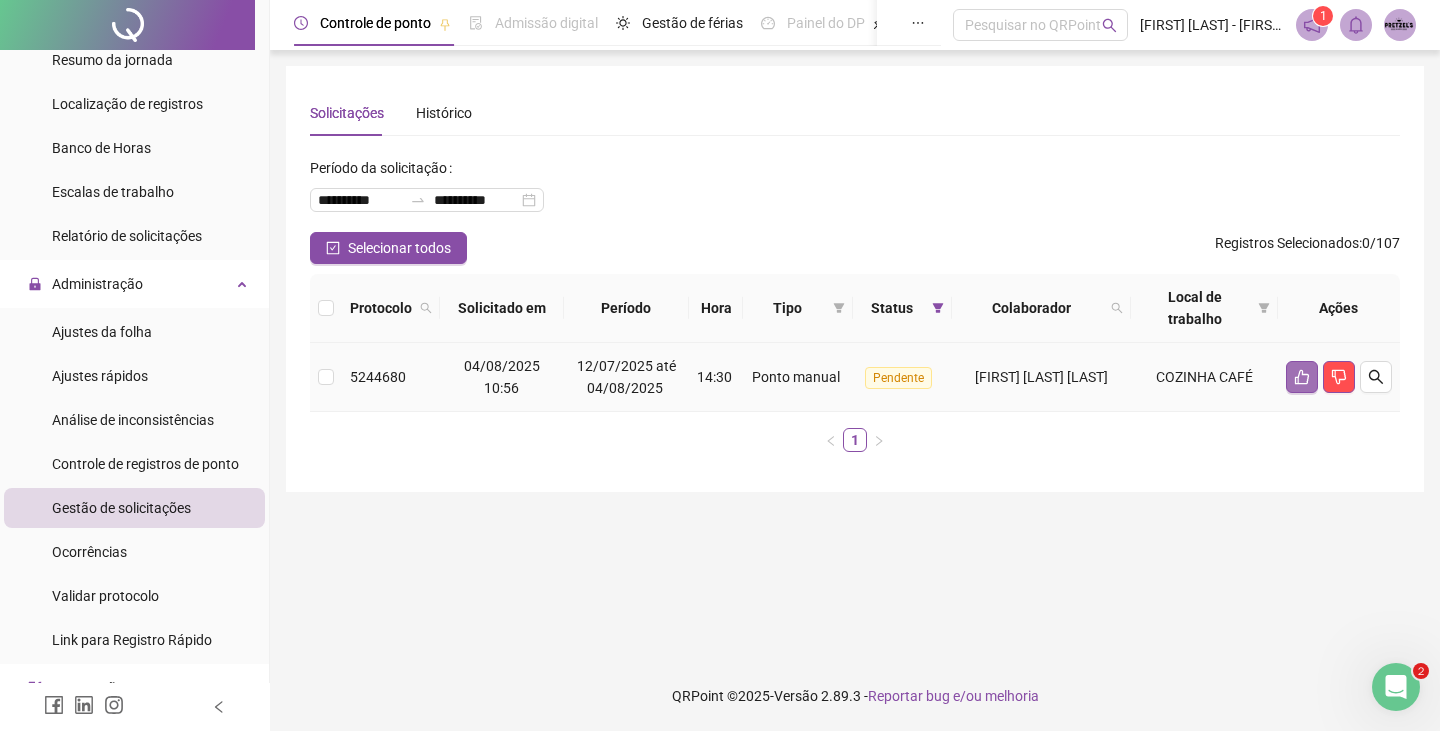 click 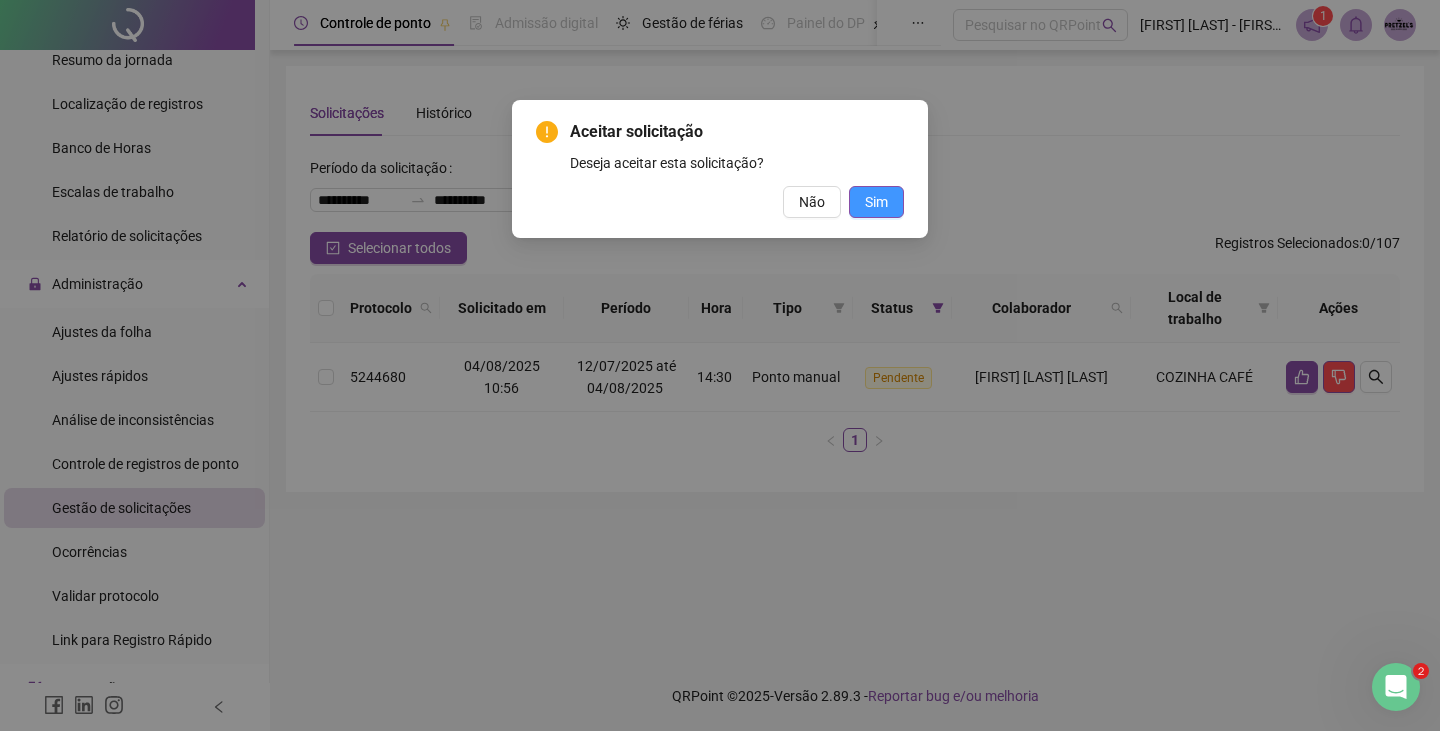 click on "Sim" at bounding box center [876, 202] 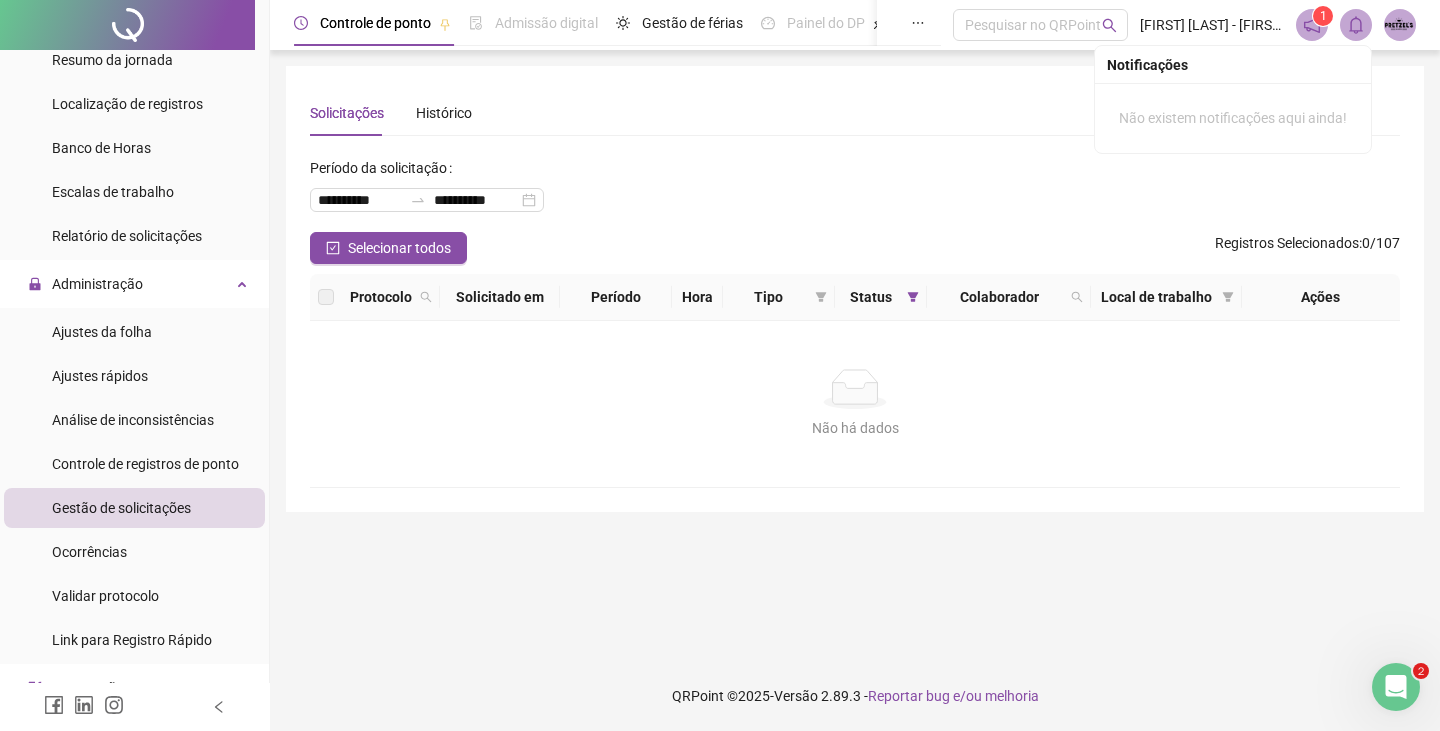 click 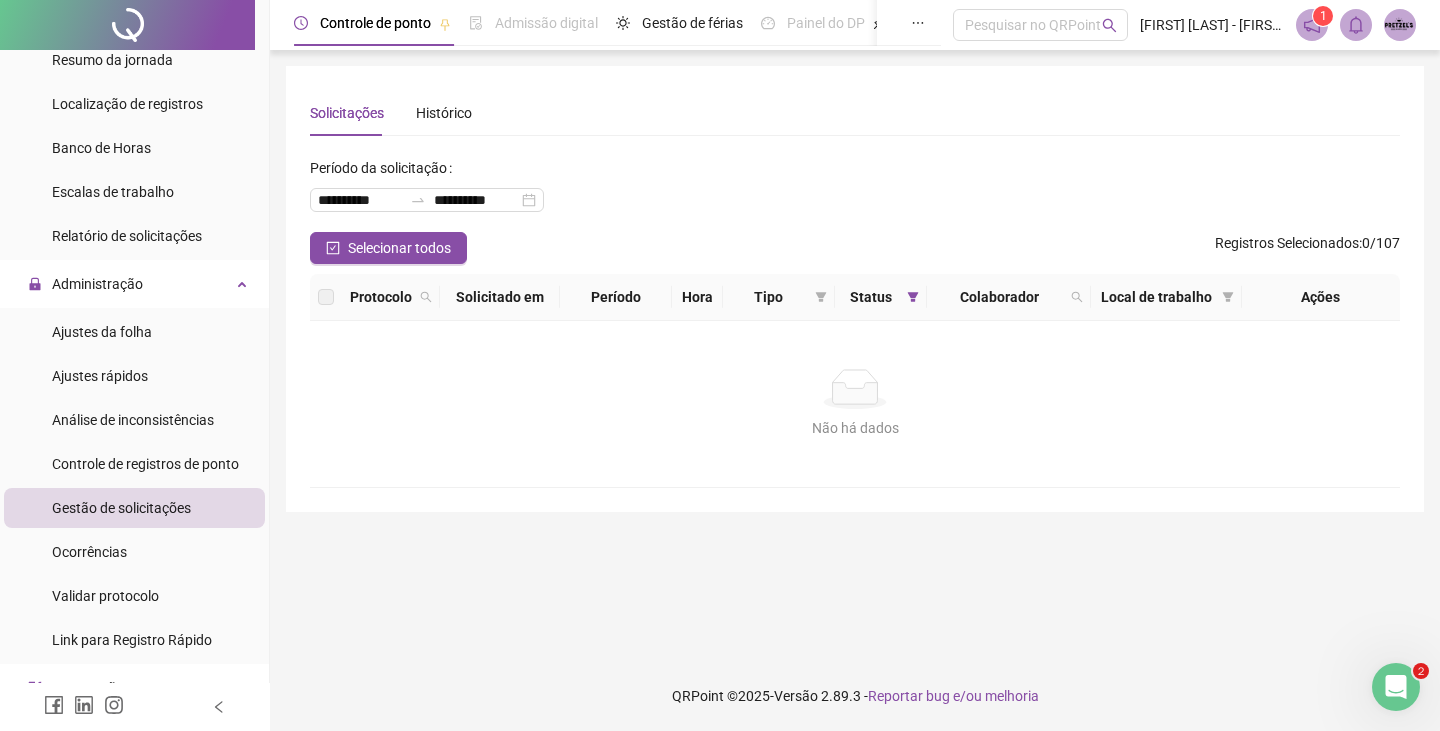 click on "**********" at bounding box center (855, 192) 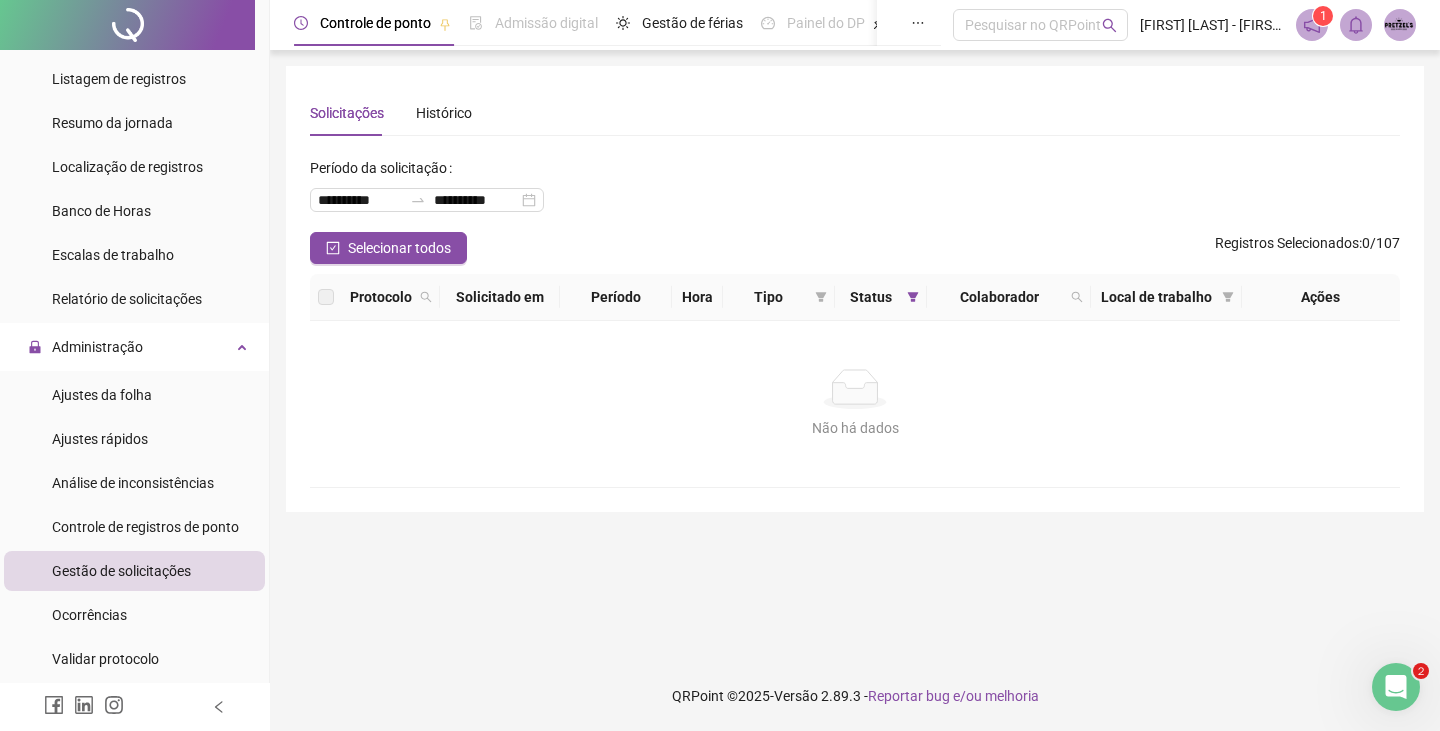 scroll, scrollTop: 227, scrollLeft: 0, axis: vertical 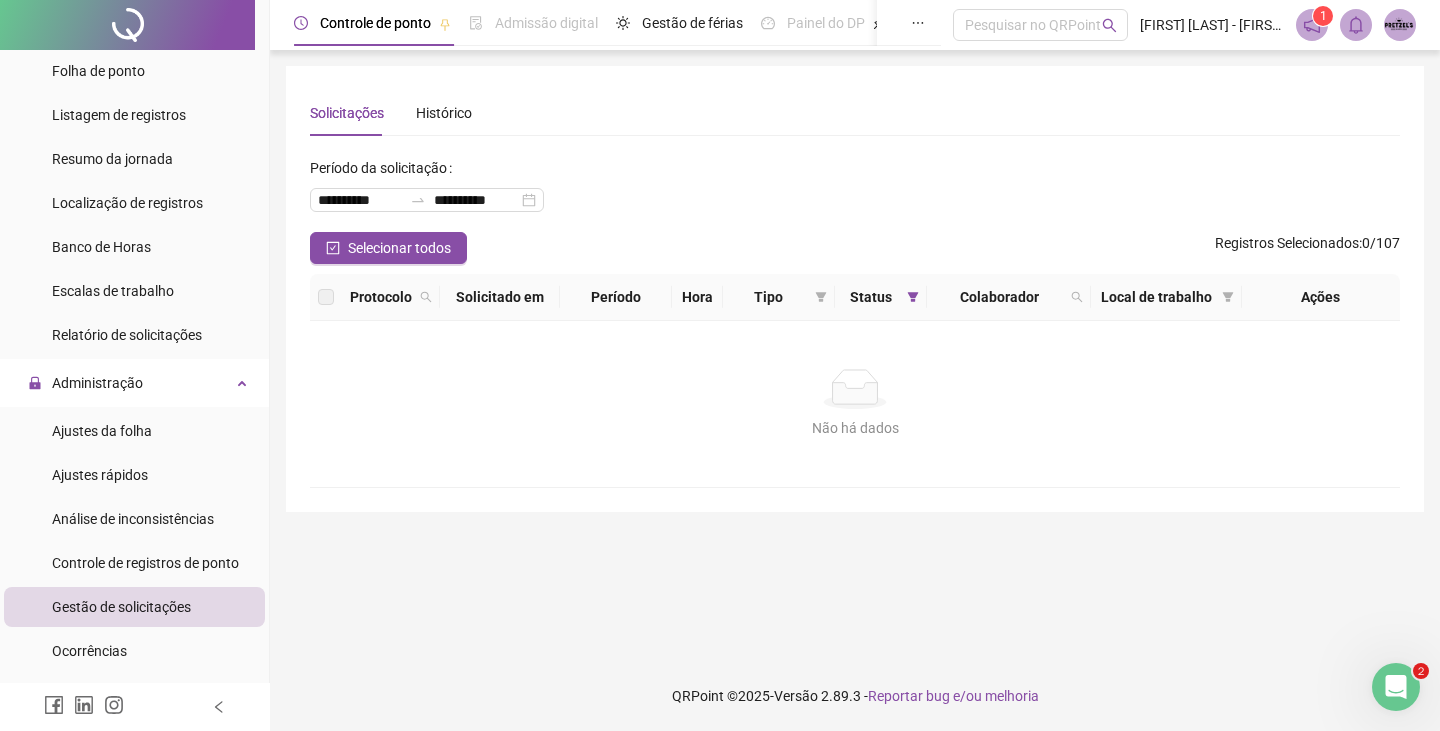click on "**********" at bounding box center [855, 192] 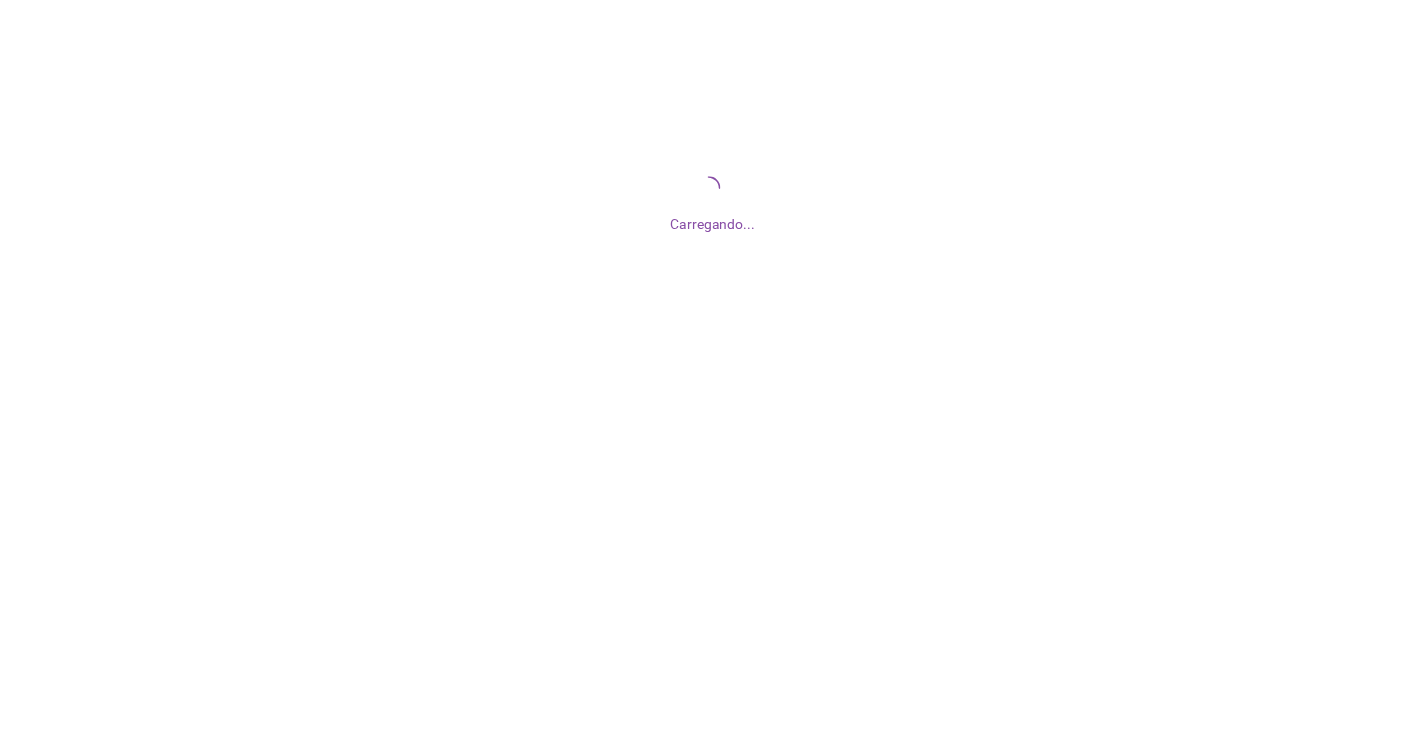 scroll, scrollTop: 0, scrollLeft: 0, axis: both 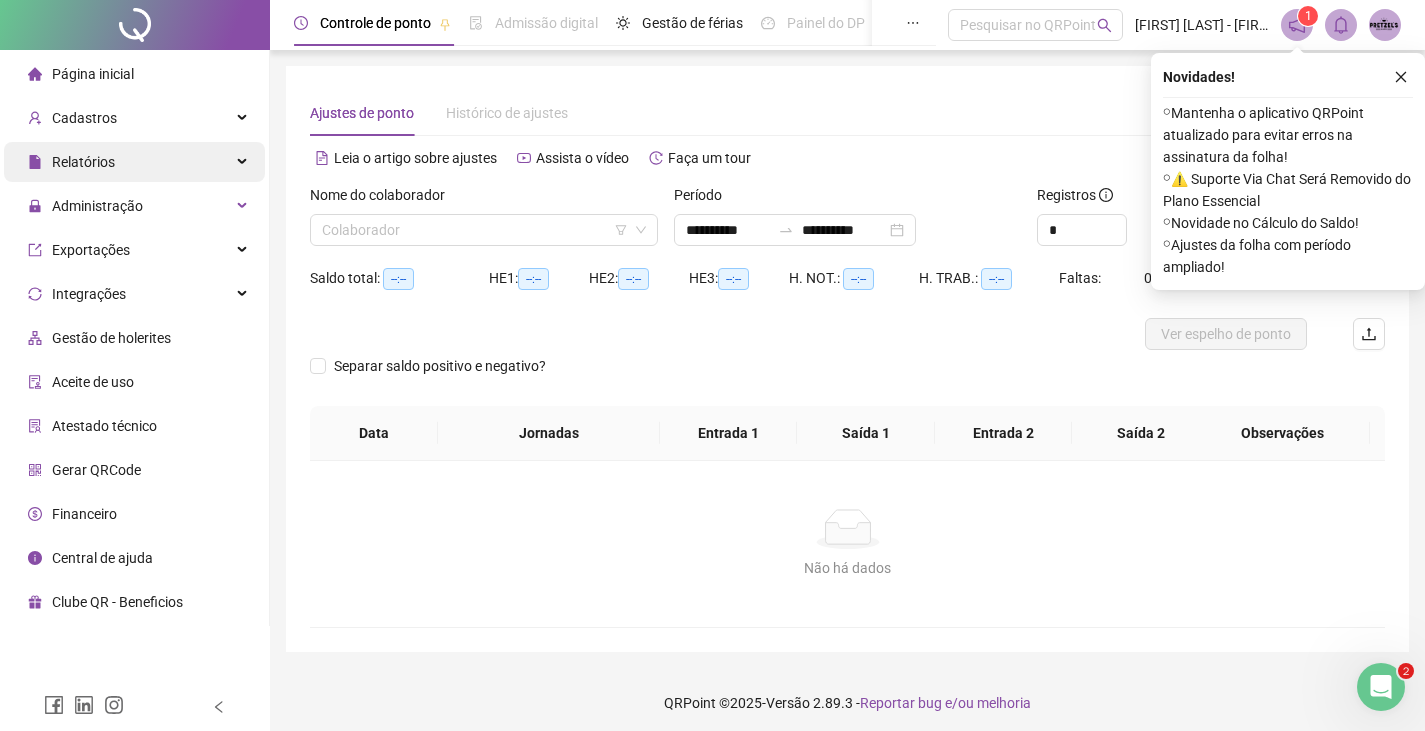 click at bounding box center (244, 162) 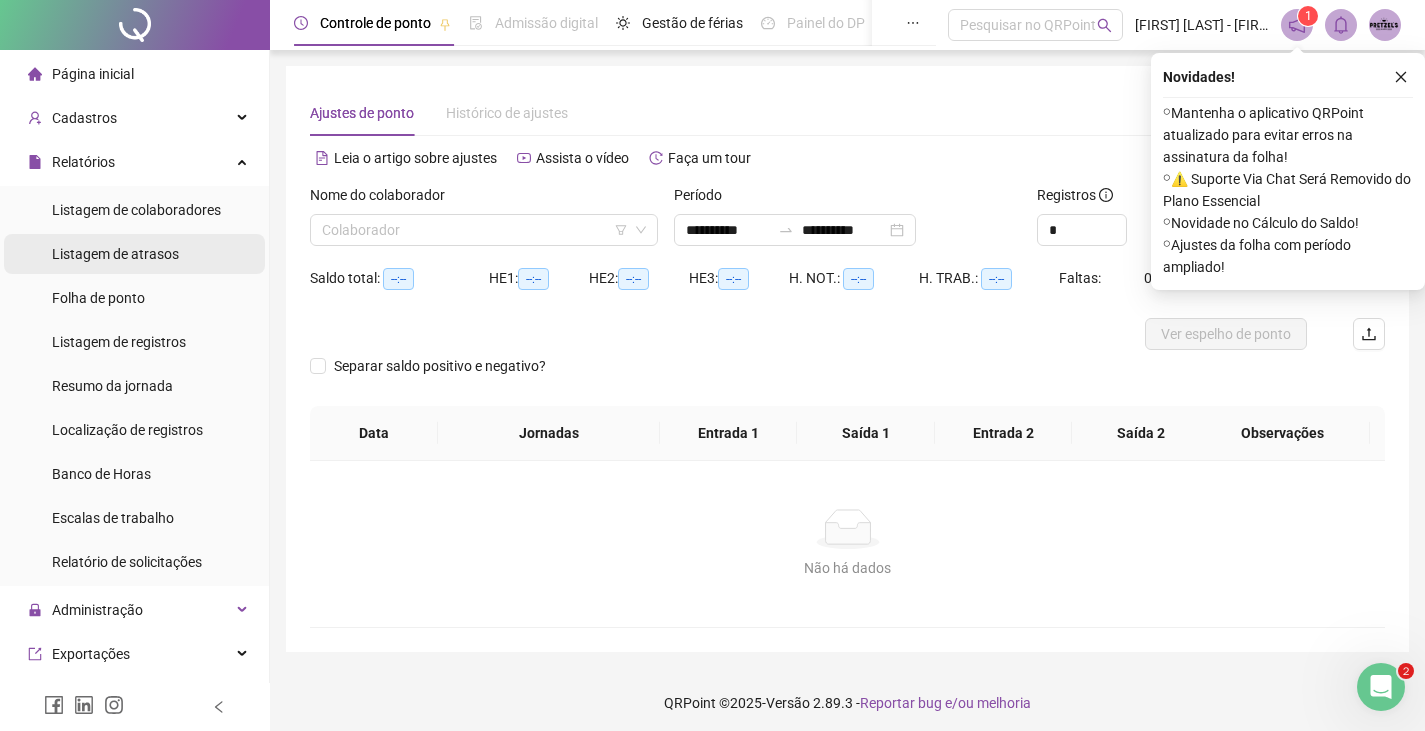 click on "Listagem de atrasos" at bounding box center [134, 254] 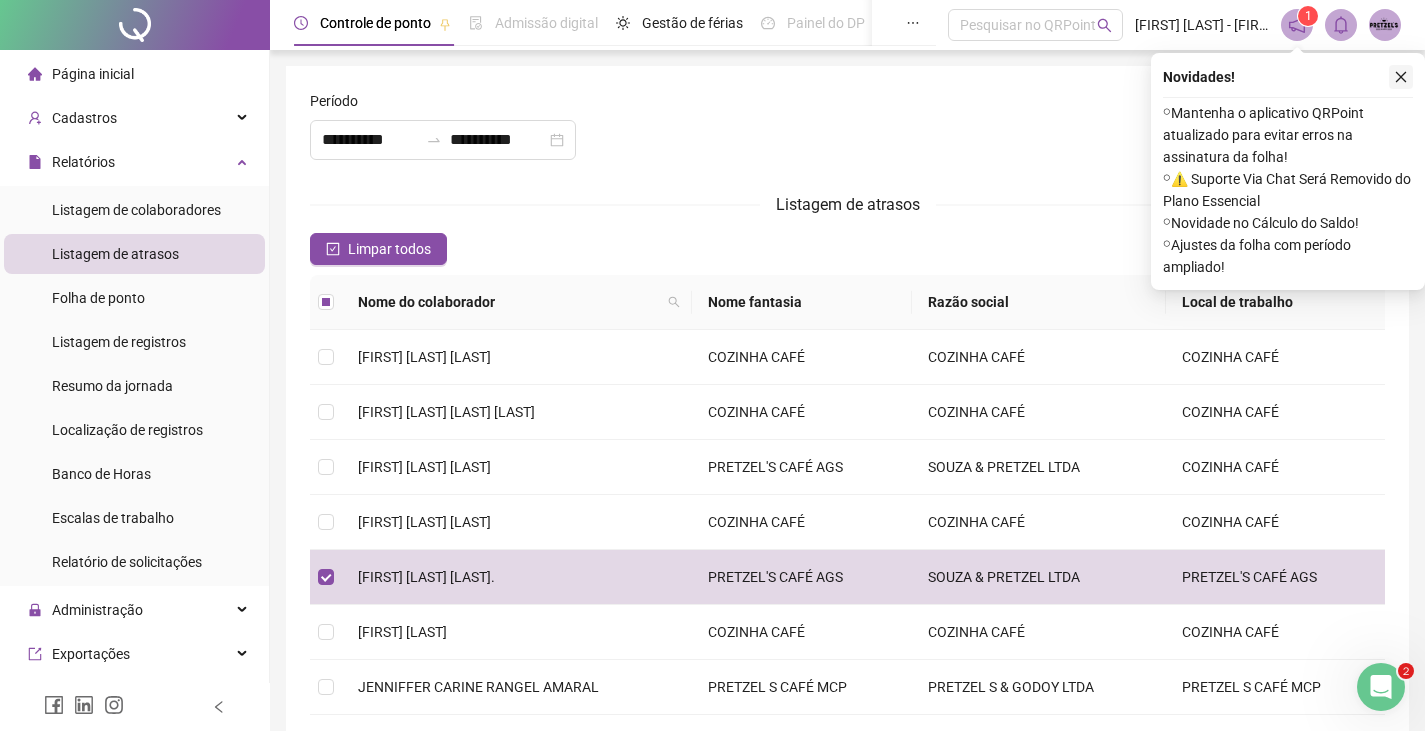 click 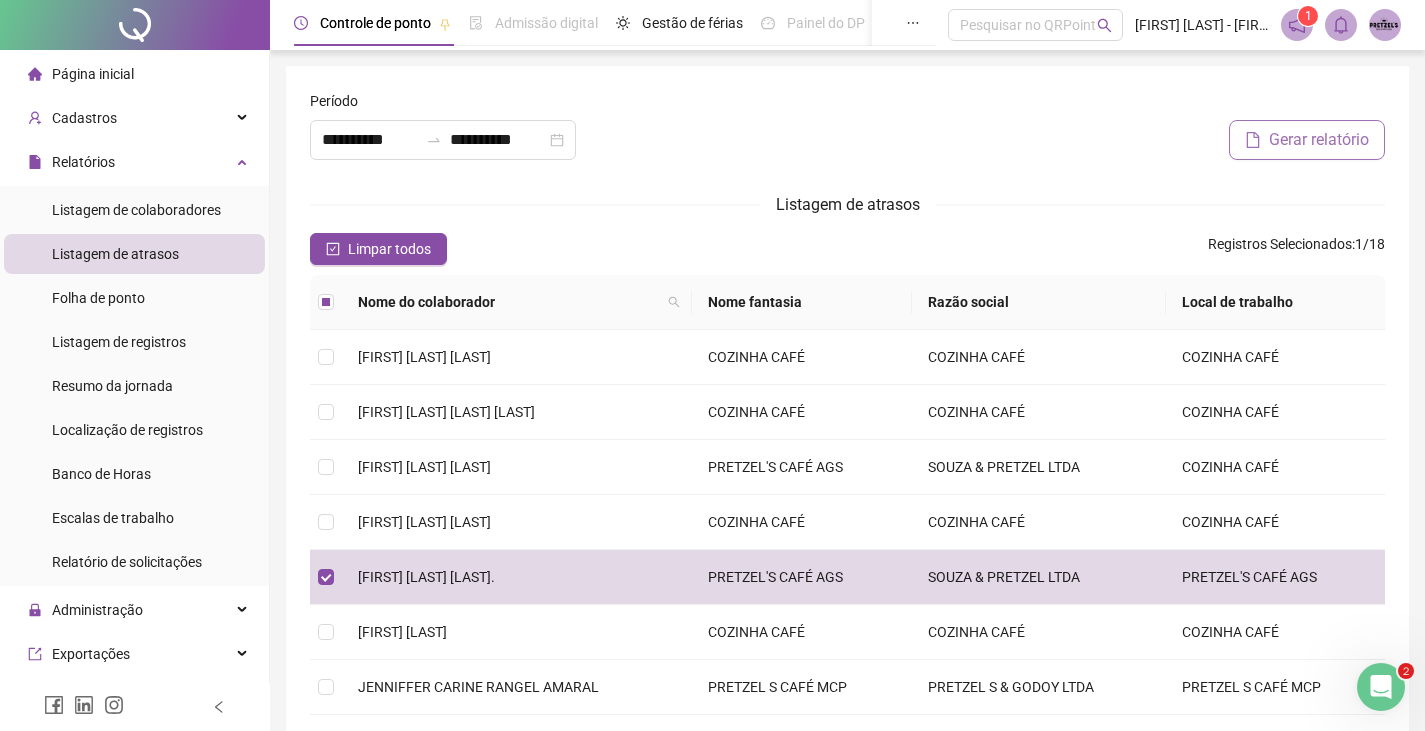 click on "Gerar relatório" at bounding box center [1319, 140] 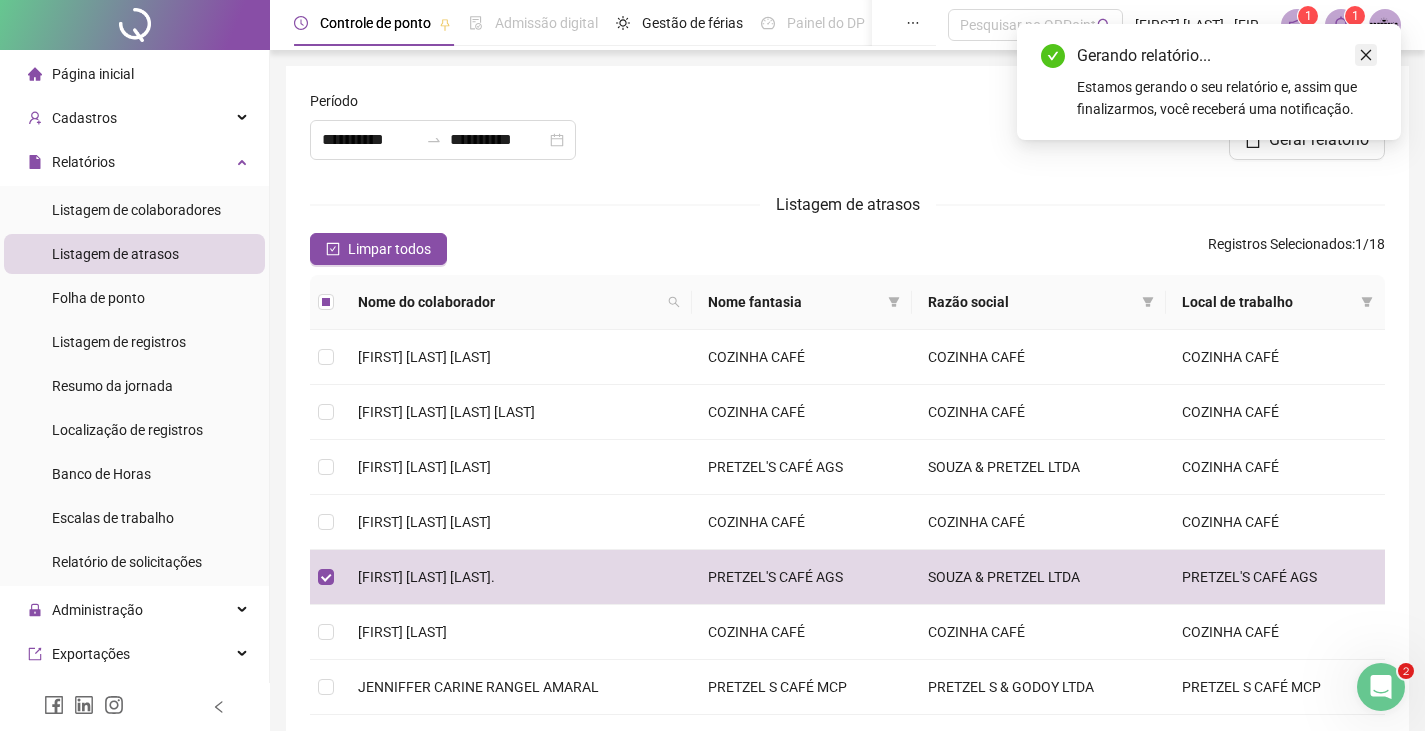 click 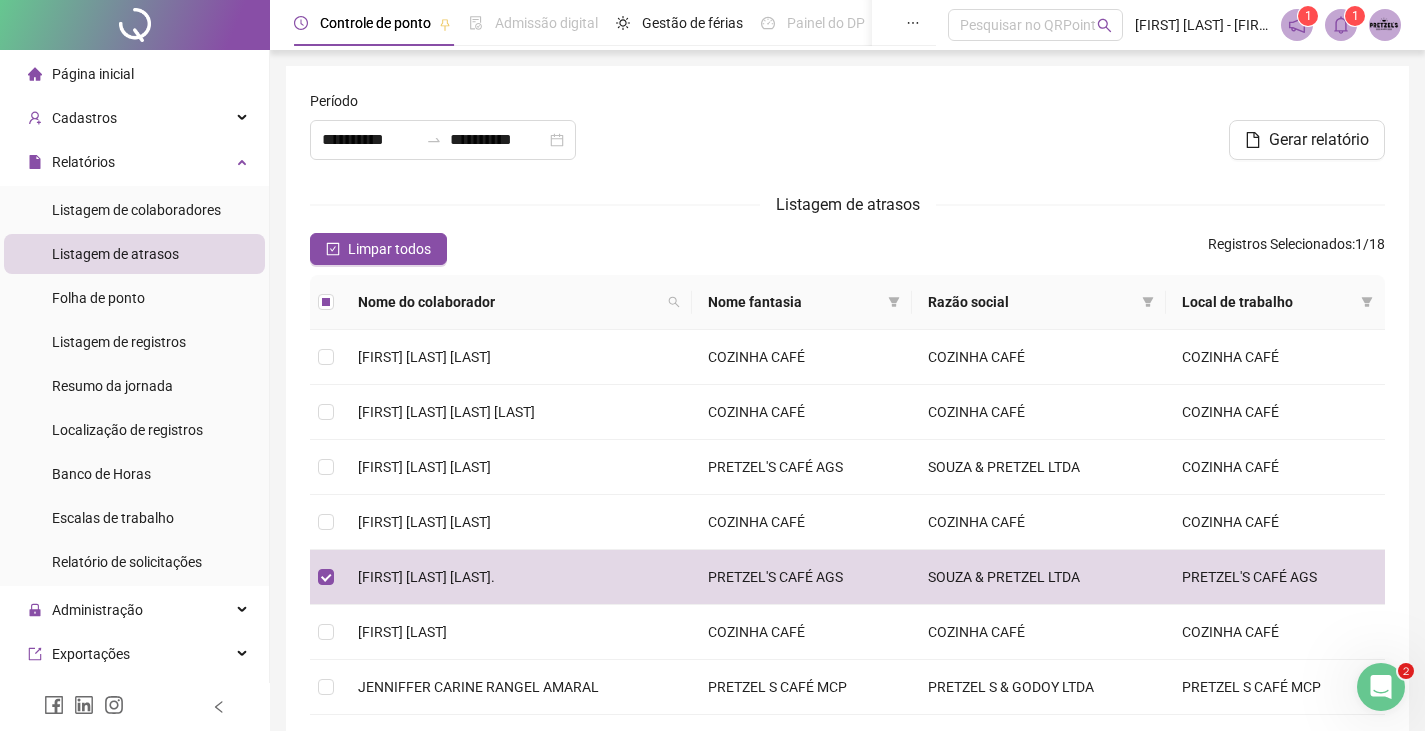 click 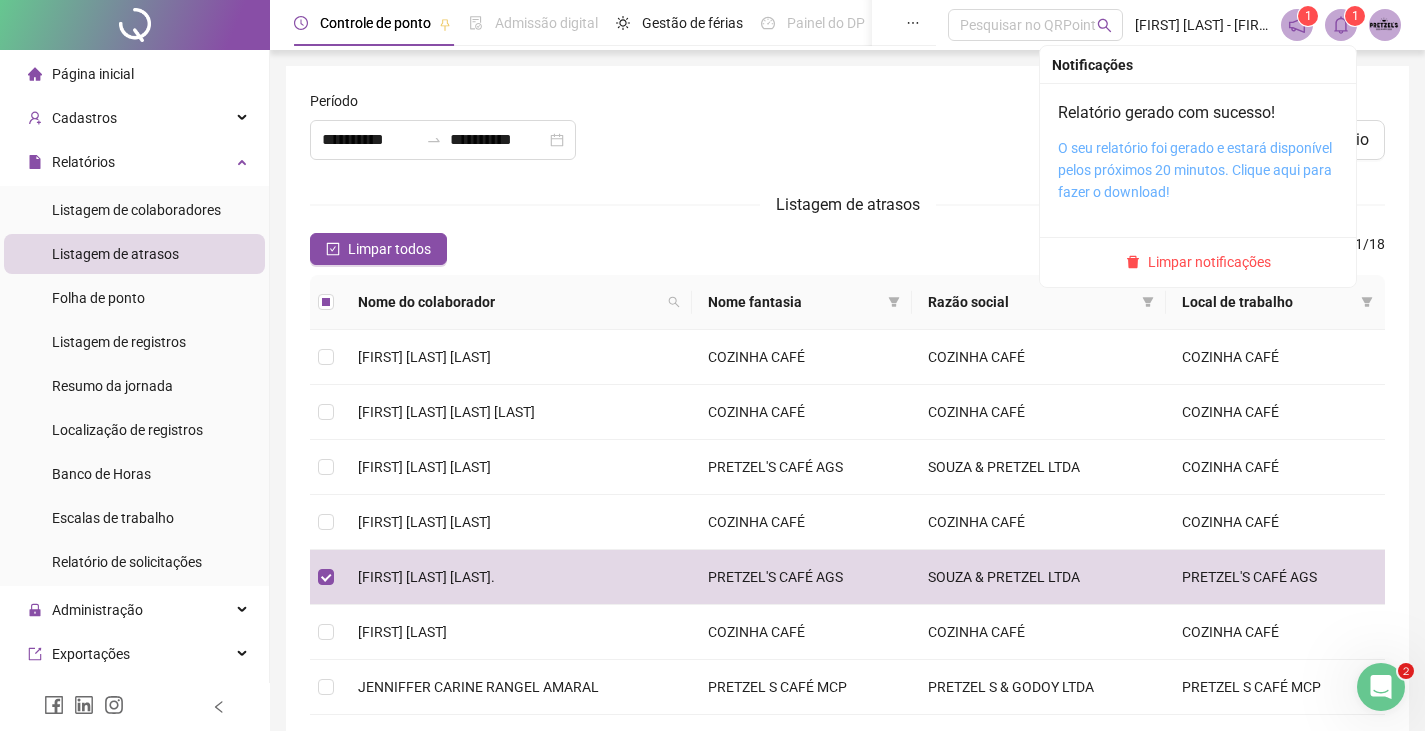 click on "O seu relatório foi gerado e estará disponível pelos próximos 20 minutos.
Clique aqui para fazer o download!" at bounding box center (1195, 170) 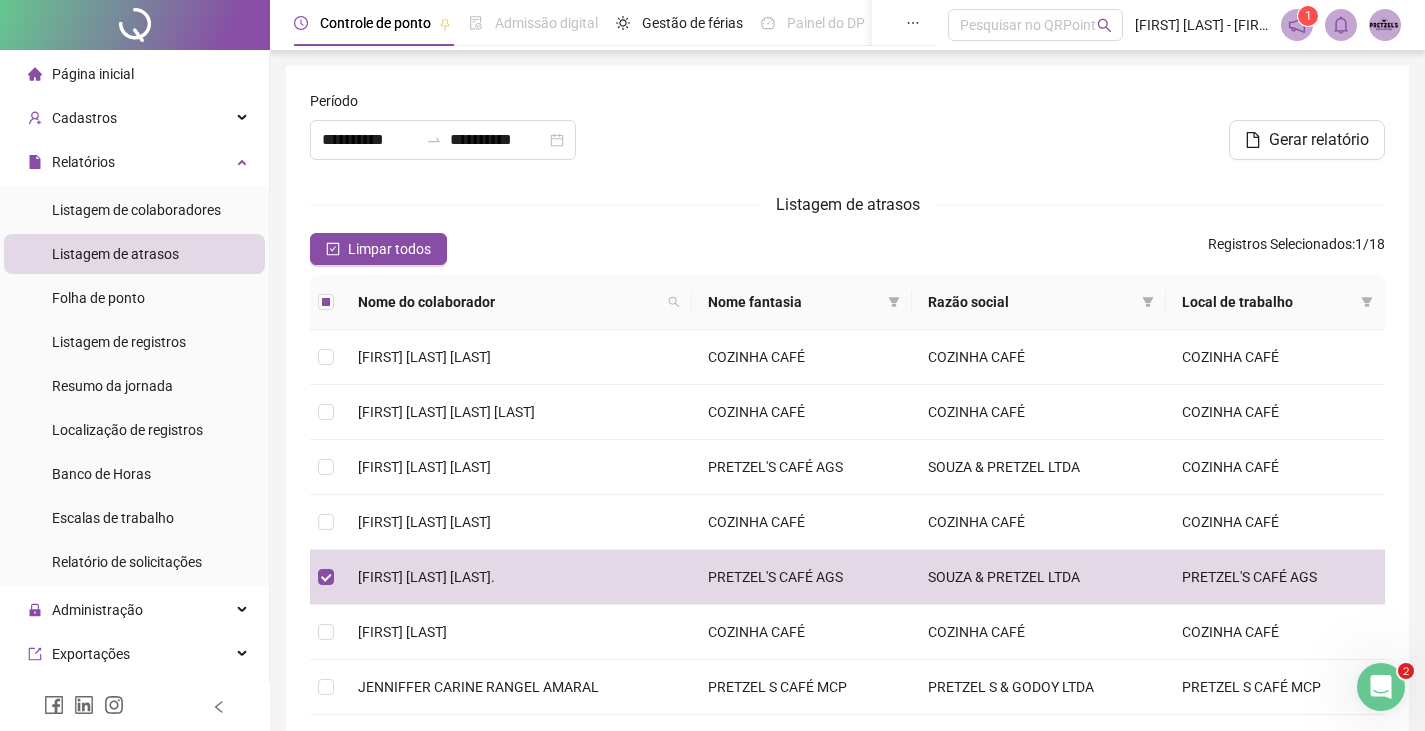 click on "Gerar relatório" at bounding box center [1029, 140] 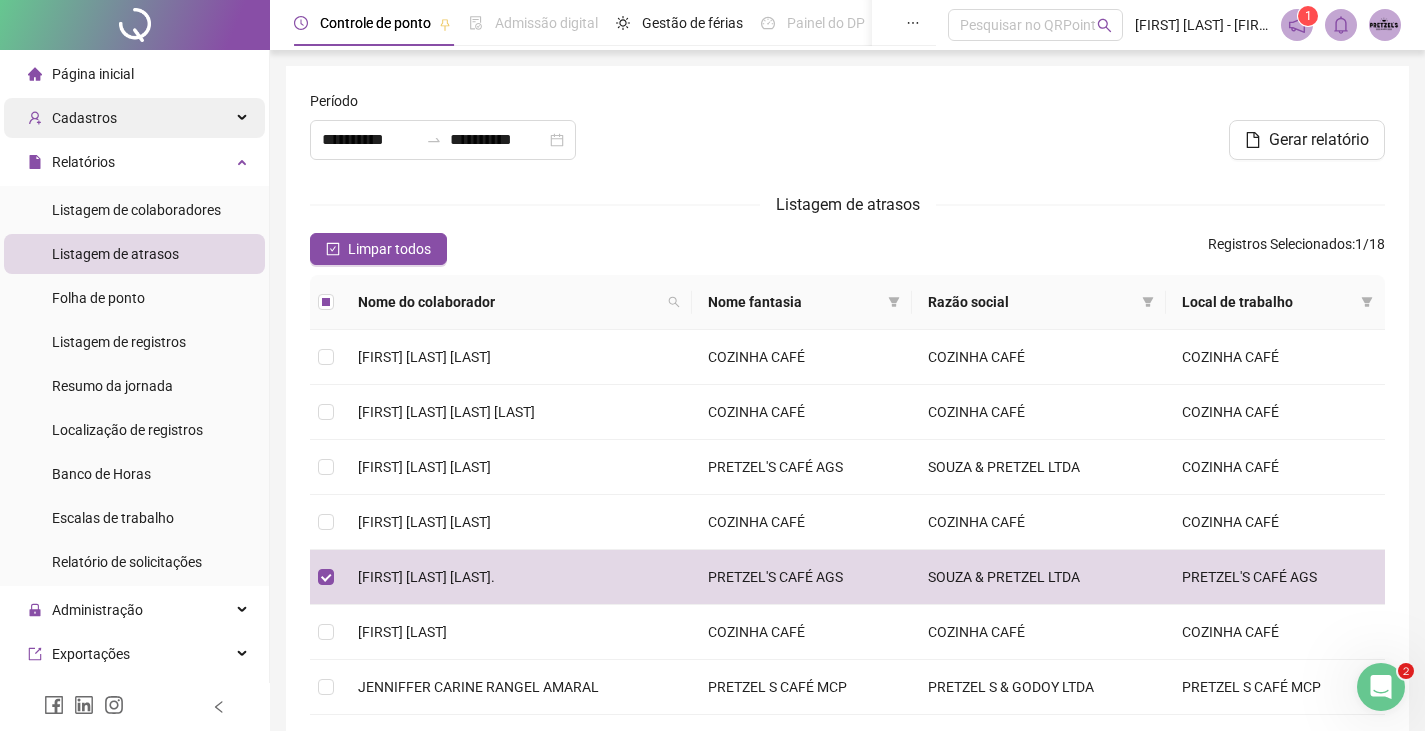click on "Cadastros" at bounding box center (134, 118) 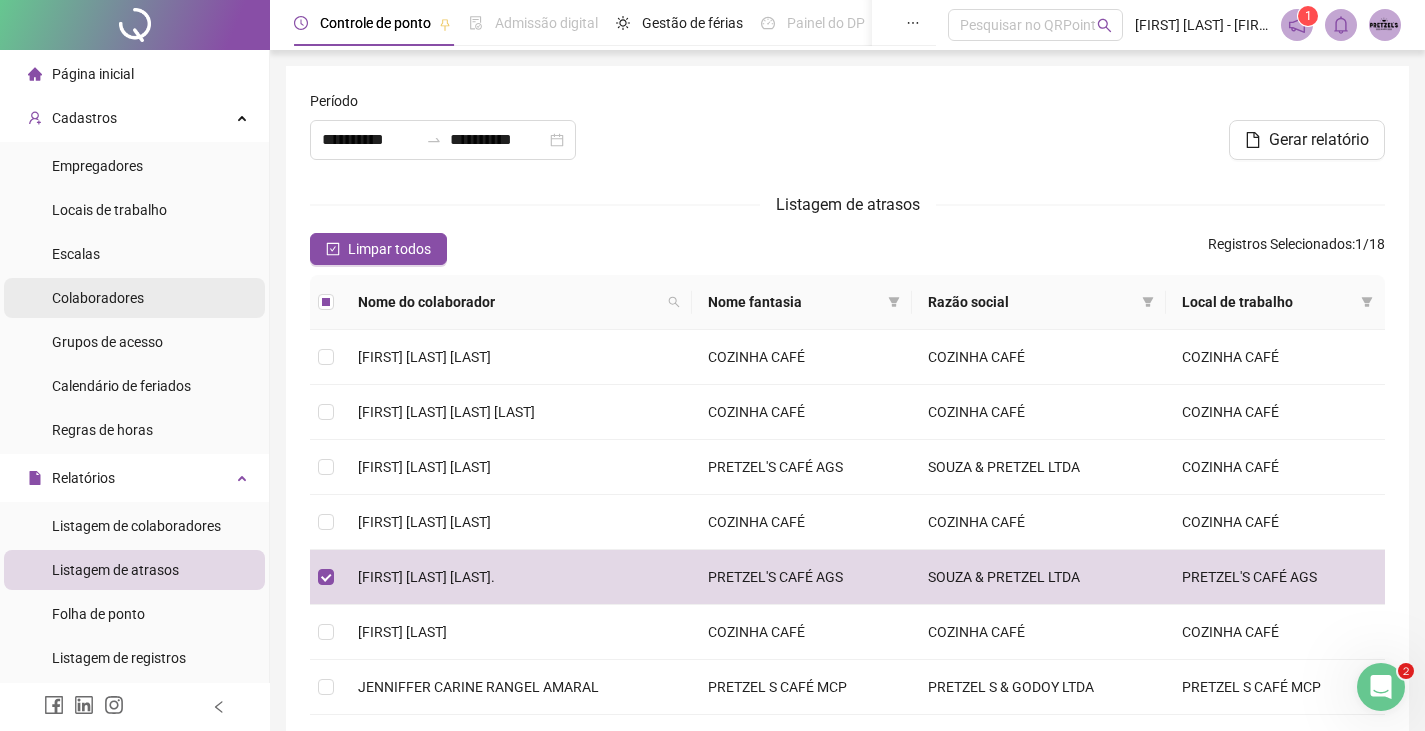 click on "Colaboradores" at bounding box center [98, 298] 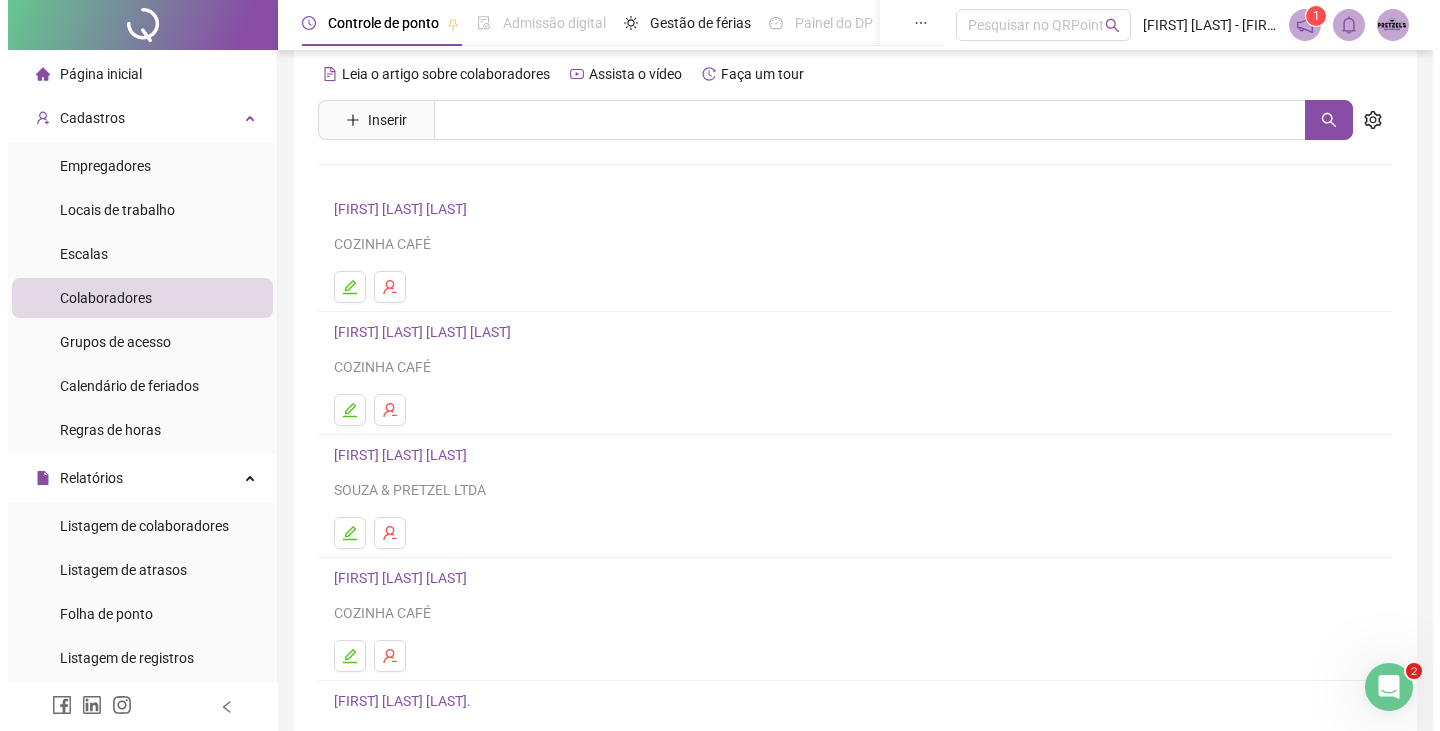 scroll, scrollTop: 0, scrollLeft: 0, axis: both 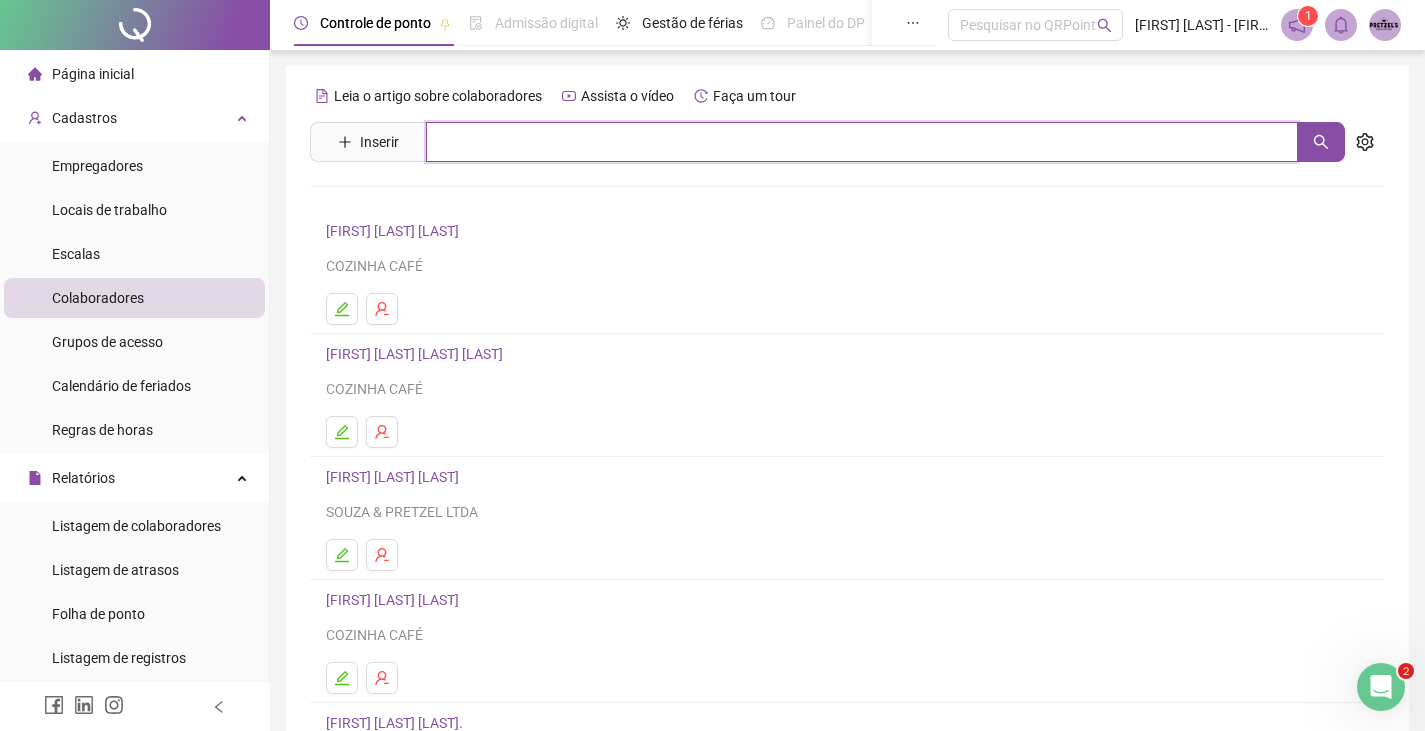click at bounding box center (862, 142) 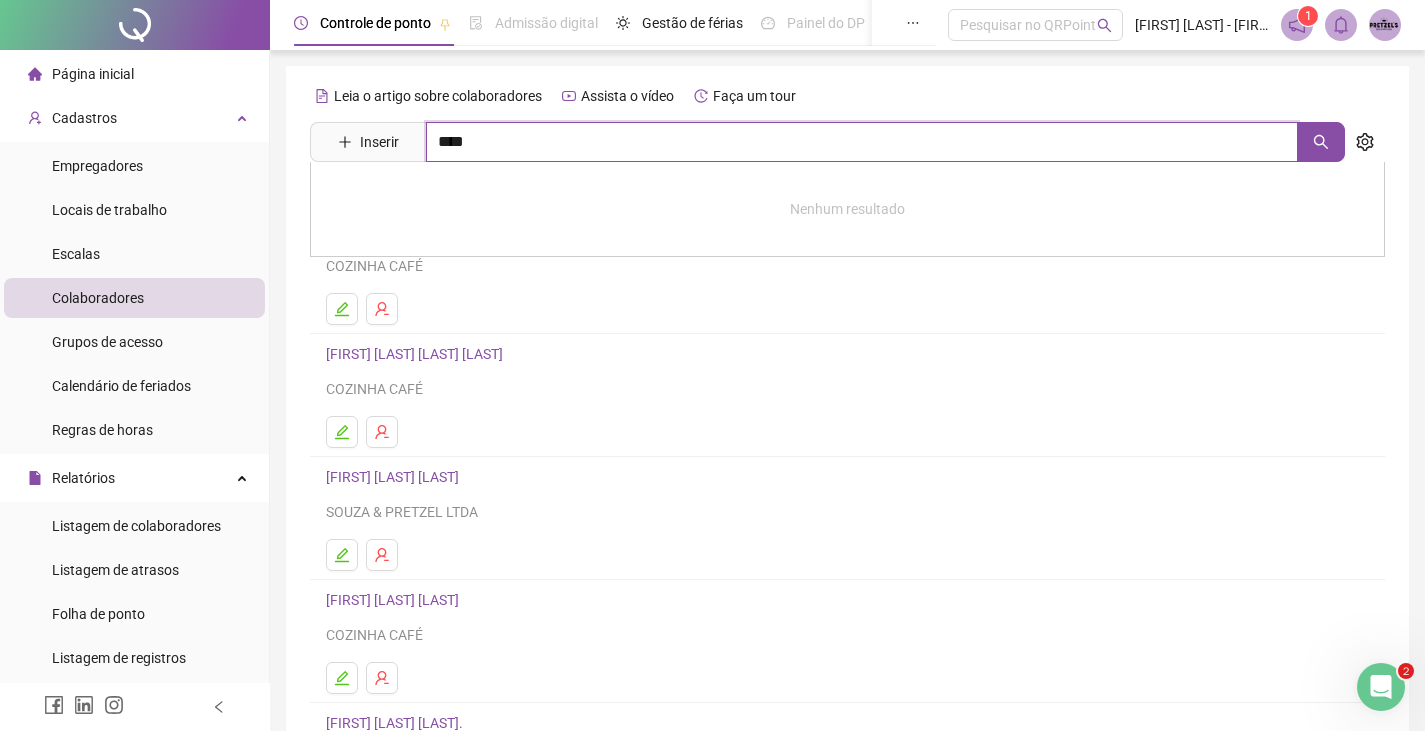 type on "****" 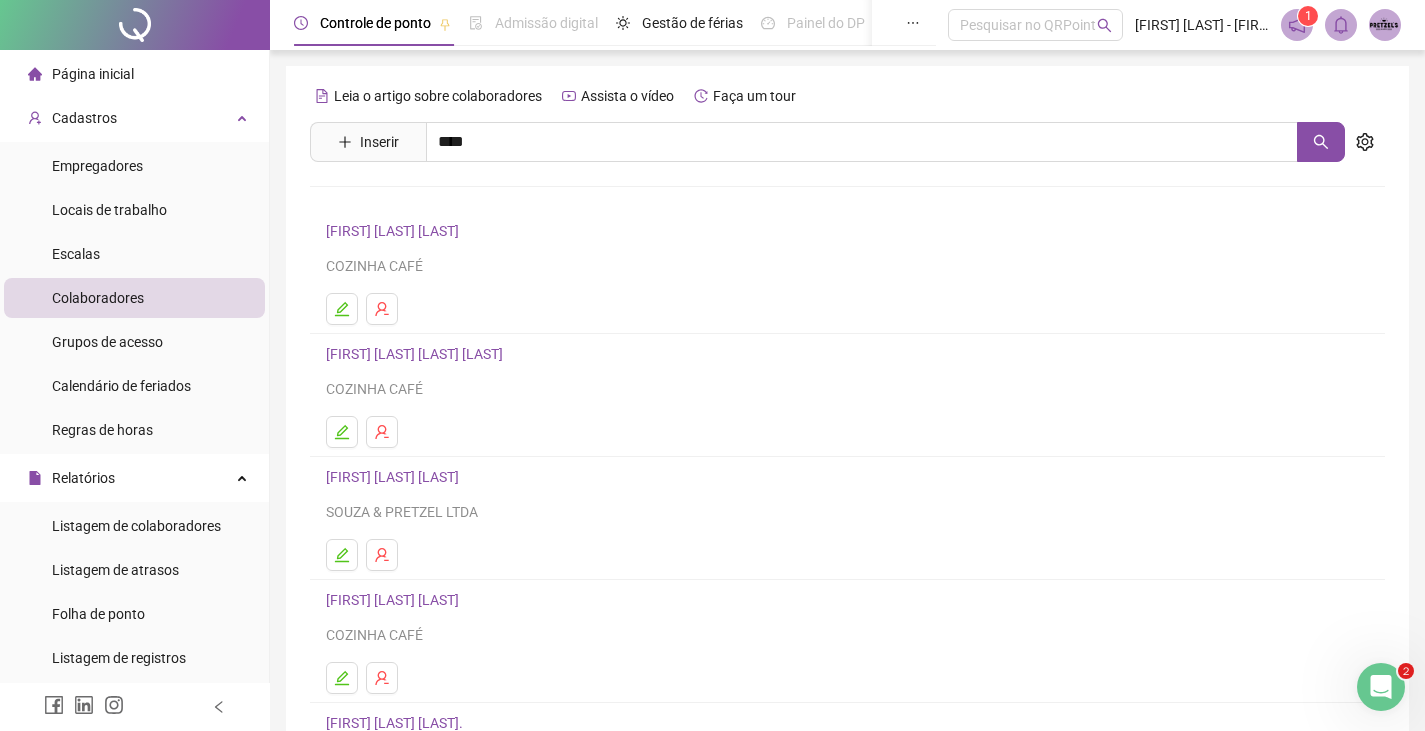 click on "[FIRST] [LAST] [LAST]" at bounding box center (413, 376) 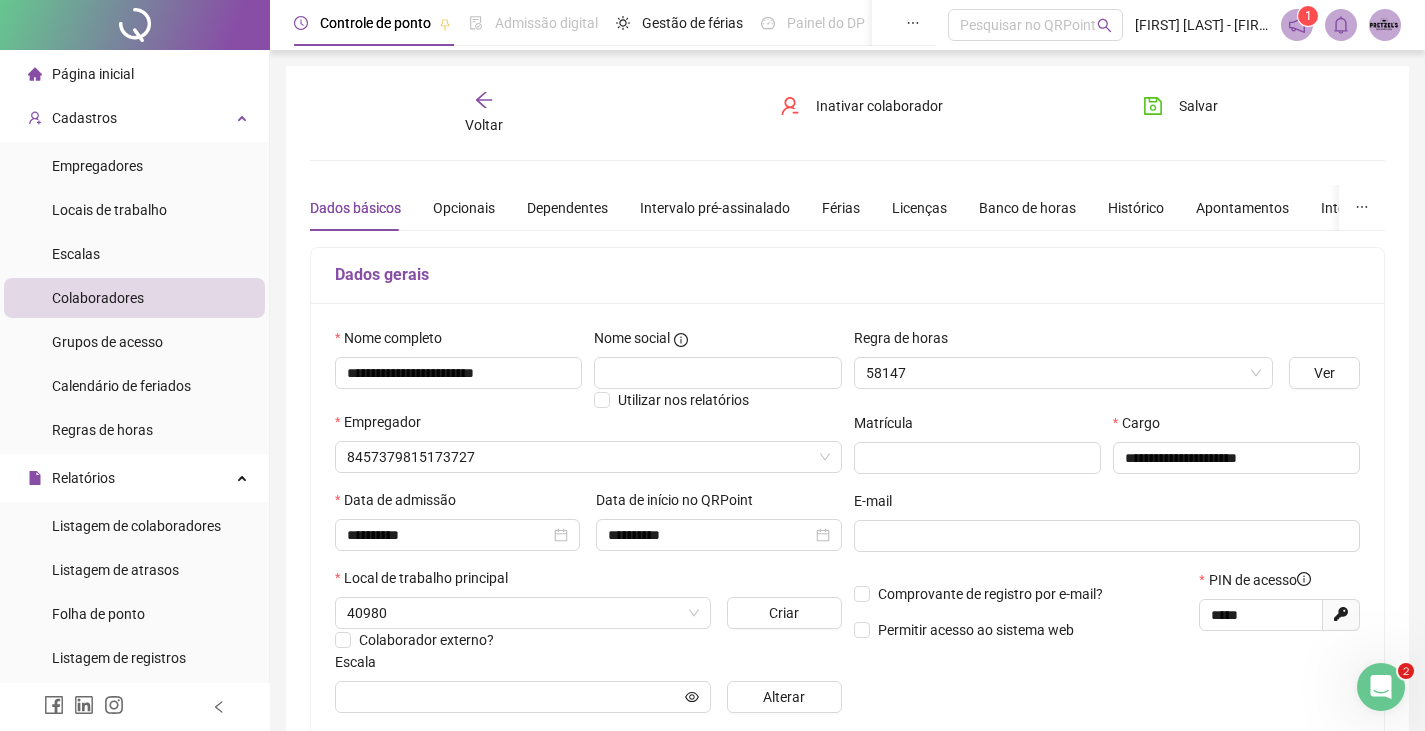 type on "**********" 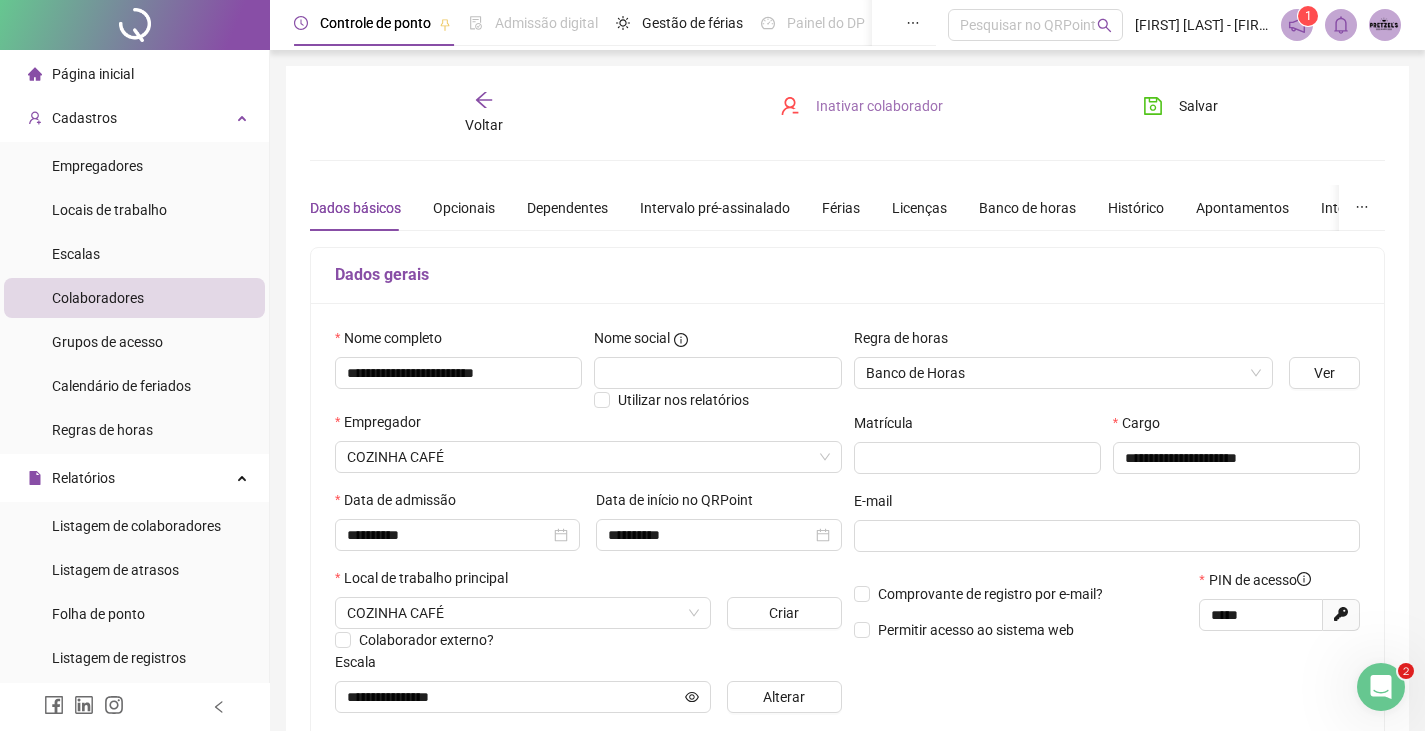 click on "Inativar colaborador" at bounding box center (879, 106) 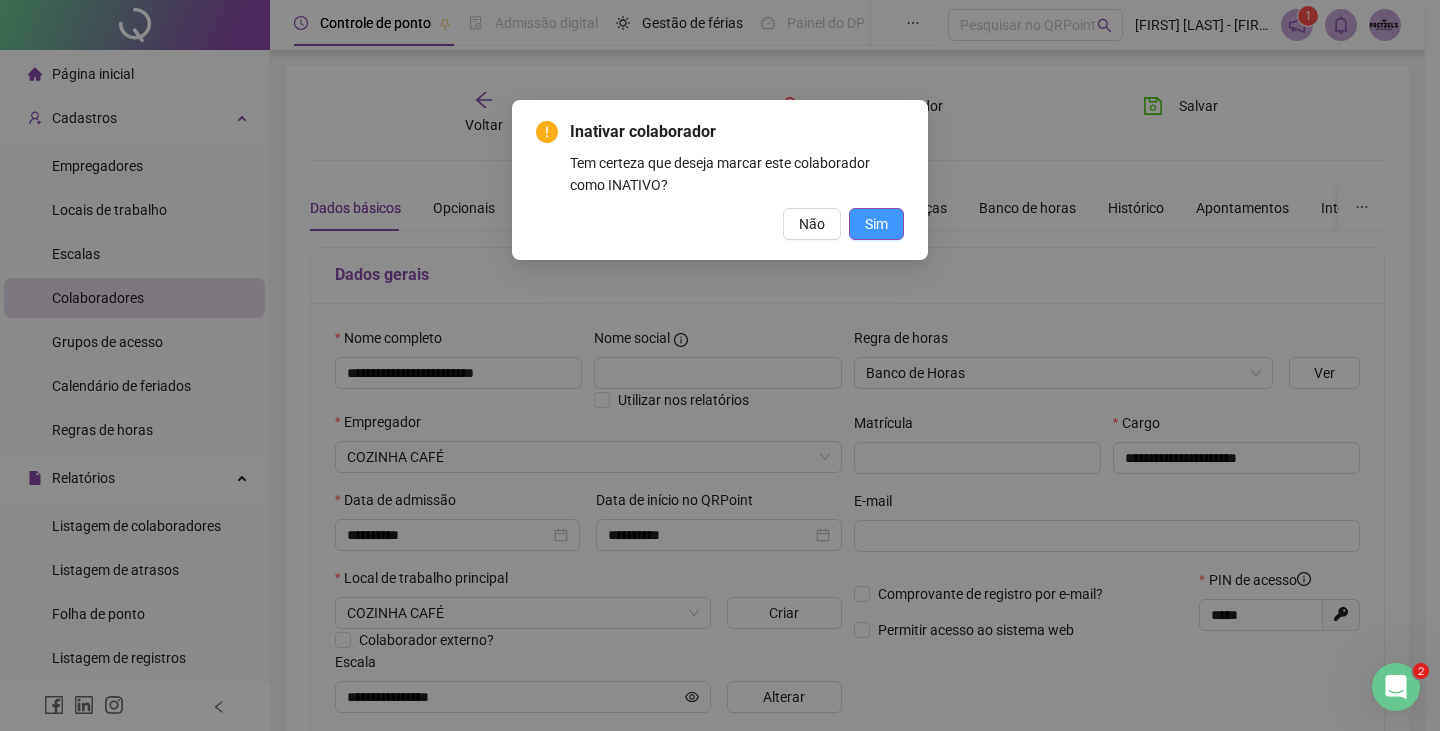 click on "Sim" at bounding box center (876, 224) 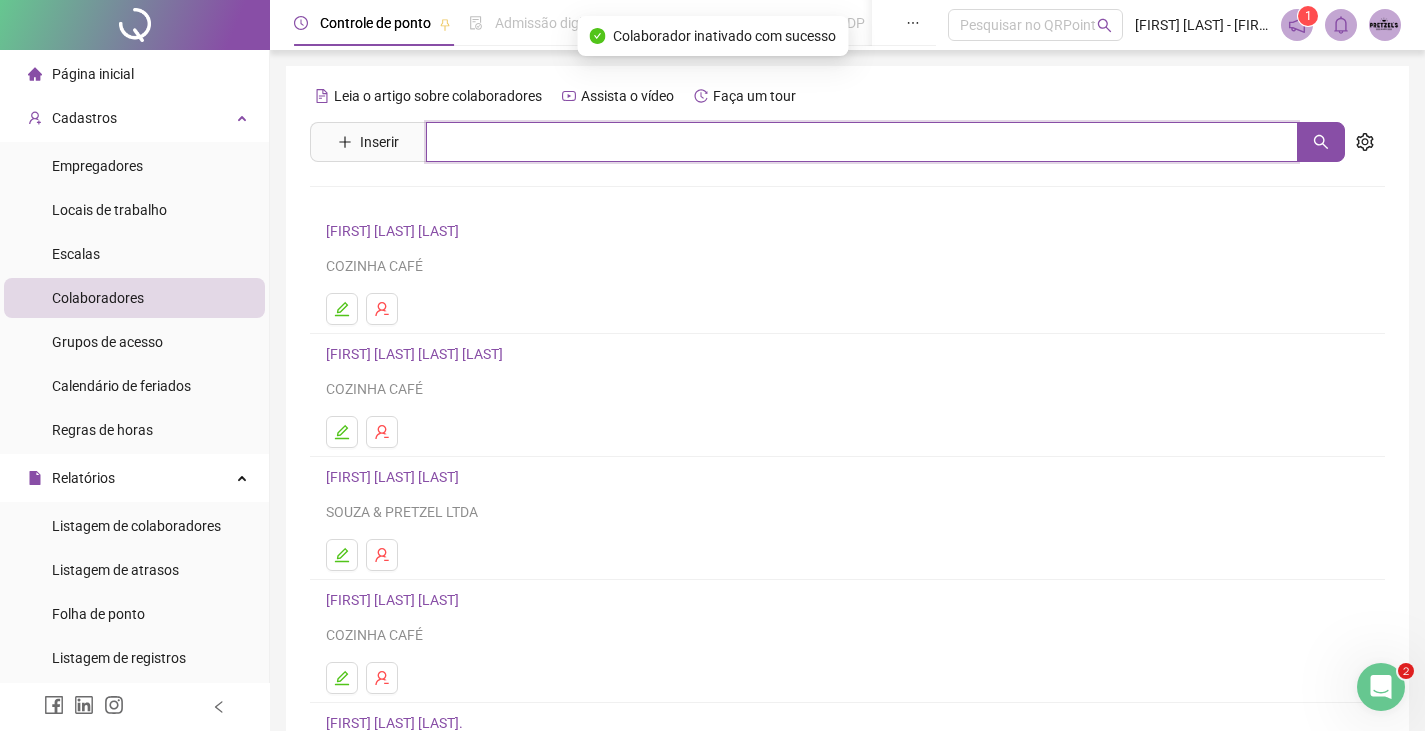 click at bounding box center (862, 142) 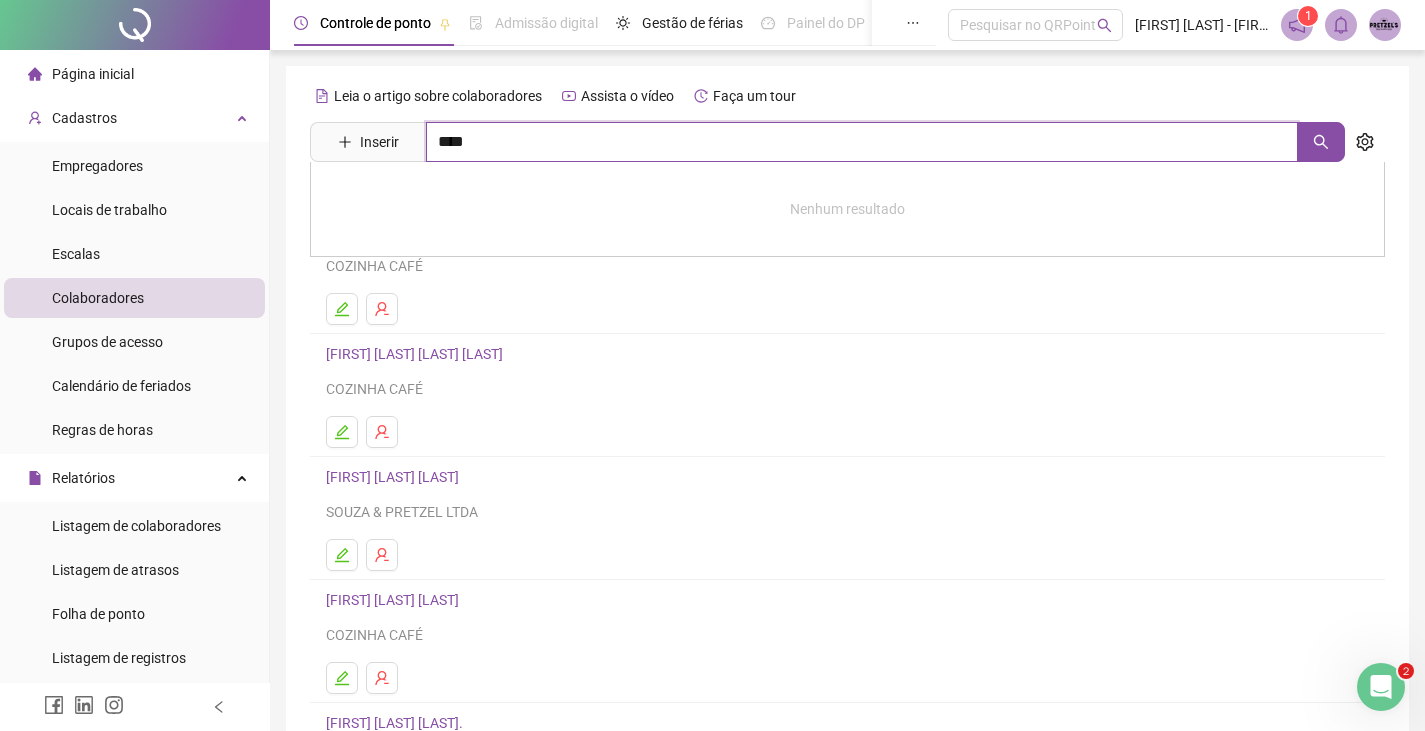 type on "****" 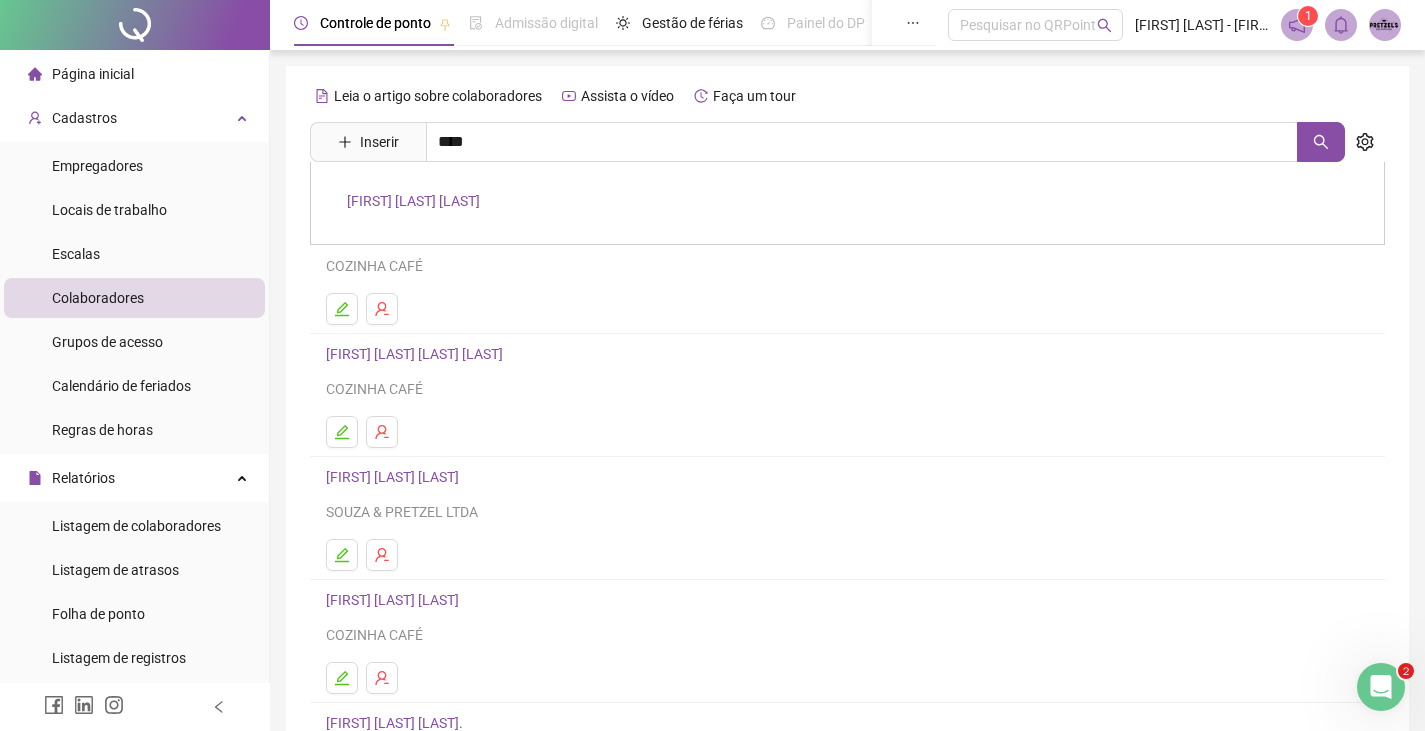 click on "[FIRST] [LAST]" at bounding box center [413, 201] 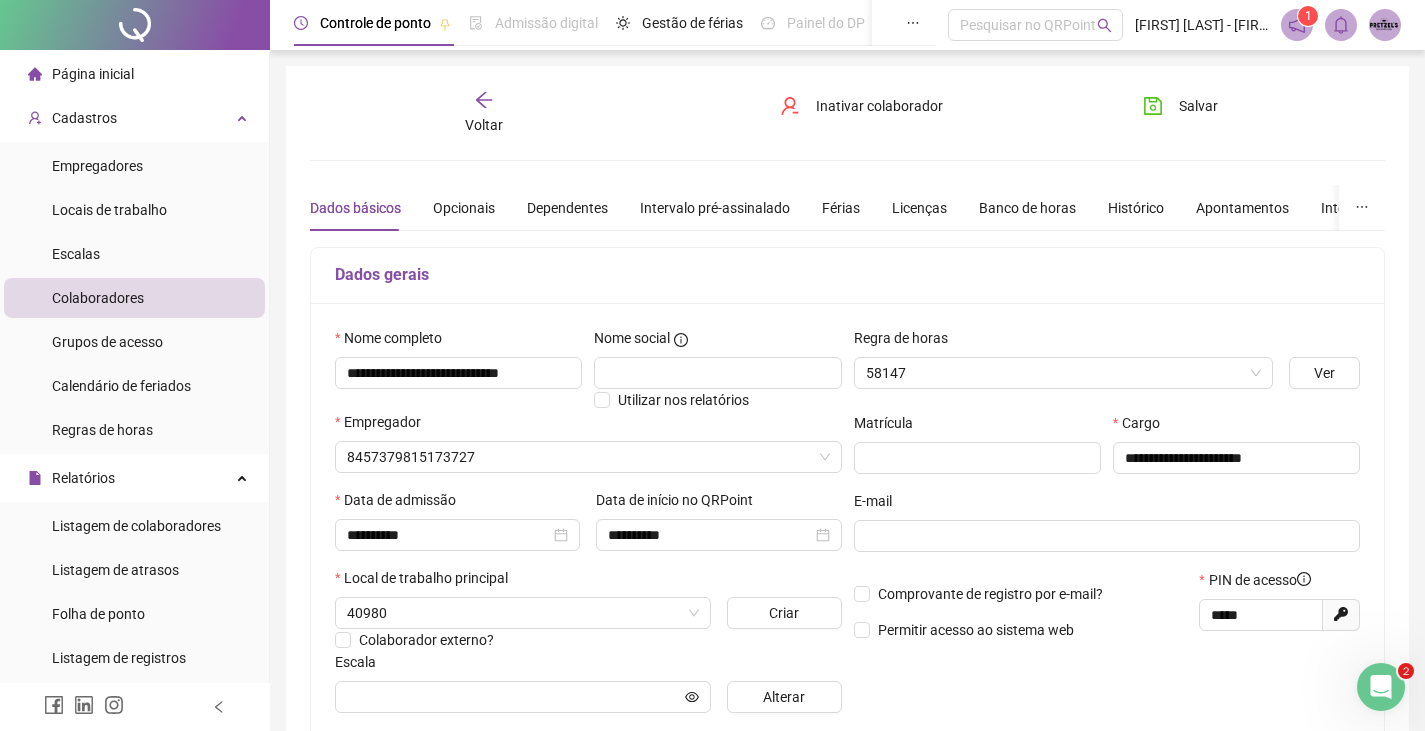 type on "**********" 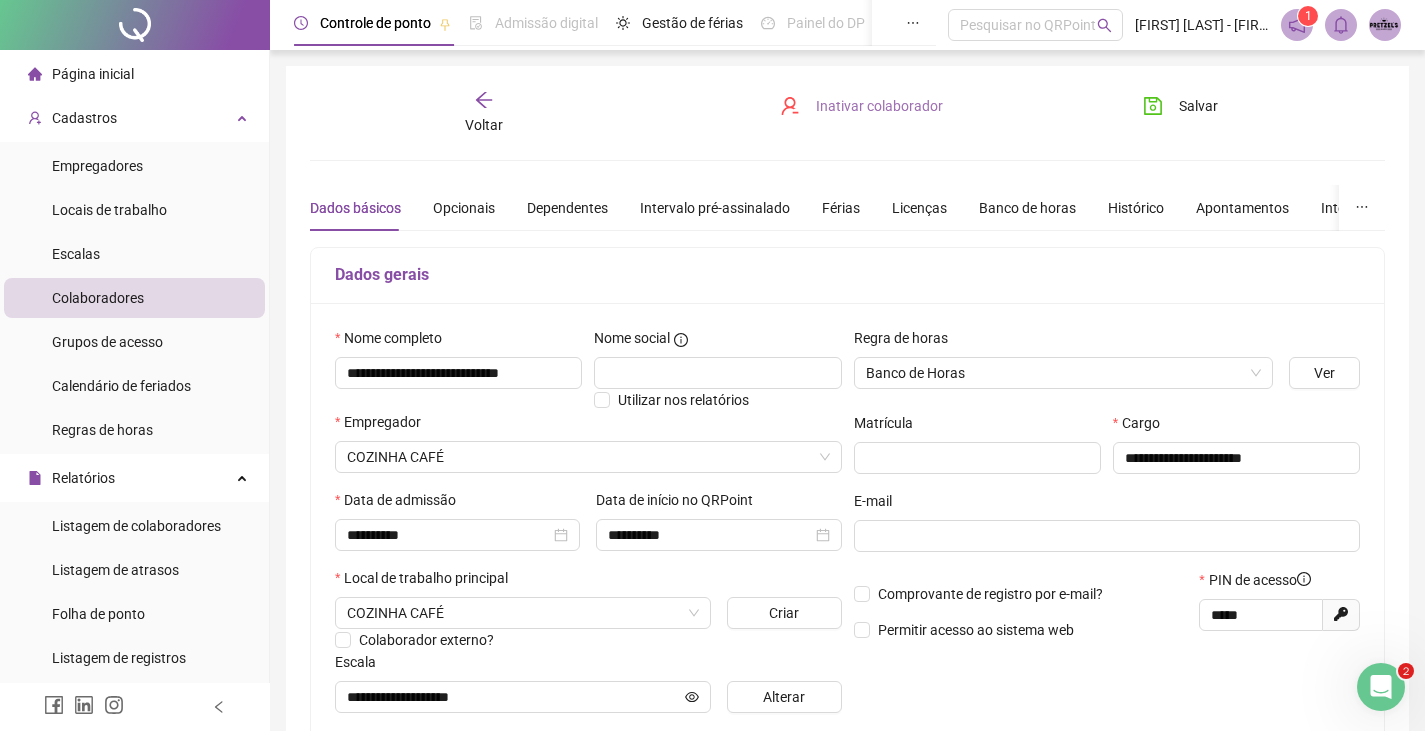 click on "Inativar colaborador" at bounding box center (879, 106) 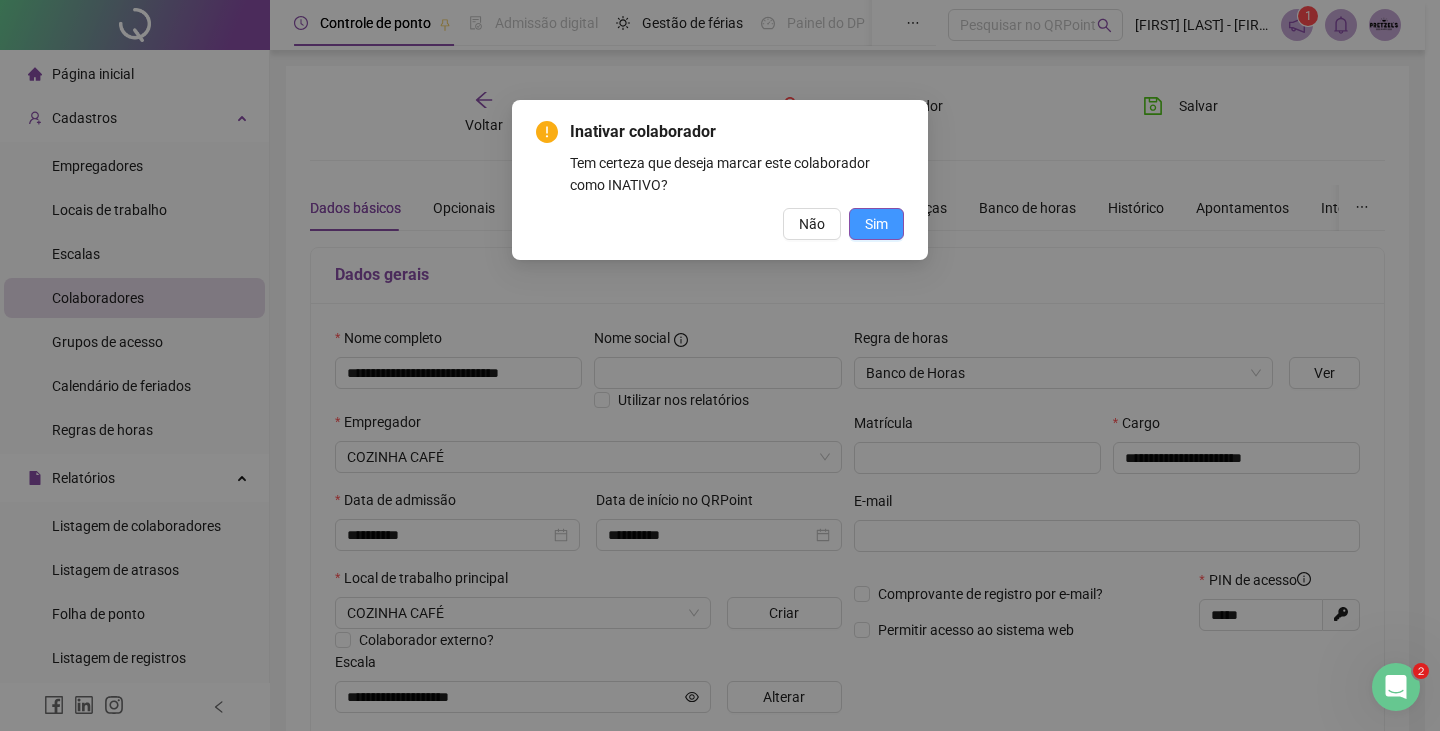 click on "Sim" at bounding box center [876, 224] 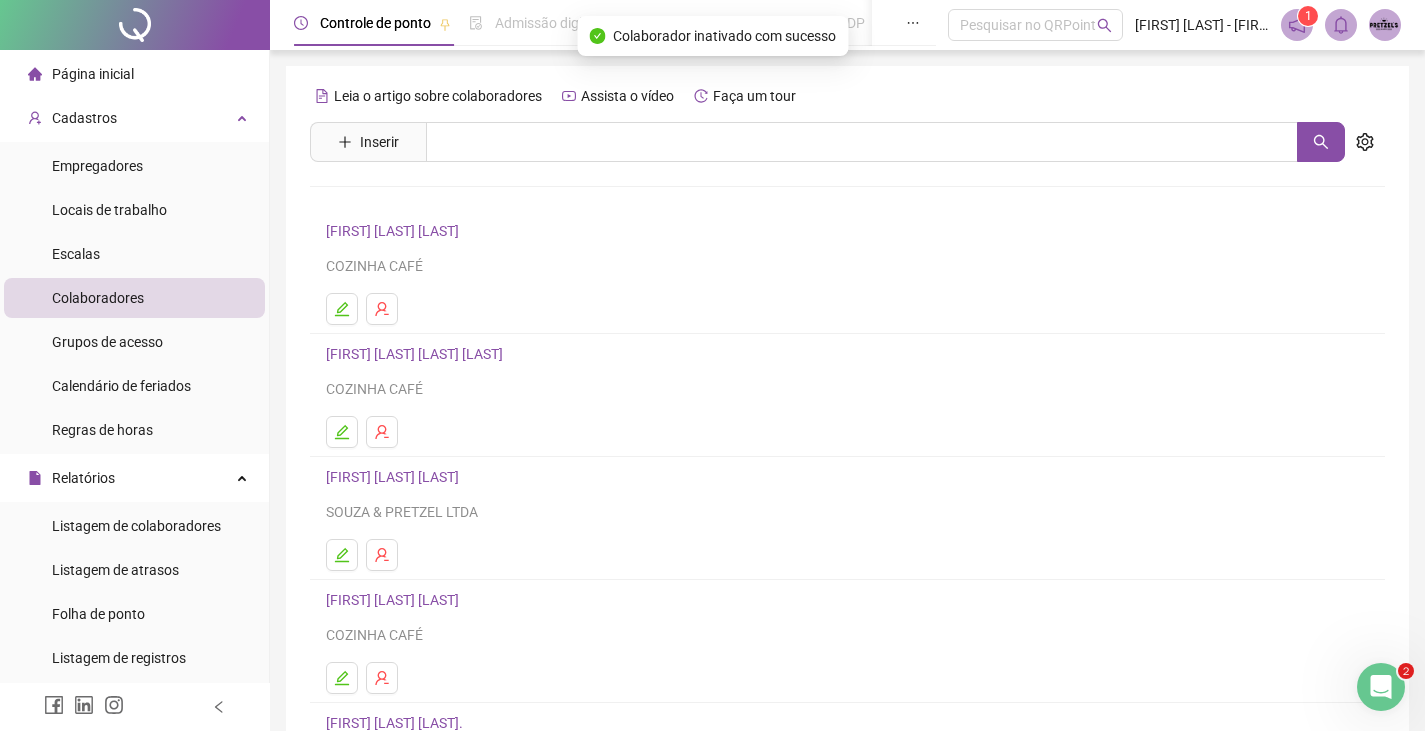 click on "Leia o artigo sobre colaboradores Assista o vídeo Faça um tour" at bounding box center (847, 96) 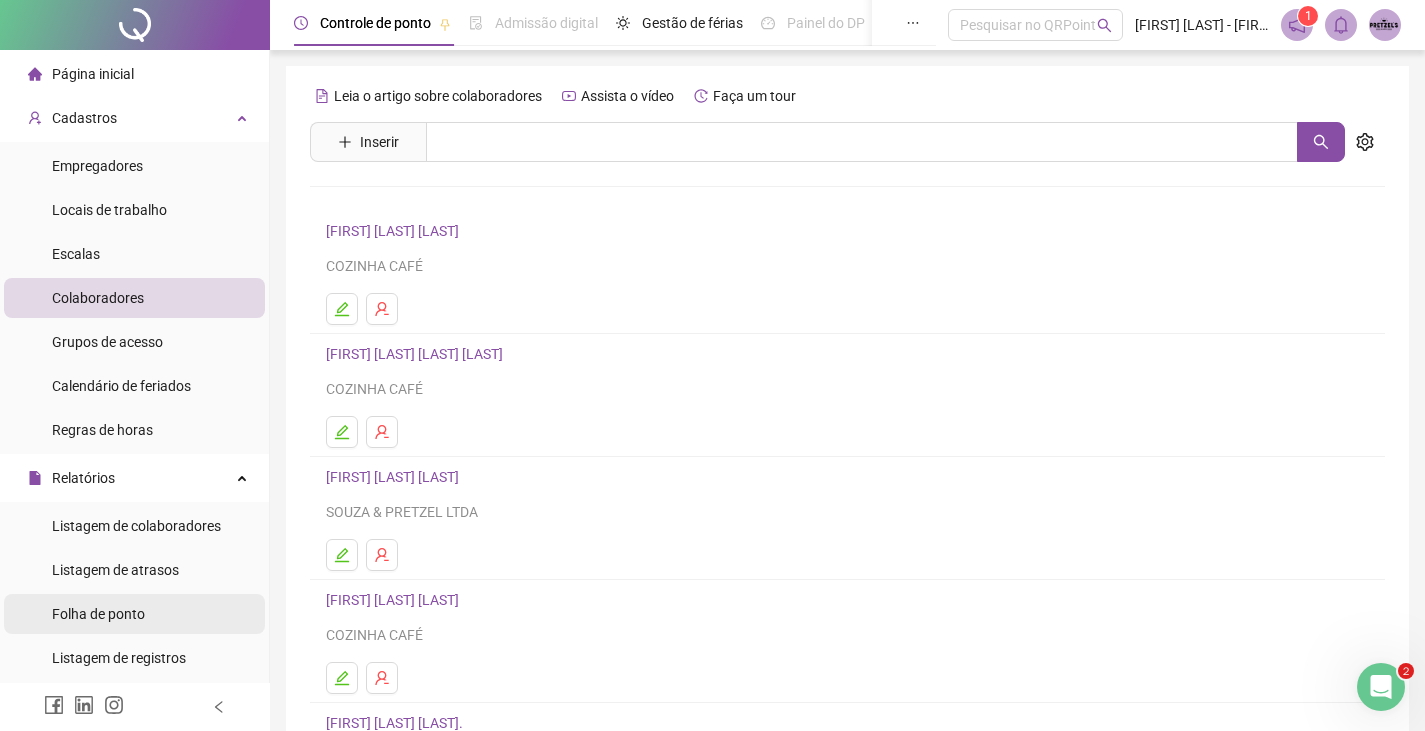 click on "Folha de ponto" at bounding box center [98, 614] 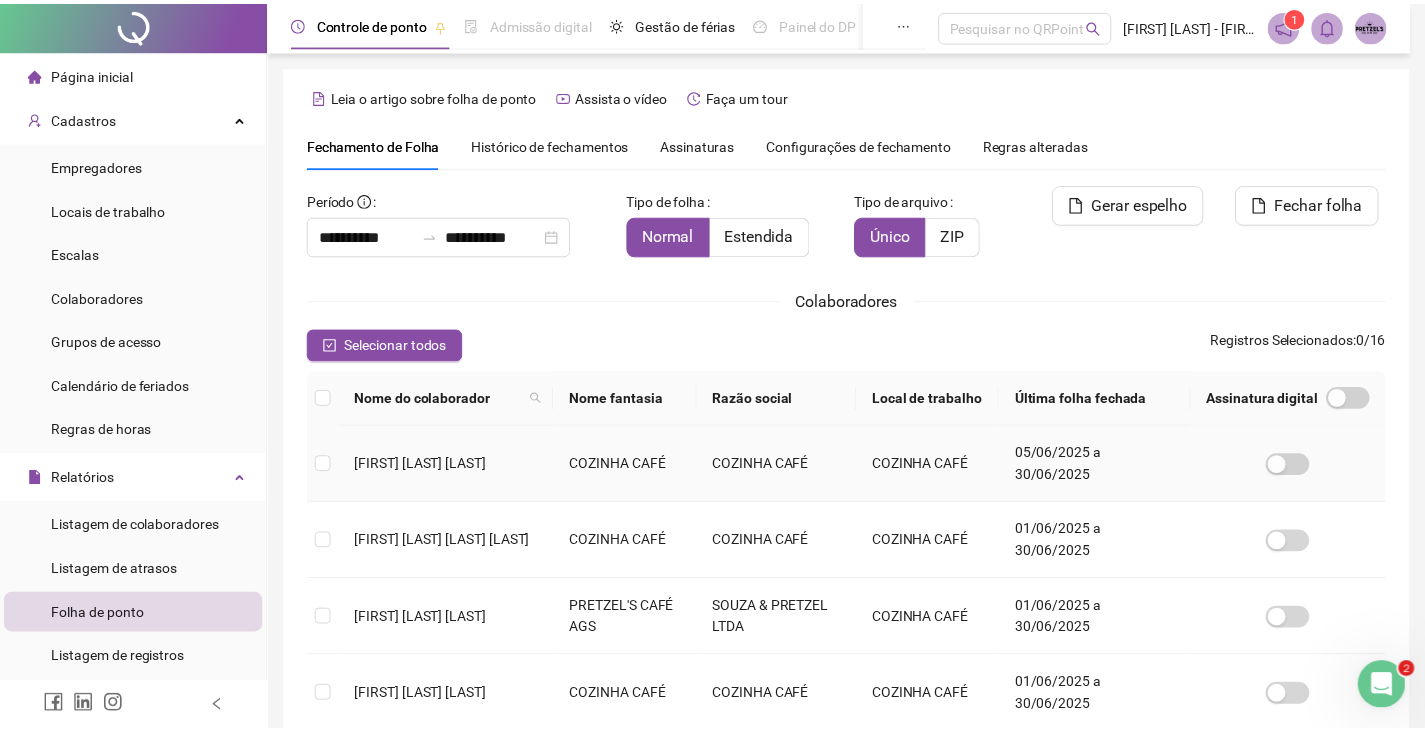 scroll, scrollTop: 44, scrollLeft: 0, axis: vertical 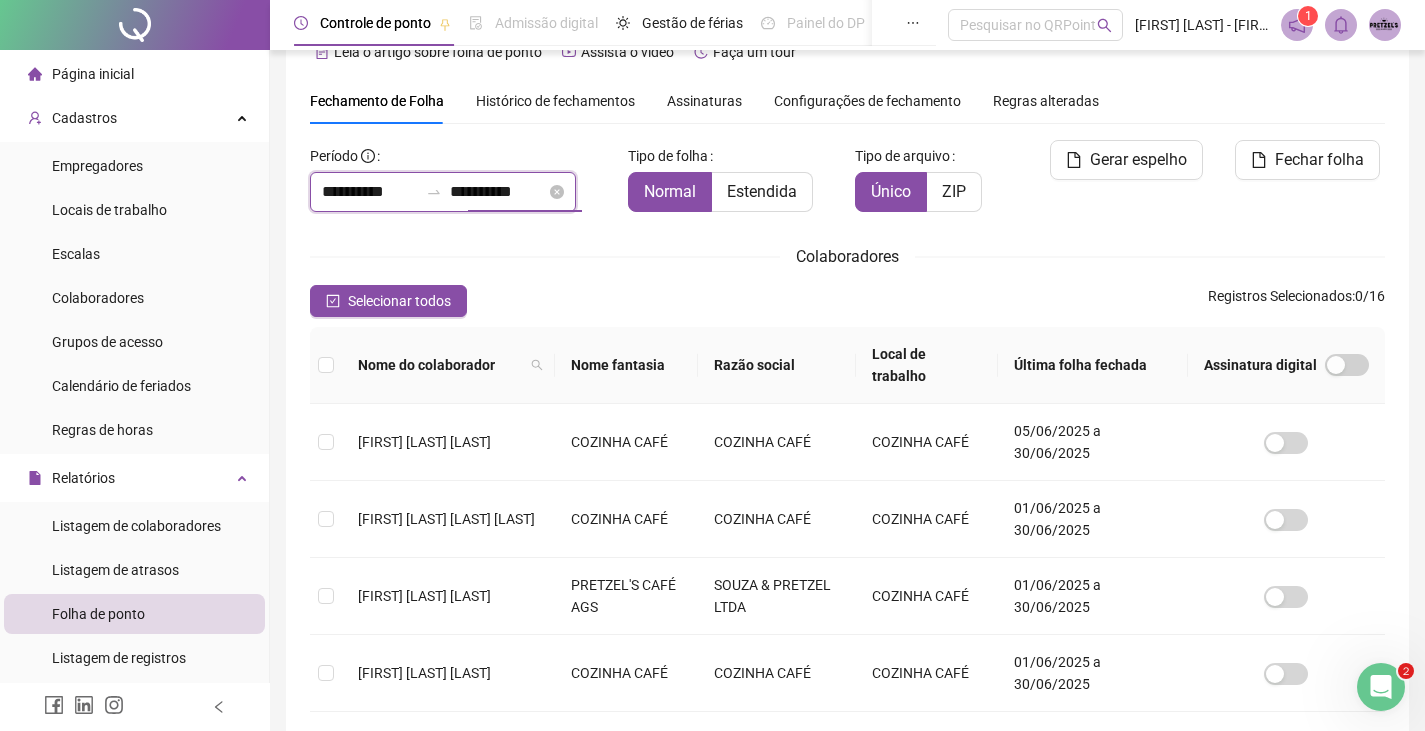 click on "**********" at bounding box center [498, 192] 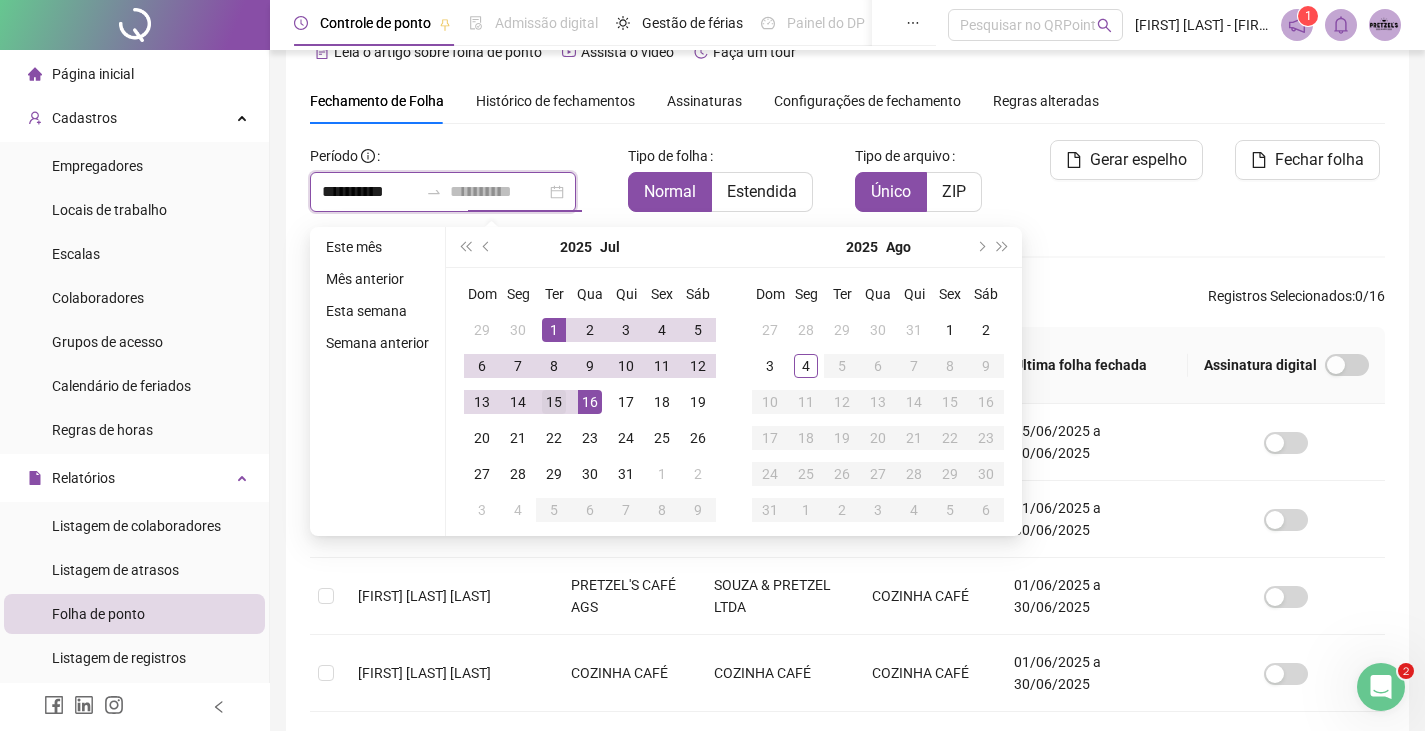 type on "**********" 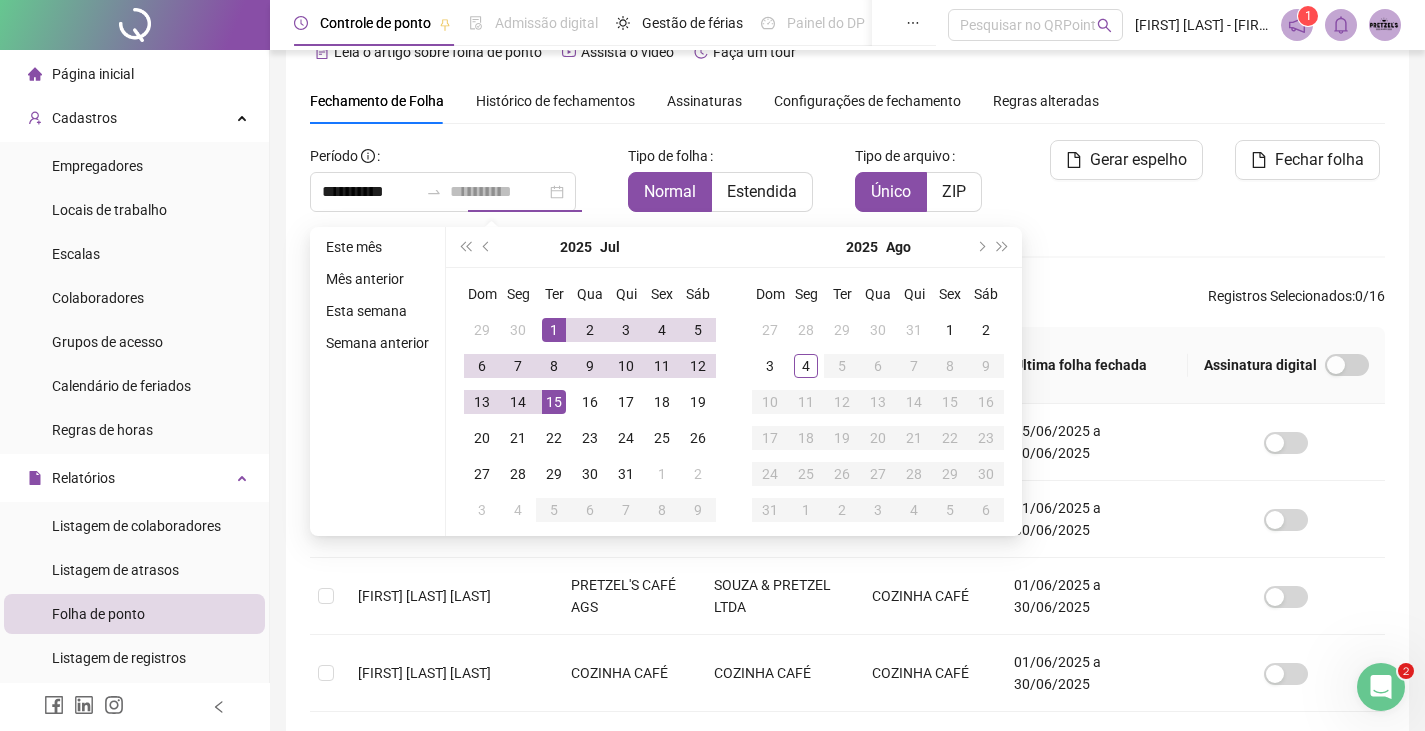 click on "15" at bounding box center [554, 402] 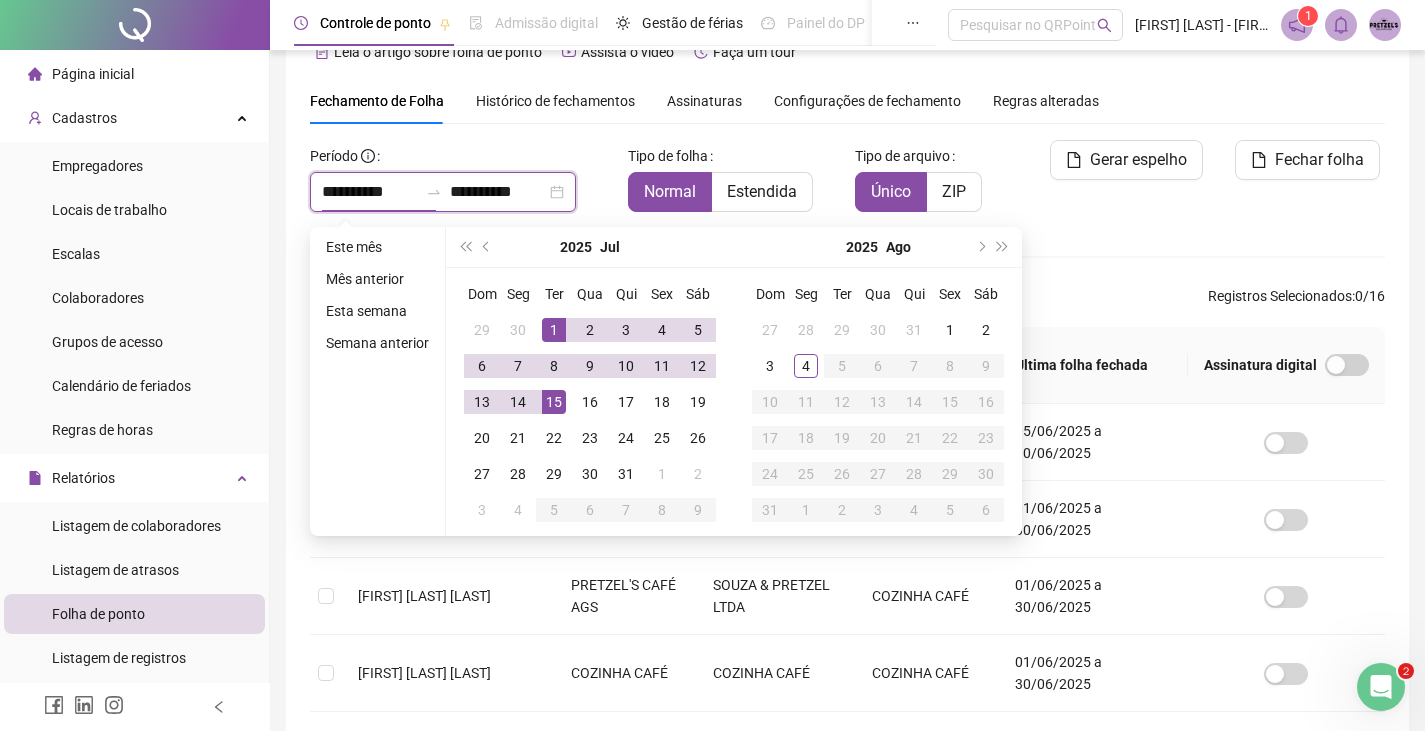type on "**********" 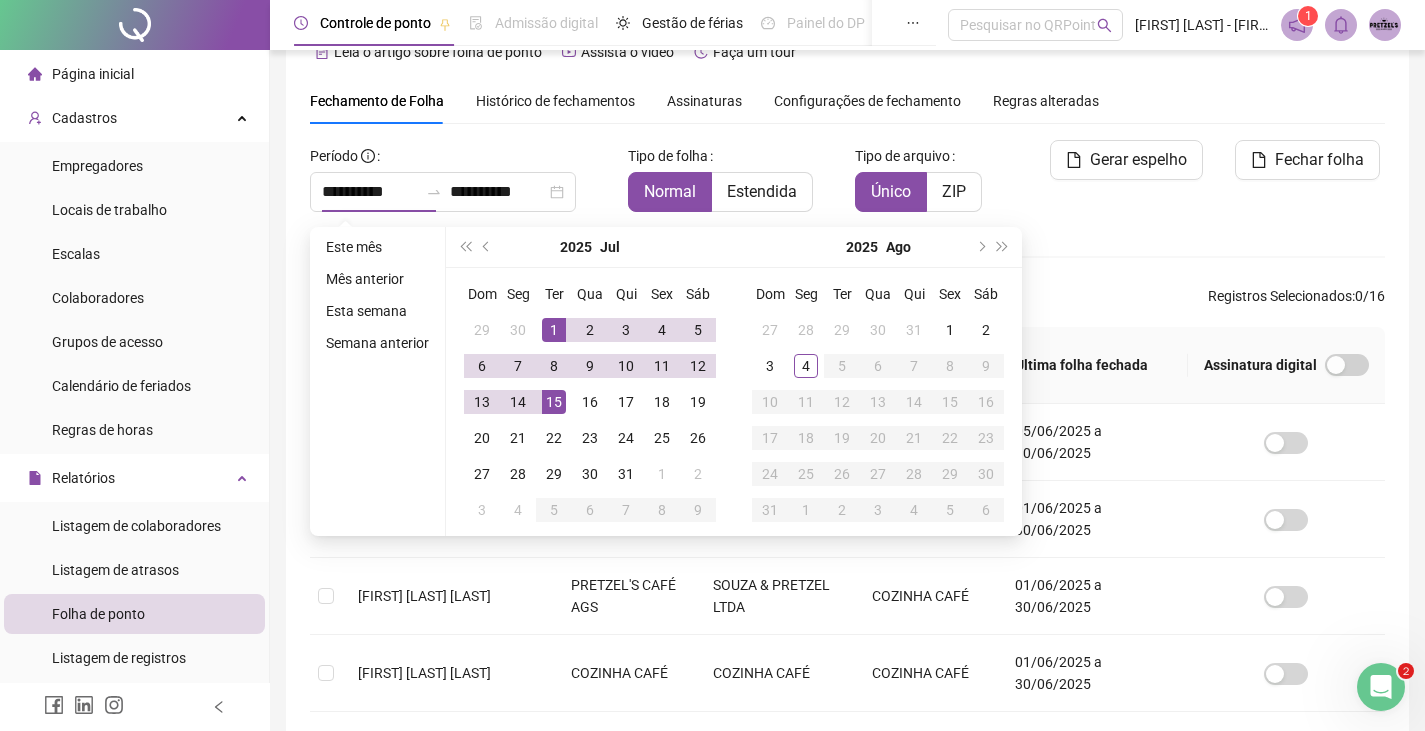click on "Gerar espelho" at bounding box center [1120, 184] 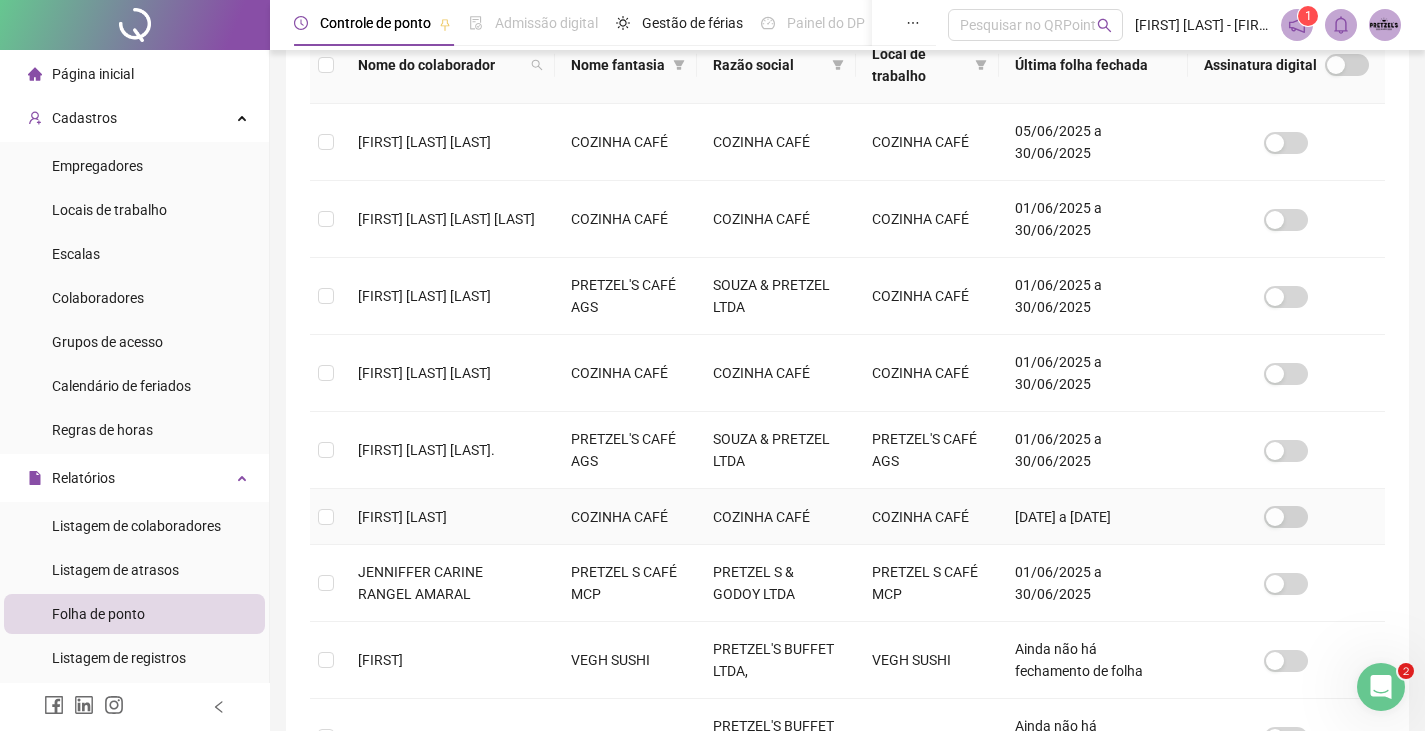scroll, scrollTop: 620, scrollLeft: 0, axis: vertical 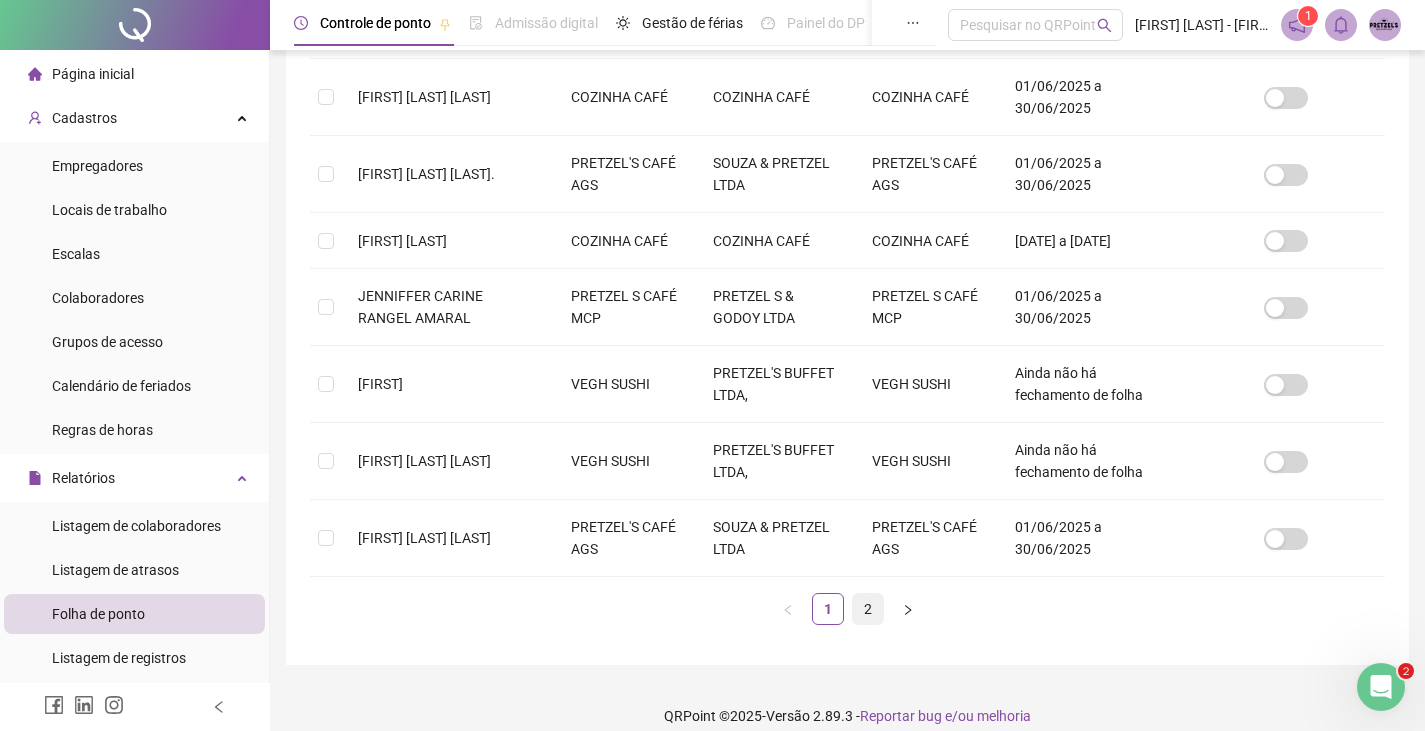 click on "2" at bounding box center (868, 609) 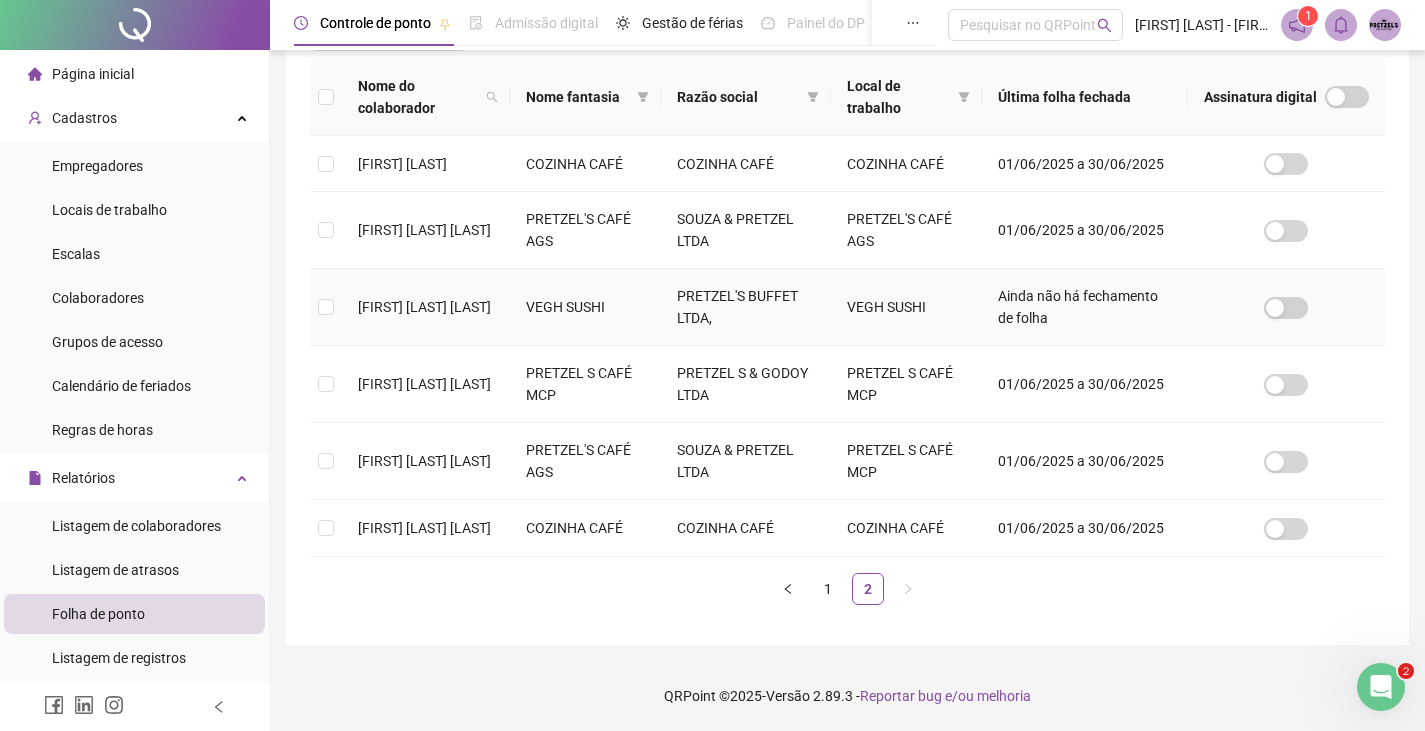 scroll, scrollTop: 44, scrollLeft: 0, axis: vertical 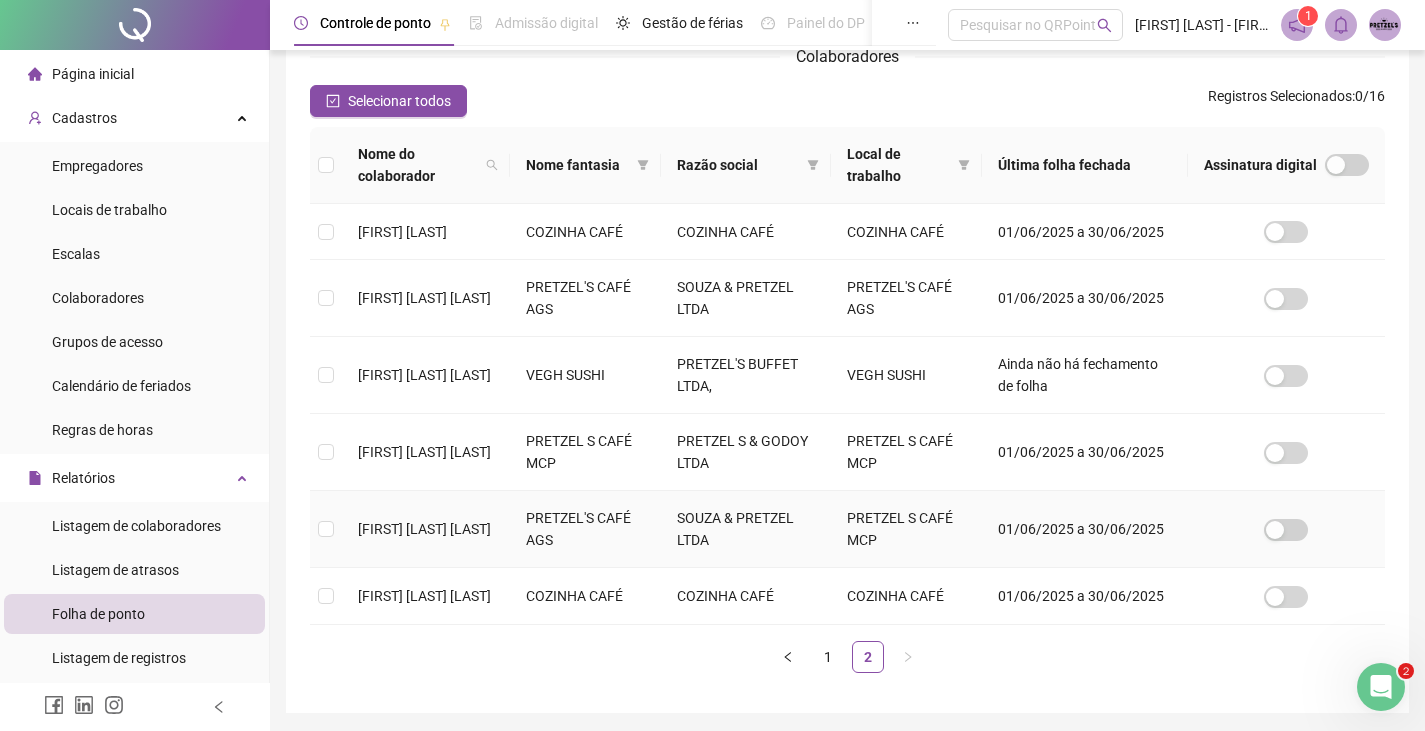 click on "[FIRST] [LAST]" at bounding box center (424, 529) 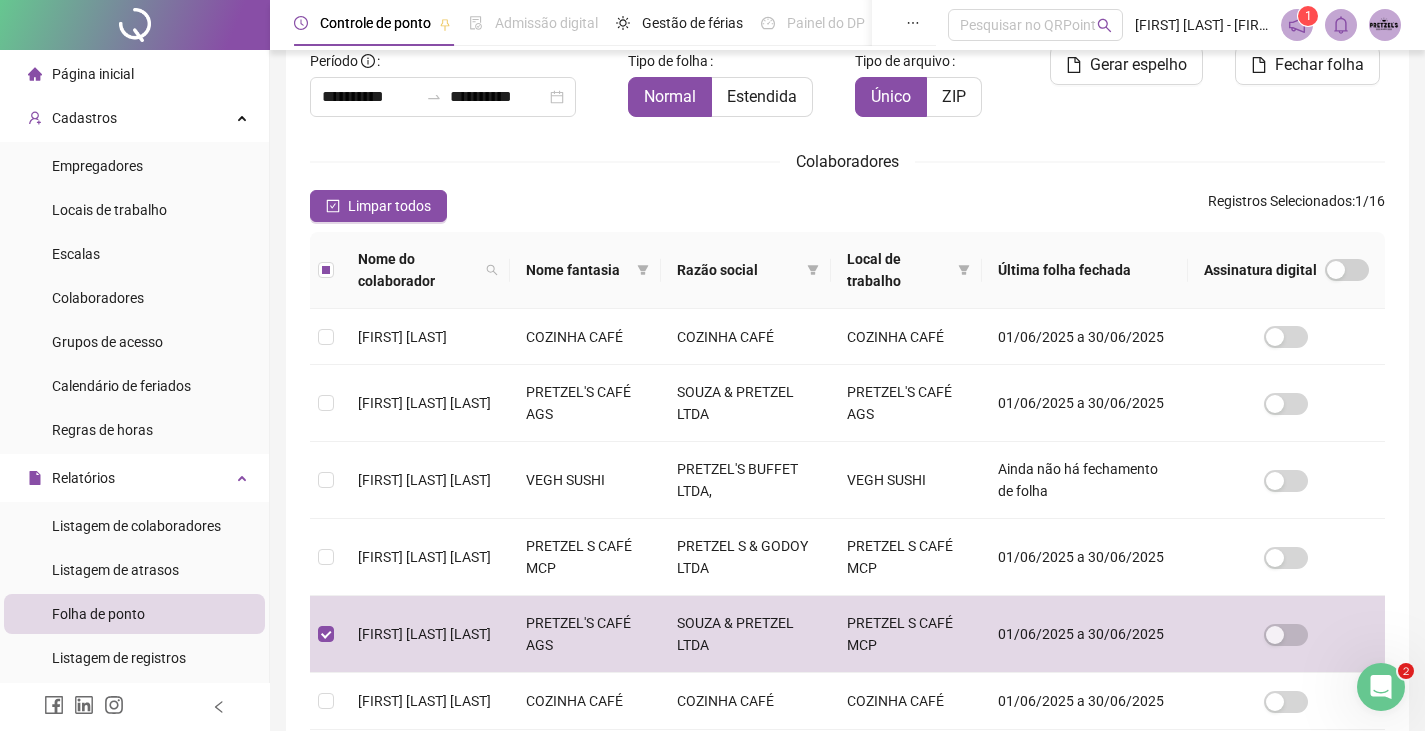 scroll, scrollTop: 144, scrollLeft: 0, axis: vertical 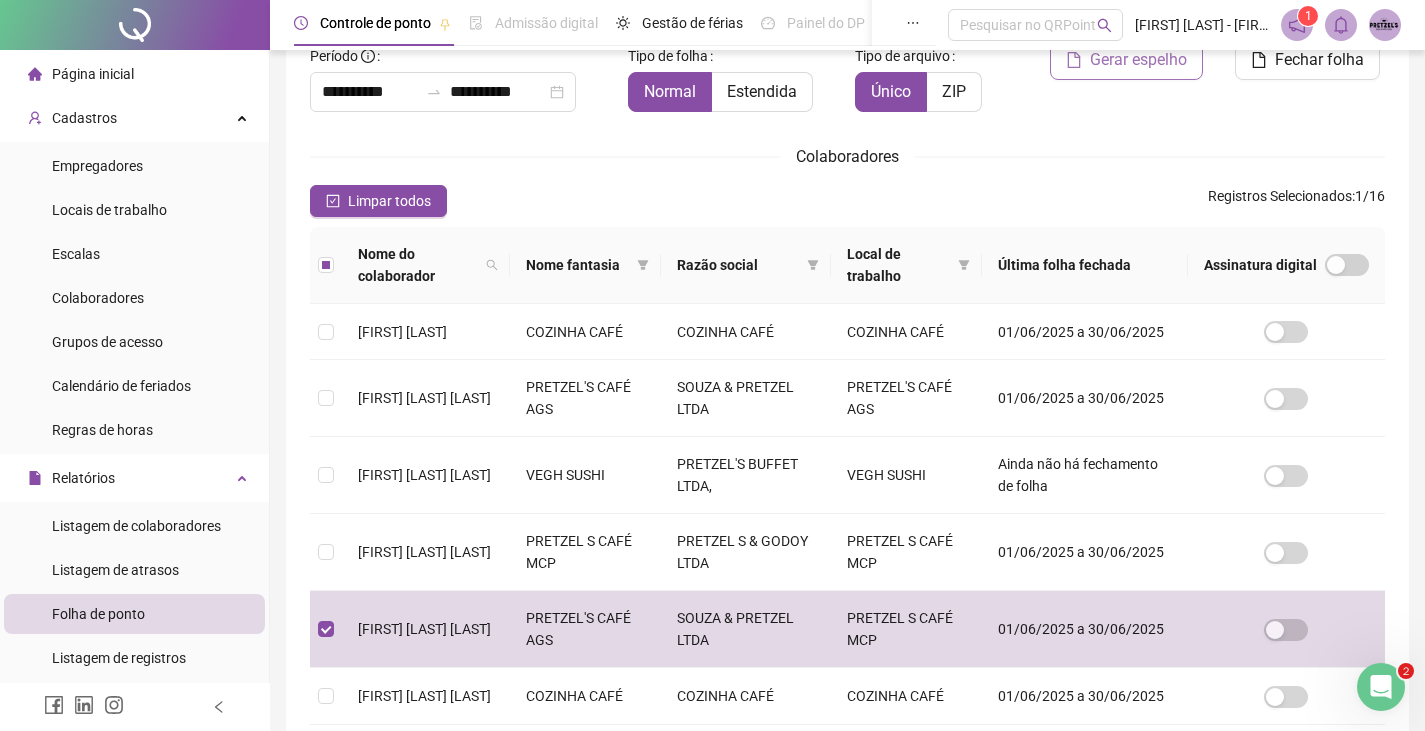 click on "Gerar espelho" at bounding box center [1138, 60] 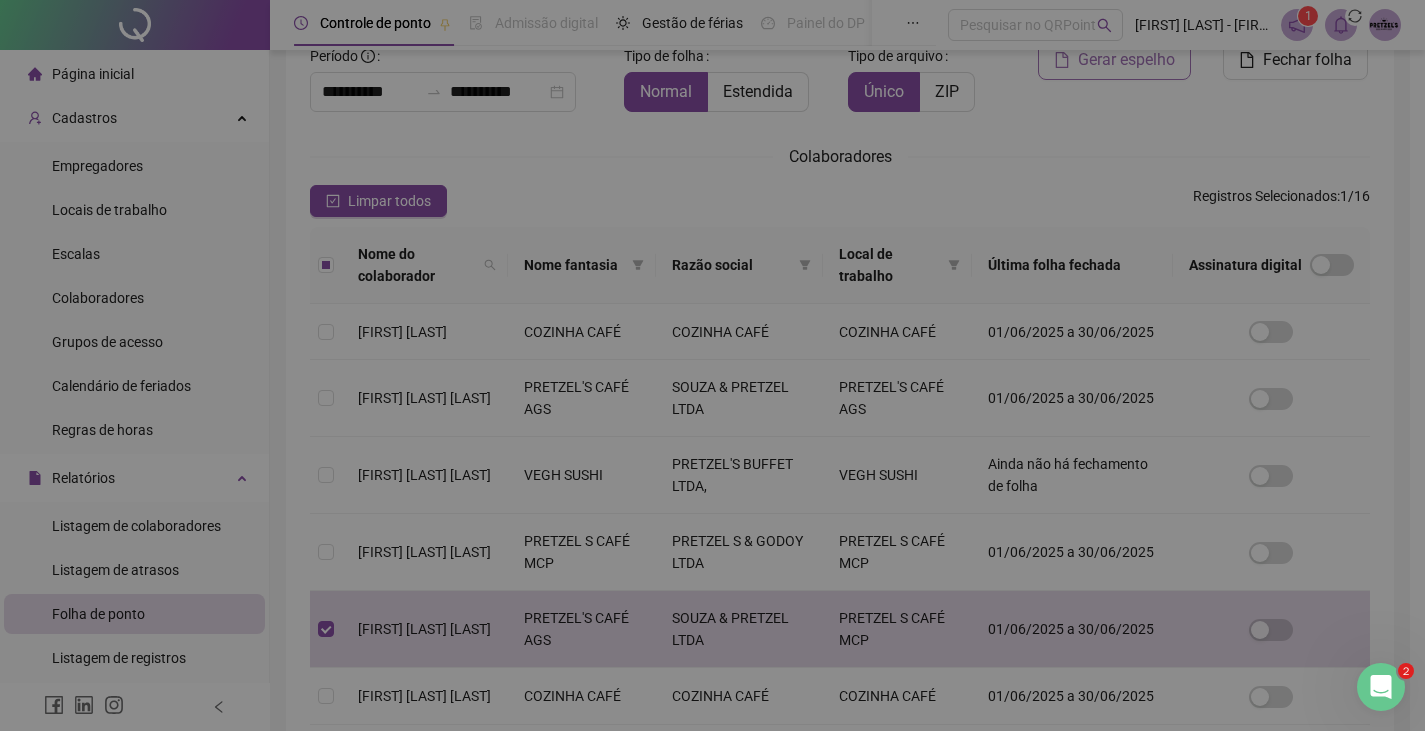 scroll, scrollTop: 44, scrollLeft: 0, axis: vertical 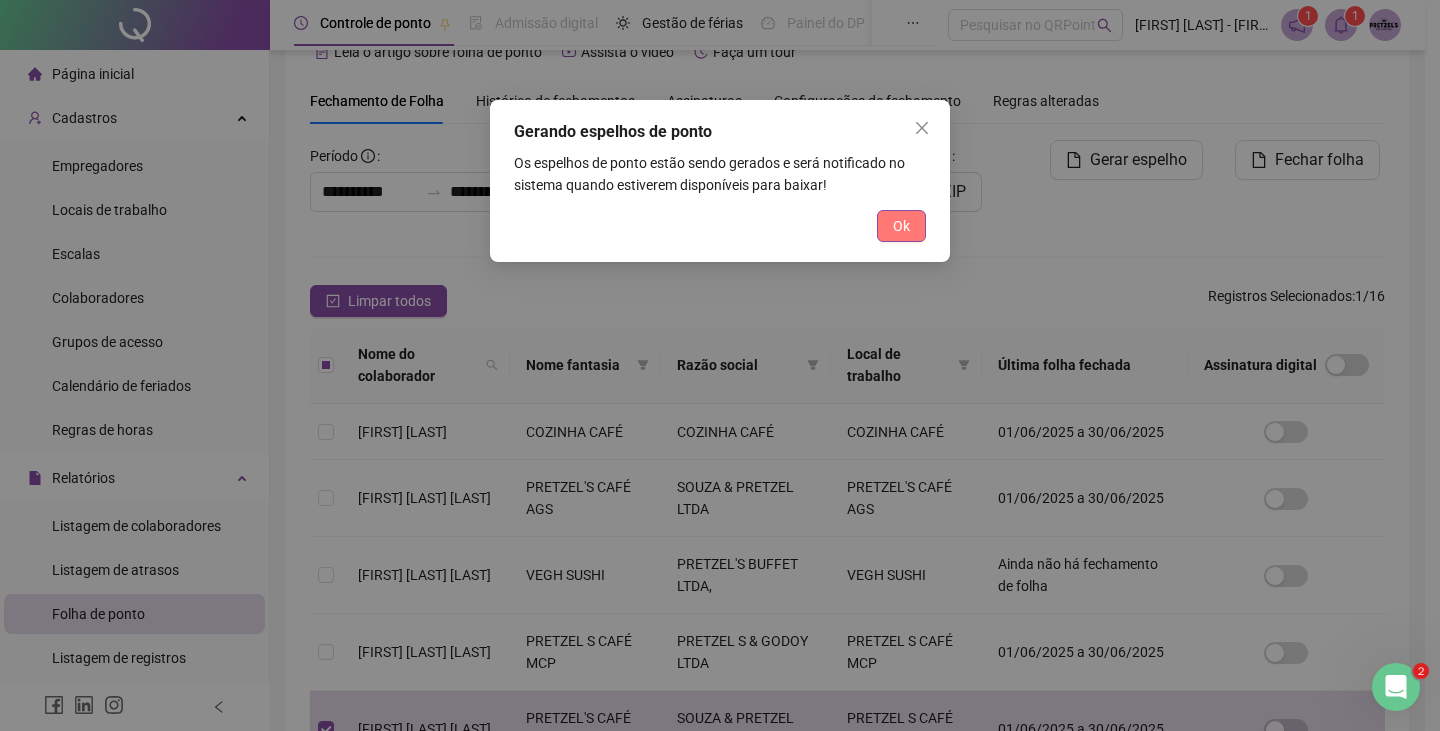 click on "Ok" at bounding box center (901, 226) 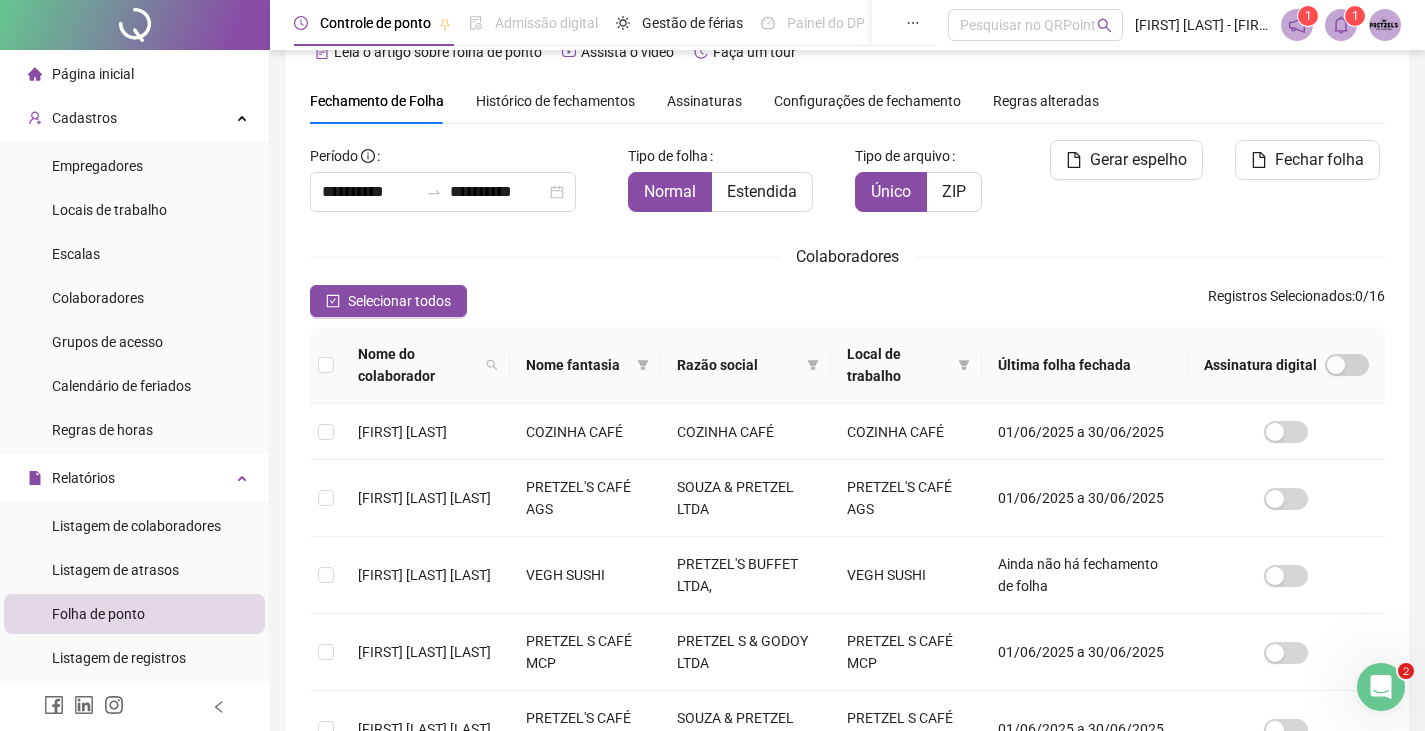 click on "1" at bounding box center (1355, 16) 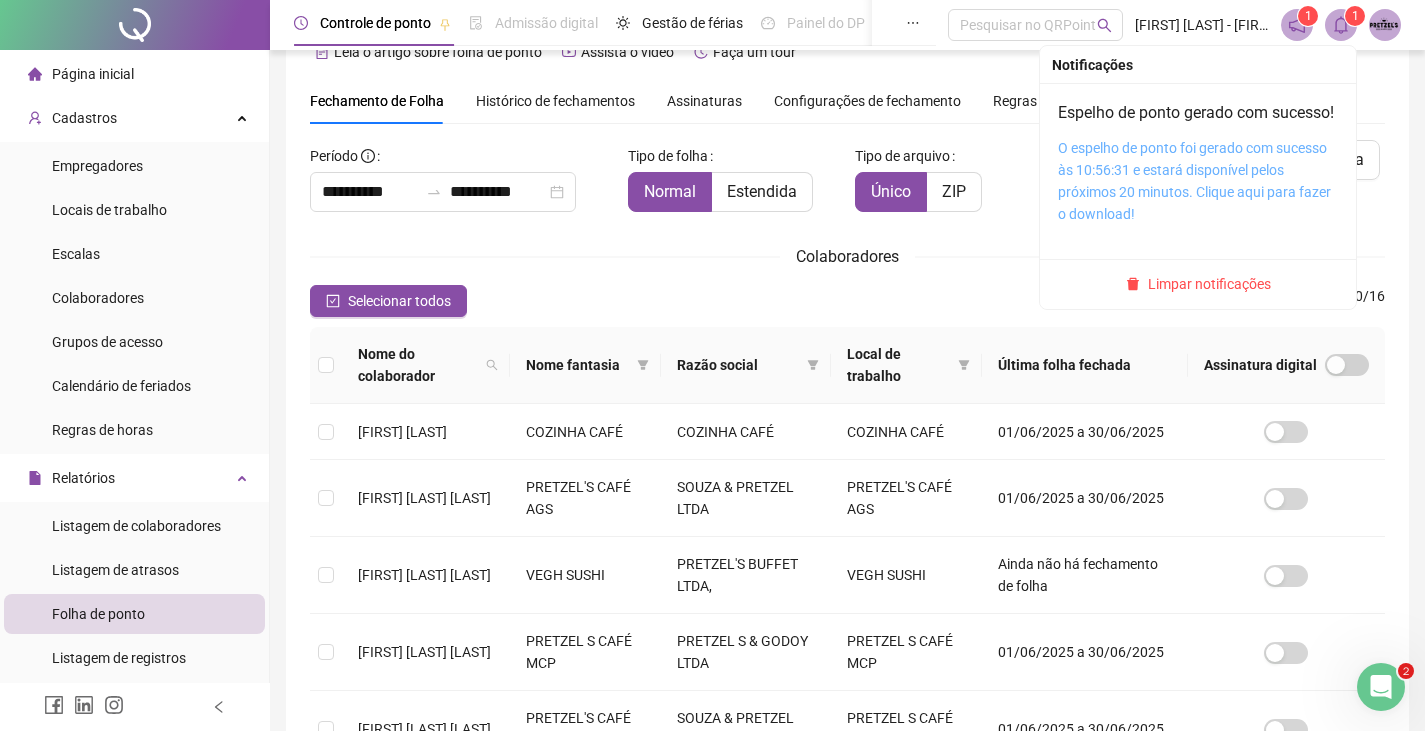 click on "O espelho de ponto foi gerado com sucesso às 10:56:31 e estará disponível pelos próximos 20 minutos.
Clique aqui para fazer o download!" at bounding box center (1194, 181) 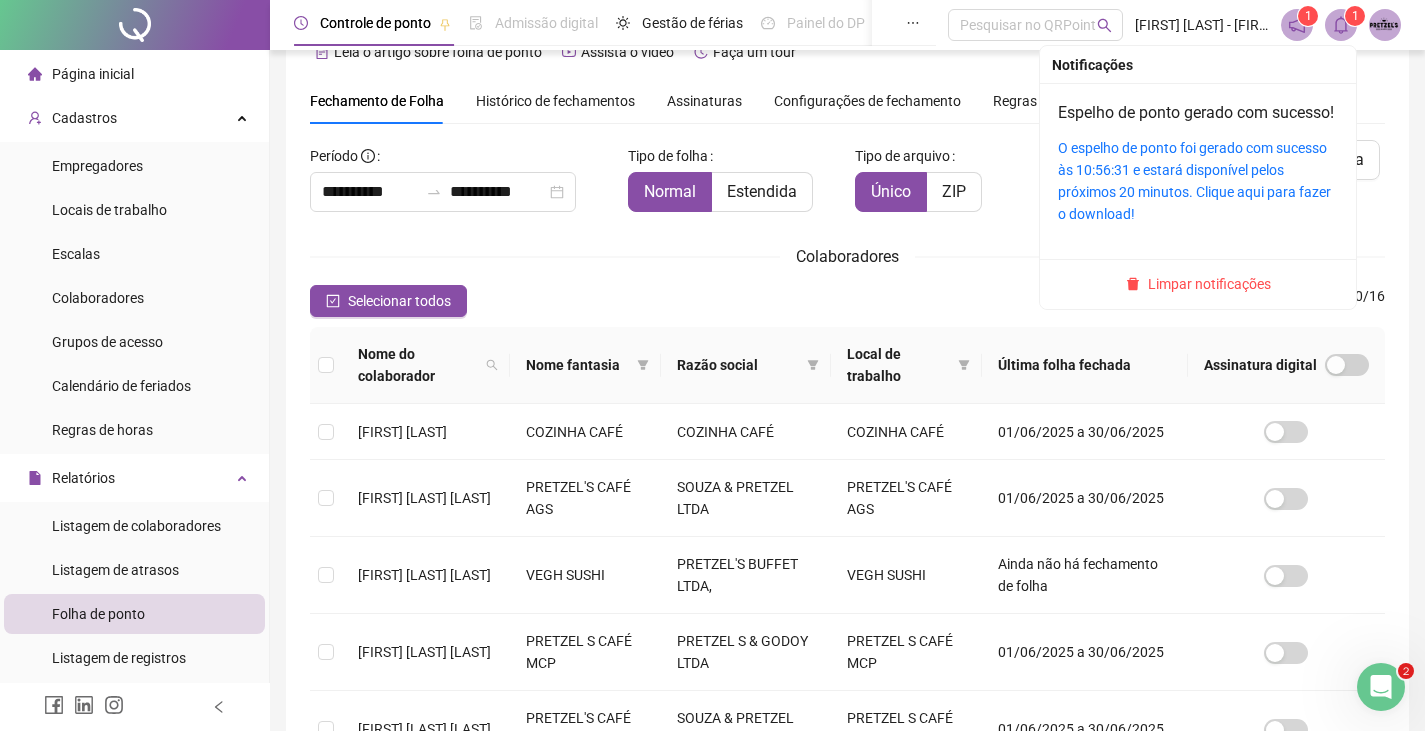 click on "O espelho de ponto foi gerado com sucesso às 10:56:31 e estará disponível pelos próximos 20 minutos.
Clique aqui para fazer o download!" at bounding box center (1198, 181) 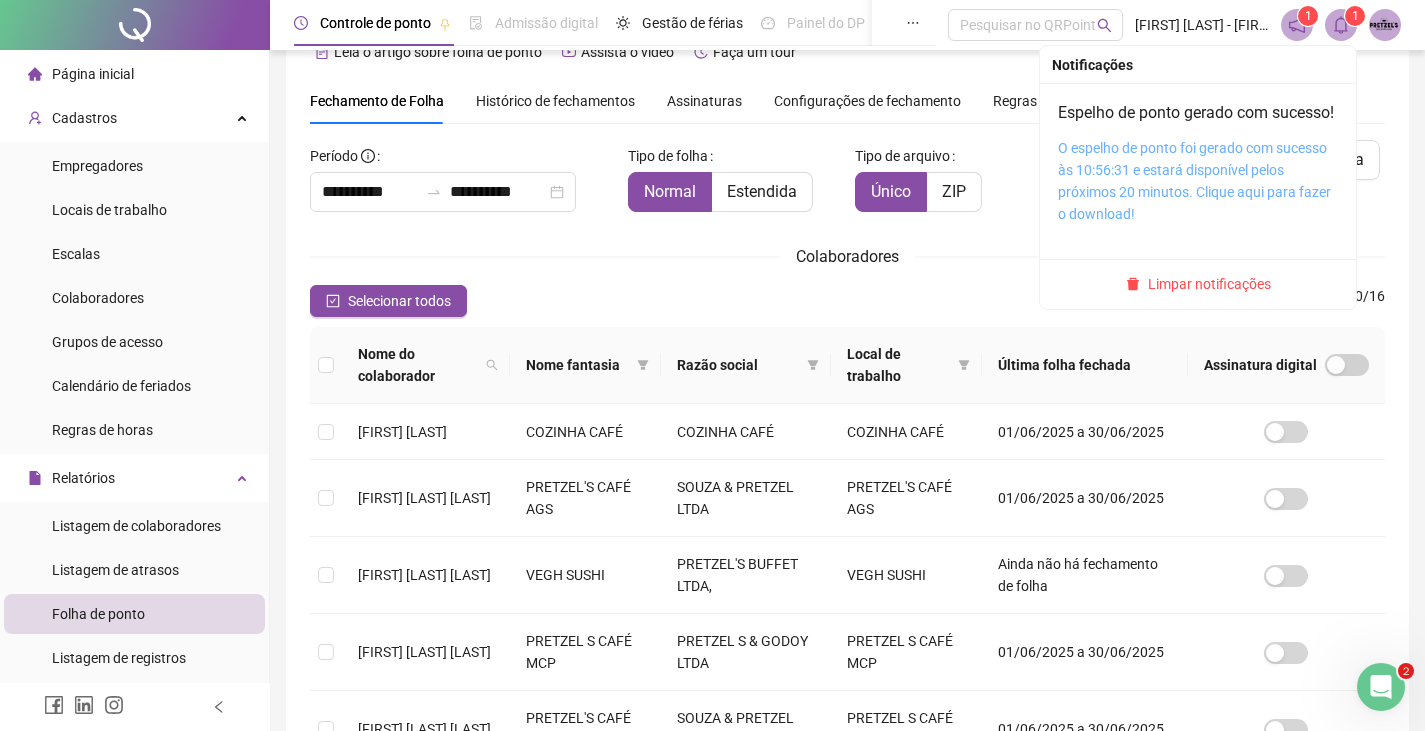click on "O espelho de ponto foi gerado com sucesso às 10:56:31 e estará disponível pelos próximos 20 minutos.
Clique aqui para fazer o download!" at bounding box center (1194, 181) 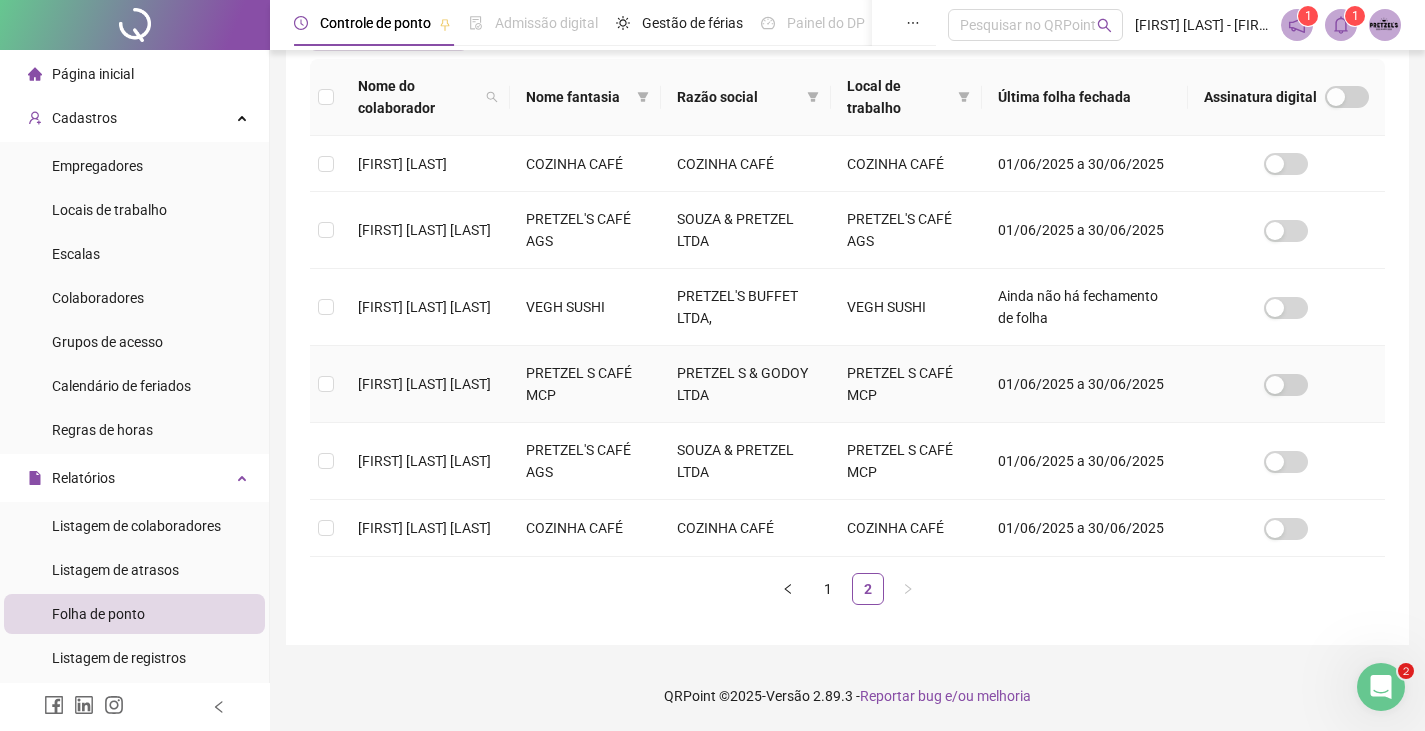 scroll, scrollTop: 333, scrollLeft: 0, axis: vertical 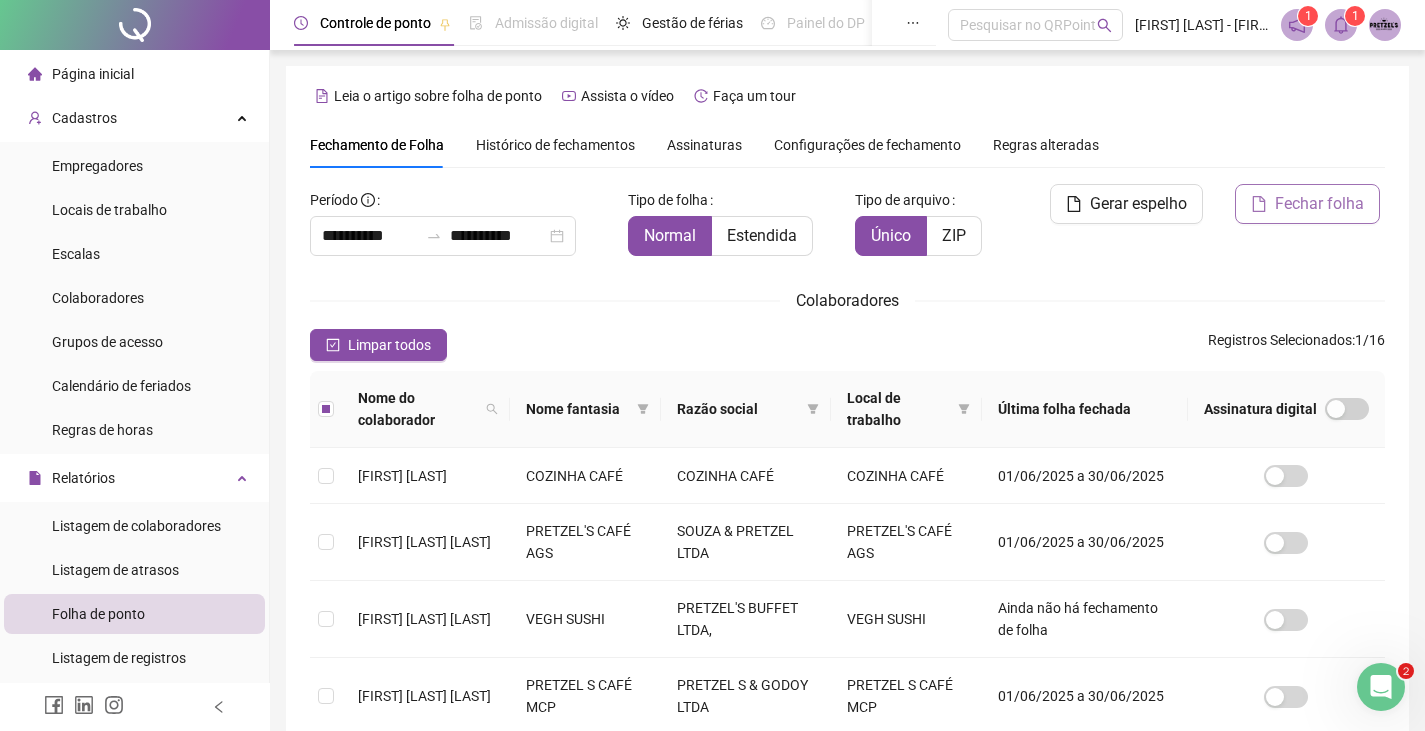 click on "Fechar folha" at bounding box center [1319, 204] 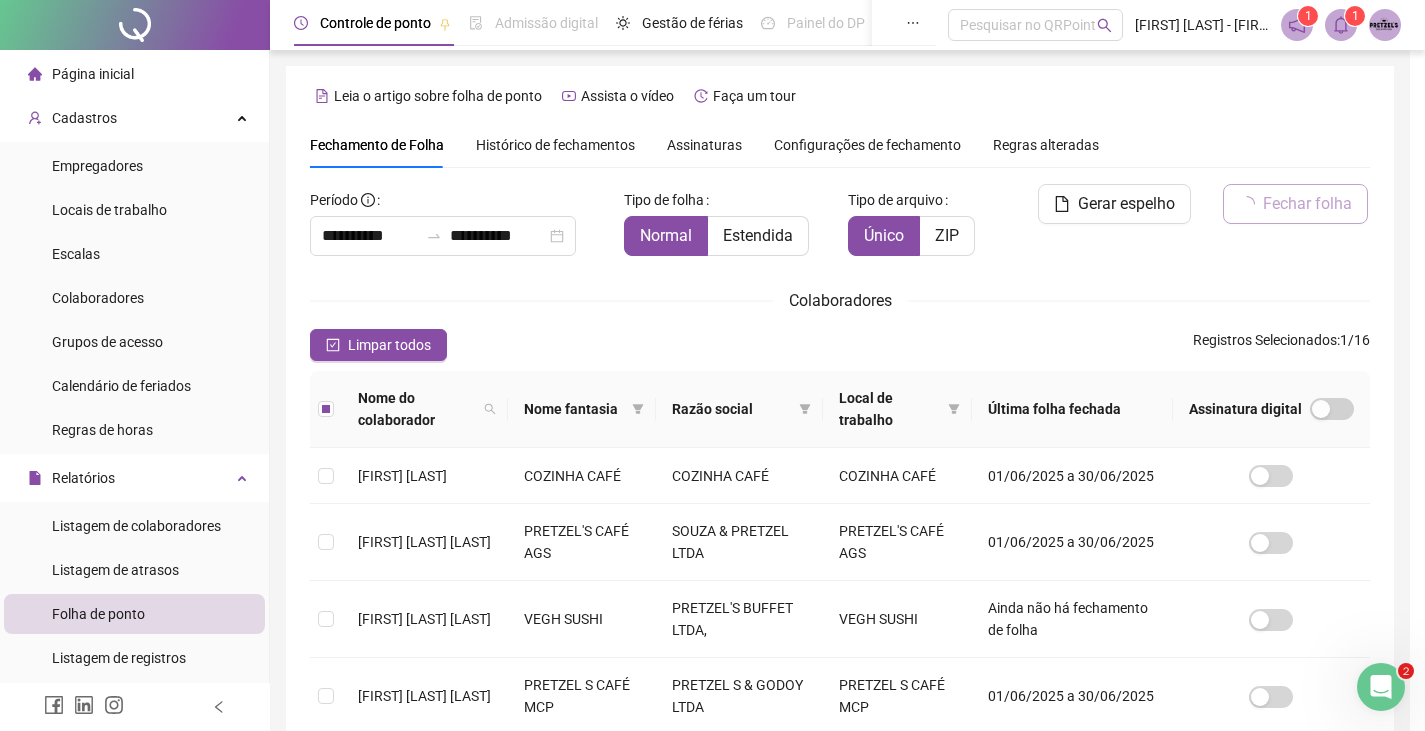 scroll, scrollTop: 44, scrollLeft: 0, axis: vertical 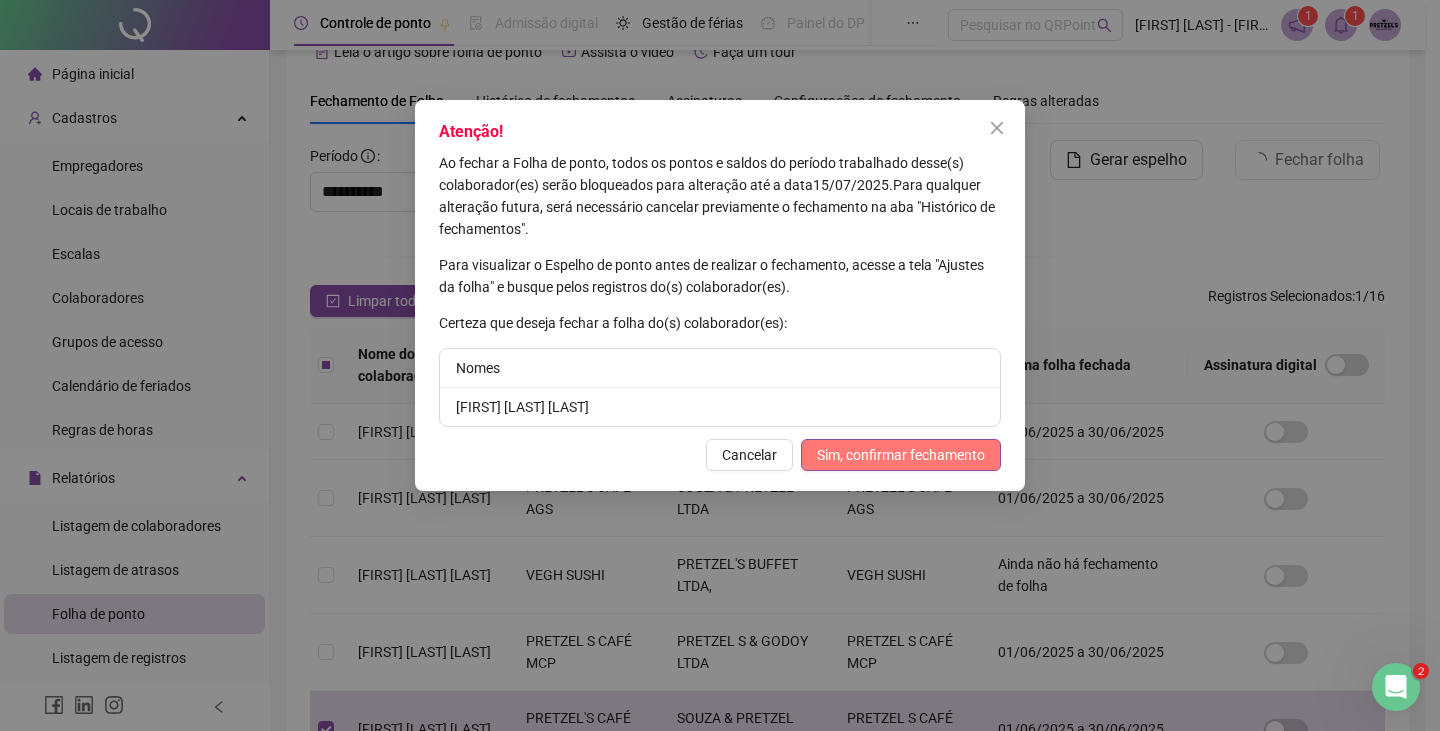 click on "Sim, confirmar fechamento" at bounding box center [901, 455] 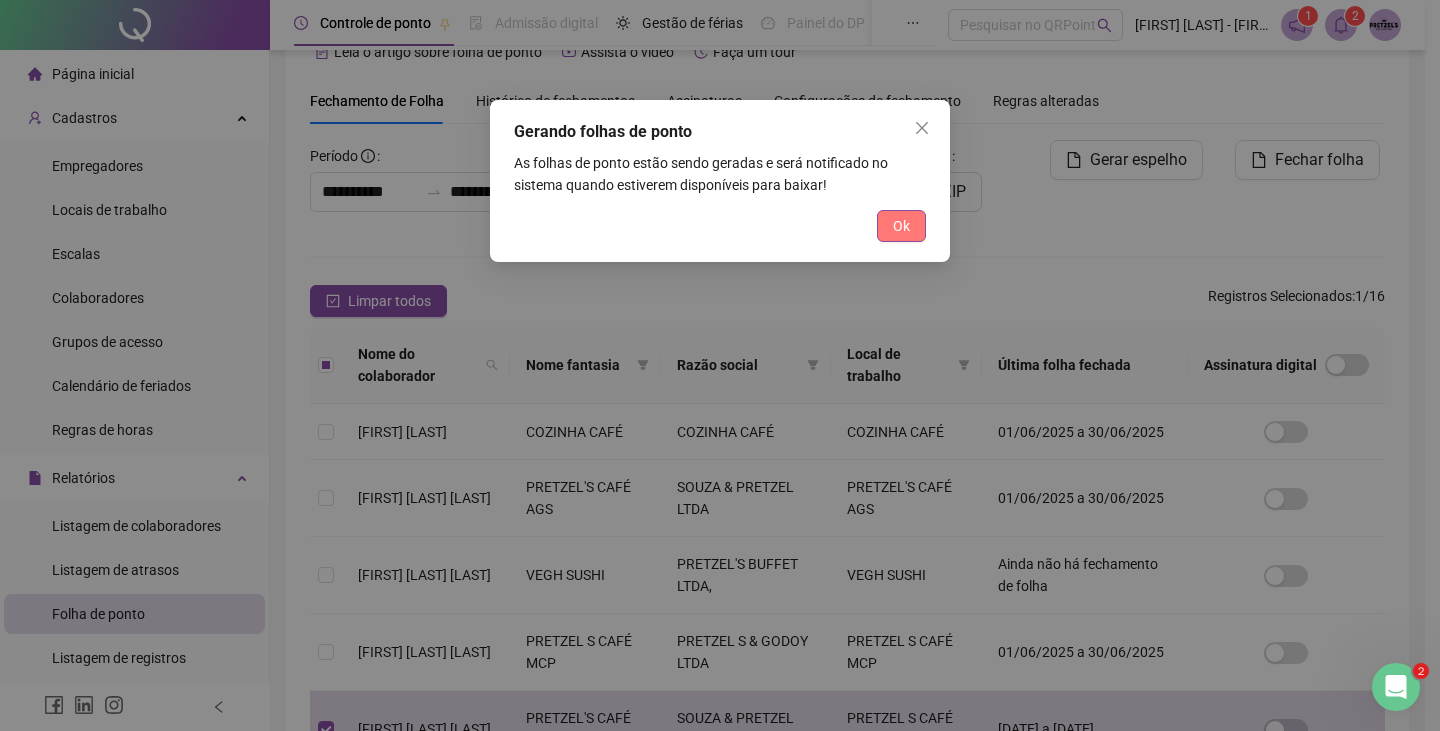 click on "Ok" at bounding box center (901, 226) 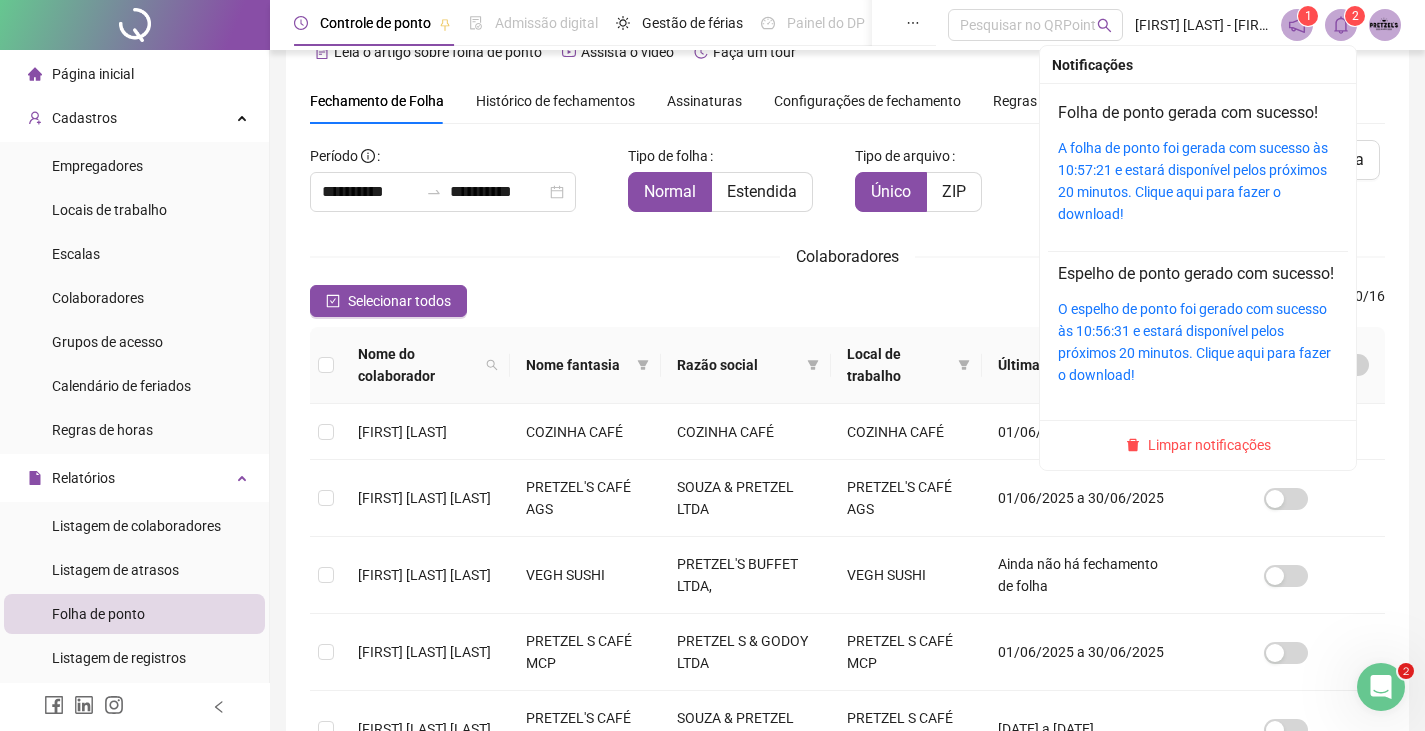 click on "2" at bounding box center (1355, 16) 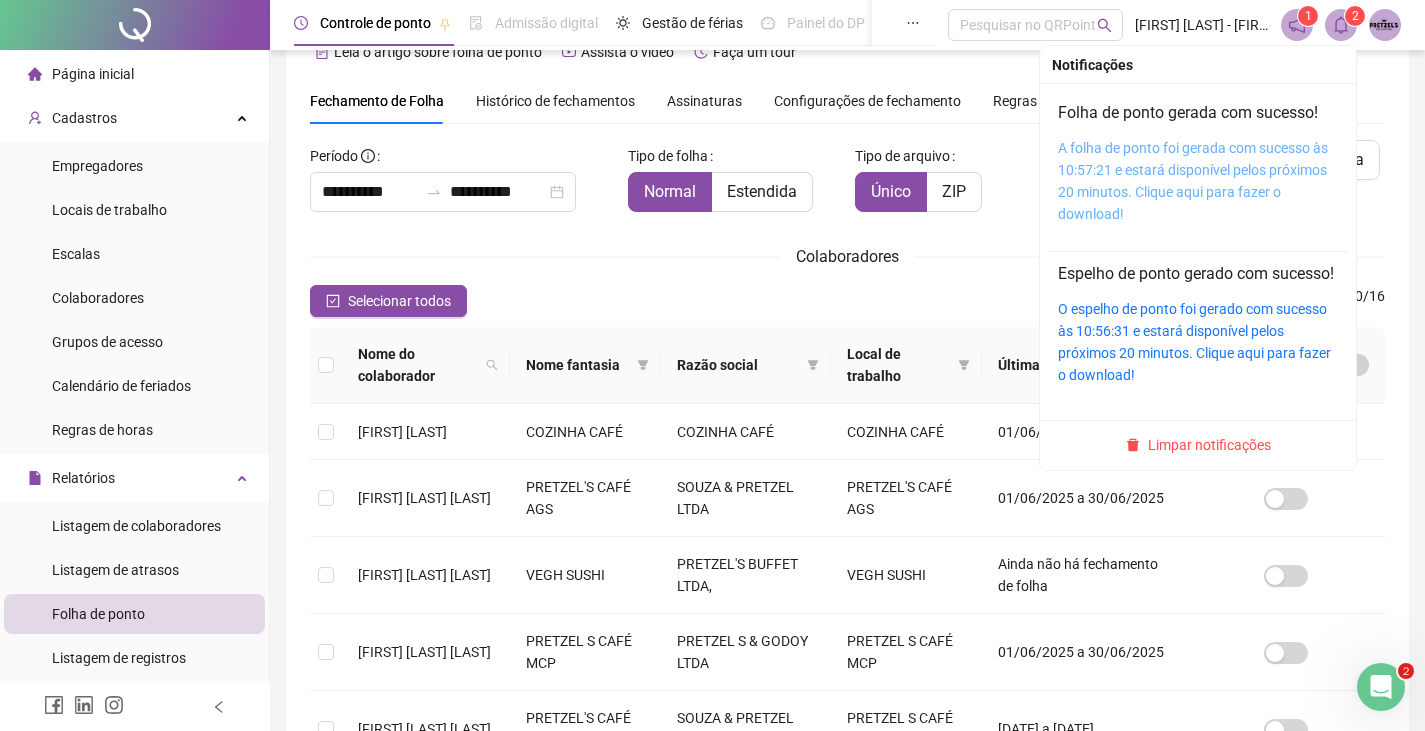 click on "A folha de ponto foi gerada com sucesso às 10:57:21 e estará disponível pelos próximos 20 minutos.
Clique aqui para fazer o download!" at bounding box center (1193, 181) 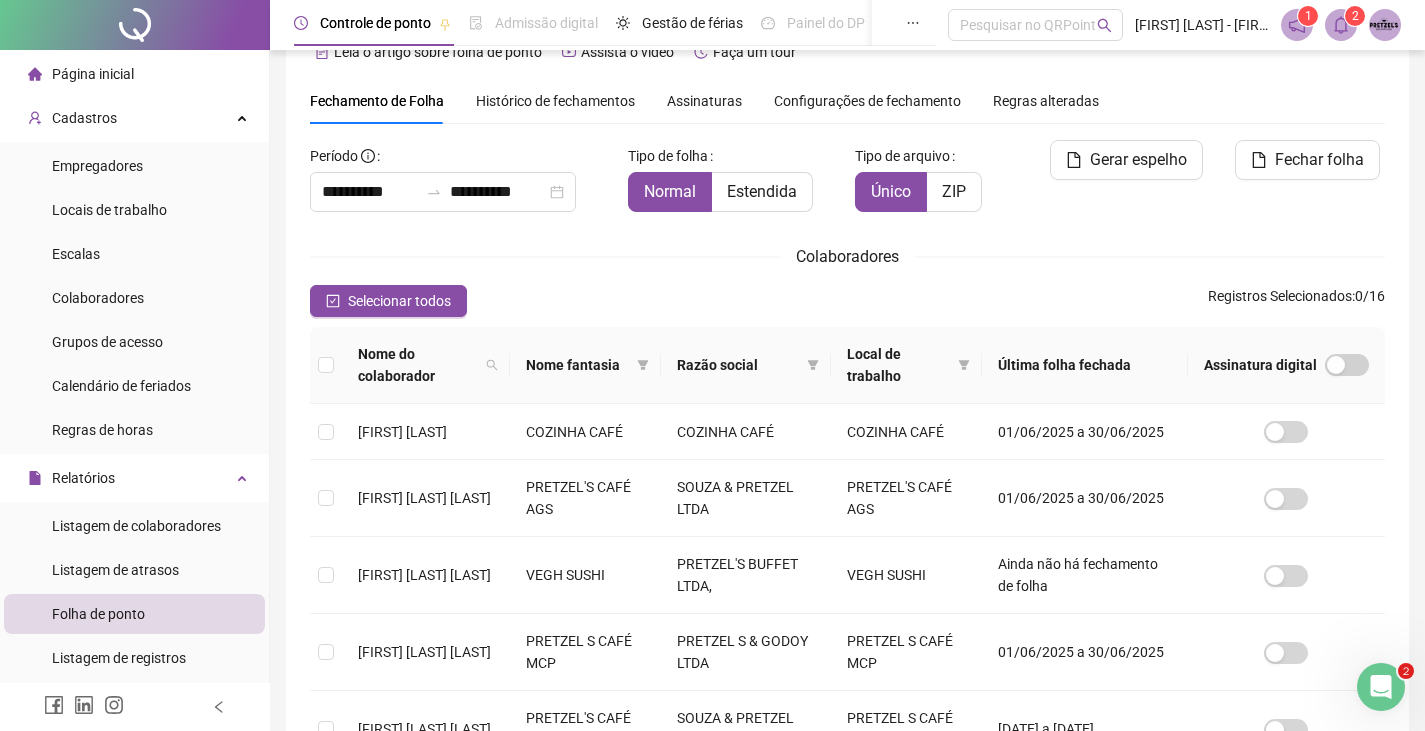 click on "Fechamento de Folha Histórico de fechamentos Assinaturas Configurações de fechamento Regras alteradas" at bounding box center (847, 101) 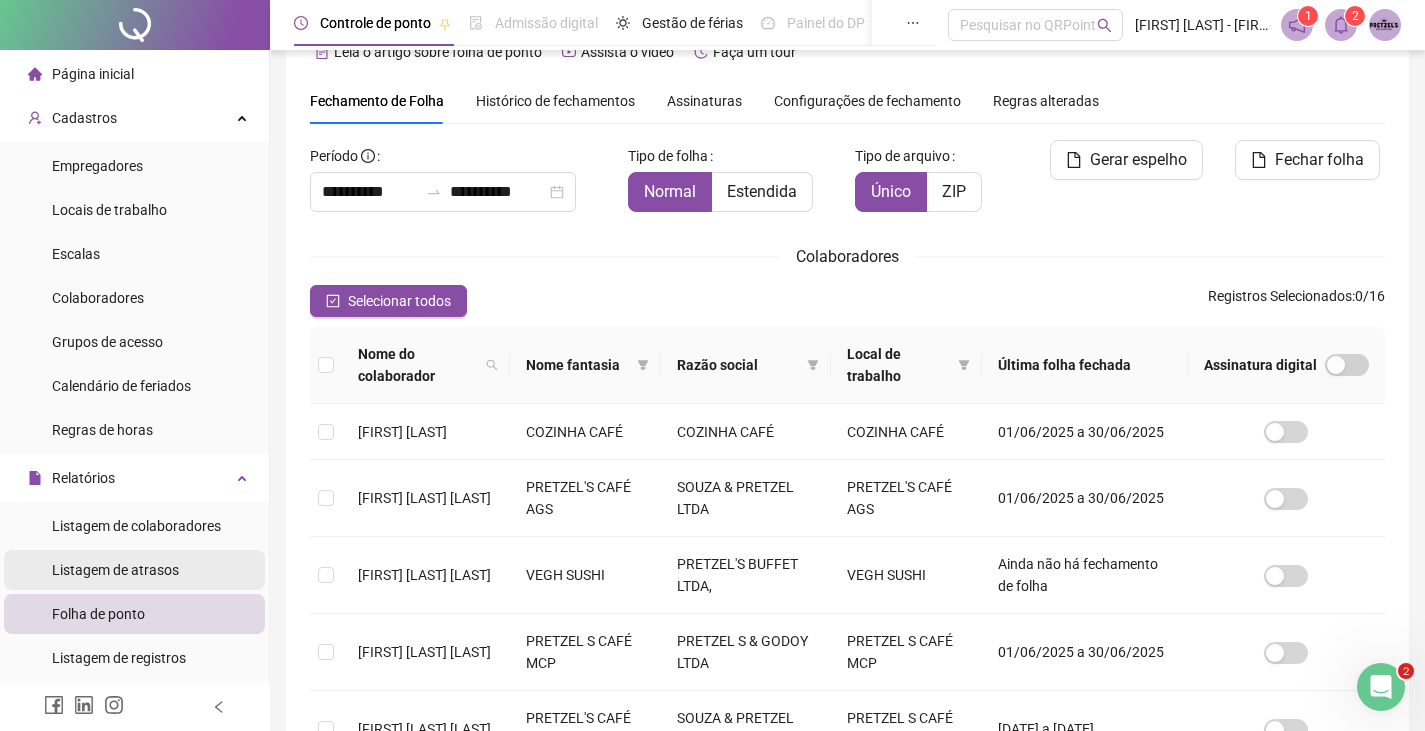 click on "Listagem de atrasos" at bounding box center [115, 570] 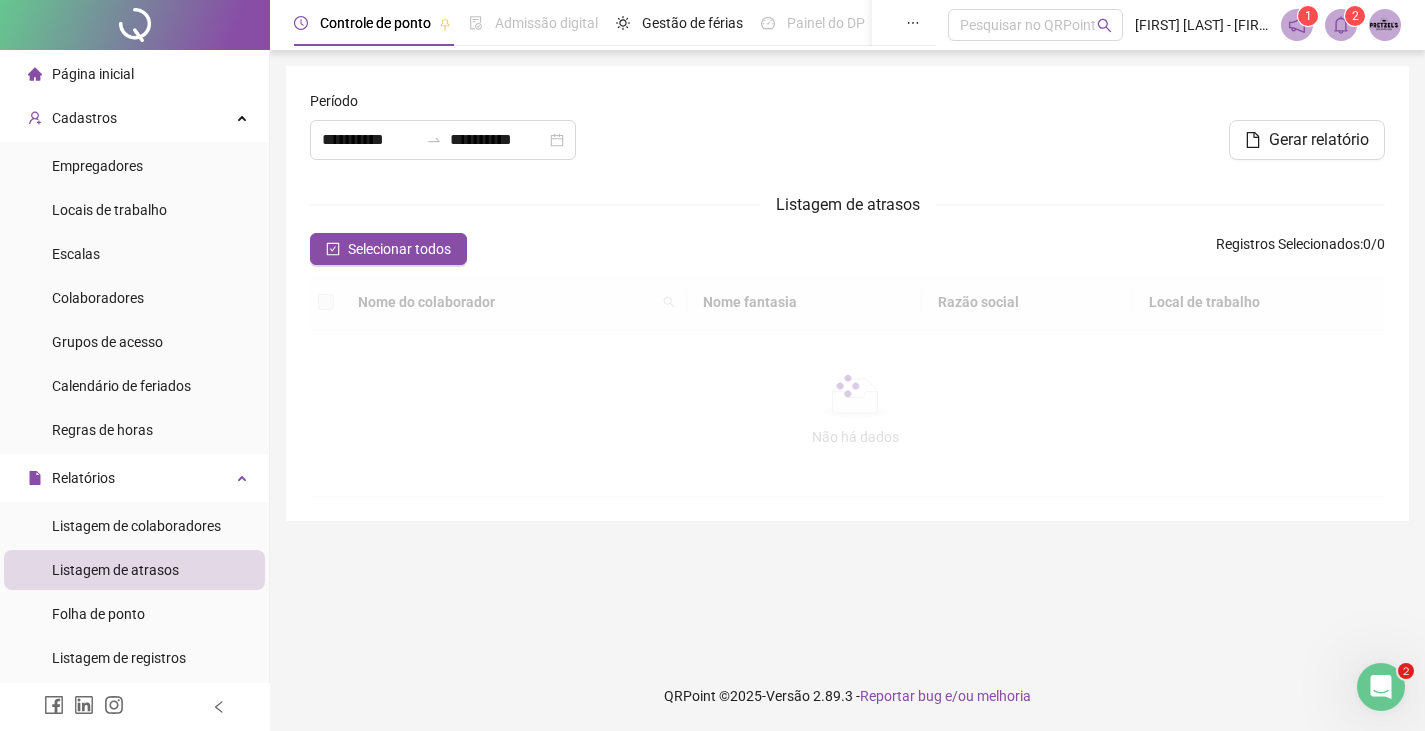 scroll, scrollTop: 0, scrollLeft: 0, axis: both 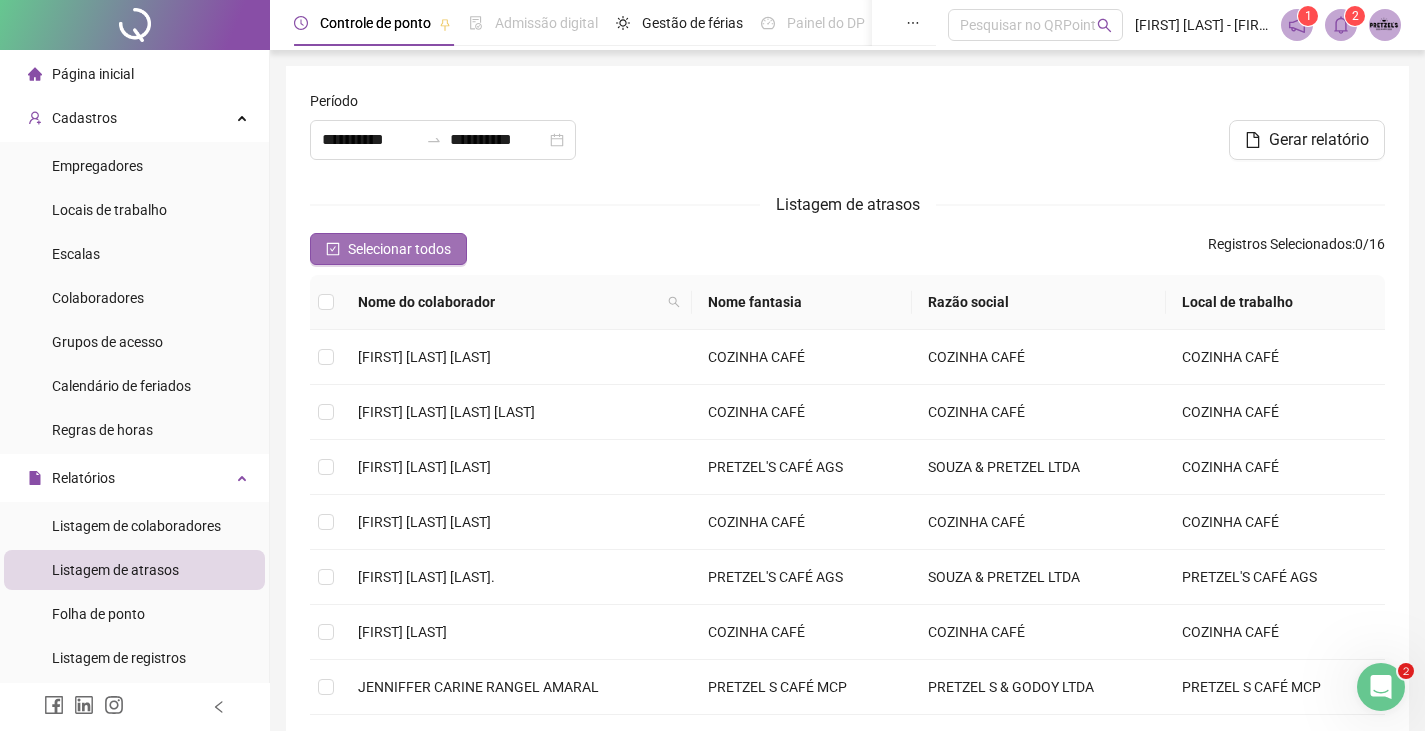 click on "Selecionar todos" at bounding box center [399, 249] 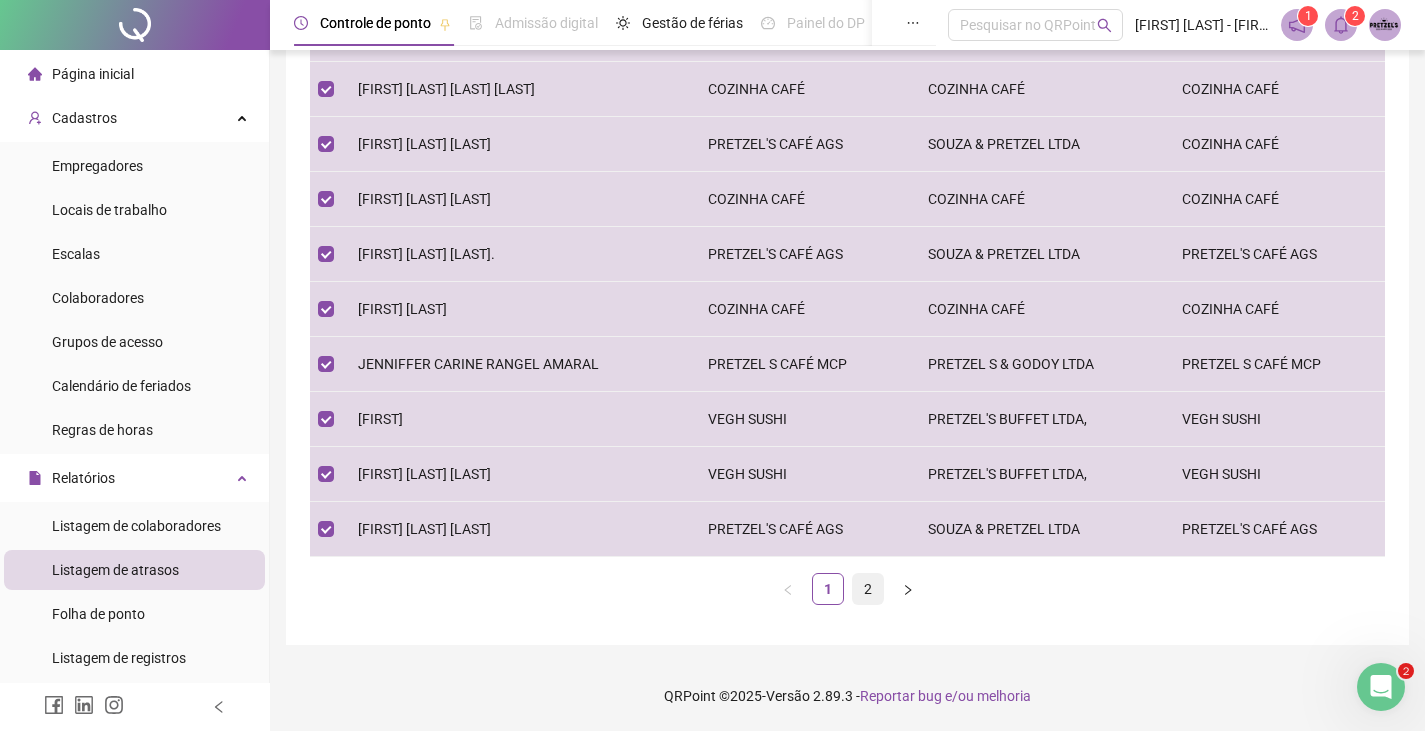 click on "2" at bounding box center [868, 589] 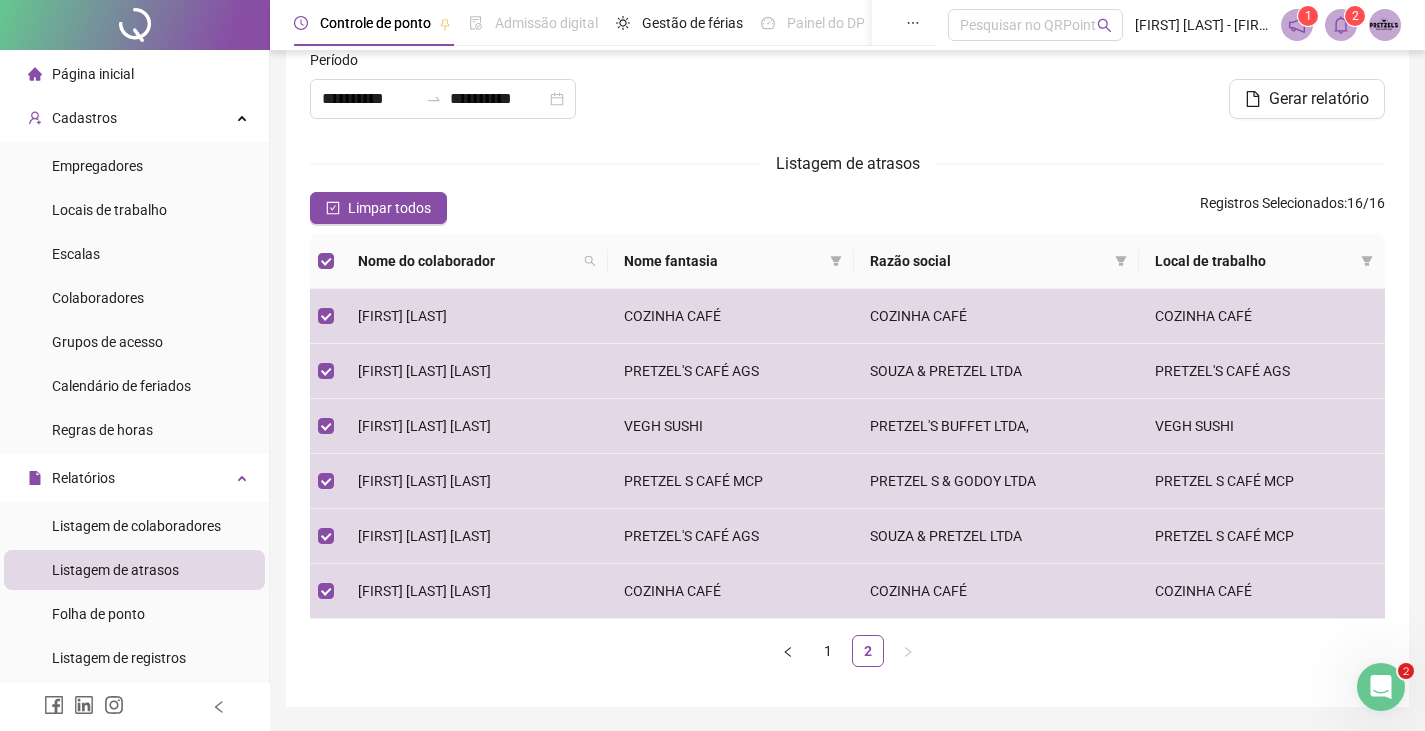 scroll, scrollTop: 0, scrollLeft: 0, axis: both 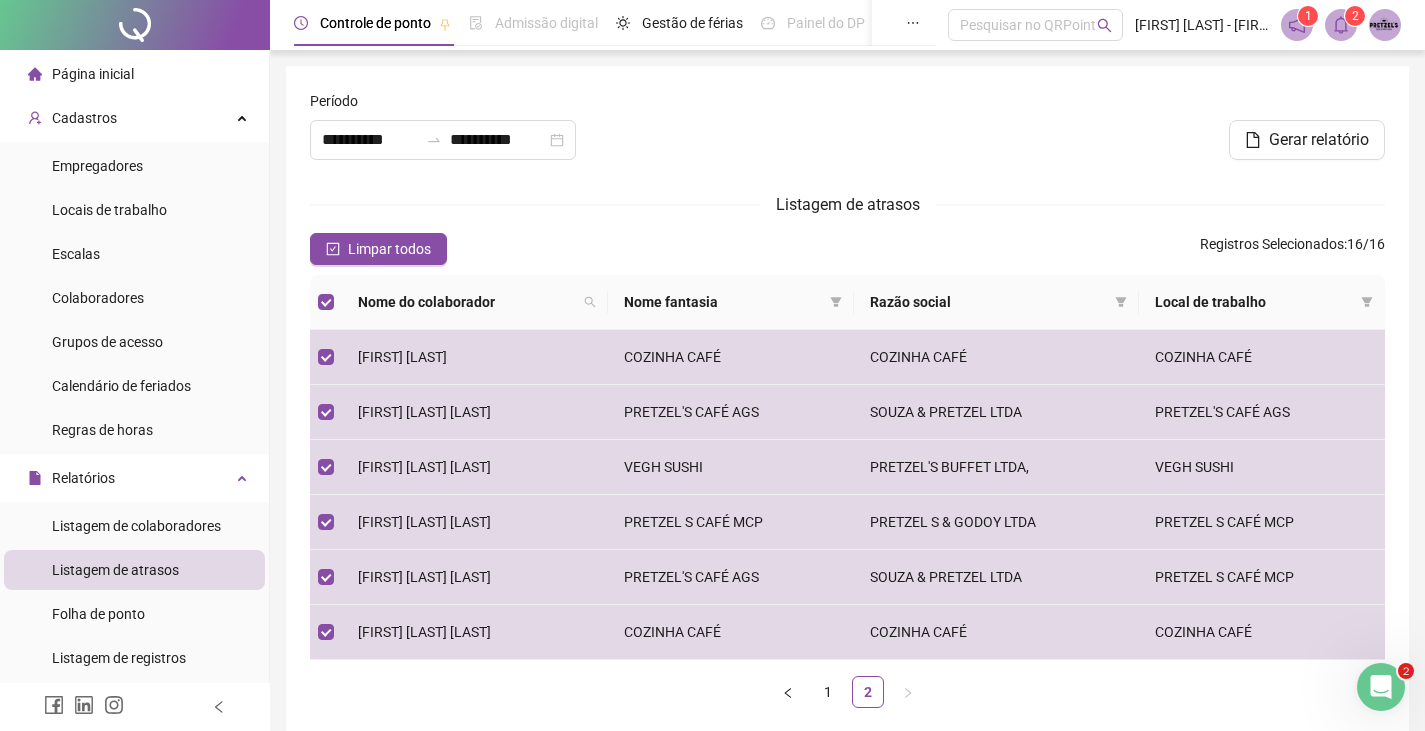 click on "Gerar relatório" at bounding box center [1029, 140] 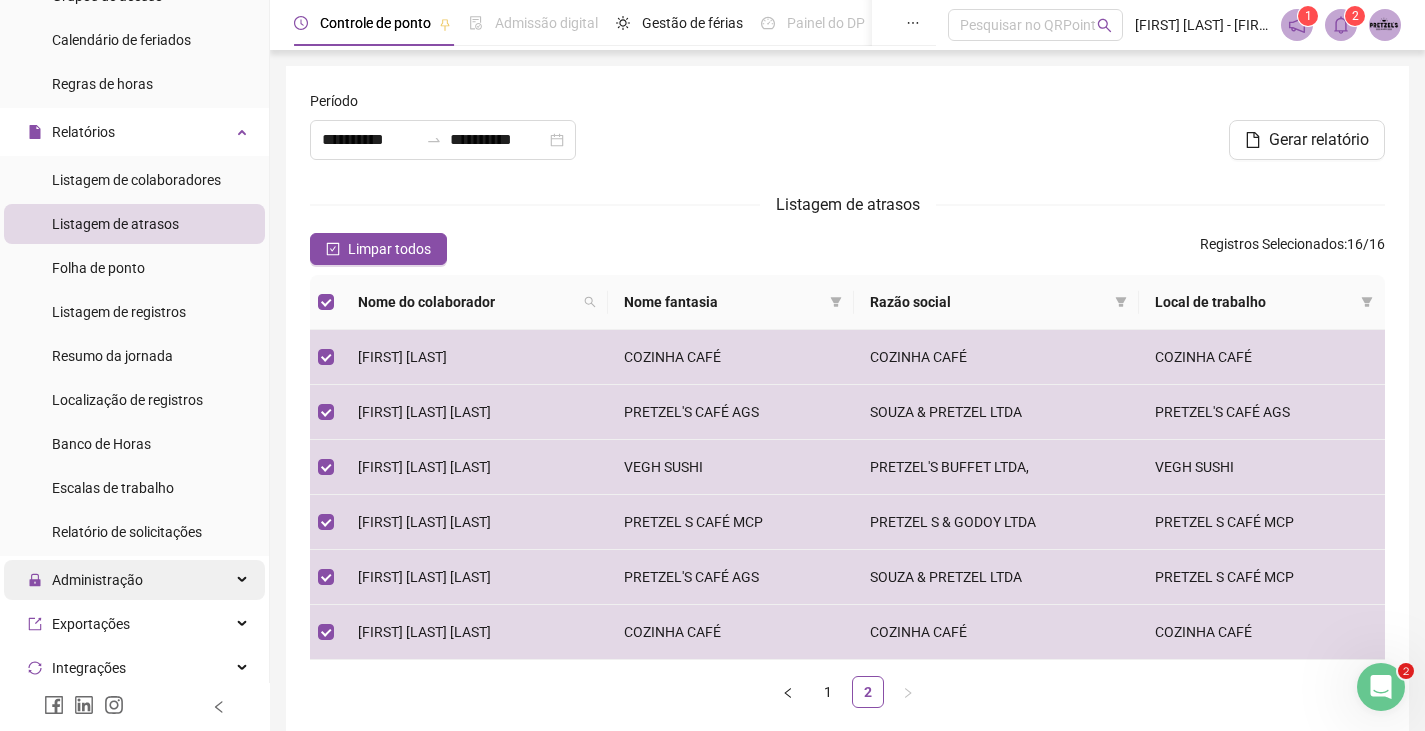 scroll, scrollTop: 400, scrollLeft: 0, axis: vertical 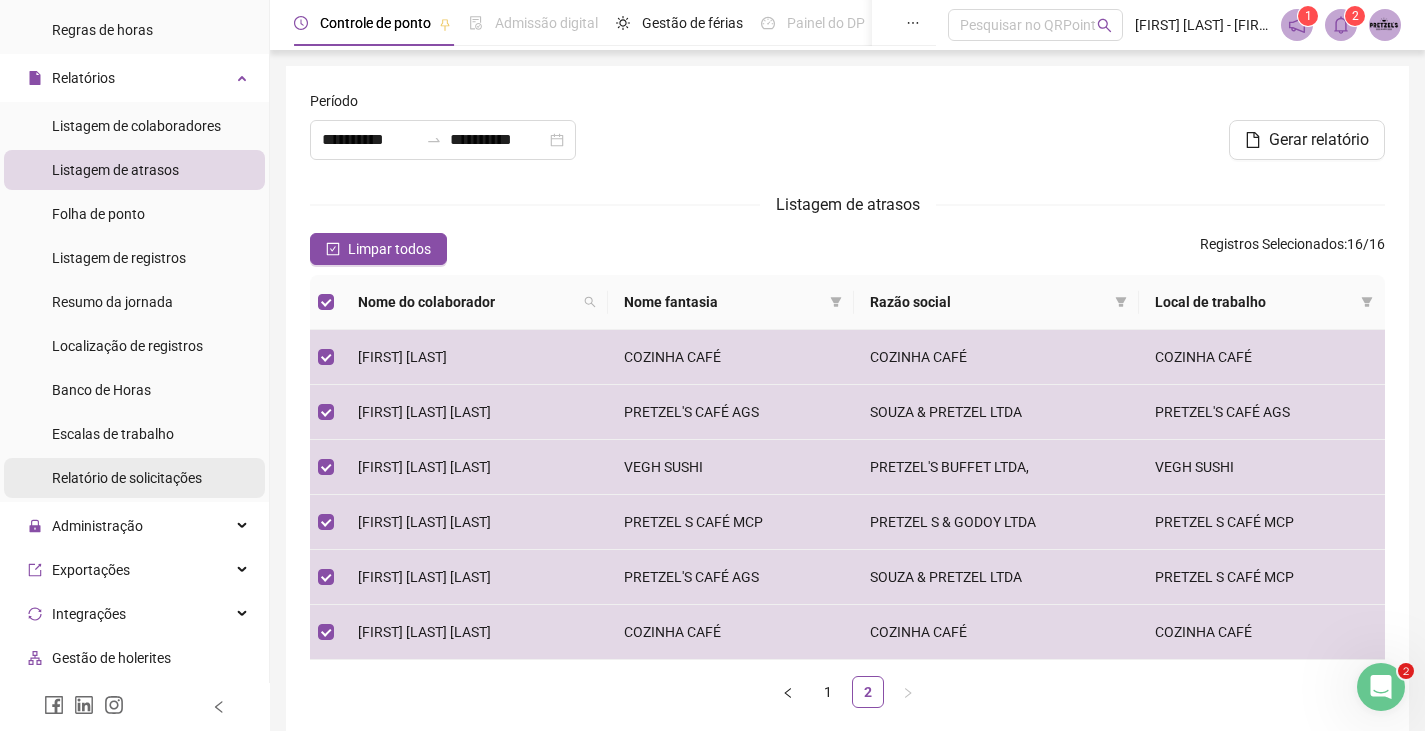 click on "Relatório de solicitações" at bounding box center (127, 478) 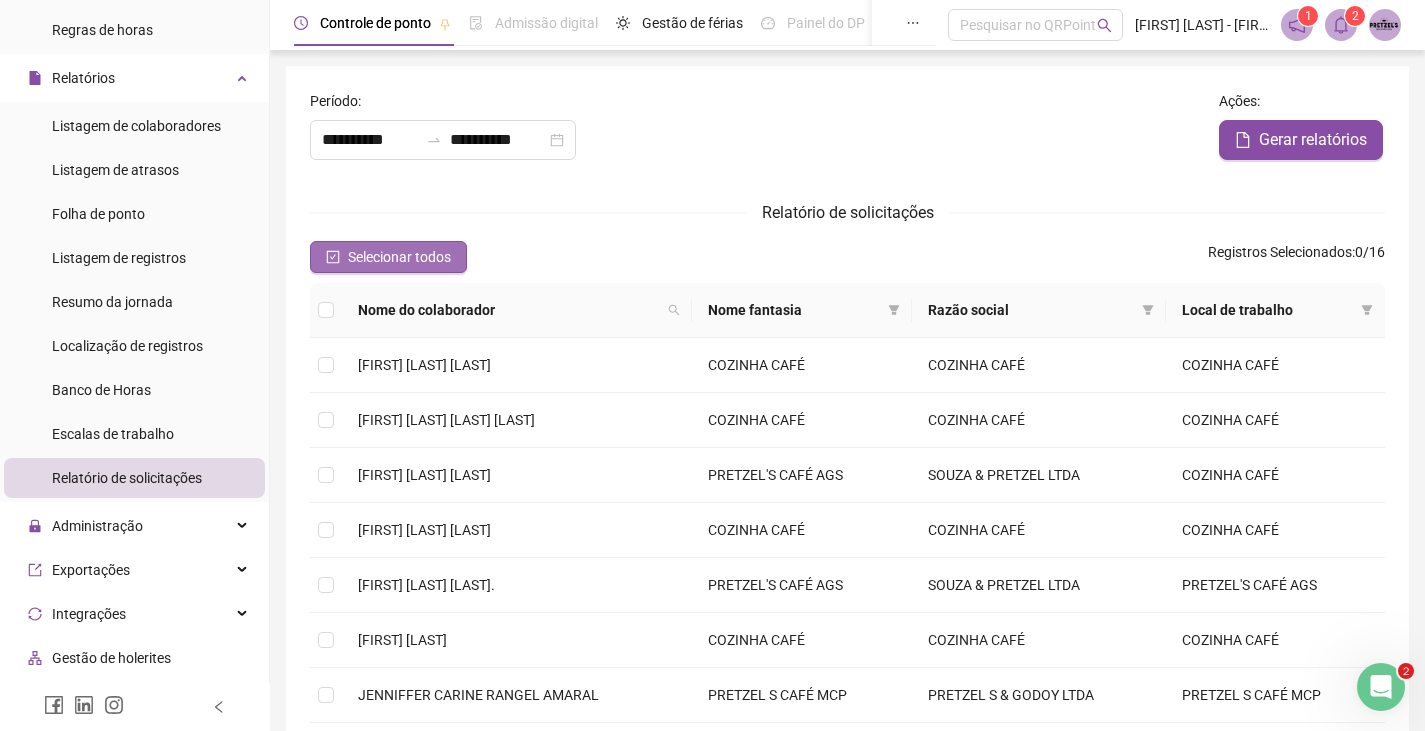 click on "Selecionar todos" at bounding box center (399, 257) 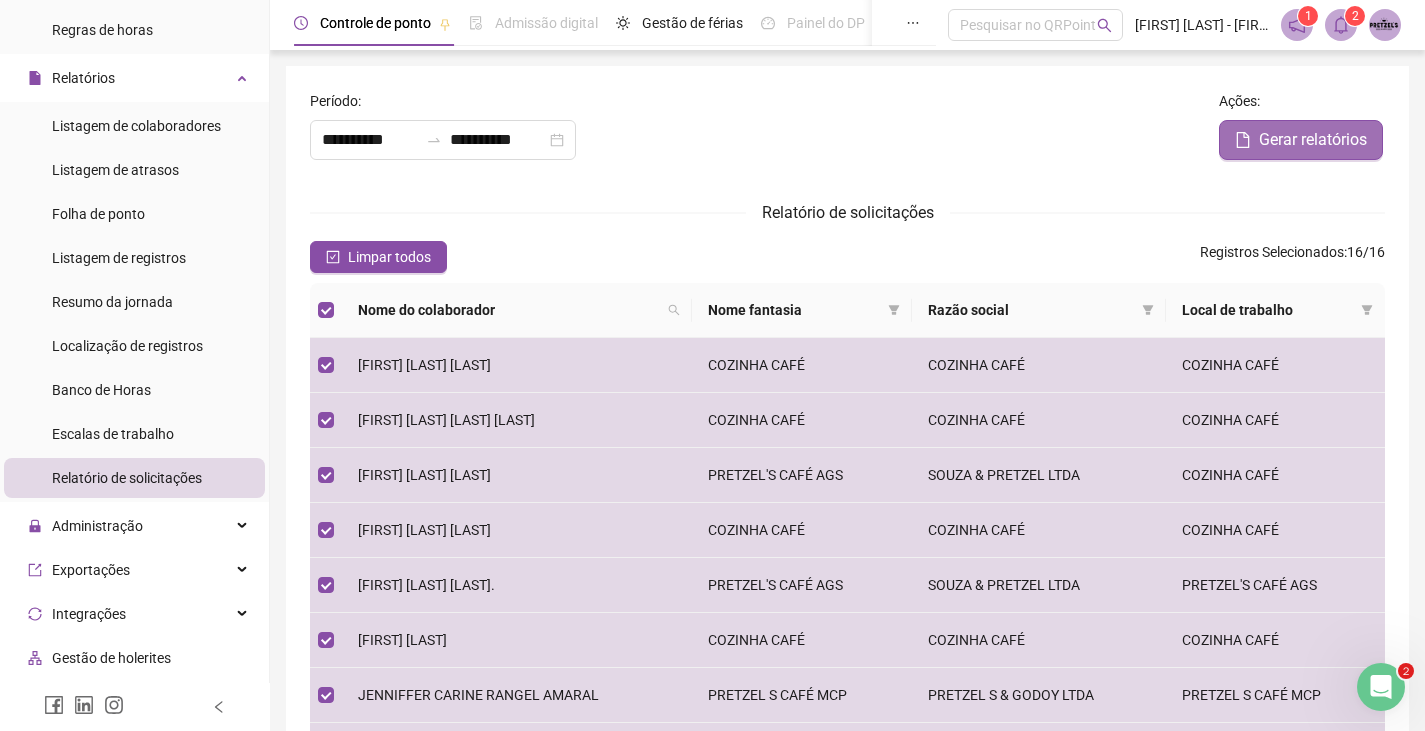 click on "Gerar relatórios" at bounding box center [1313, 140] 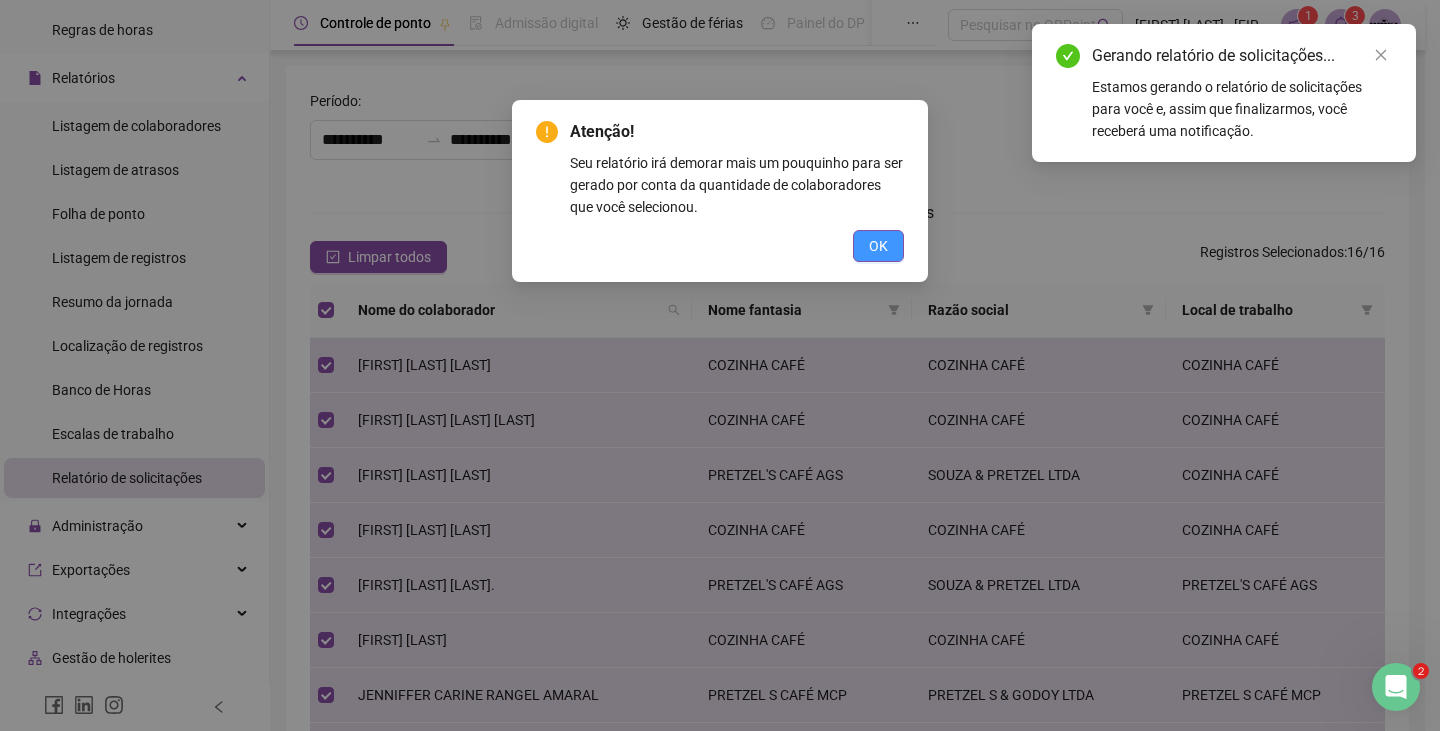 click on "OK" at bounding box center (878, 246) 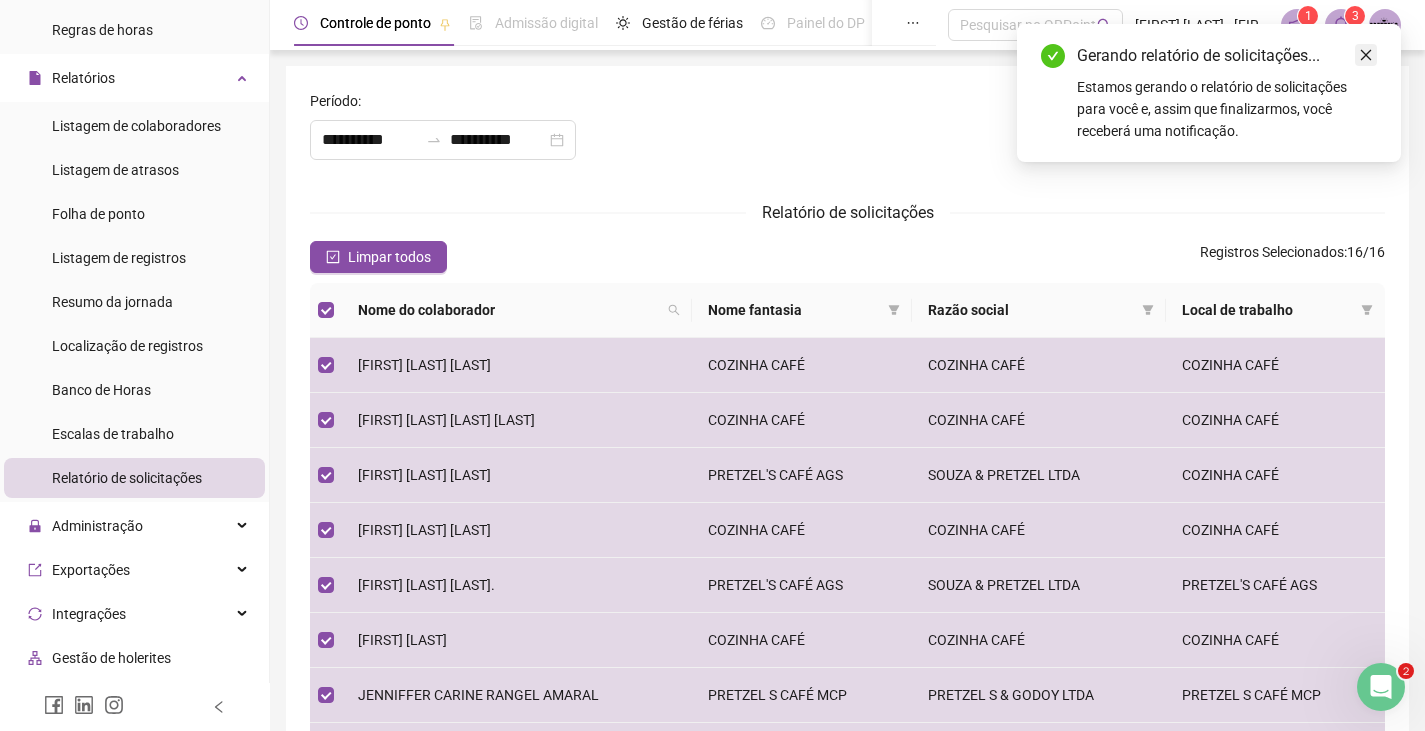 click 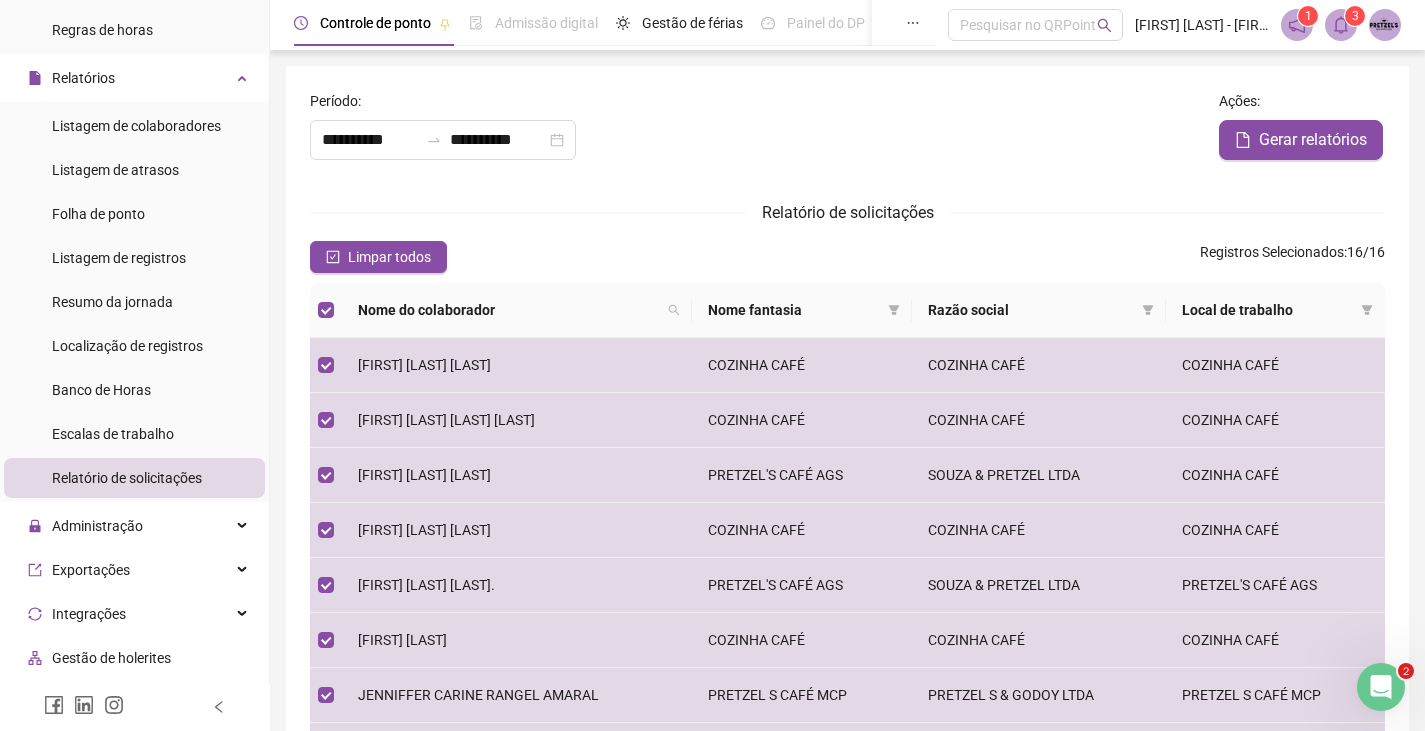 click on "3" at bounding box center (1355, 16) 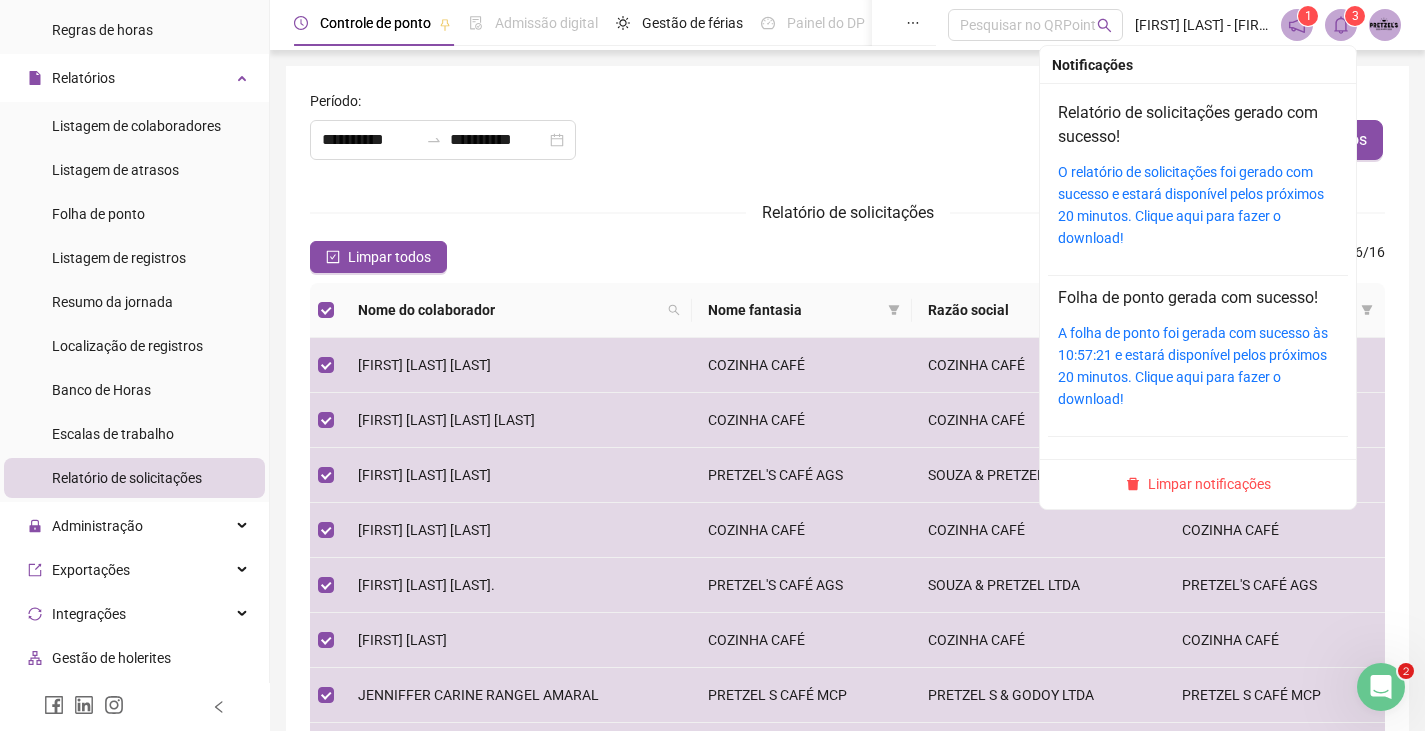 click on "O relatório de solicitações foi gerado com sucesso e estará disponível pelos próximos 20 minutos.
Clique aqui para fazer o download!" at bounding box center (1198, 205) 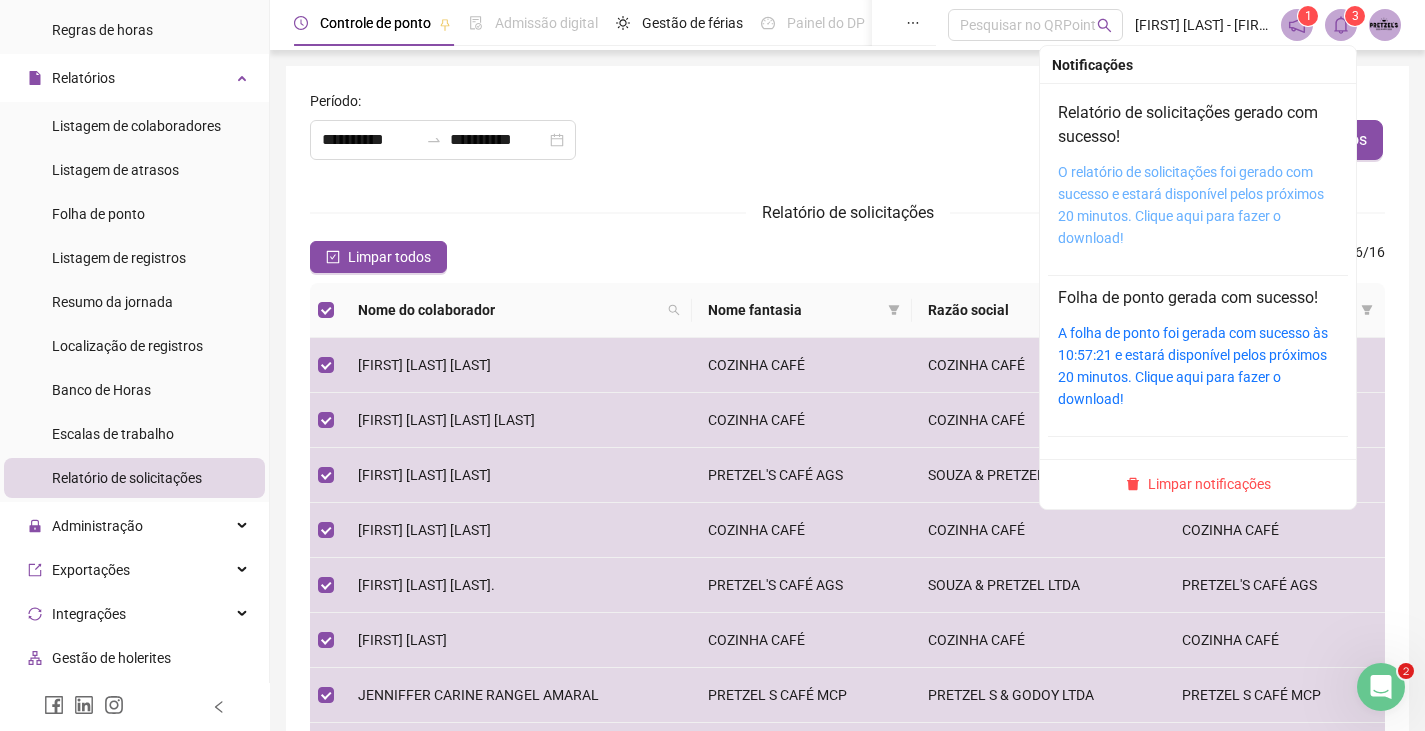 click on "O relatório de solicitações foi gerado com sucesso e estará disponível pelos próximos 20 minutos.
Clique aqui para fazer o download!" at bounding box center [1191, 205] 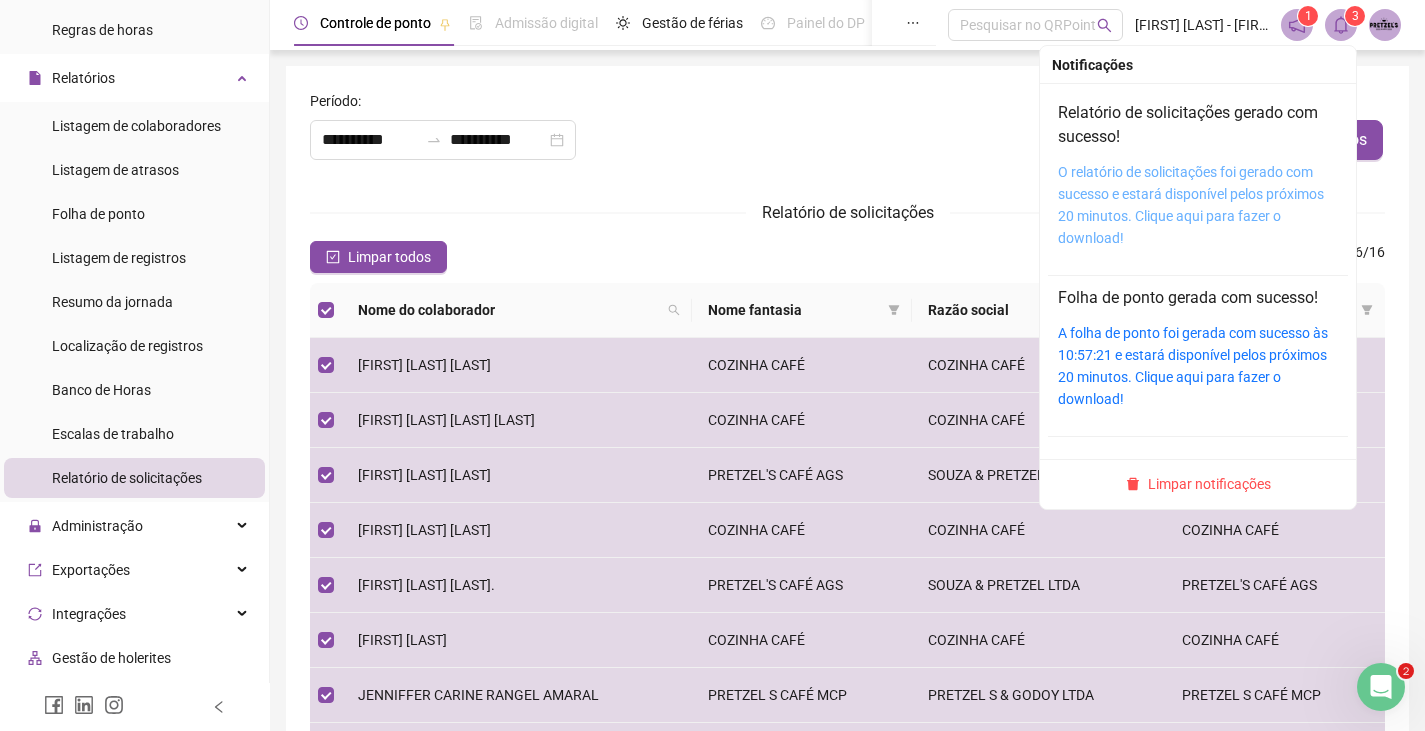 click on "O relatório de solicitações foi gerado com sucesso e estará disponível pelos próximos 20 minutos.
Clique aqui para fazer o download!" at bounding box center [1191, 205] 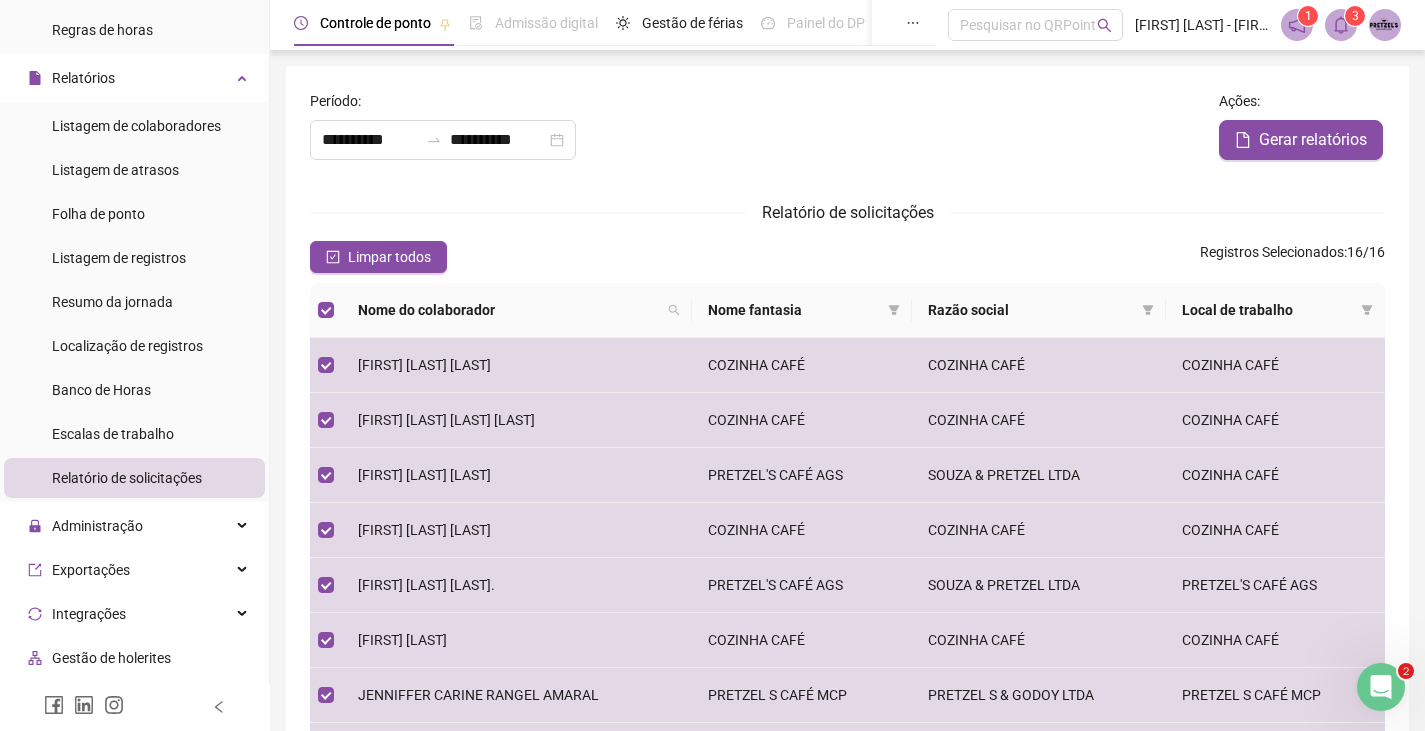 click on "Relatório de solicitações" at bounding box center (847, 212) 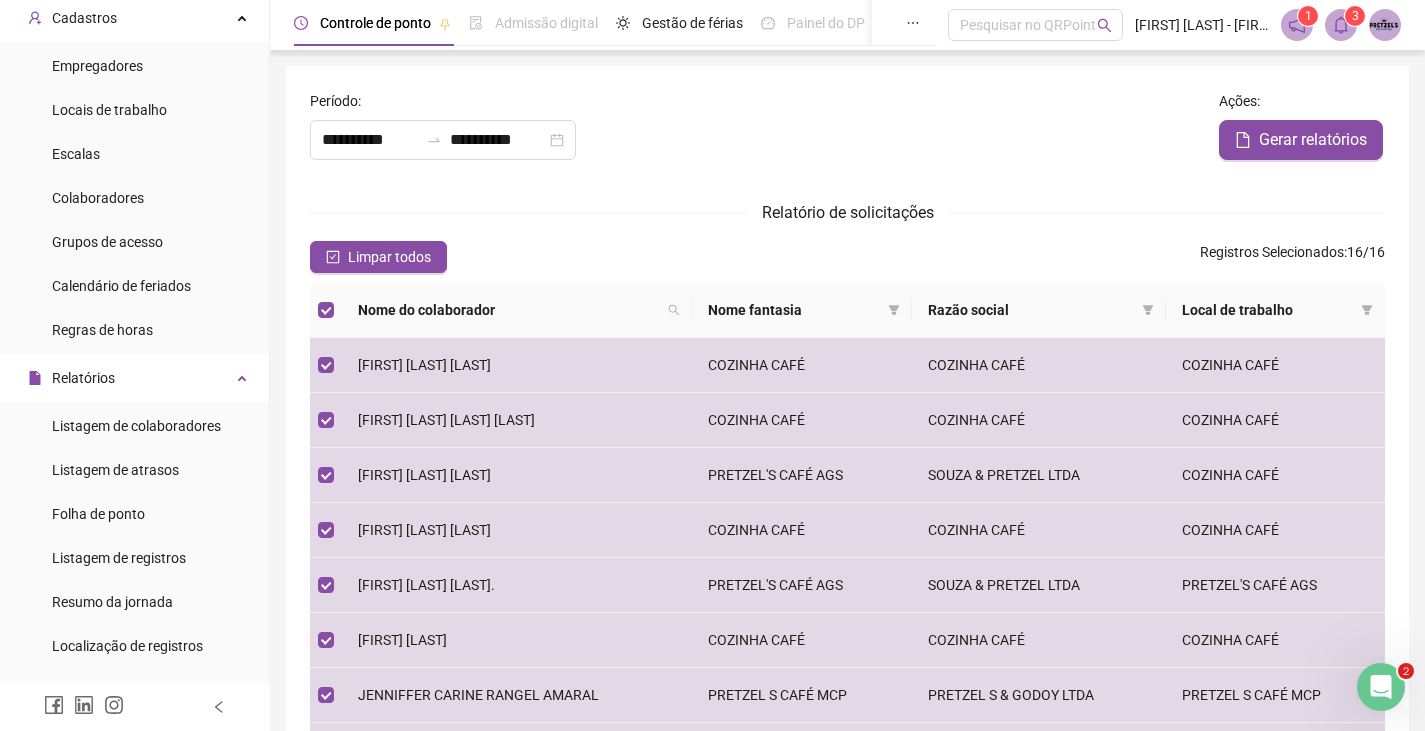 scroll, scrollTop: 0, scrollLeft: 0, axis: both 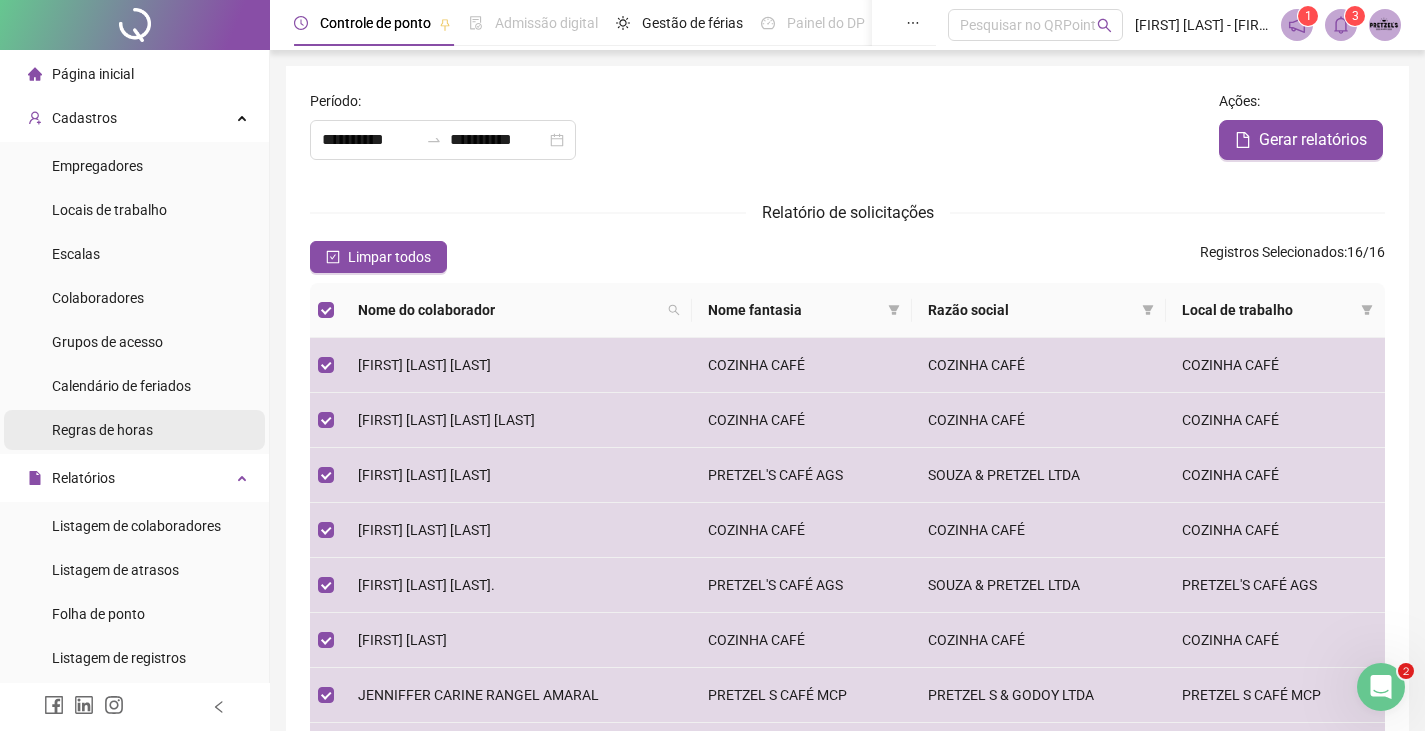 click on "Regras de horas" at bounding box center (102, 430) 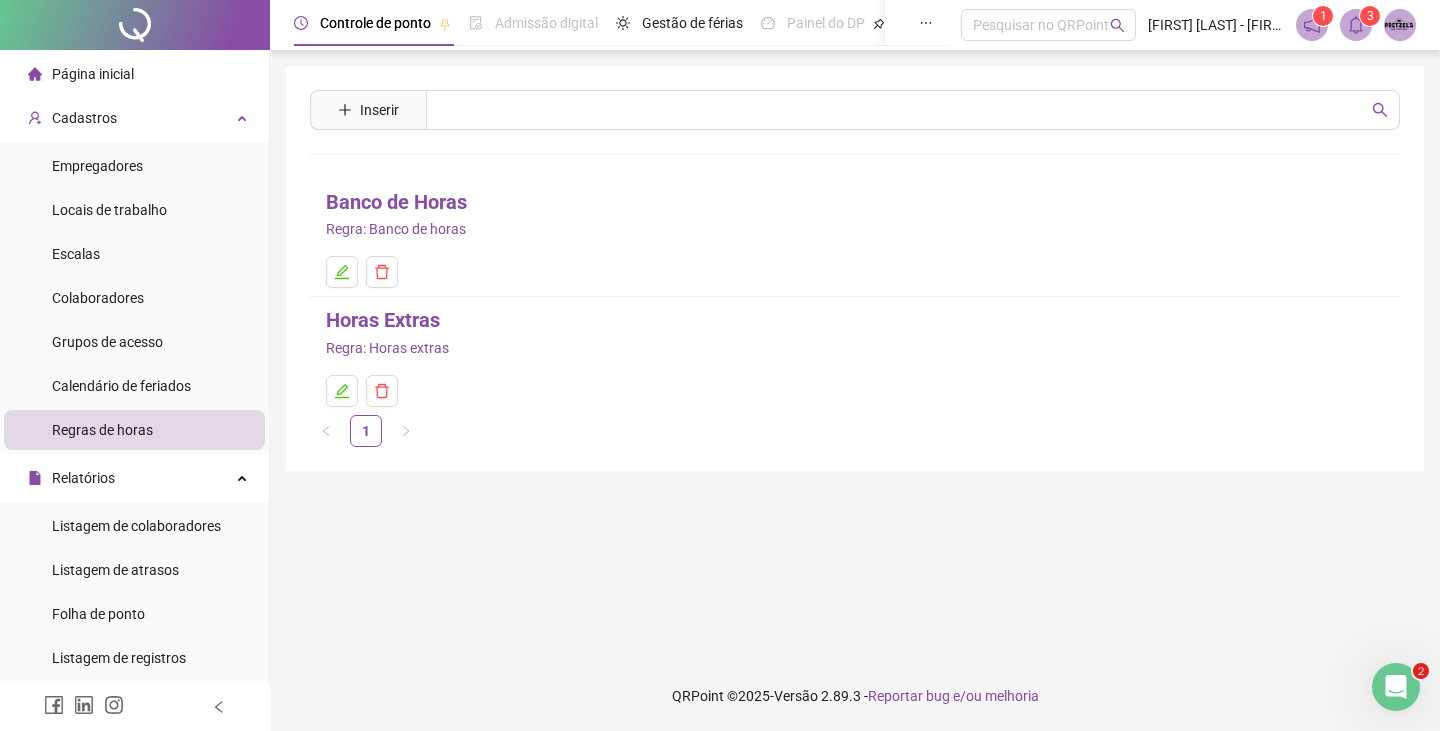 click on "Banco de Horas" at bounding box center (396, 202) 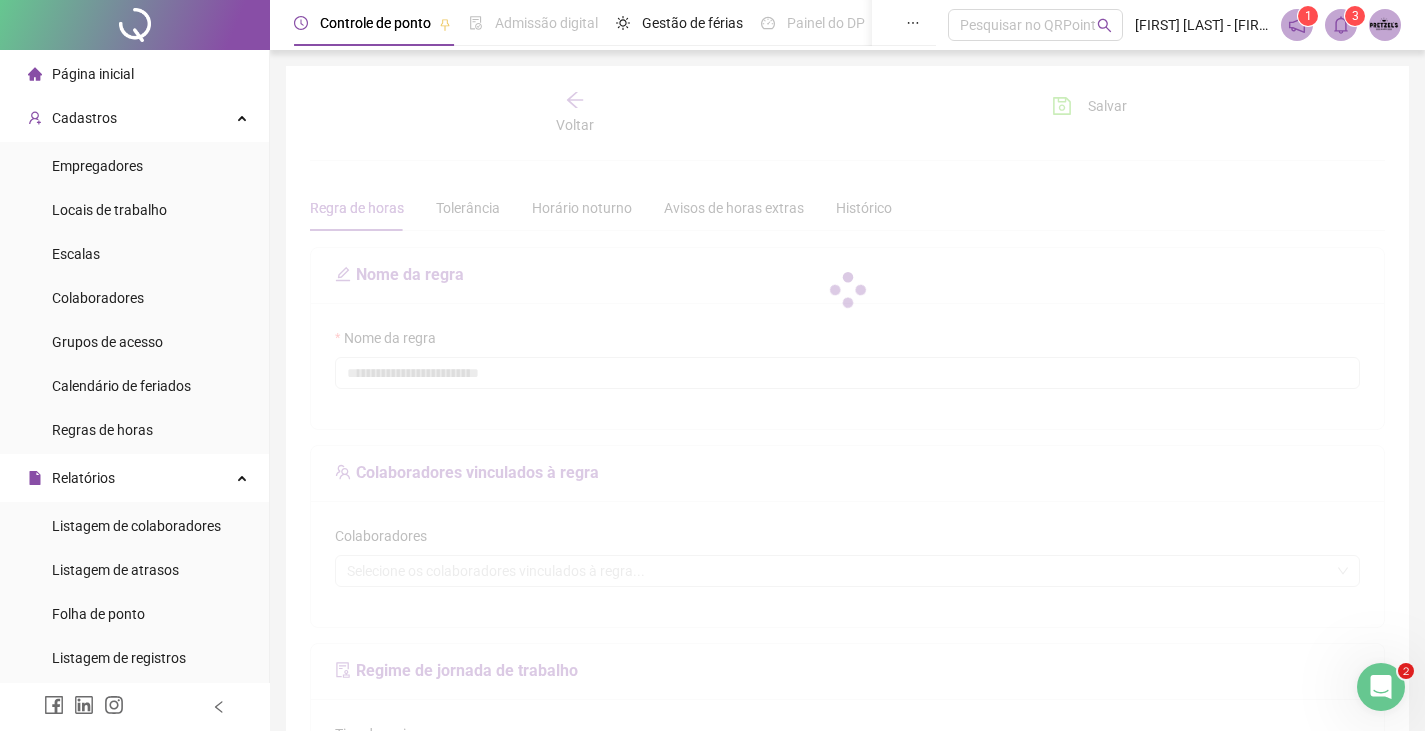 type on "**********" 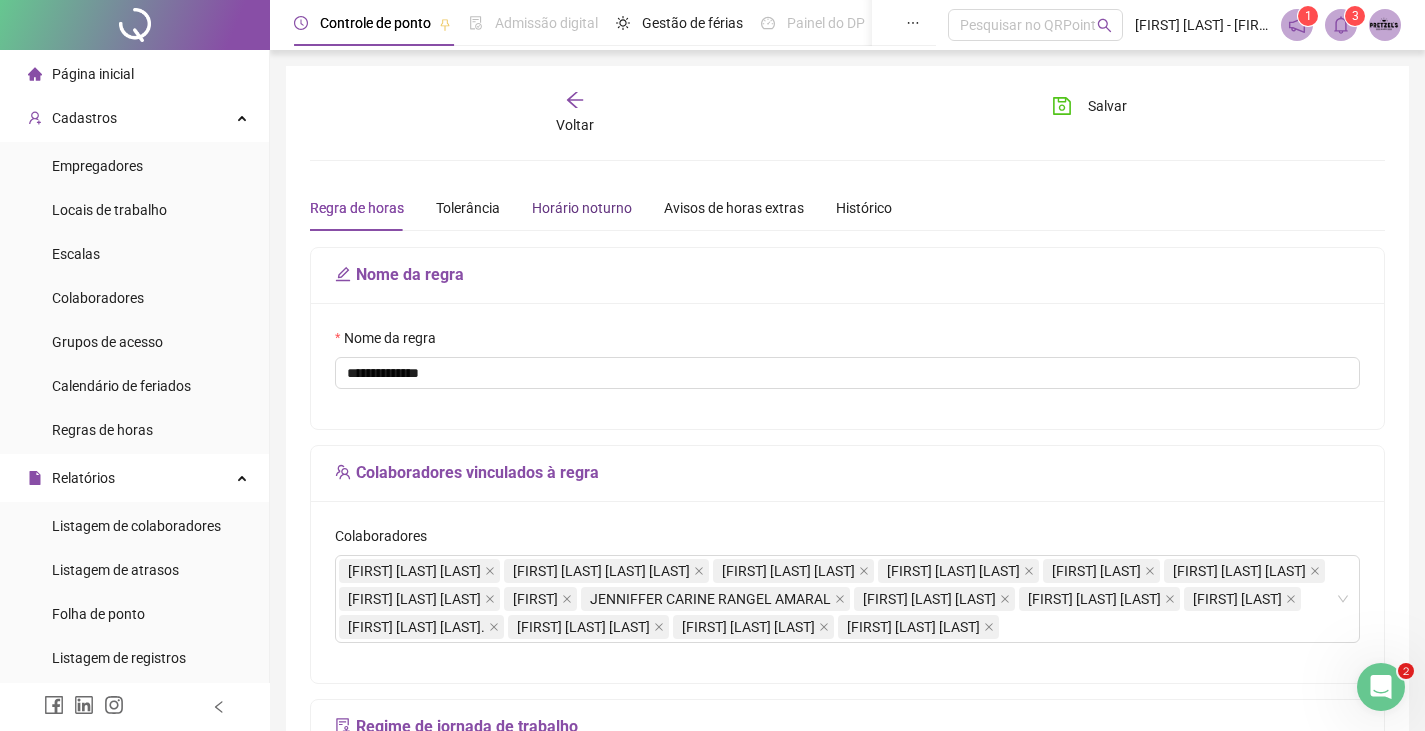 click on "Horário noturno" at bounding box center (582, 208) 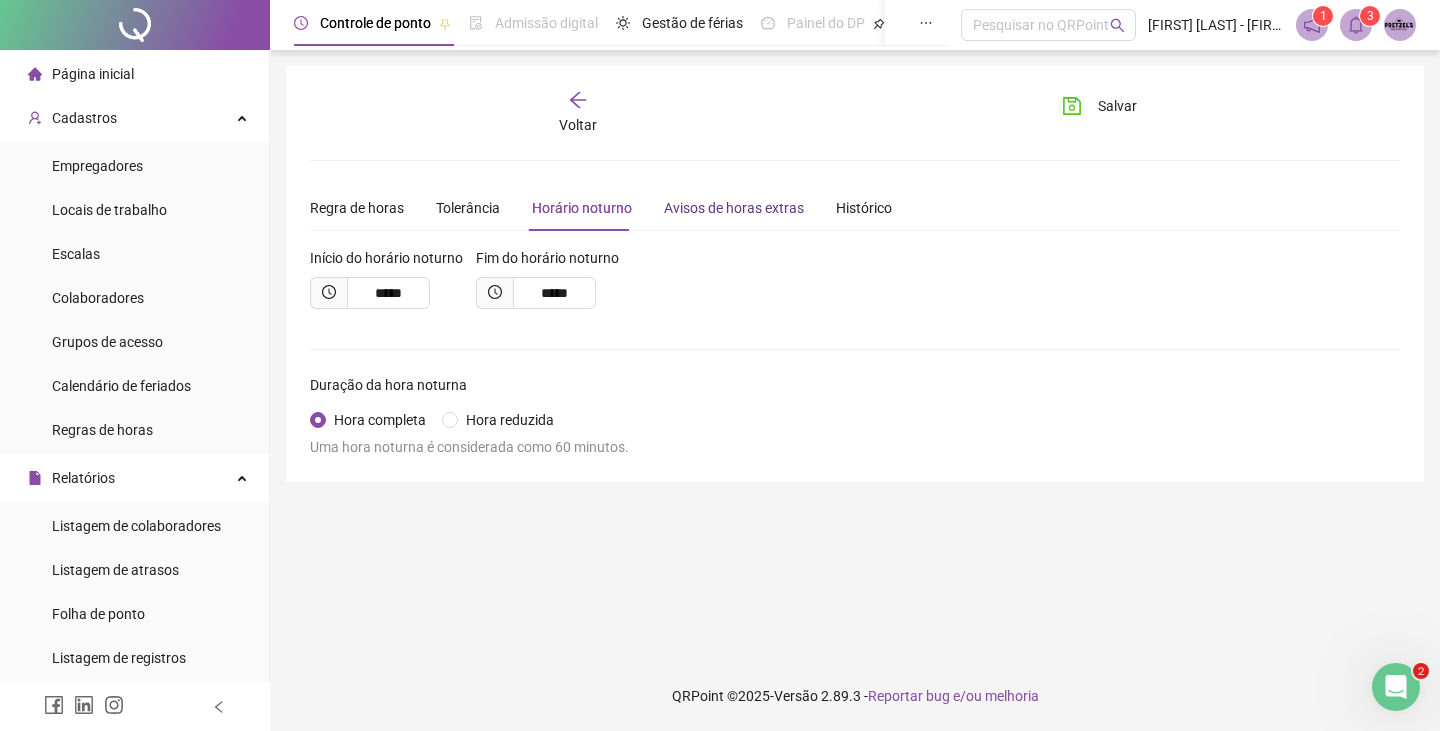 click on "Avisos de horas extras" at bounding box center [734, 208] 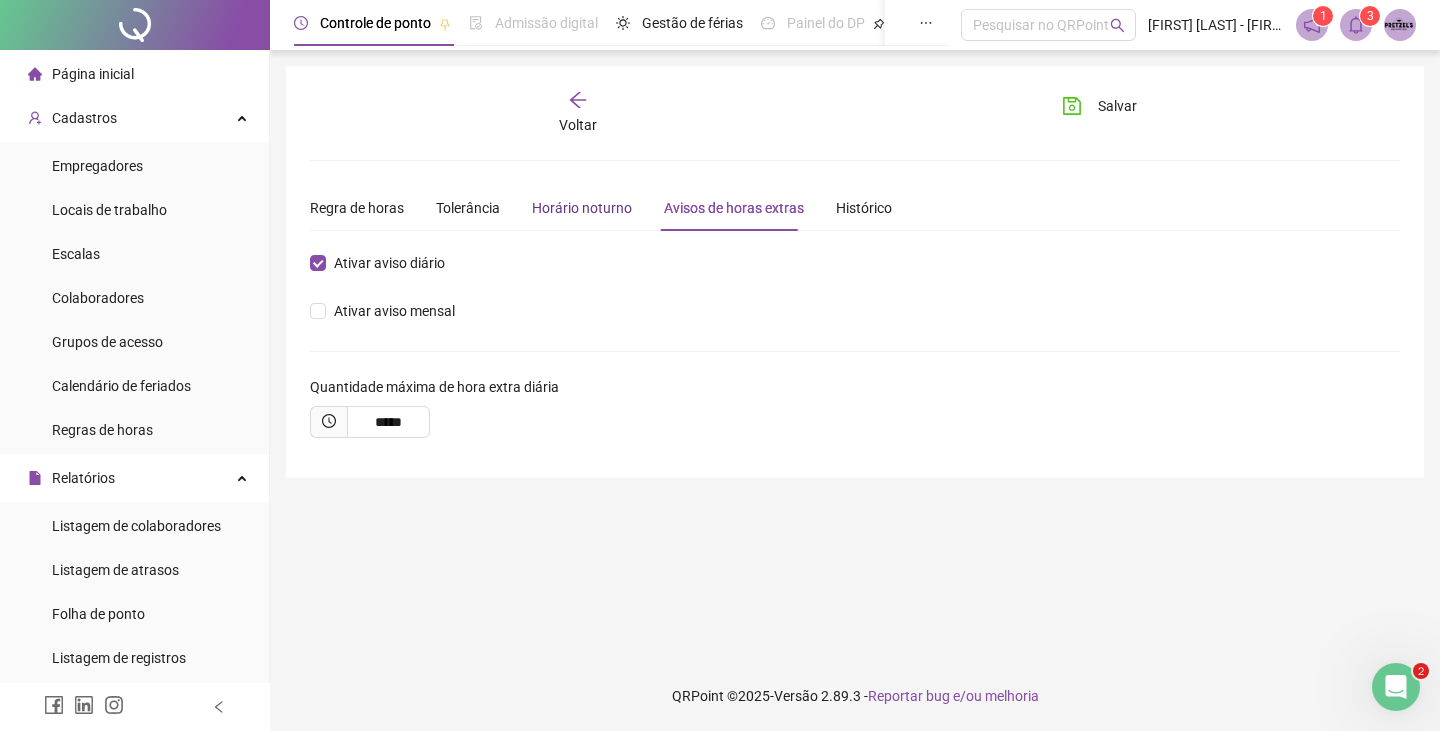 click on "Horário noturno" at bounding box center [582, 208] 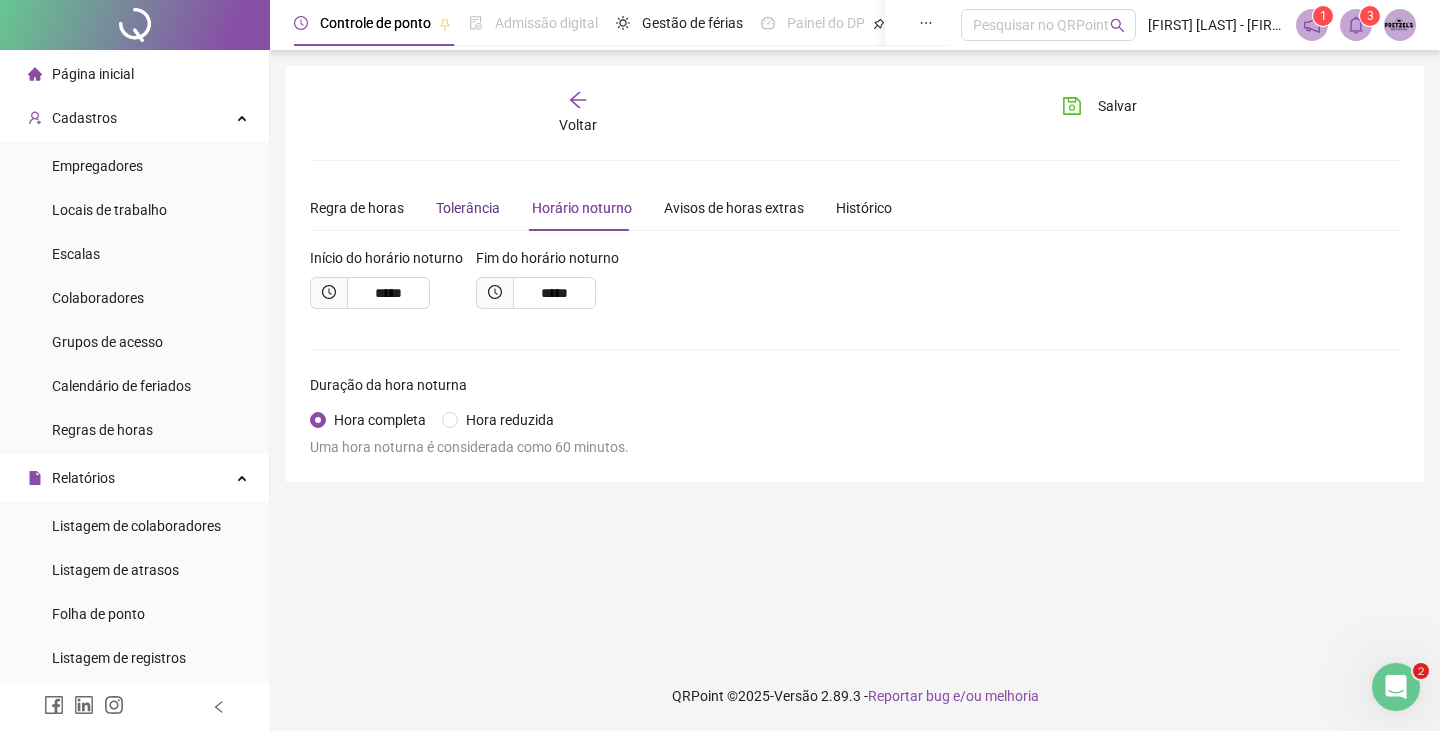 click on "Tolerância" at bounding box center (468, 208) 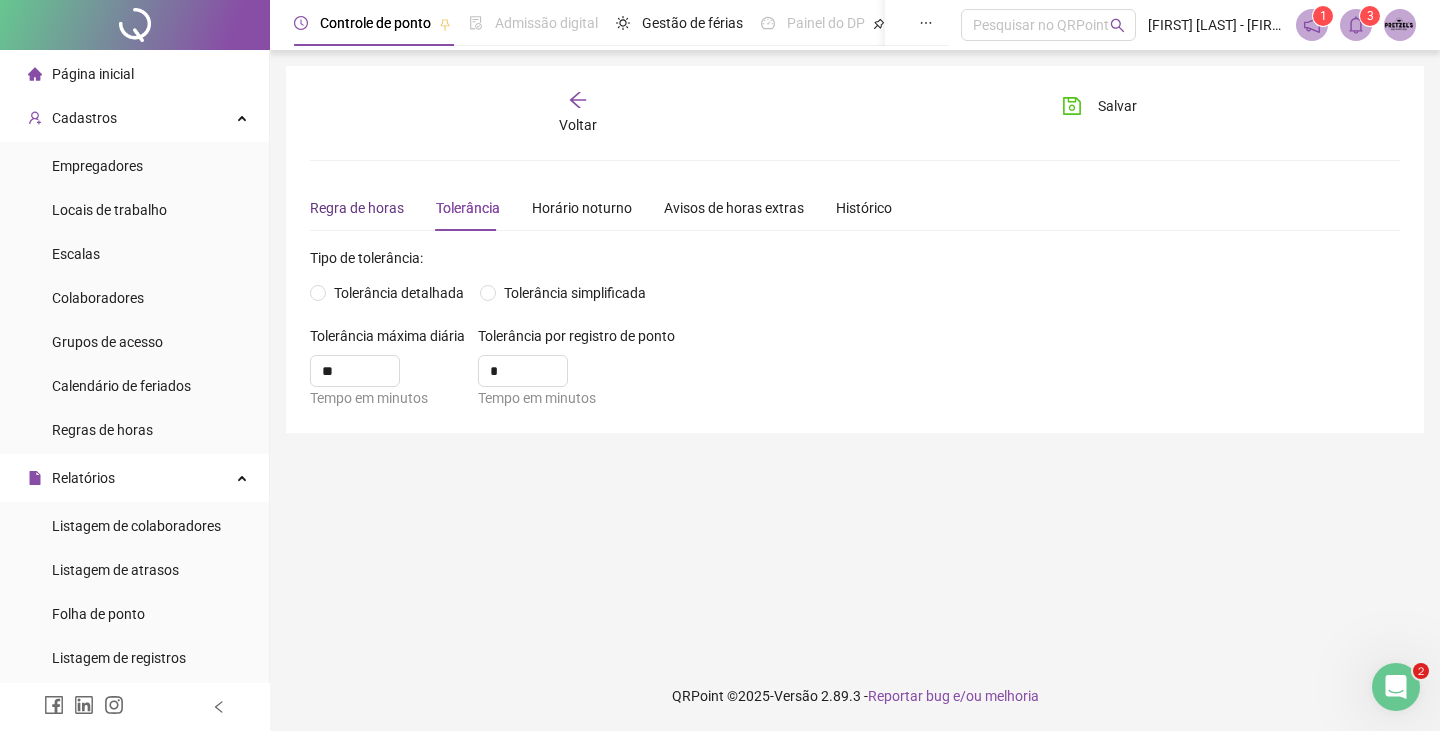 click on "Regra de horas" at bounding box center [357, 208] 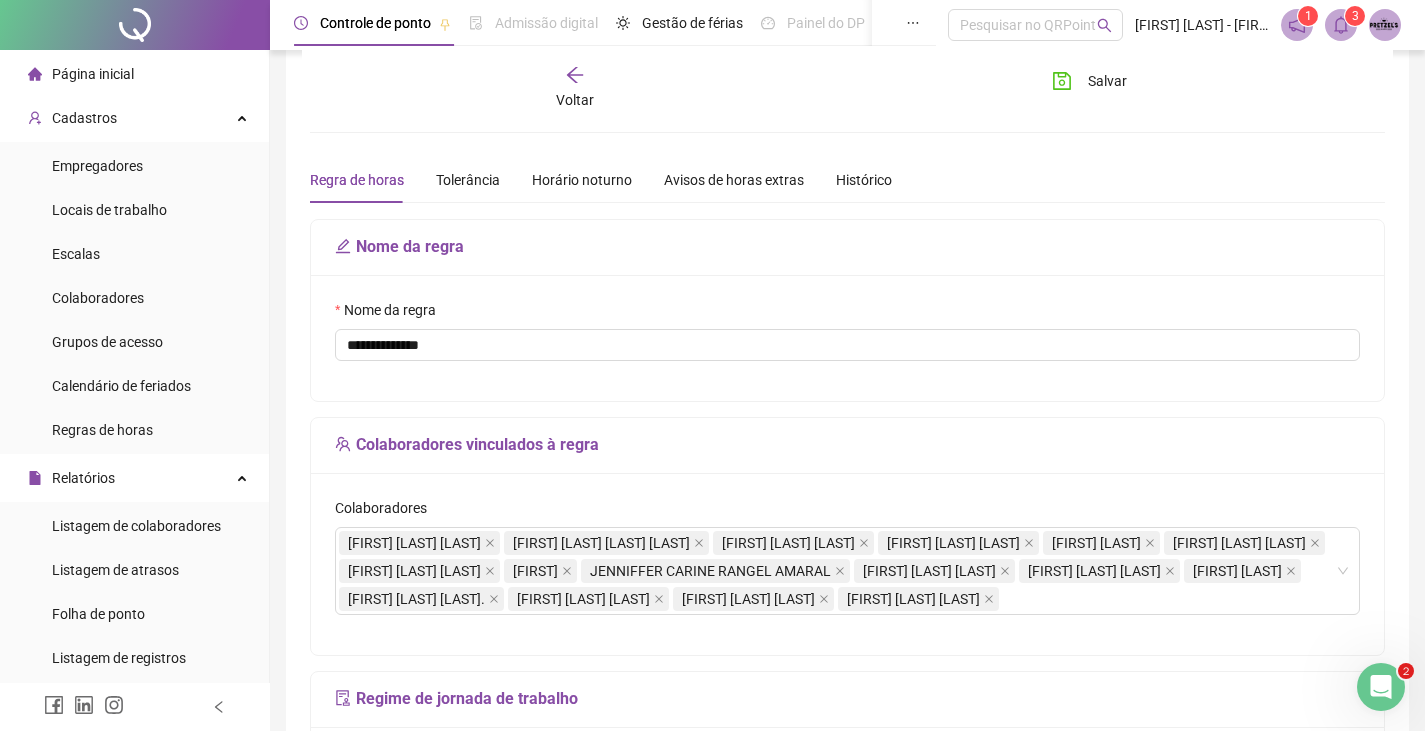 scroll, scrollTop: 0, scrollLeft: 0, axis: both 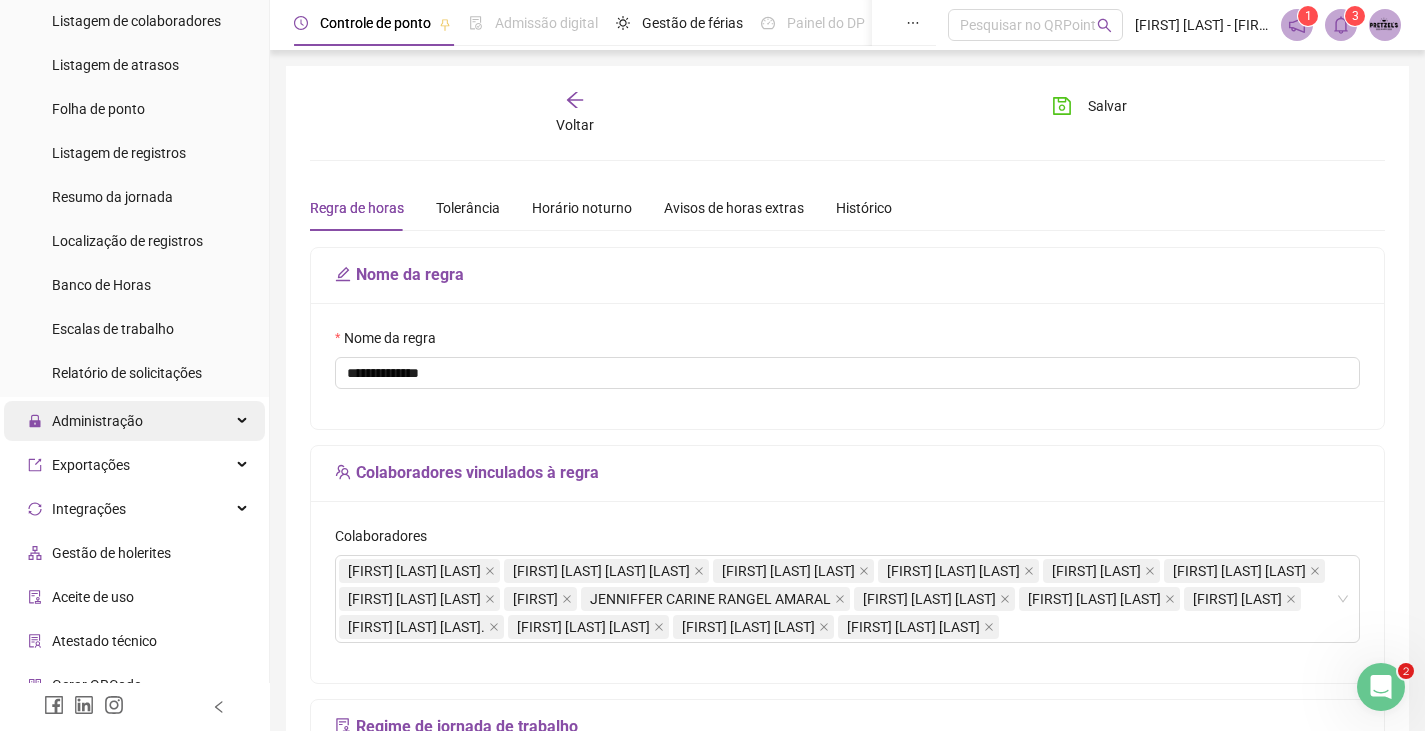 click on "Administração" at bounding box center (134, 421) 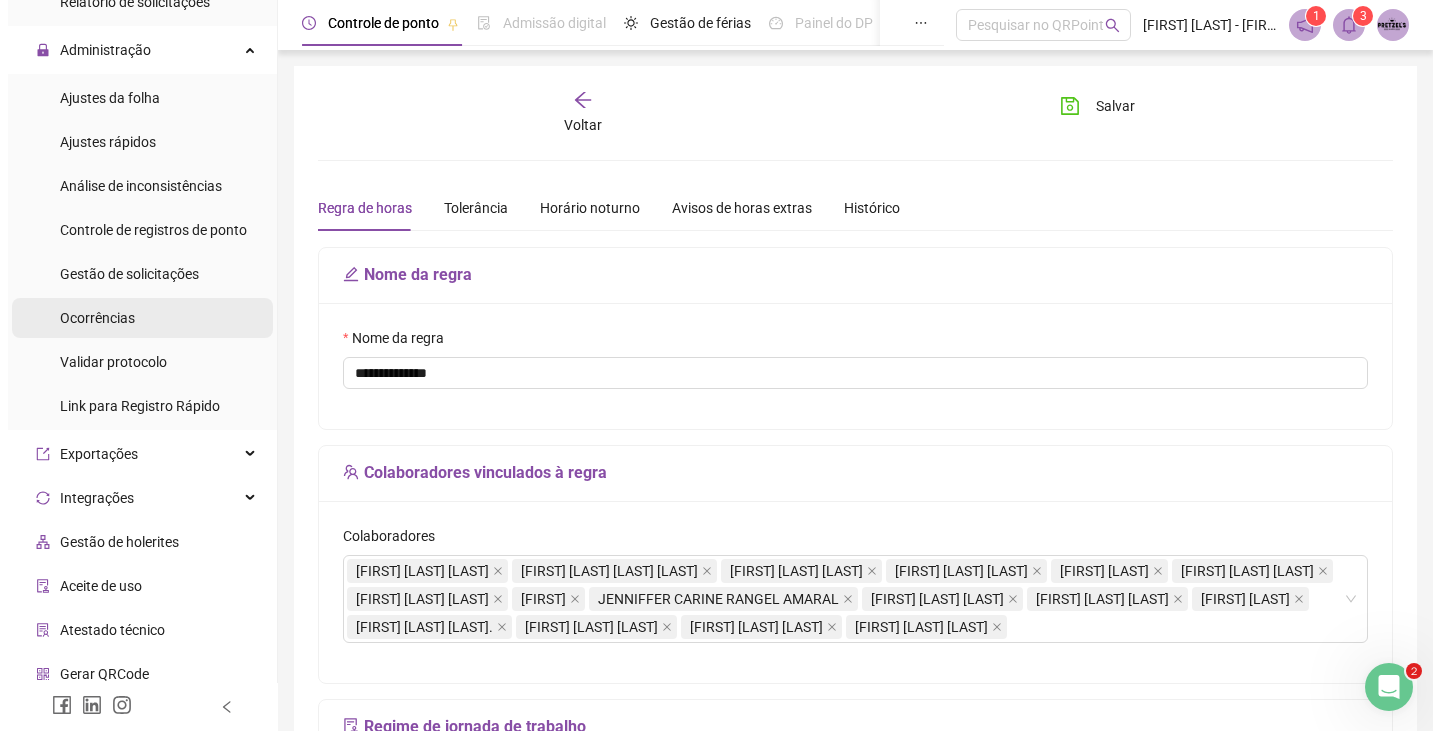 scroll, scrollTop: 875, scrollLeft: 0, axis: vertical 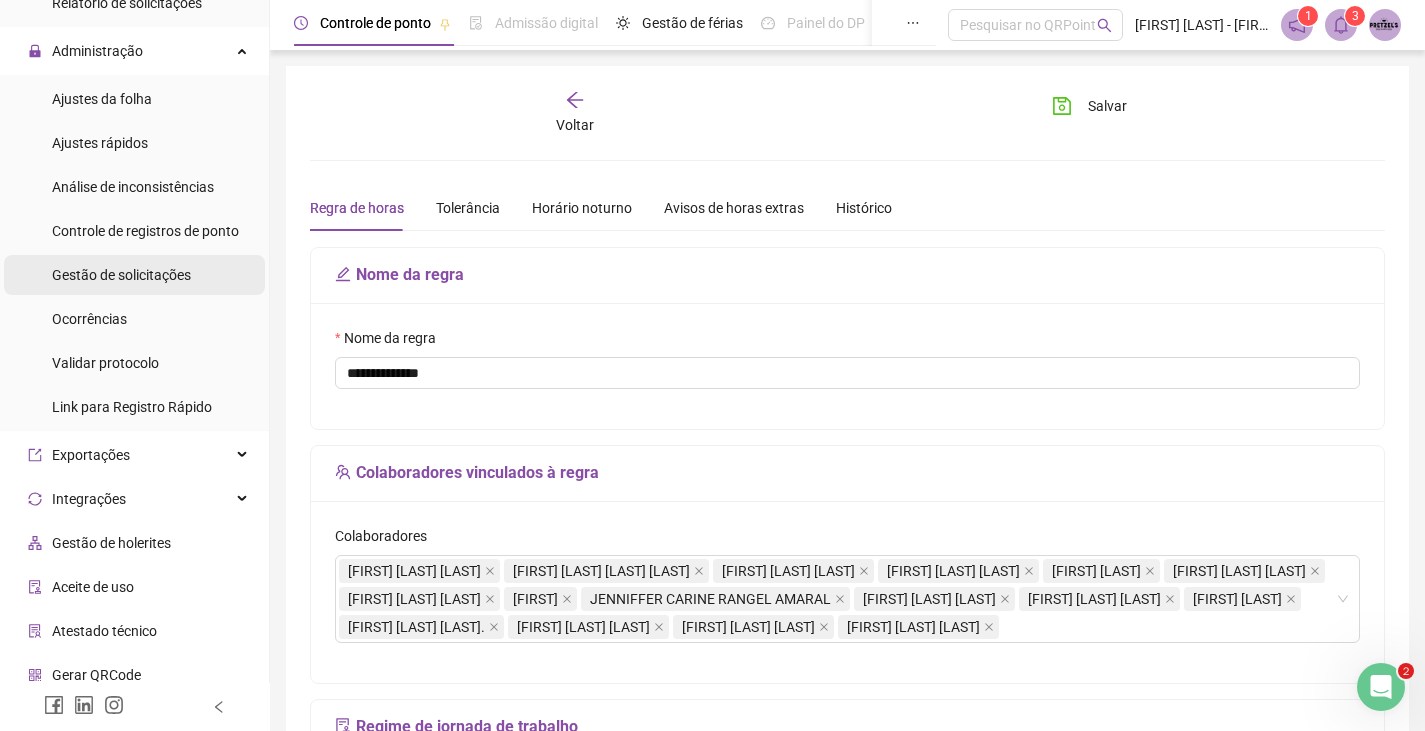 click on "Gestão de solicitações" at bounding box center (121, 275) 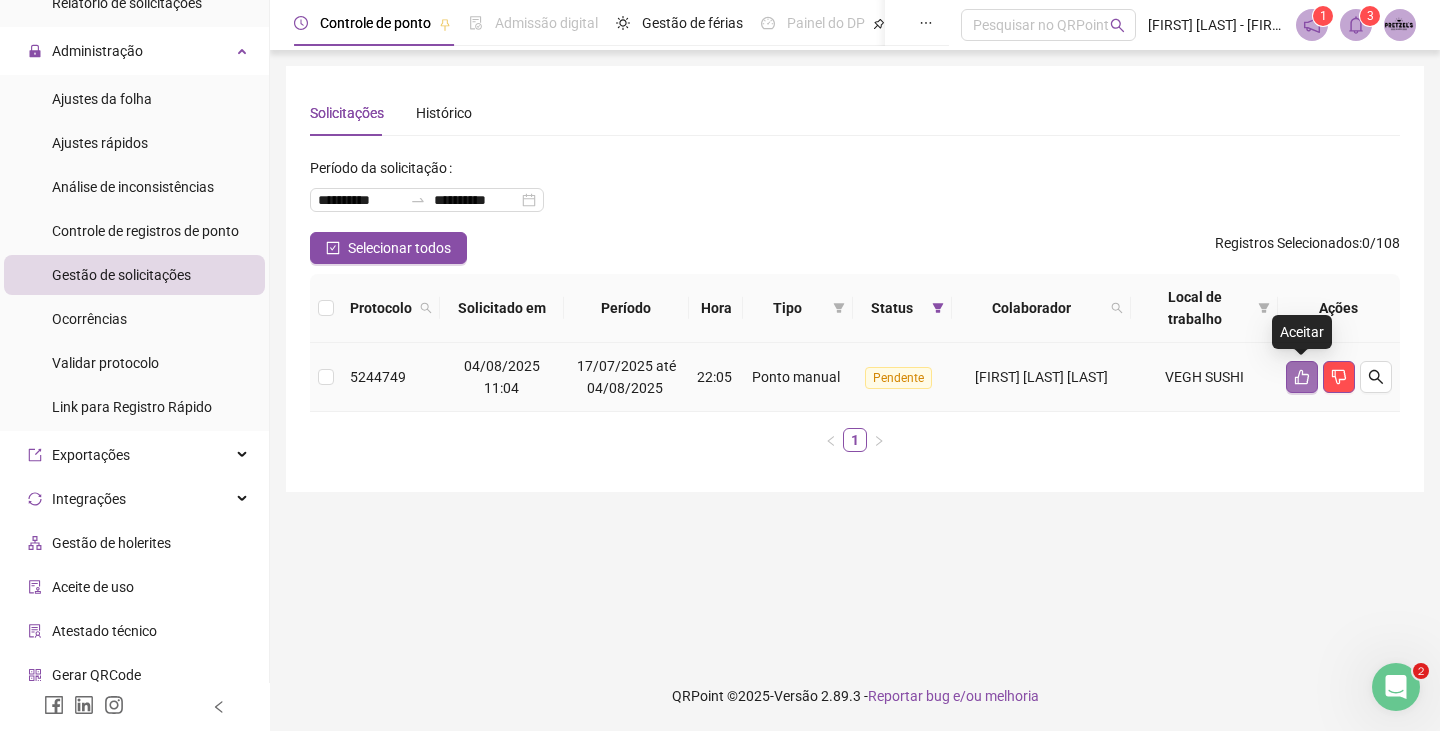click 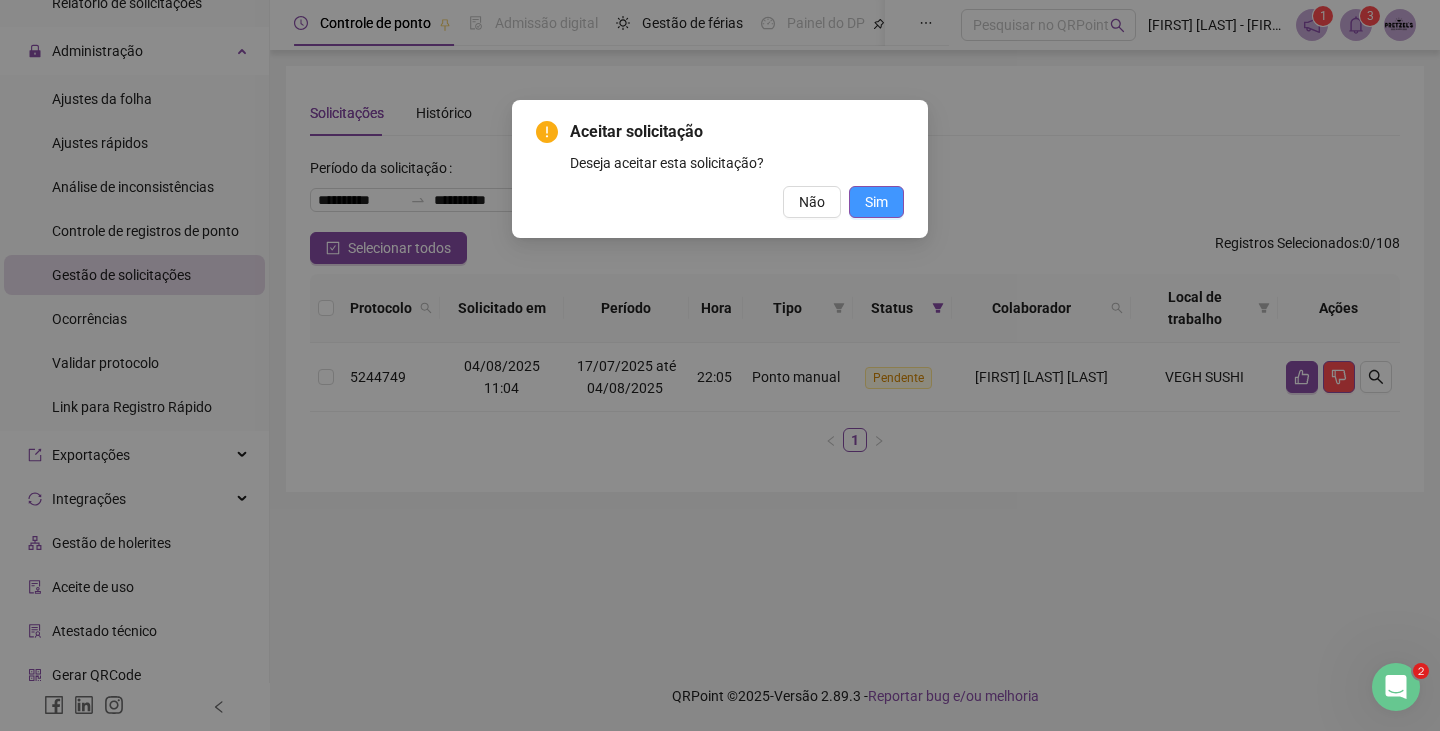 click on "Sim" at bounding box center [876, 202] 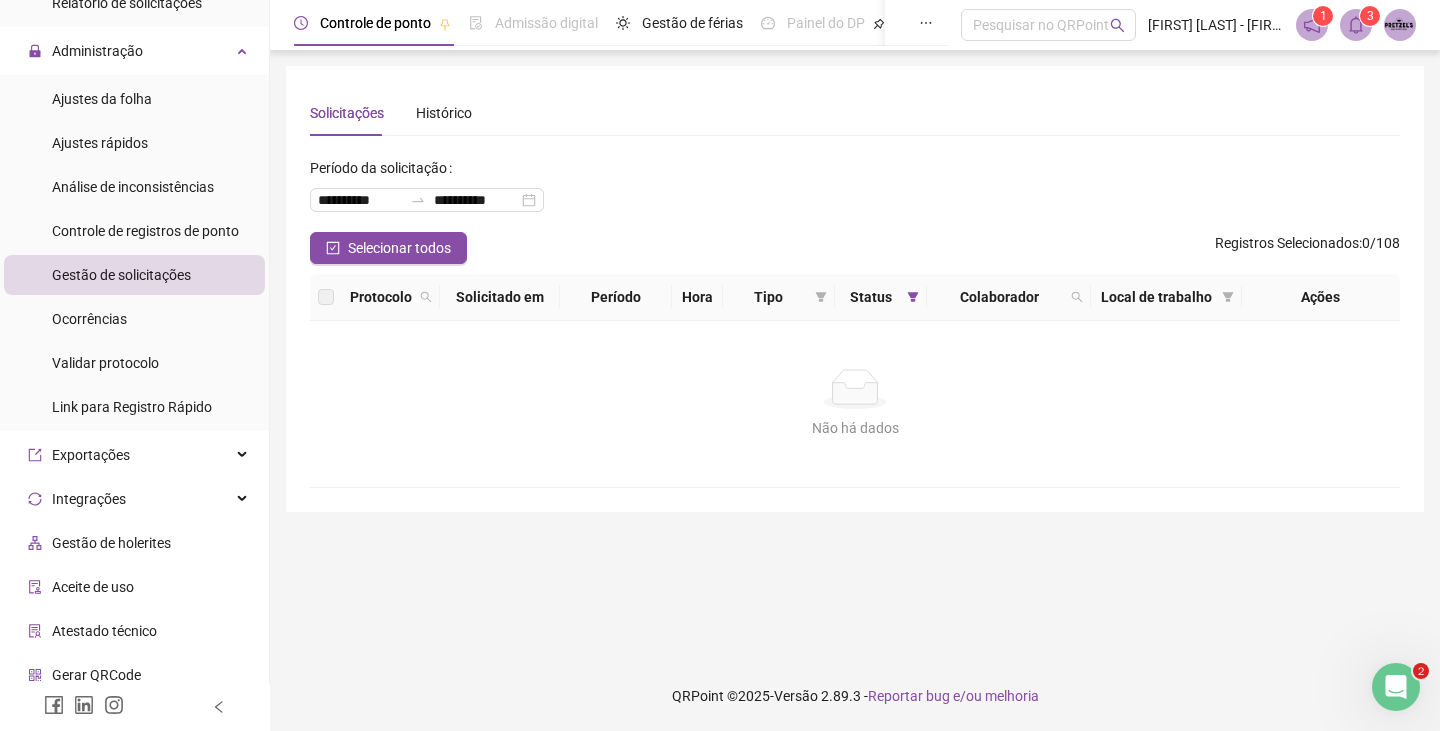 click on "**********" at bounding box center (855, 192) 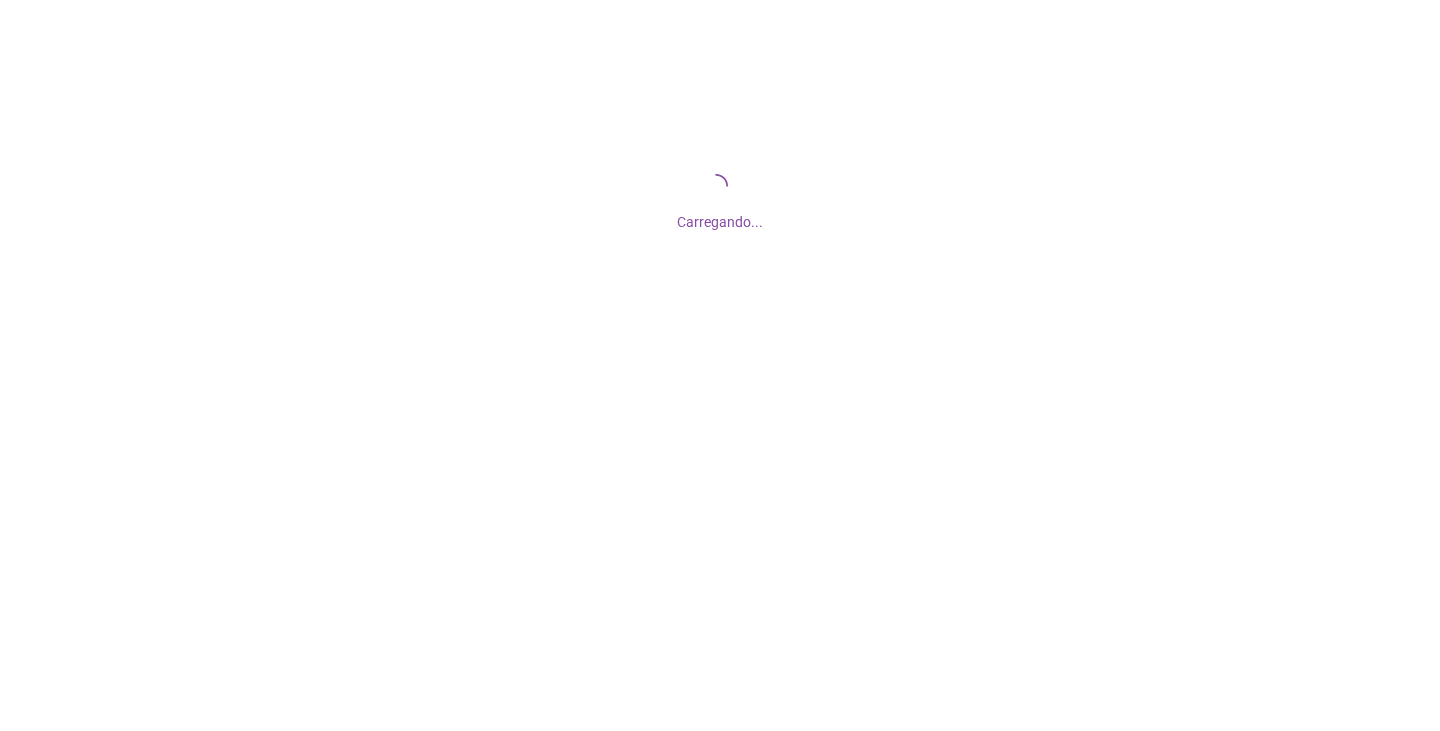 scroll, scrollTop: 0, scrollLeft: 0, axis: both 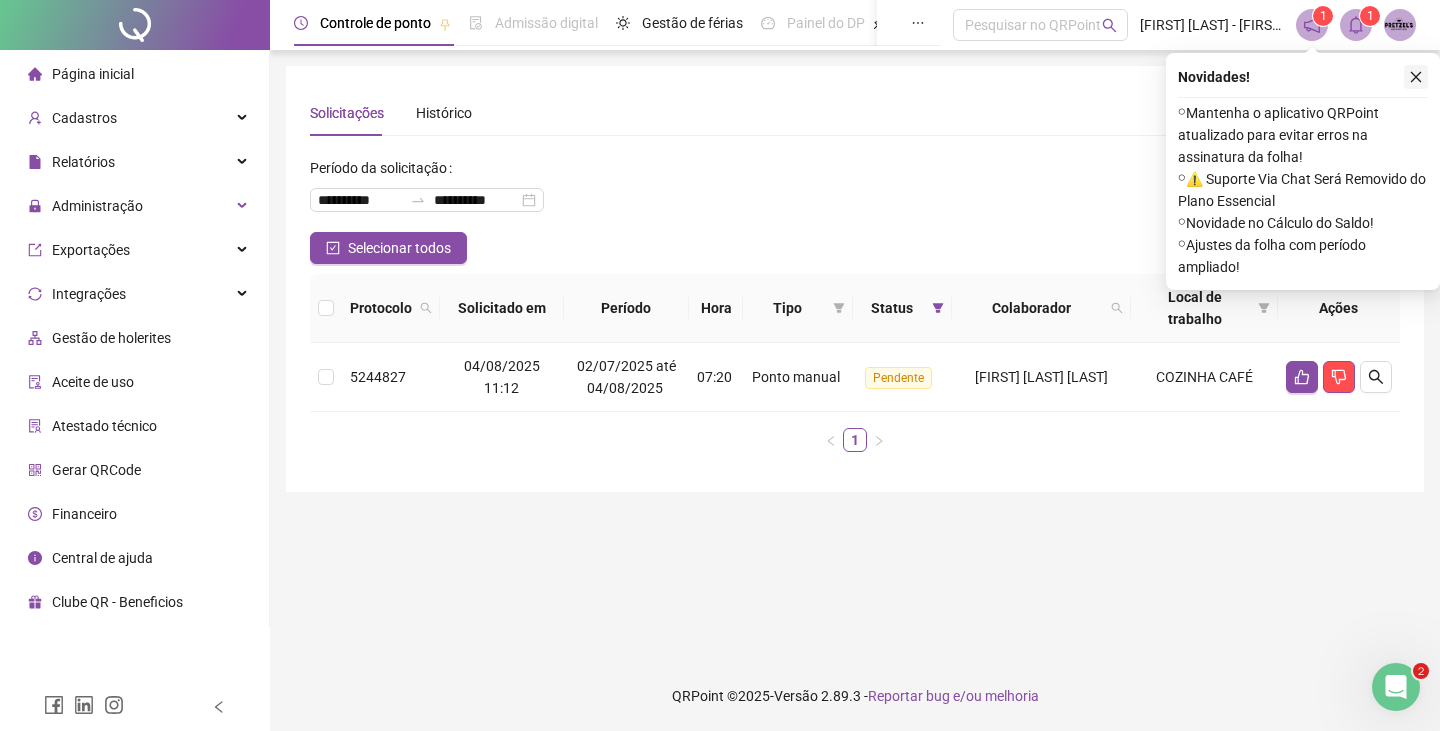 click at bounding box center (1416, 77) 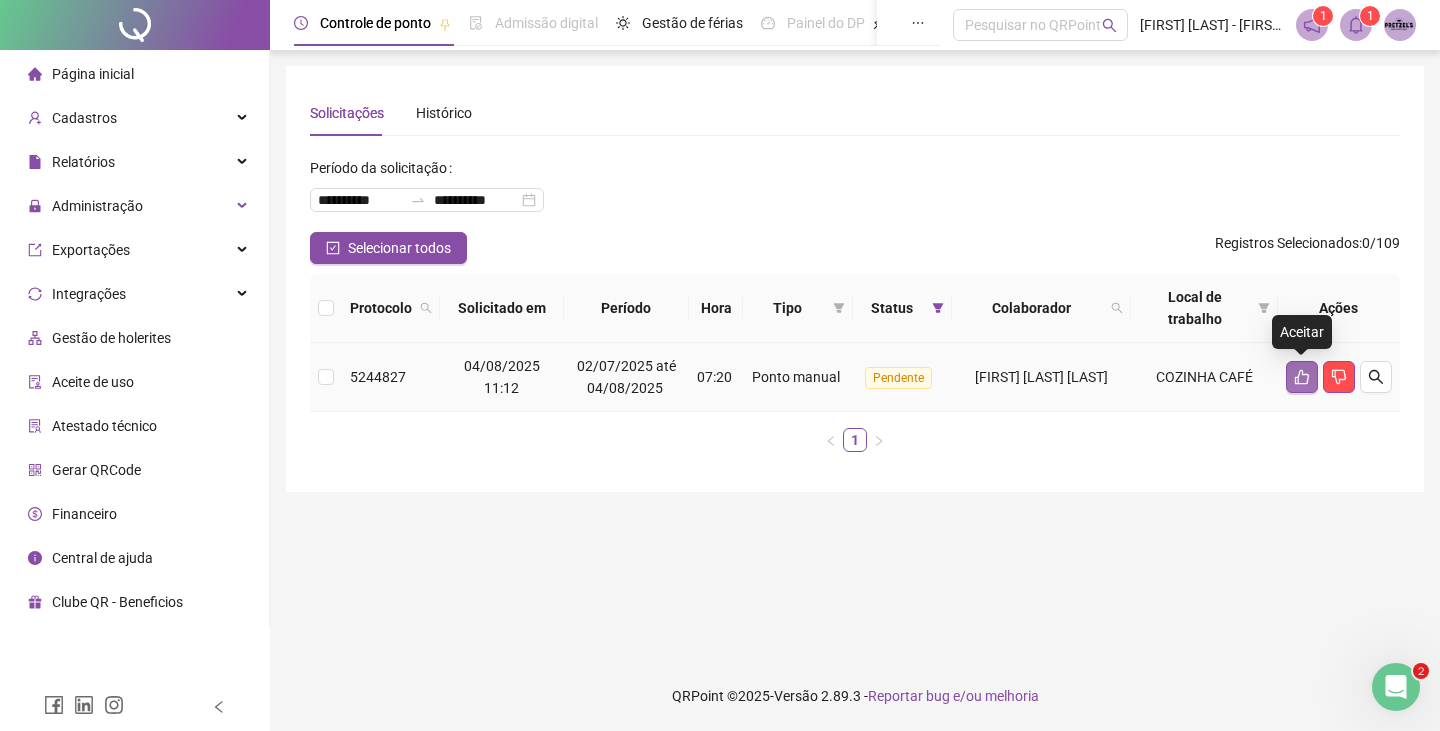 click at bounding box center [1302, 377] 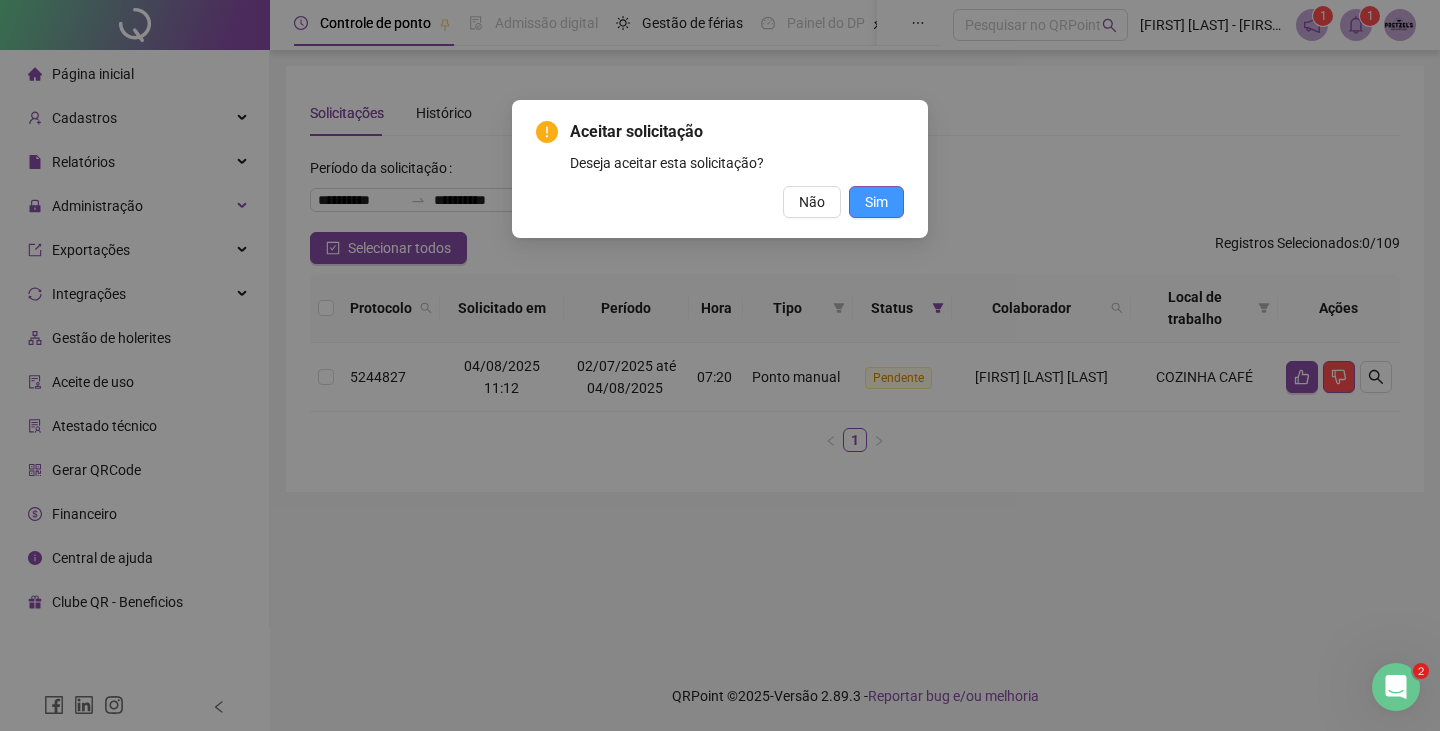 click on "Sim" at bounding box center [876, 202] 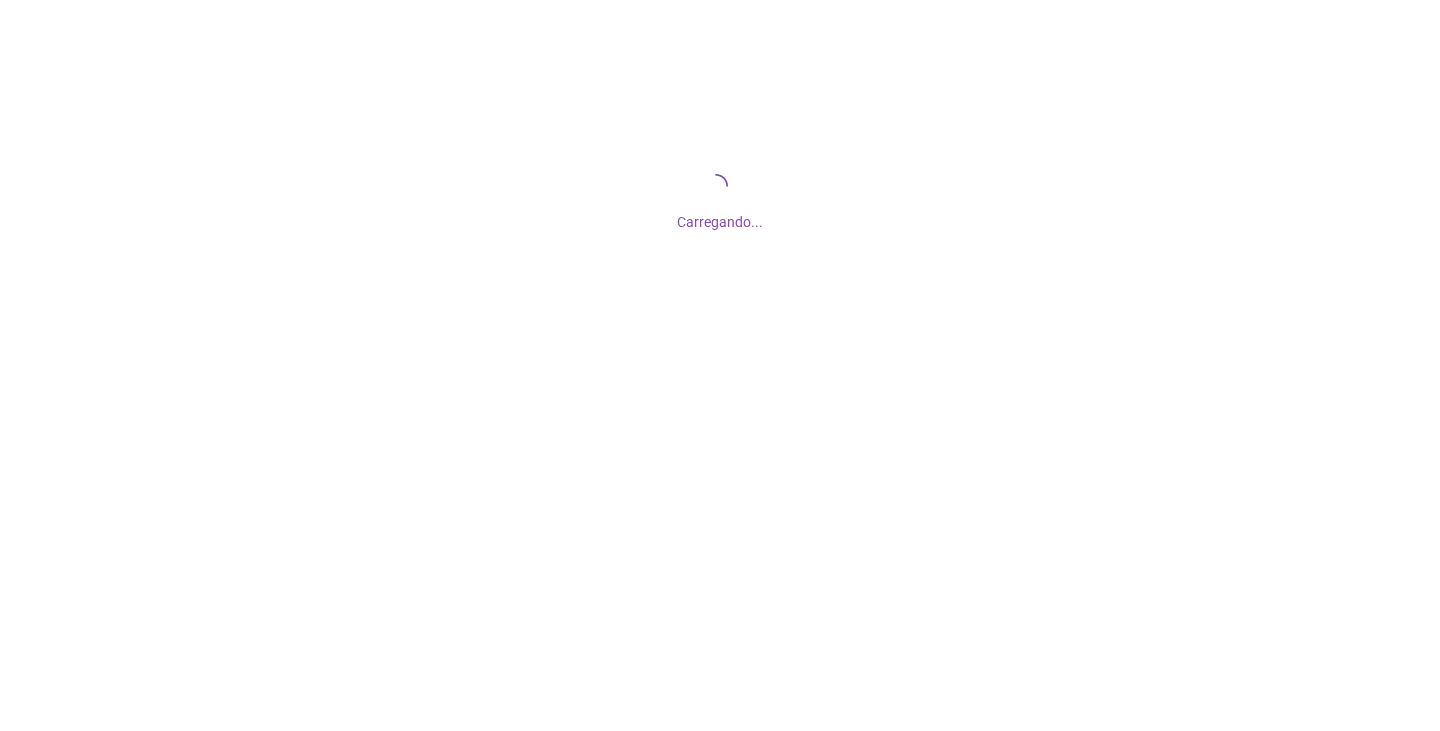 scroll, scrollTop: 0, scrollLeft: 0, axis: both 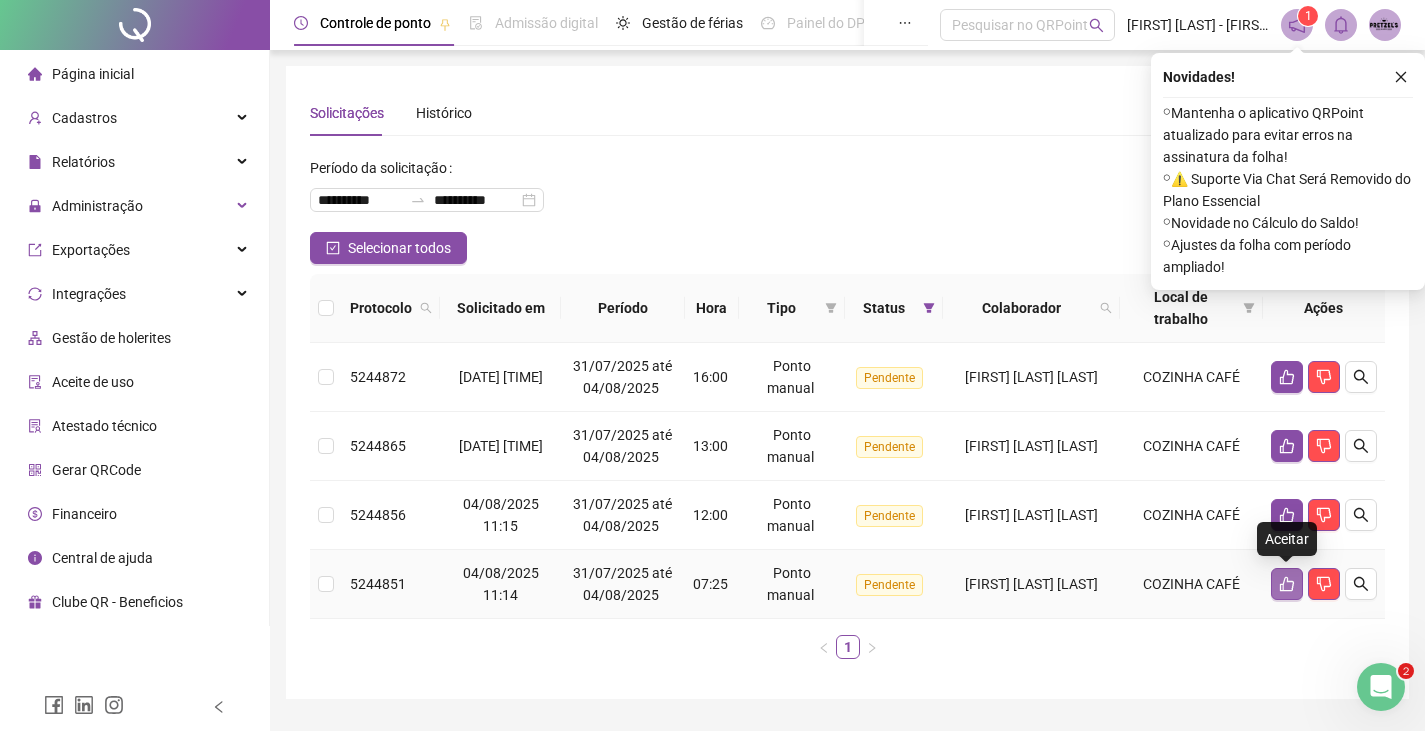 click 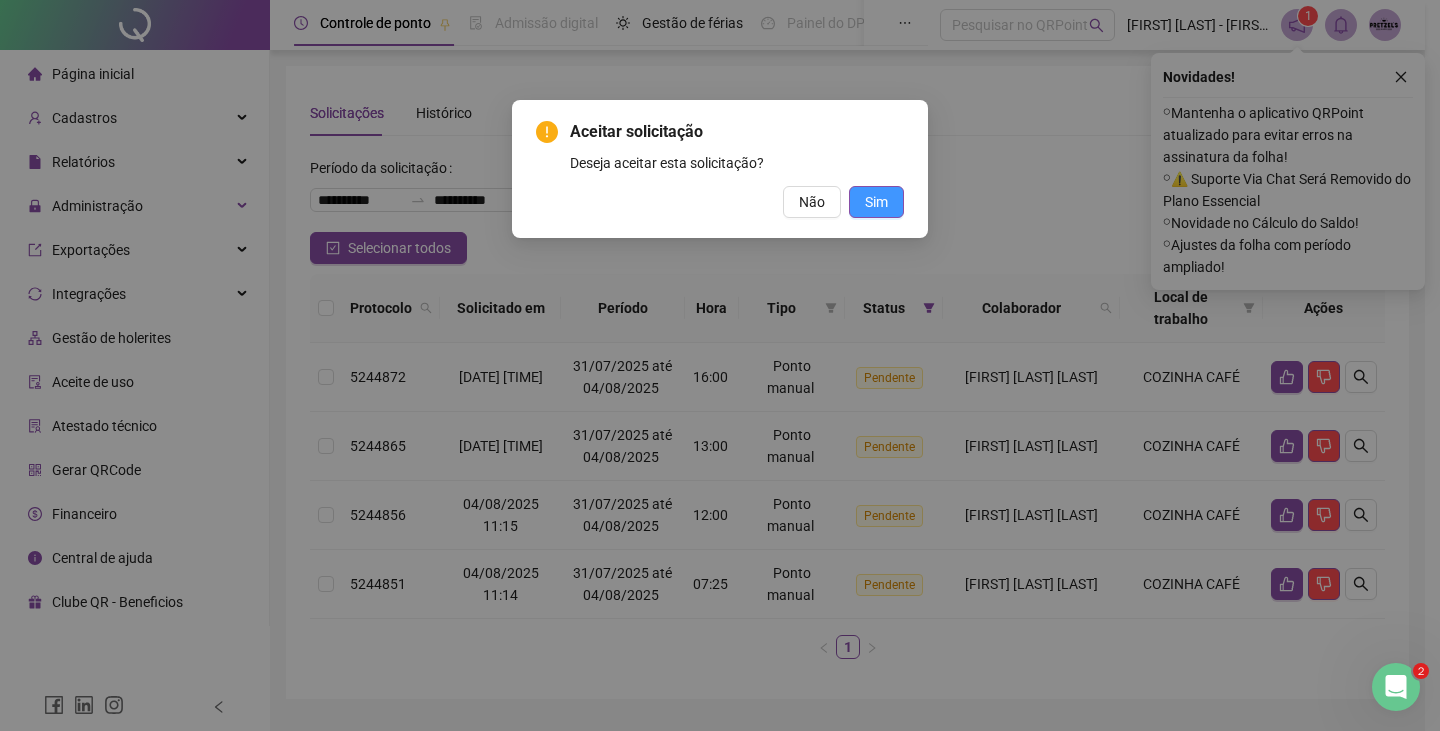 click on "Sim" at bounding box center [876, 202] 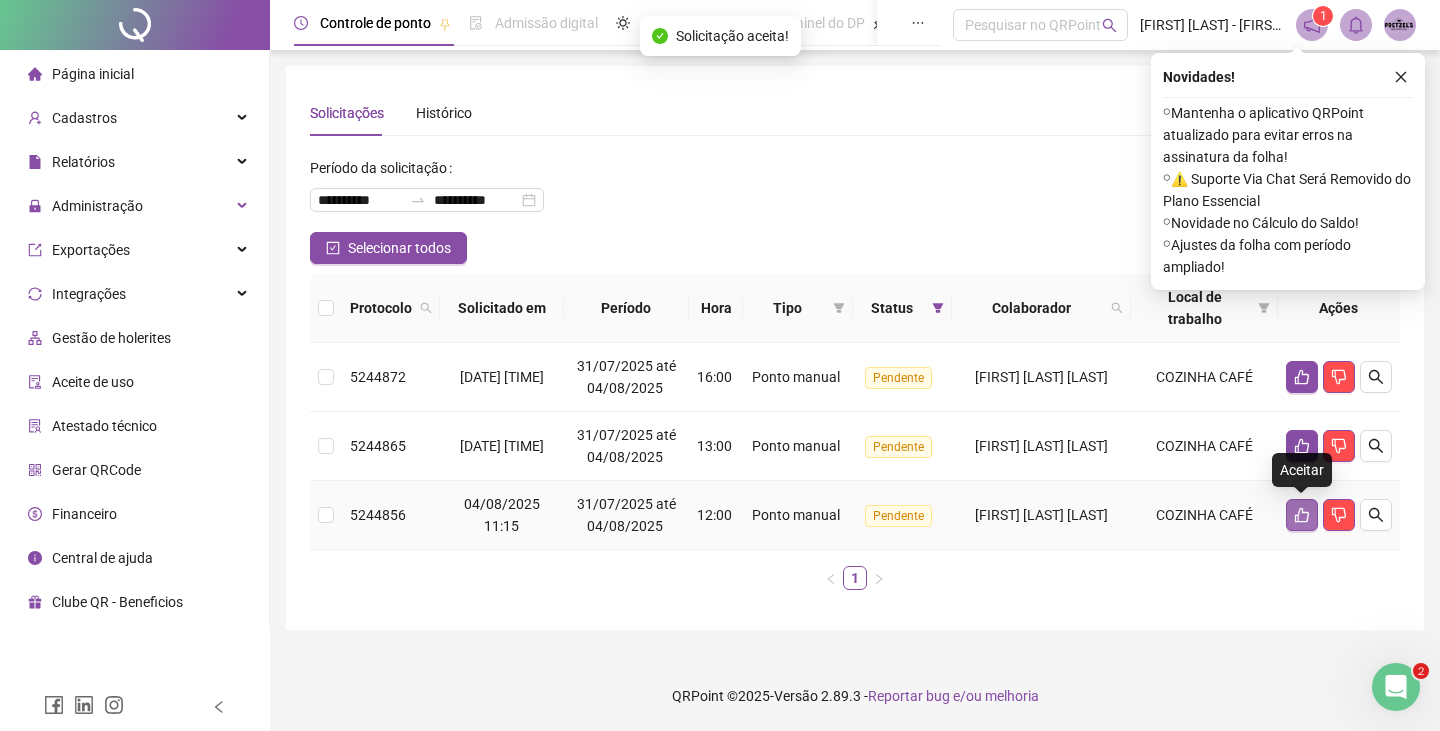 click 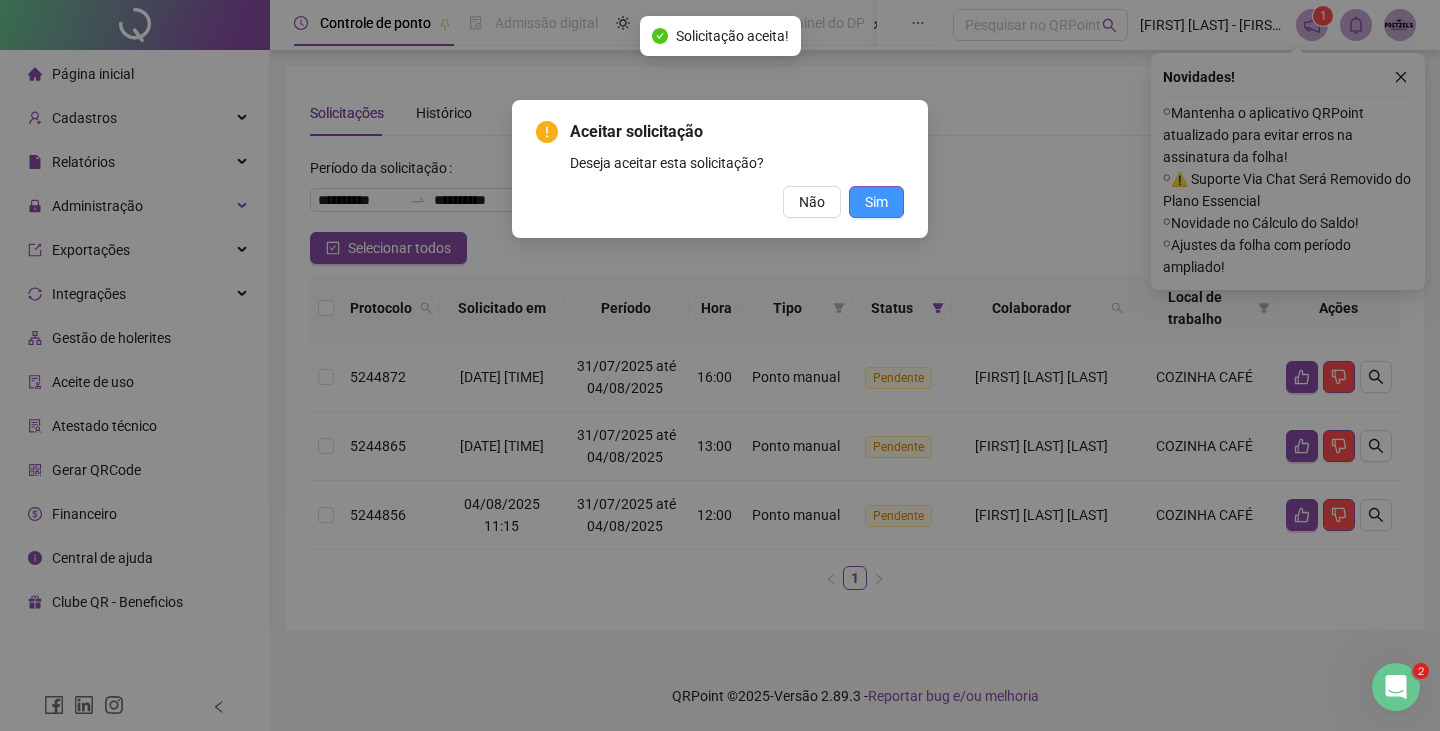 click on "Sim" at bounding box center [876, 202] 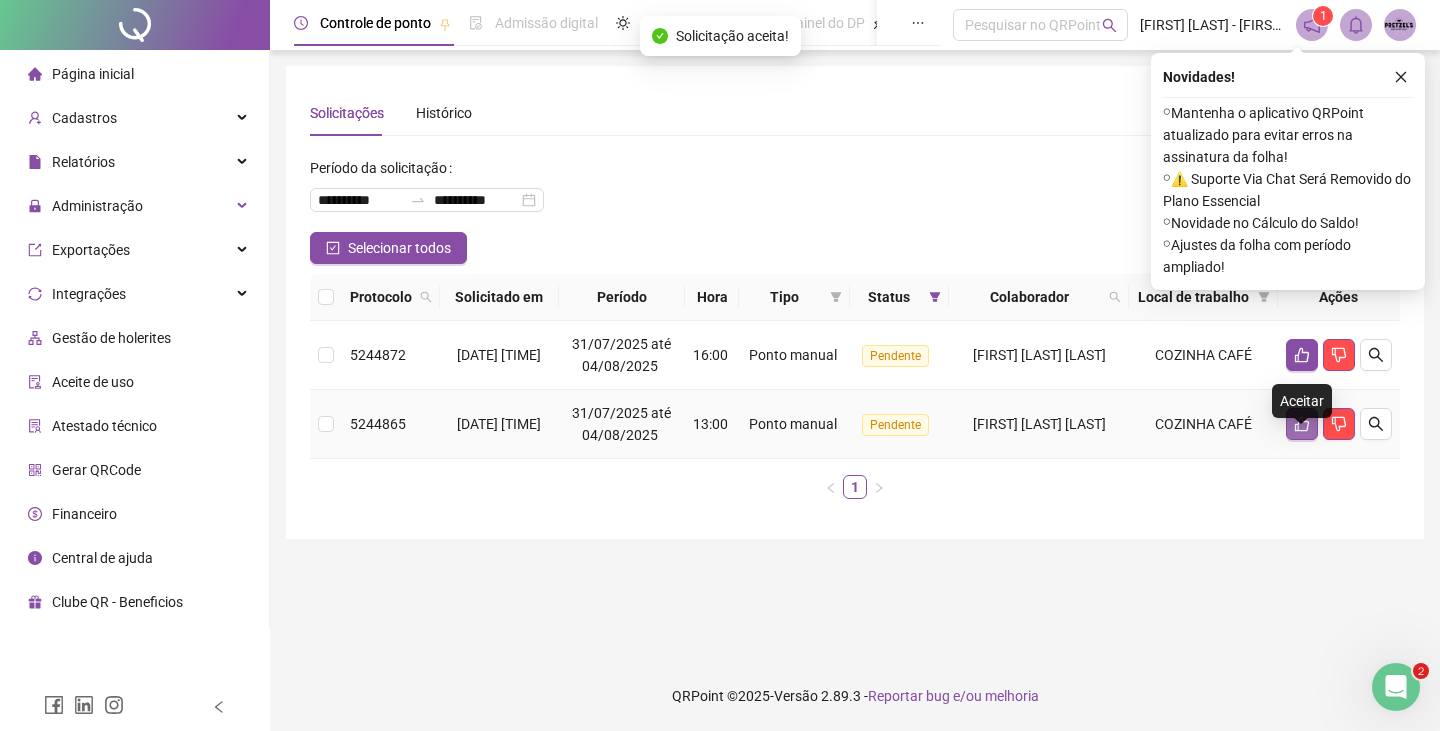 click 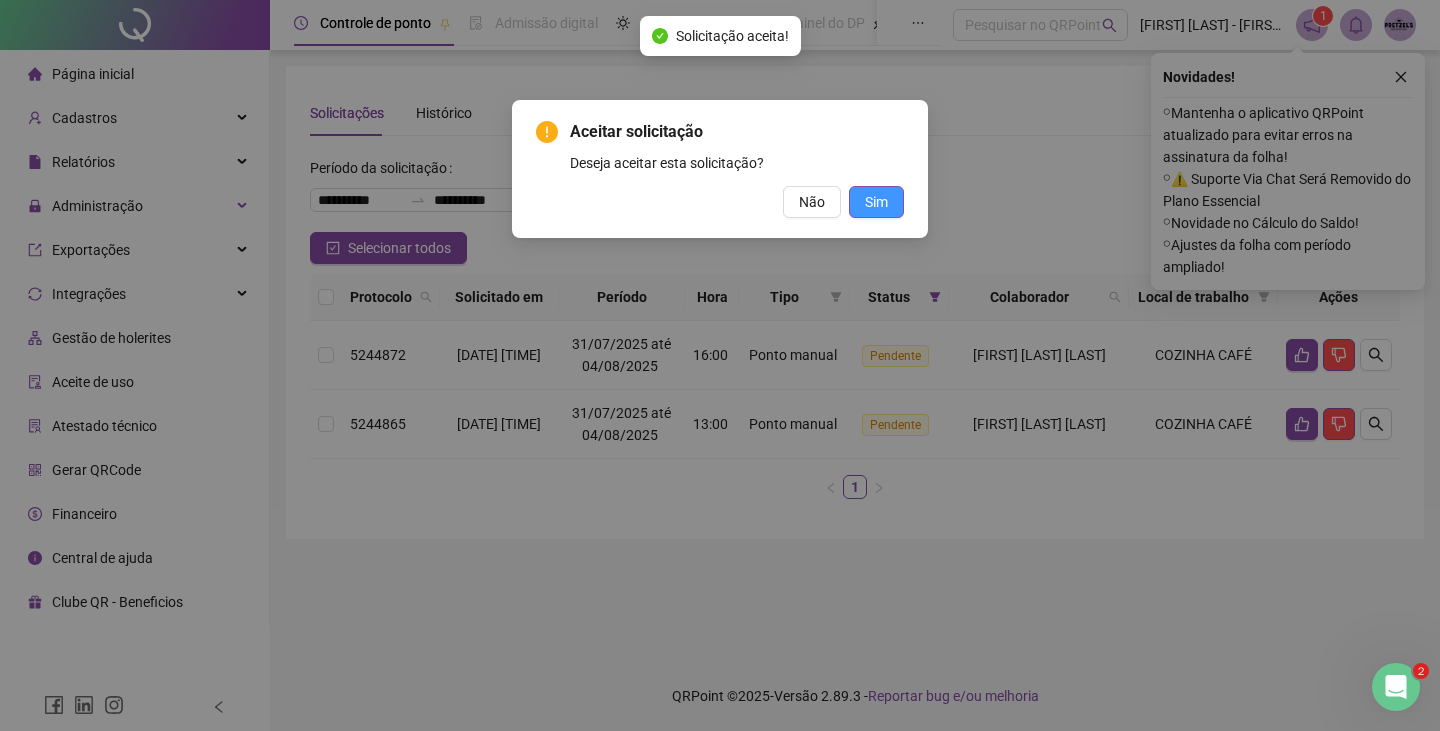 click on "Sim" at bounding box center [876, 202] 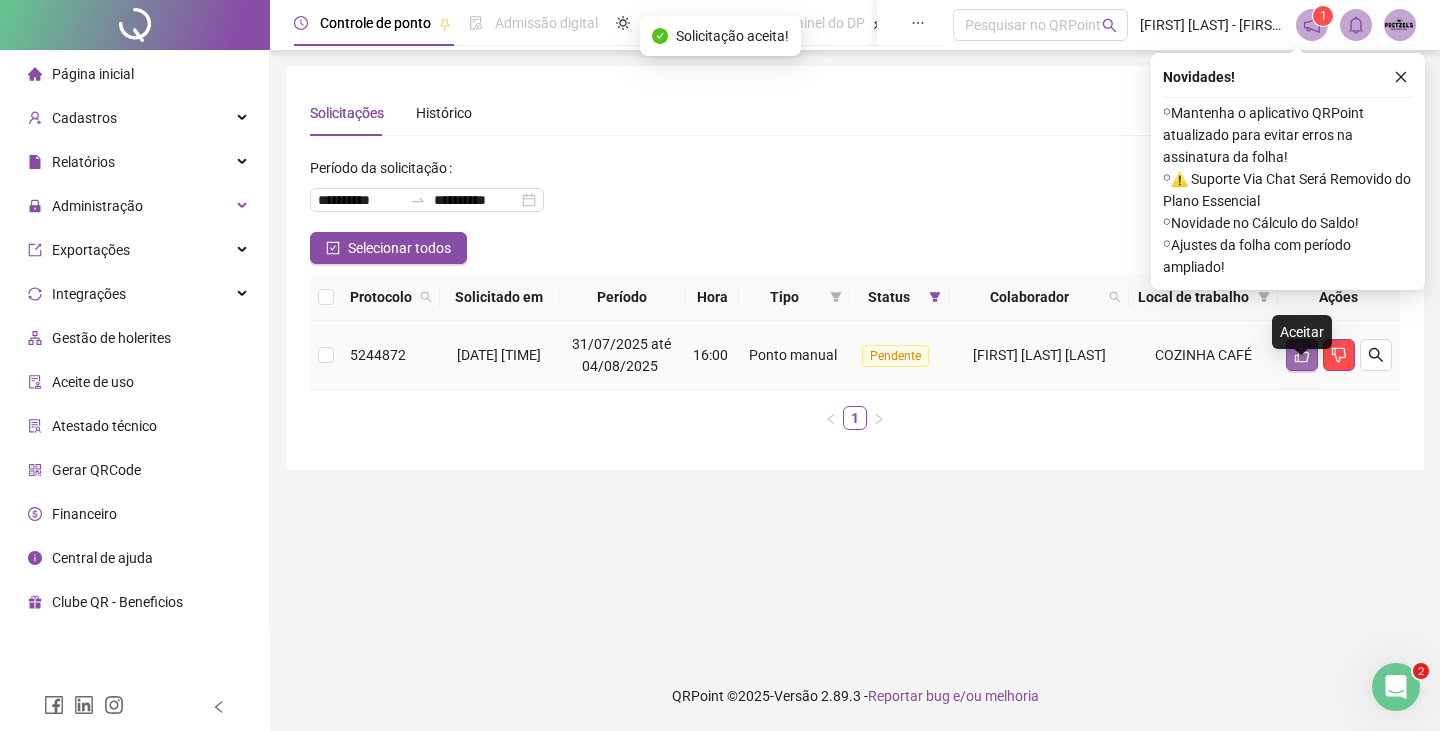 click 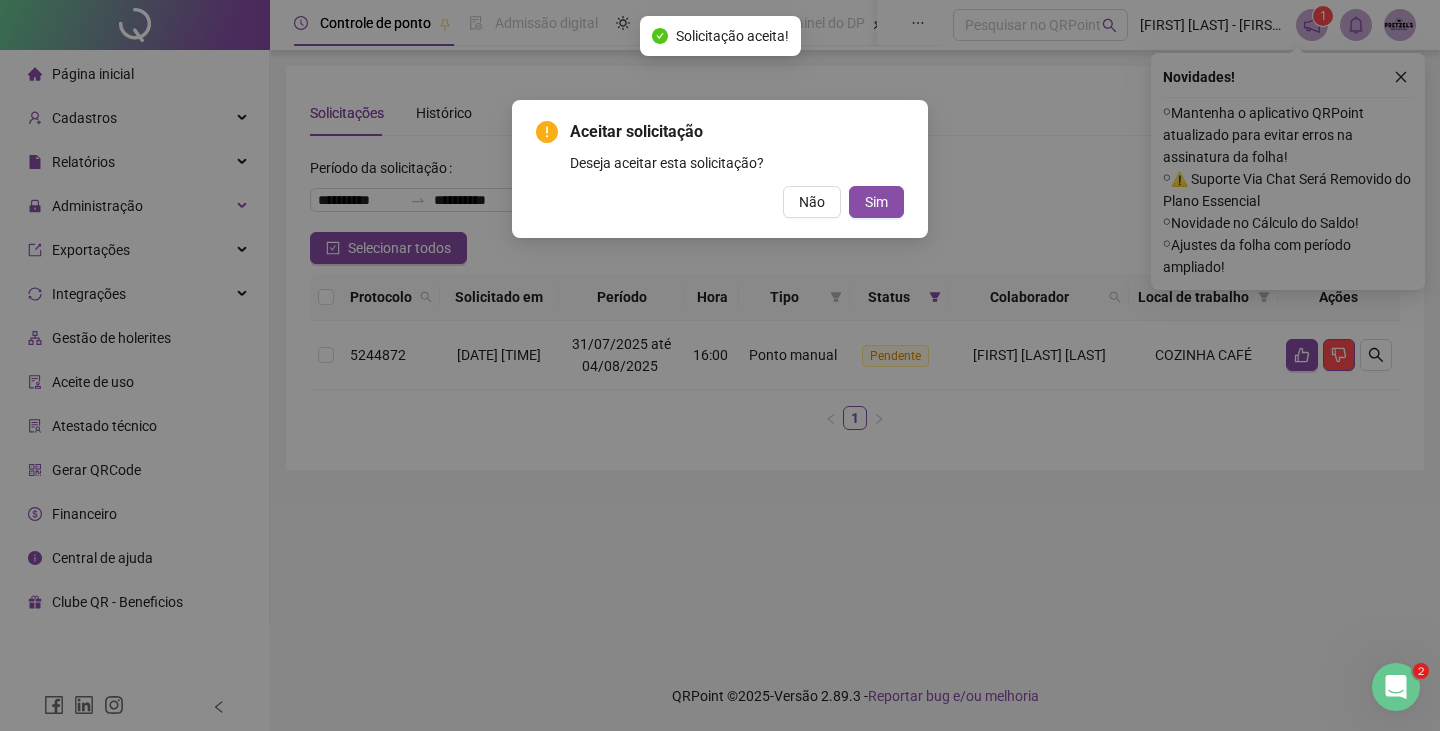 click on "Aceitar solicitação Deseja aceitar esta solicitação? Não Sim" at bounding box center [720, 169] 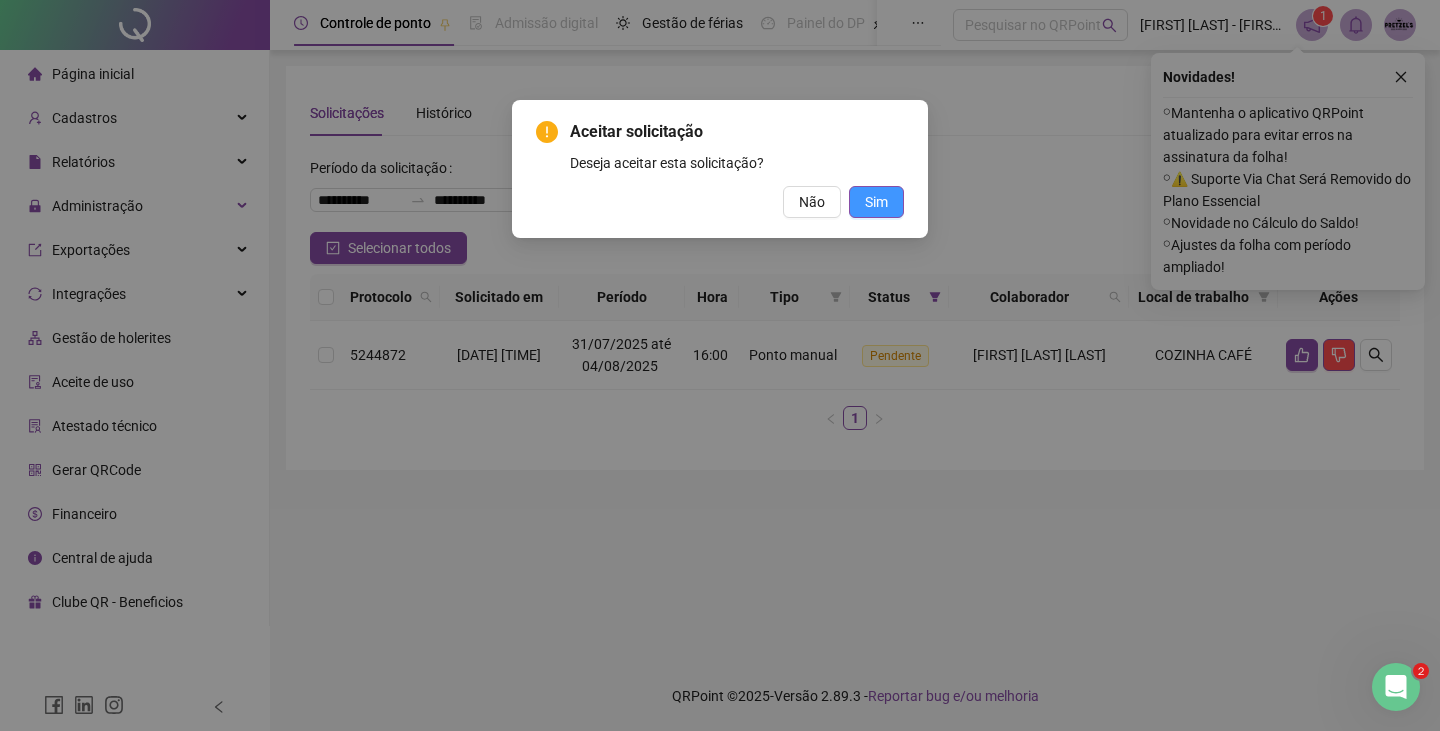 click on "Sim" at bounding box center (876, 202) 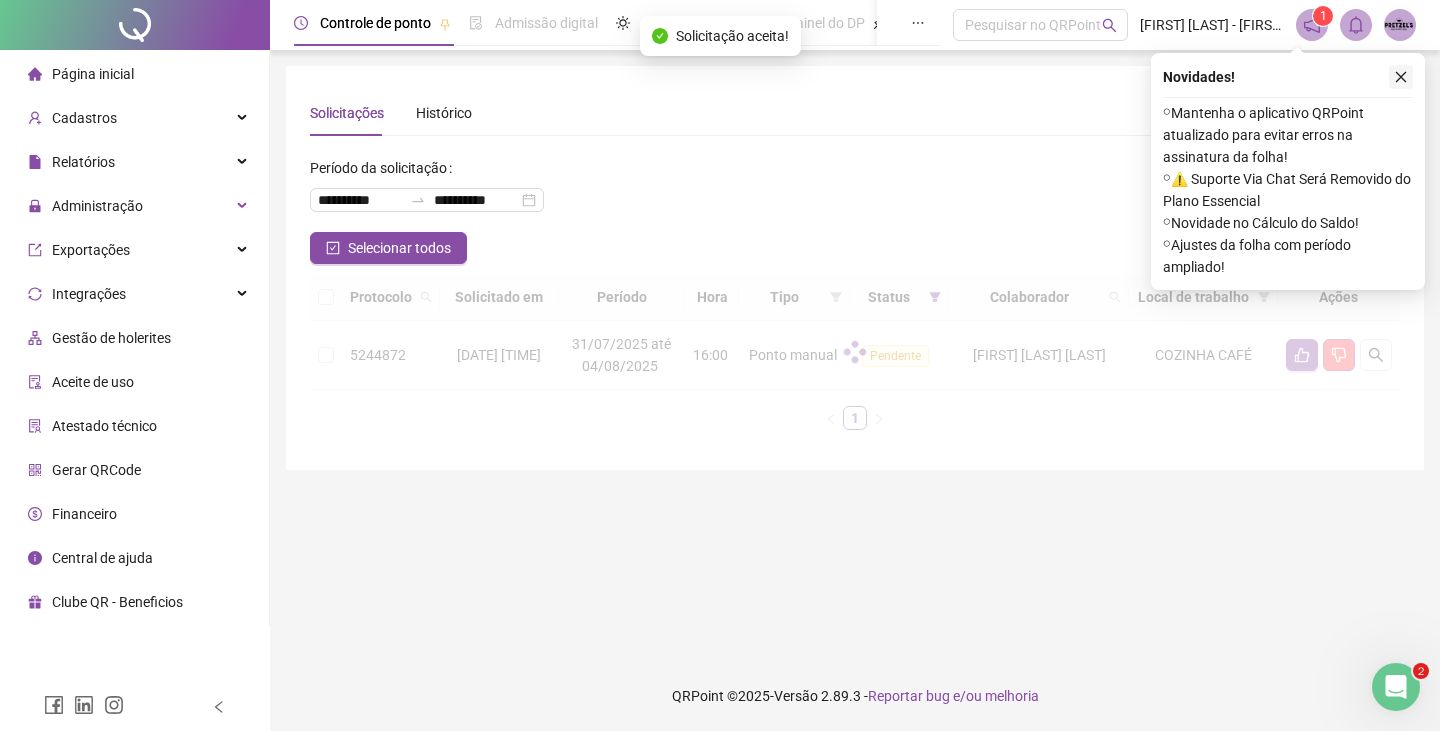 click 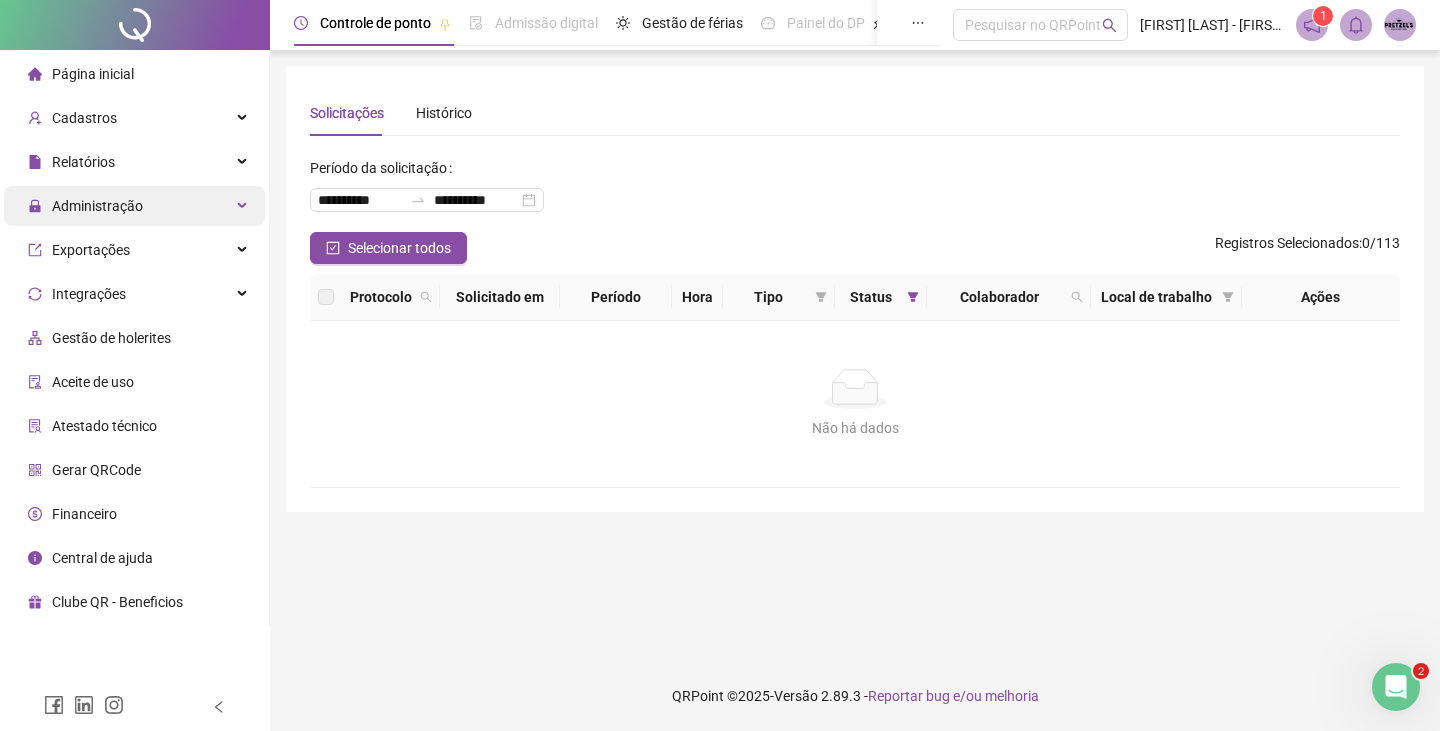 click on "Administração" at bounding box center [134, 206] 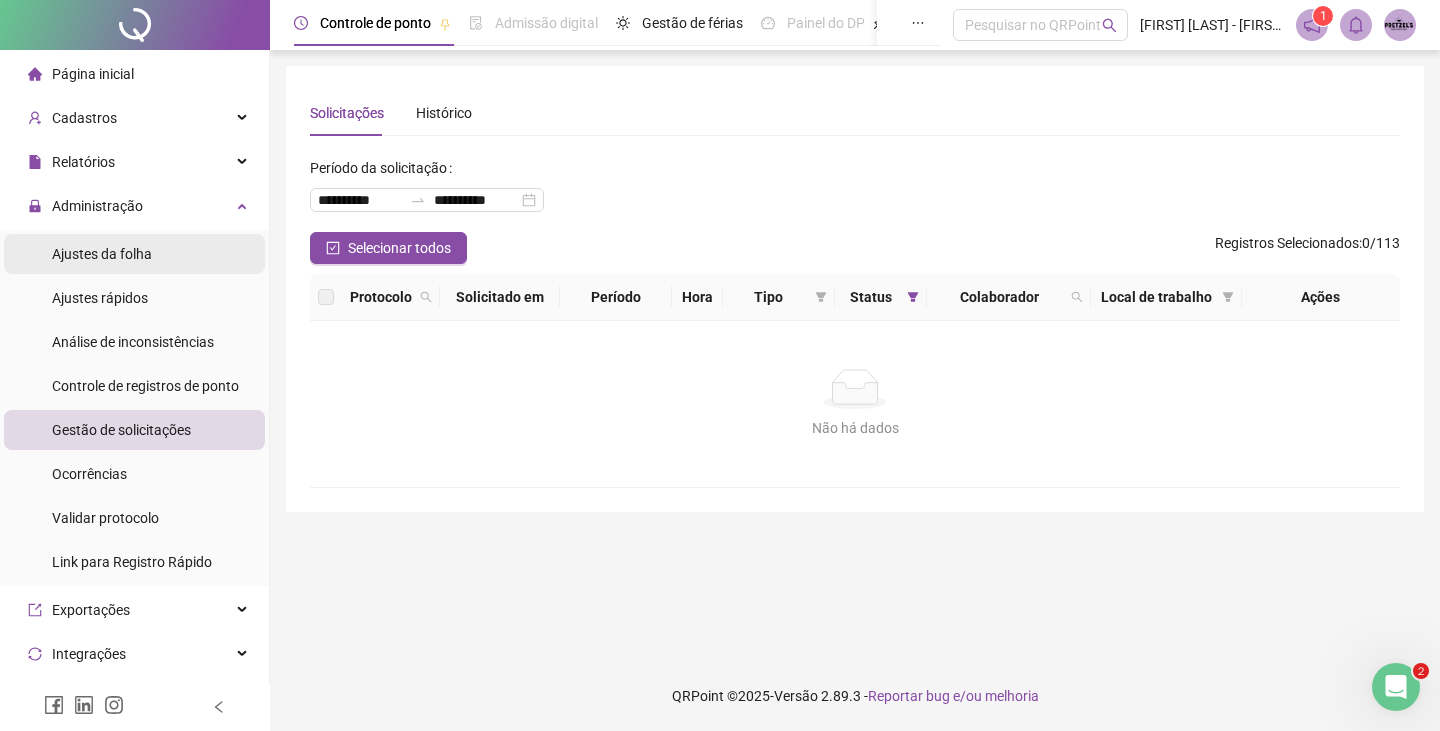 click on "Ajustes da folha" at bounding box center (134, 254) 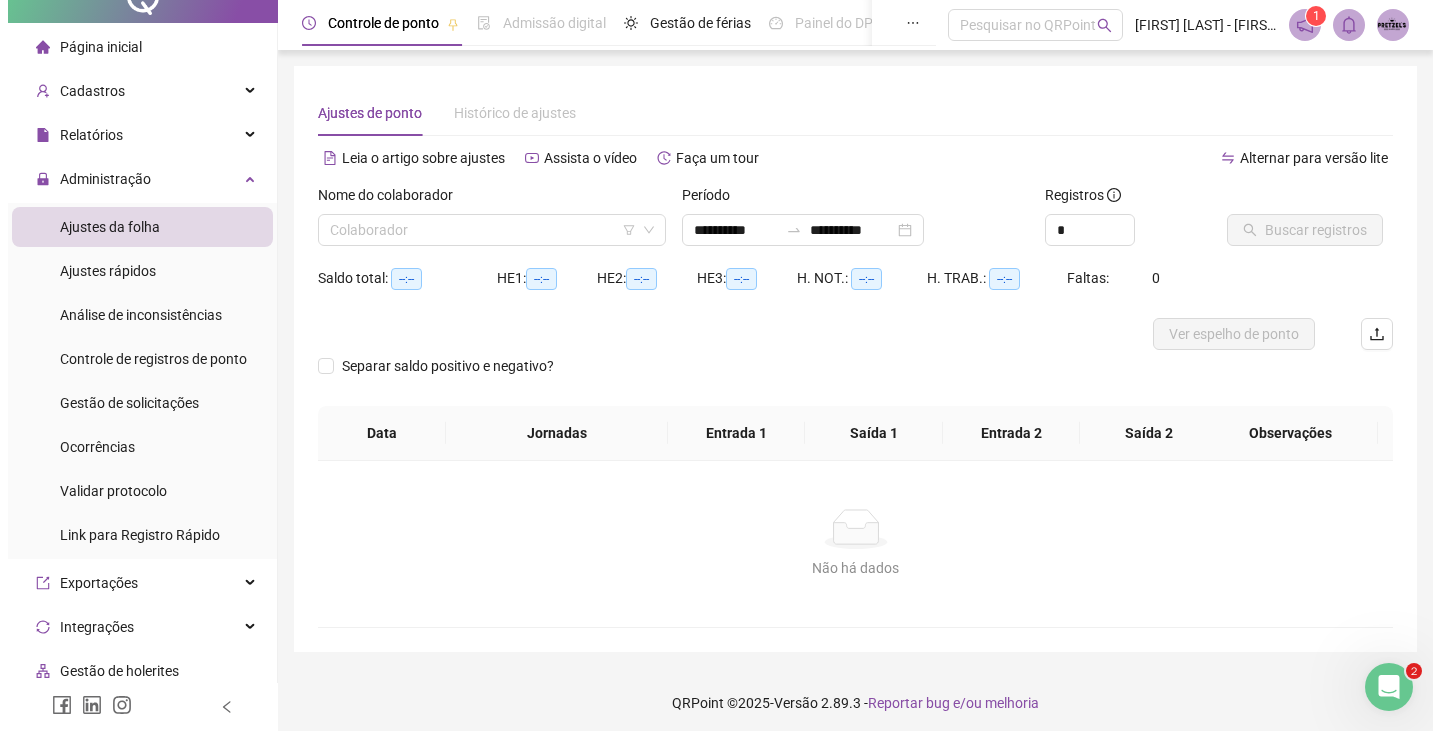 scroll, scrollTop: 0, scrollLeft: 0, axis: both 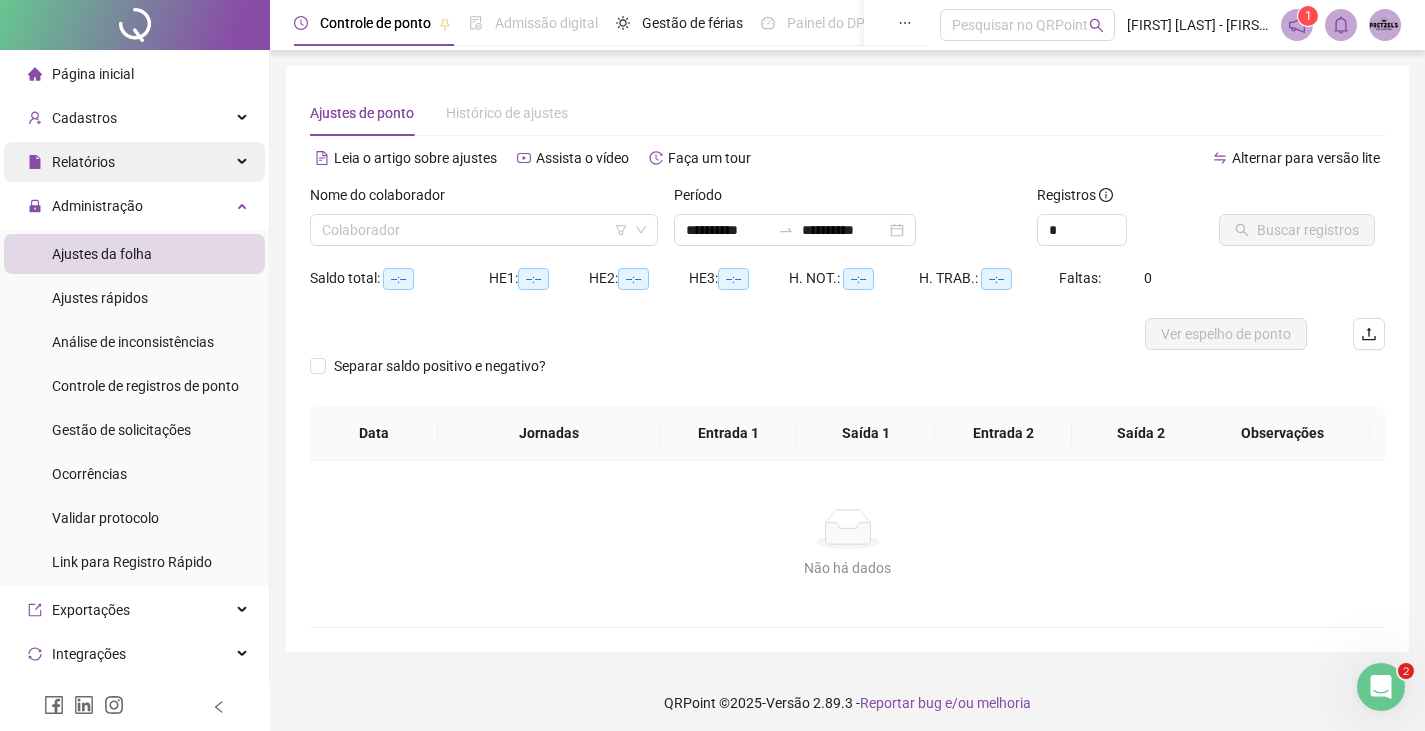 click on "Relatórios" at bounding box center (134, 162) 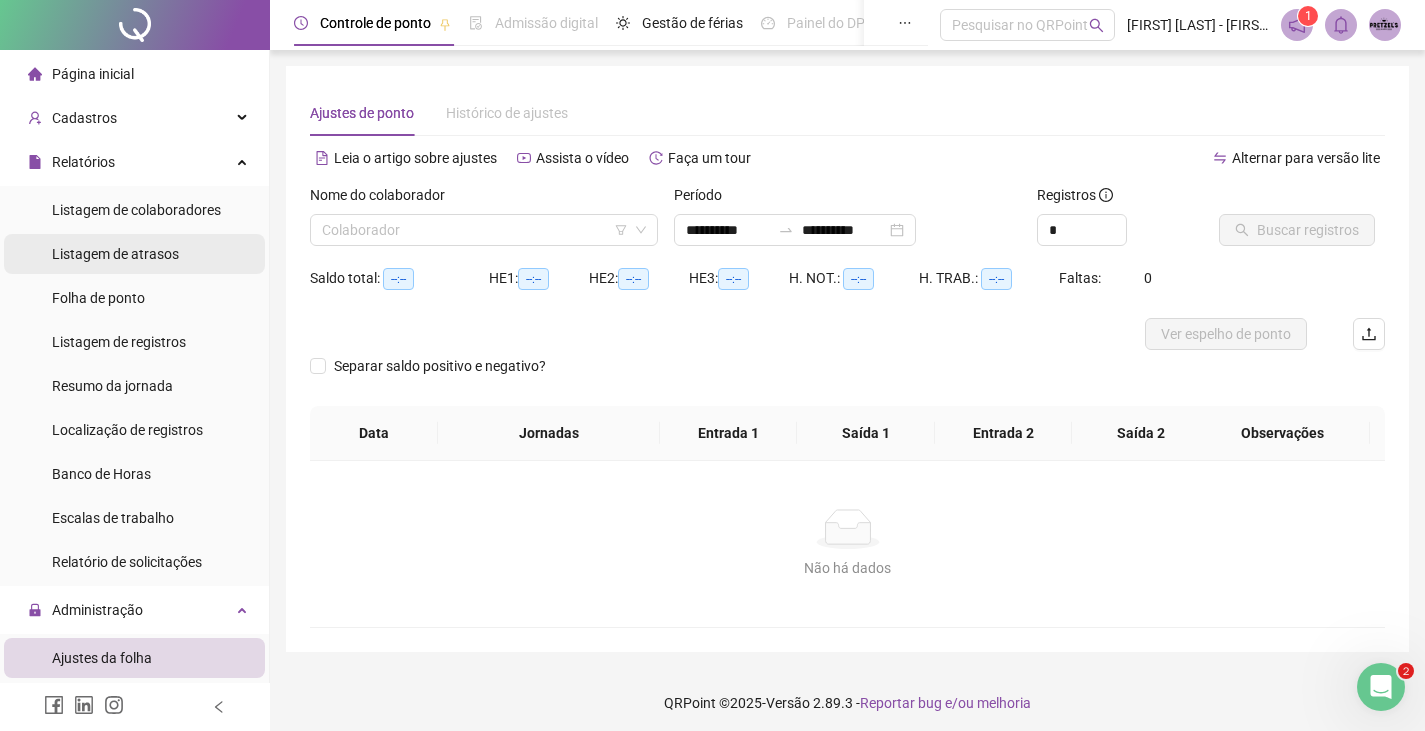 click on "Listagem de atrasos" at bounding box center (115, 254) 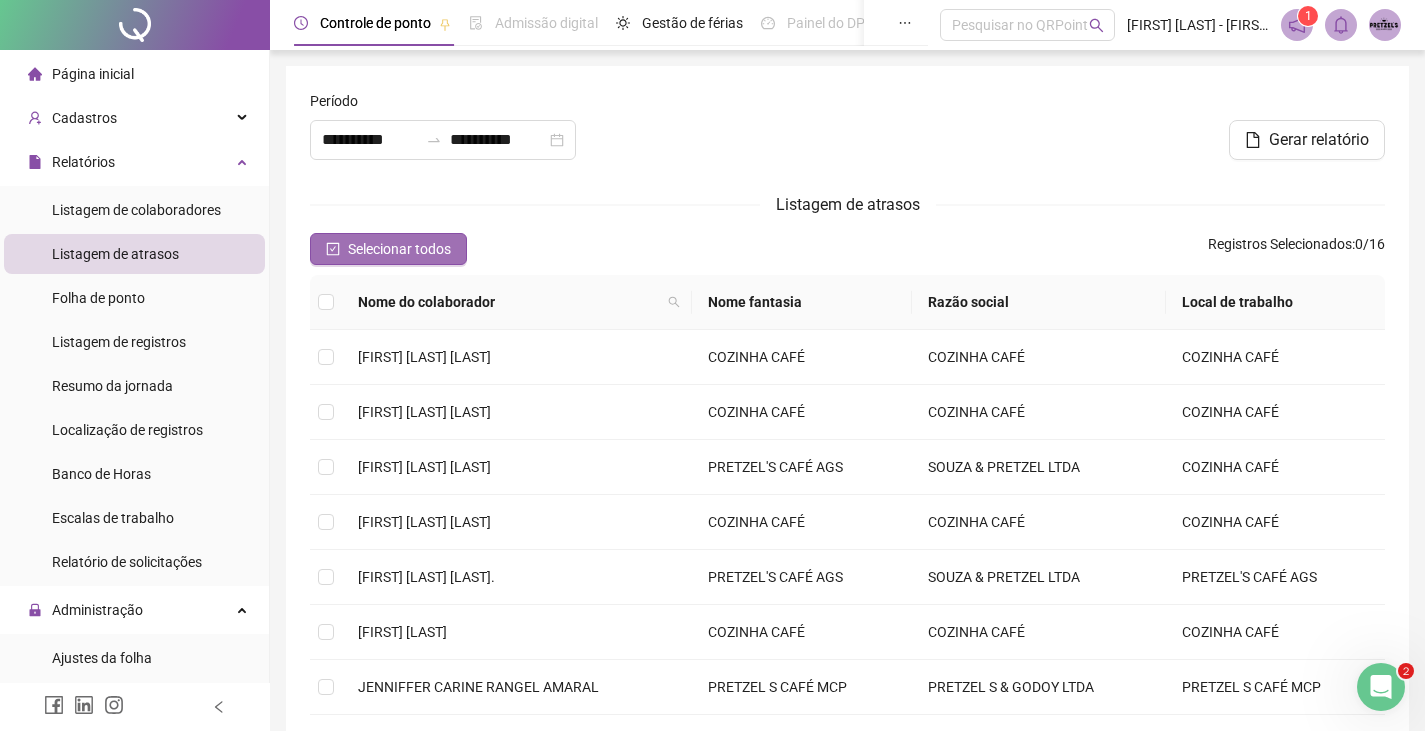 click on "Selecionar todos" at bounding box center [399, 249] 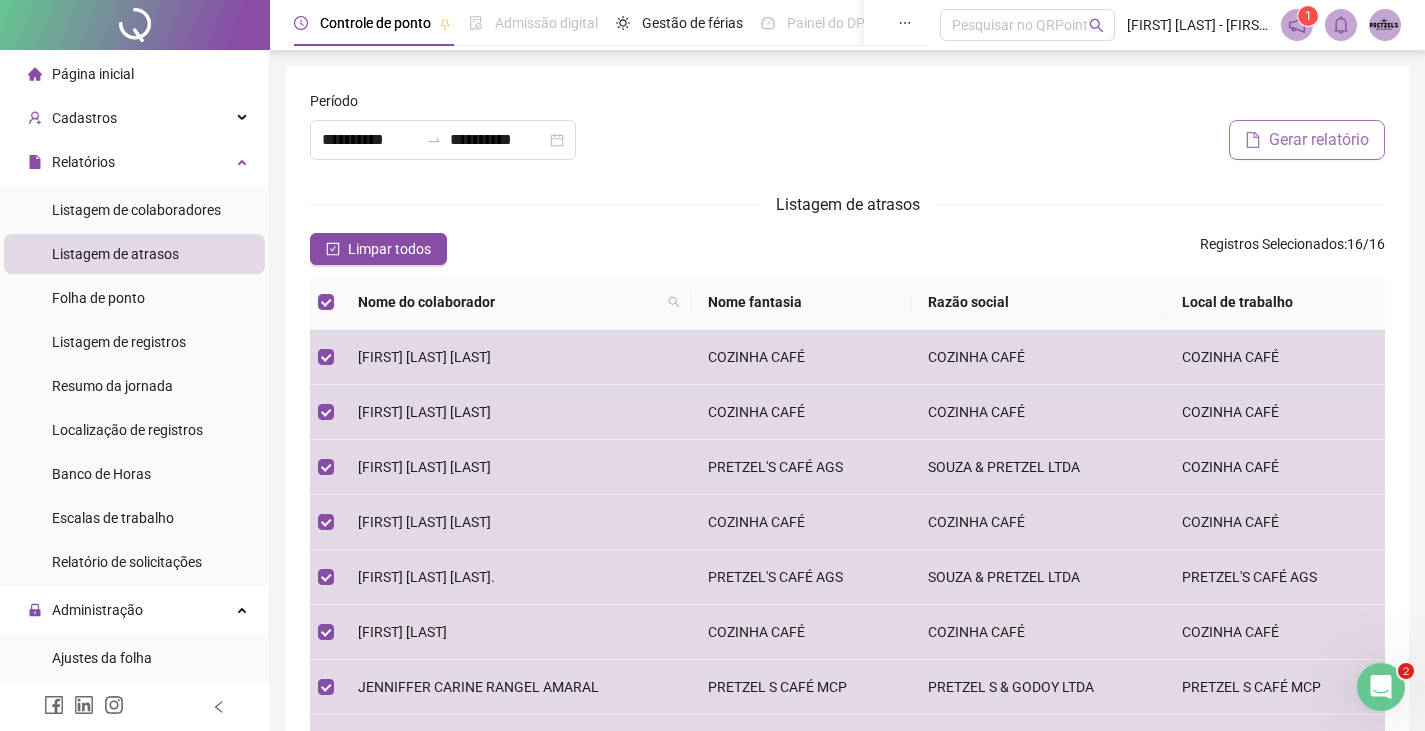 click on "Gerar relatório" at bounding box center [1319, 140] 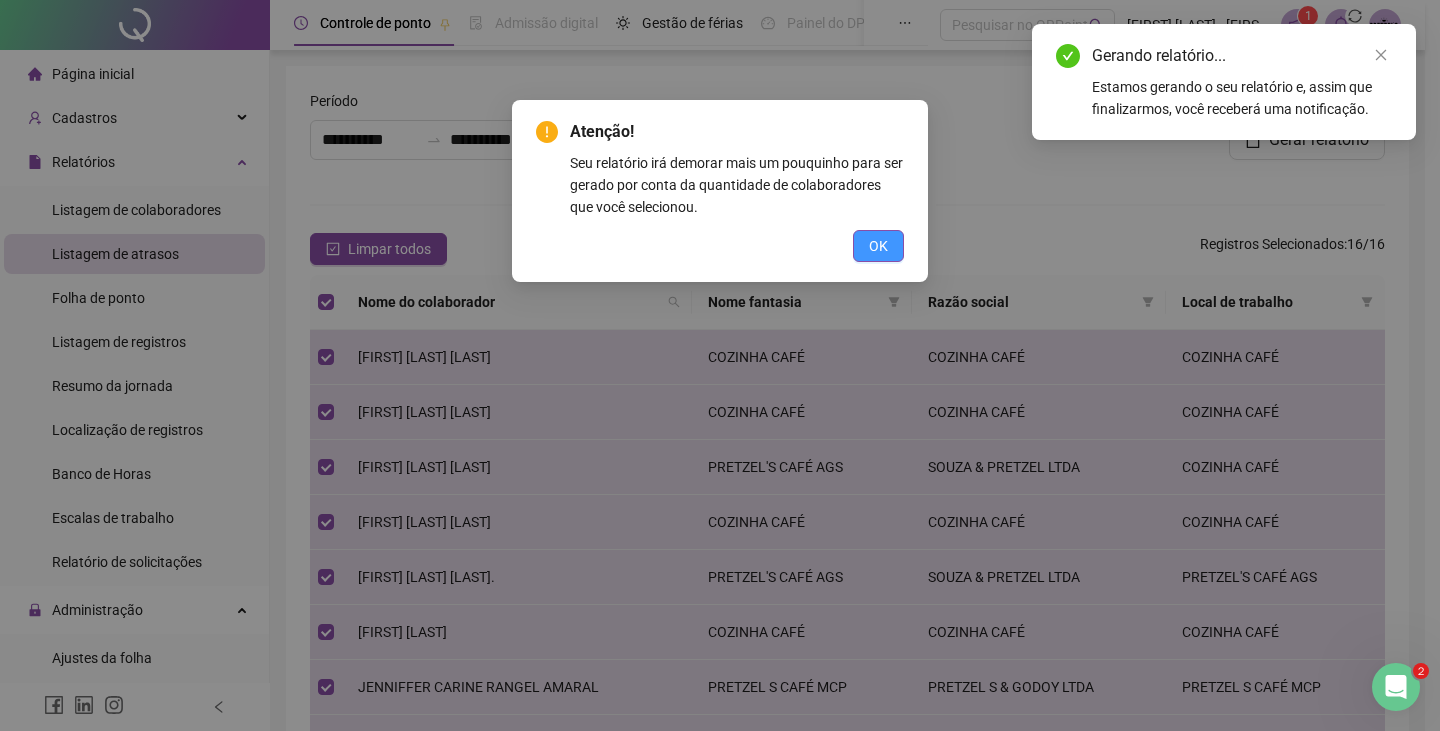 click on "OK" at bounding box center [878, 246] 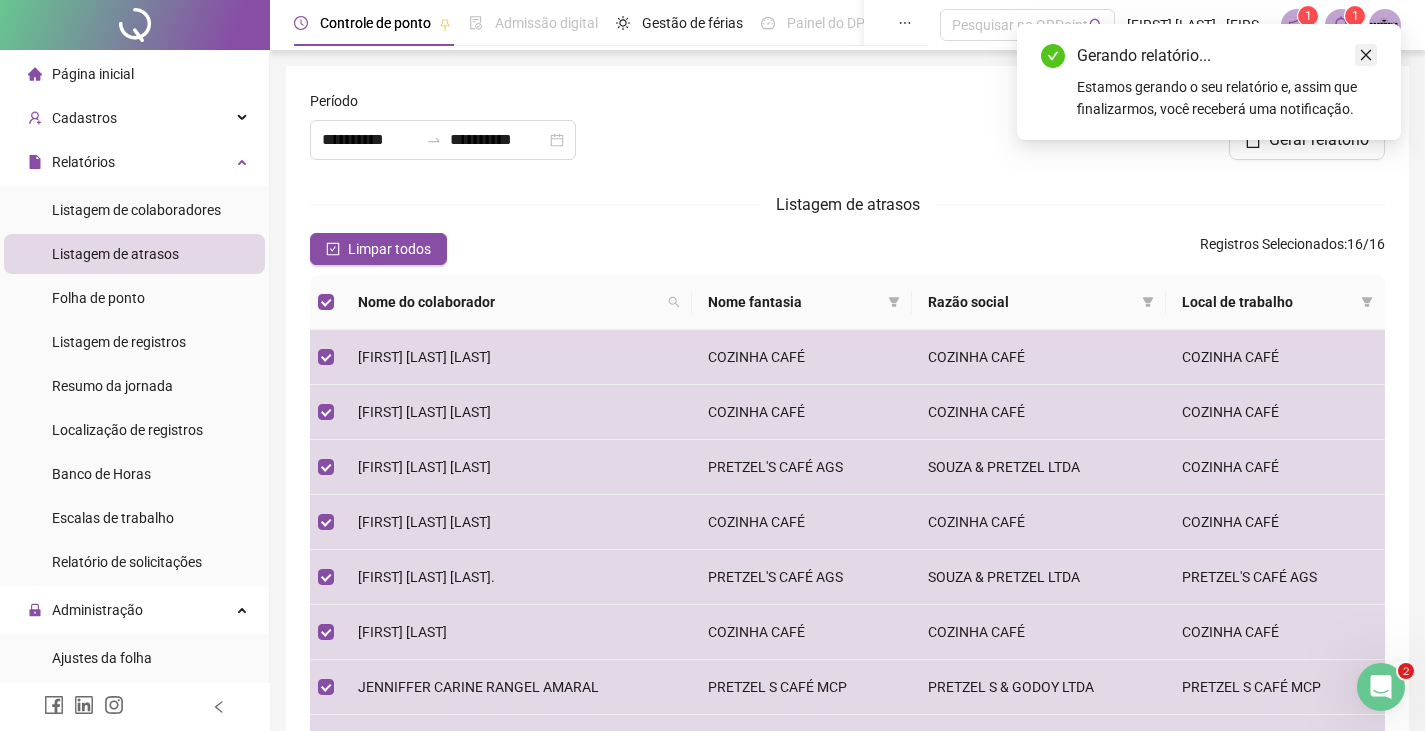 click 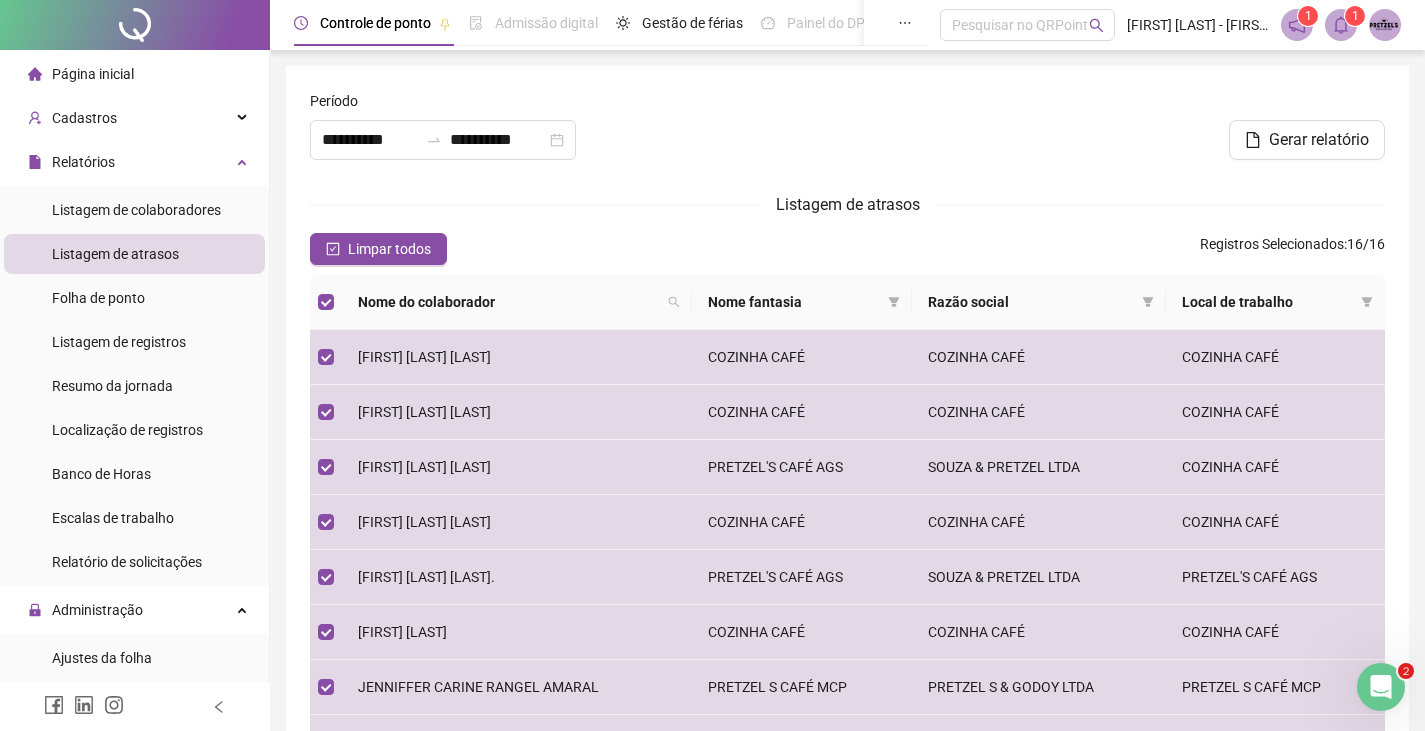 click 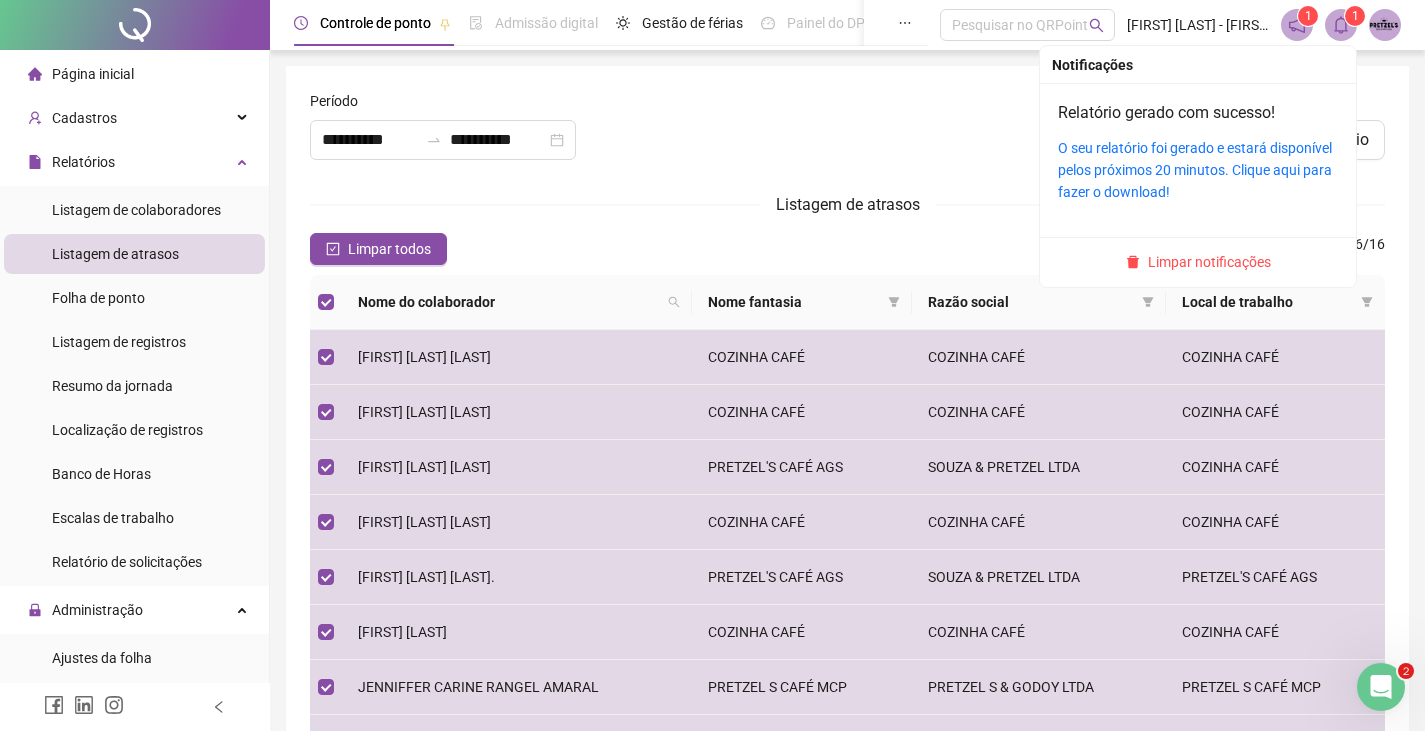 click on "O seu relatório foi gerado e estará disponível pelos próximos 20 minutos.
Clique aqui para fazer o download!" at bounding box center (1198, 170) 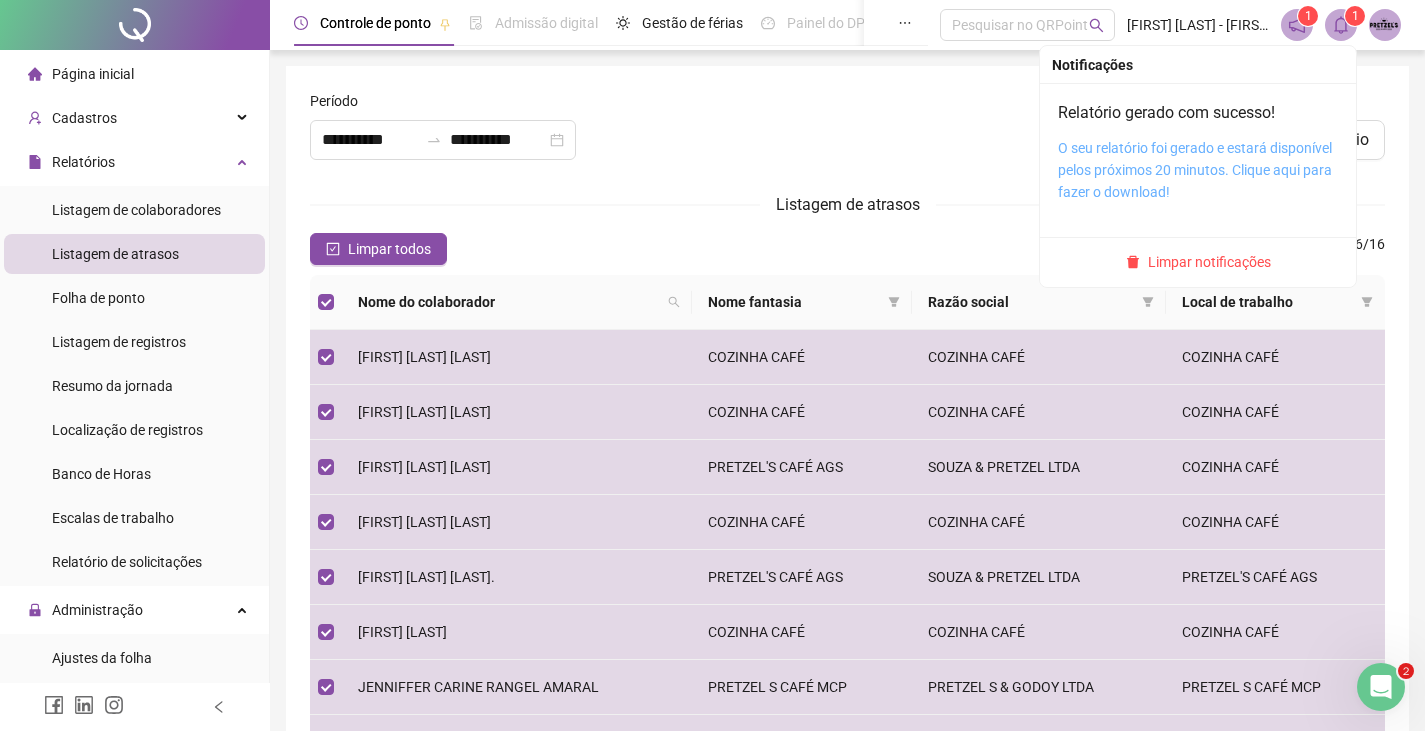 click on "O seu relatório foi gerado e estará disponível pelos próximos 20 minutos.
Clique aqui para fazer o download!" at bounding box center [1195, 170] 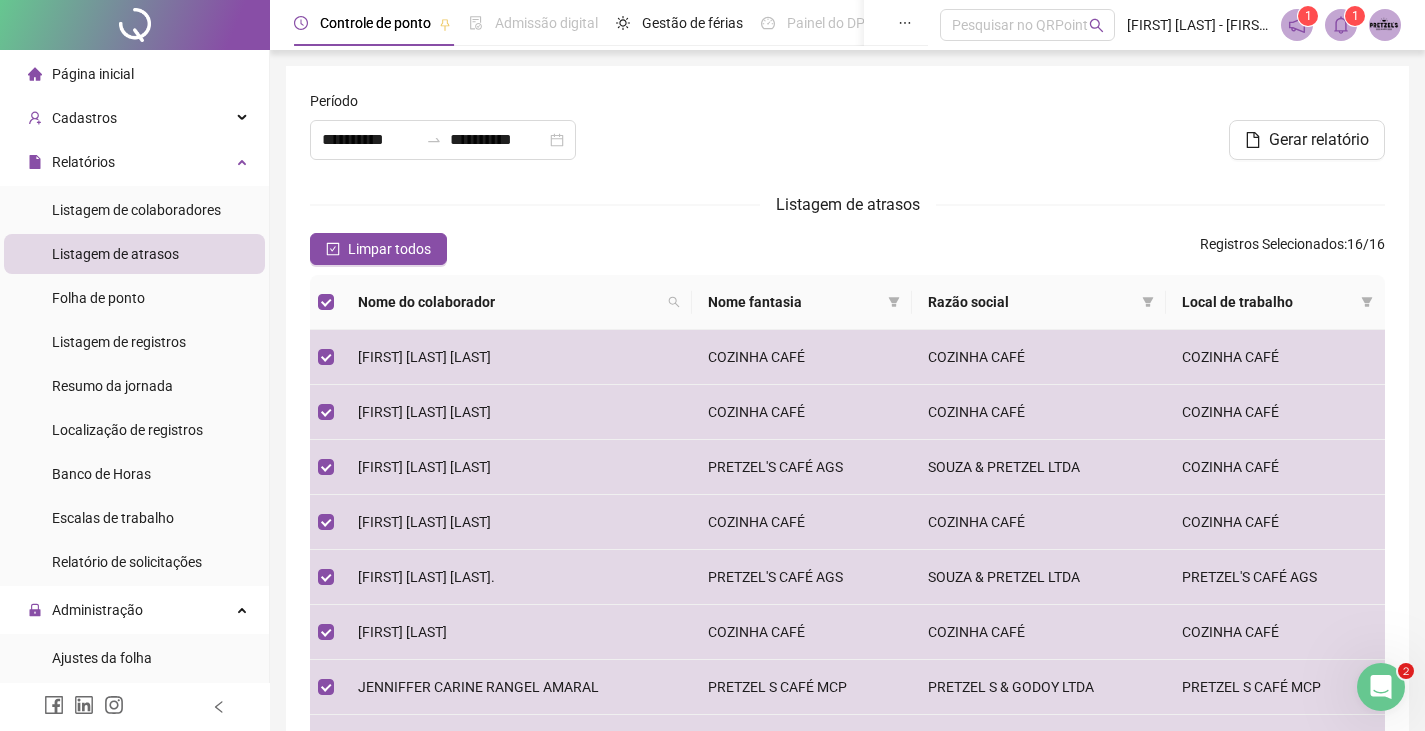 click on "Gerar relatório" at bounding box center (1029, 140) 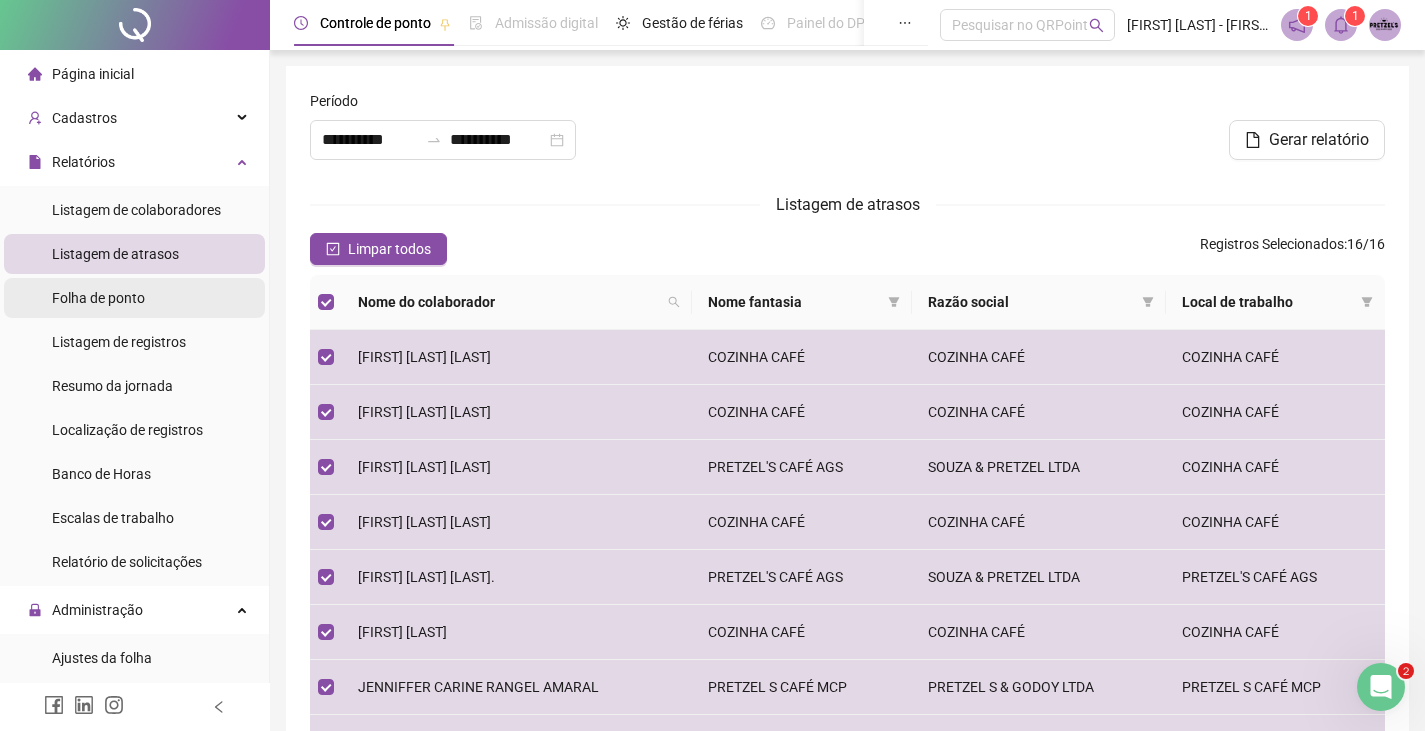 click on "Folha de ponto" at bounding box center (98, 298) 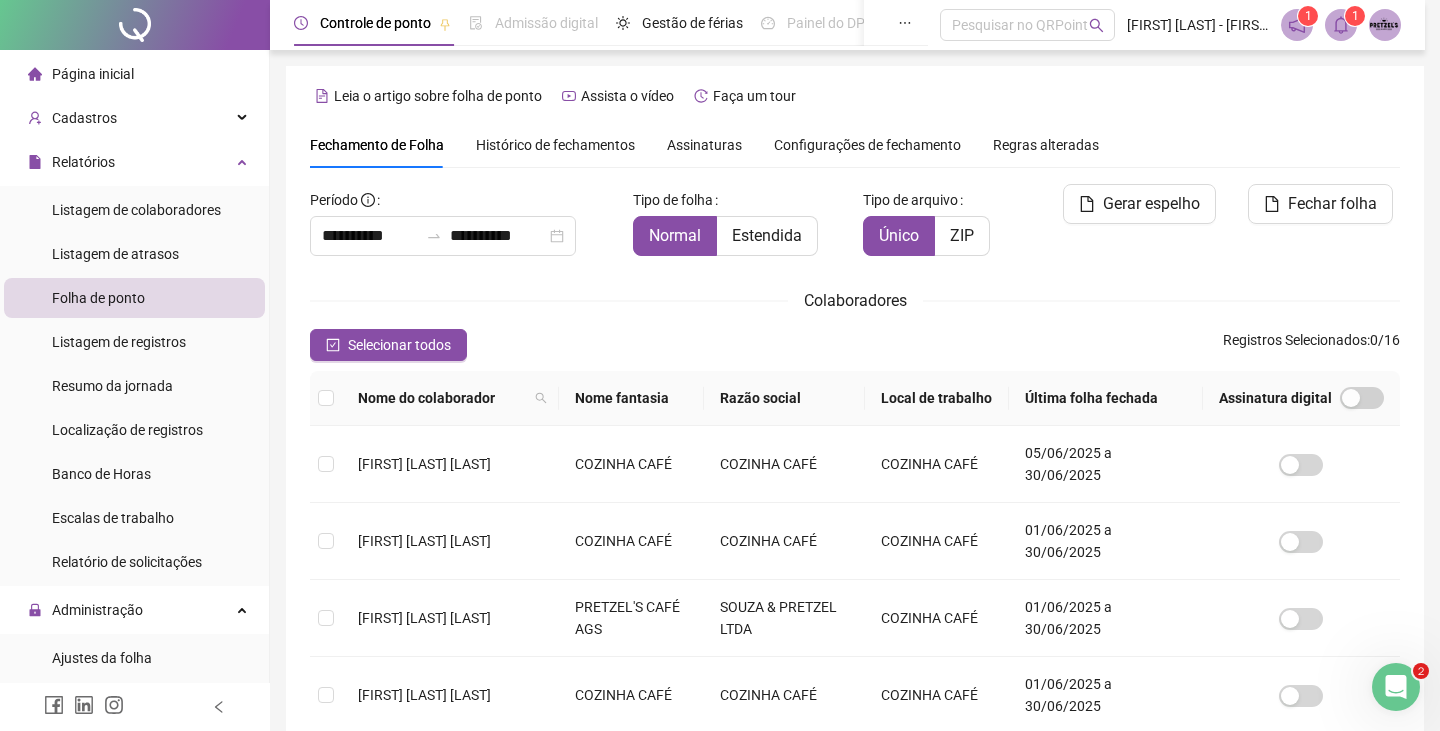 scroll, scrollTop: 44, scrollLeft: 0, axis: vertical 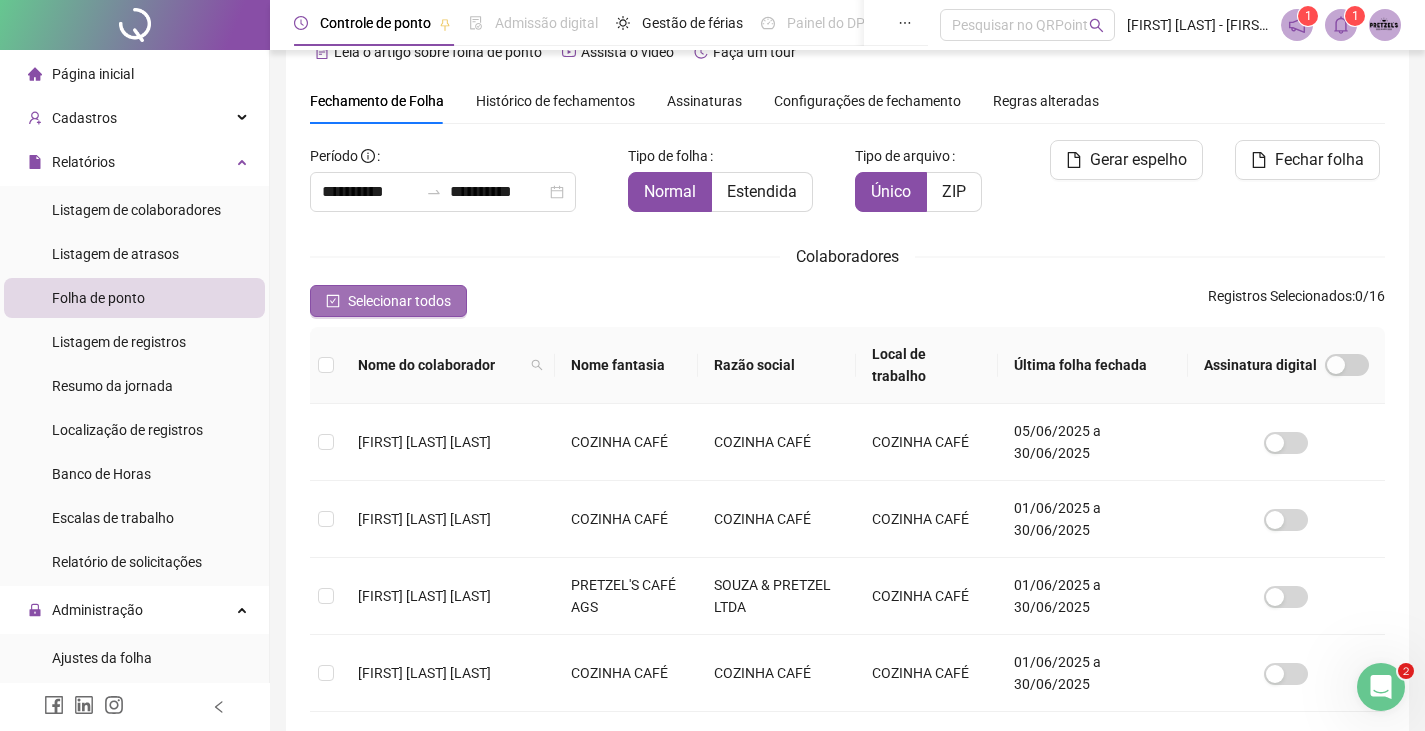 click on "Selecionar todos" at bounding box center (399, 301) 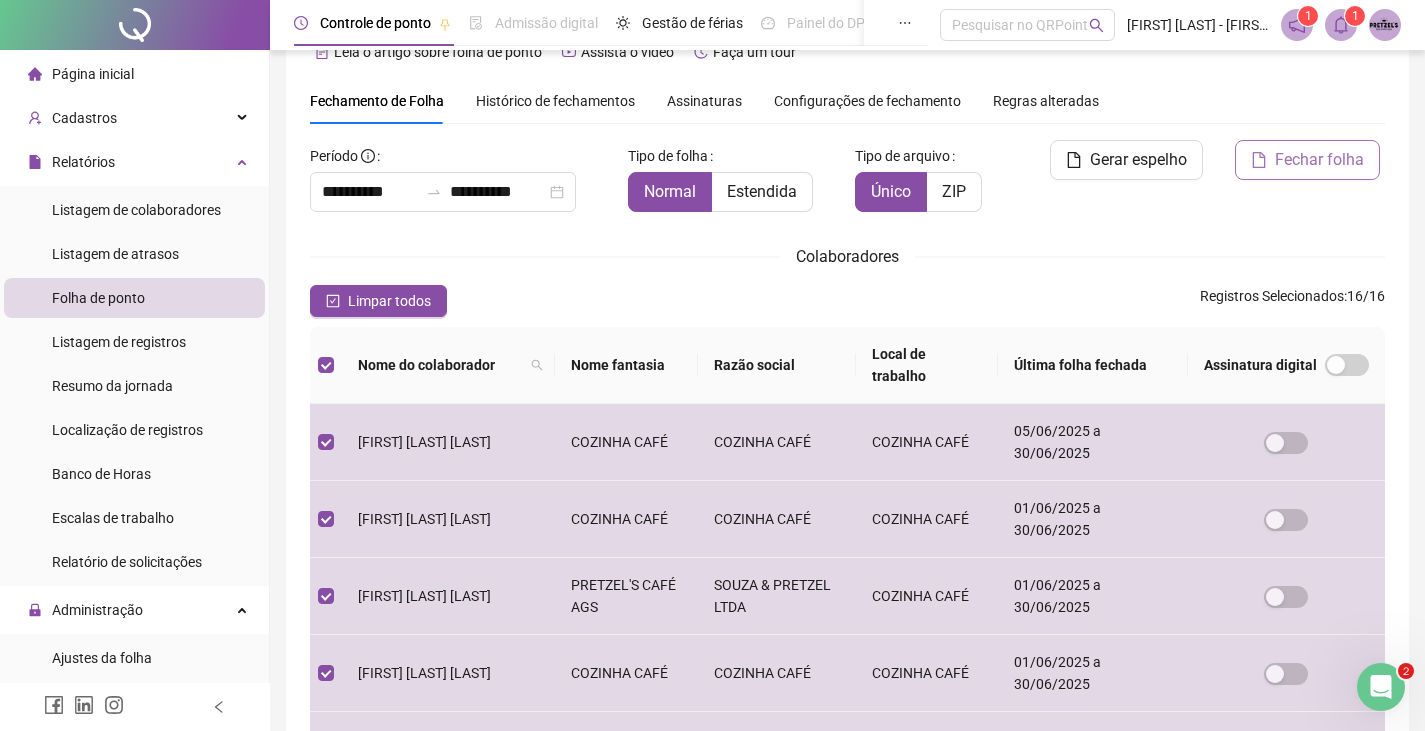 click on "Fechar folha" at bounding box center [1319, 160] 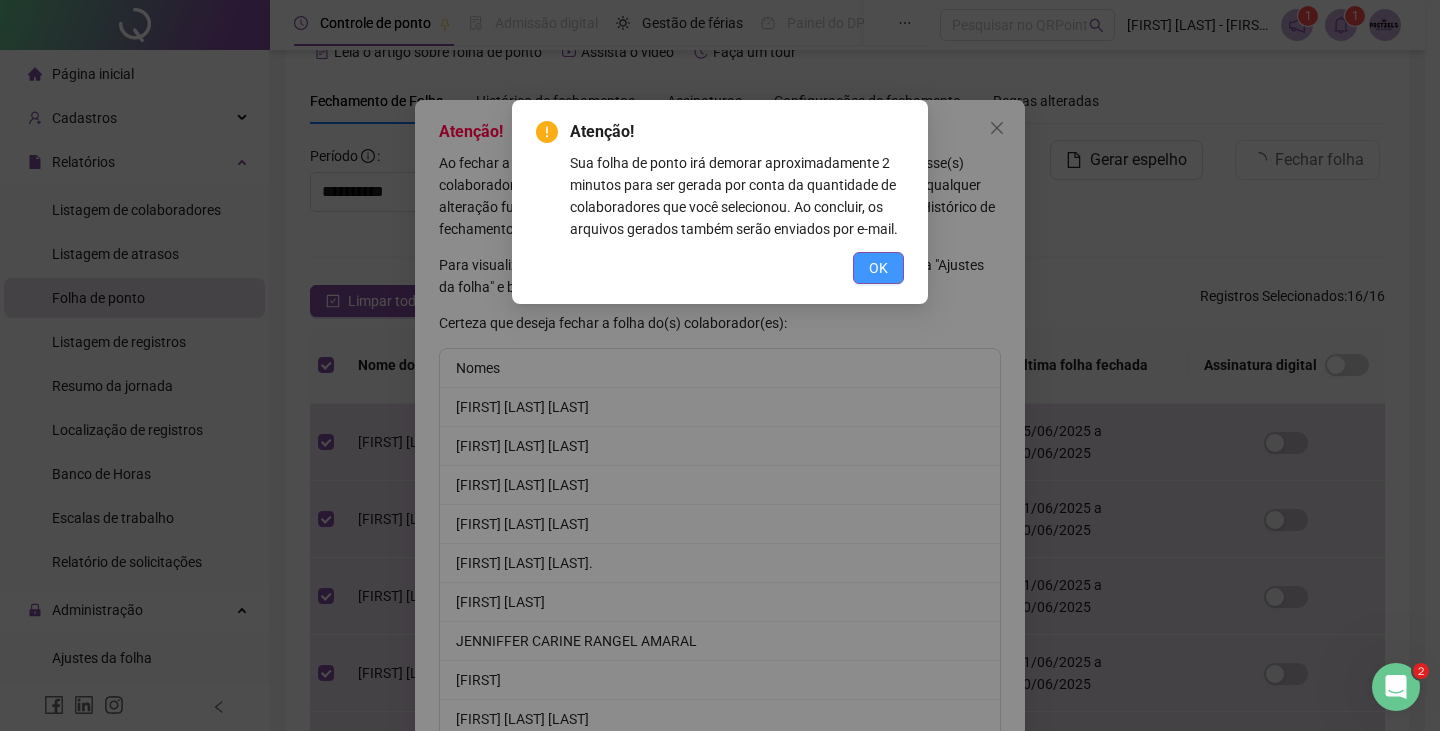 click on "OK" at bounding box center [878, 268] 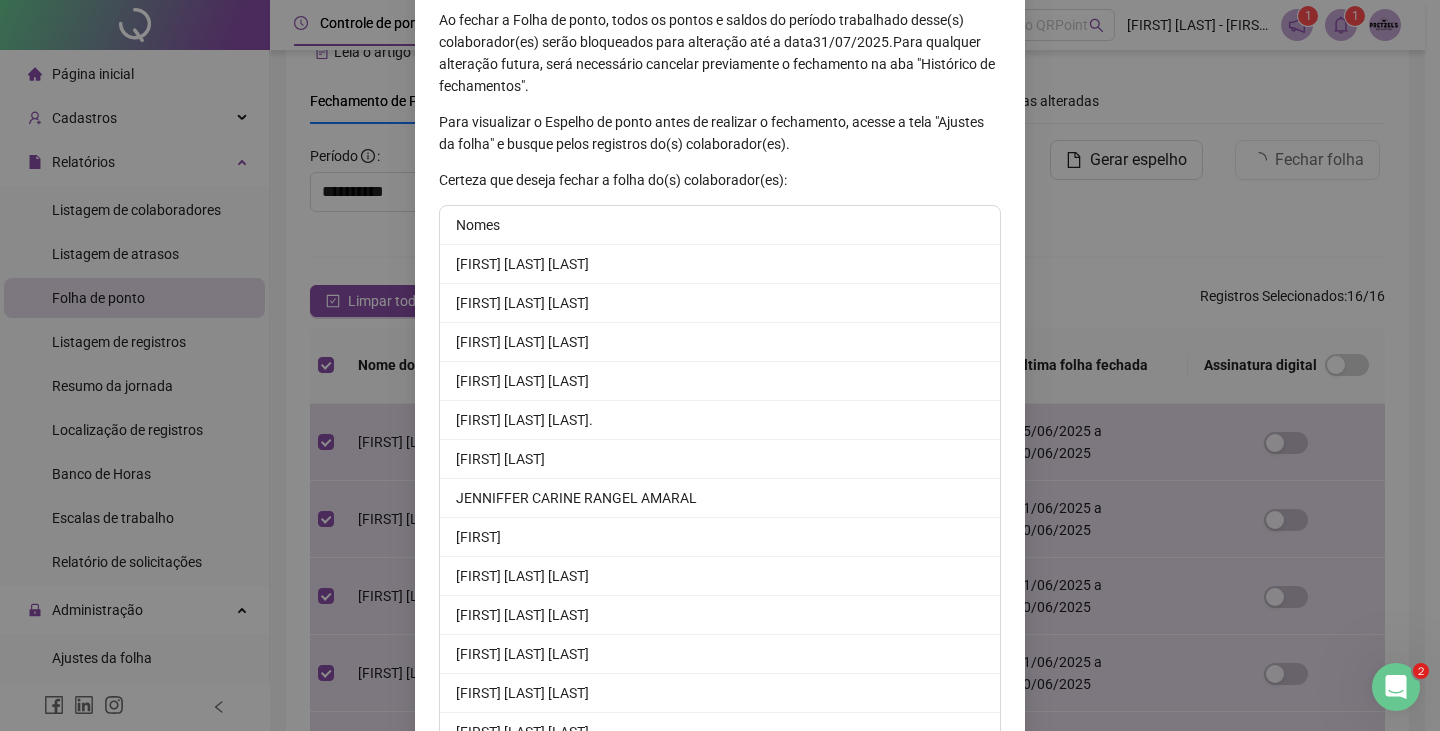 scroll, scrollTop: 369, scrollLeft: 0, axis: vertical 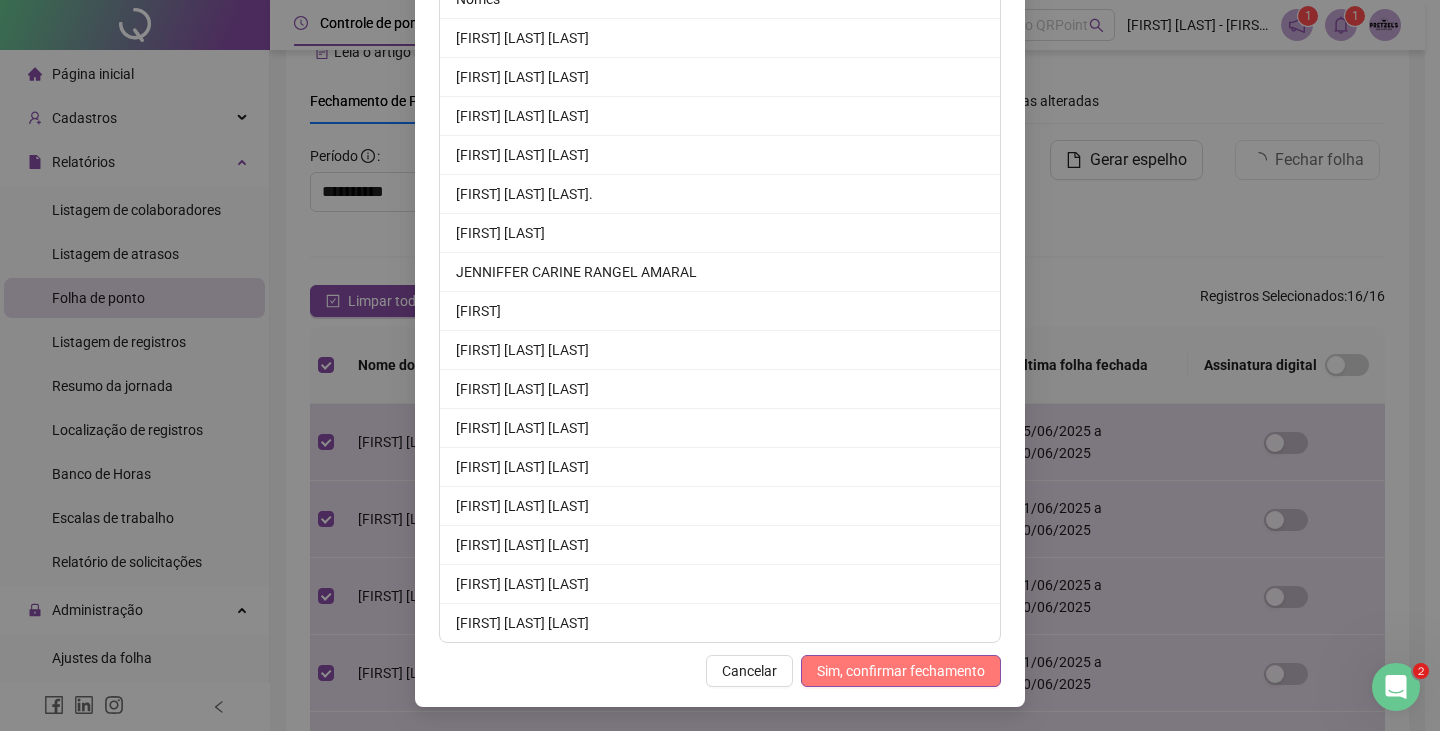 click on "Sim, confirmar fechamento" at bounding box center (901, 671) 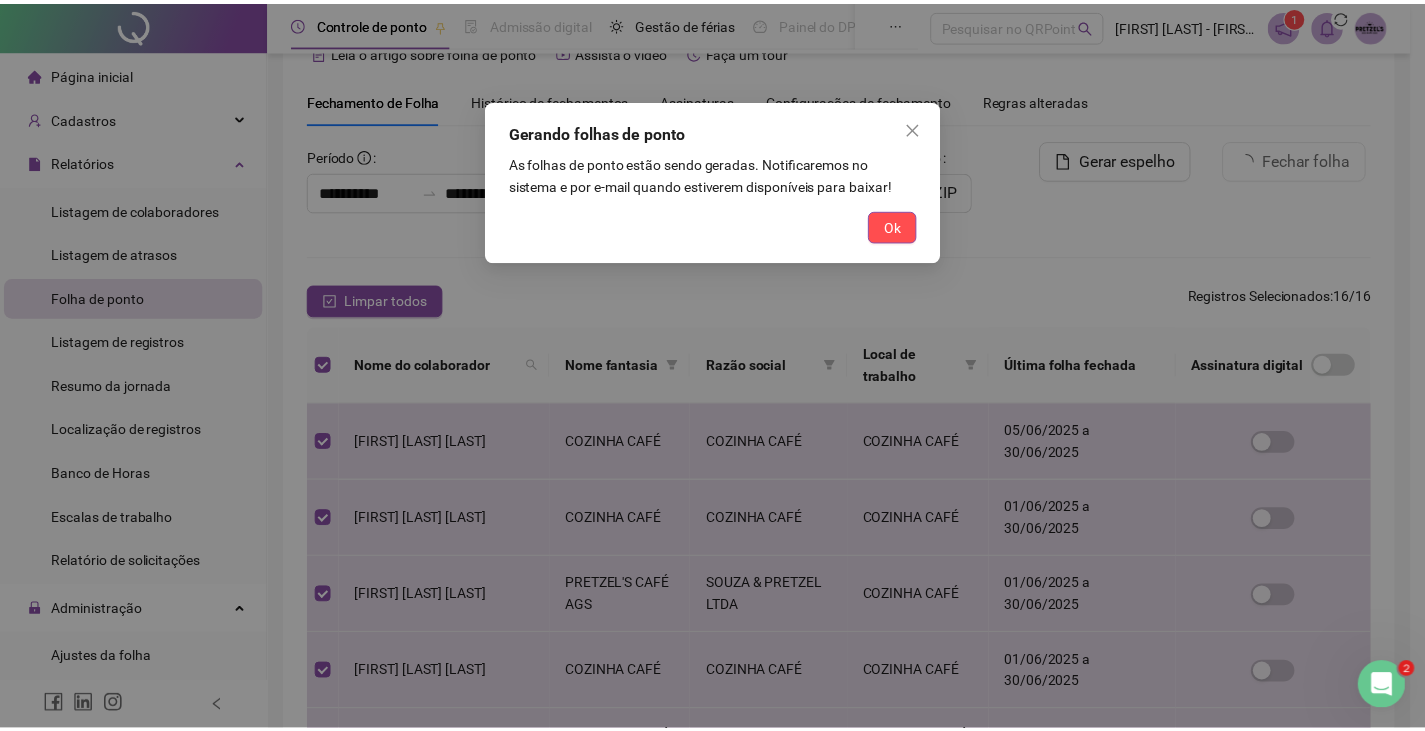 scroll, scrollTop: 271, scrollLeft: 0, axis: vertical 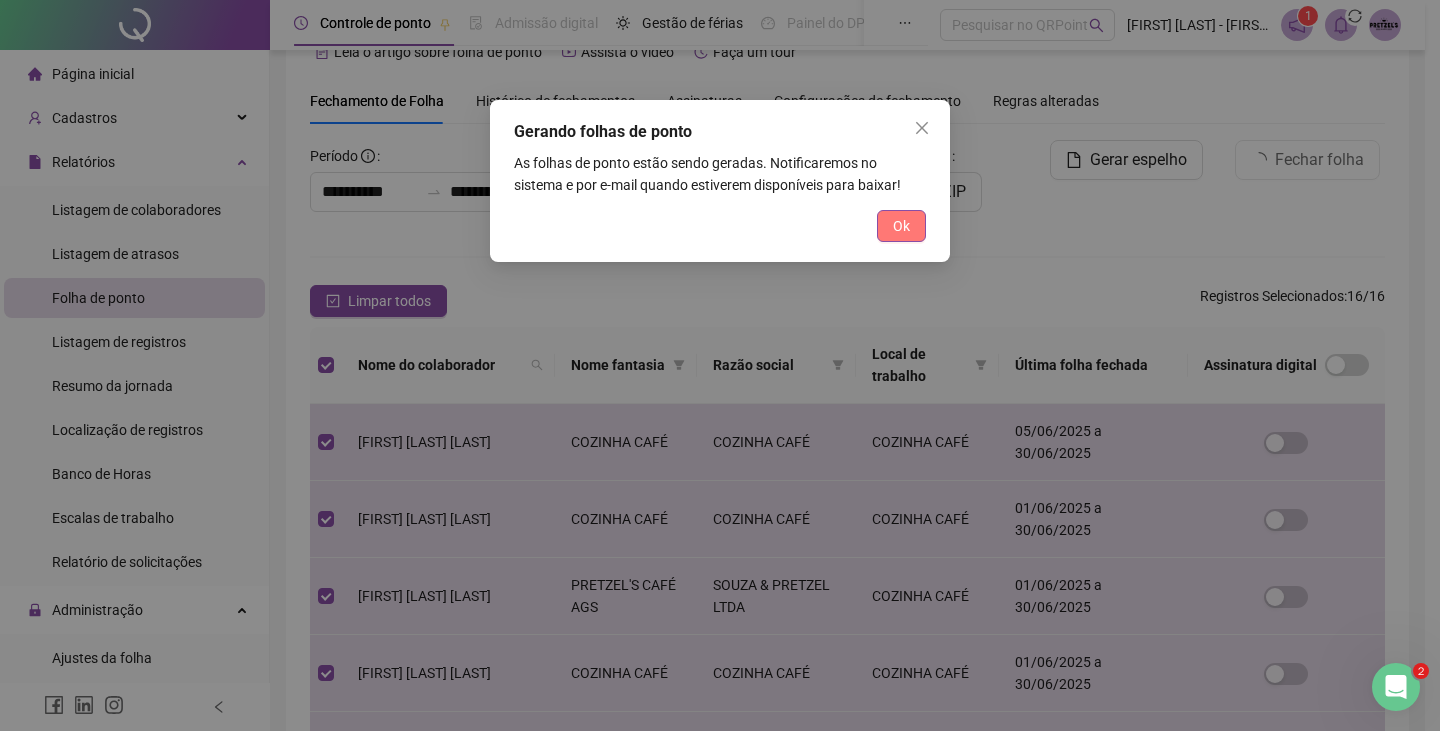 click on "Ok" at bounding box center [901, 226] 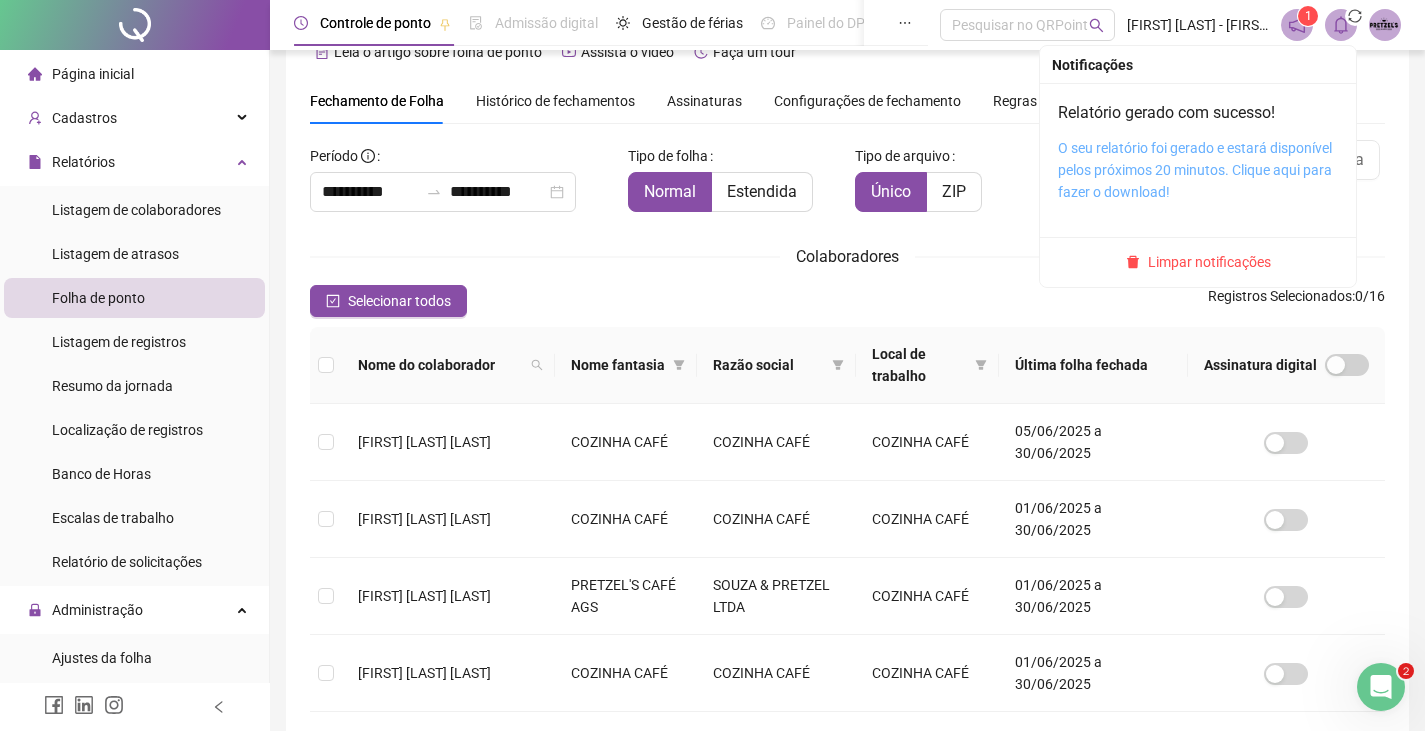 click on "O seu relatório foi gerado e estará disponível pelos próximos 20 minutos.
Clique aqui para fazer o download!" at bounding box center [1195, 170] 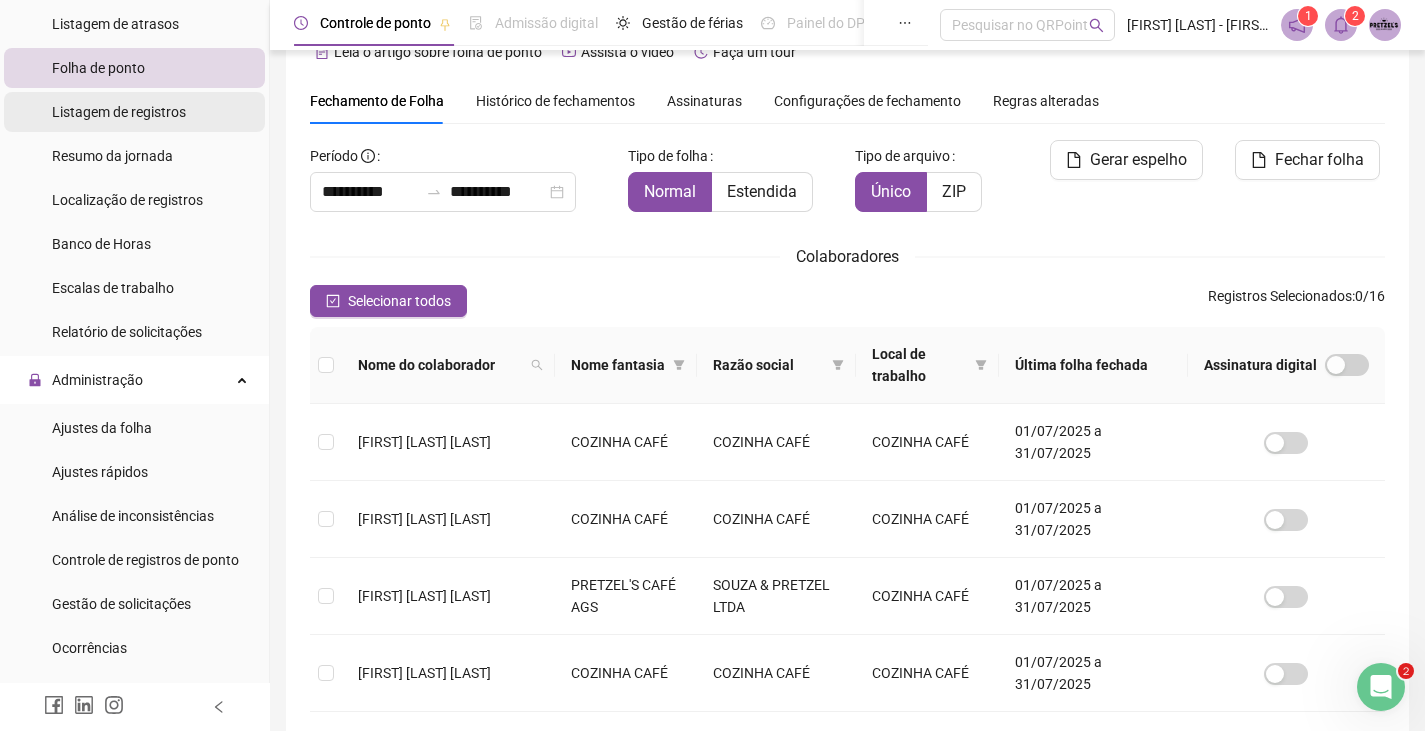 scroll, scrollTop: 300, scrollLeft: 0, axis: vertical 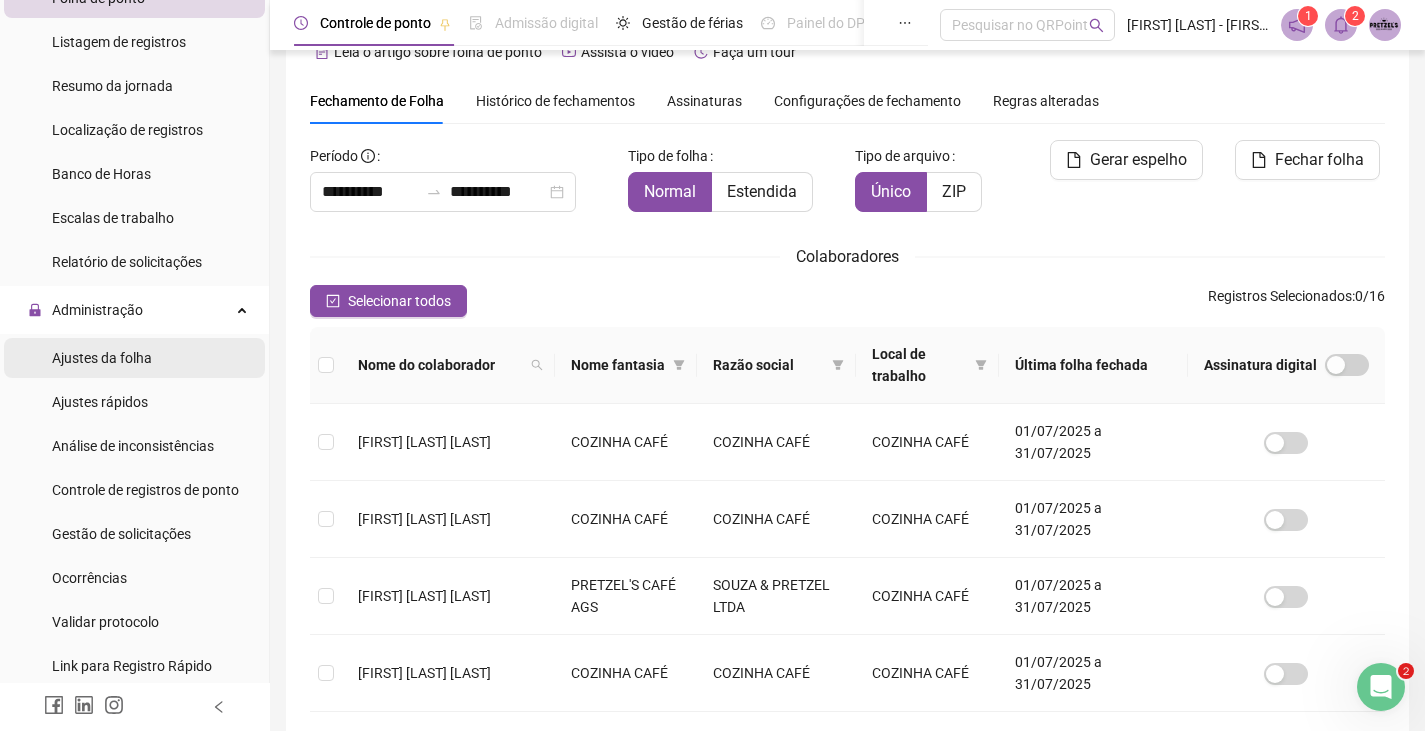 click on "Ajustes da folha" at bounding box center (102, 358) 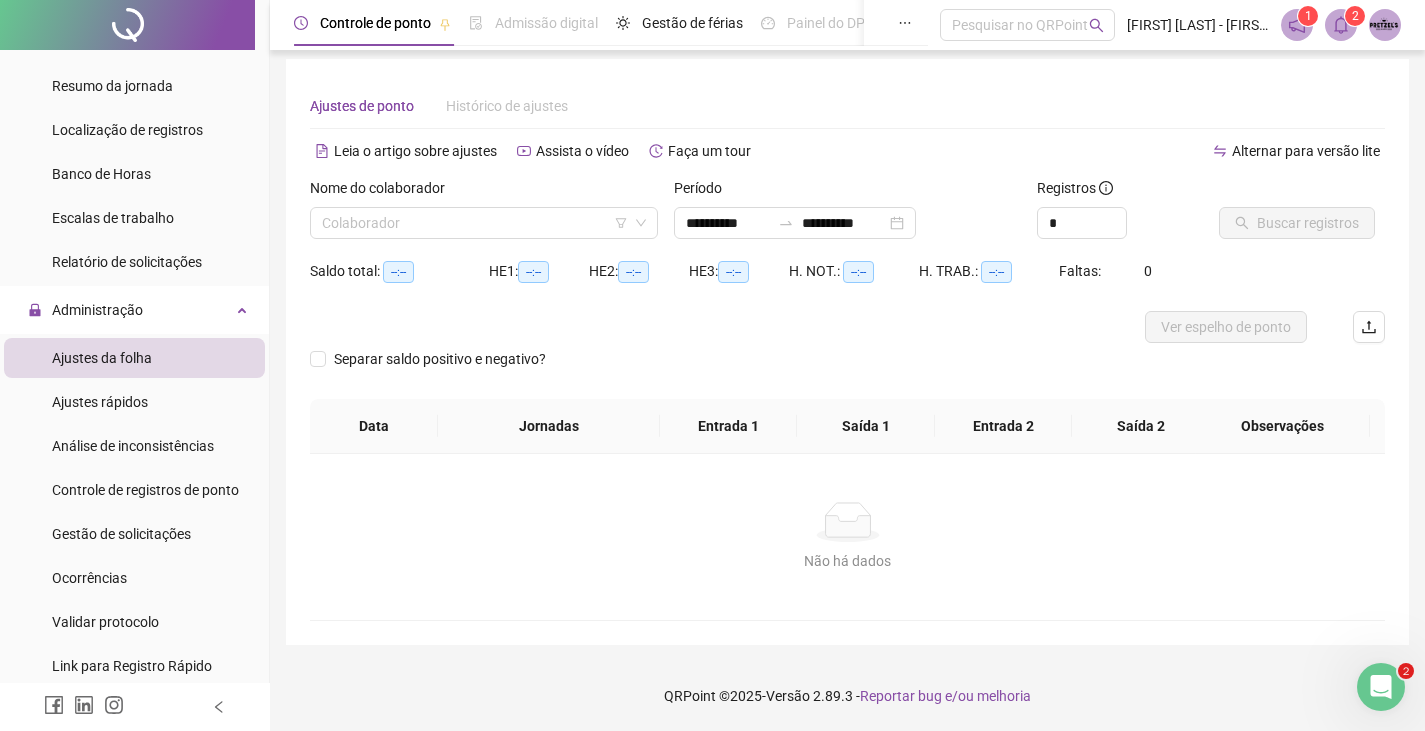 scroll, scrollTop: 7, scrollLeft: 0, axis: vertical 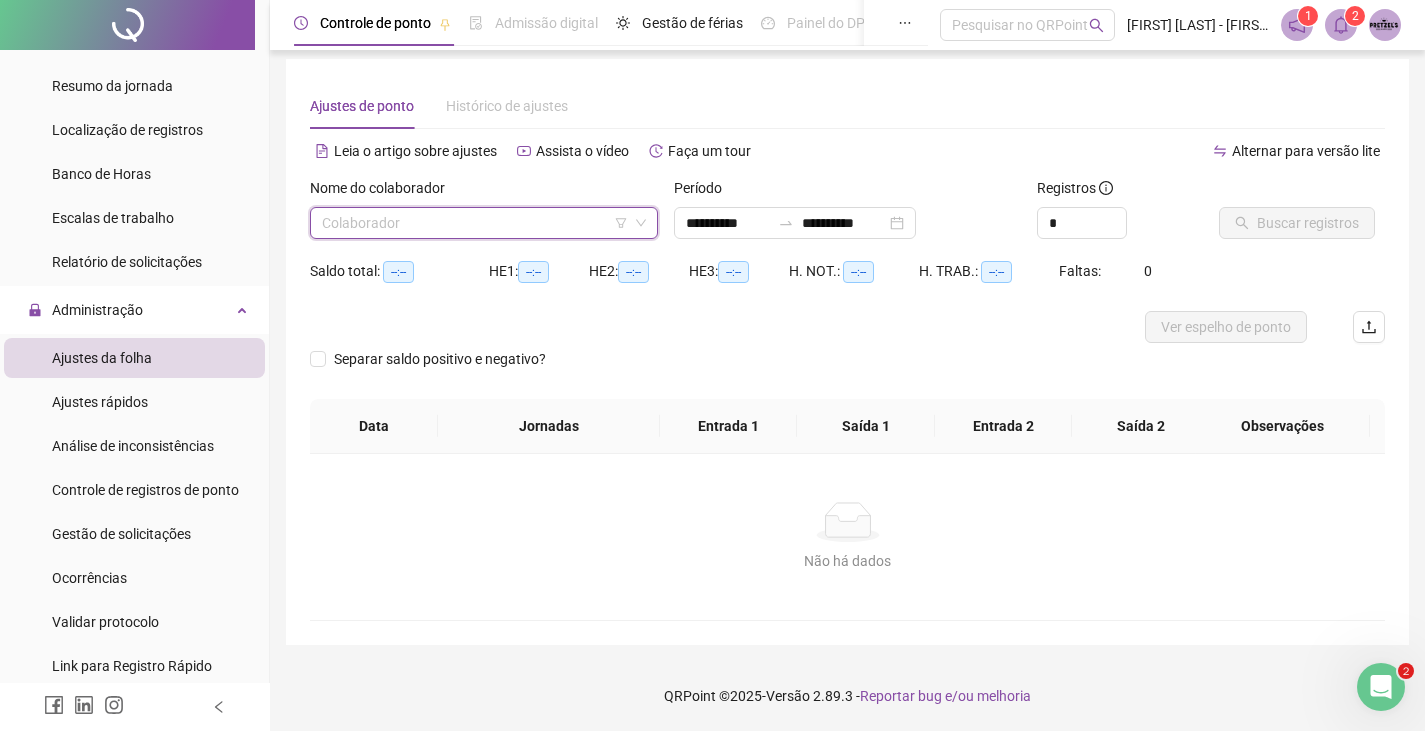click at bounding box center [475, 223] 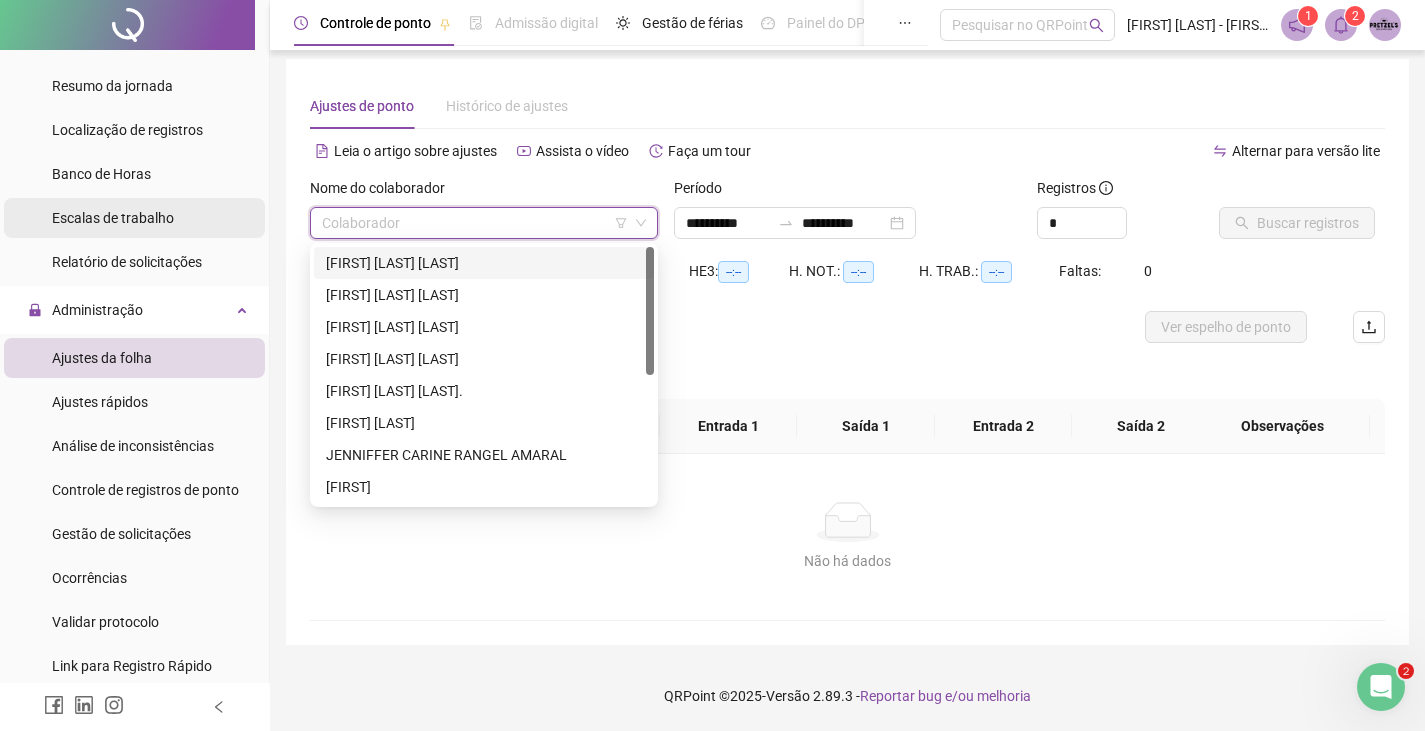 scroll, scrollTop: 100, scrollLeft: 0, axis: vertical 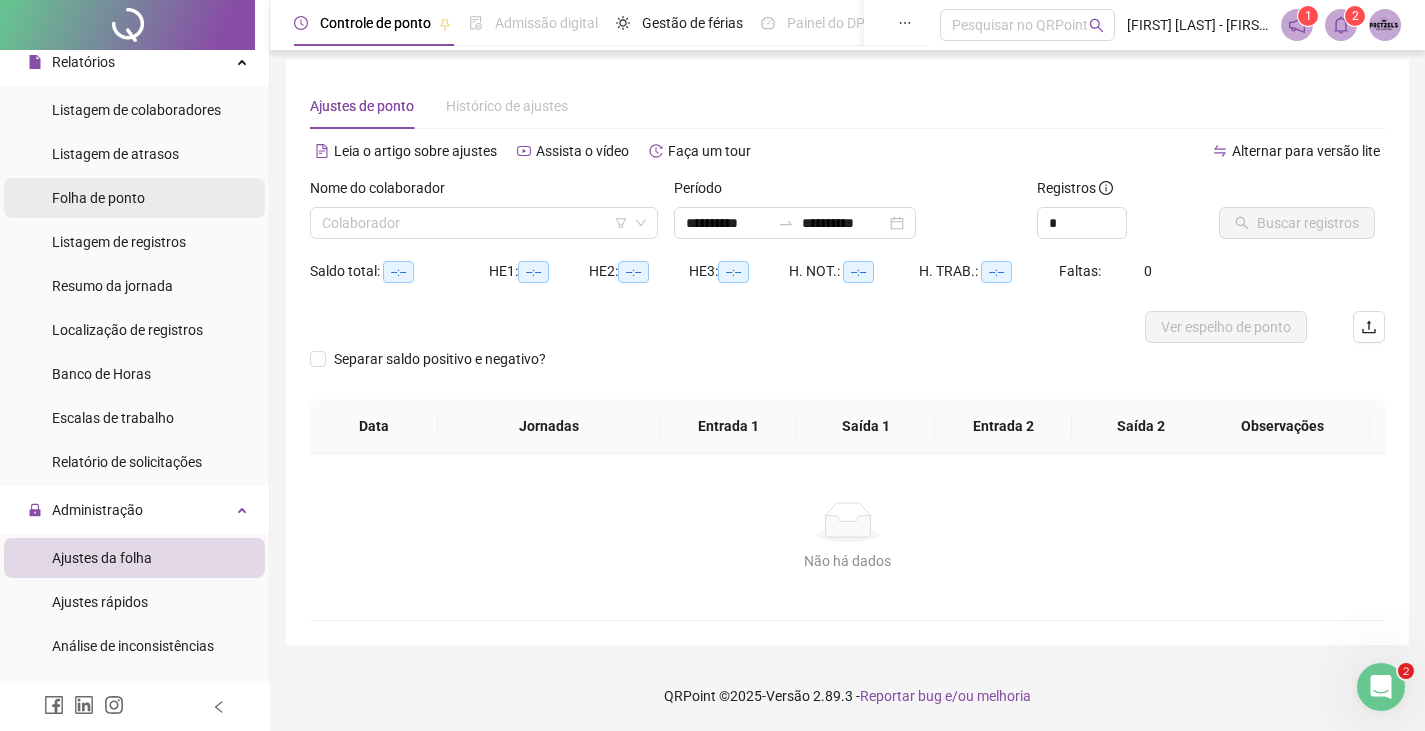 click on "Folha de ponto" at bounding box center (98, 198) 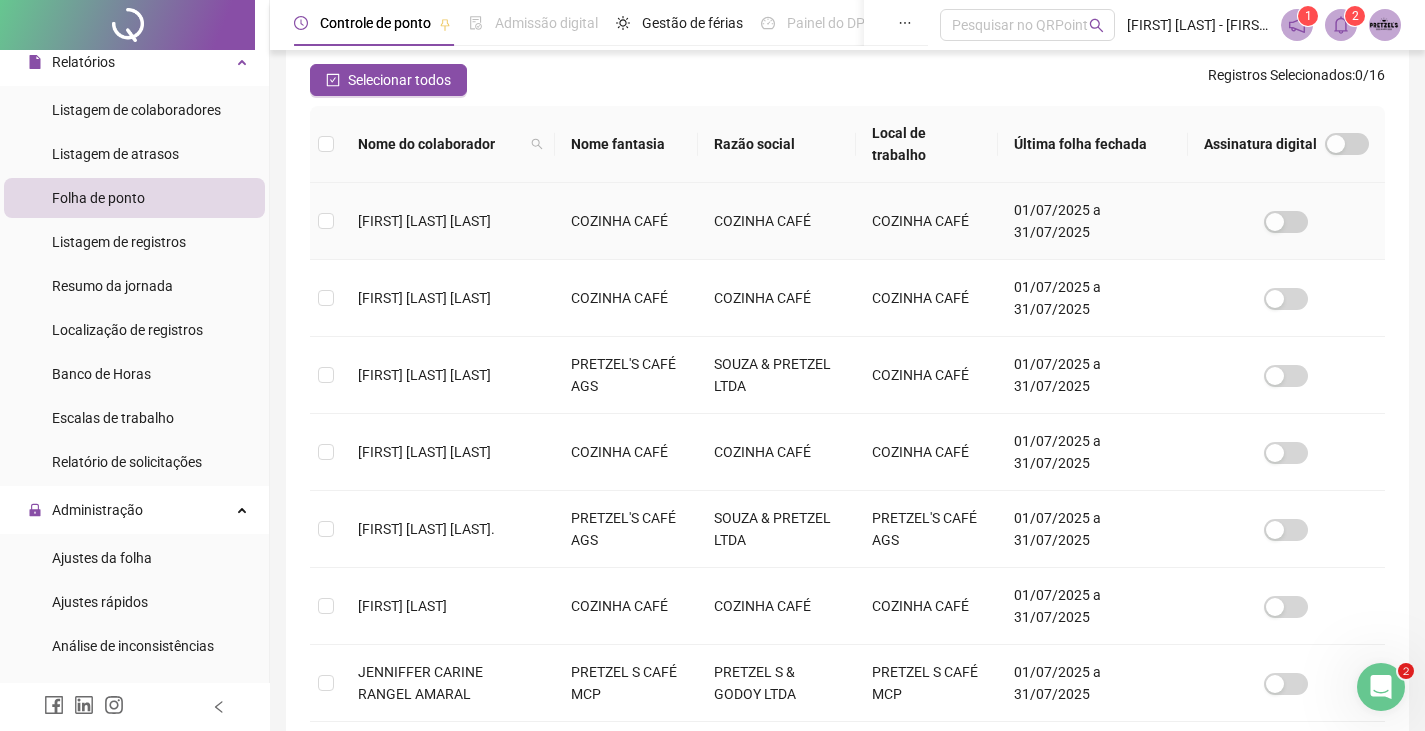 scroll, scrollTop: 344, scrollLeft: 0, axis: vertical 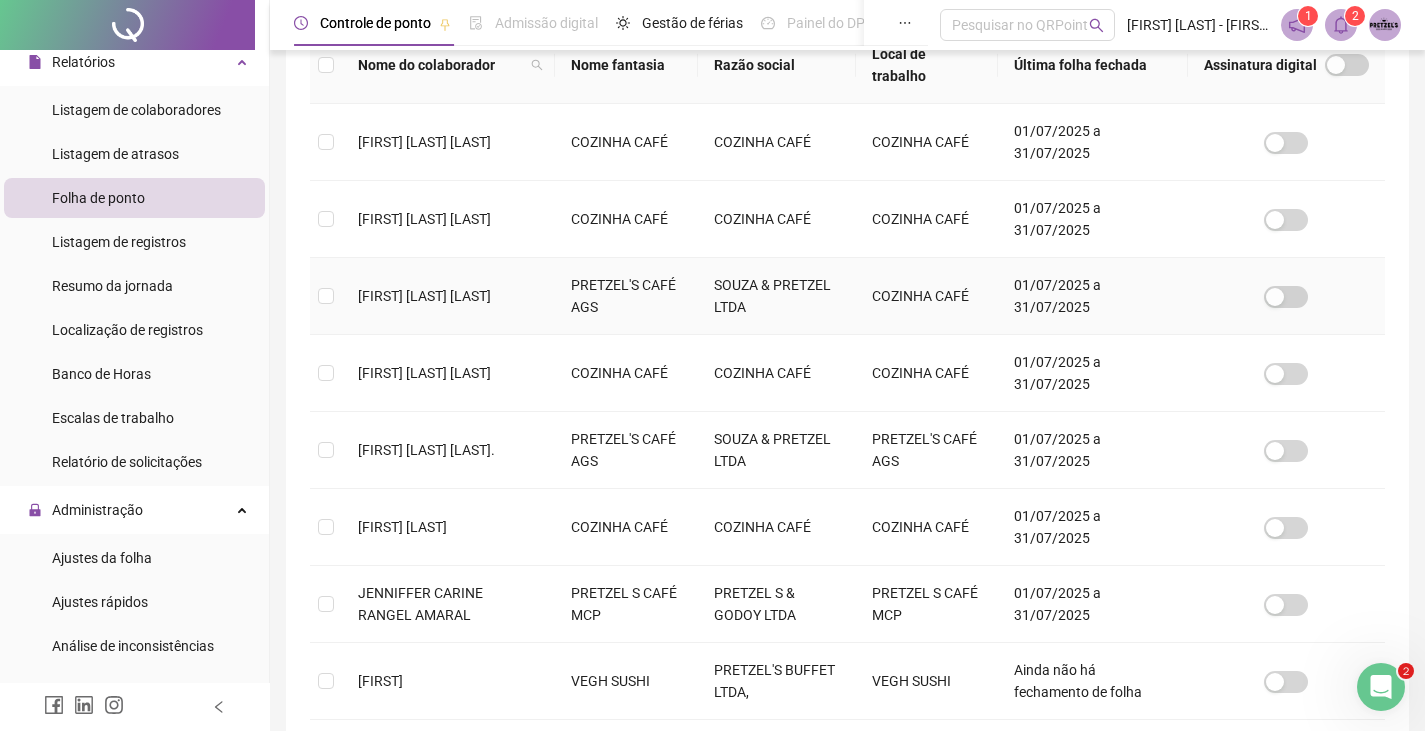 click at bounding box center [326, 296] 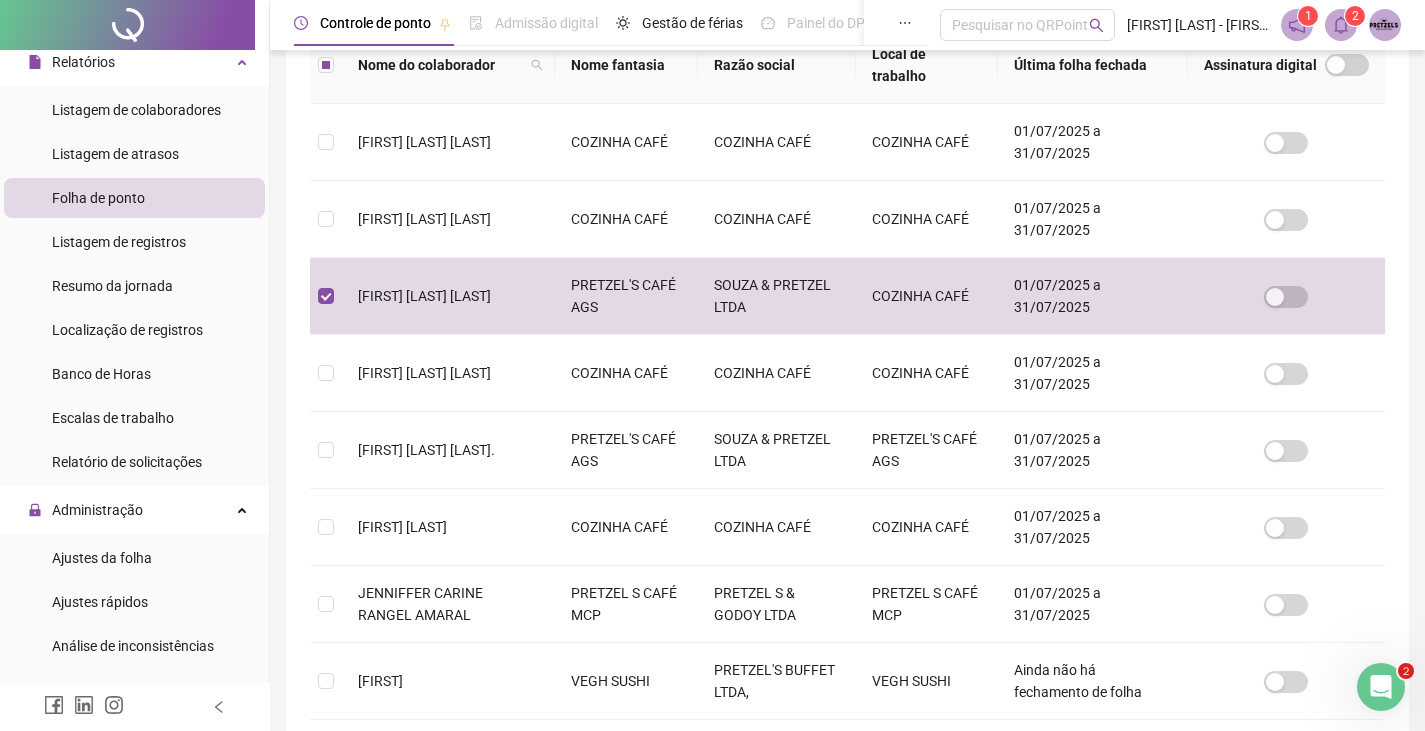 scroll, scrollTop: 44, scrollLeft: 0, axis: vertical 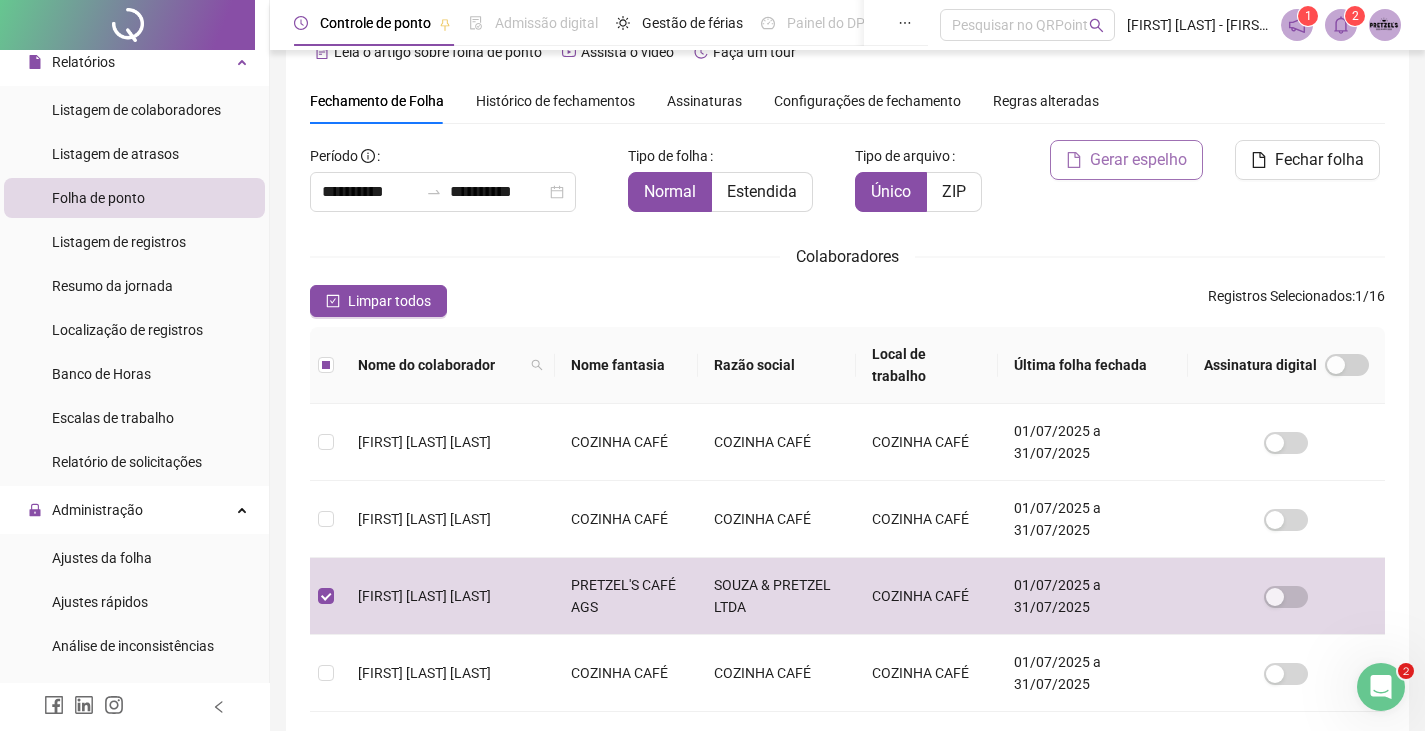 click on "Gerar espelho" at bounding box center [1138, 160] 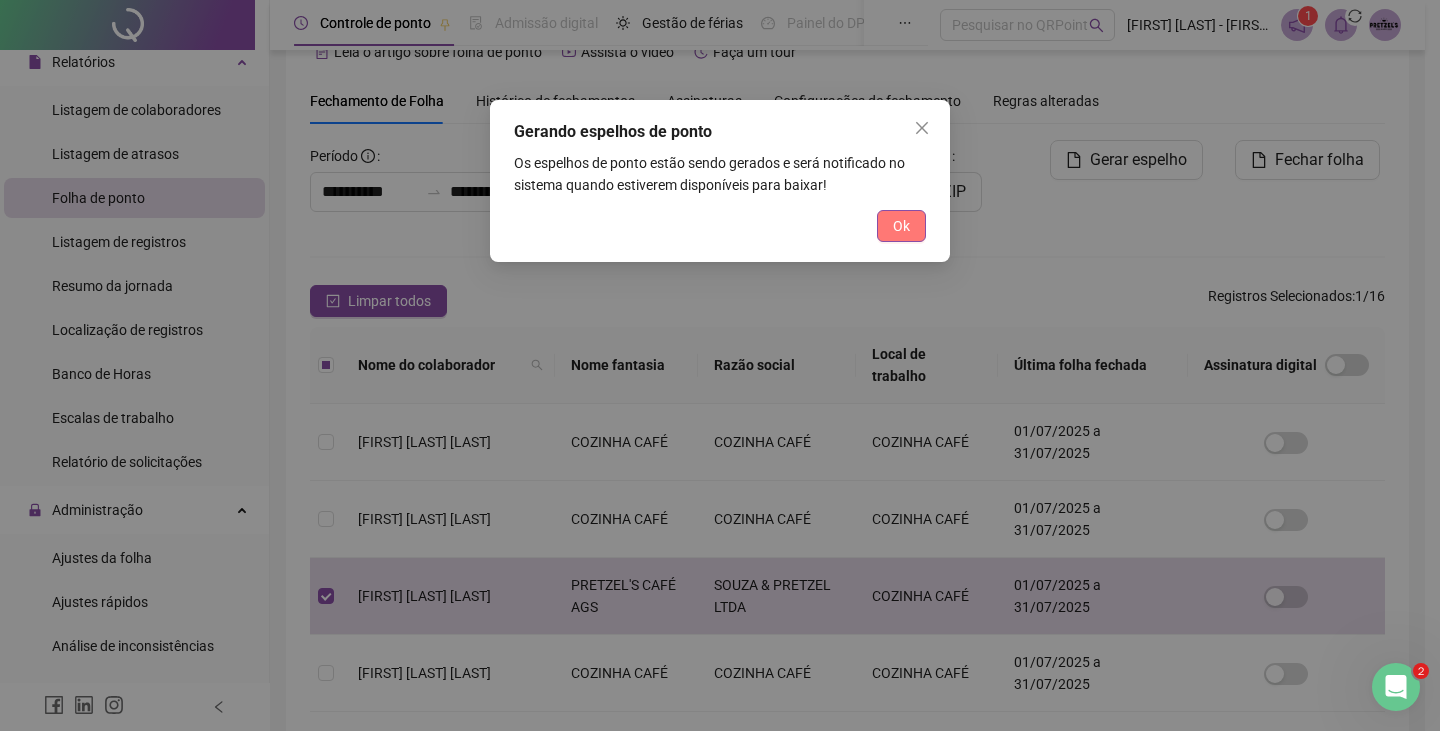 click on "Ok" at bounding box center [901, 226] 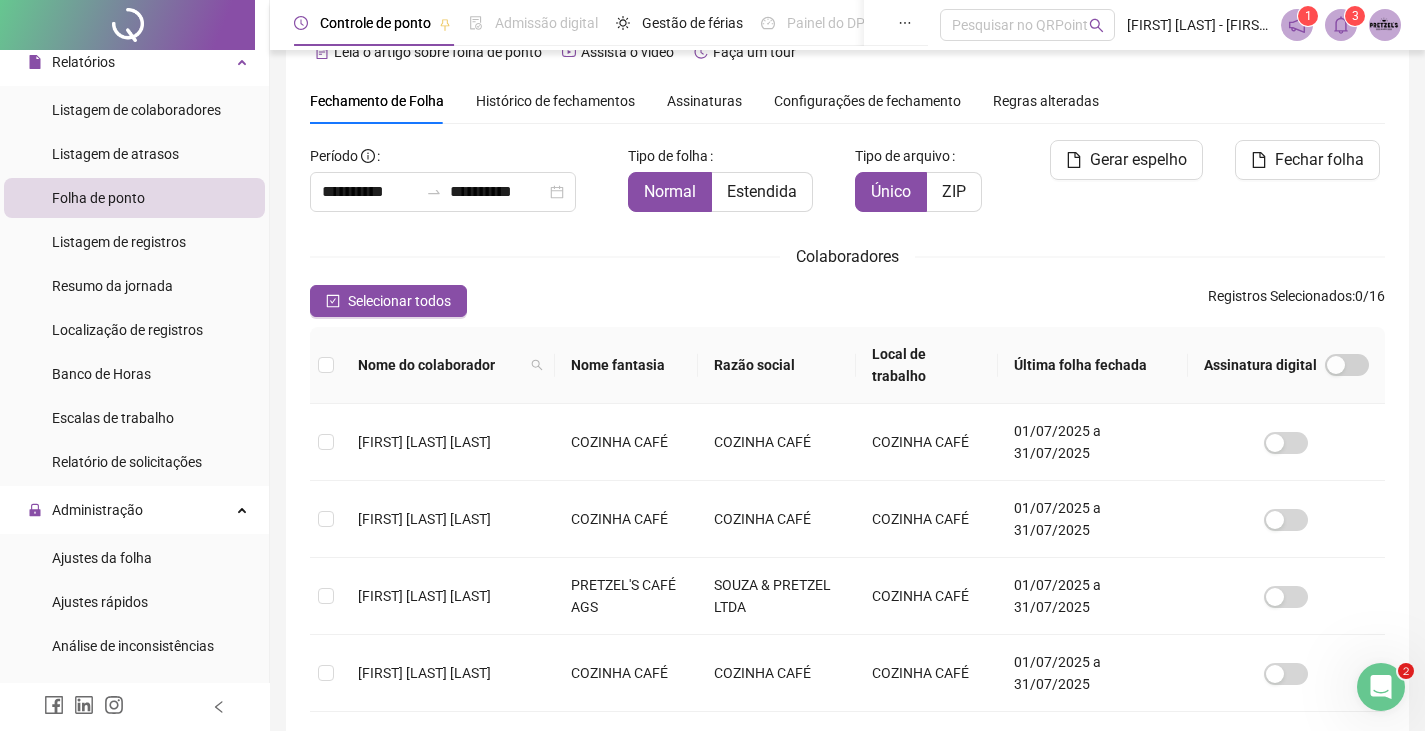 click 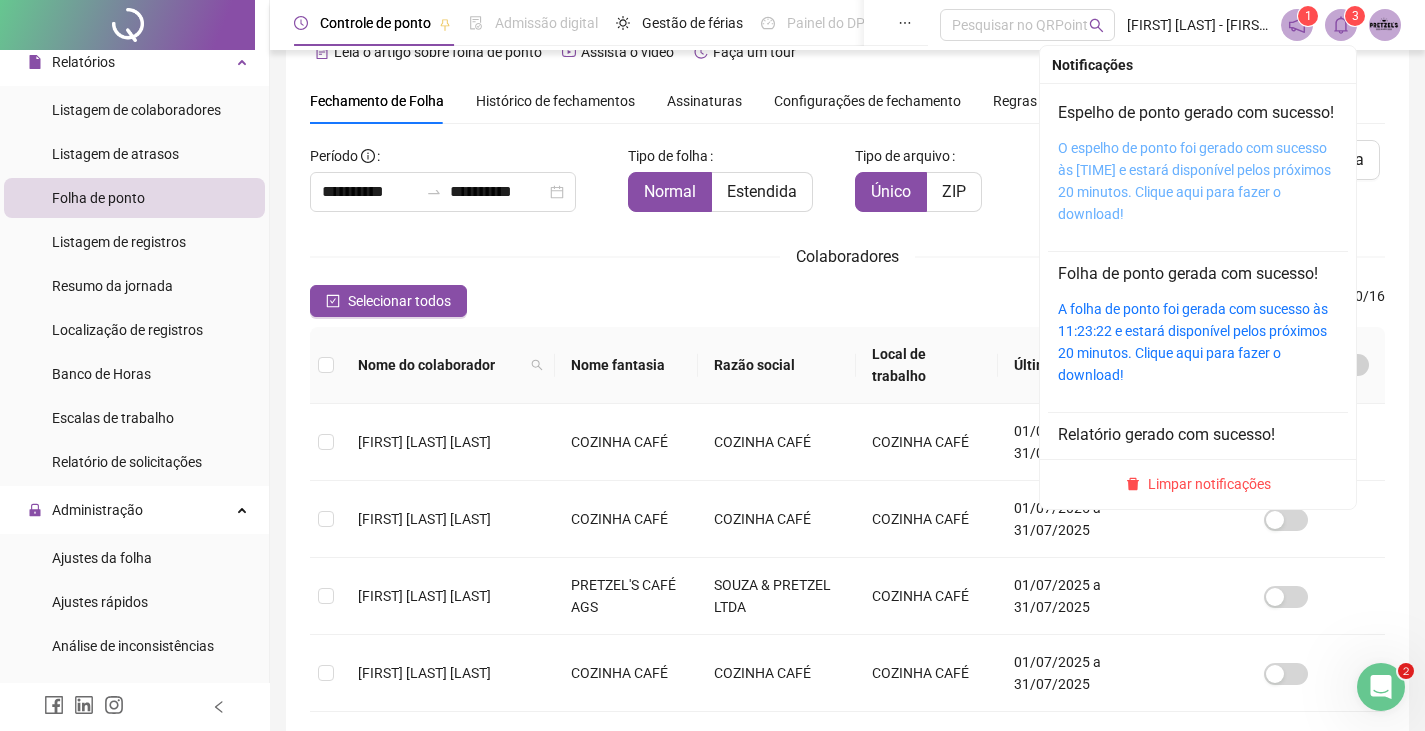 click on "O espelho de ponto foi gerado com sucesso às 11:24:46 e estará disponível pelos próximos 20 minutos.
Clique aqui para fazer o download!" at bounding box center [1194, 181] 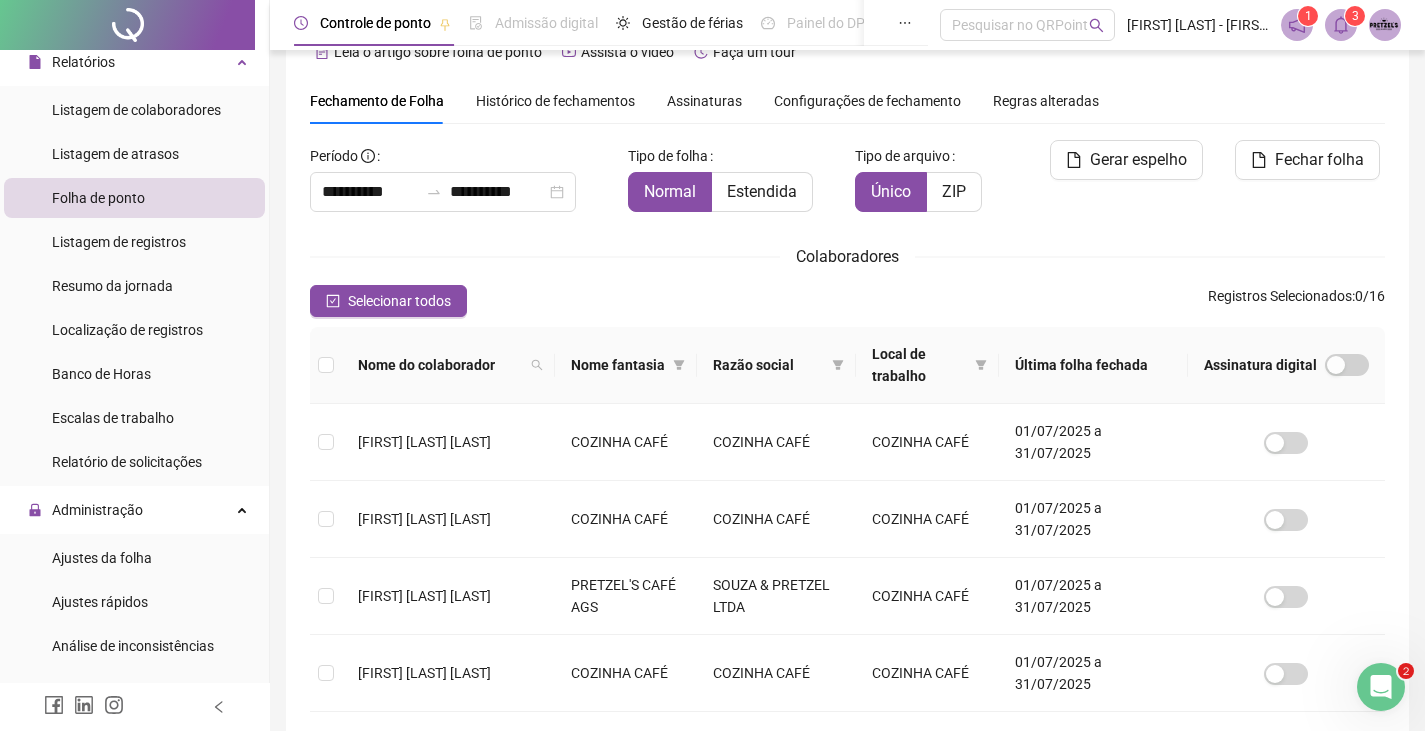 scroll, scrollTop: 0, scrollLeft: 0, axis: both 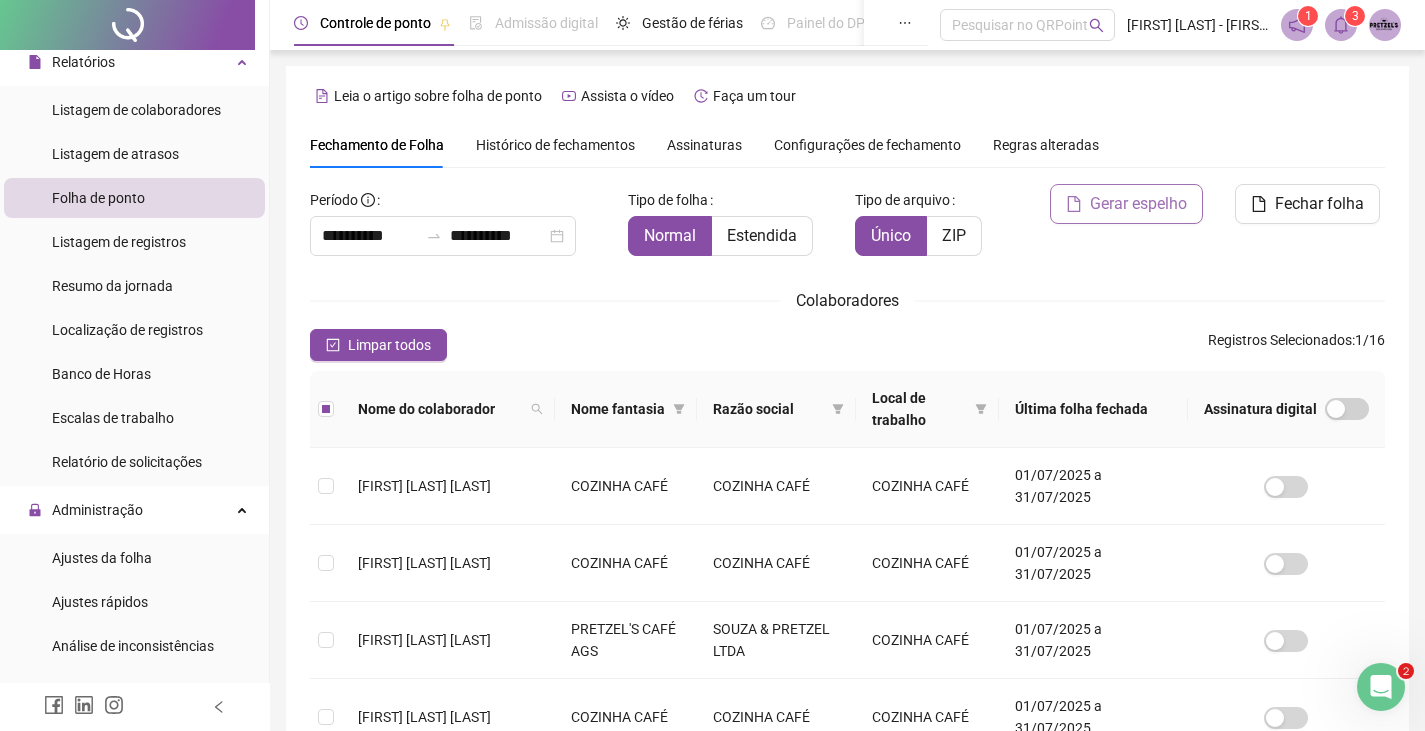 click on "Gerar espelho" at bounding box center (1138, 204) 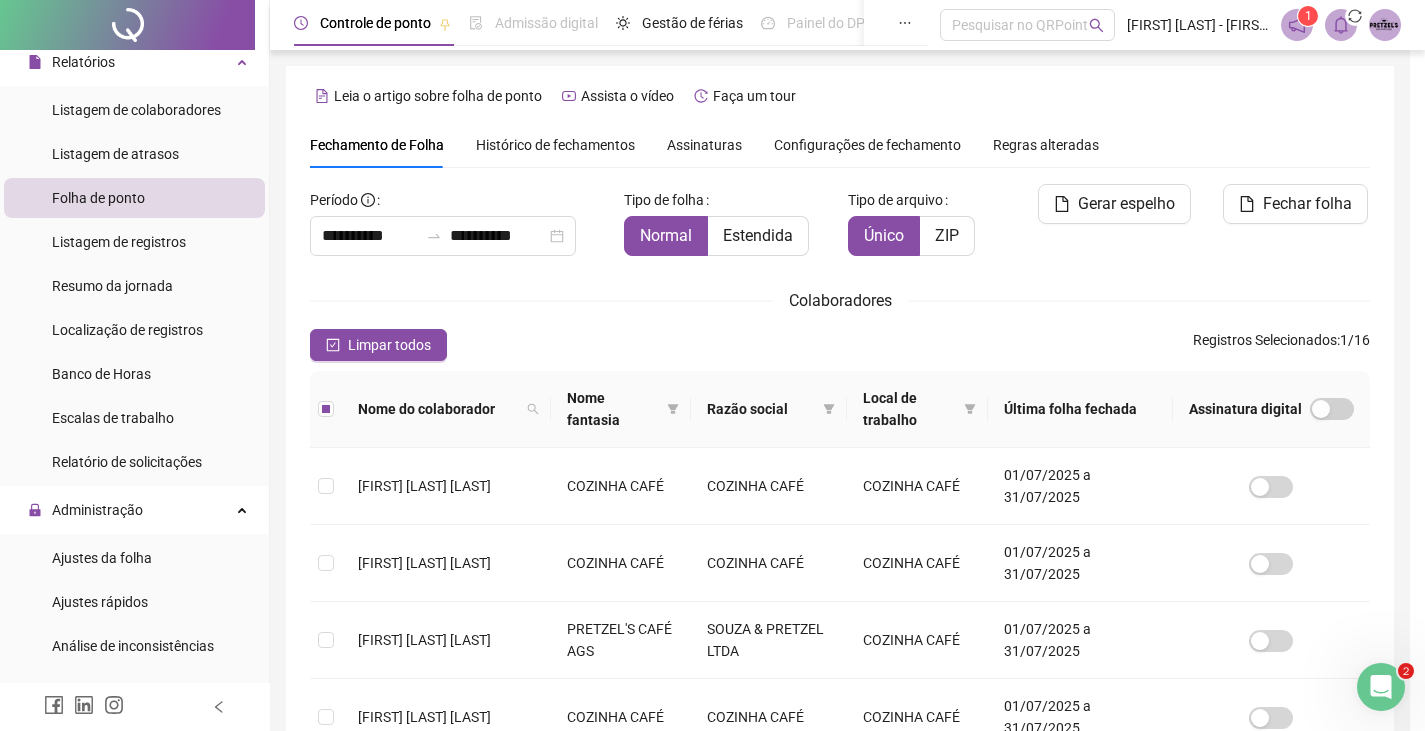 scroll, scrollTop: 44, scrollLeft: 0, axis: vertical 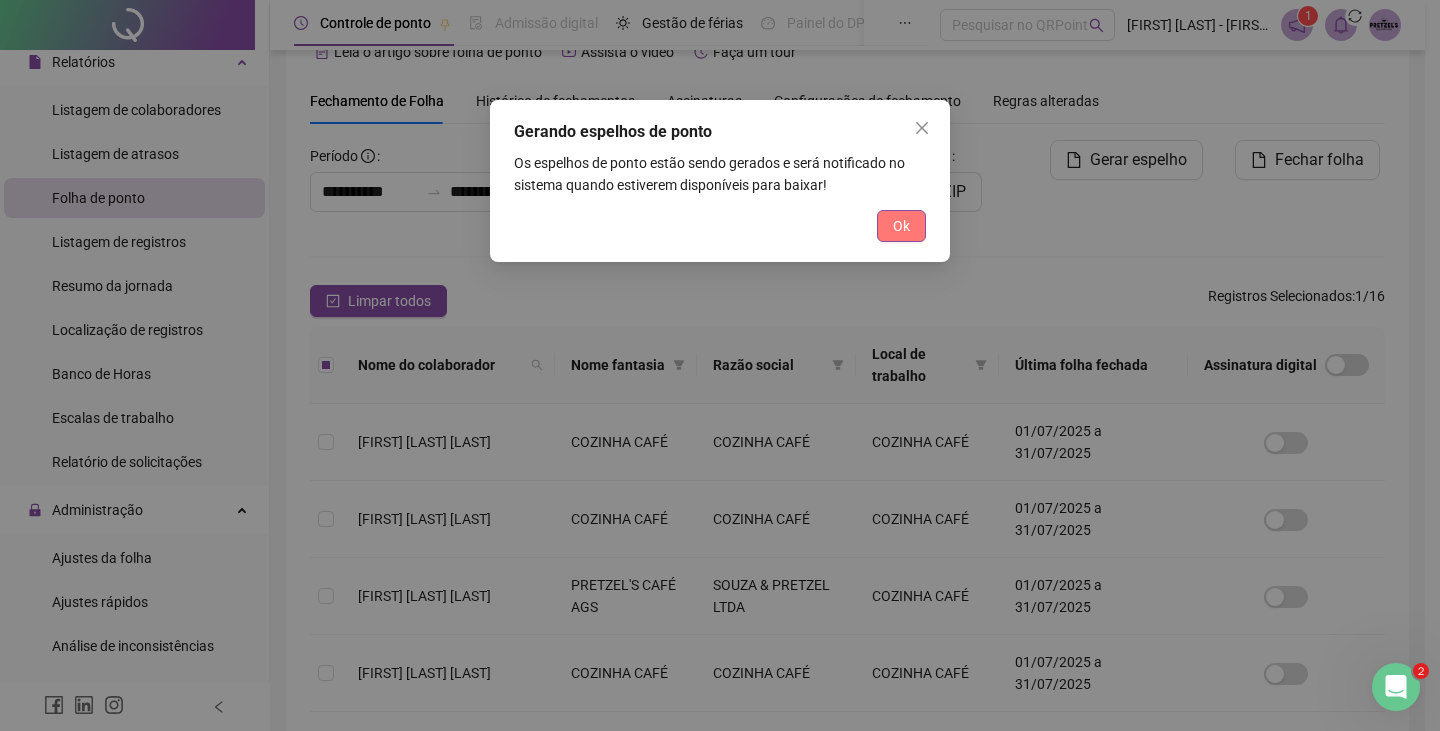 click on "Ok" at bounding box center (901, 226) 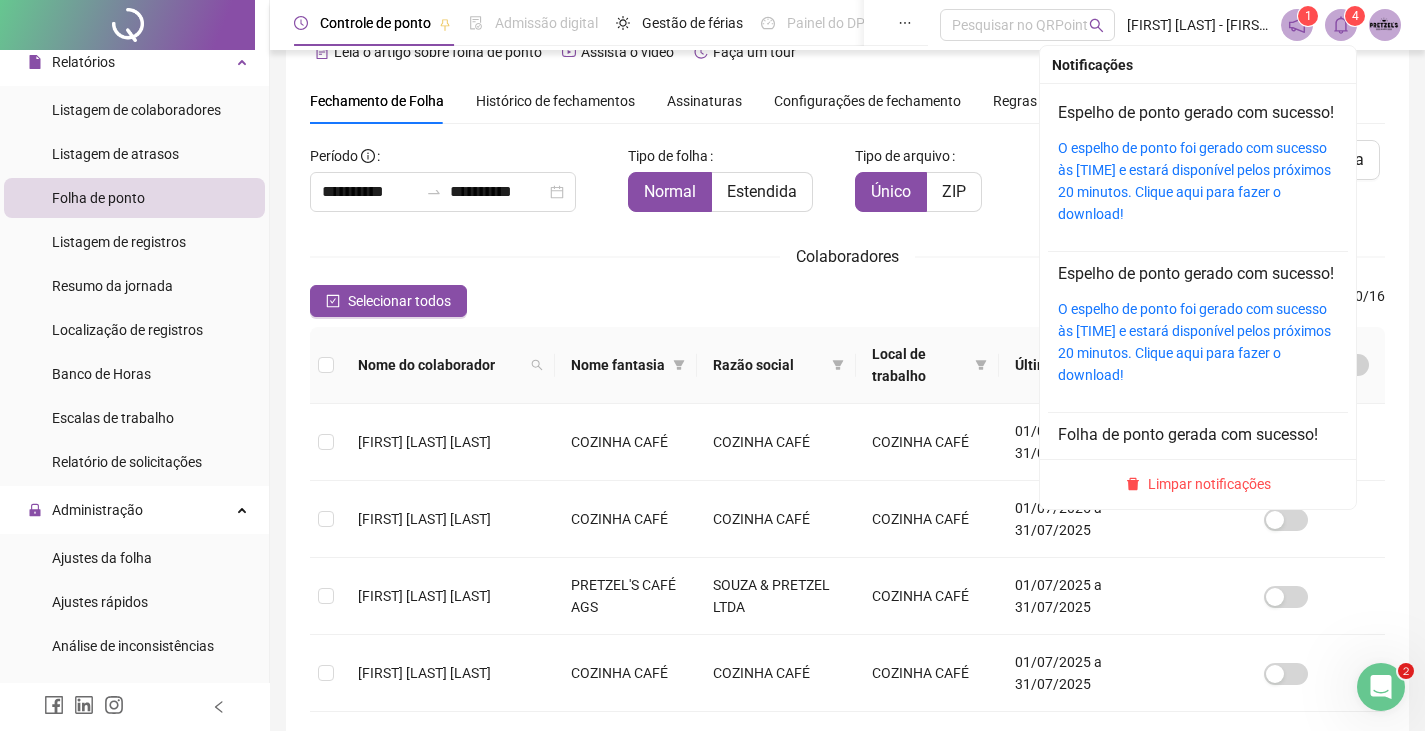 click 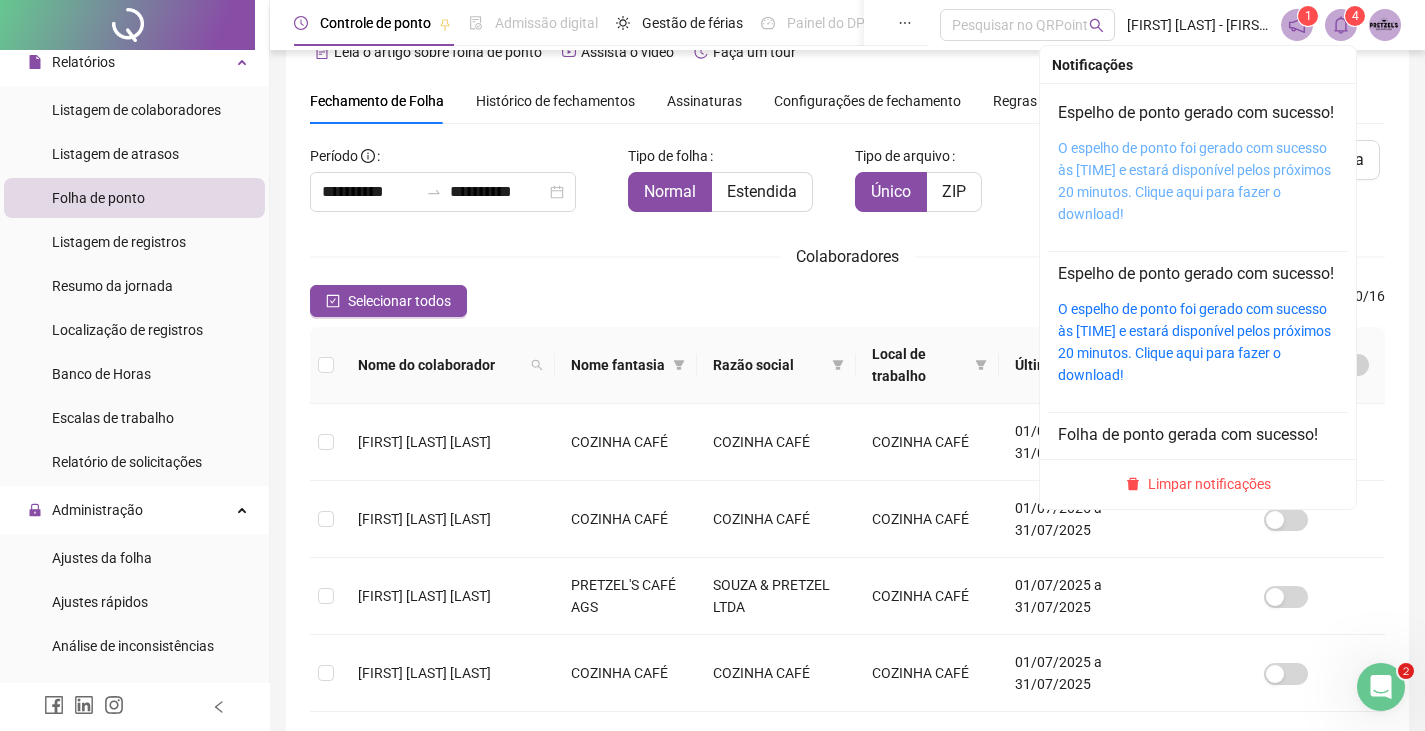 click on "O espelho de ponto foi gerado com sucesso às 11:26:11 e estará disponível pelos próximos 20 minutos.
Clique aqui para fazer o download!" at bounding box center (1194, 181) 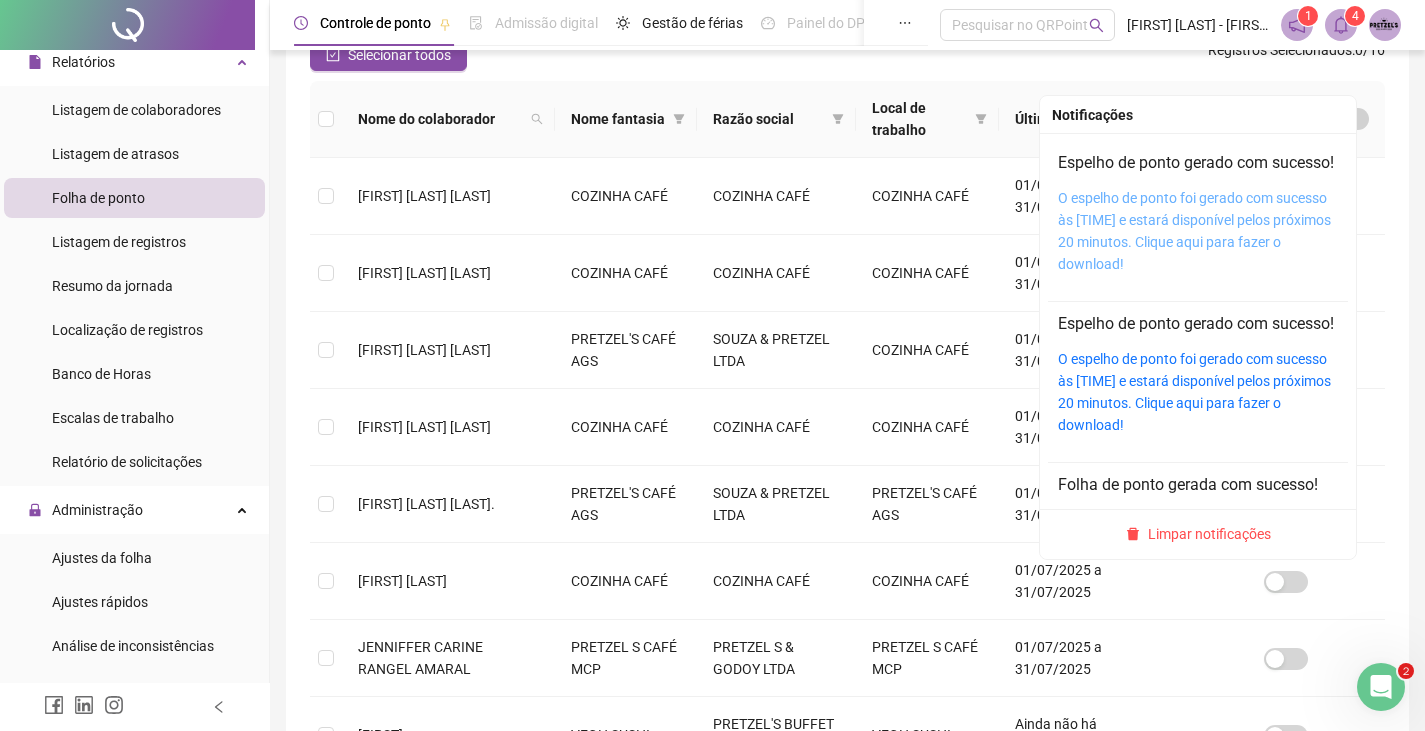 scroll, scrollTop: 344, scrollLeft: 0, axis: vertical 